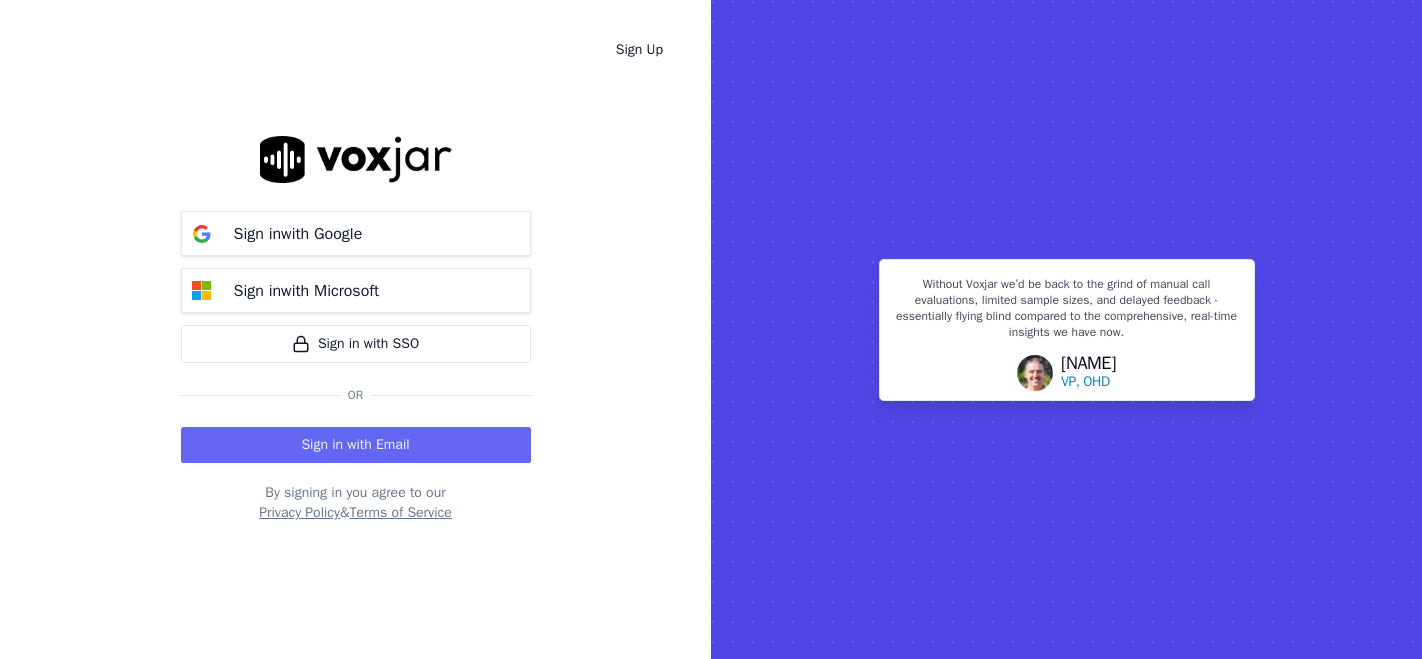 scroll, scrollTop: 0, scrollLeft: 0, axis: both 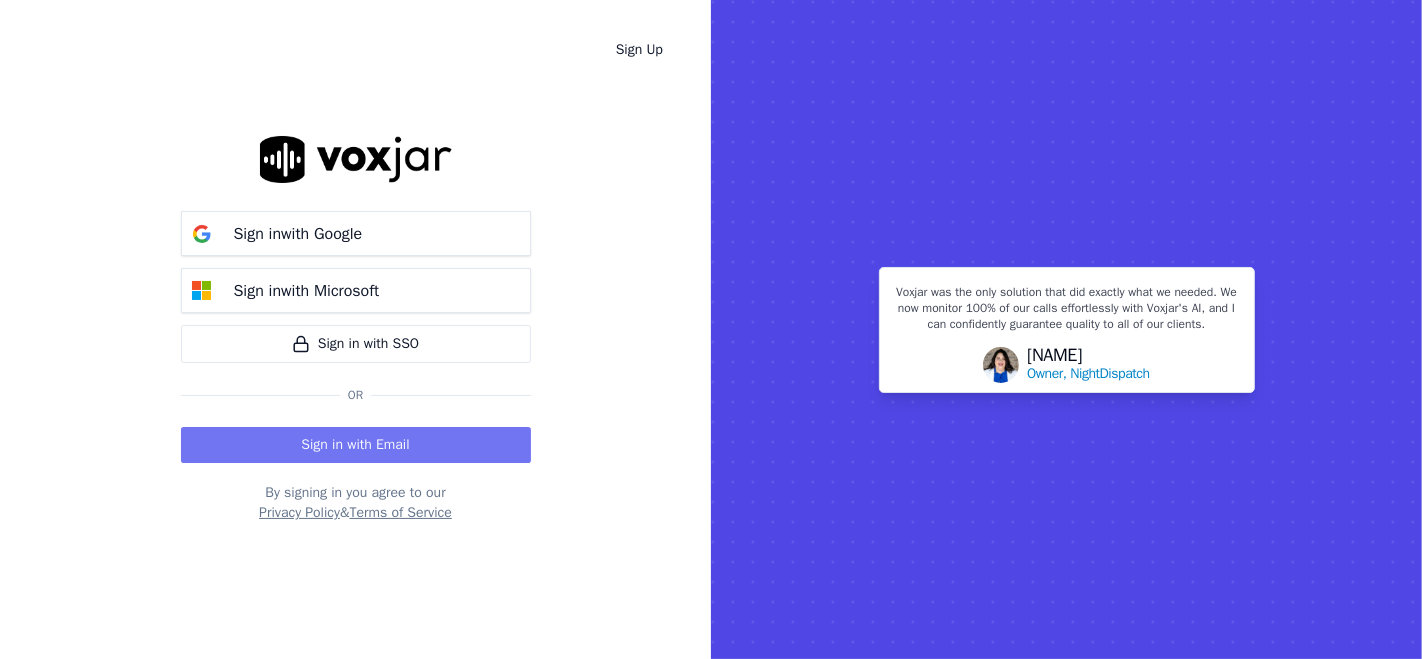 click on "Sign in with Email" at bounding box center [356, 445] 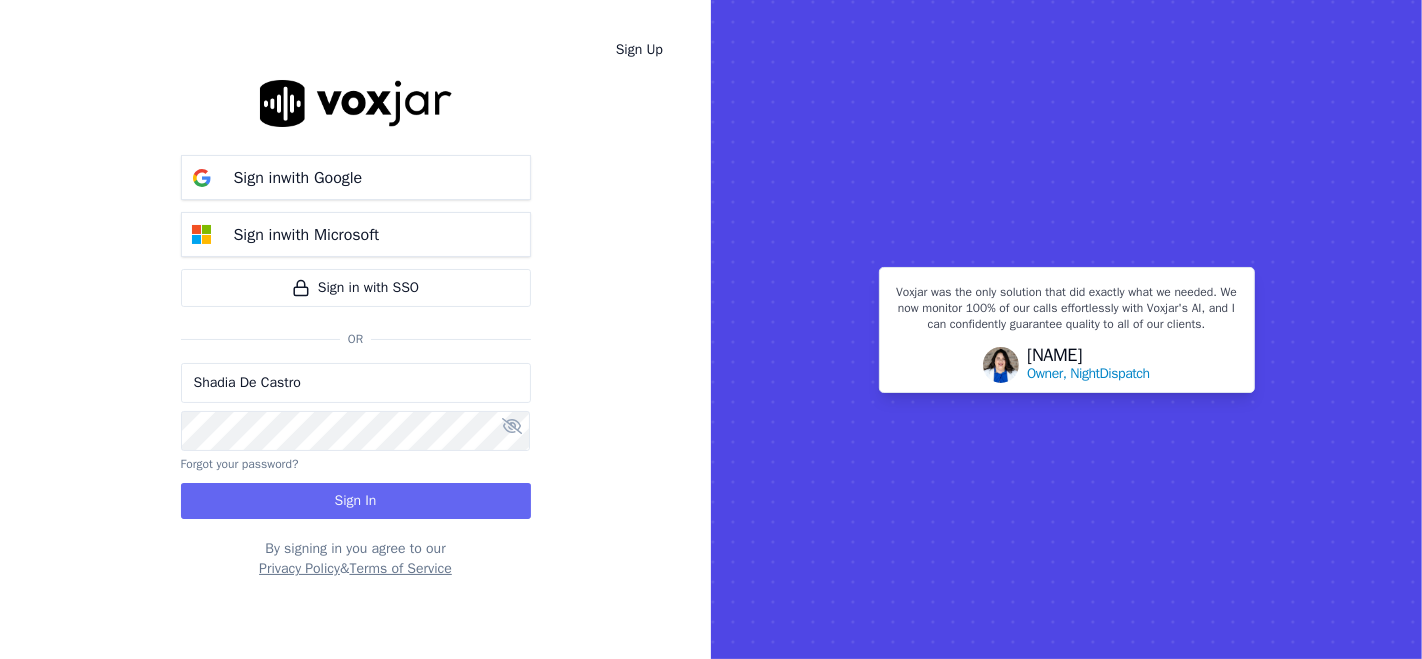 click on "Shadia De Castro" at bounding box center (356, 383) 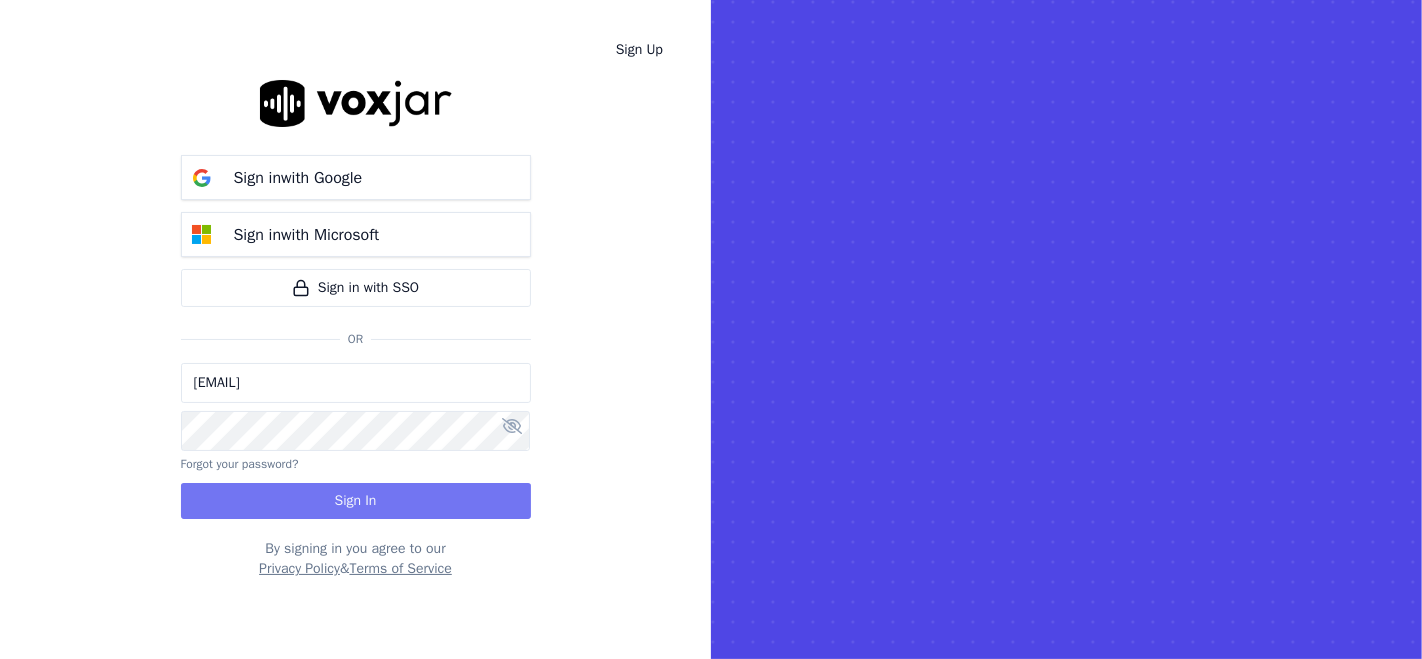 click on "Sign In" at bounding box center (356, 501) 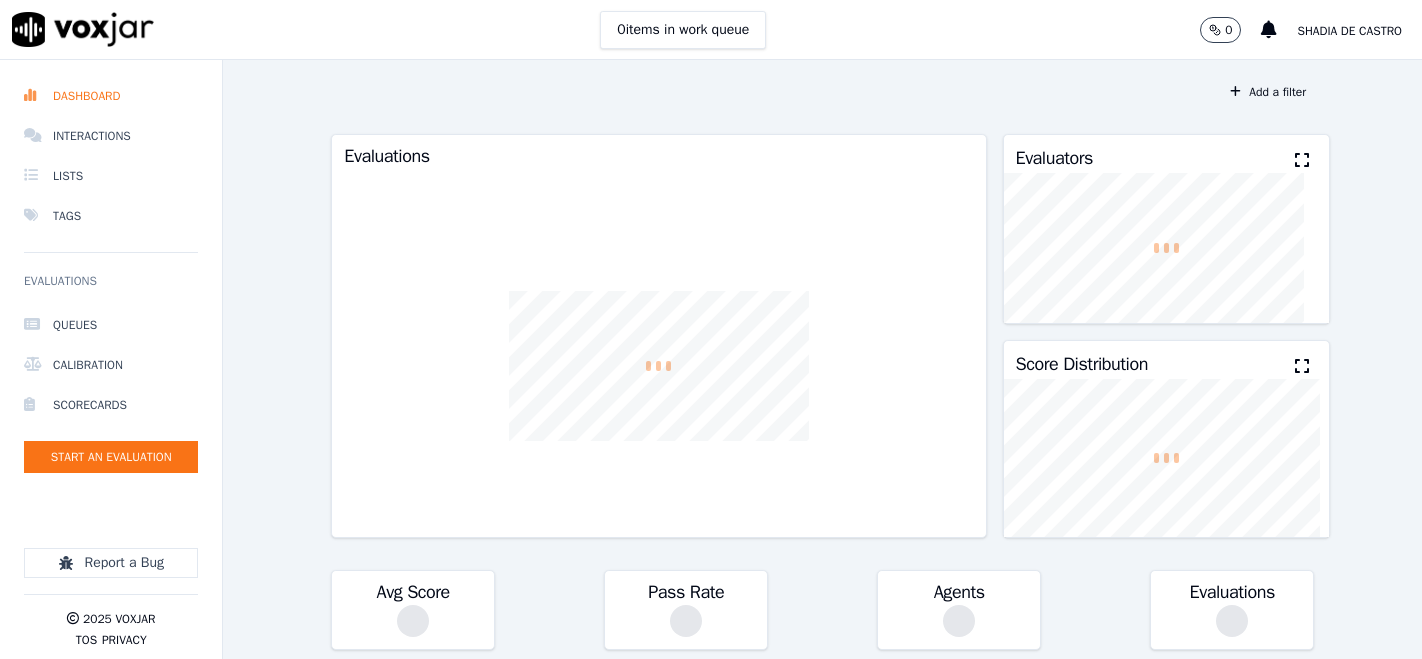scroll, scrollTop: 0, scrollLeft: 0, axis: both 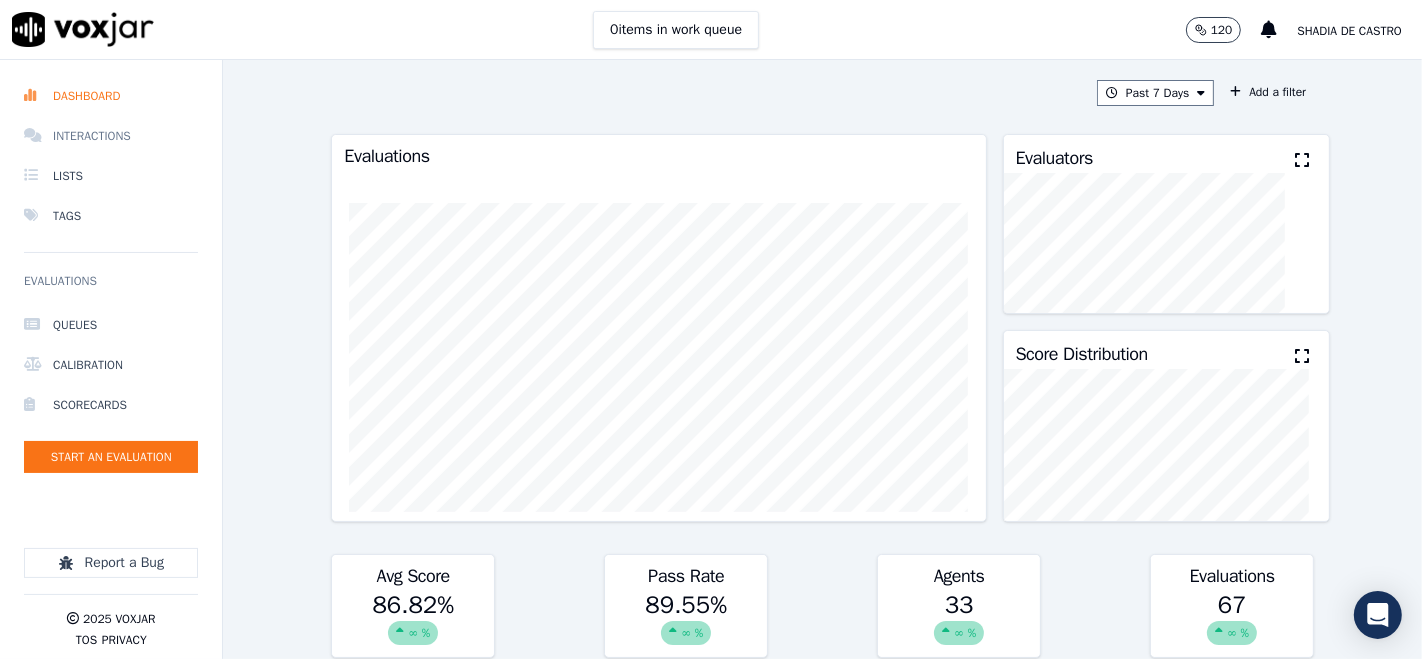click on "Interactions" at bounding box center (111, 136) 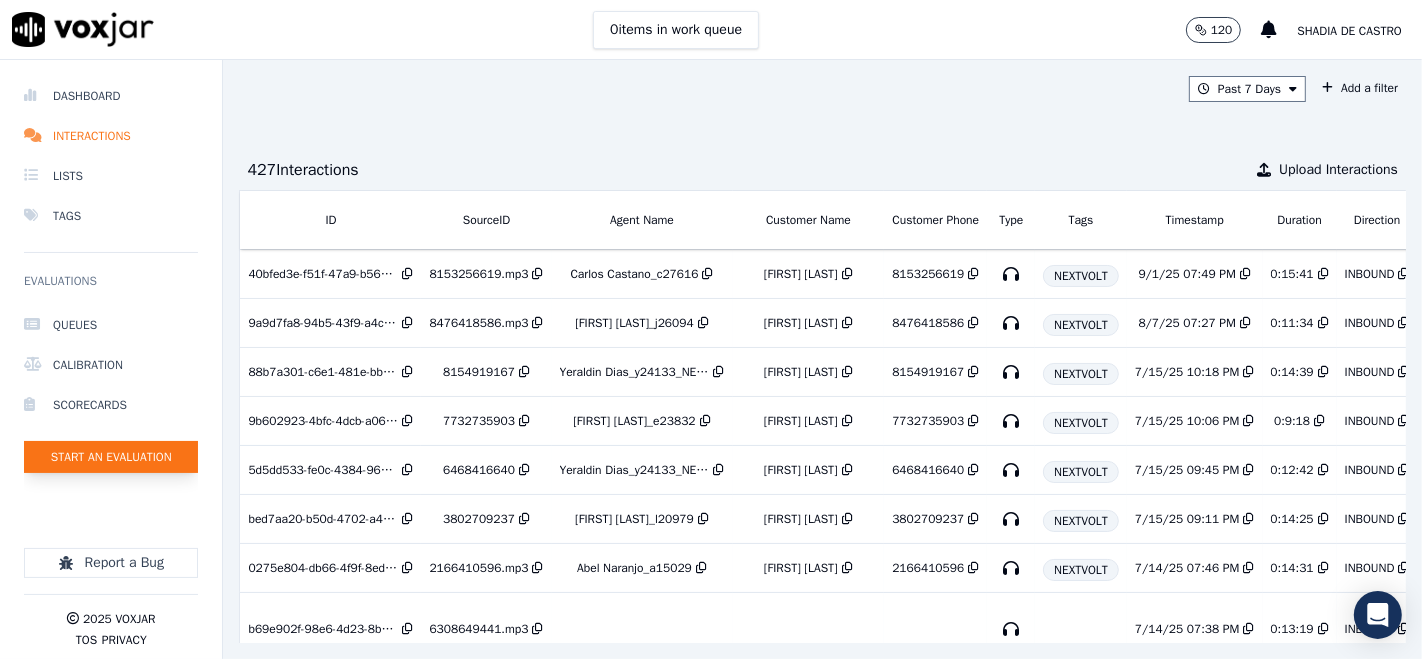 click on "Start an Evaluation" 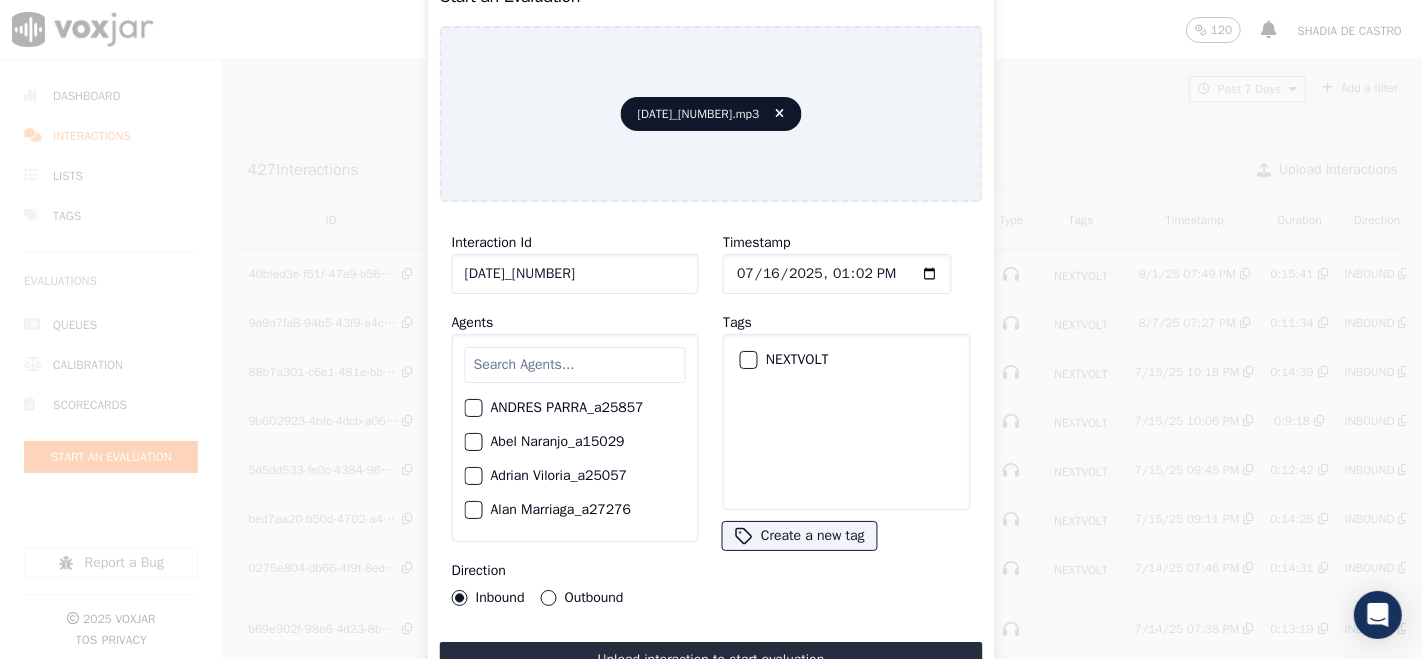 type on "07112025_7732735903" 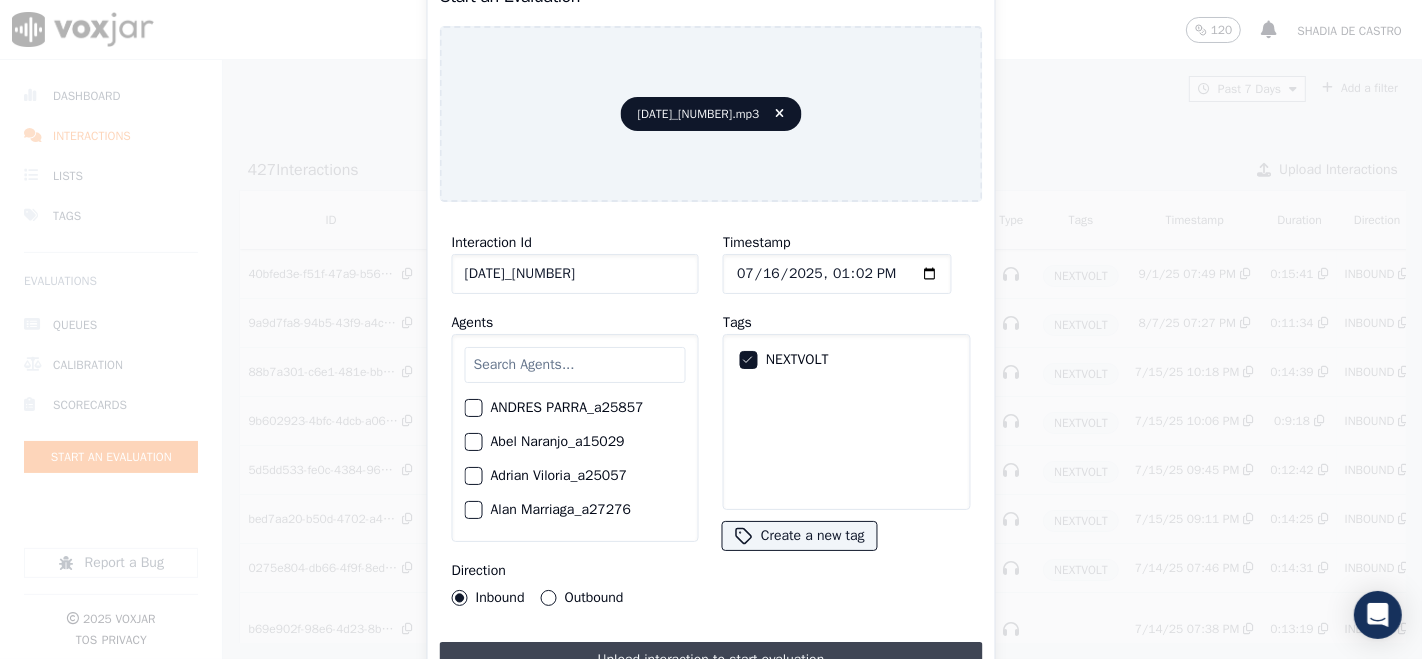 click on "Upload interaction to start evaluation" at bounding box center [711, 660] 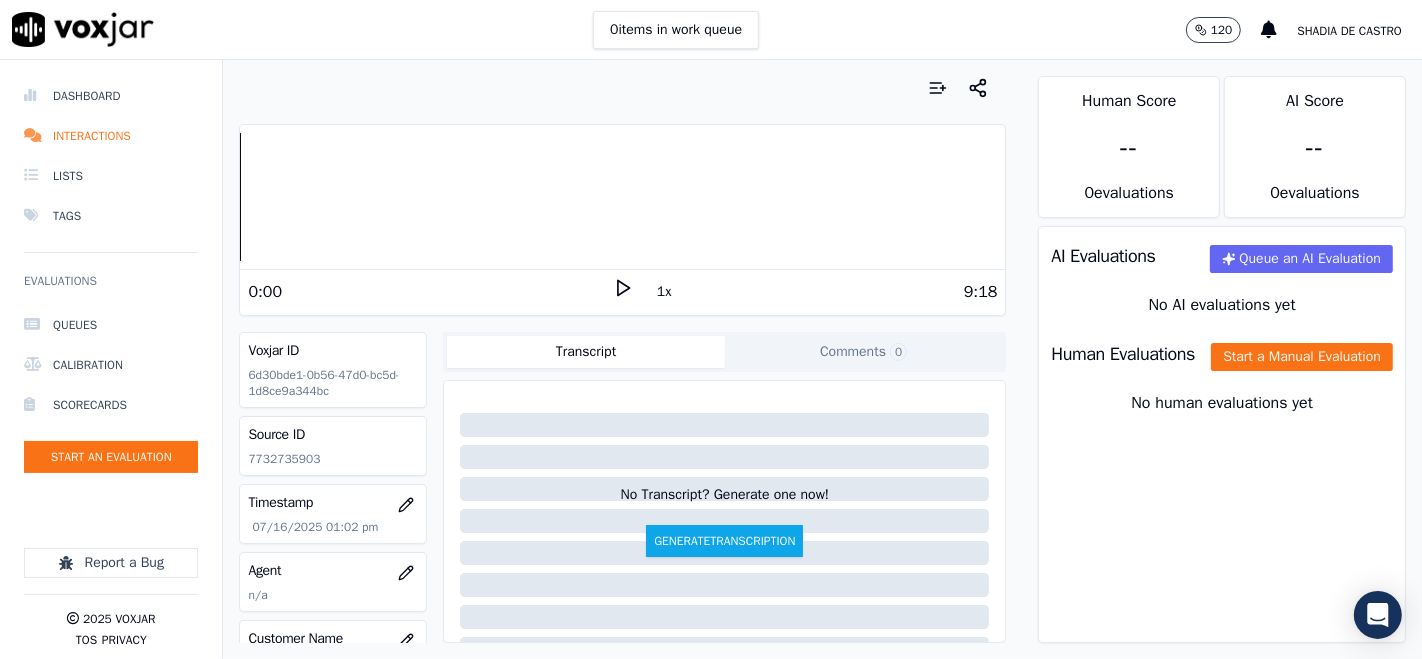 click 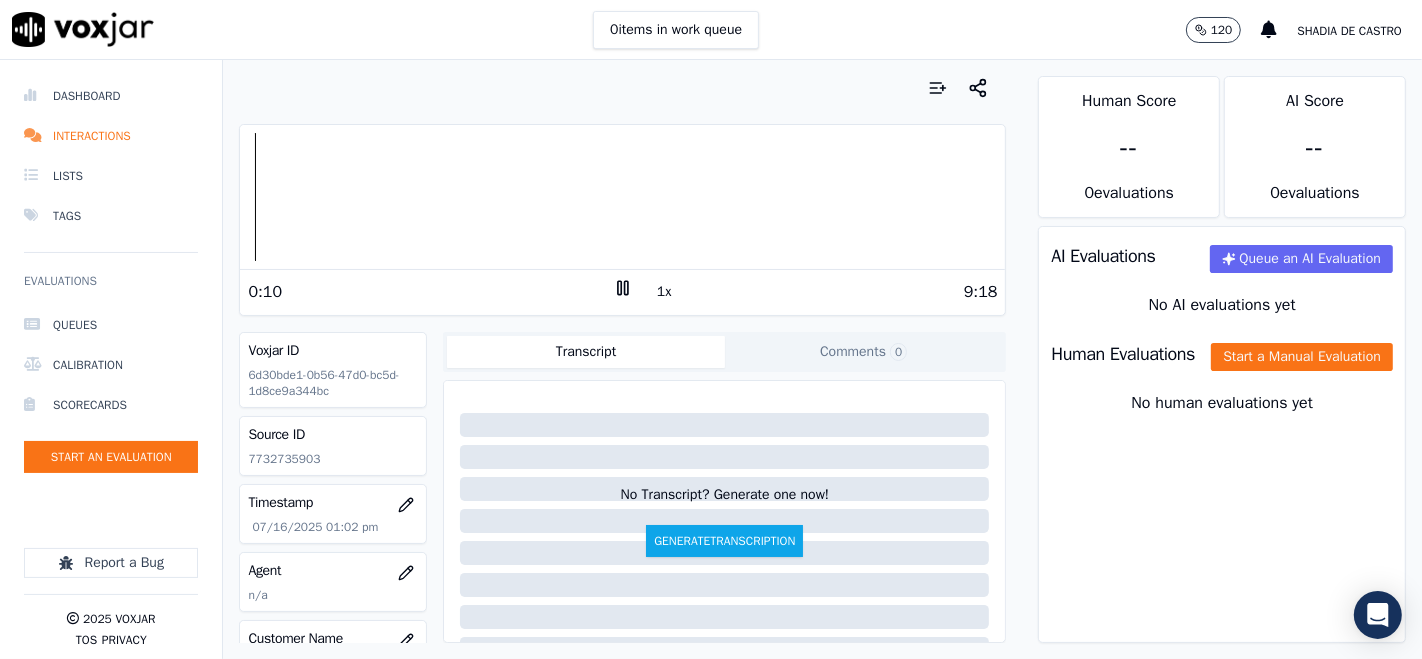 click 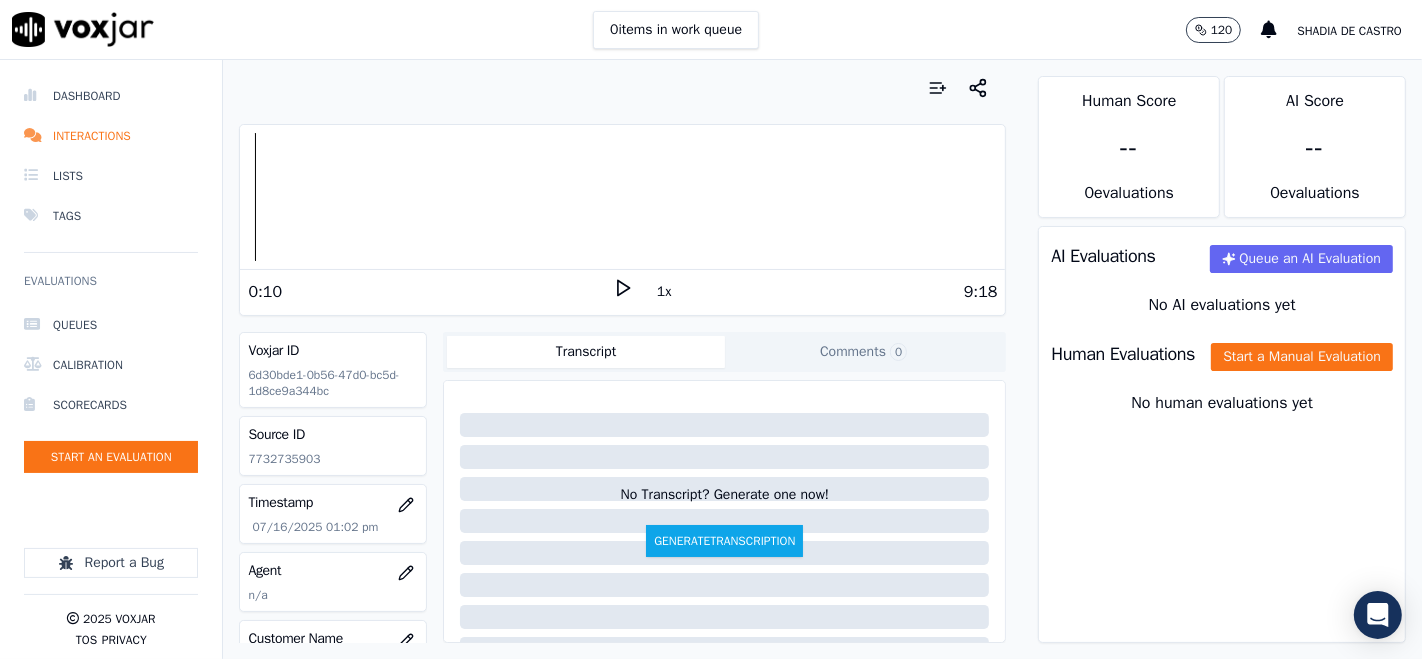 click 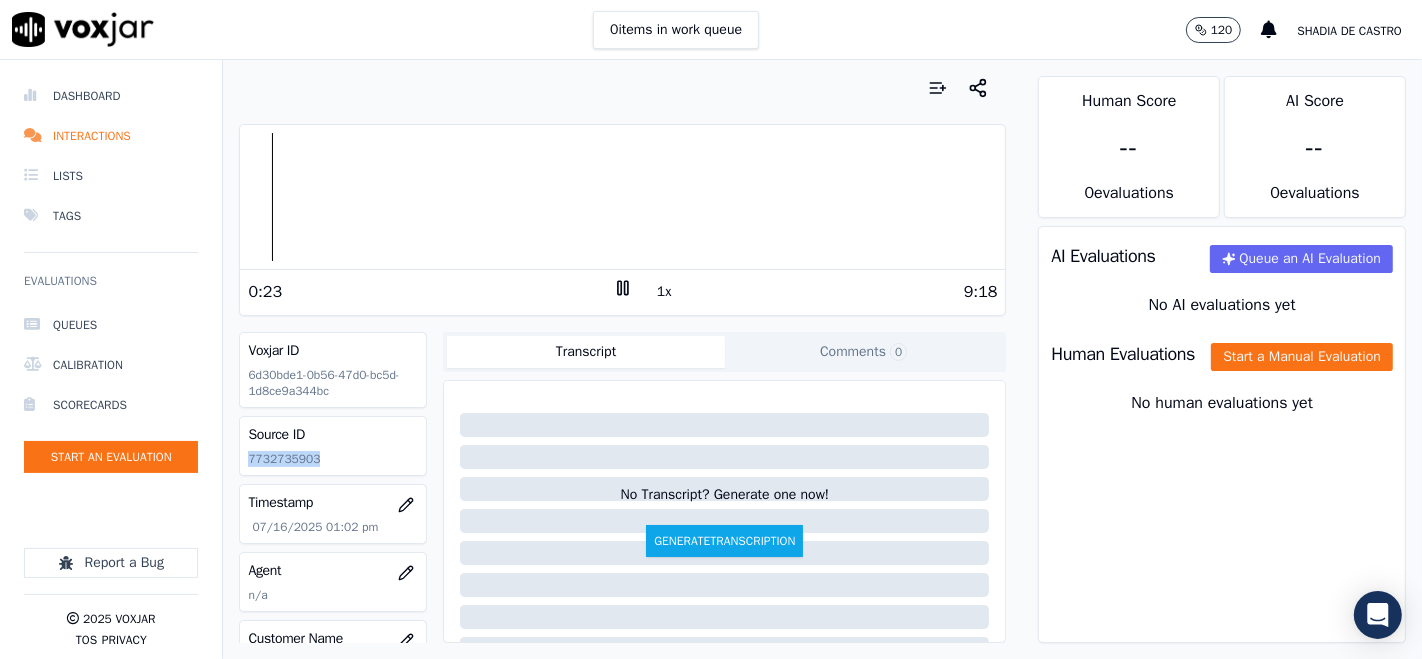 drag, startPoint x: 249, startPoint y: 458, endPoint x: 368, endPoint y: 460, distance: 119.01681 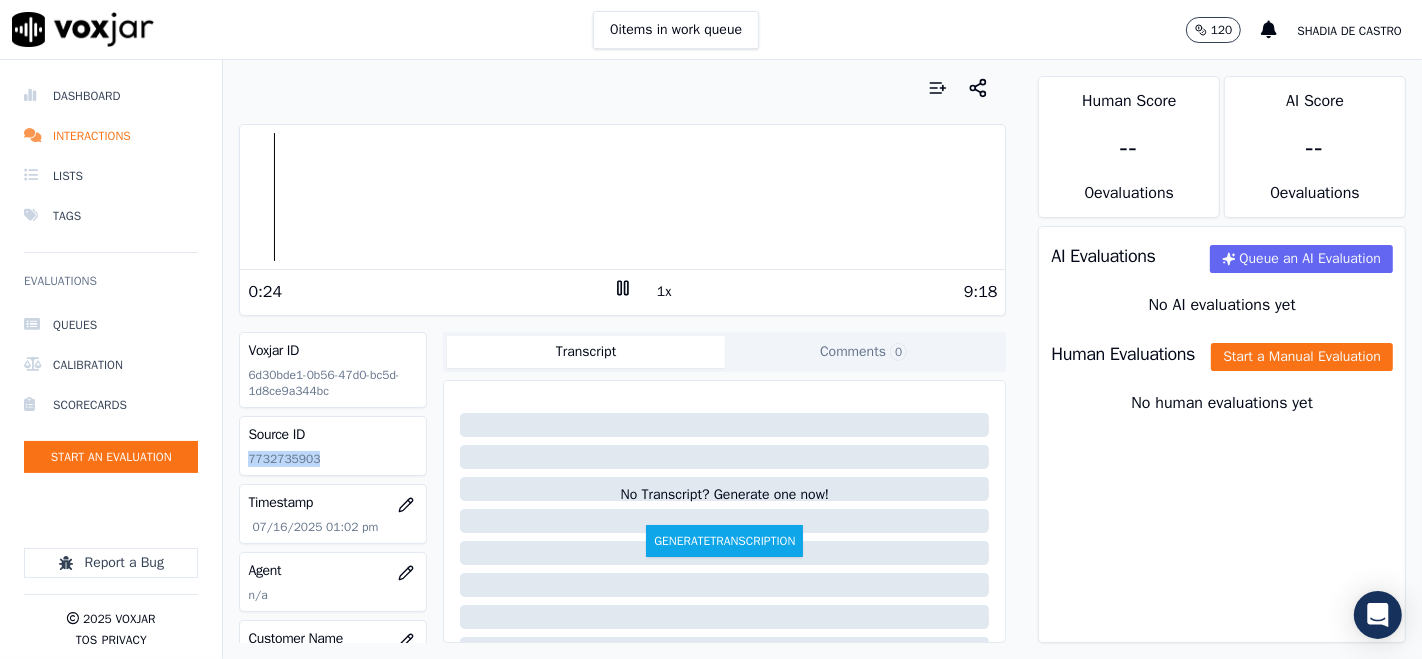 copy on "7732735903" 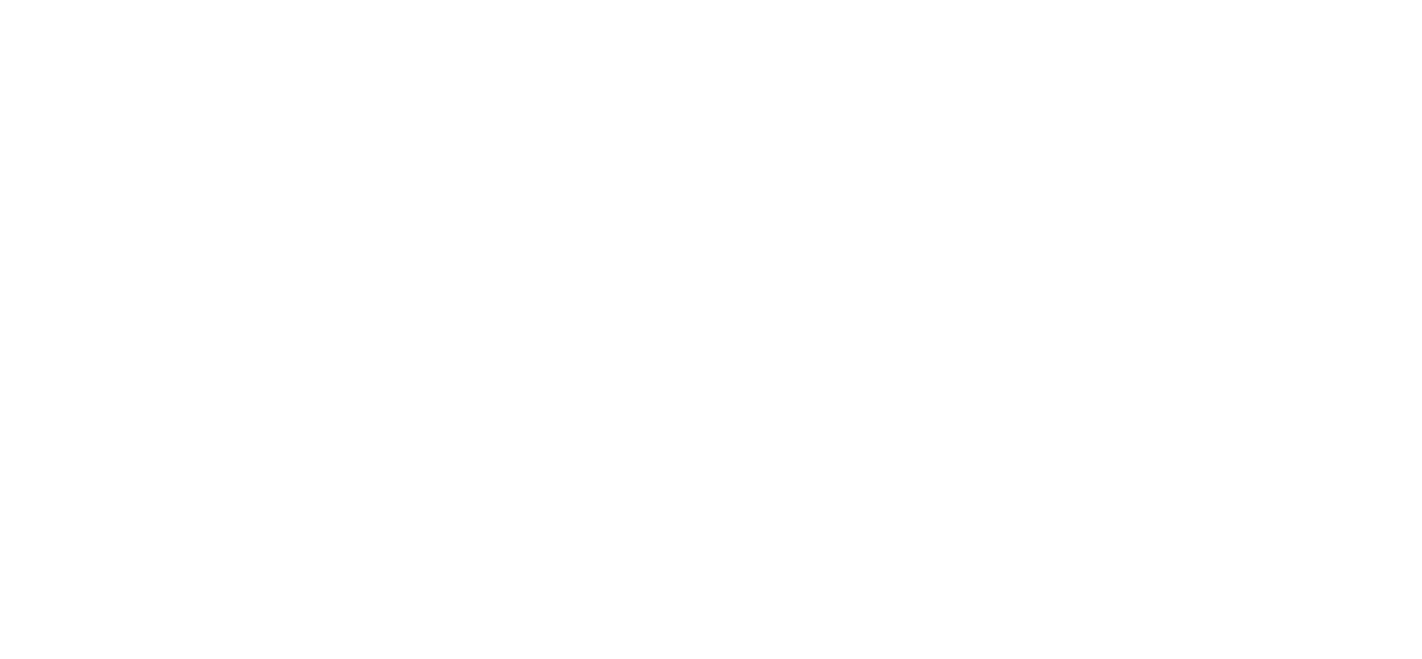 scroll, scrollTop: 0, scrollLeft: 0, axis: both 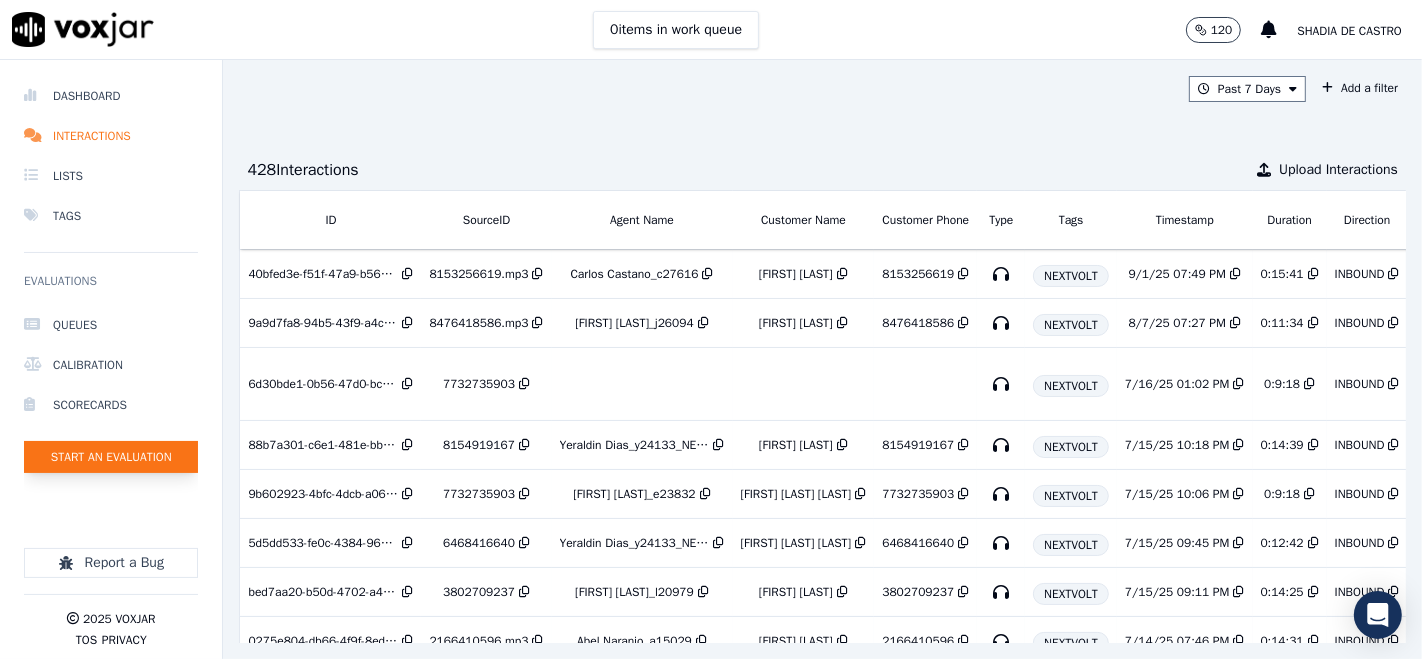 click on "Start an Evaluation" 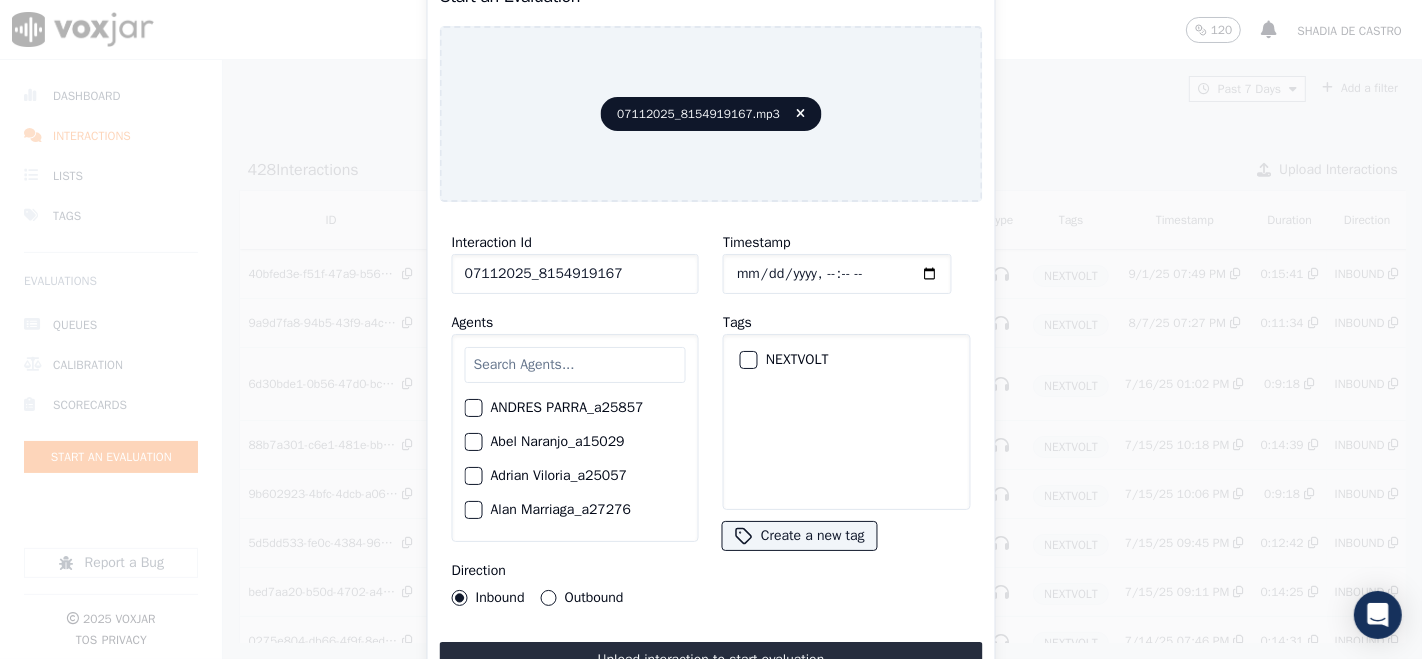 type on "07112025_8154919167" 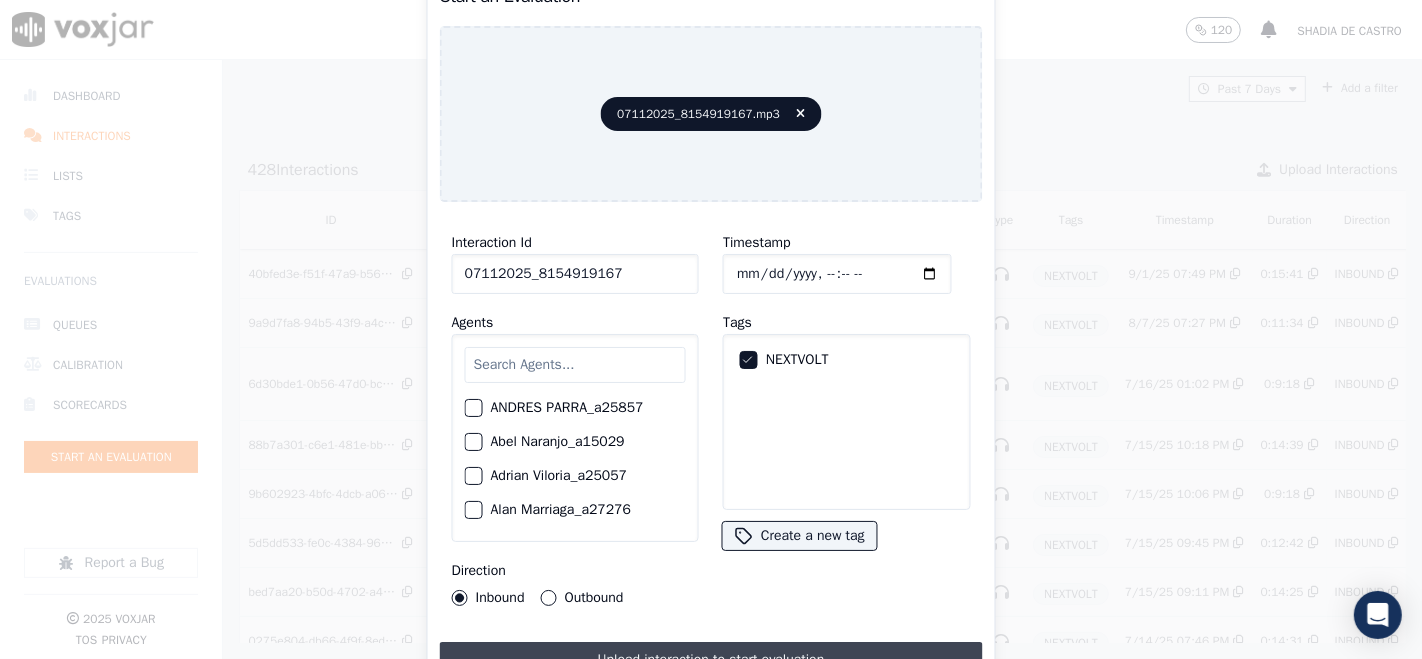 click on "Upload interaction to start evaluation" at bounding box center [711, 660] 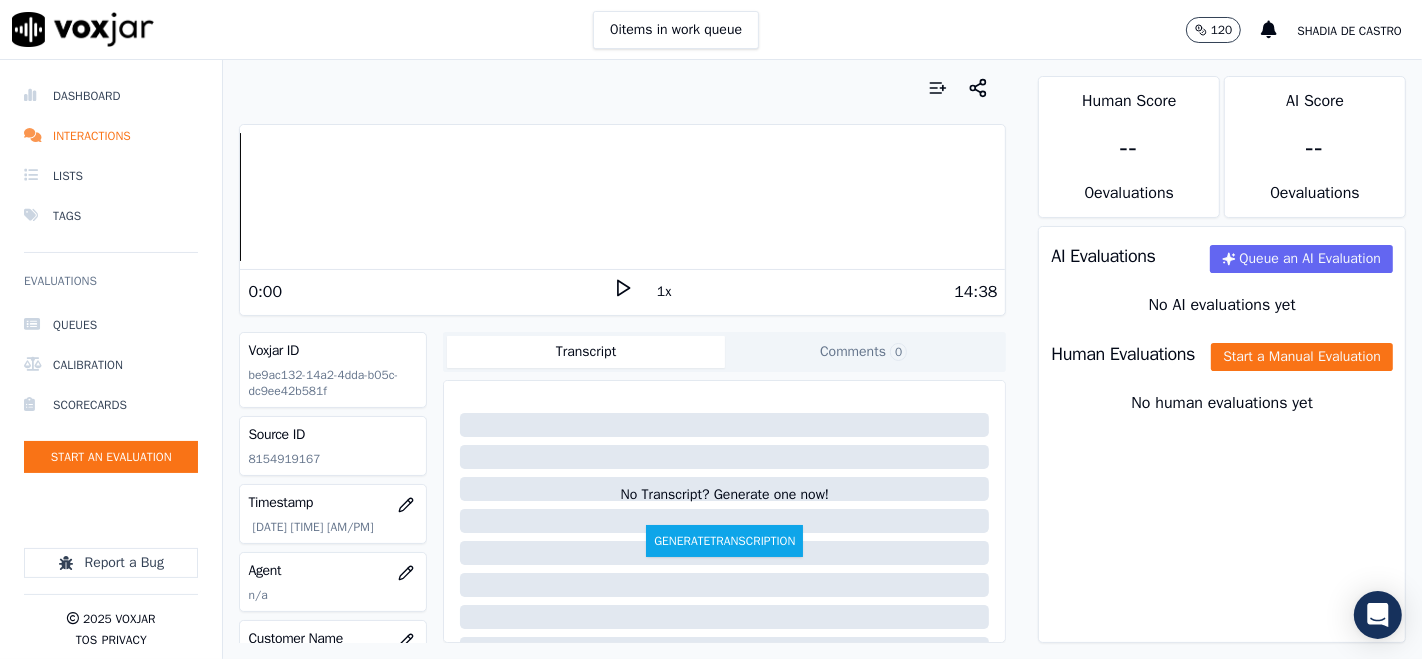 click 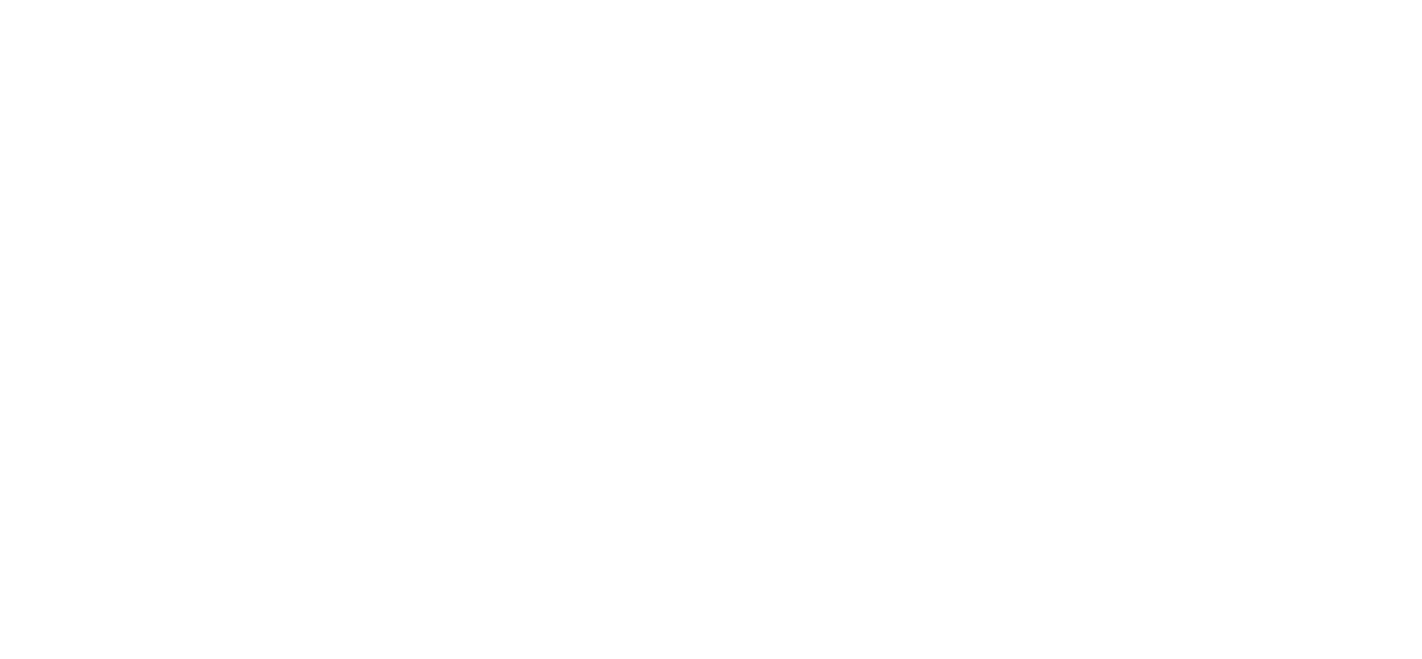 scroll, scrollTop: 0, scrollLeft: 0, axis: both 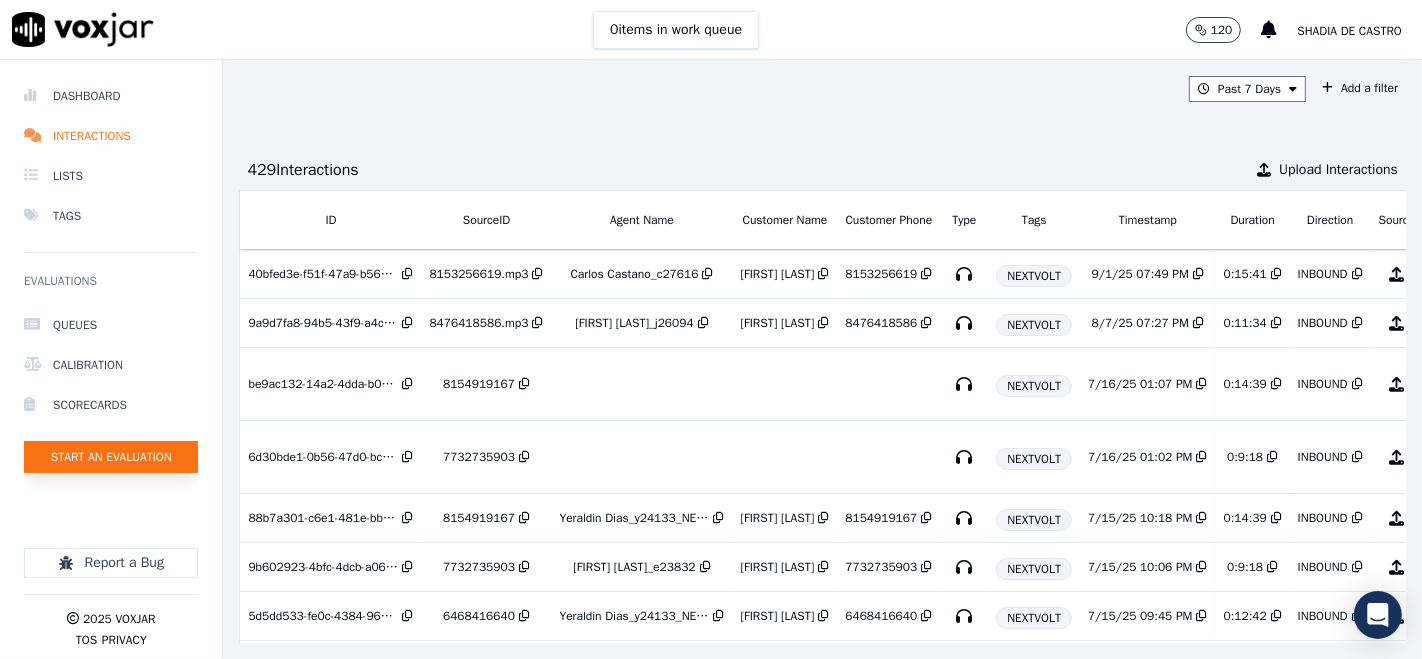 click on "Start an Evaluation" 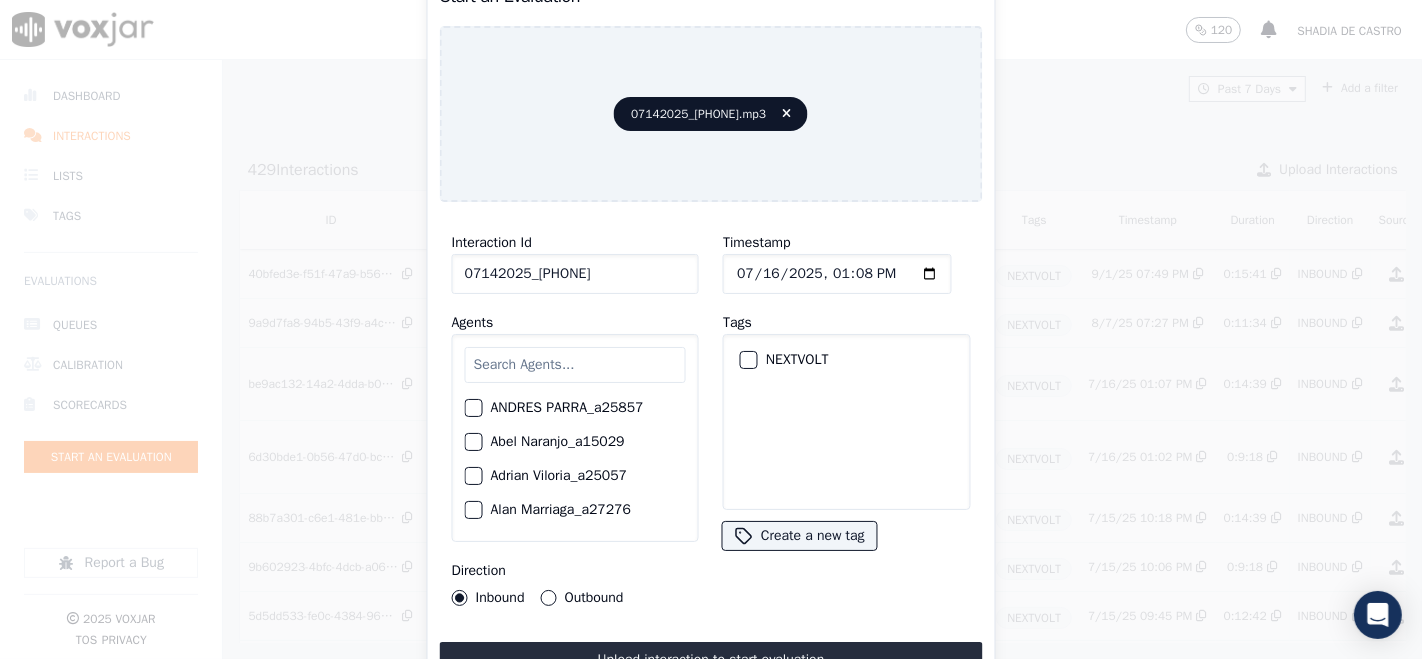 type on "07142025_[PHONE]" 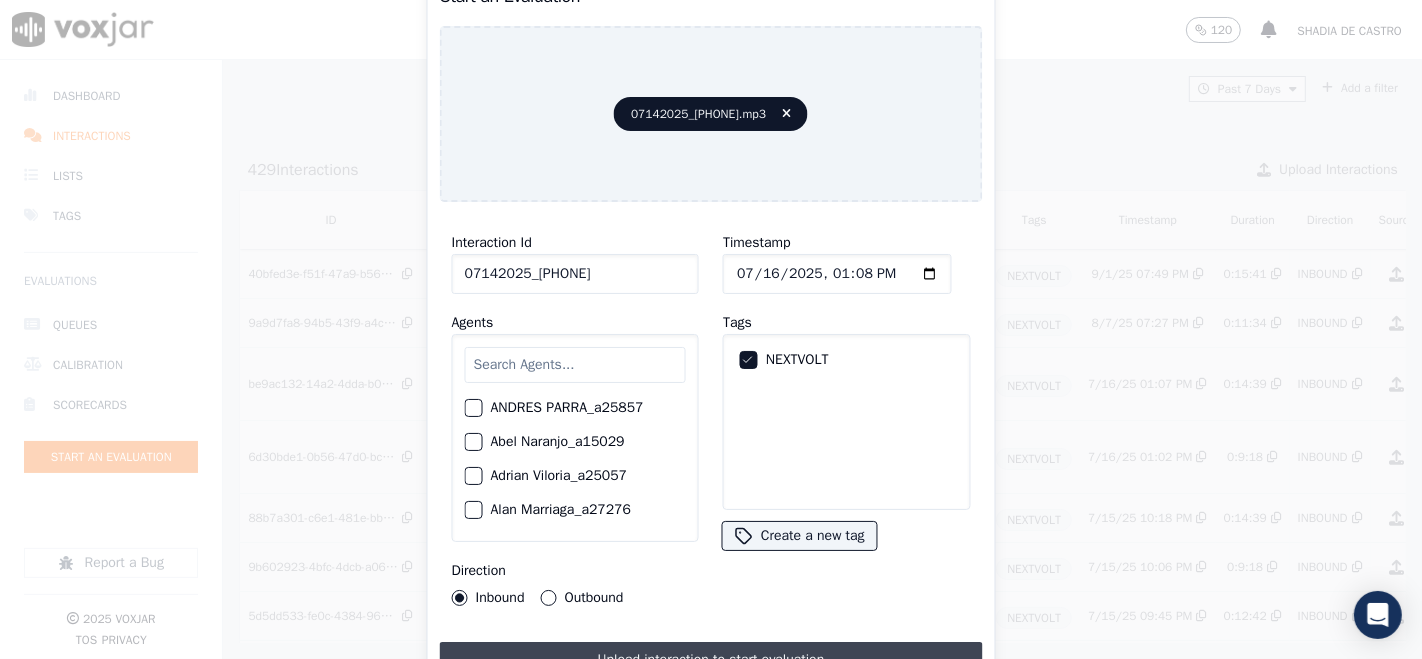 click on "Upload interaction to start evaluation" at bounding box center [711, 660] 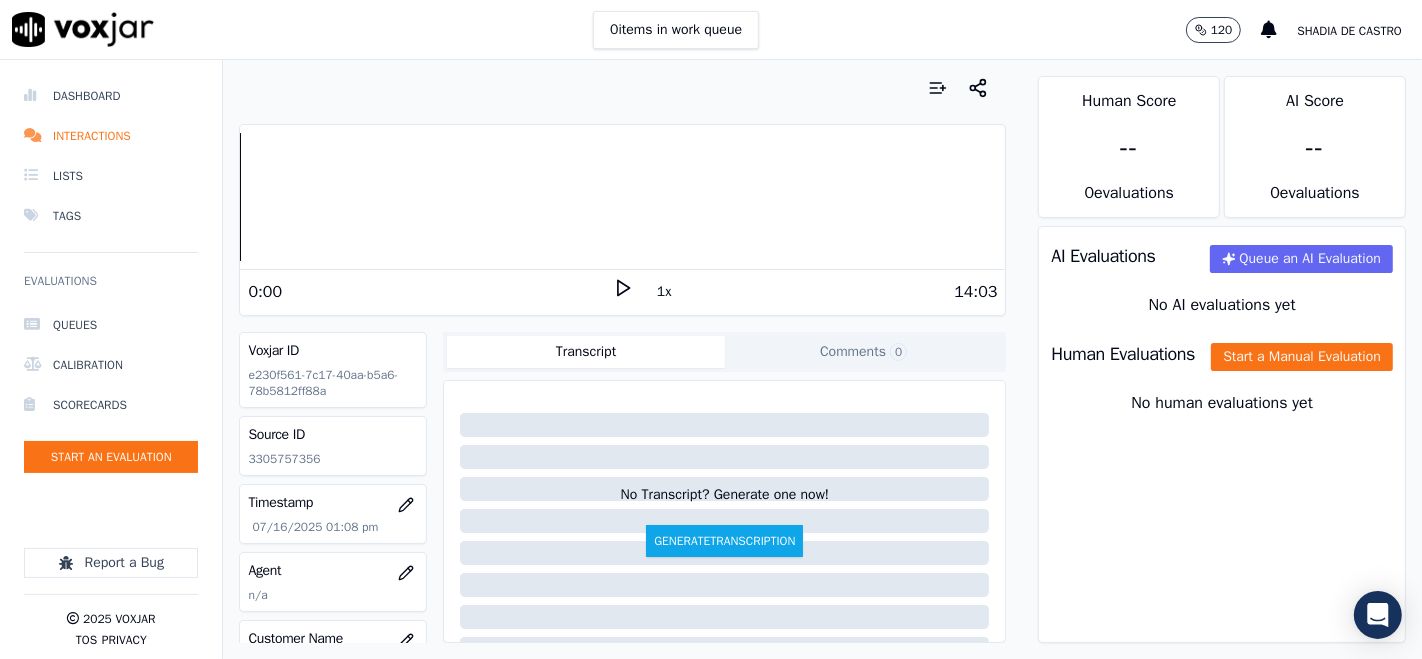 click 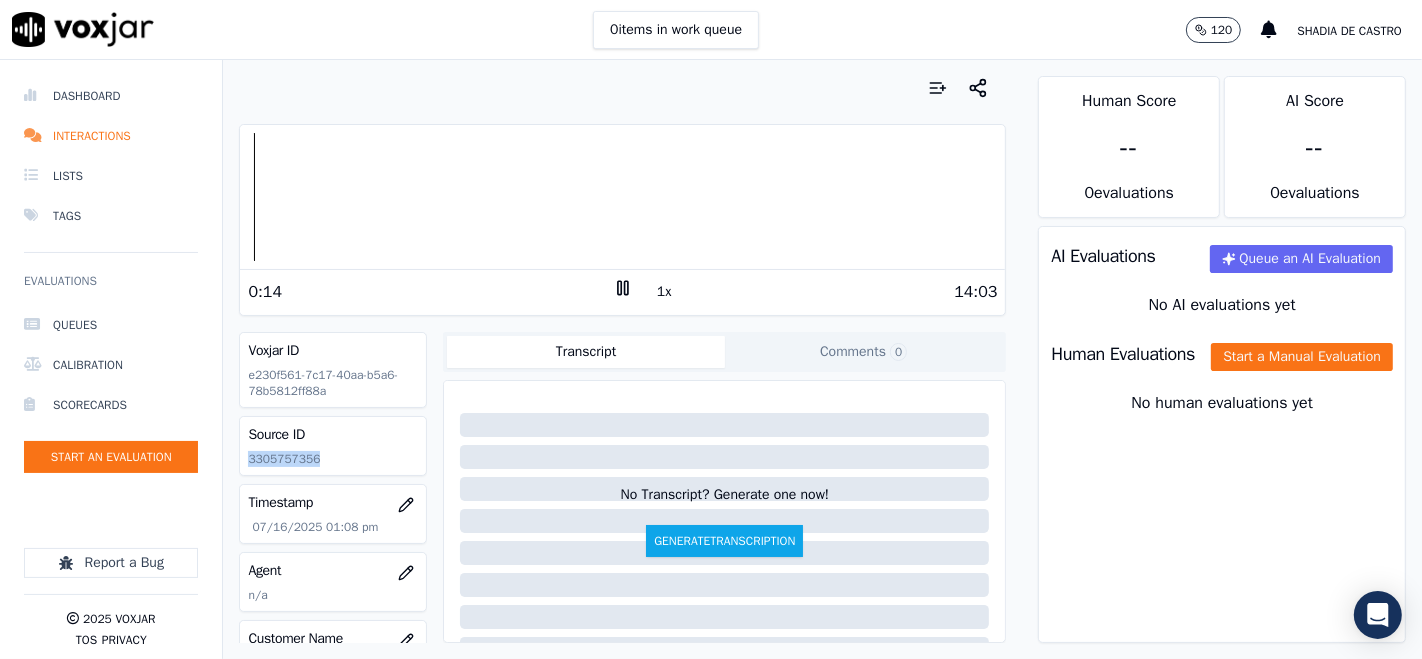 drag, startPoint x: 250, startPoint y: 457, endPoint x: 348, endPoint y: 467, distance: 98.50888 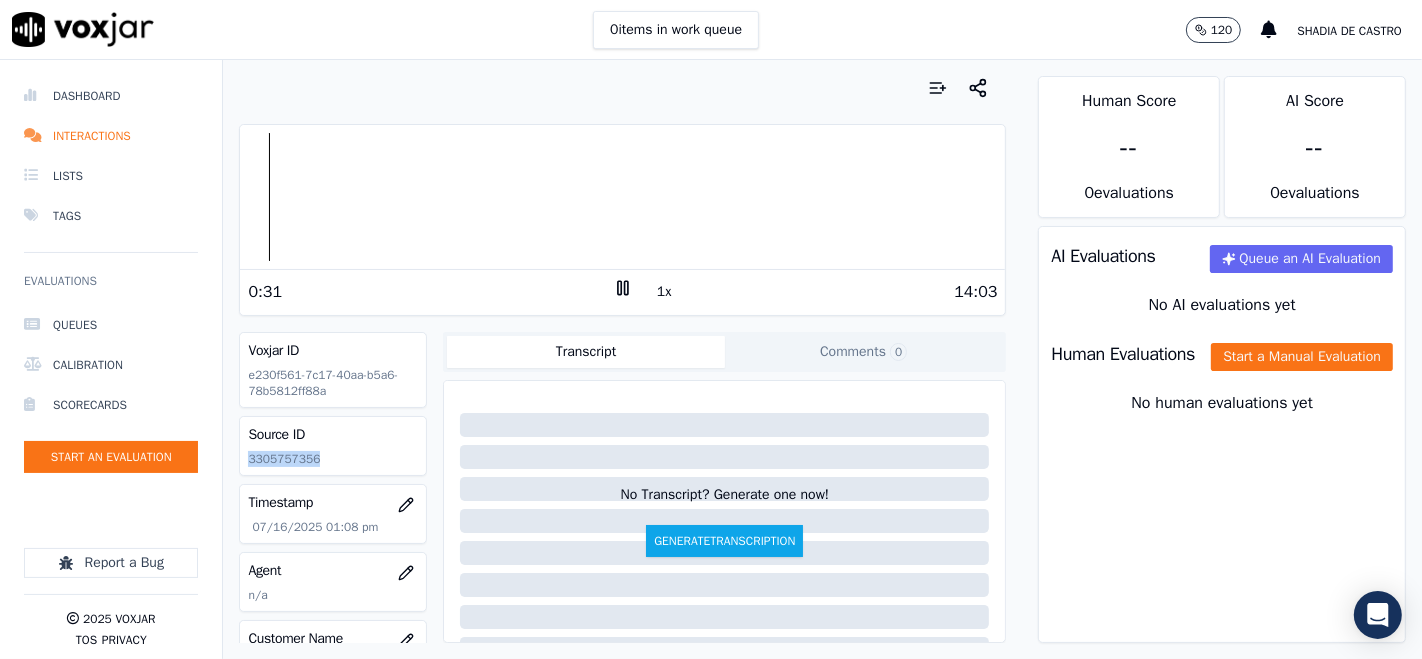 click 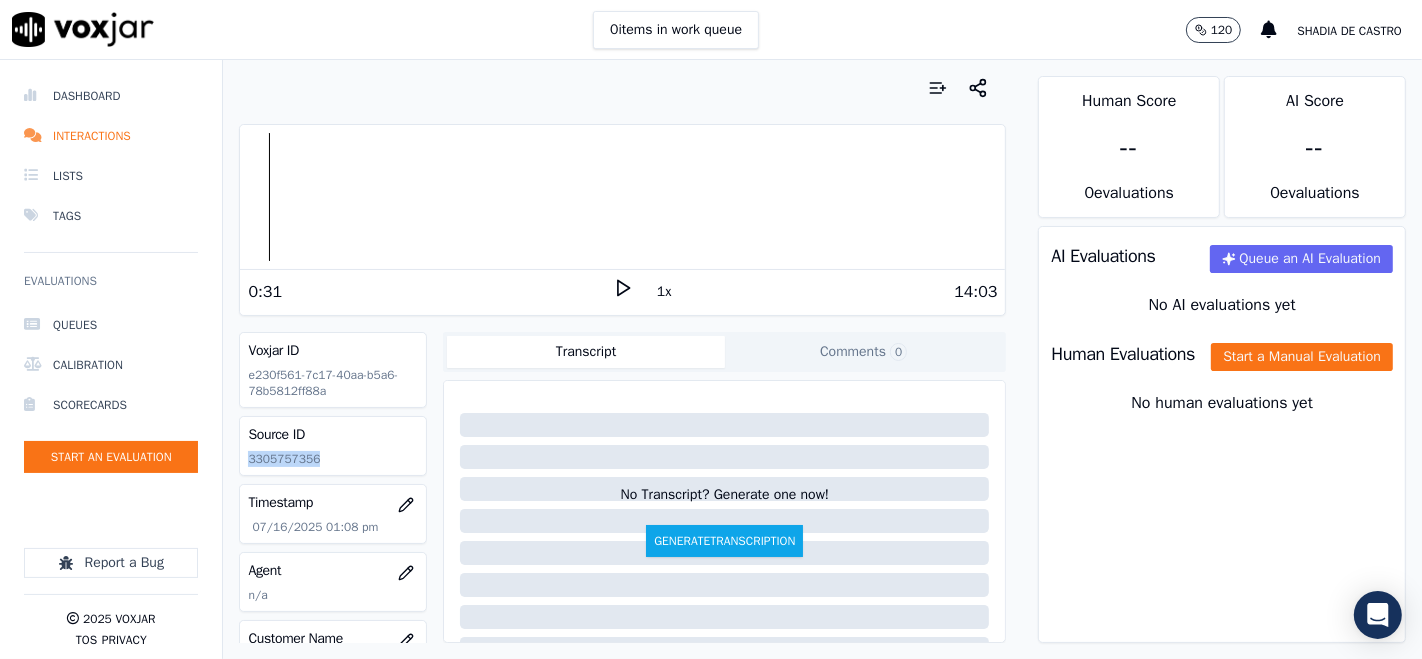 drag, startPoint x: 607, startPoint y: 287, endPoint x: 585, endPoint y: 281, distance: 22.803509 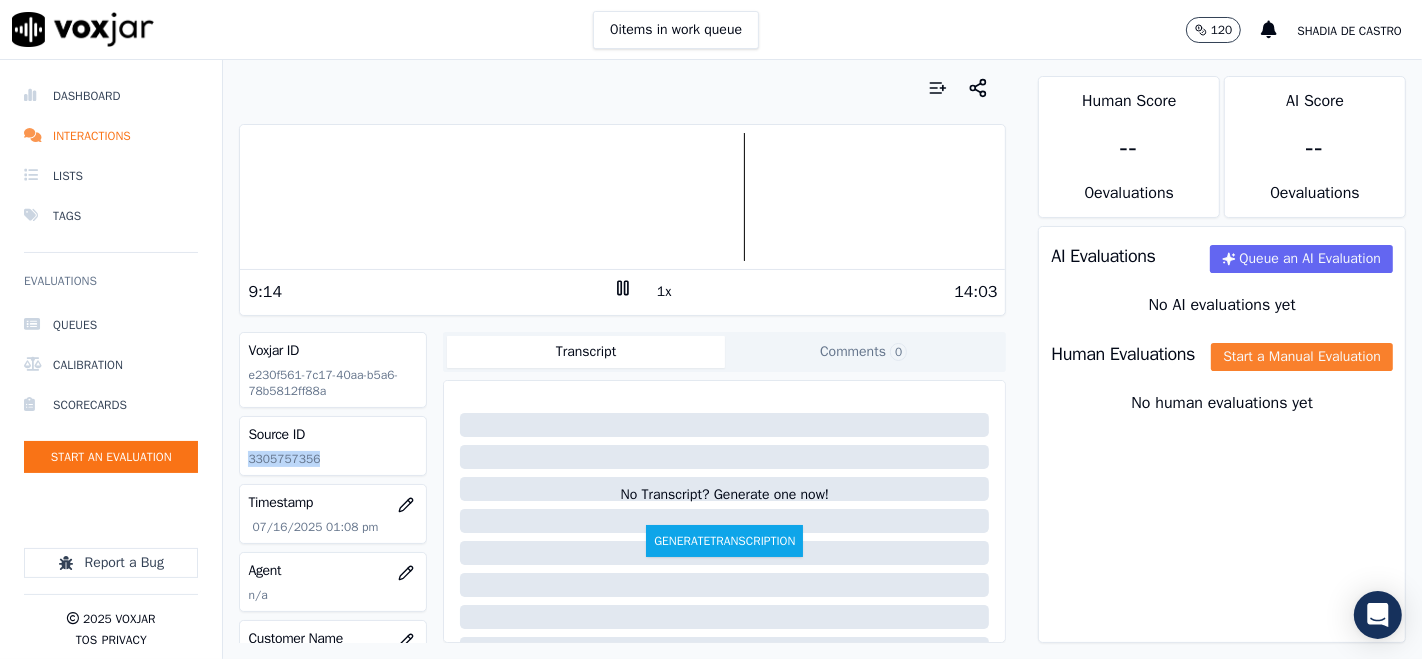 click on "Start a Manual Evaluation" 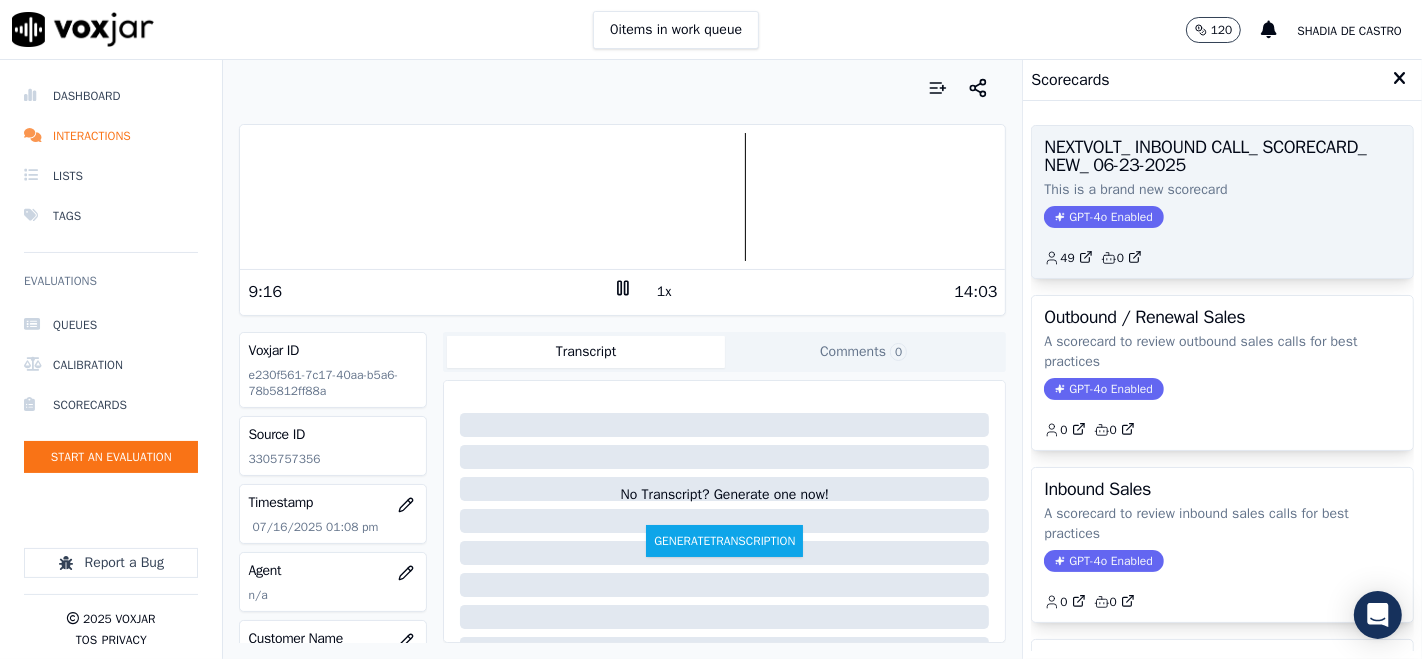 click on "This is a brand new scorecard" 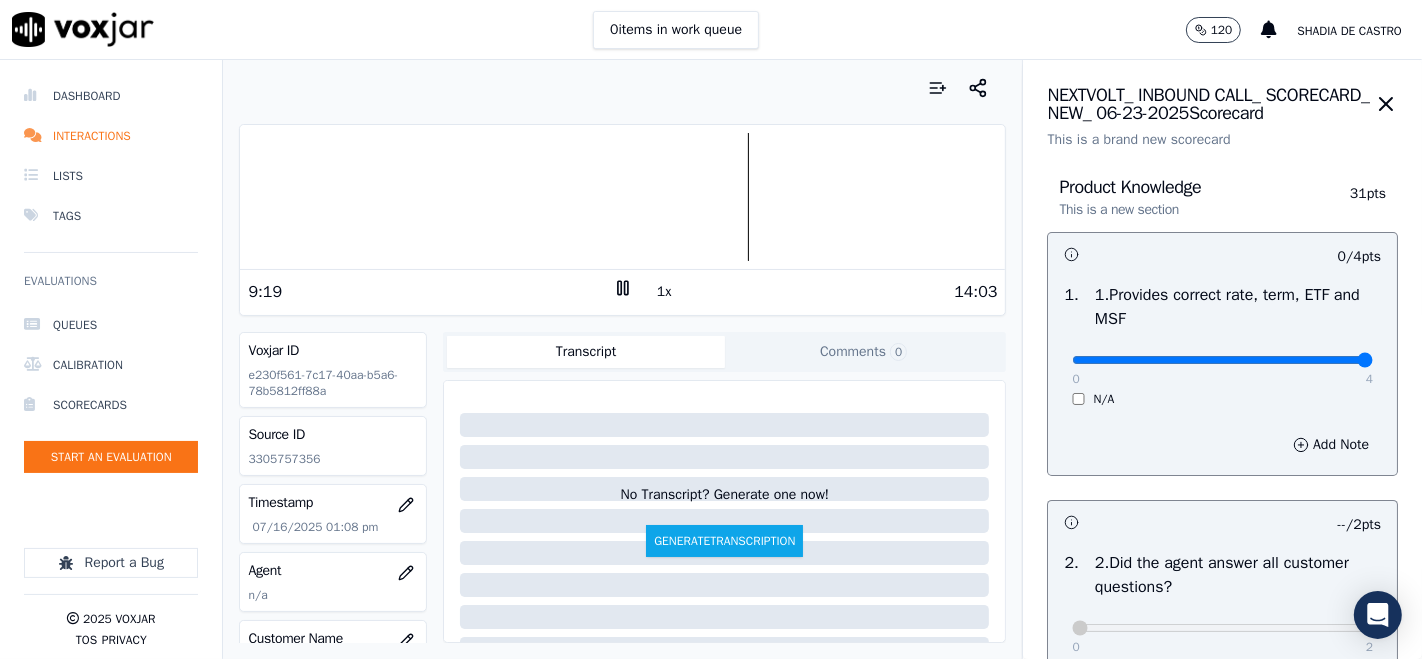 type on "4" 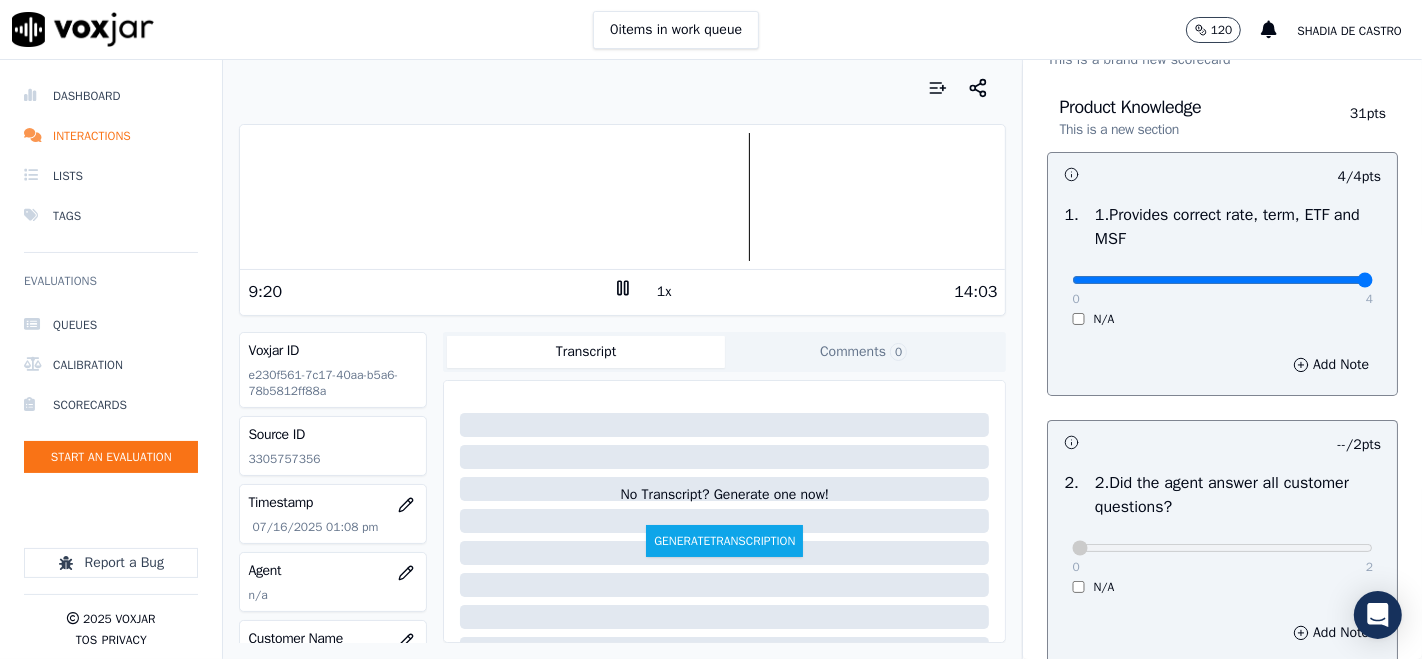 scroll, scrollTop: 222, scrollLeft: 0, axis: vertical 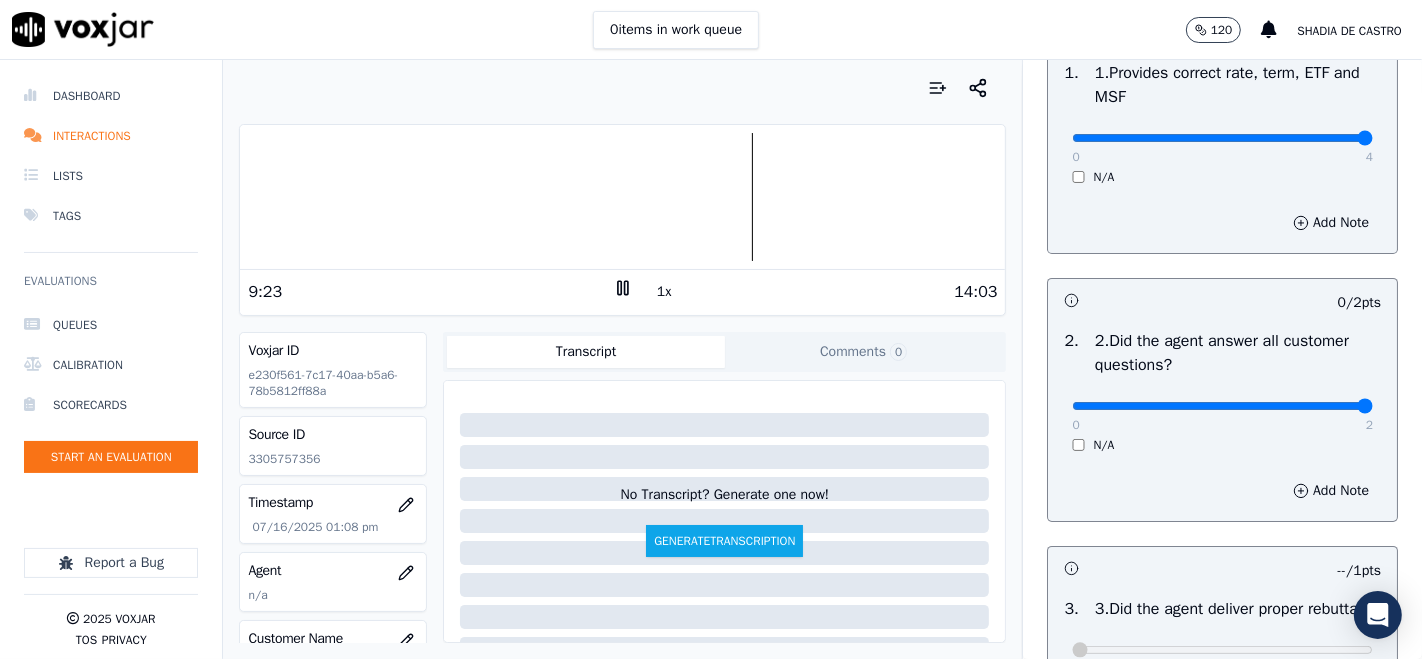 type on "2" 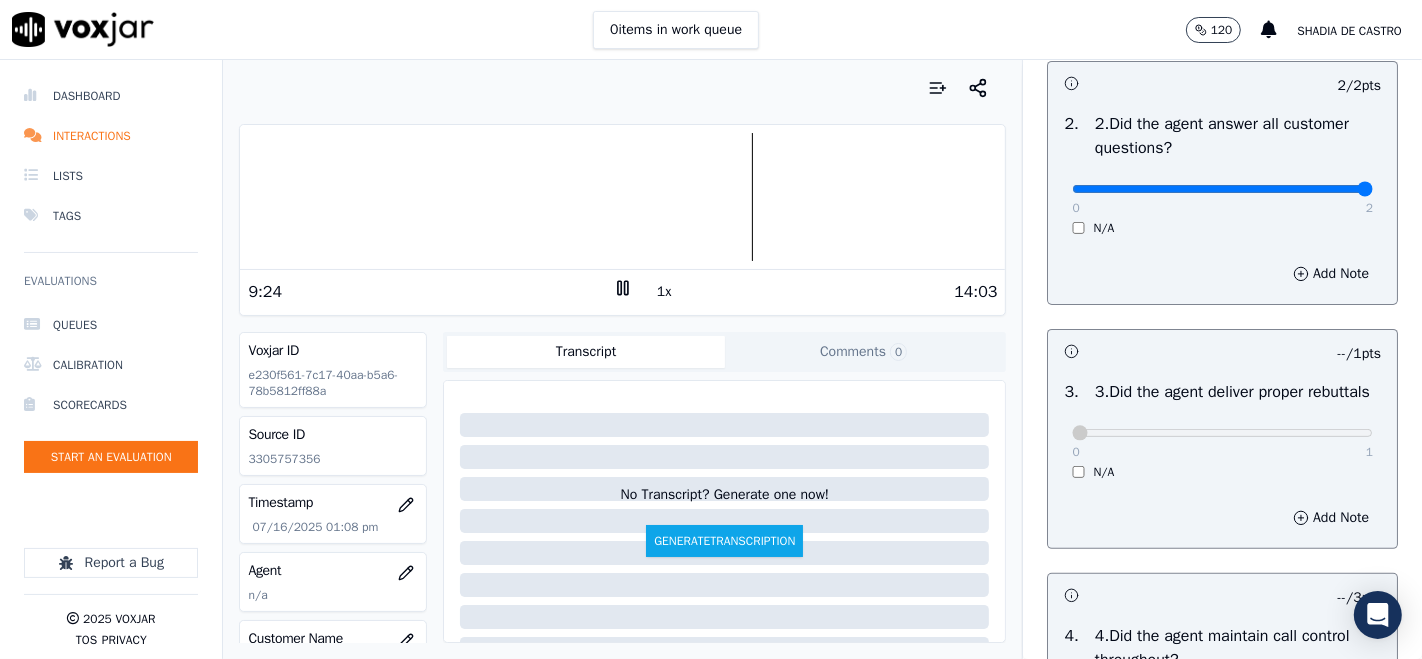 scroll, scrollTop: 444, scrollLeft: 0, axis: vertical 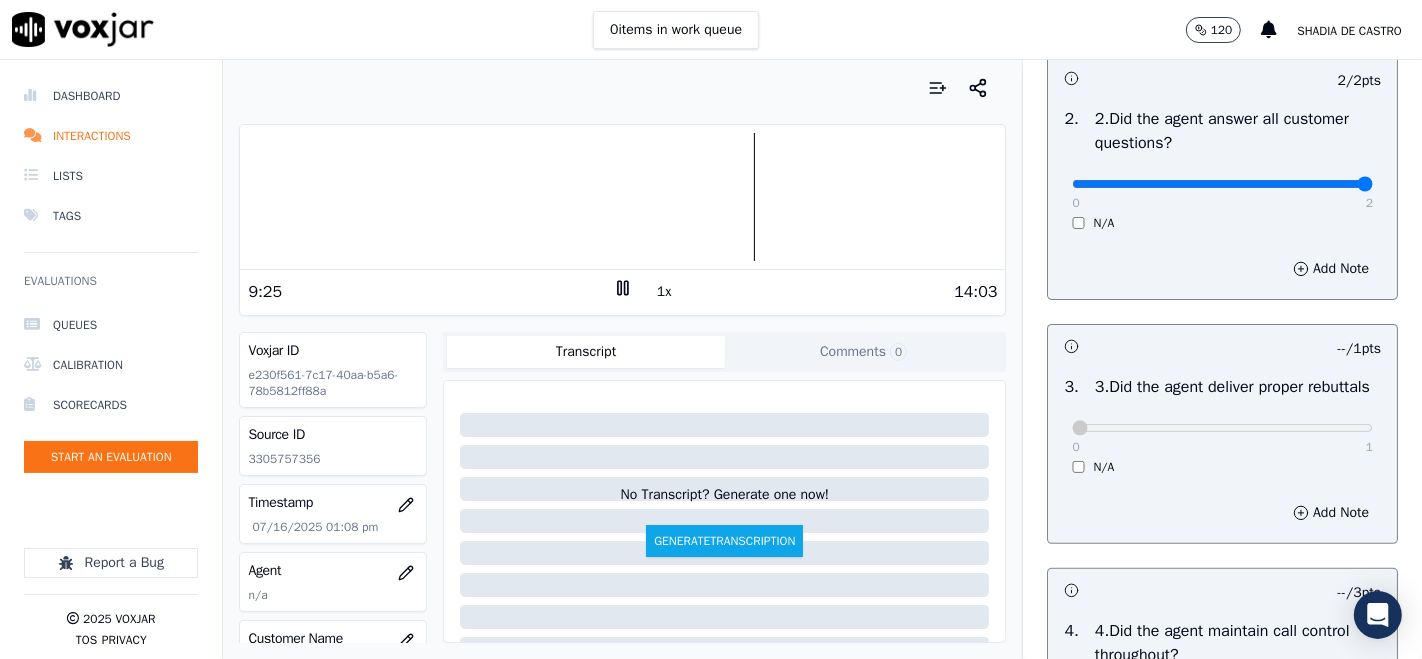 click on "N/A" at bounding box center (1222, 467) 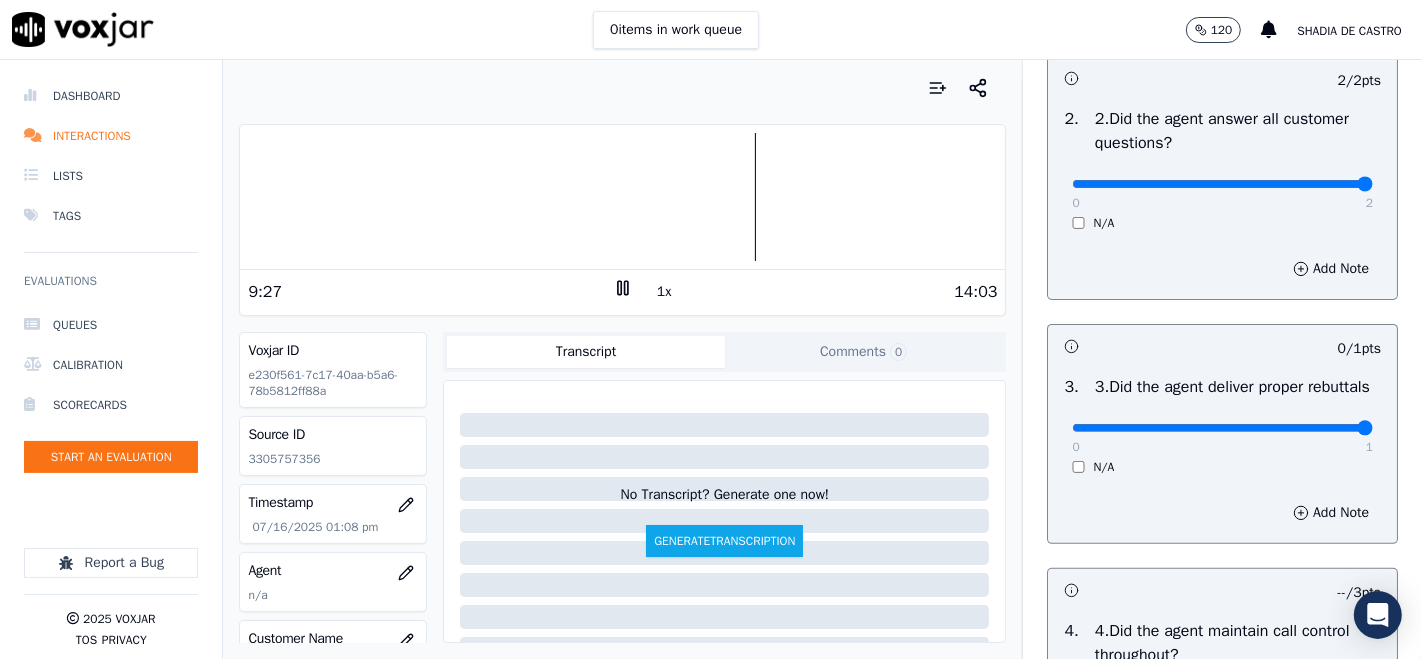 click at bounding box center [1222, -84] 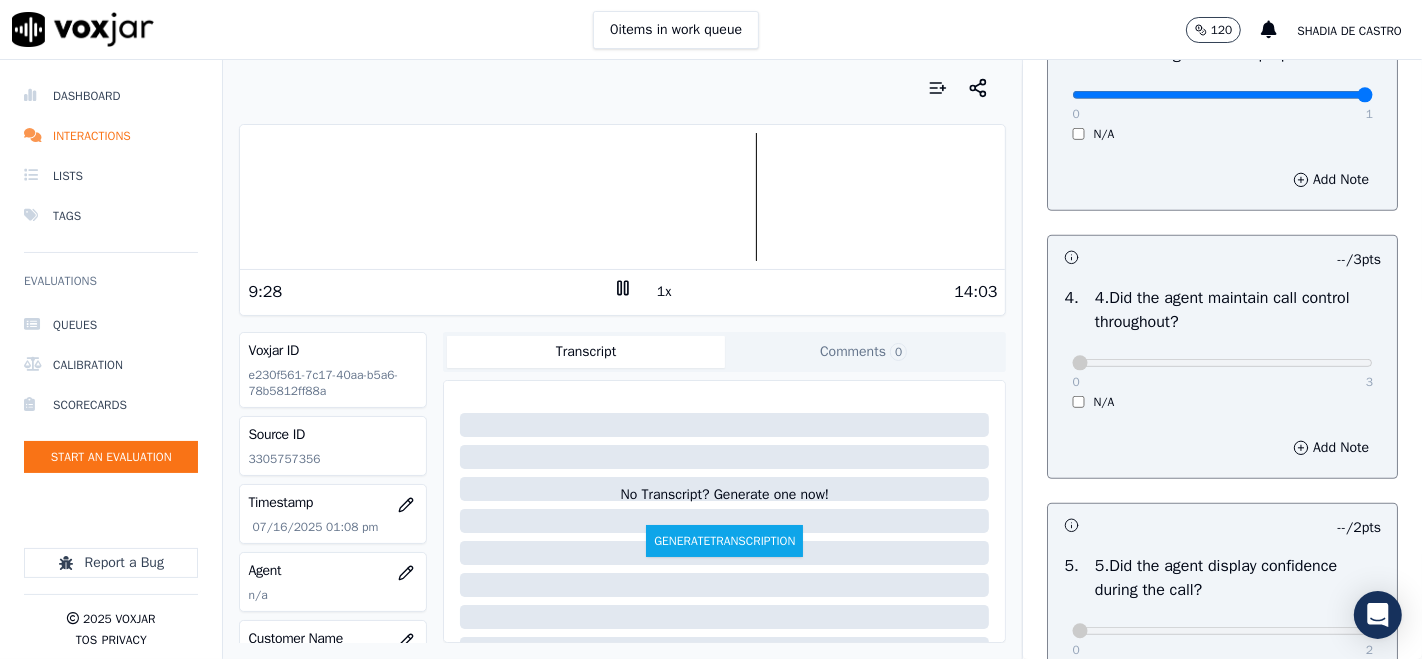 scroll, scrollTop: 444, scrollLeft: 0, axis: vertical 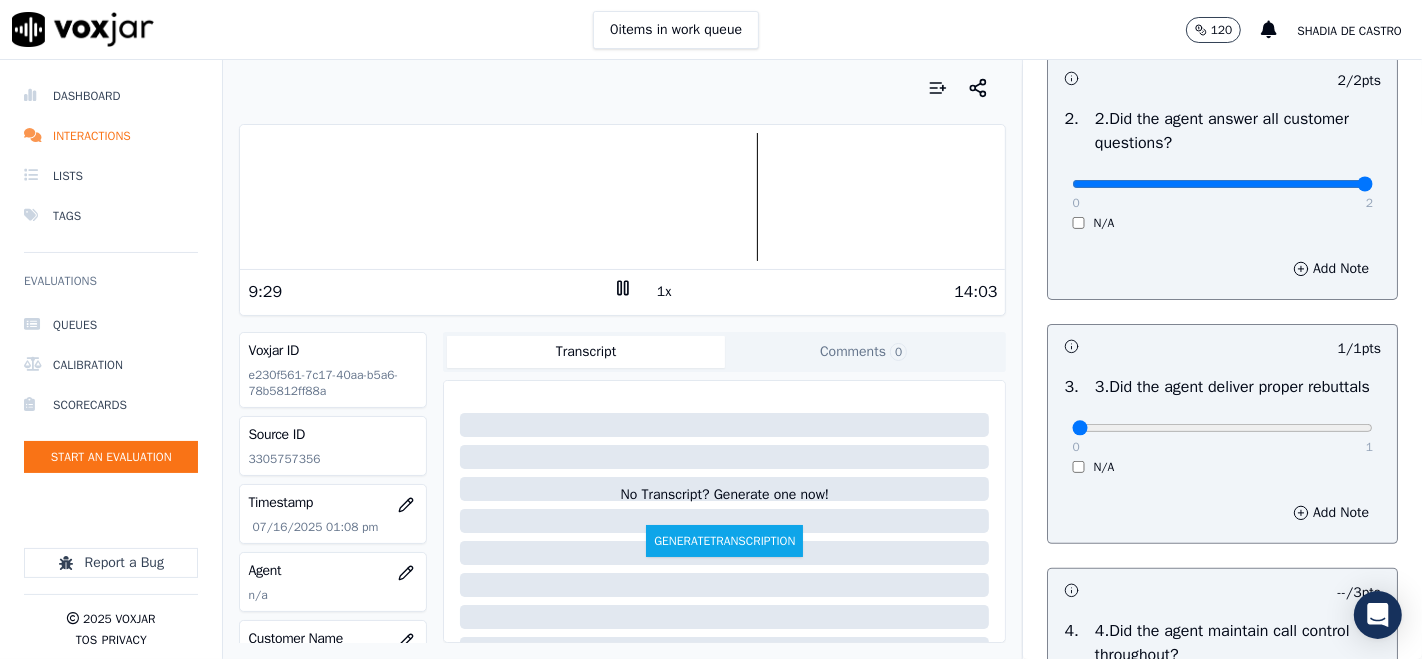 type on "0" 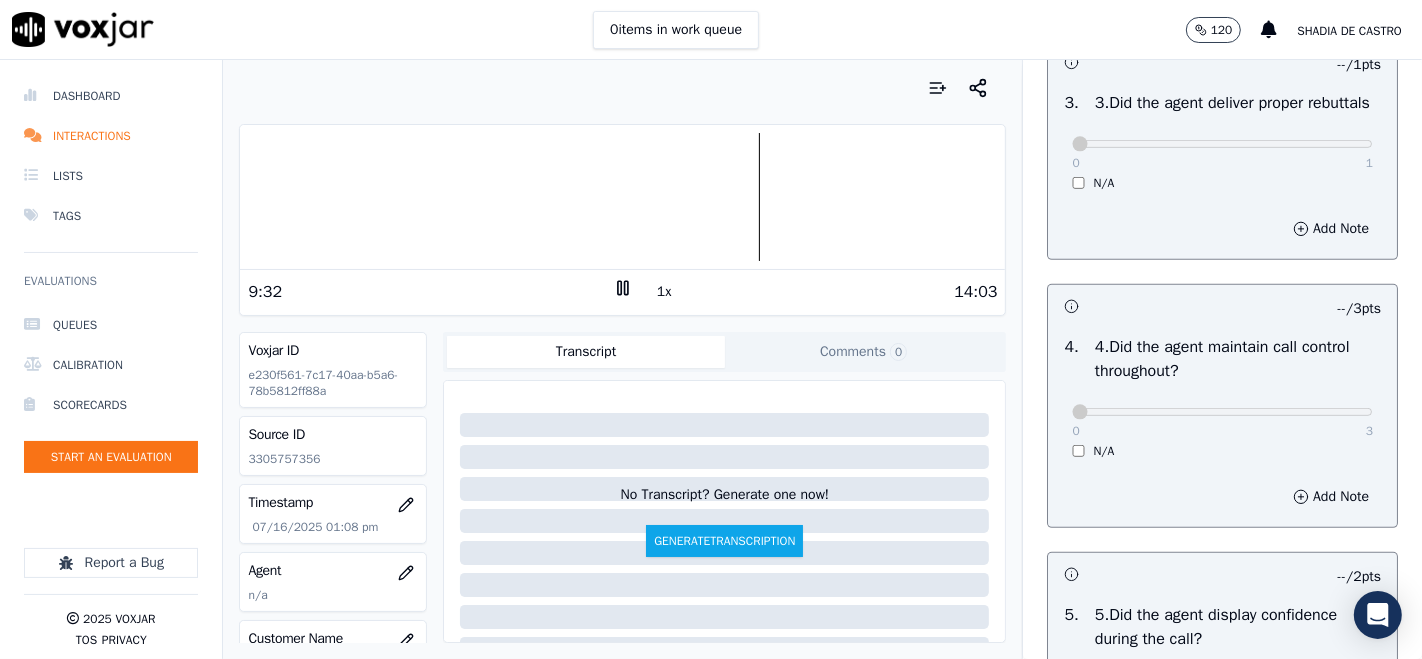 scroll, scrollTop: 777, scrollLeft: 0, axis: vertical 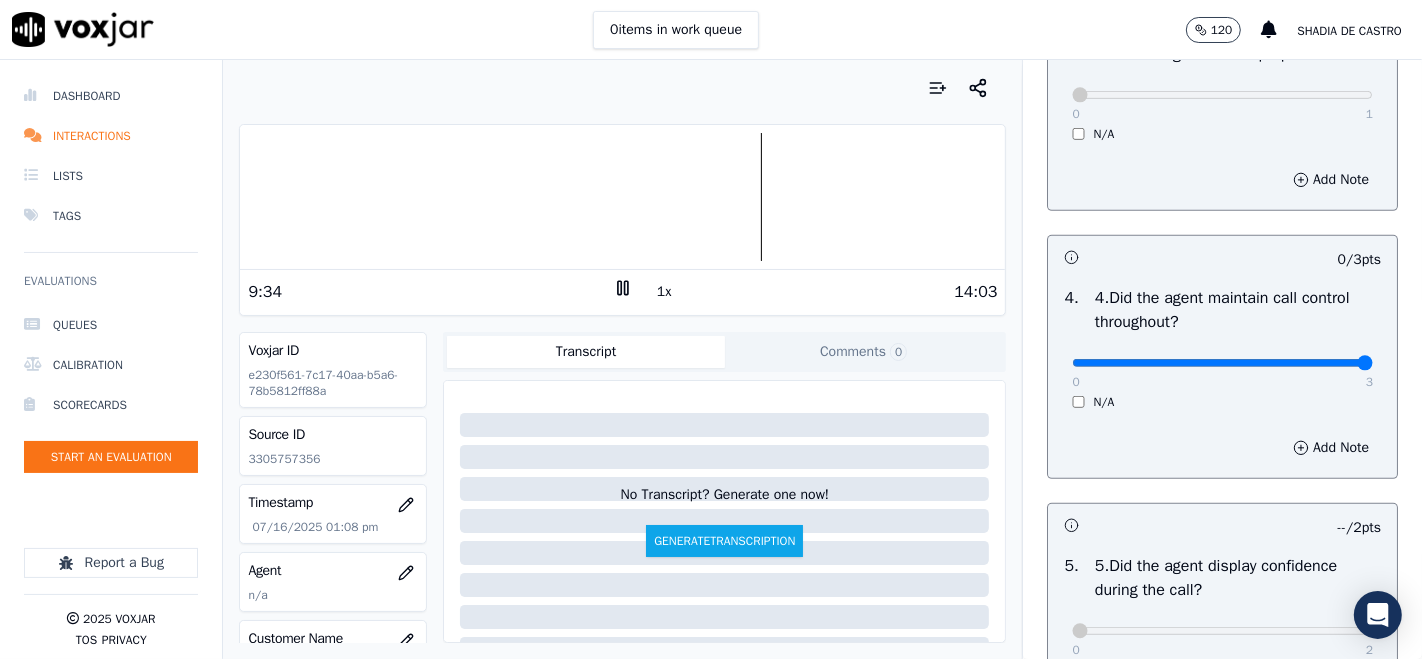 type on "3" 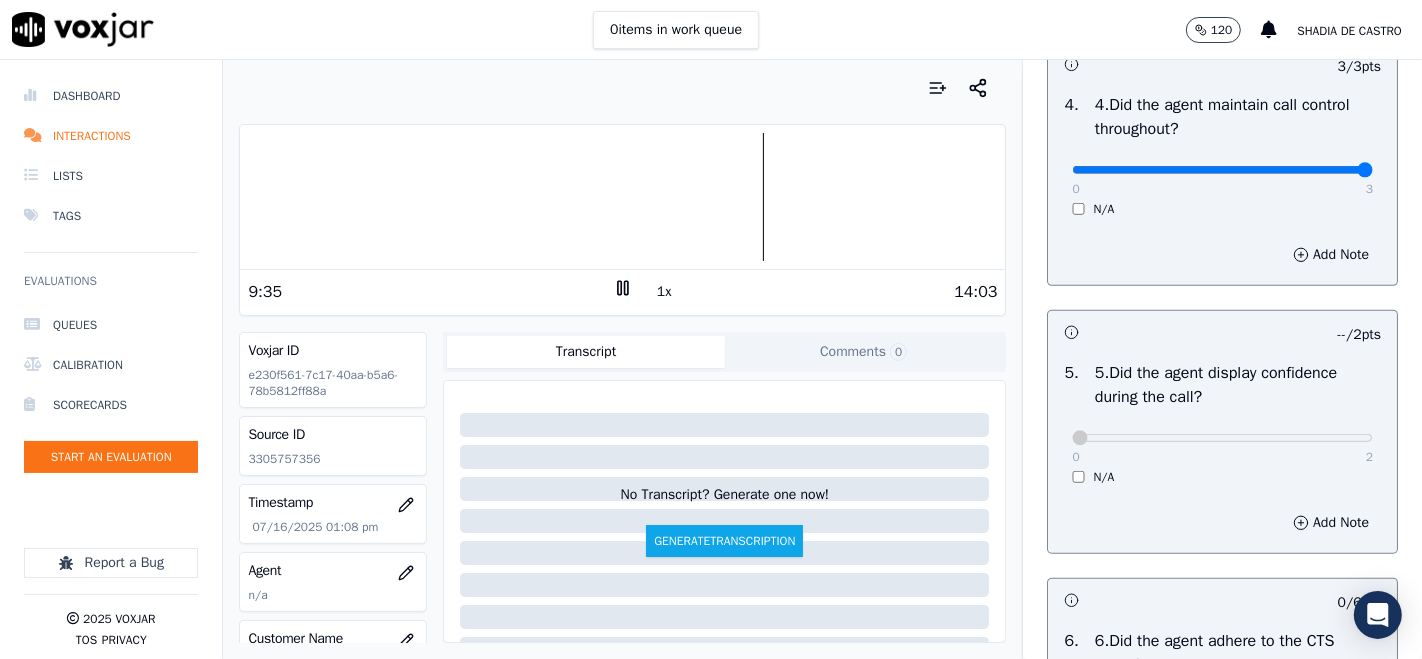 scroll, scrollTop: 1000, scrollLeft: 0, axis: vertical 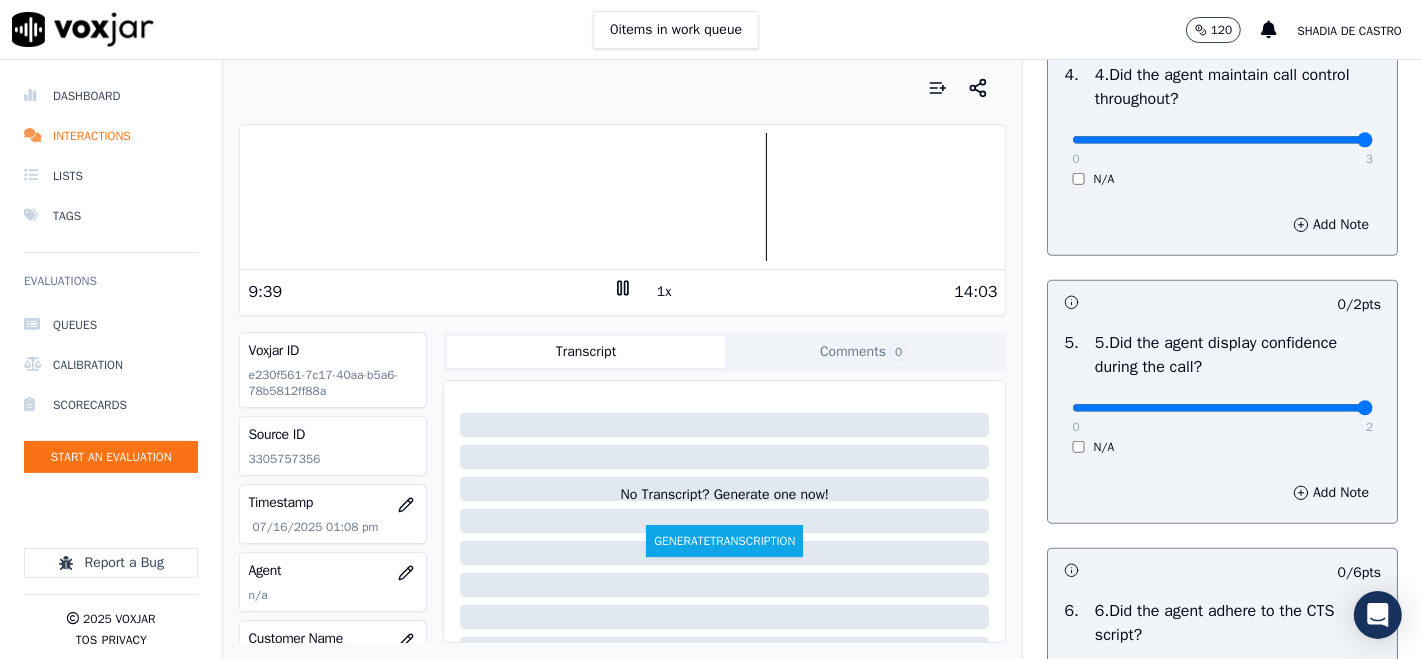 type on "2" 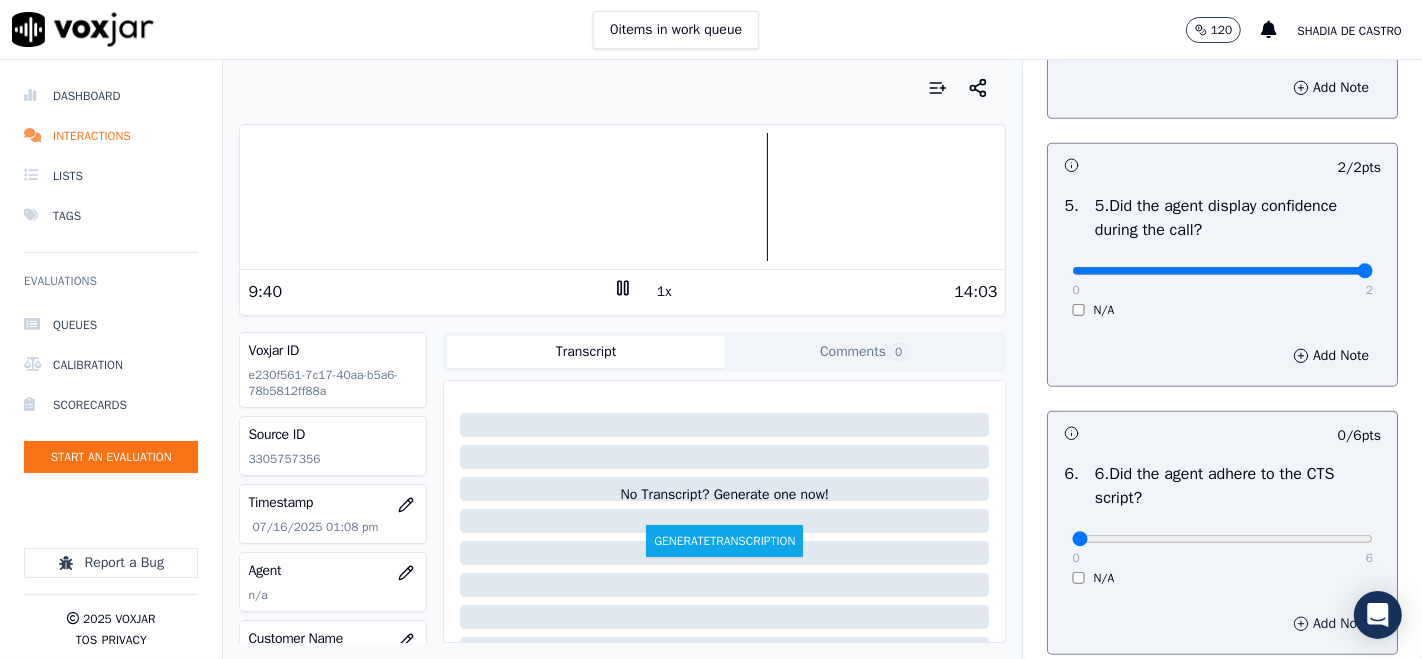 scroll, scrollTop: 1333, scrollLeft: 0, axis: vertical 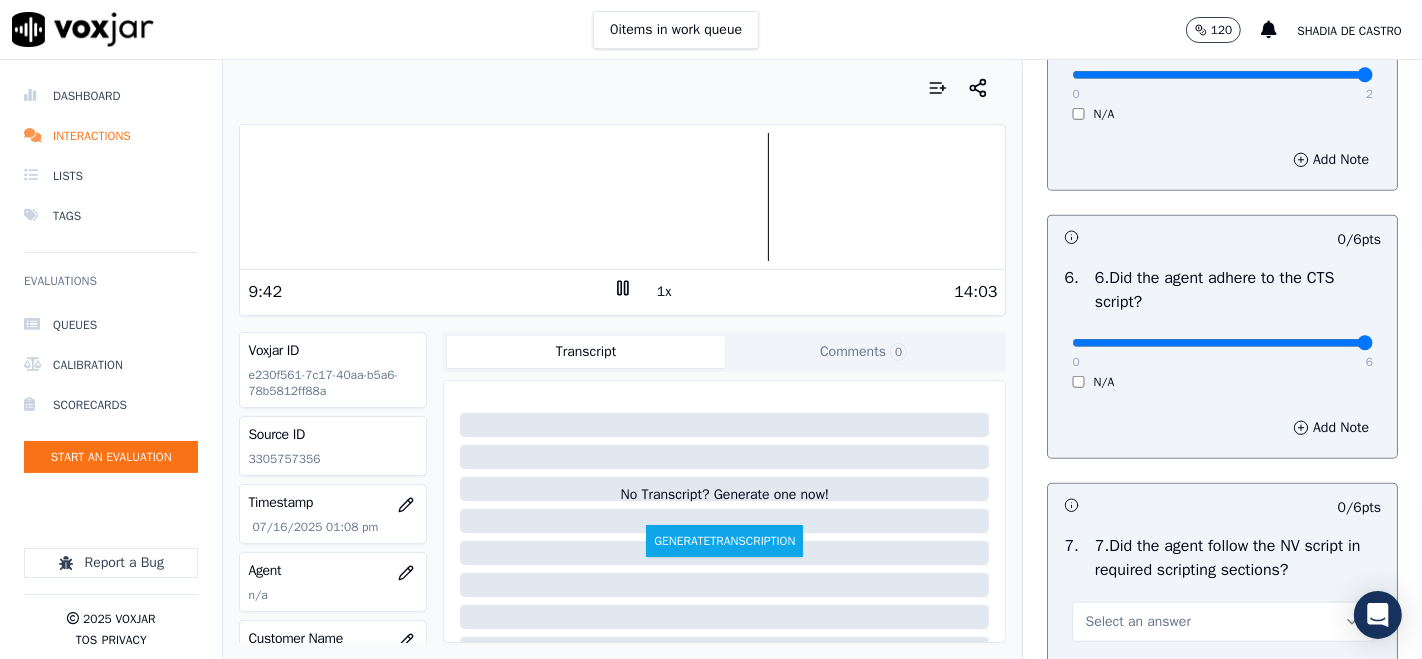 type on "6" 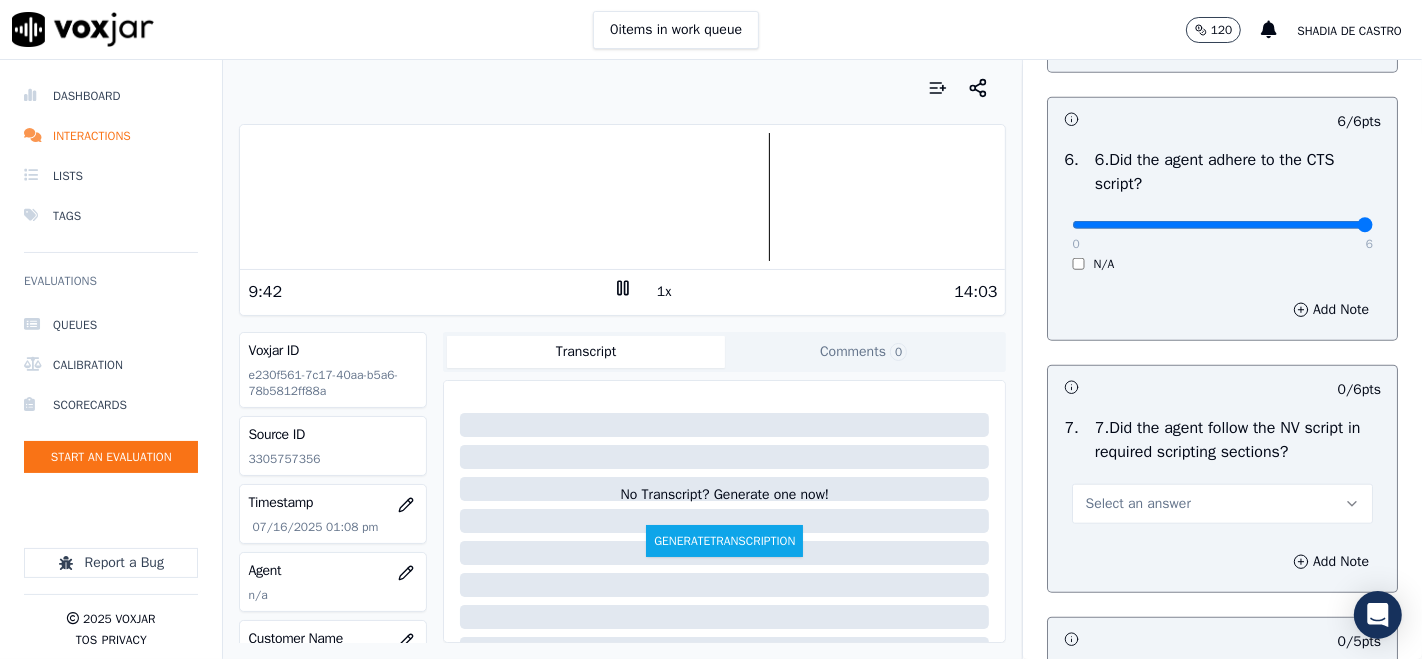 scroll, scrollTop: 1555, scrollLeft: 0, axis: vertical 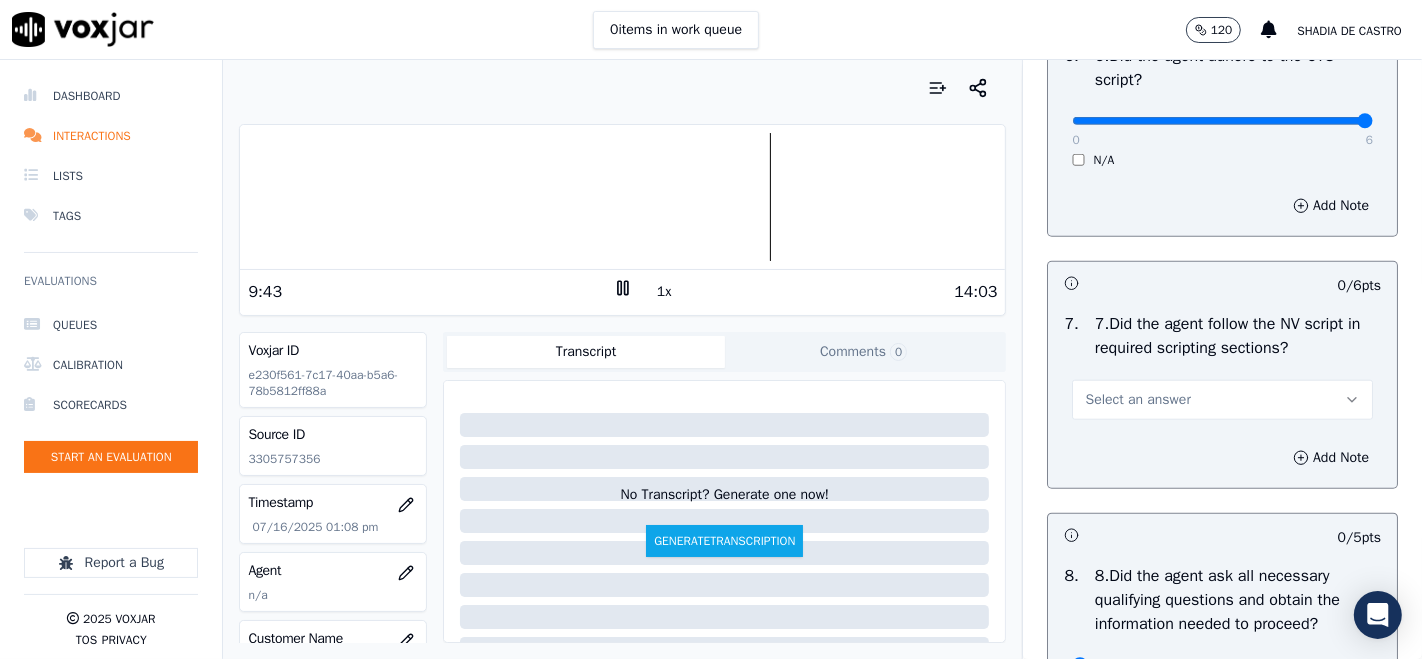 click on "Select an answer" at bounding box center [1222, 400] 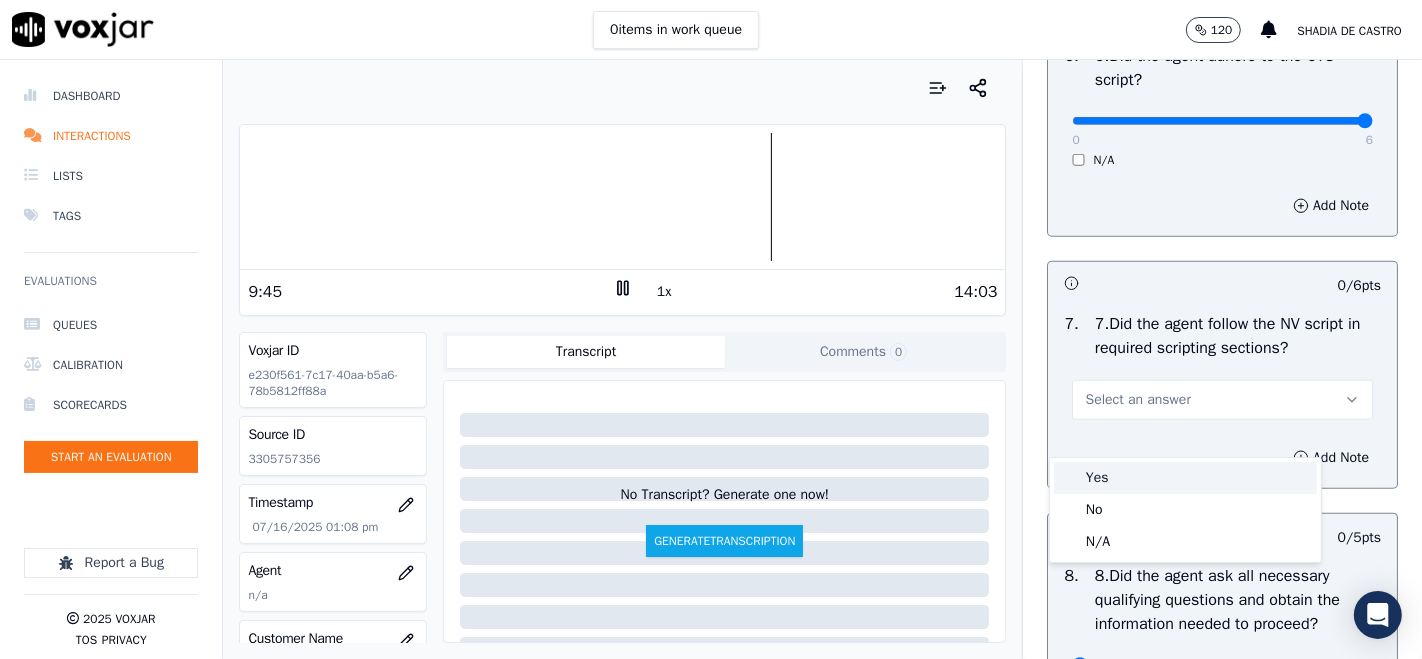 click on "Yes" at bounding box center (1185, 478) 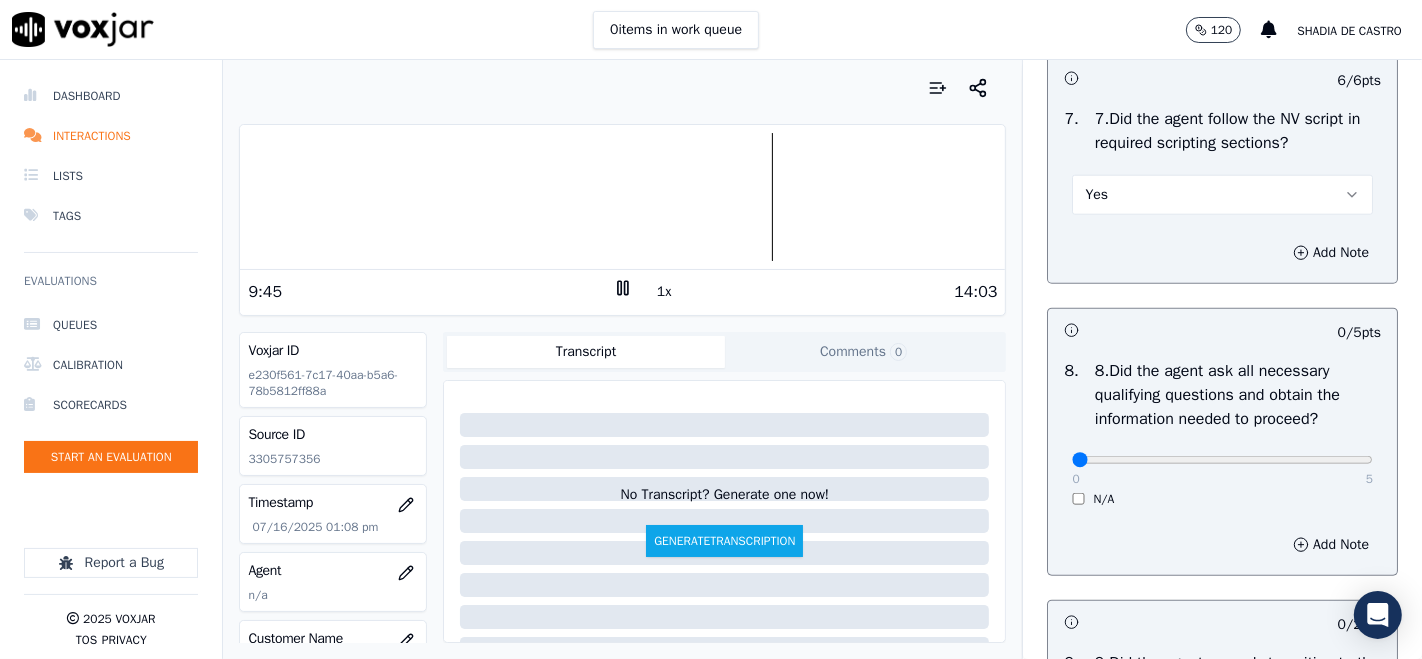 scroll, scrollTop: 1888, scrollLeft: 0, axis: vertical 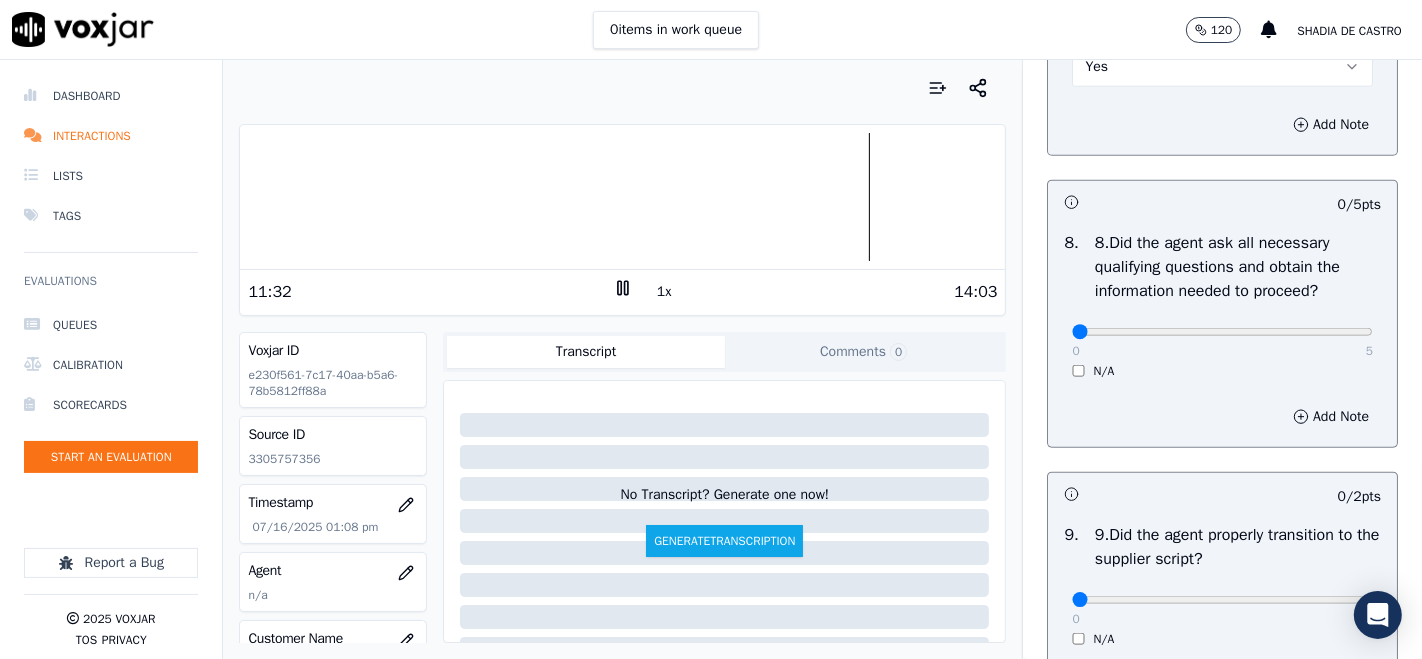 click on "0   5     N/A" at bounding box center [1222, 341] 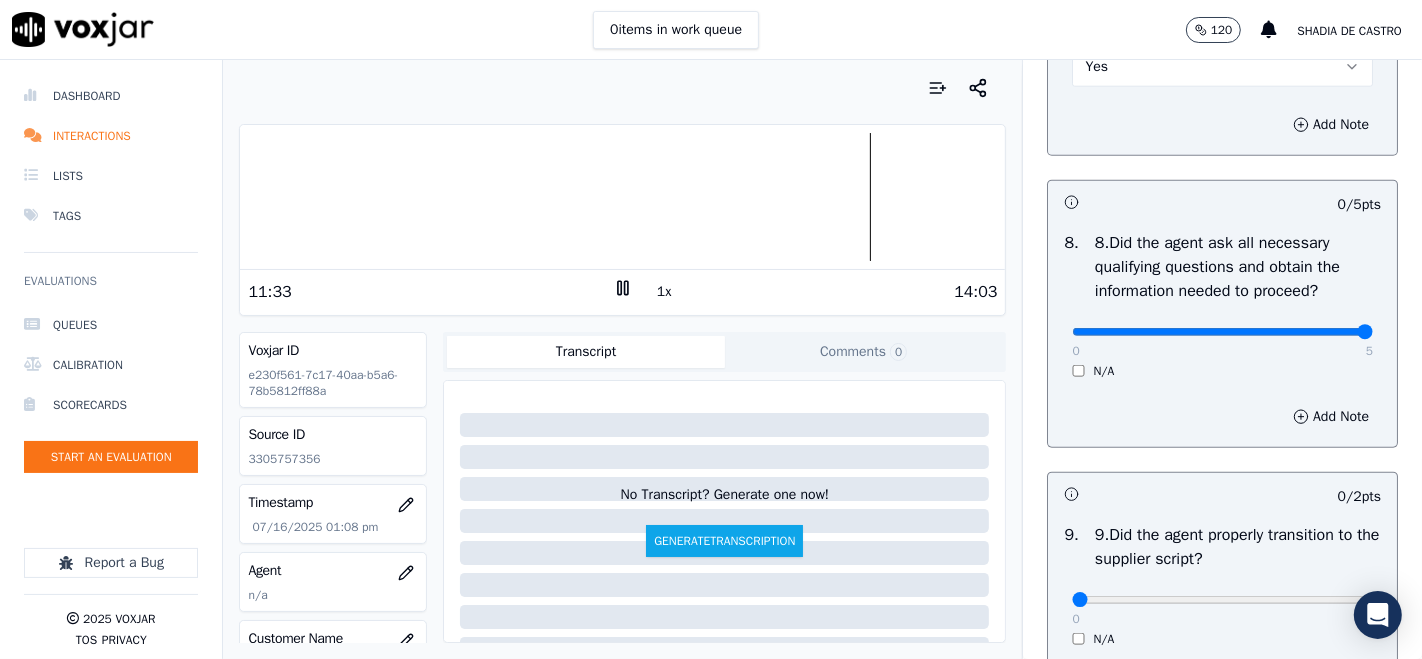 type on "5" 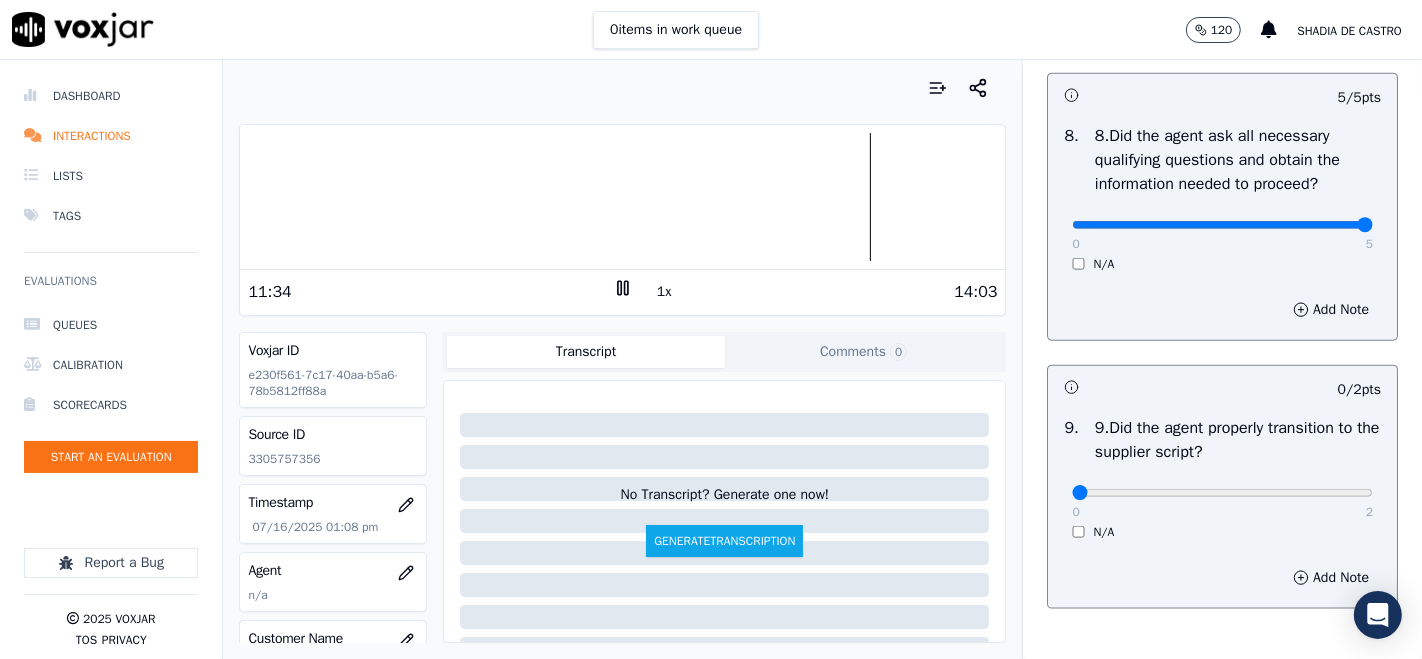 scroll, scrollTop: 2111, scrollLeft: 0, axis: vertical 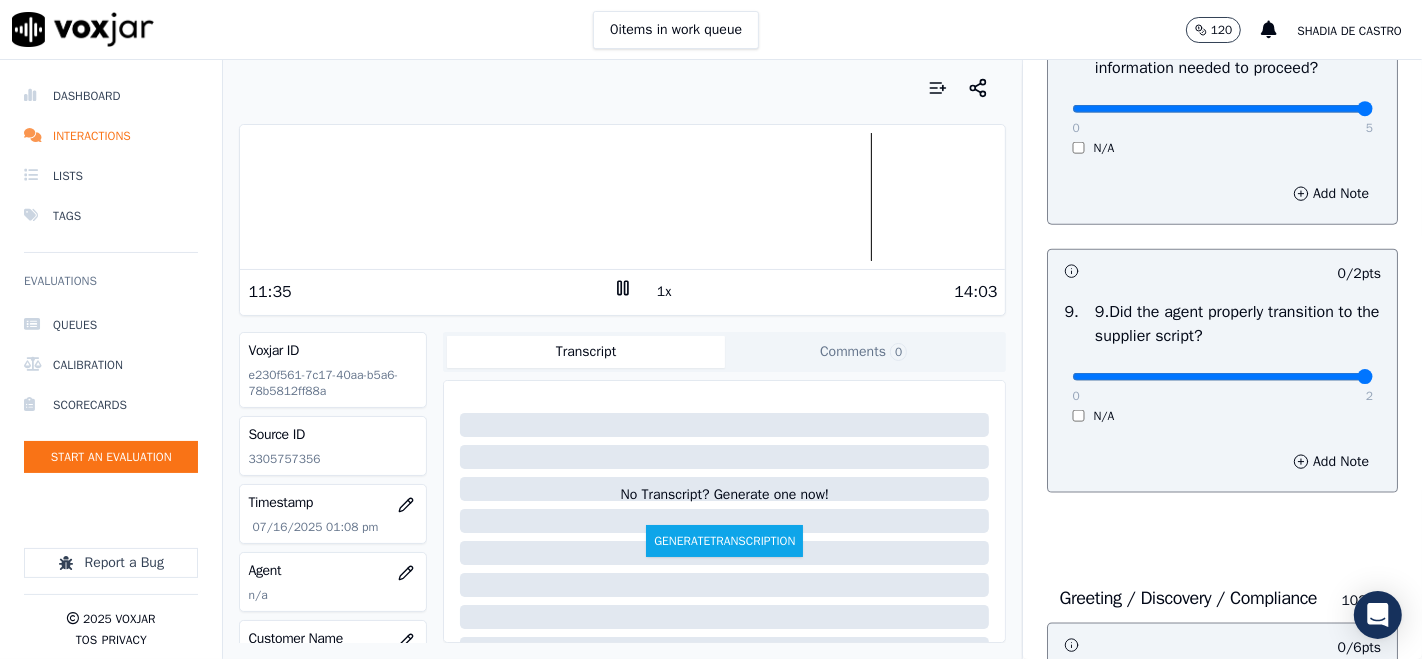 type on "2" 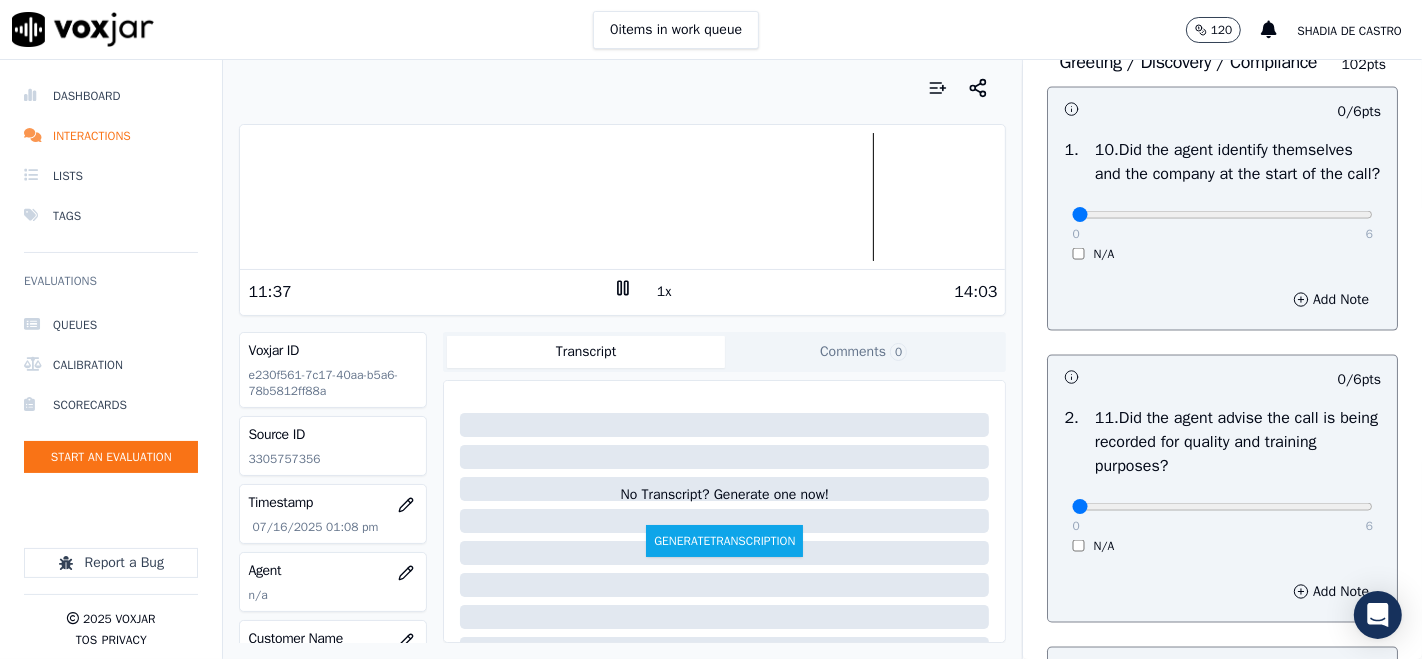 scroll, scrollTop: 2666, scrollLeft: 0, axis: vertical 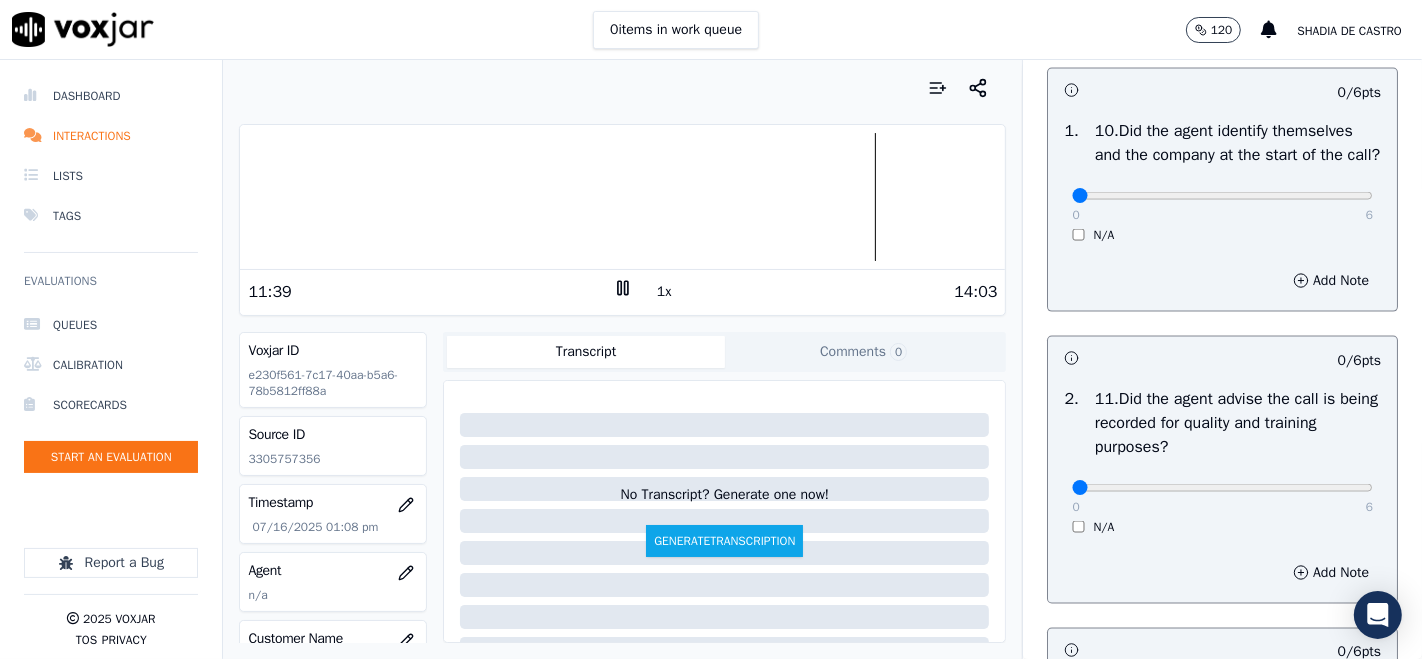click on "0   6     N/A" at bounding box center (1222, 205) 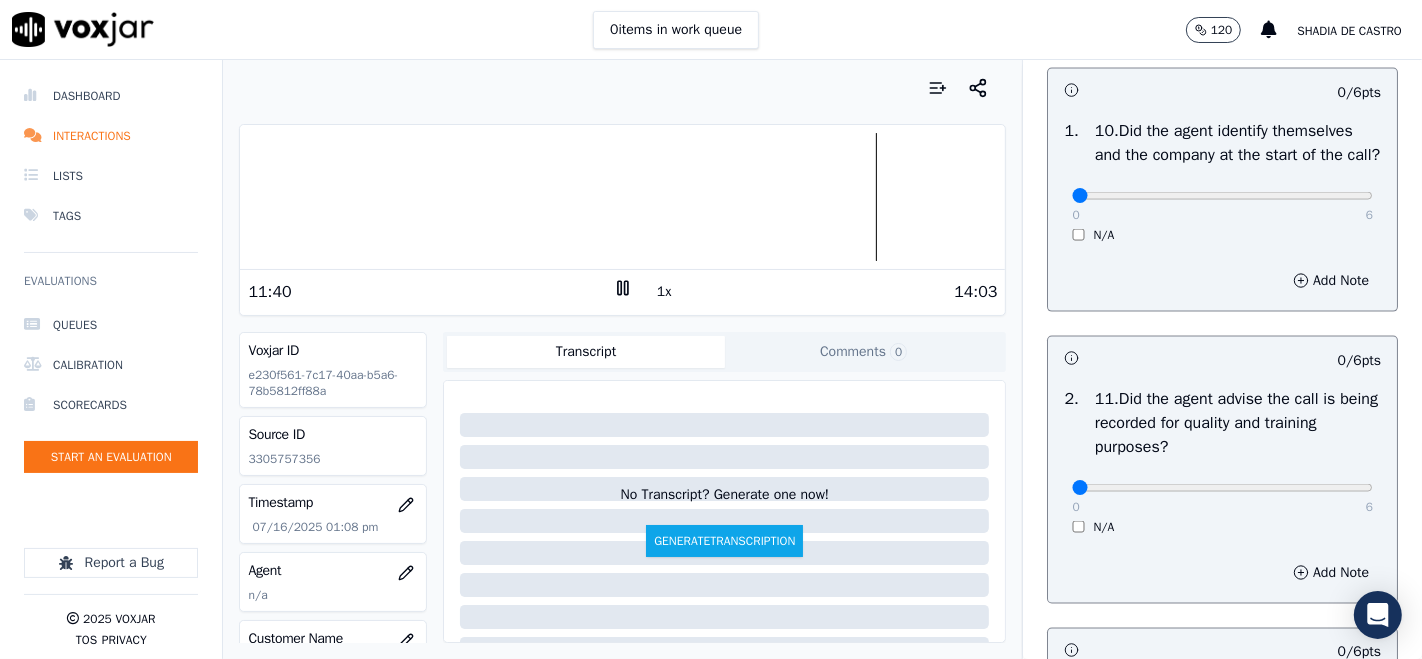 click on "0   6     N/A" at bounding box center [1222, 205] 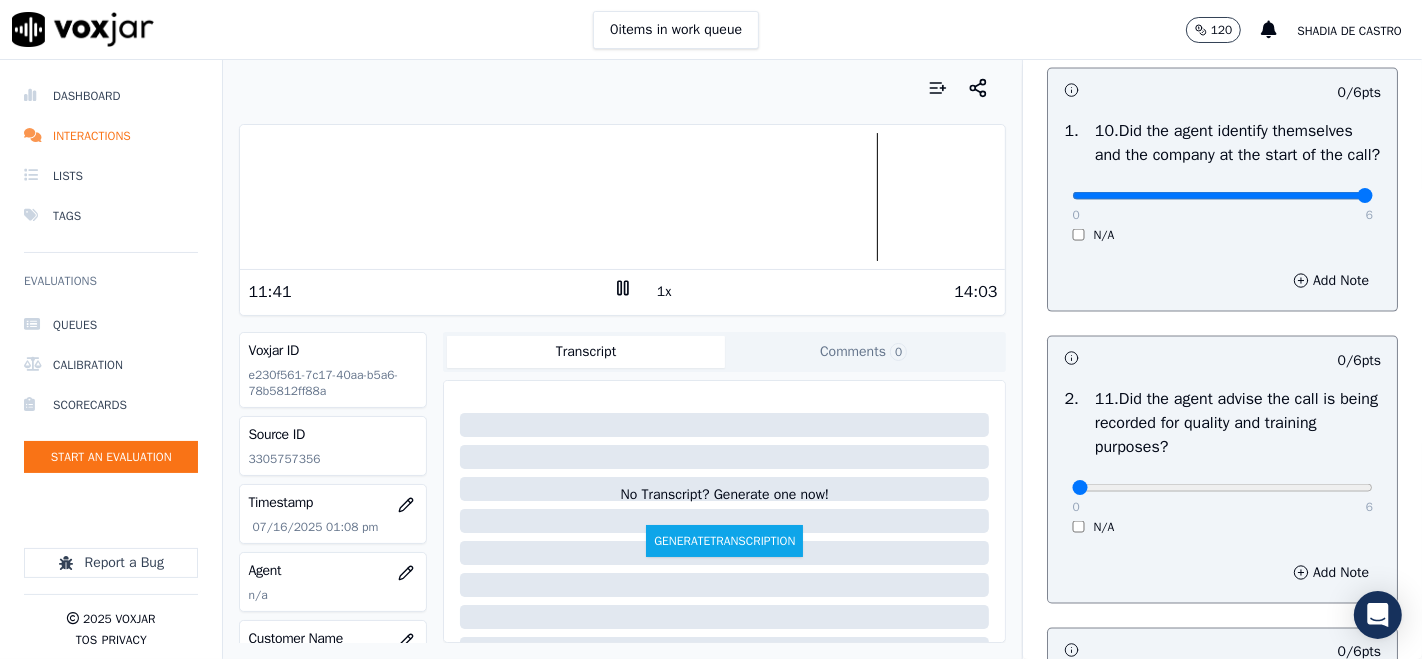 type on "6" 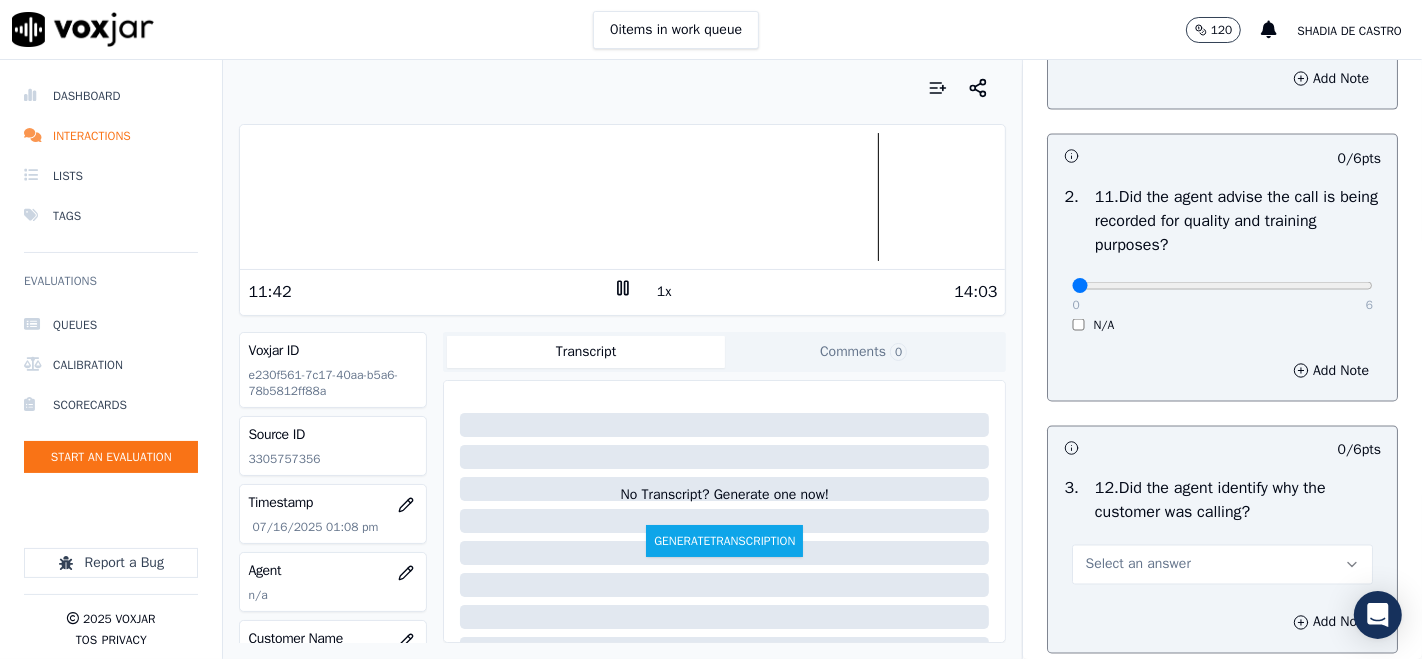 scroll, scrollTop: 2888, scrollLeft: 0, axis: vertical 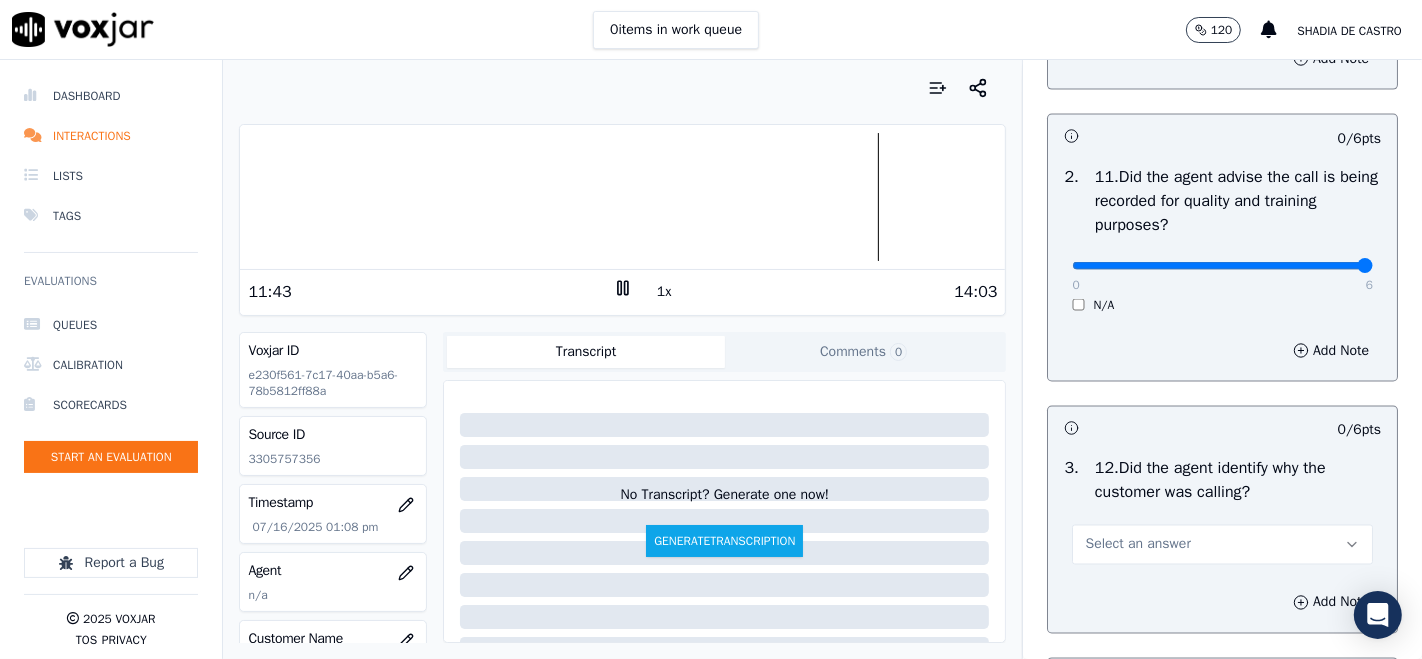 type on "6" 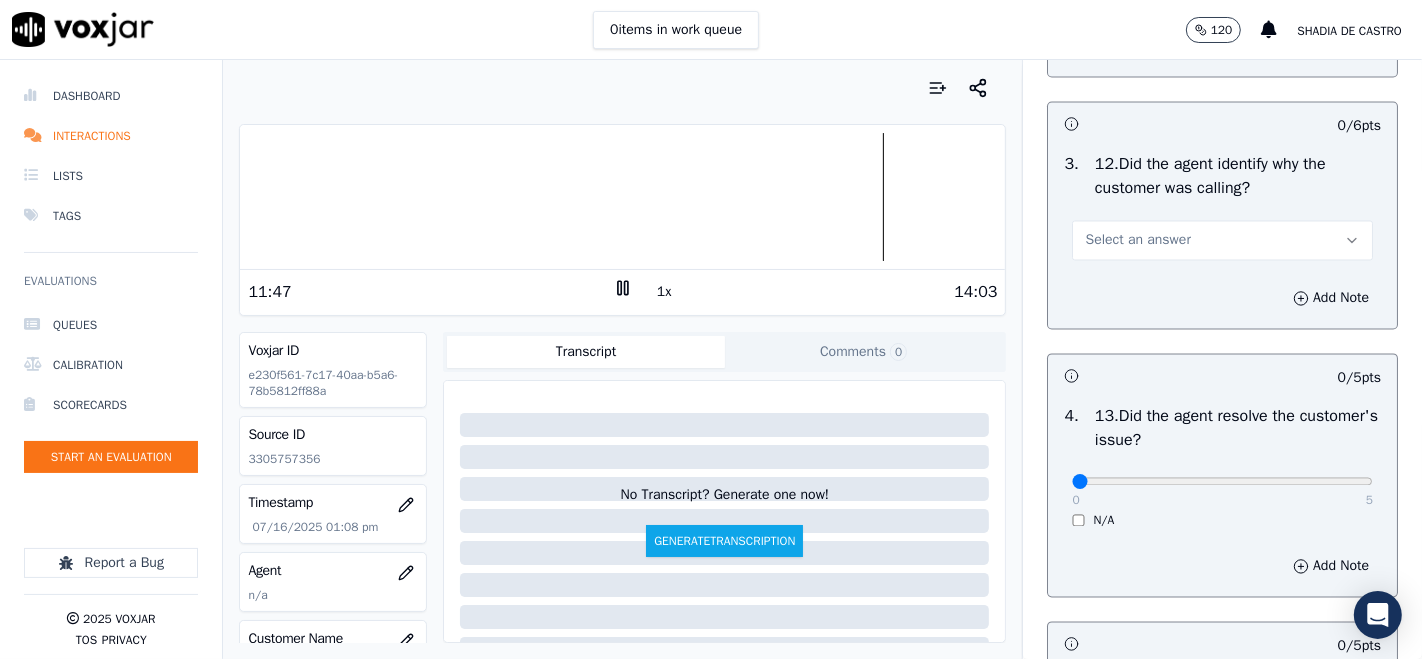 scroll, scrollTop: 3222, scrollLeft: 0, axis: vertical 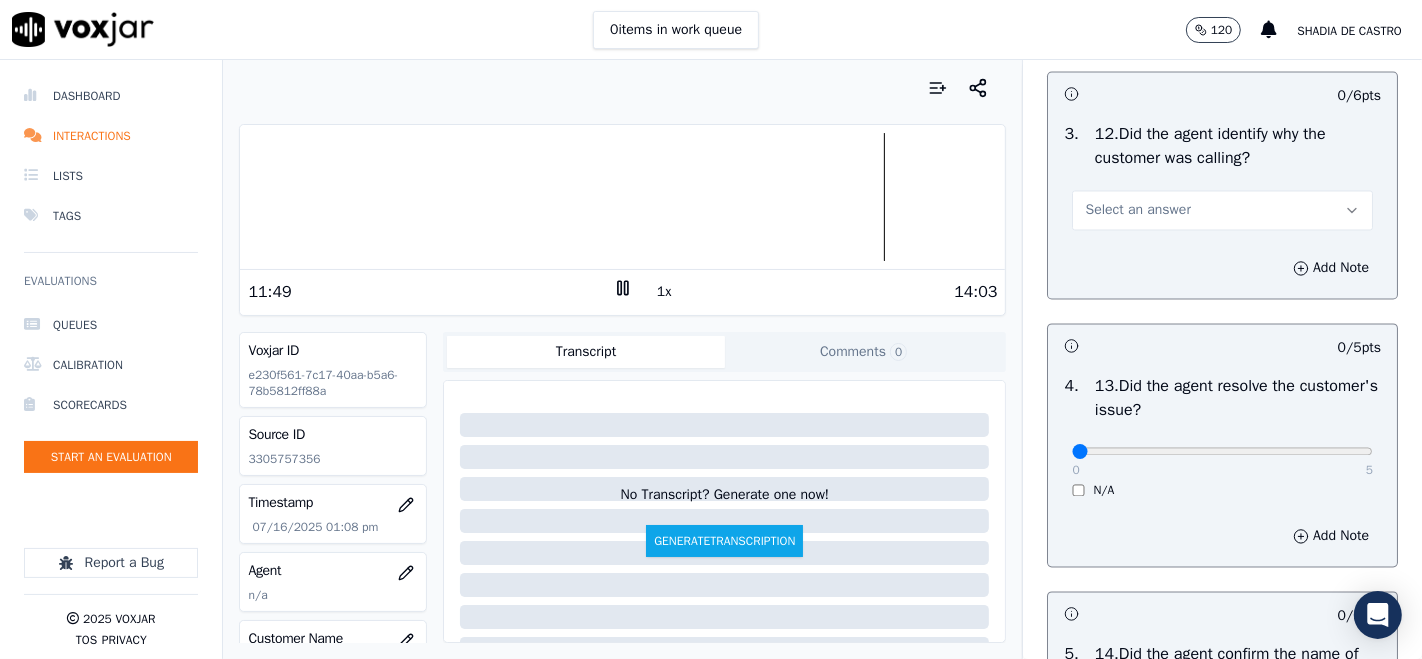 click on "Select an answer" at bounding box center (1222, 211) 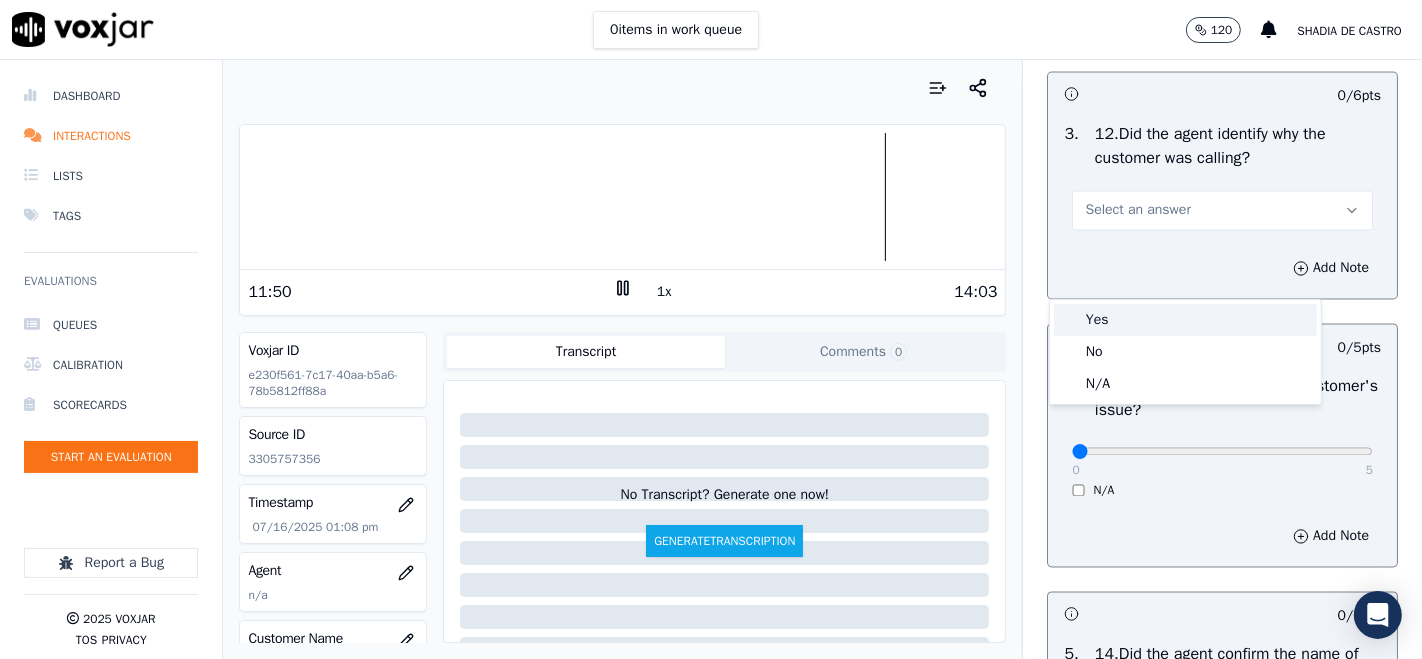 click on "Yes" at bounding box center (1185, 320) 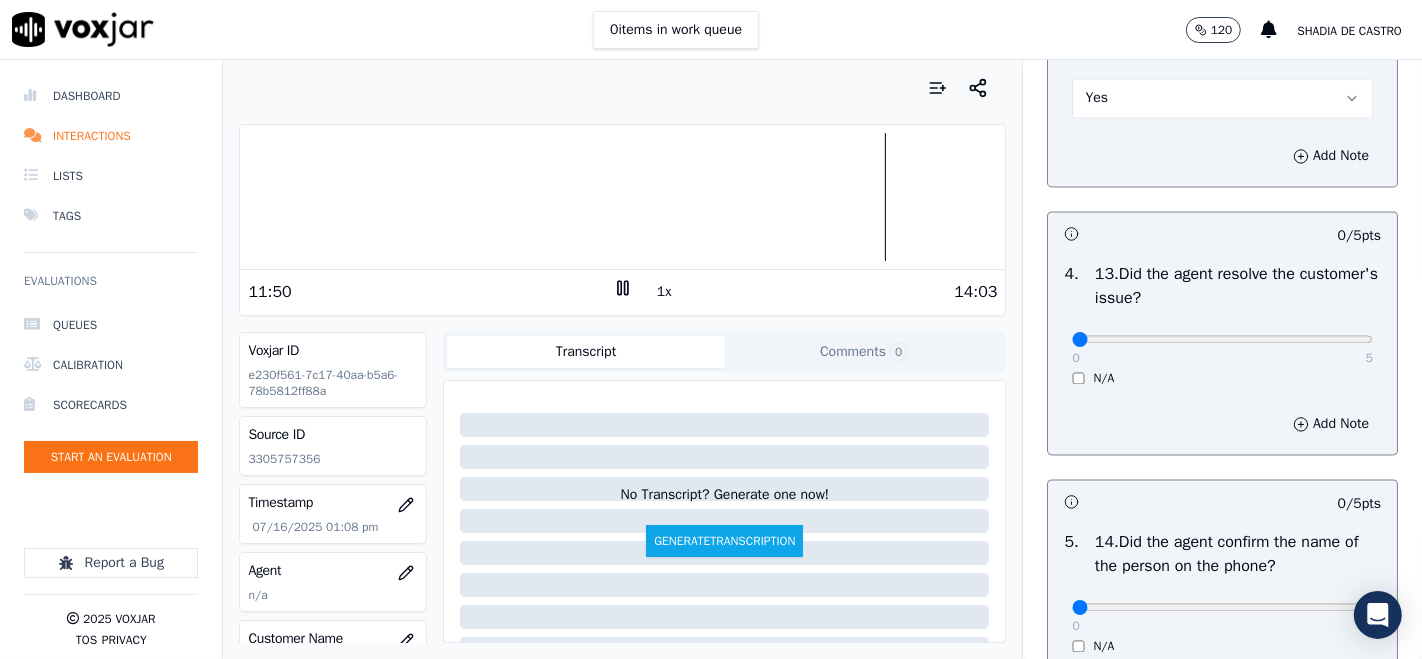 scroll, scrollTop: 3444, scrollLeft: 0, axis: vertical 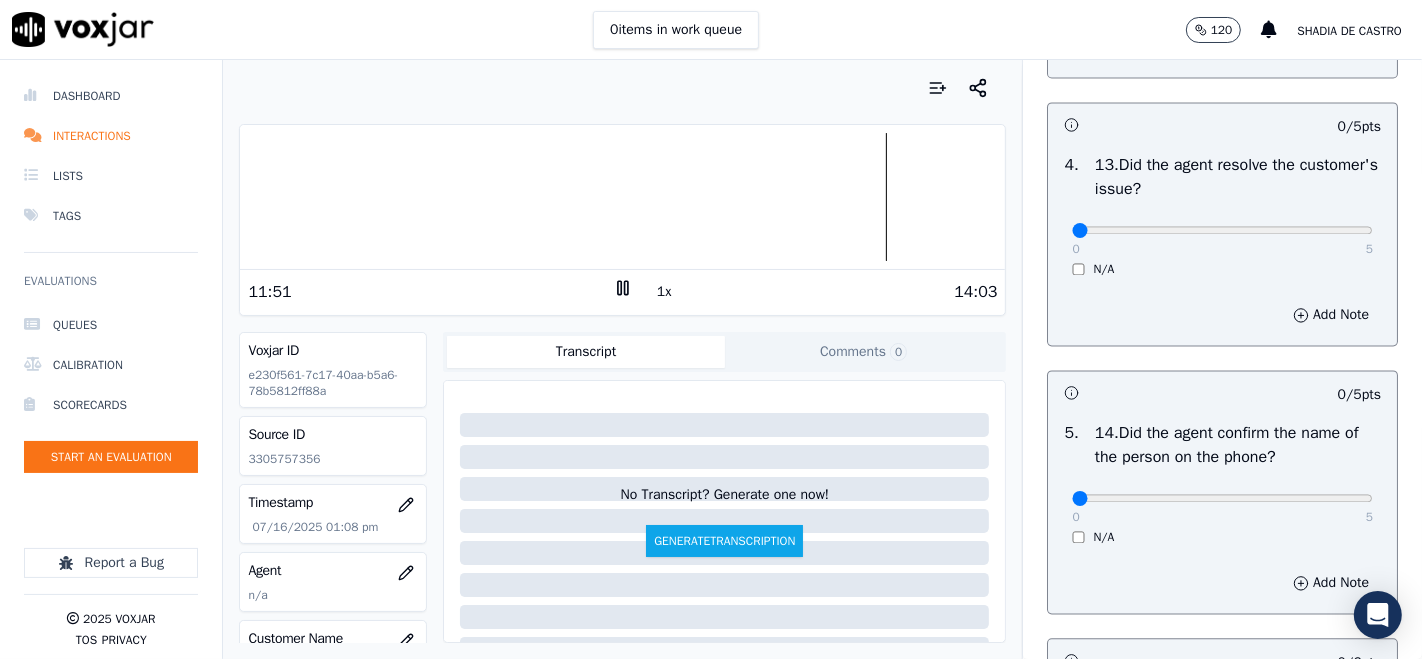 click on "0   5     N/A" at bounding box center (1222, 239) 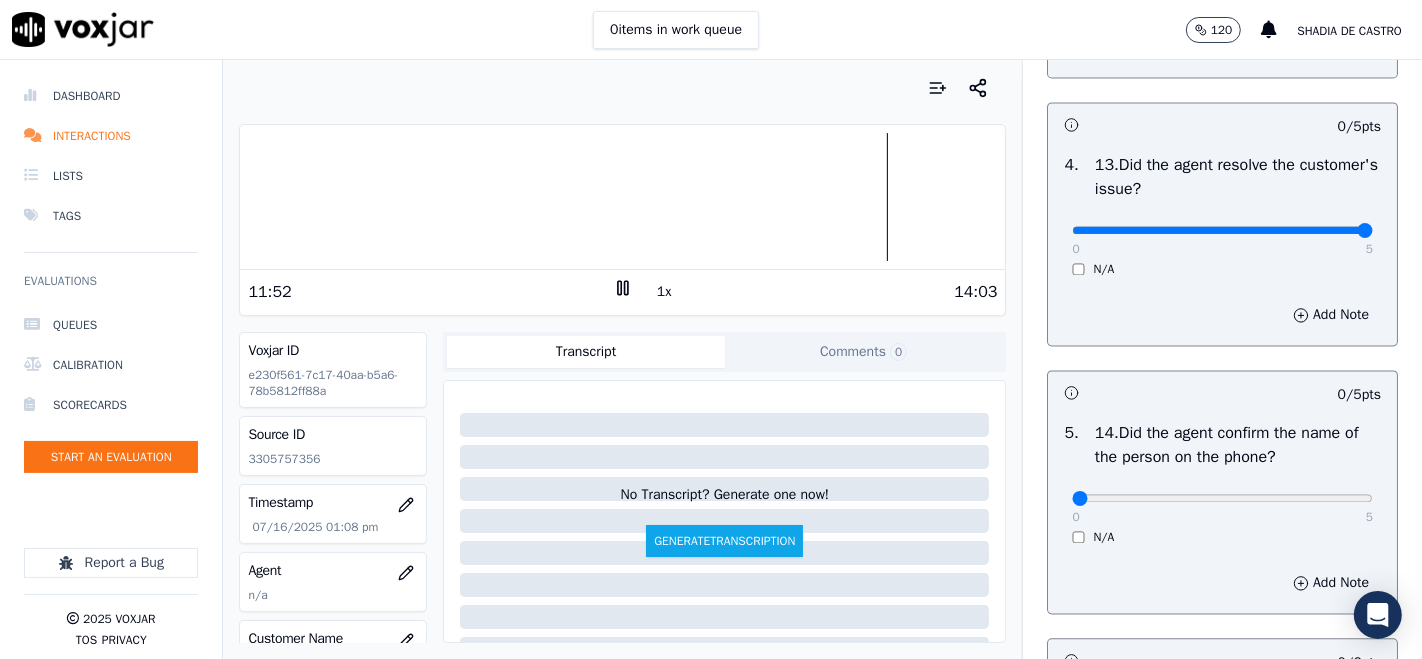 type on "5" 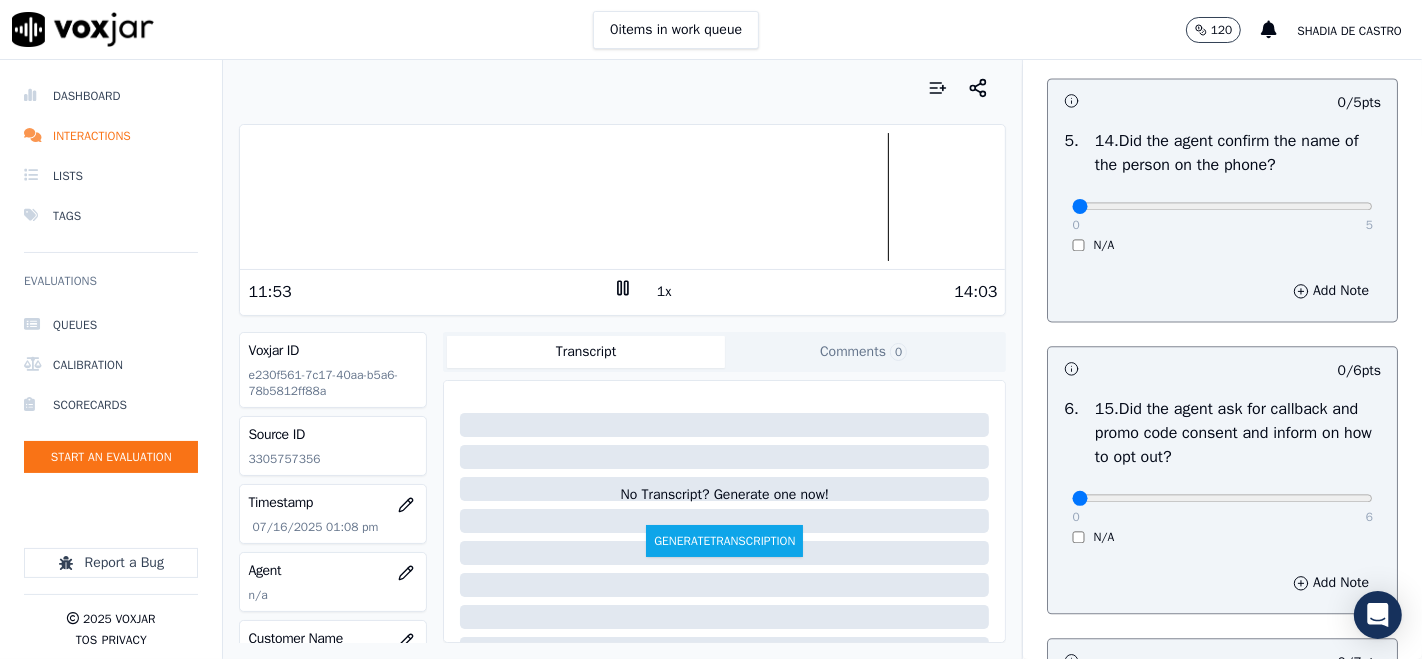 scroll, scrollTop: 3777, scrollLeft: 0, axis: vertical 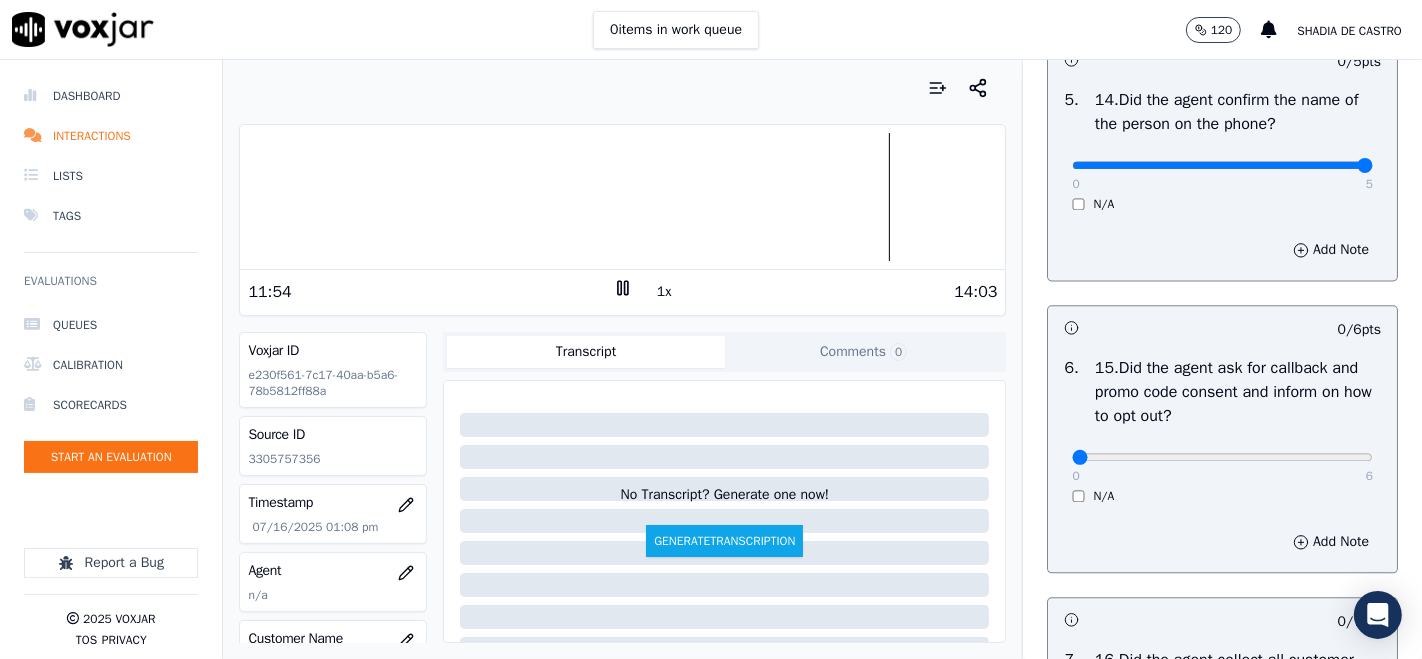type on "5" 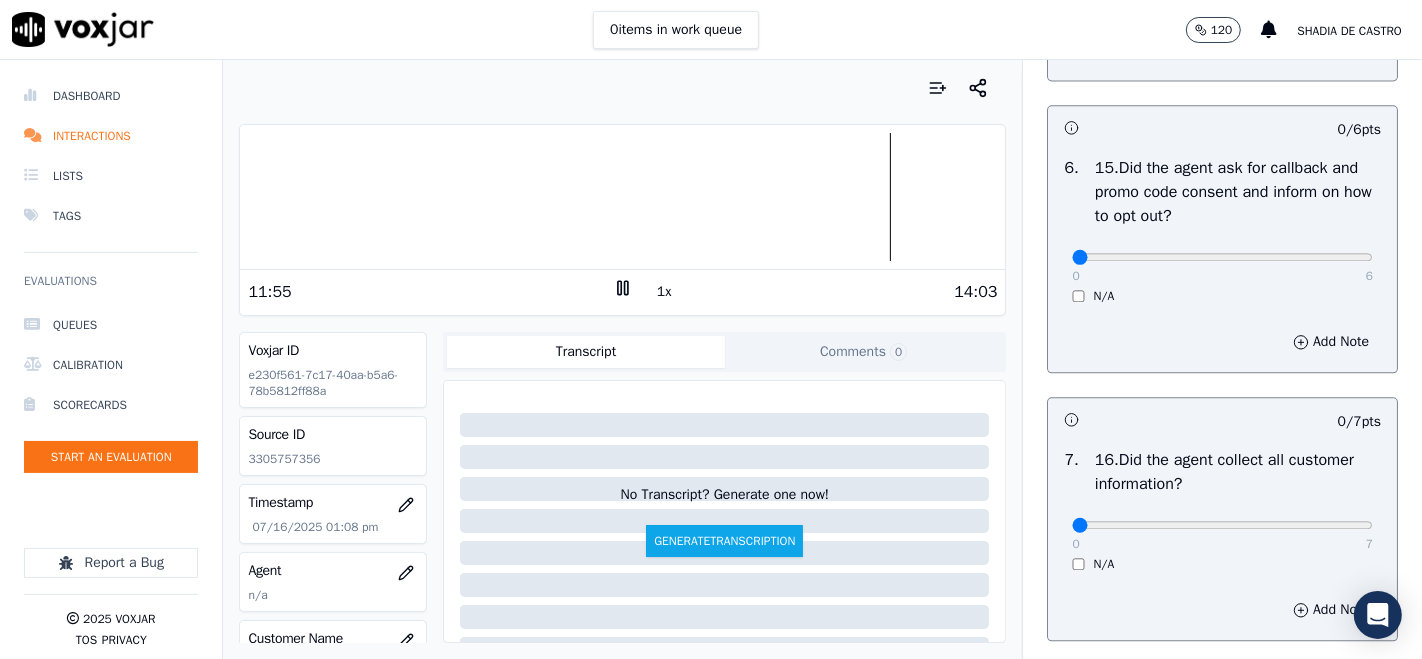 scroll, scrollTop: 4111, scrollLeft: 0, axis: vertical 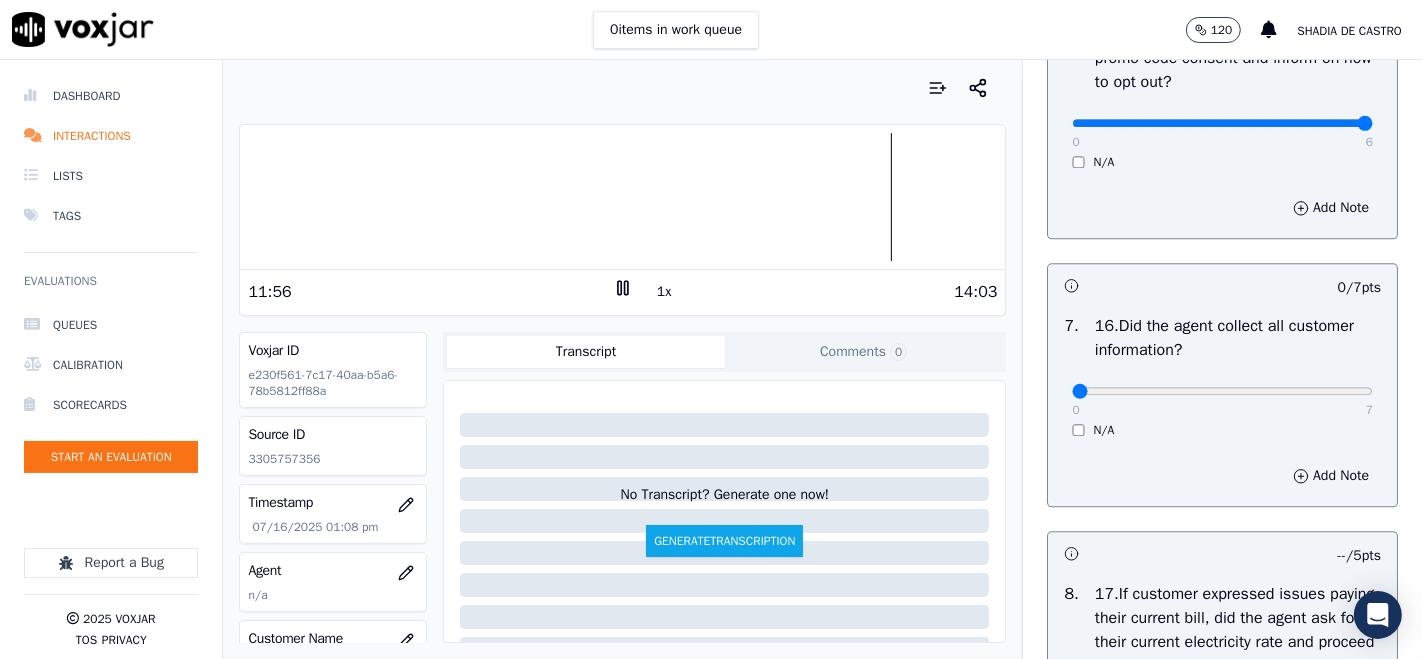 type on "6" 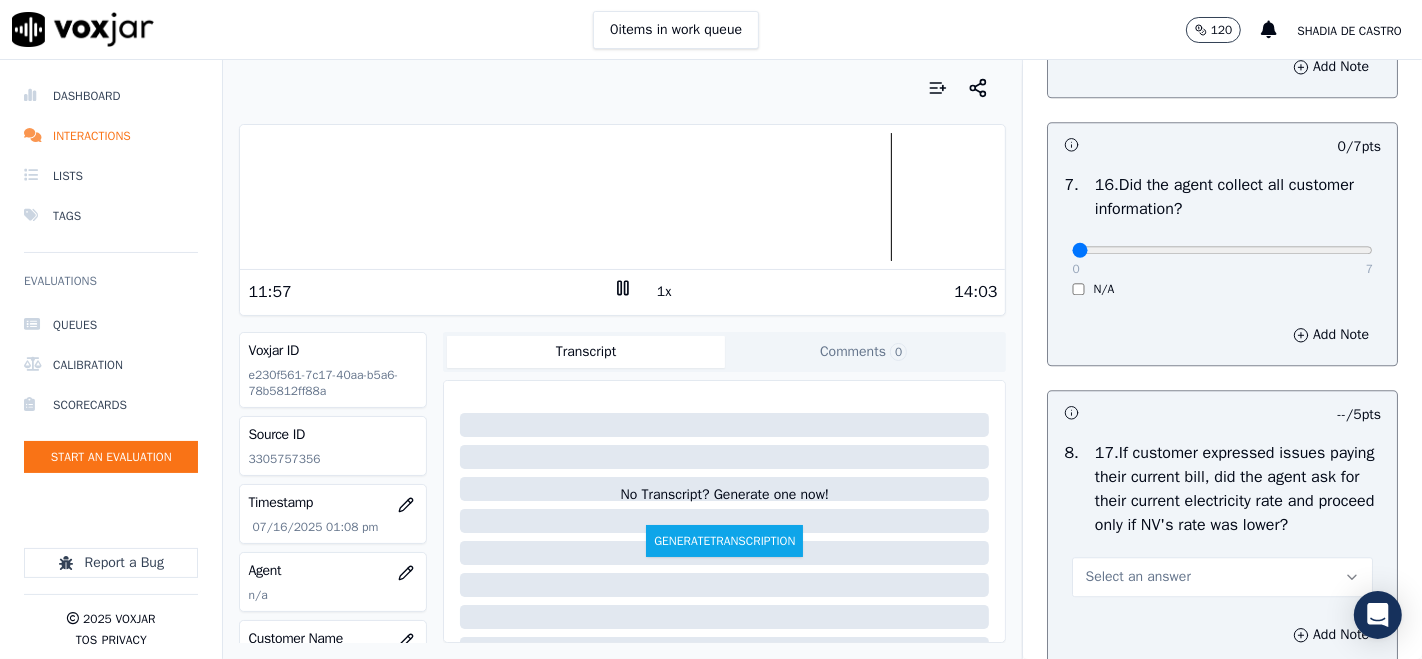 scroll, scrollTop: 4333, scrollLeft: 0, axis: vertical 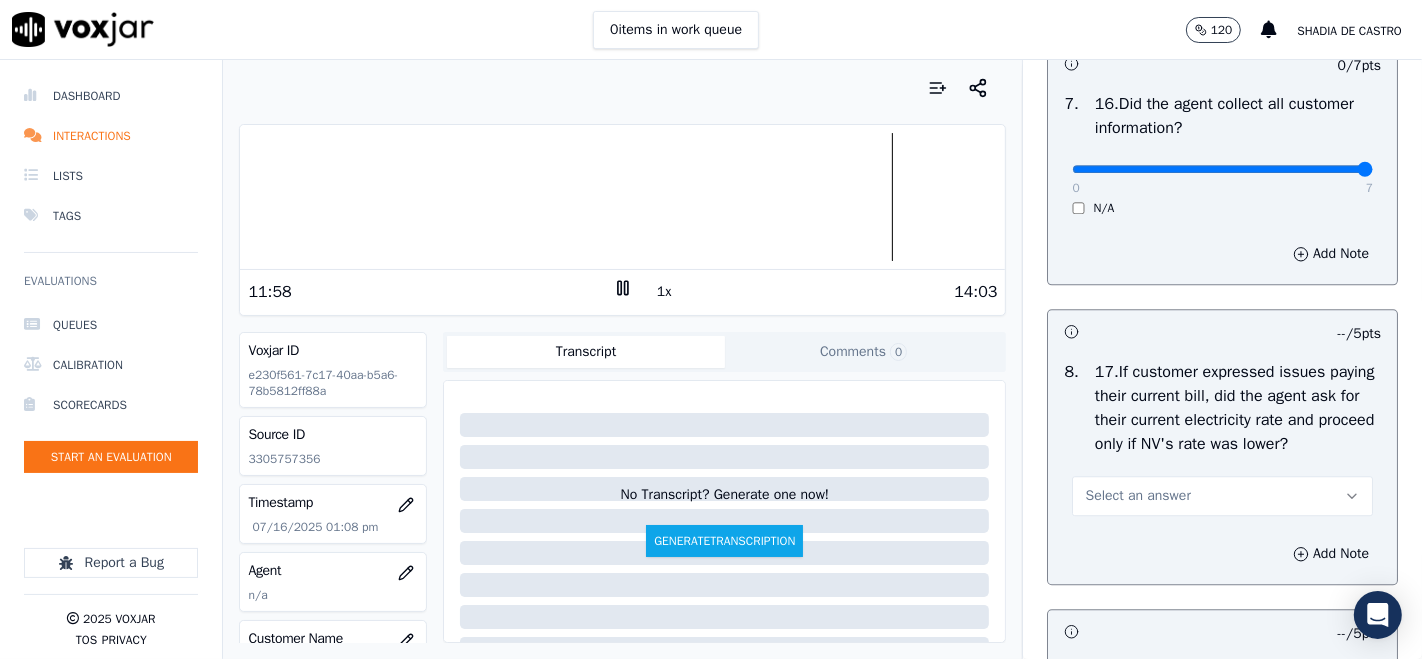 type on "7" 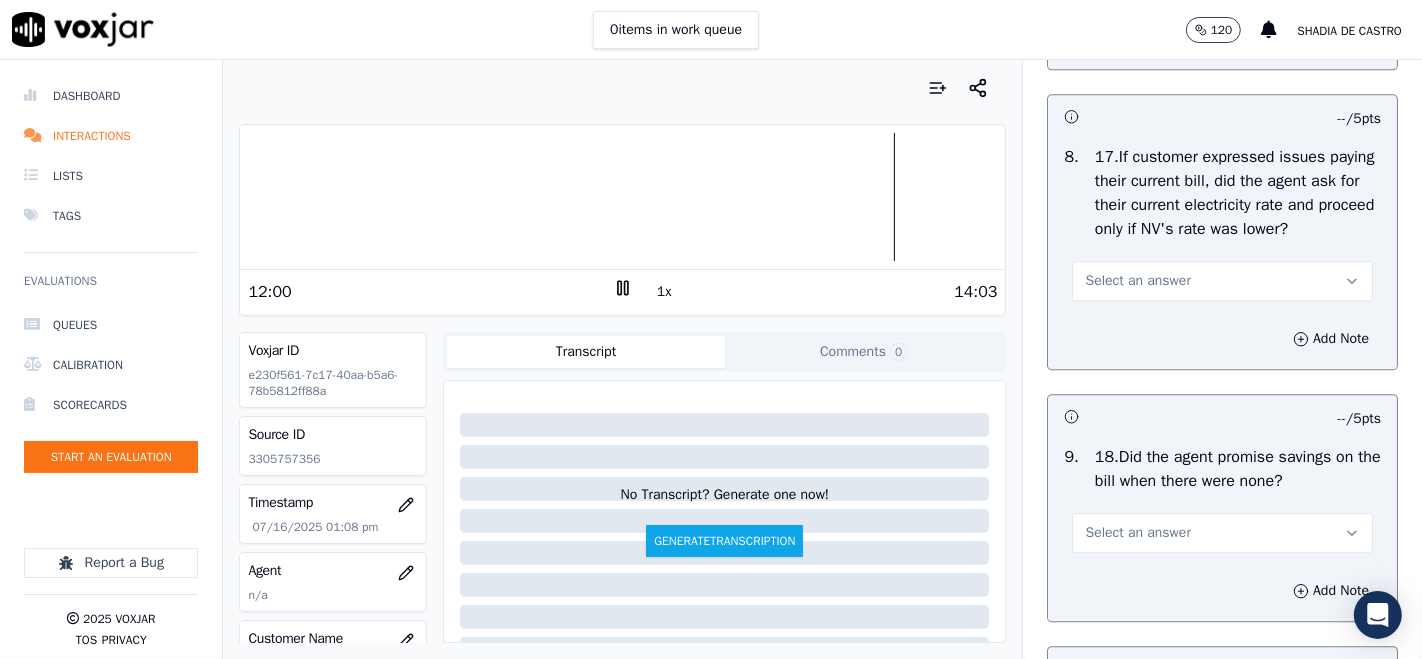 scroll, scrollTop: 4555, scrollLeft: 0, axis: vertical 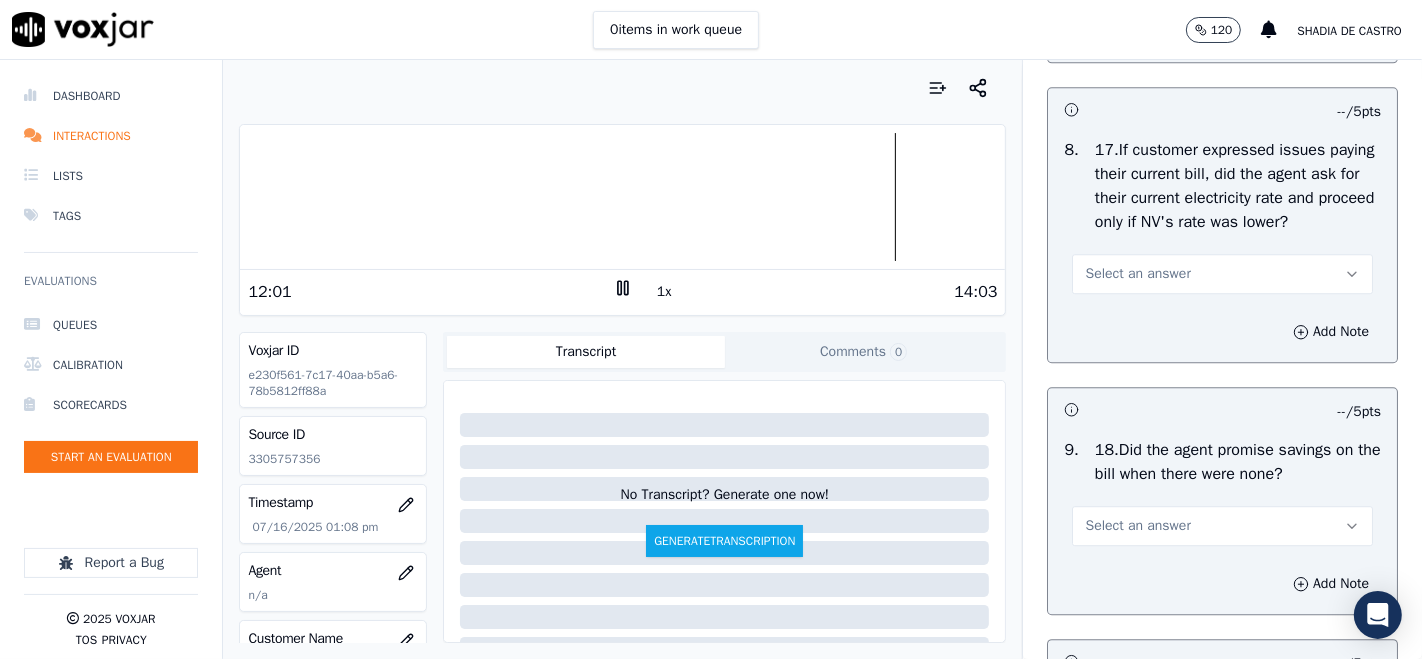 click on "Select an answer" at bounding box center (1222, 274) 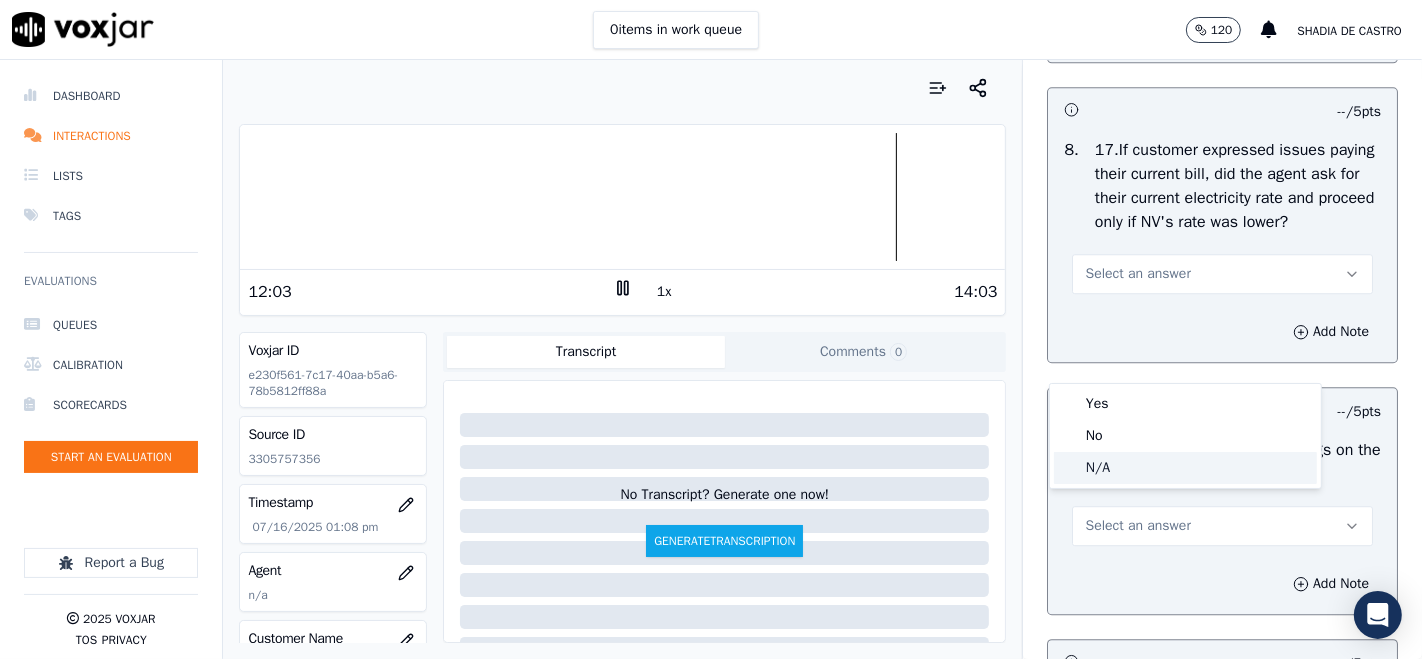 click on "N/A" 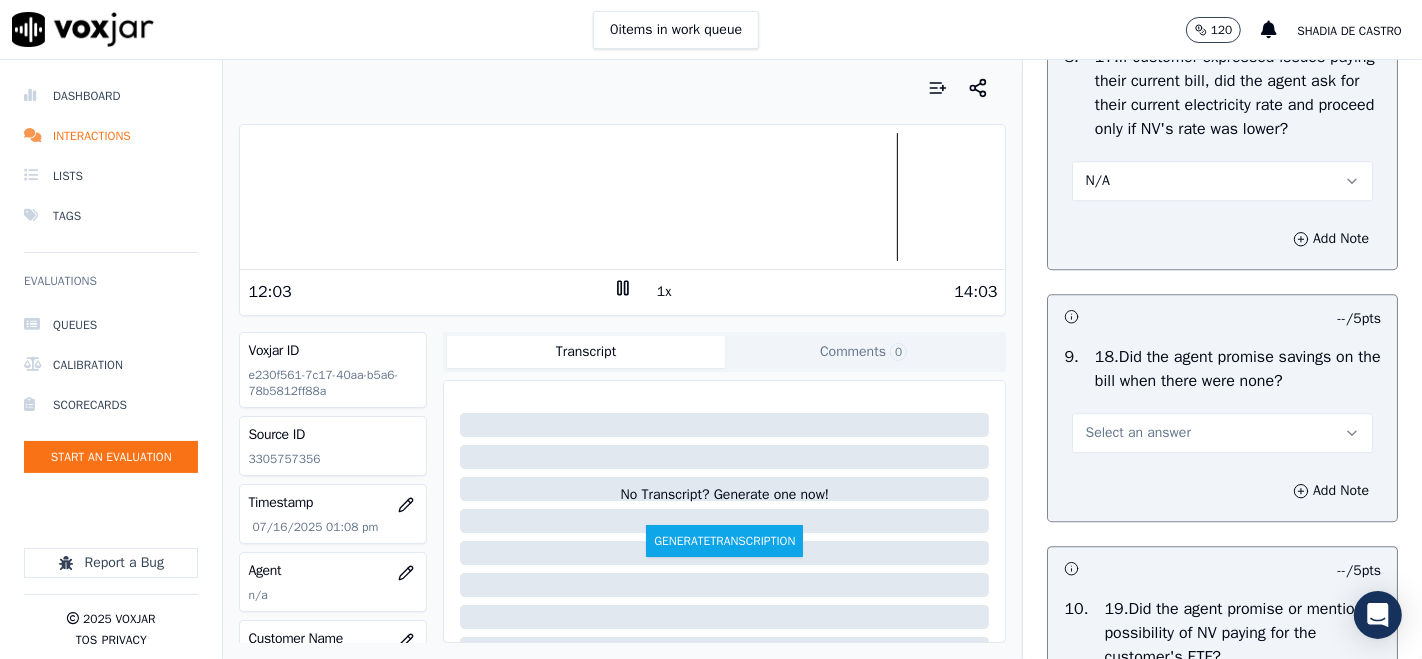 scroll, scrollTop: 4777, scrollLeft: 0, axis: vertical 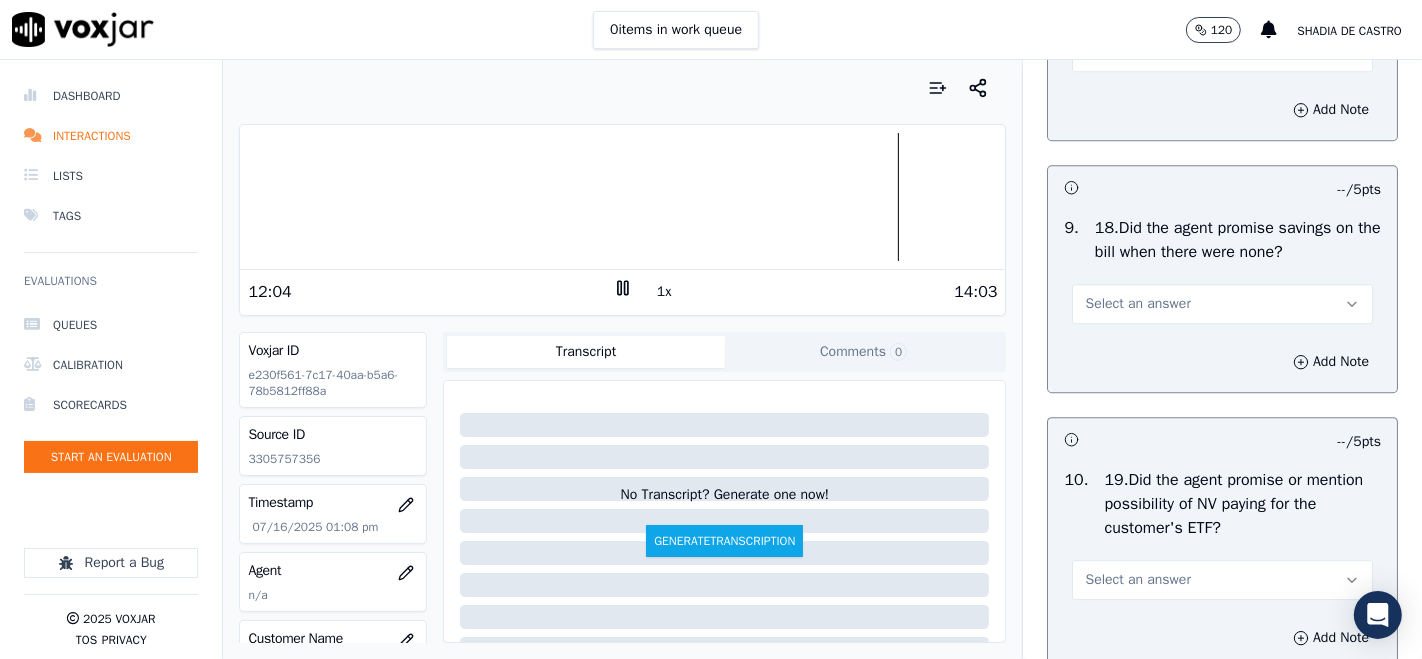 click on "Select an answer" at bounding box center [1222, 304] 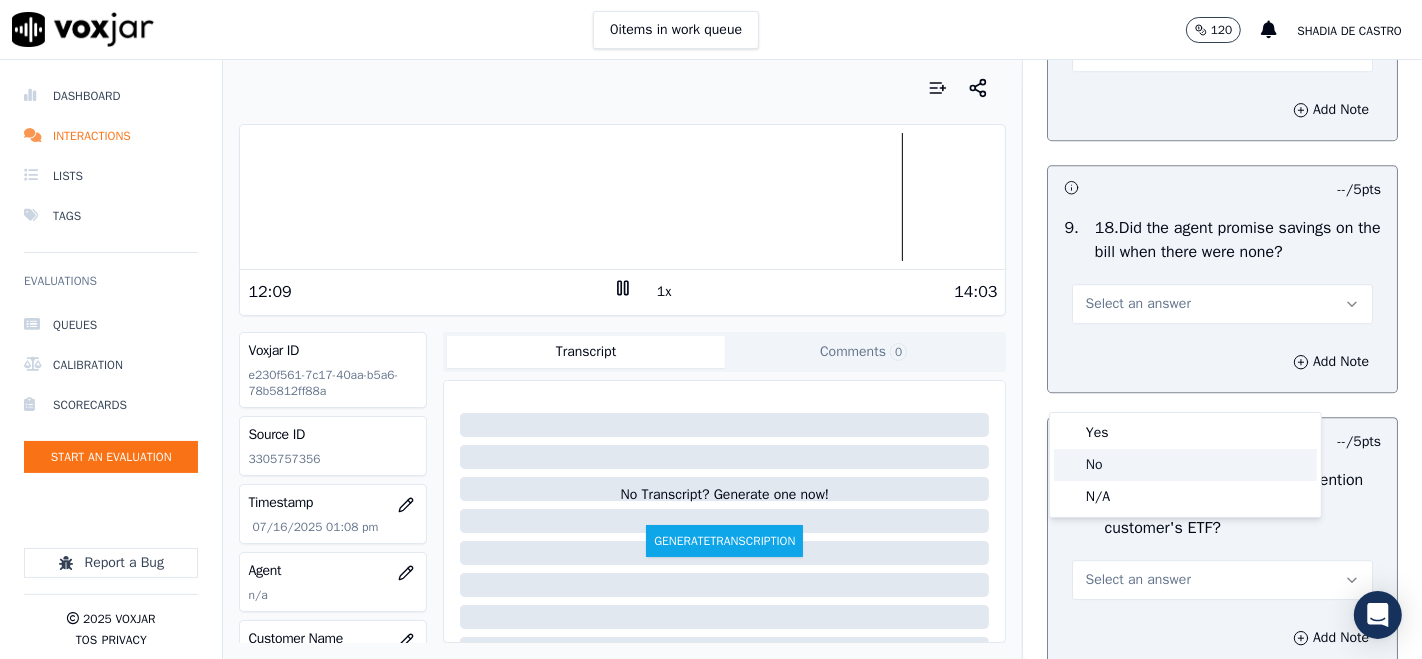 click on "No" 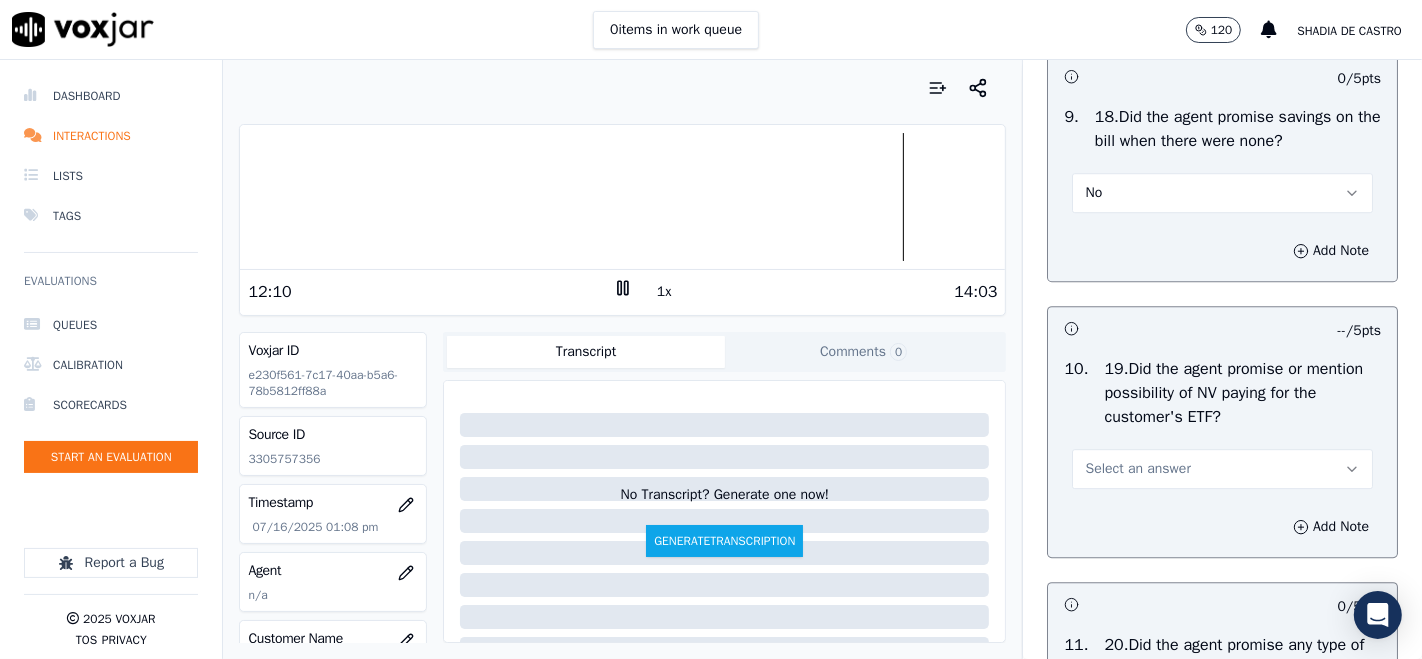 scroll, scrollTop: 5000, scrollLeft: 0, axis: vertical 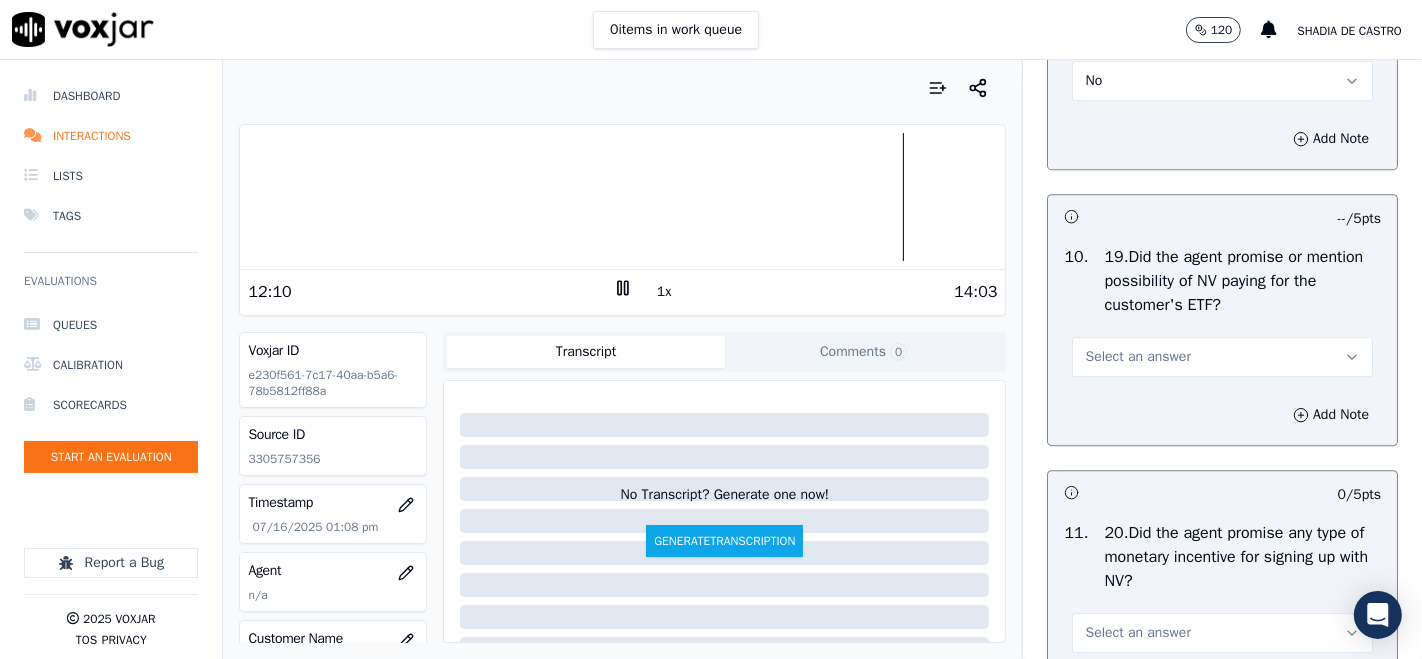 click on "Select an answer" at bounding box center (1222, 357) 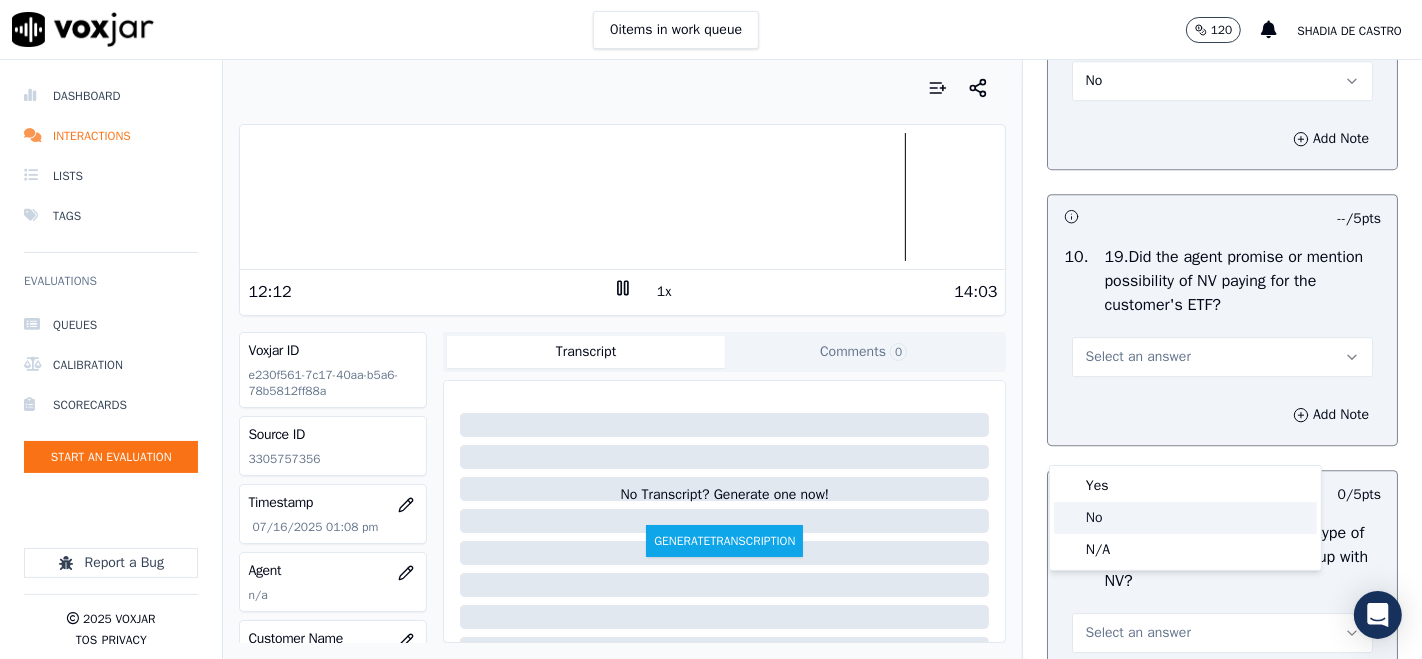 click on "No" 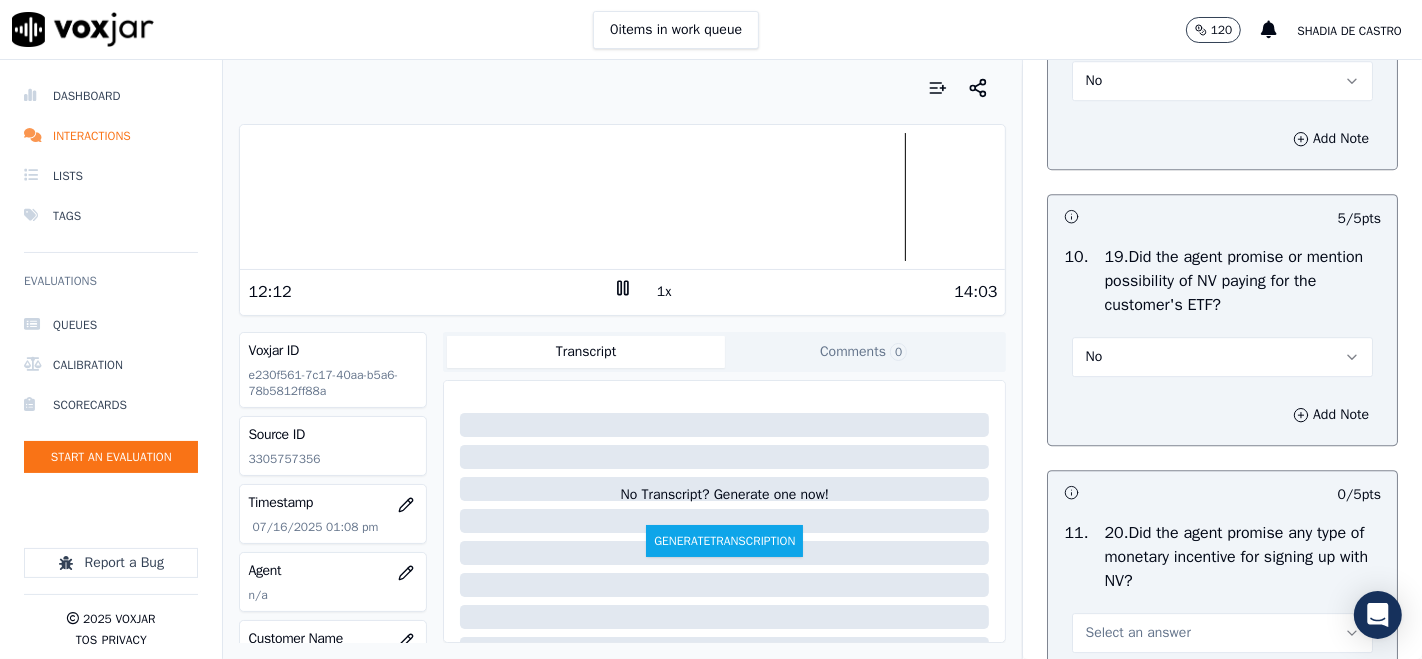 scroll, scrollTop: 5222, scrollLeft: 0, axis: vertical 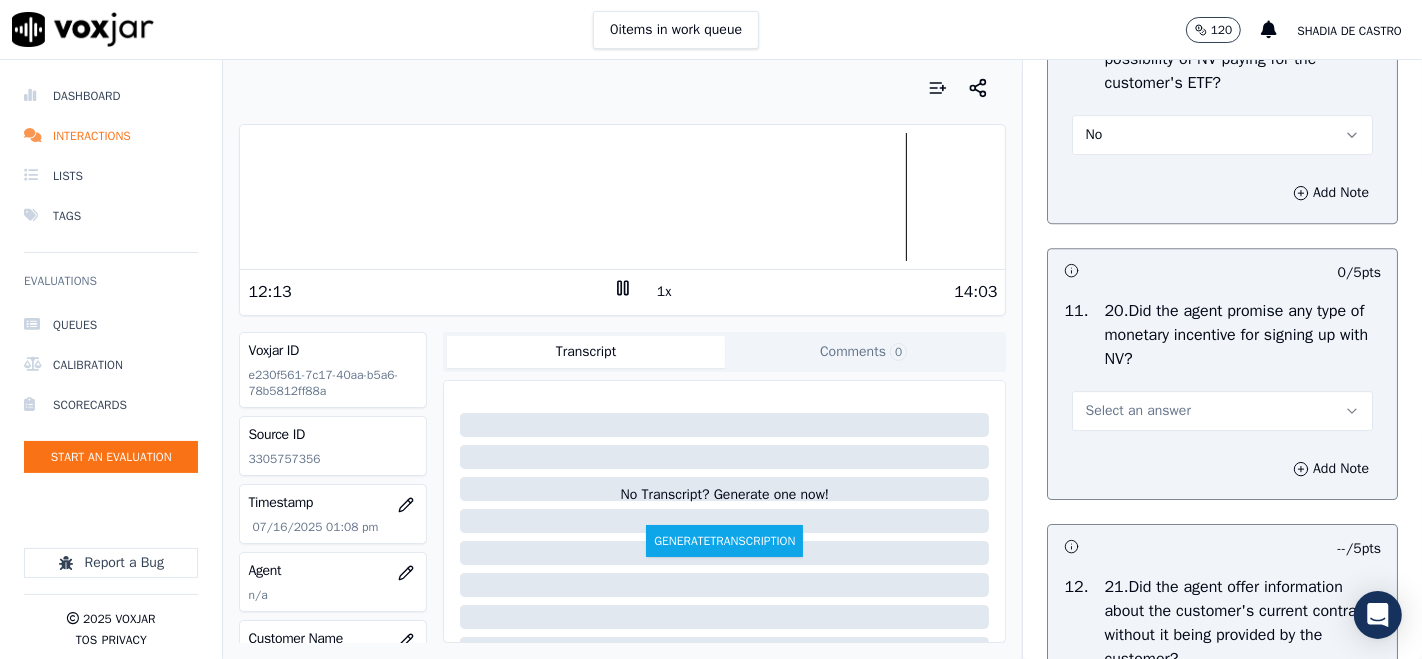 click on "Select an answer" at bounding box center (1222, 411) 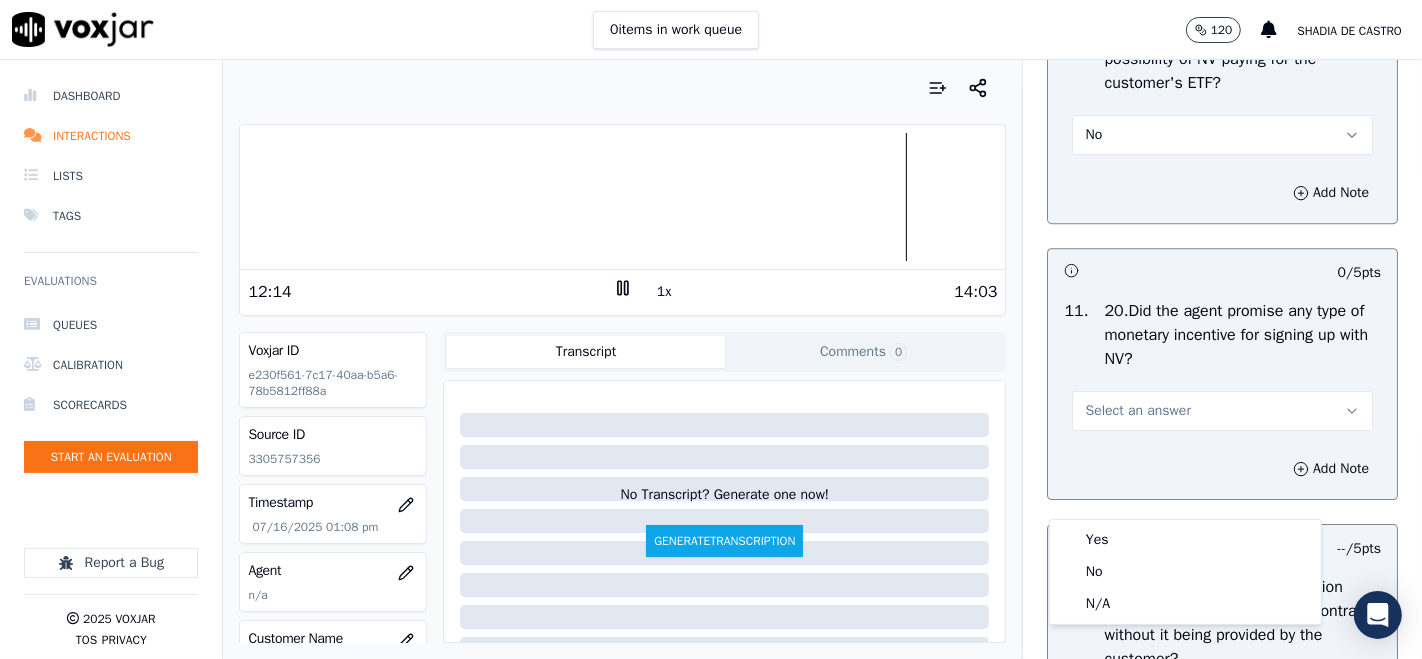 click on "Select an answer" at bounding box center [1137, 411] 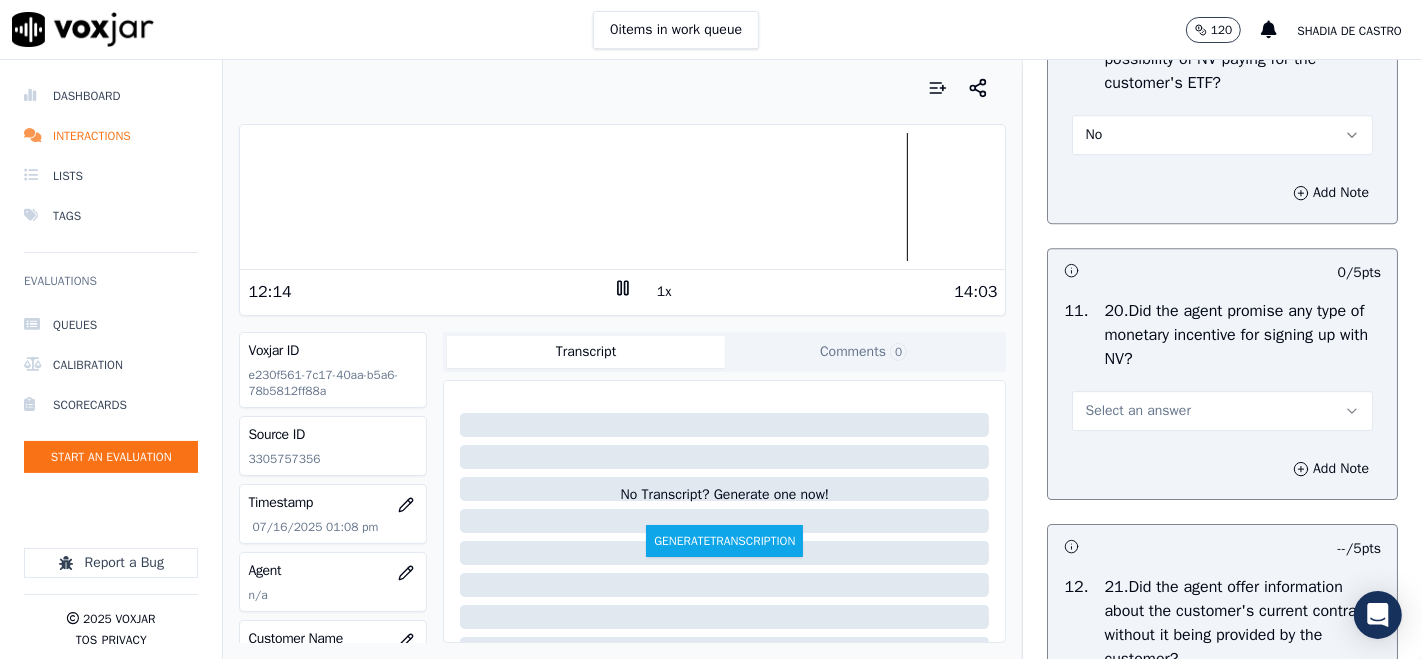 click on "Select an answer" at bounding box center [1137, 411] 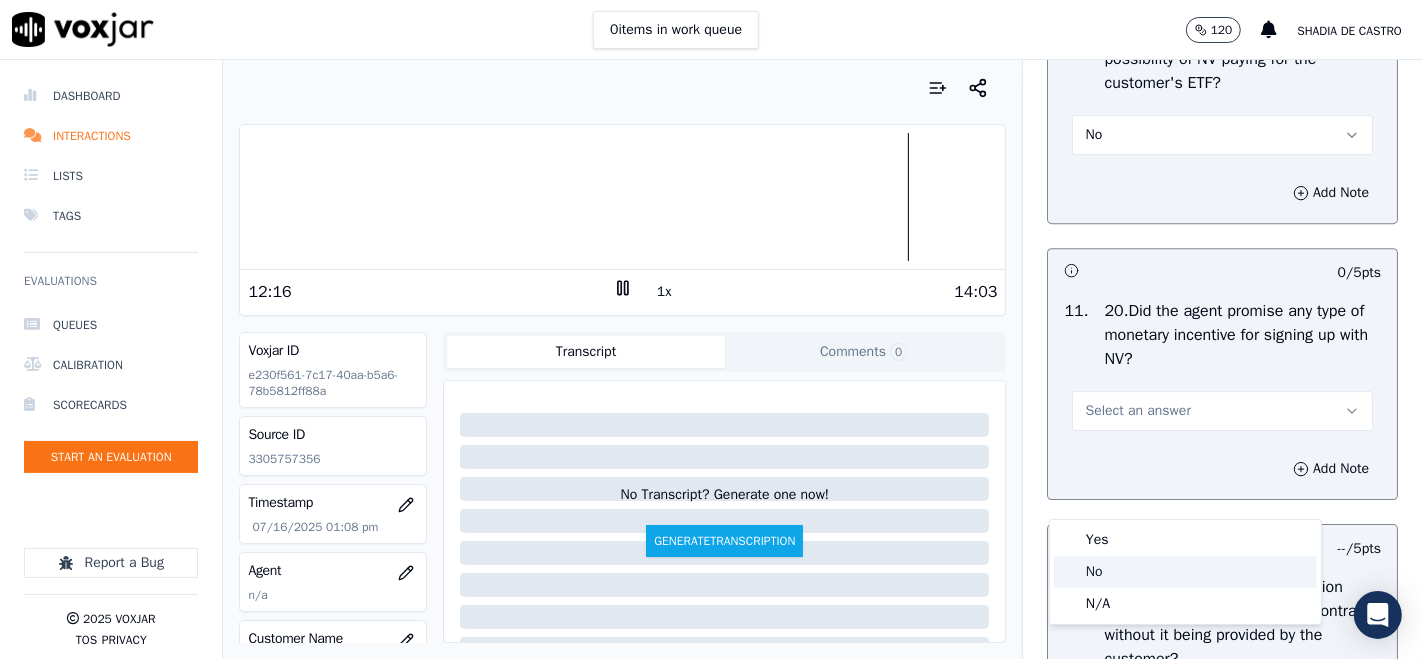 click on "No" 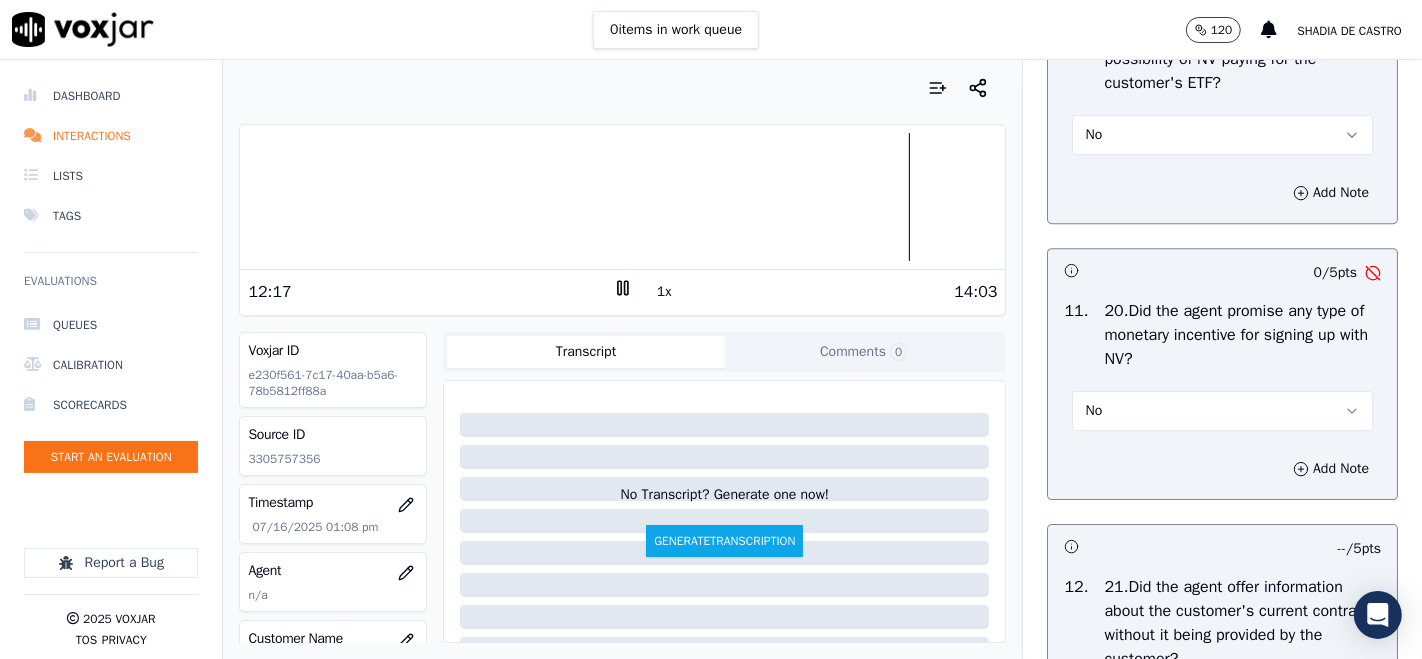 click on "No" at bounding box center (1222, 411) 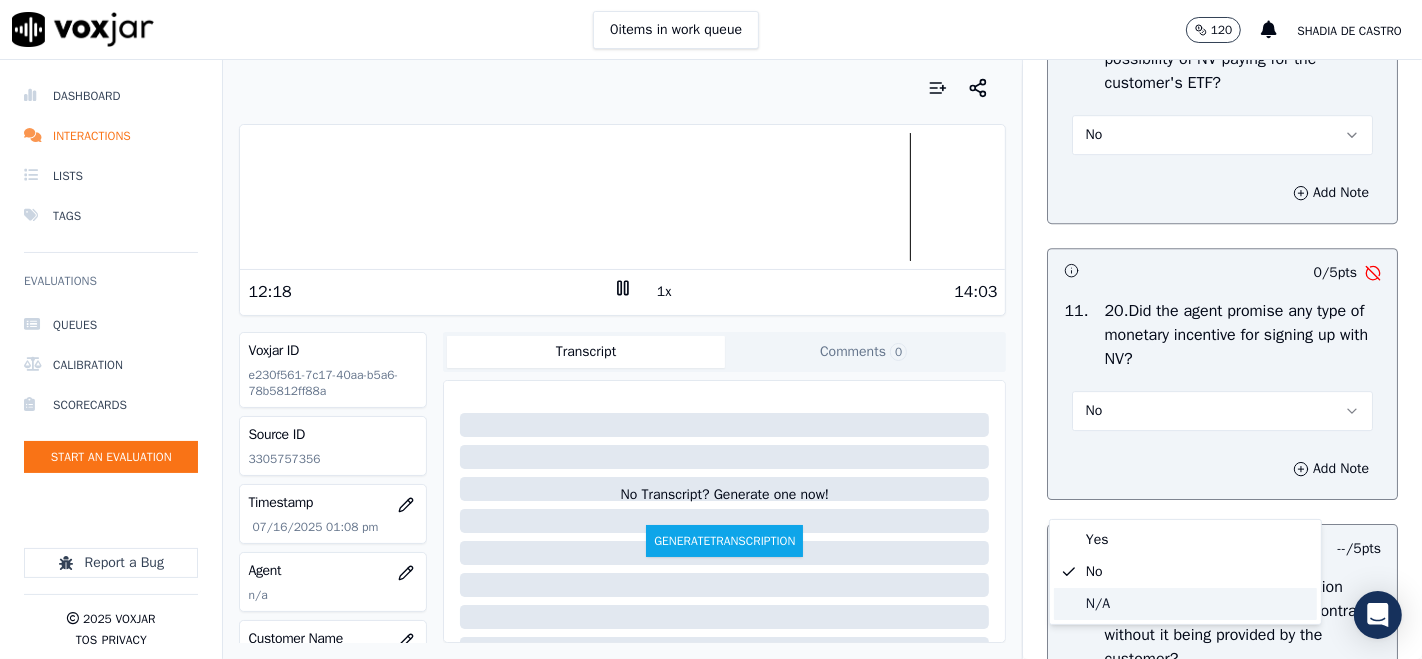 click on "N/A" 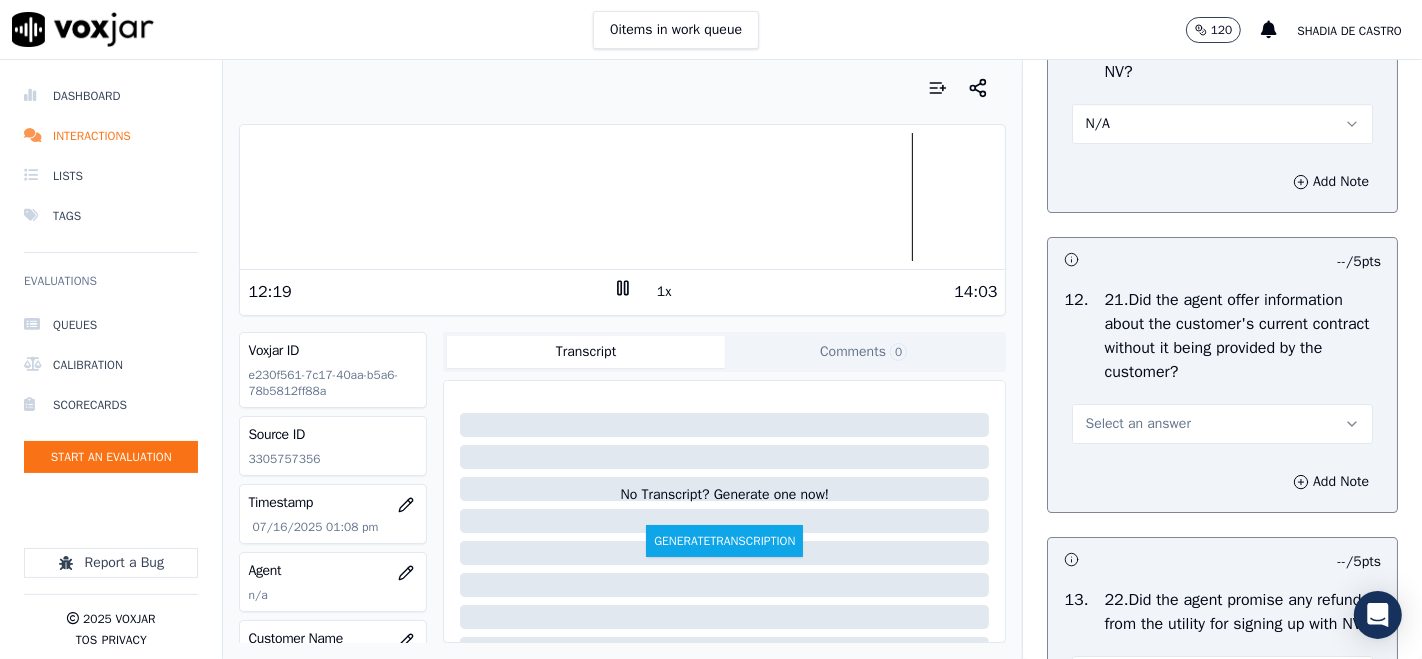 scroll, scrollTop: 5555, scrollLeft: 0, axis: vertical 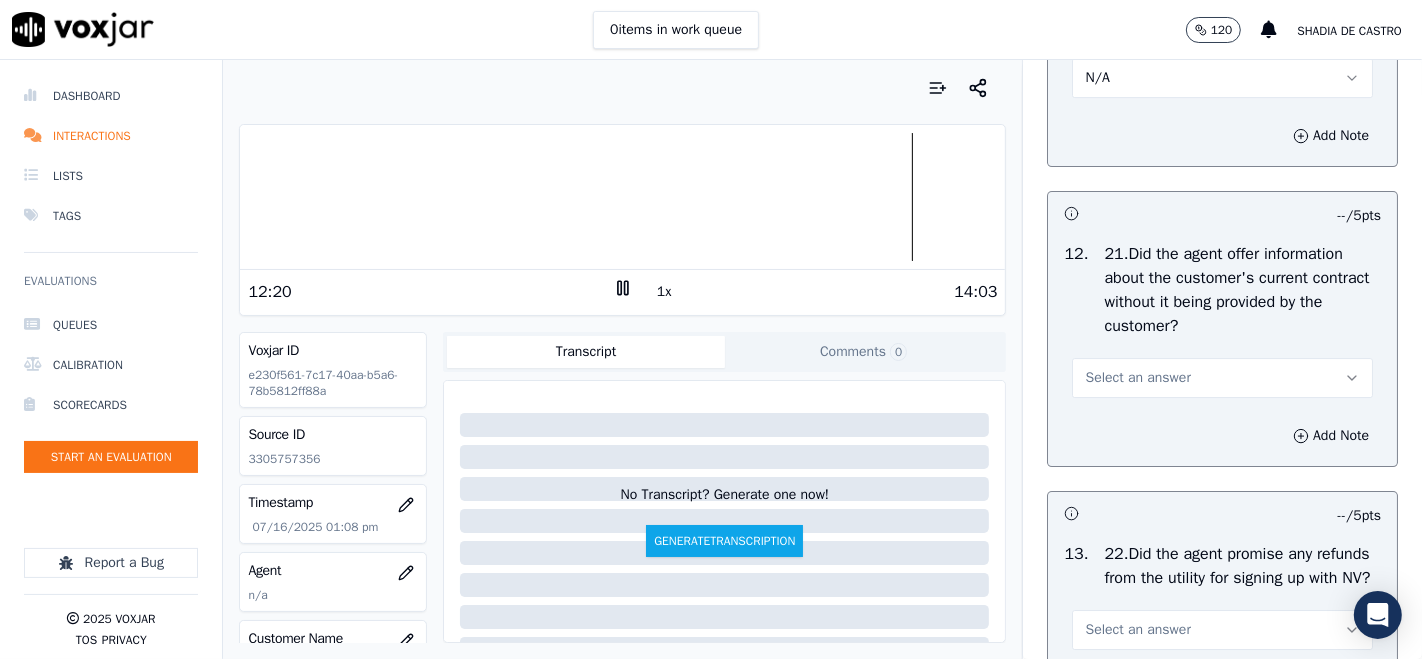 click on "Select an answer" at bounding box center (1137, 378) 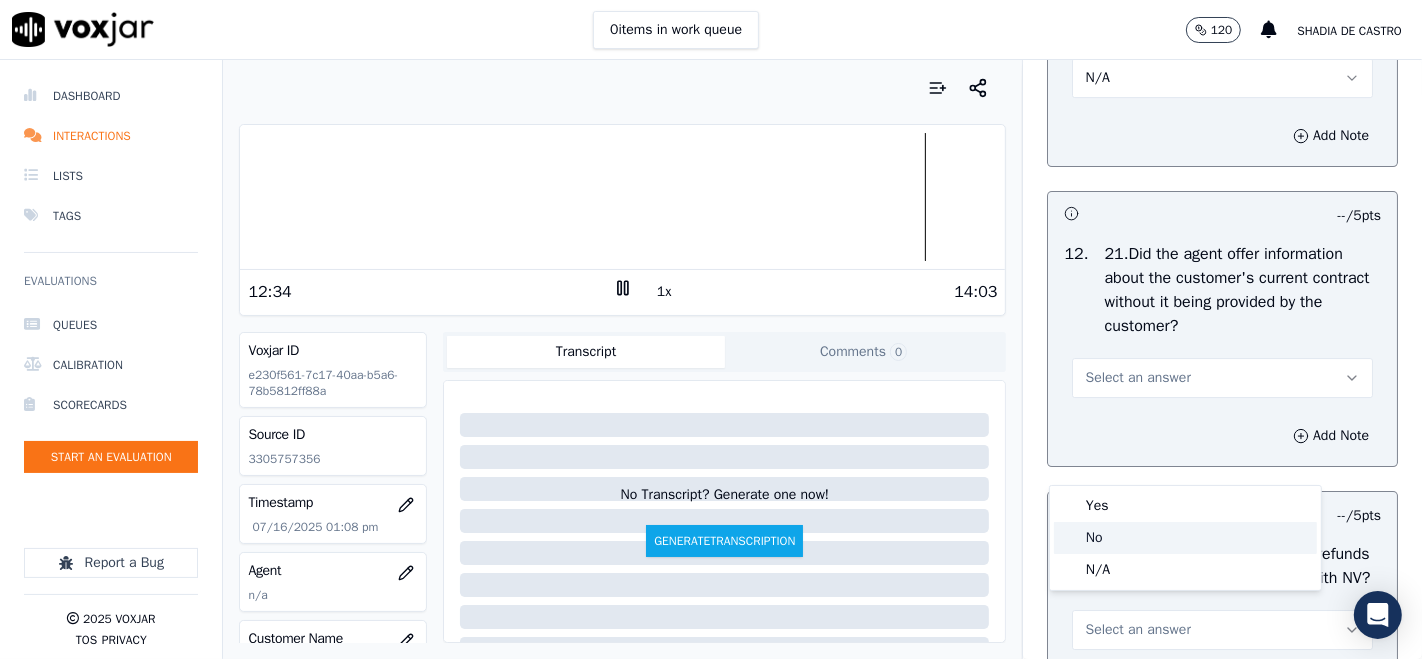 click on "No" 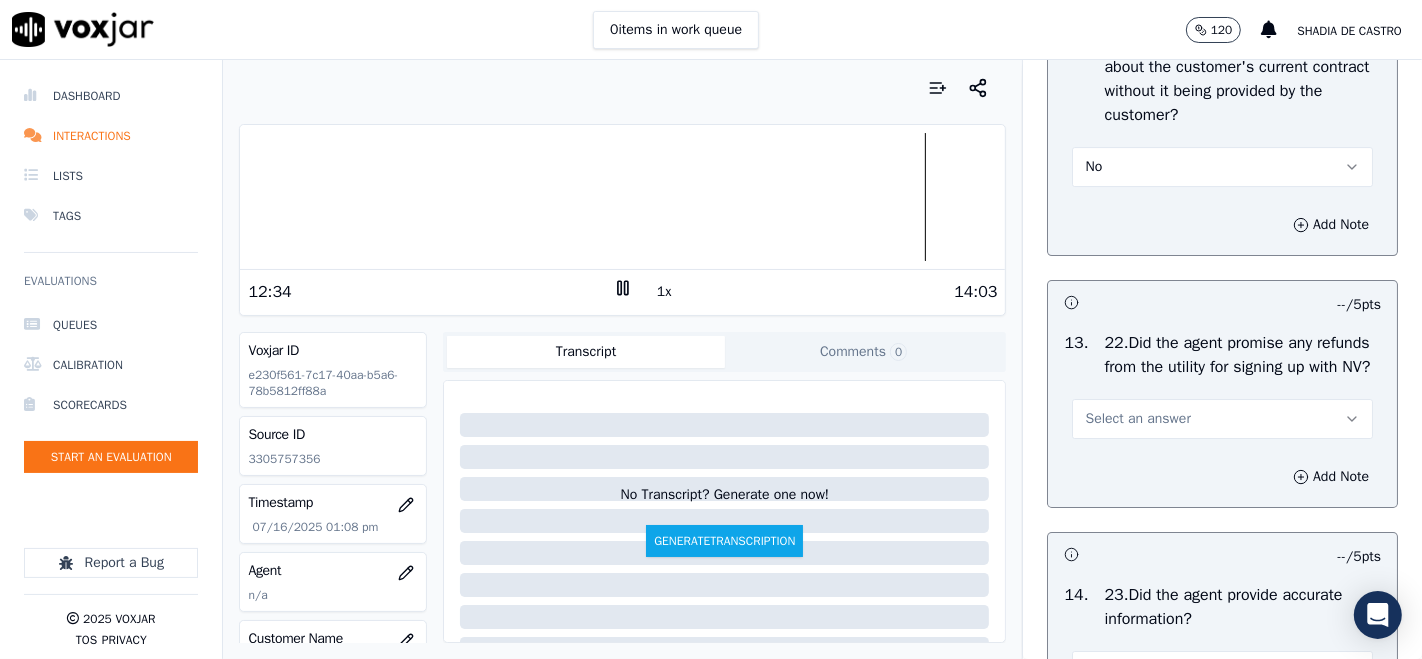 scroll, scrollTop: 5777, scrollLeft: 0, axis: vertical 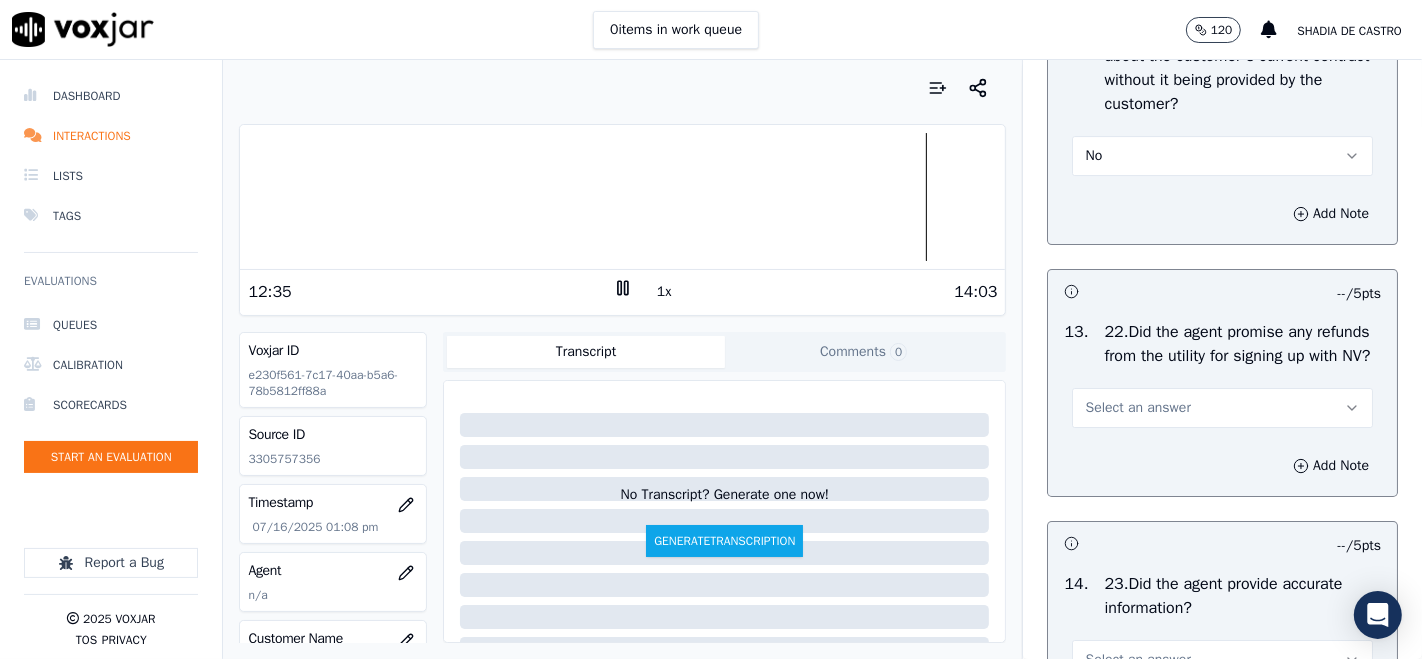 click on "Select an answer" at bounding box center (1137, 408) 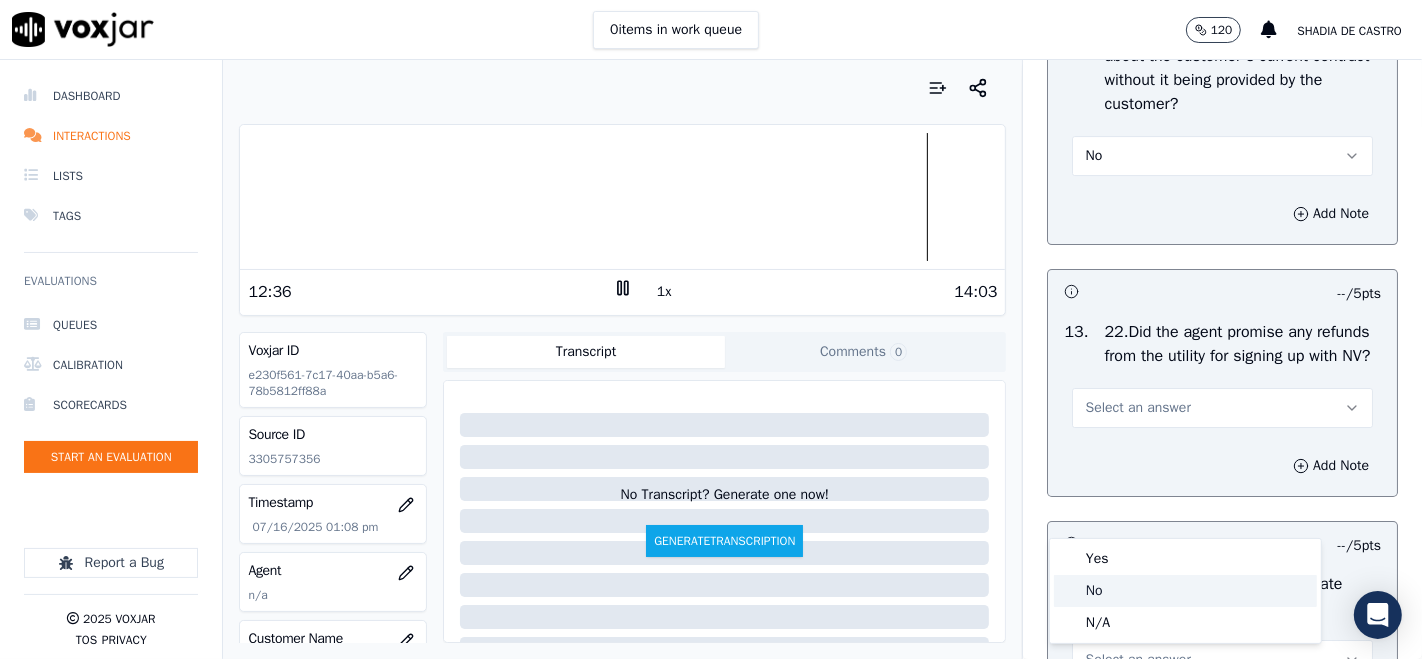 click on "No" 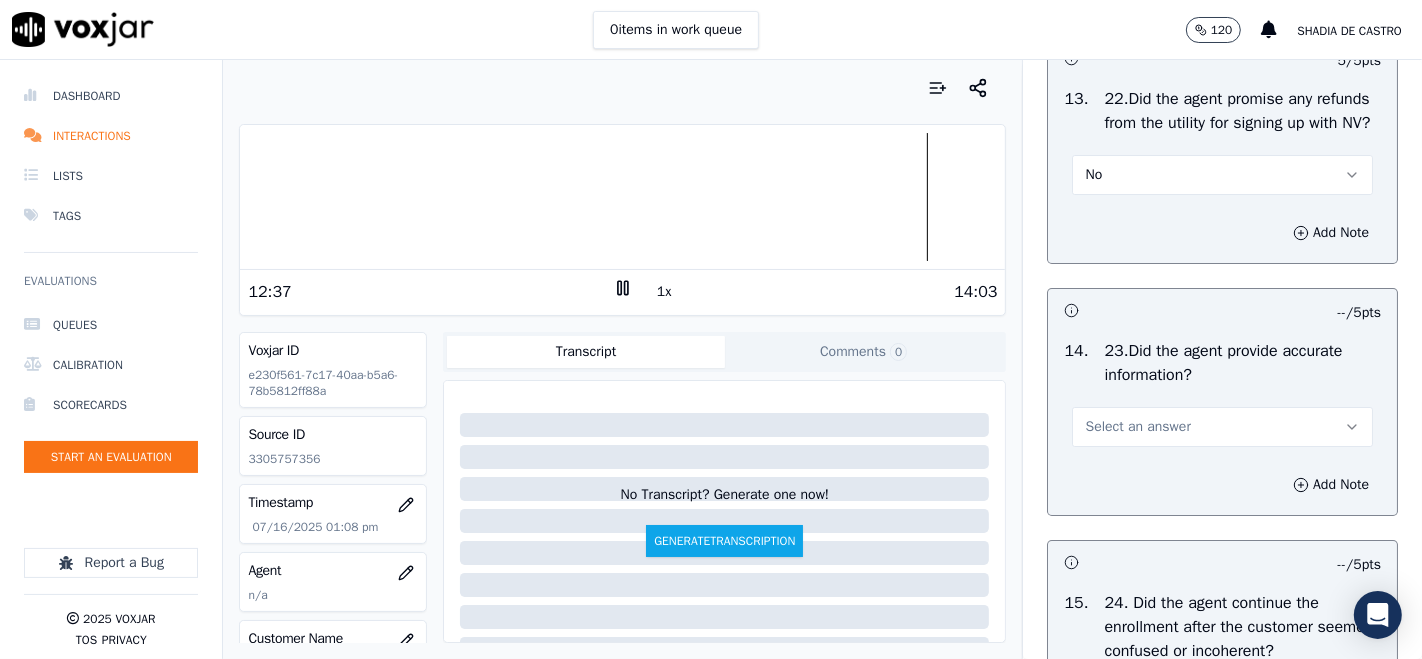 scroll, scrollTop: 6111, scrollLeft: 0, axis: vertical 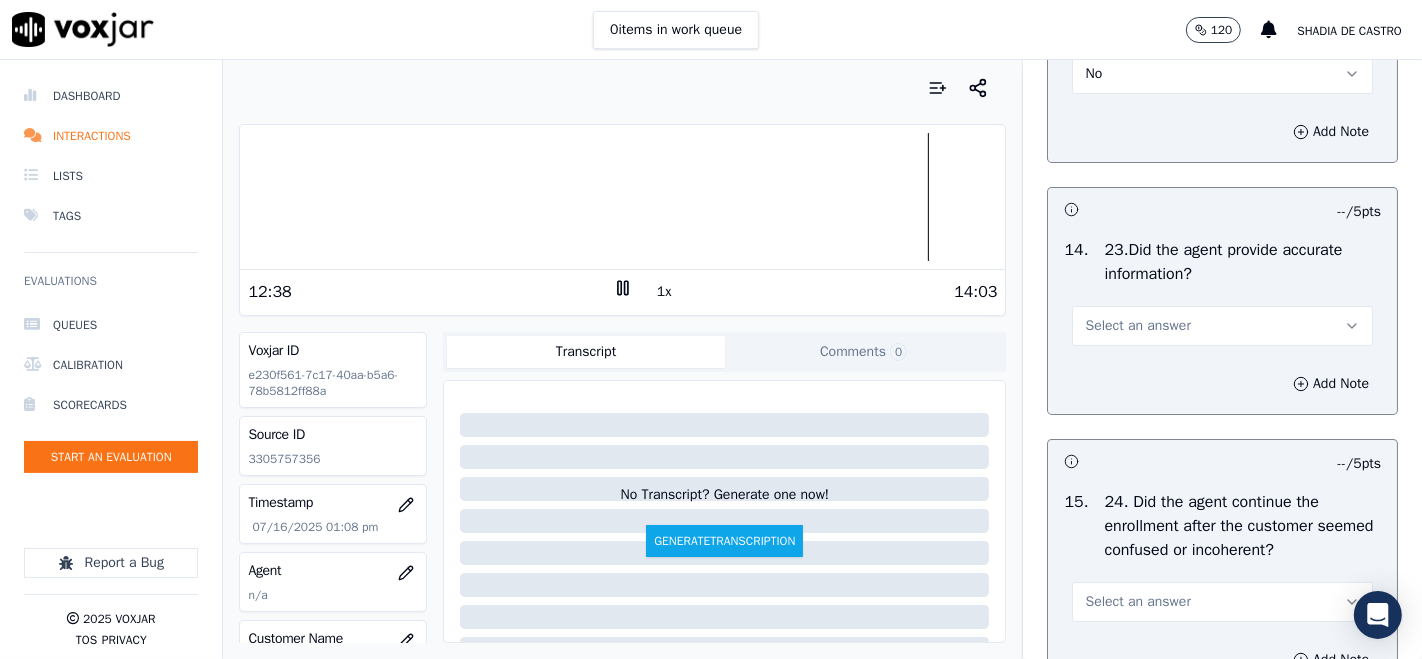click on "Select an answer" at bounding box center [1137, 326] 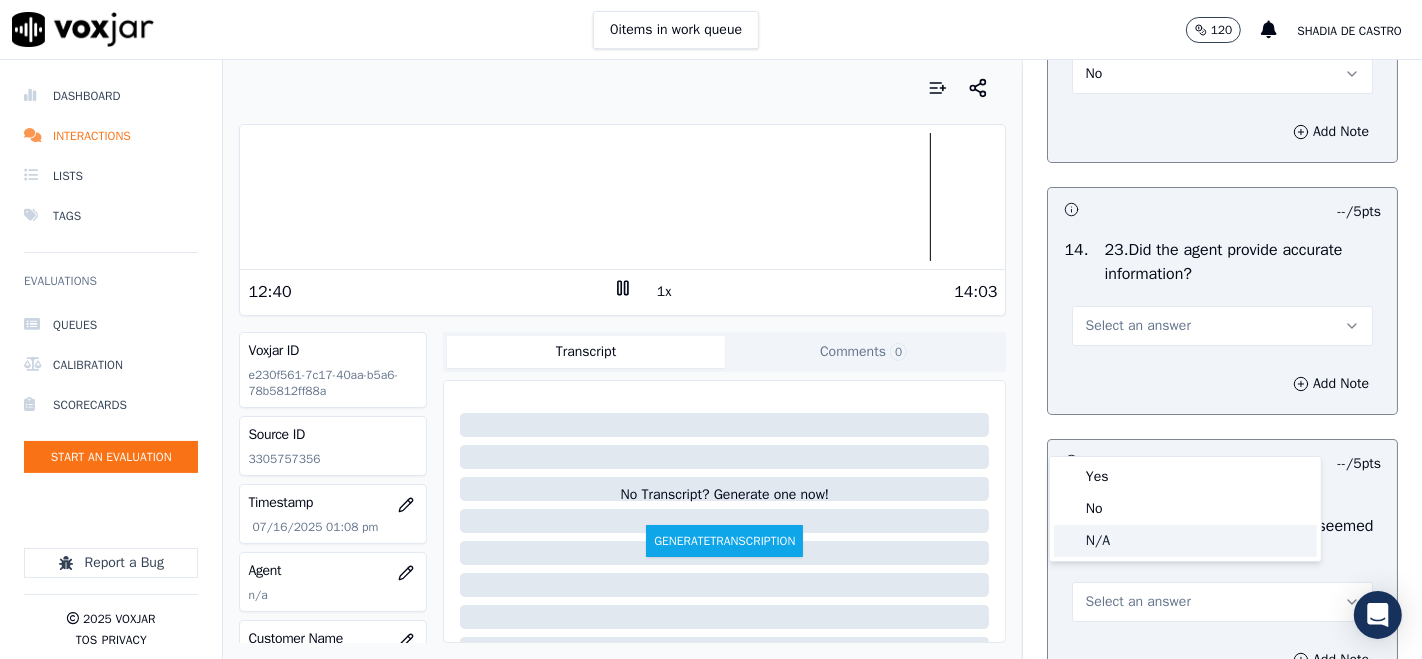 click on "N/A" 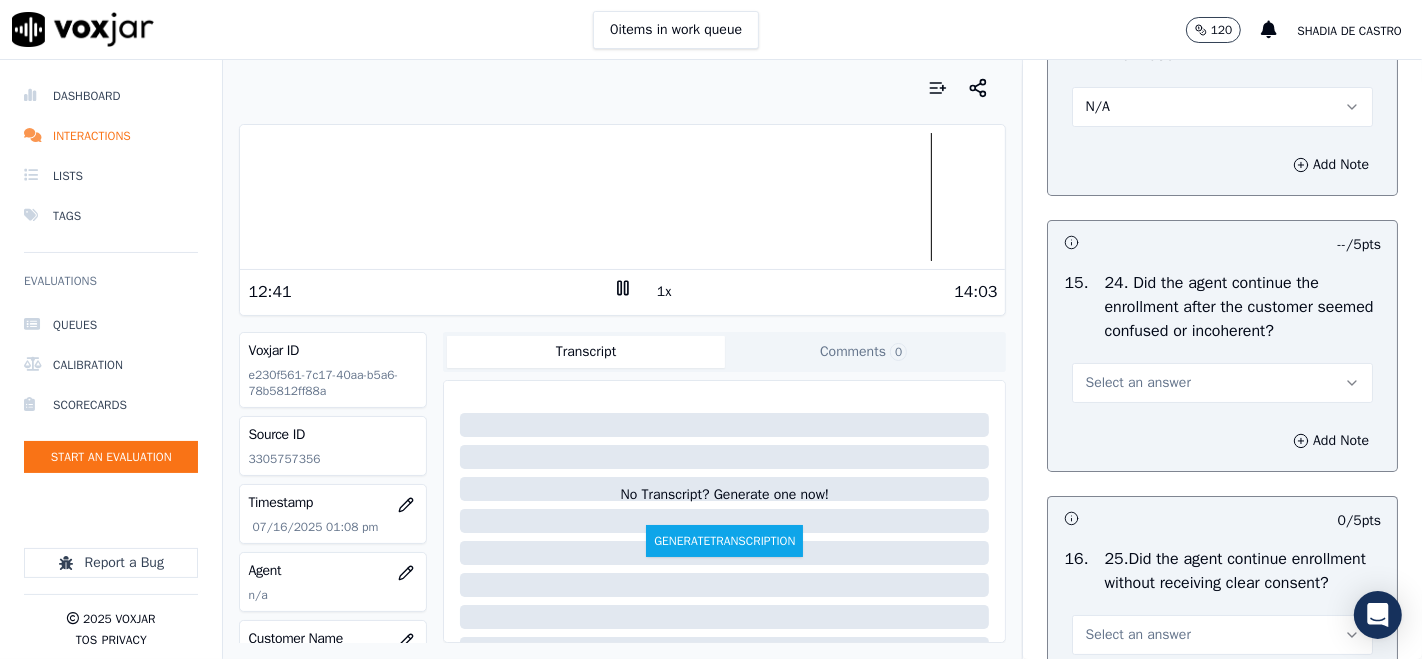 scroll, scrollTop: 6333, scrollLeft: 0, axis: vertical 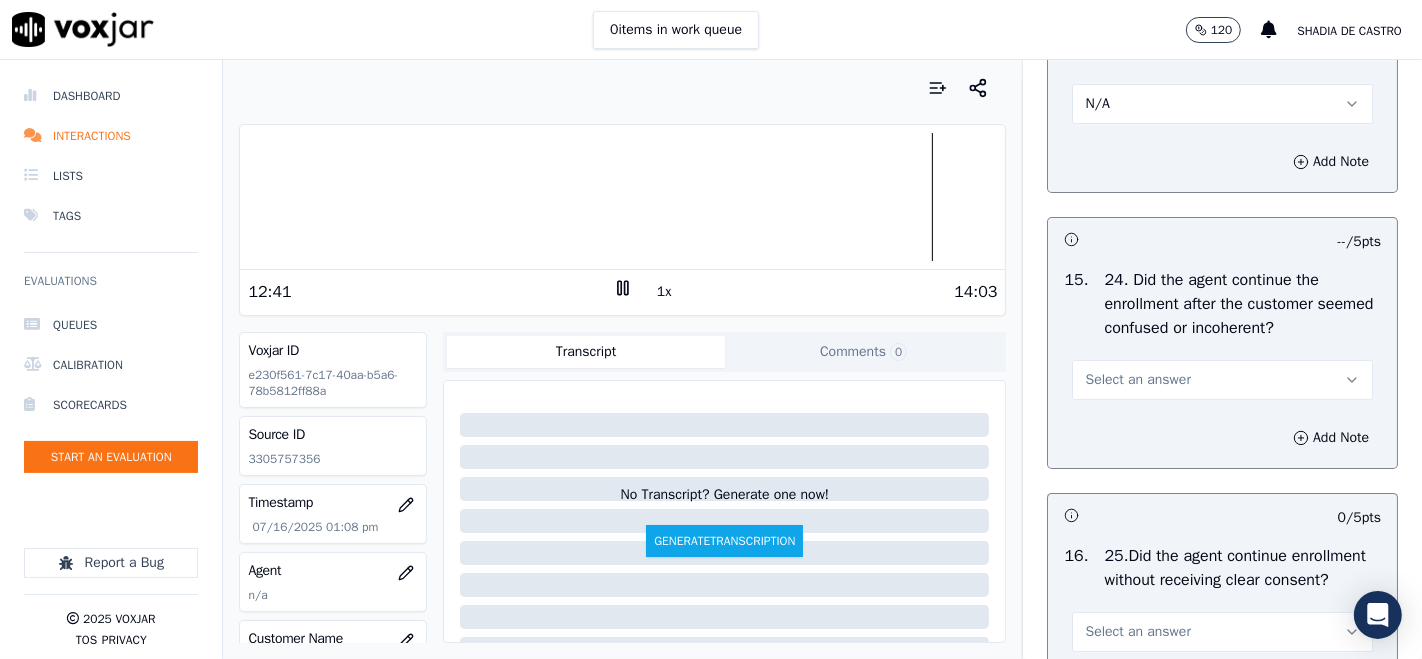 click on "Select an answer" at bounding box center [1137, 380] 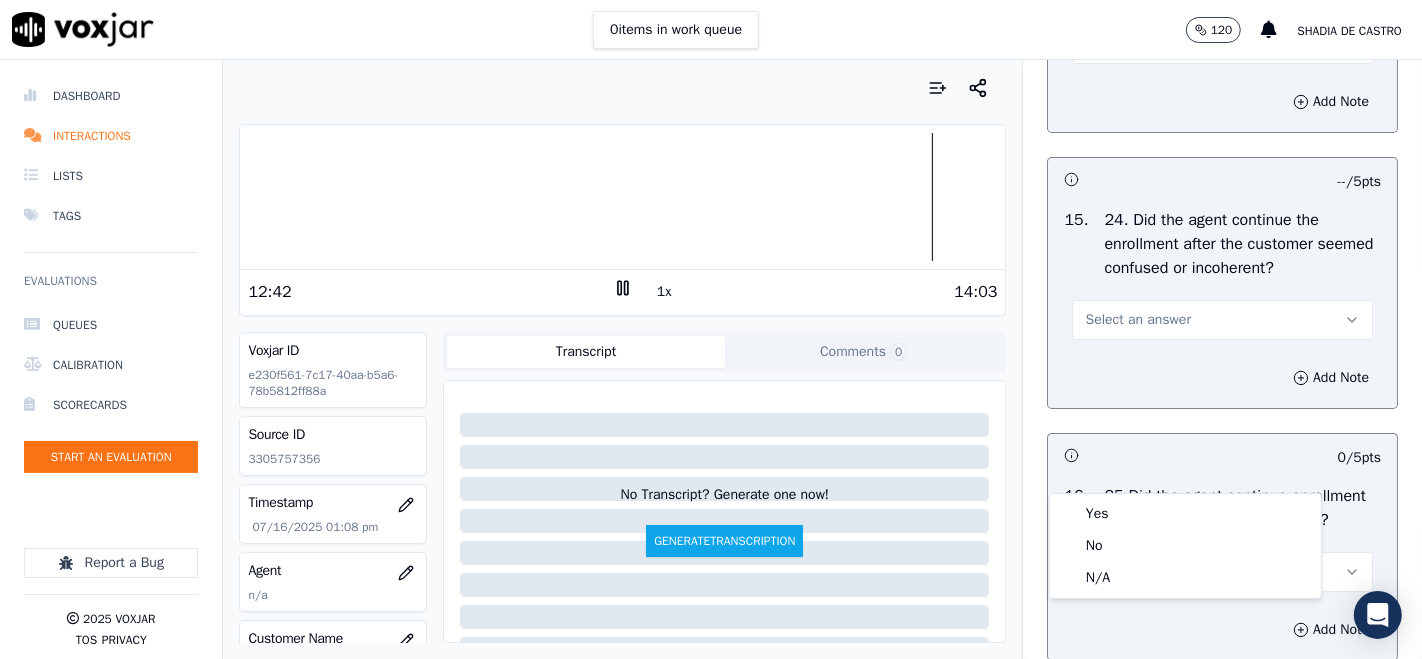 scroll, scrollTop: 6444, scrollLeft: 0, axis: vertical 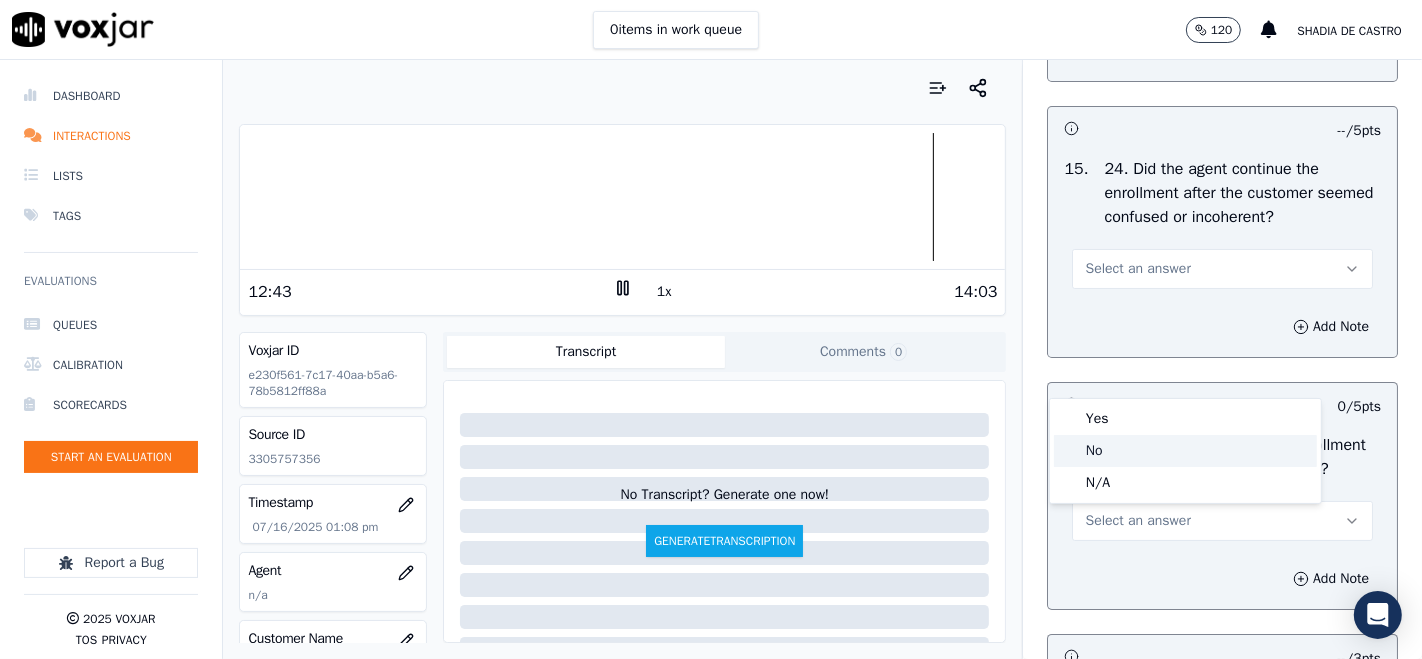 click on "No" 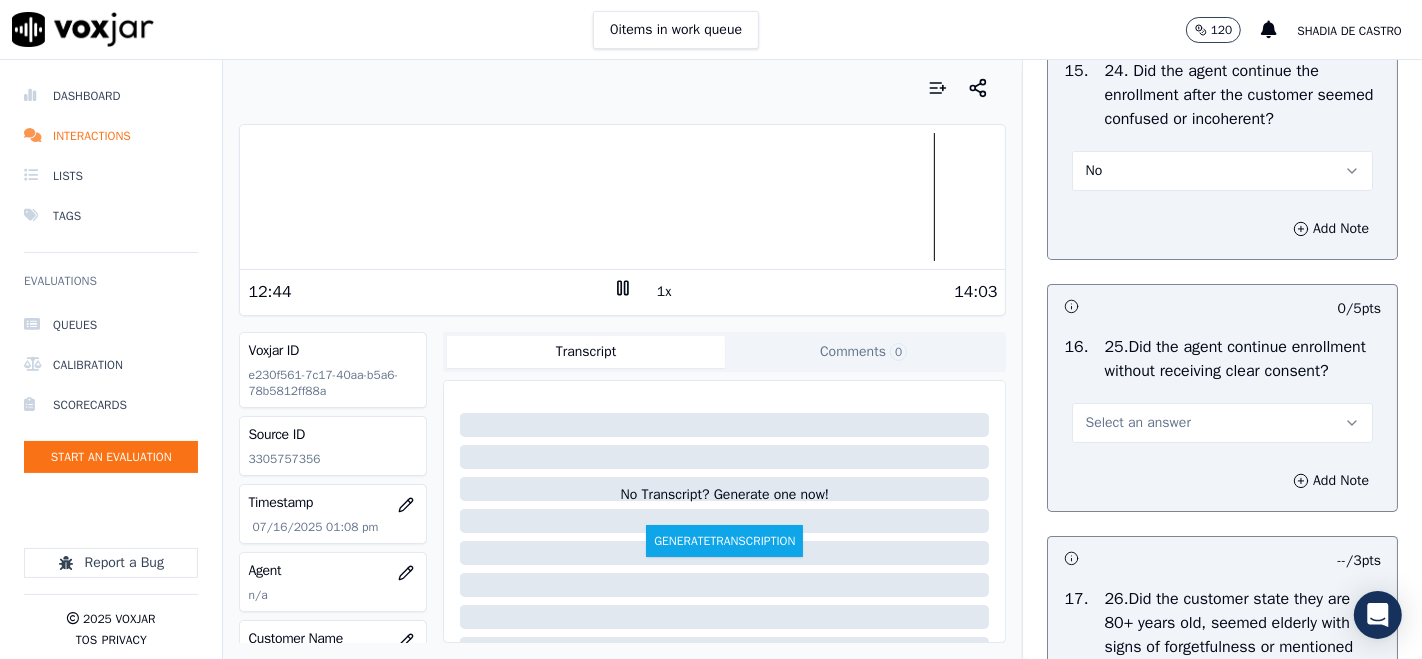 scroll, scrollTop: 6666, scrollLeft: 0, axis: vertical 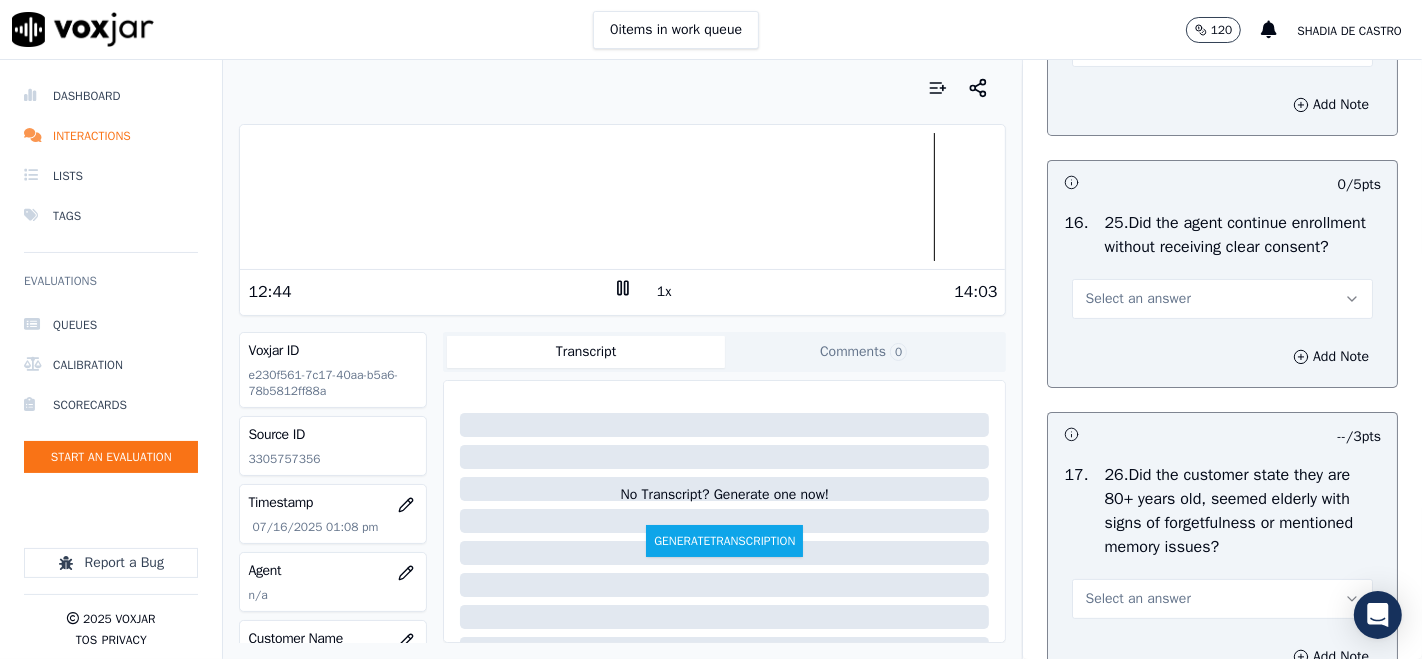 click on "Select an answer" at bounding box center (1222, 299) 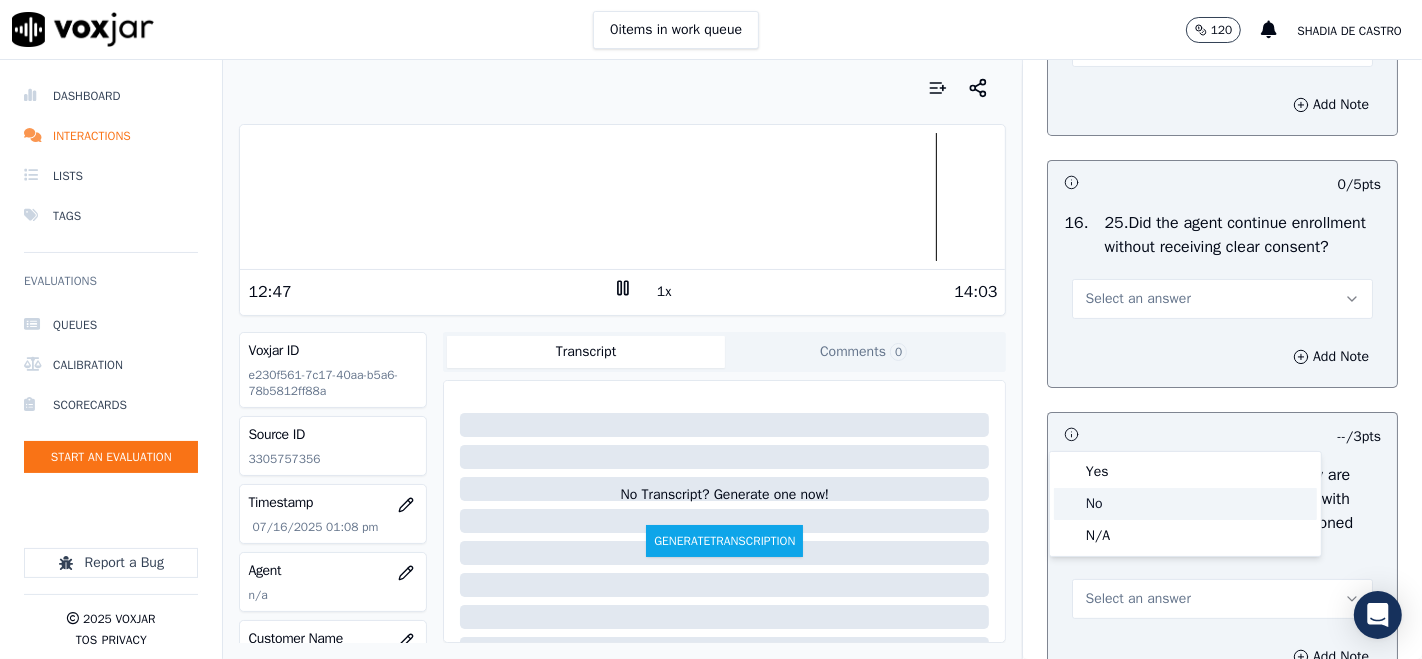 click on "No" 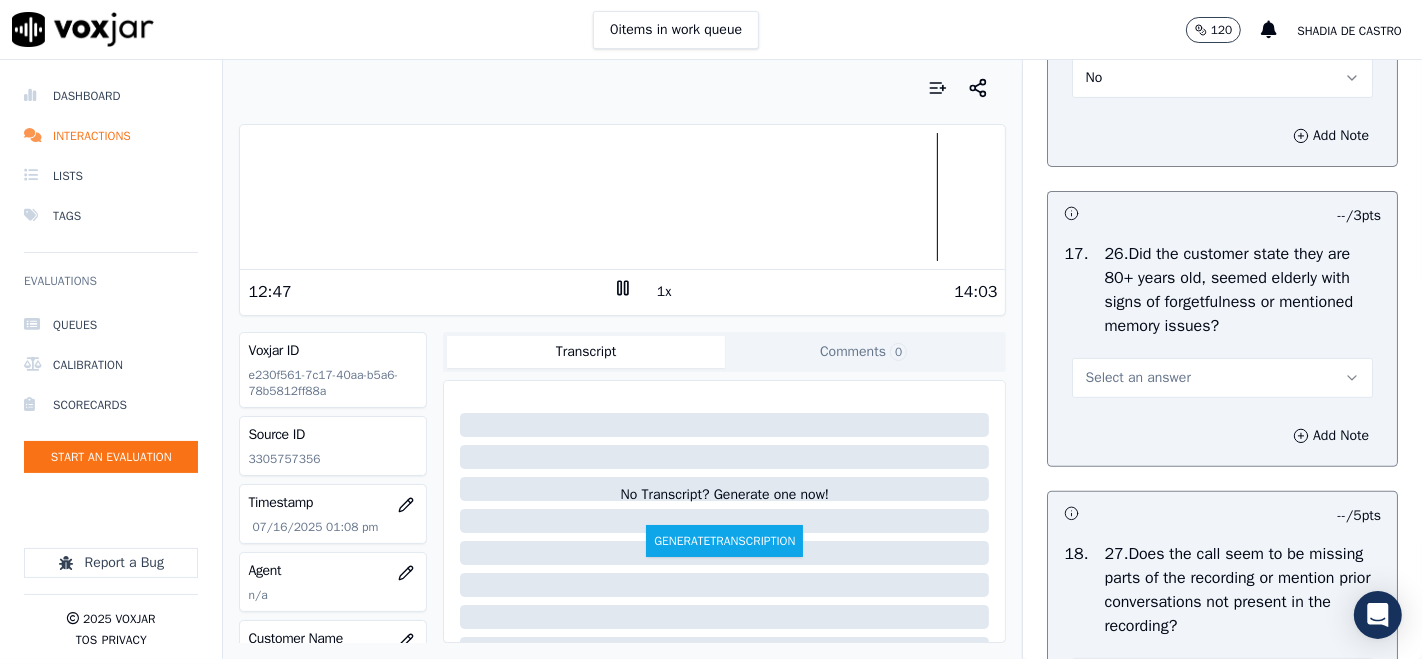 scroll, scrollTop: 6888, scrollLeft: 0, axis: vertical 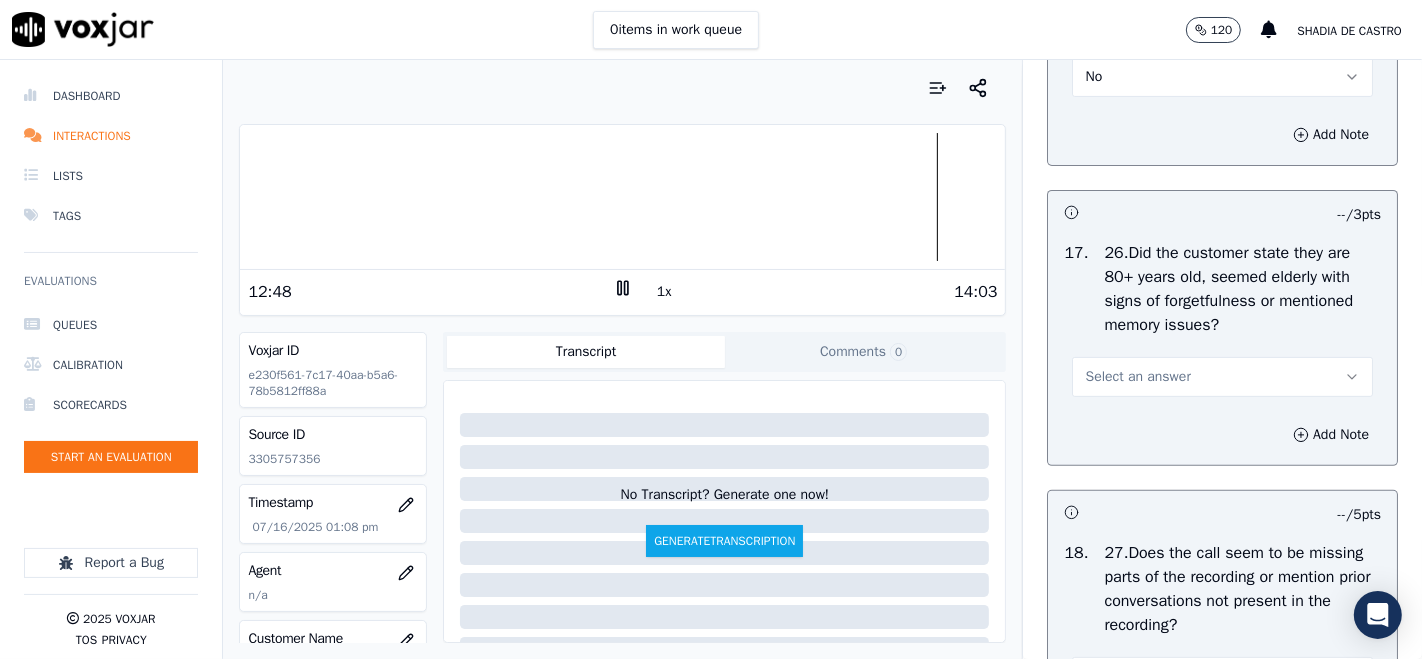 click on "Select an answer" at bounding box center (1137, 377) 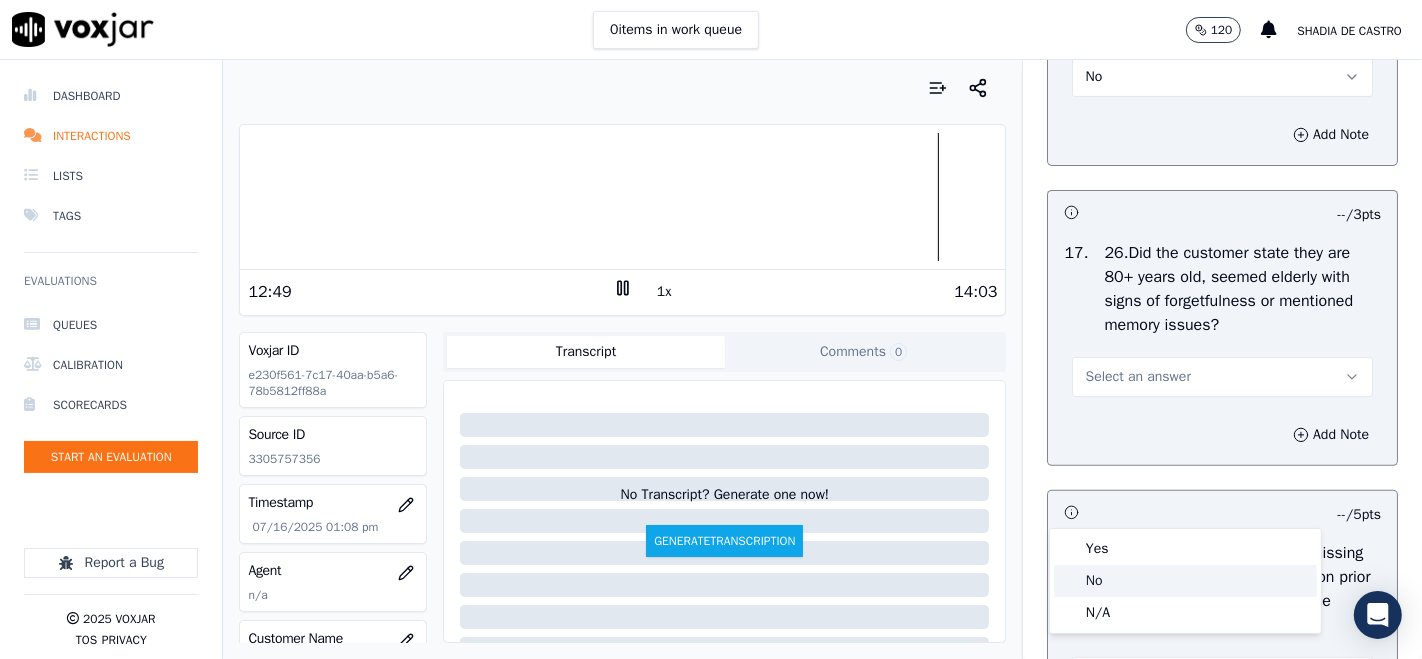 click on "No" 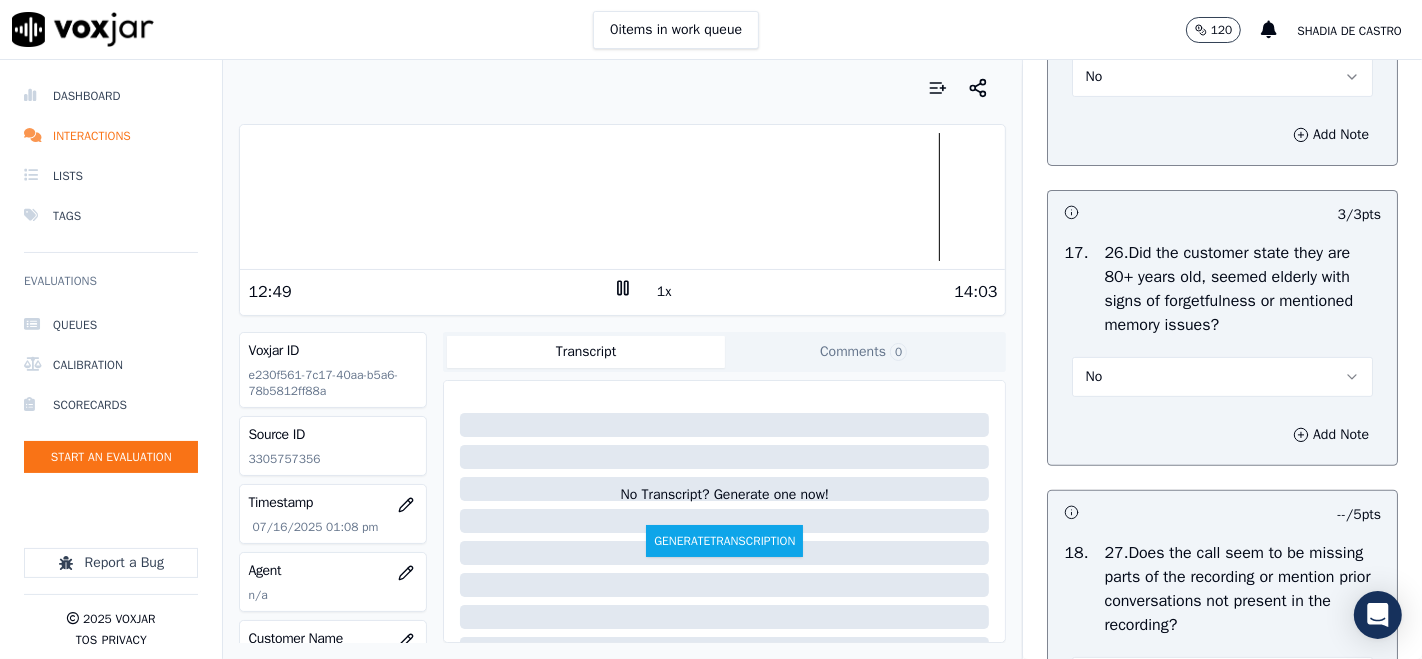 scroll, scrollTop: 7222, scrollLeft: 0, axis: vertical 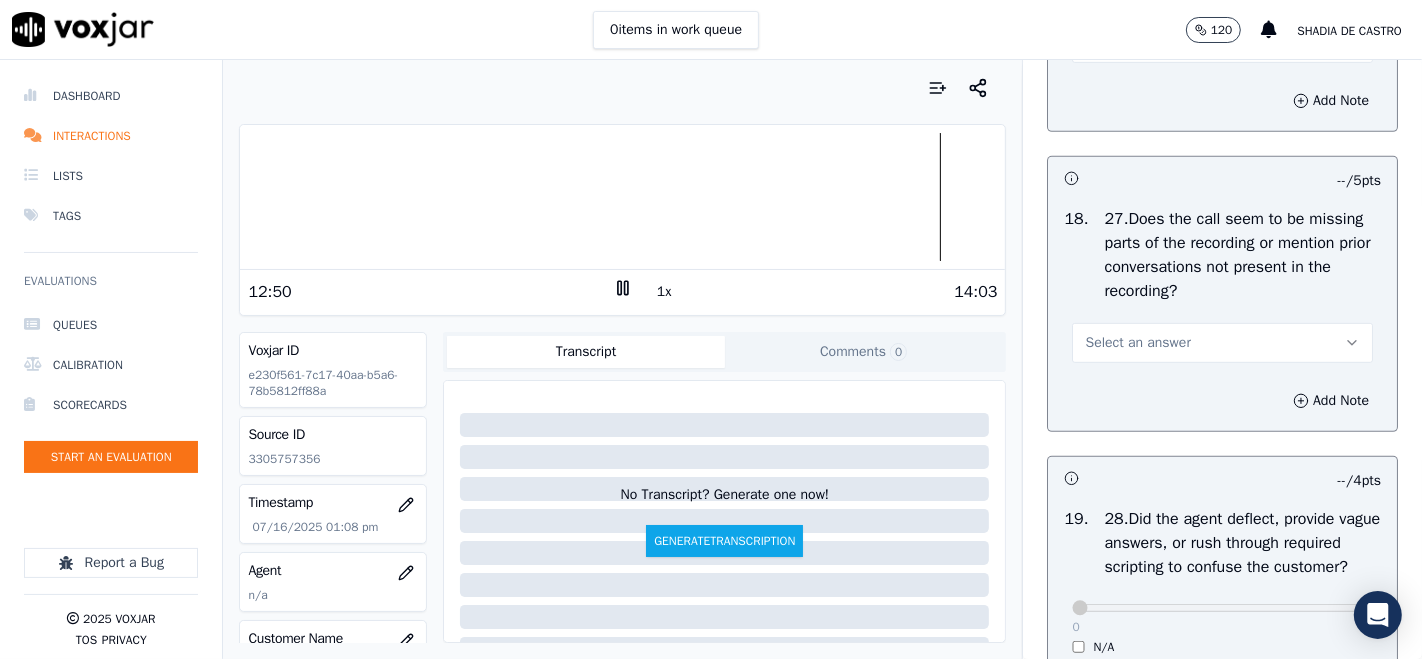 click on "Select an answer" at bounding box center (1137, 343) 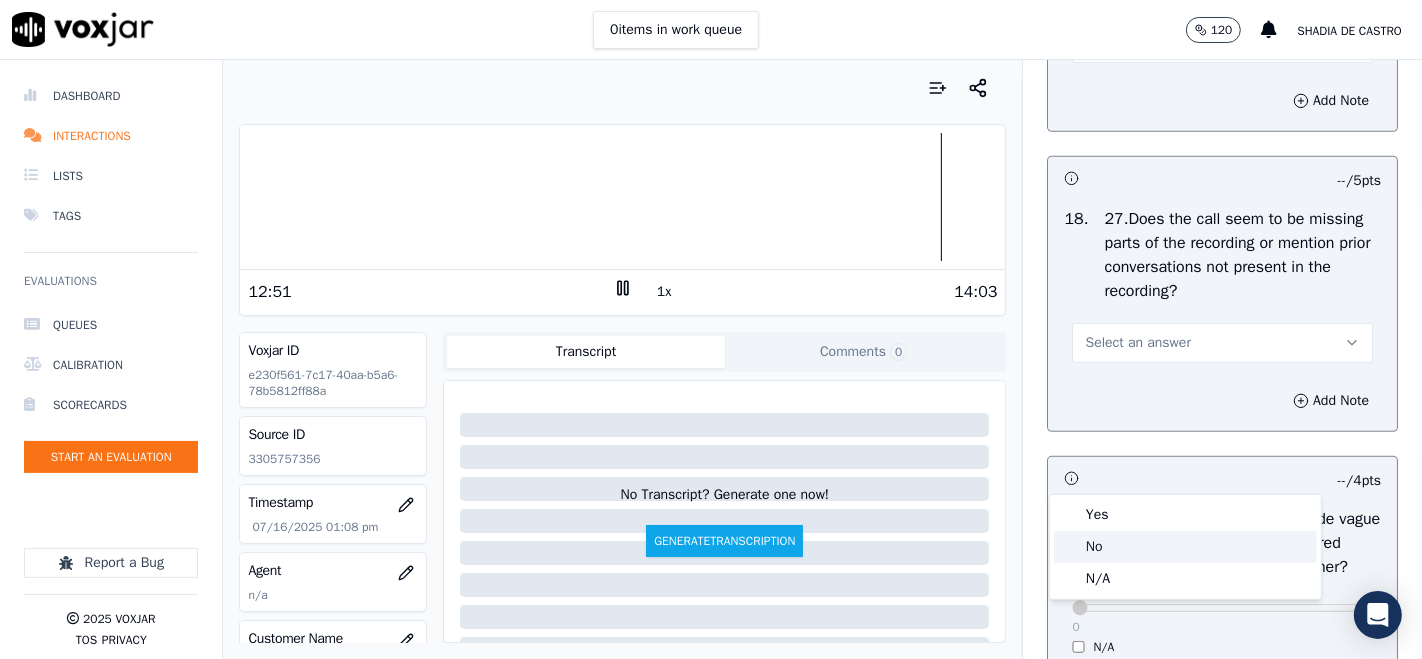 click on "No" 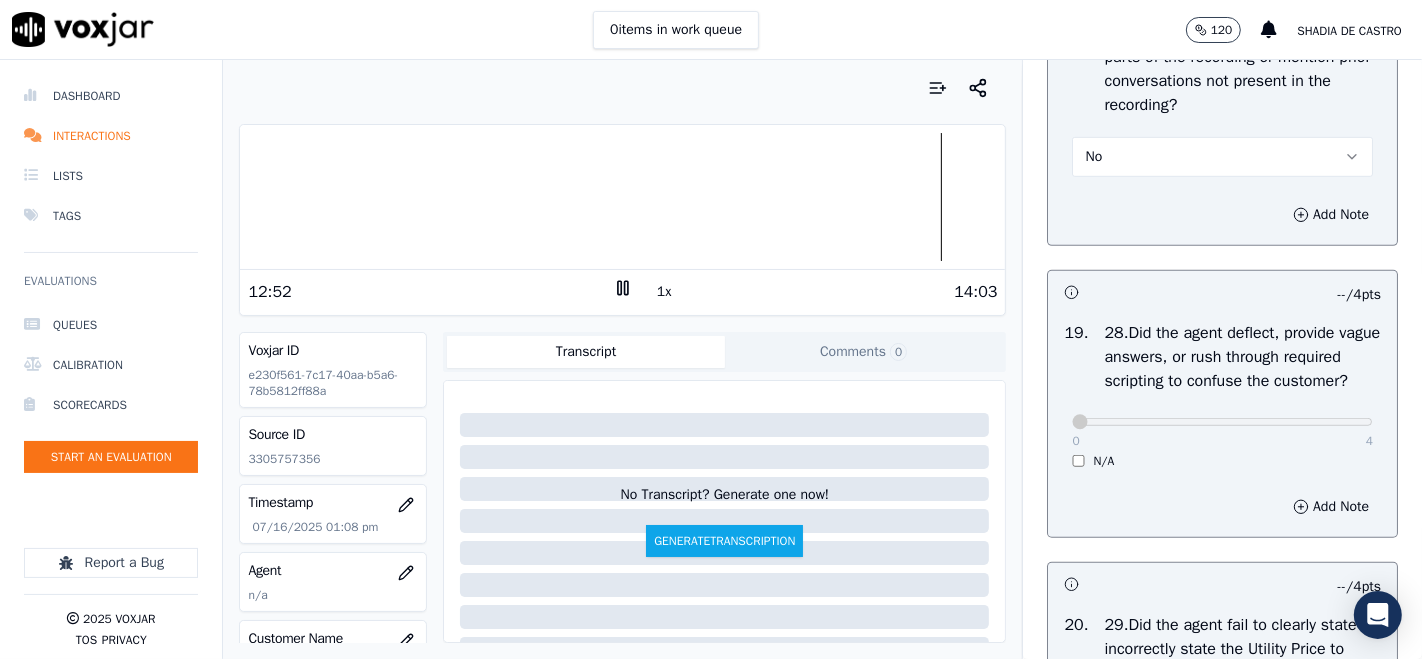 scroll, scrollTop: 7555, scrollLeft: 0, axis: vertical 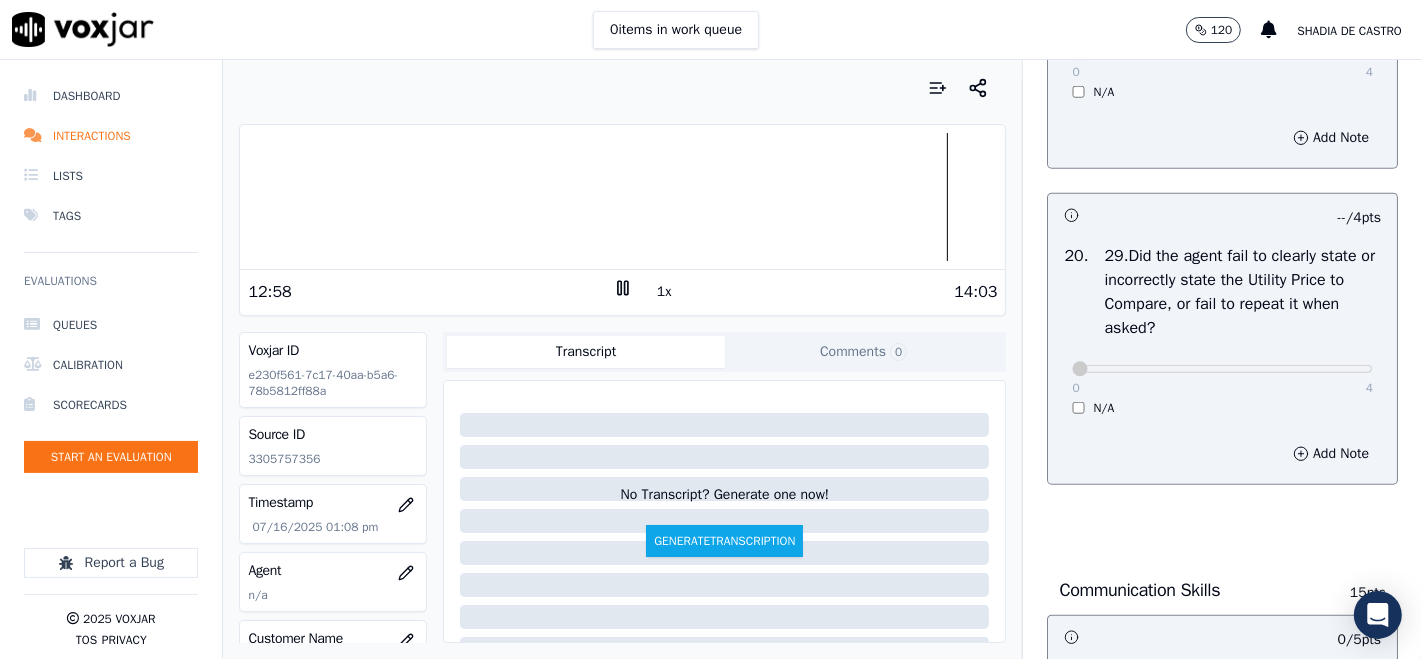 click on "N/A" at bounding box center [1222, 408] 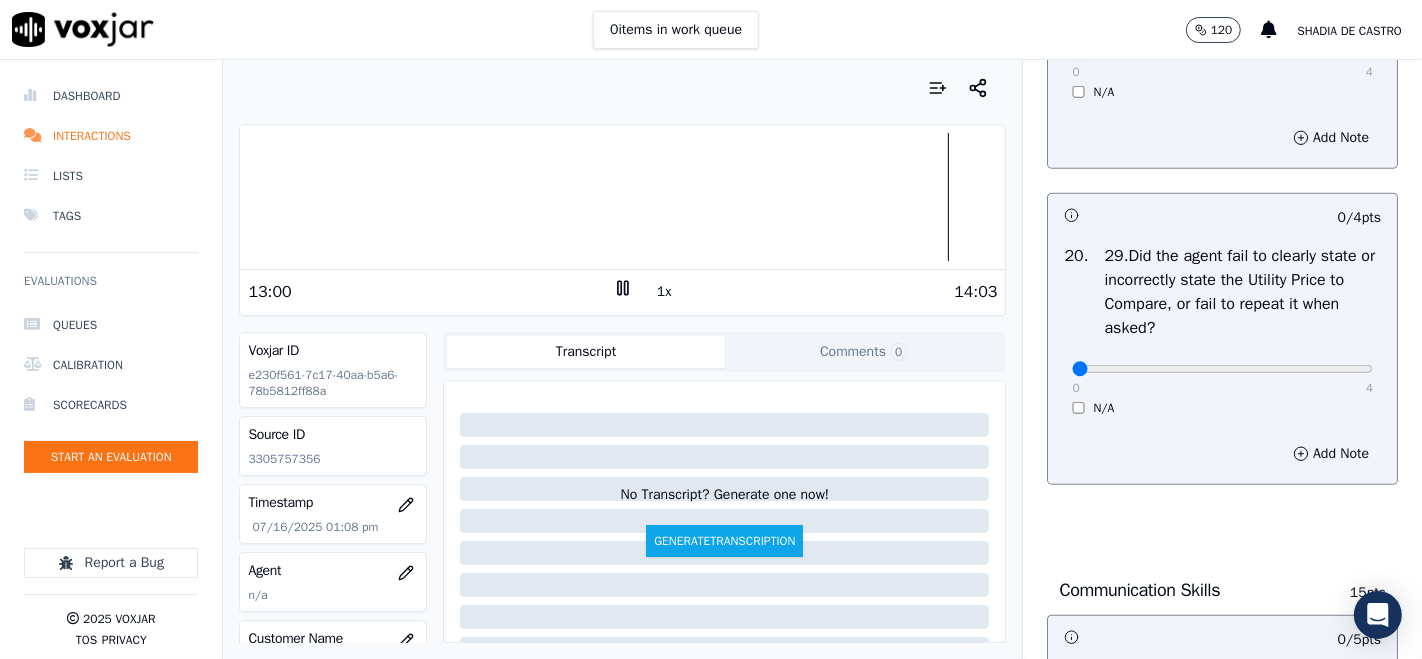 click on "0   4     N/A" at bounding box center [1222, 378] 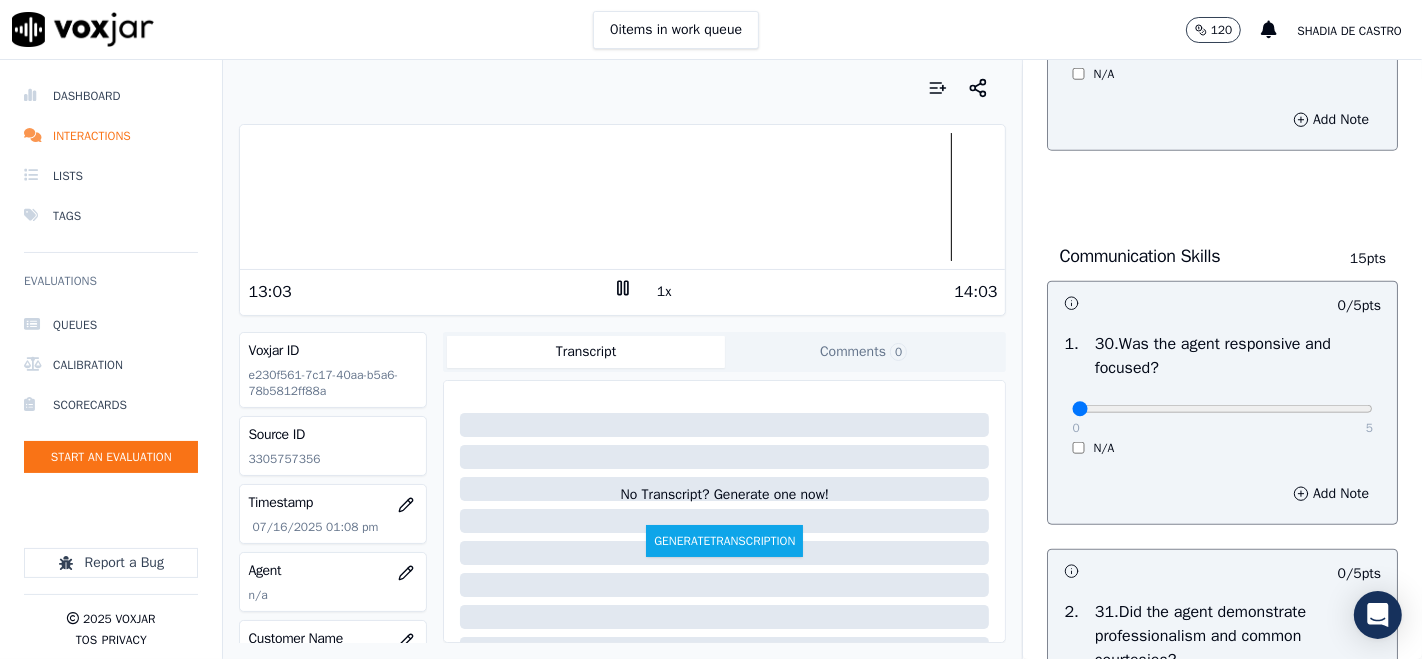 scroll, scrollTop: 8222, scrollLeft: 0, axis: vertical 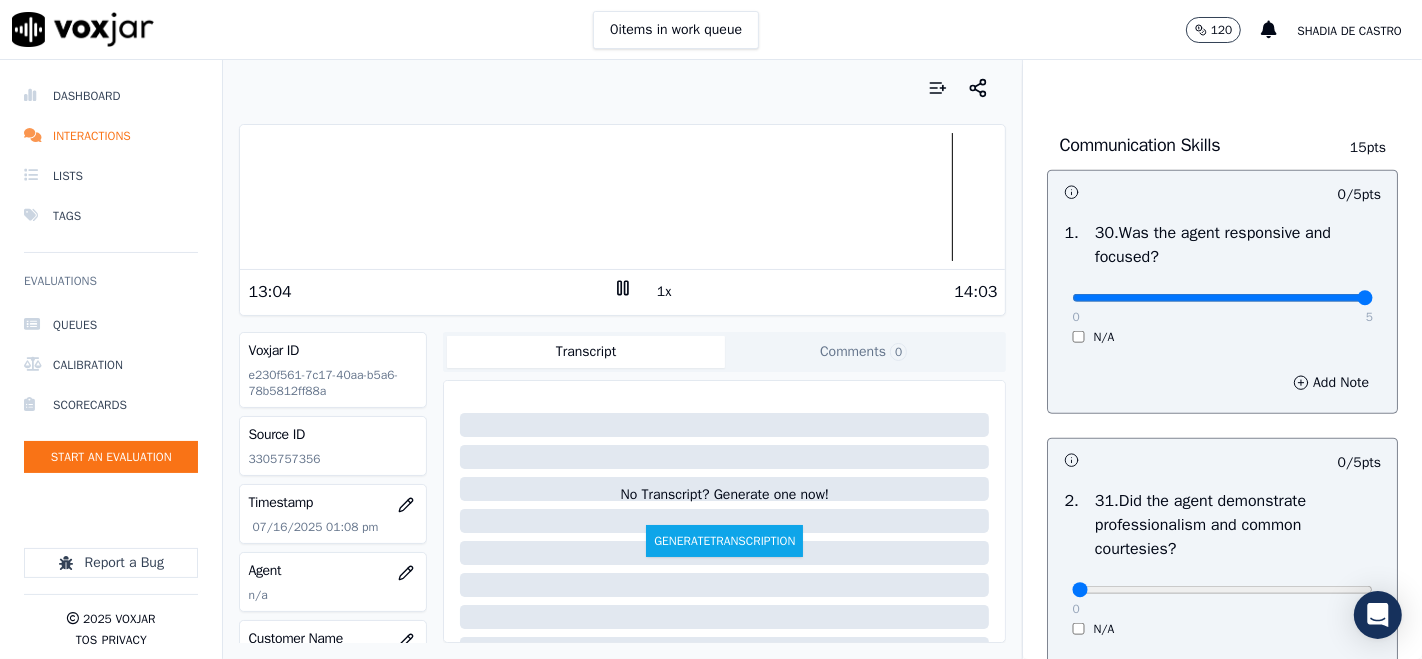 type on "5" 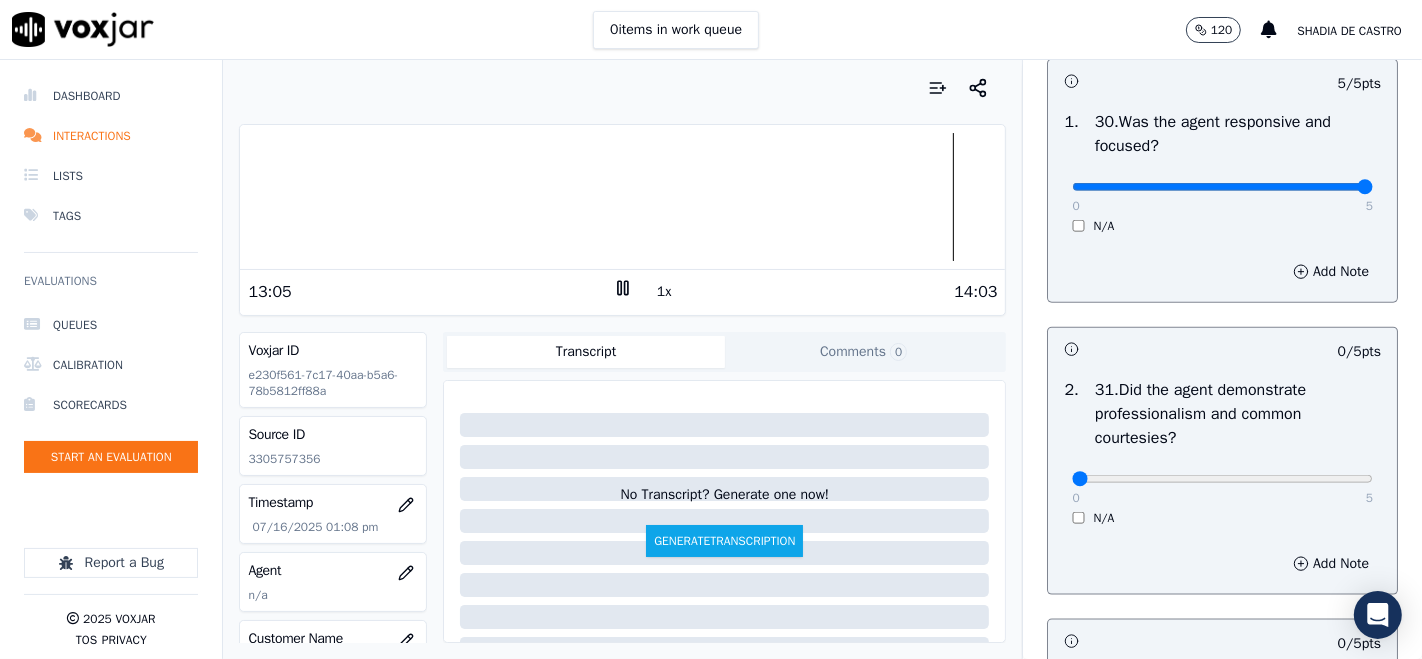 scroll, scrollTop: 8555, scrollLeft: 0, axis: vertical 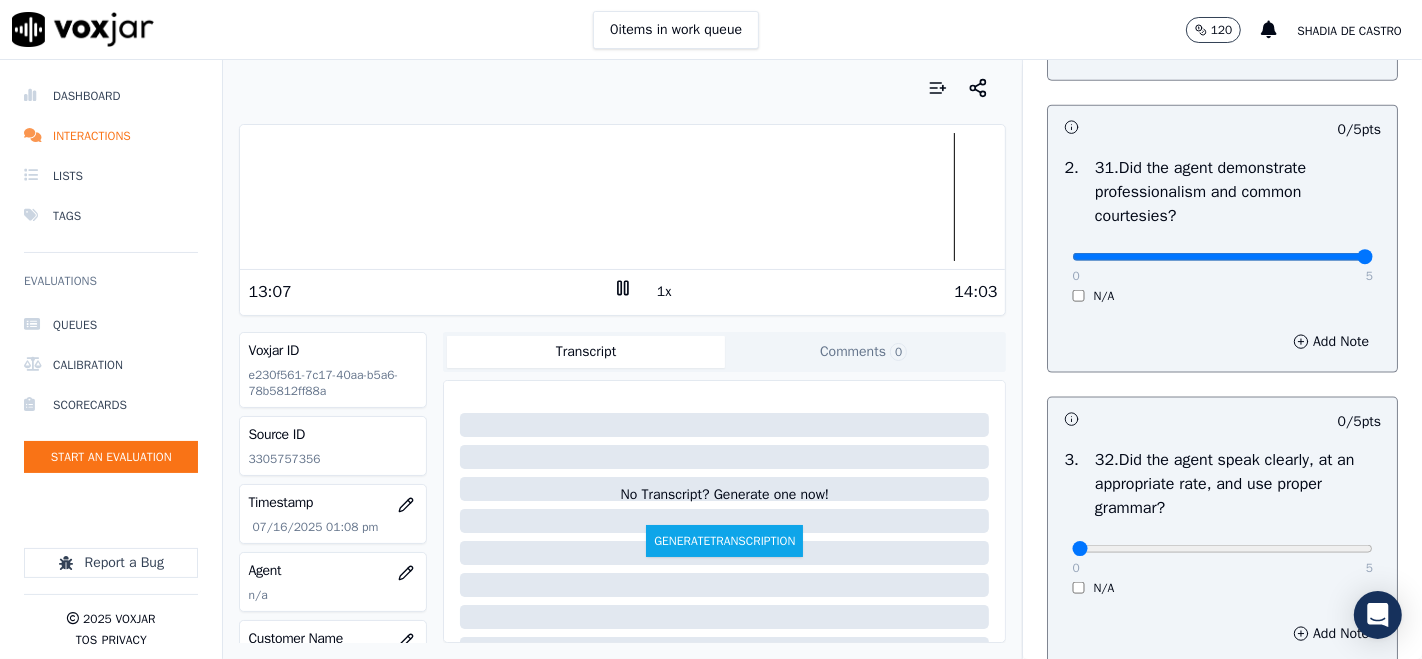 type on "5" 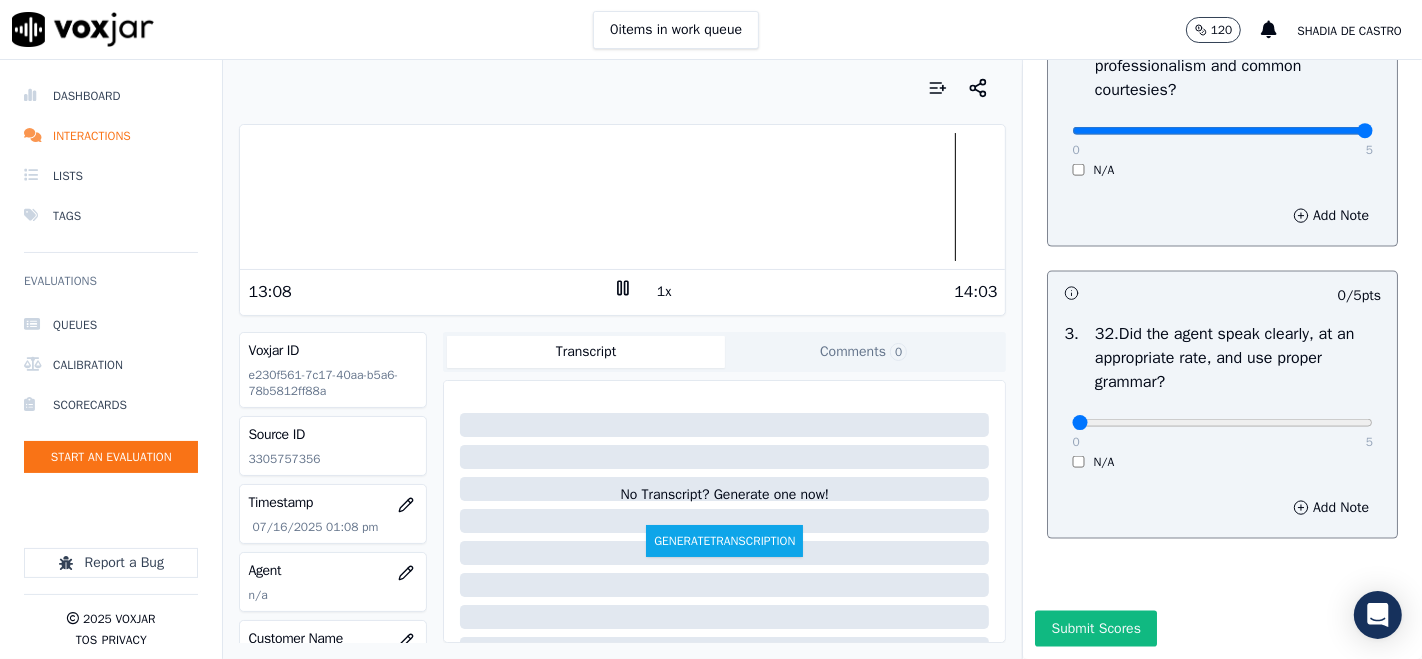 scroll, scrollTop: 8880, scrollLeft: 0, axis: vertical 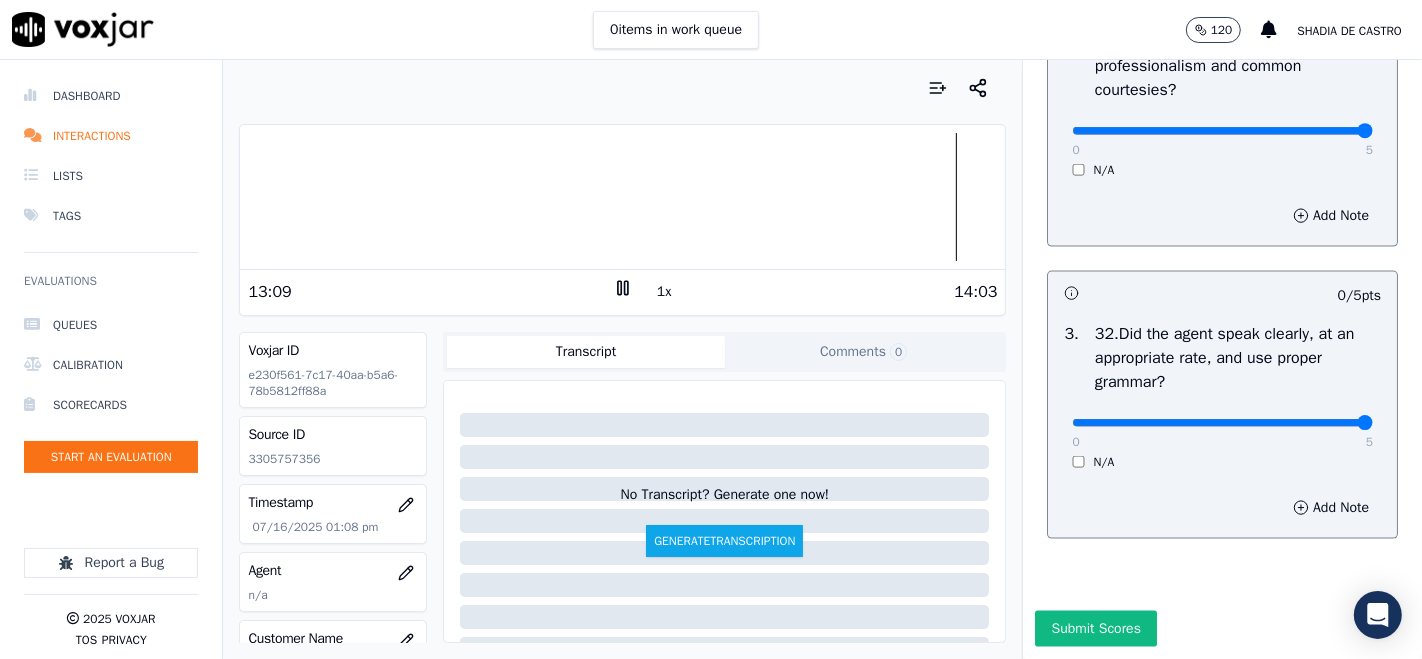 type on "5" 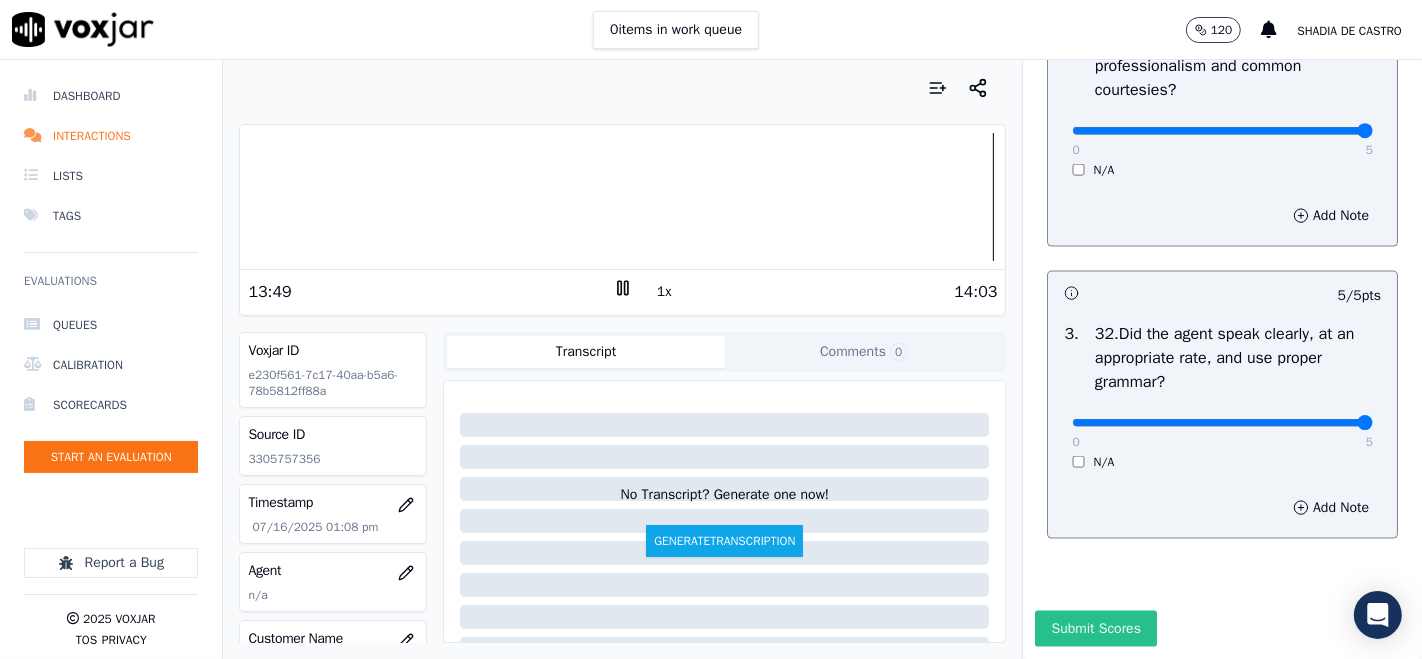 click on "Submit Scores" at bounding box center [1095, 629] 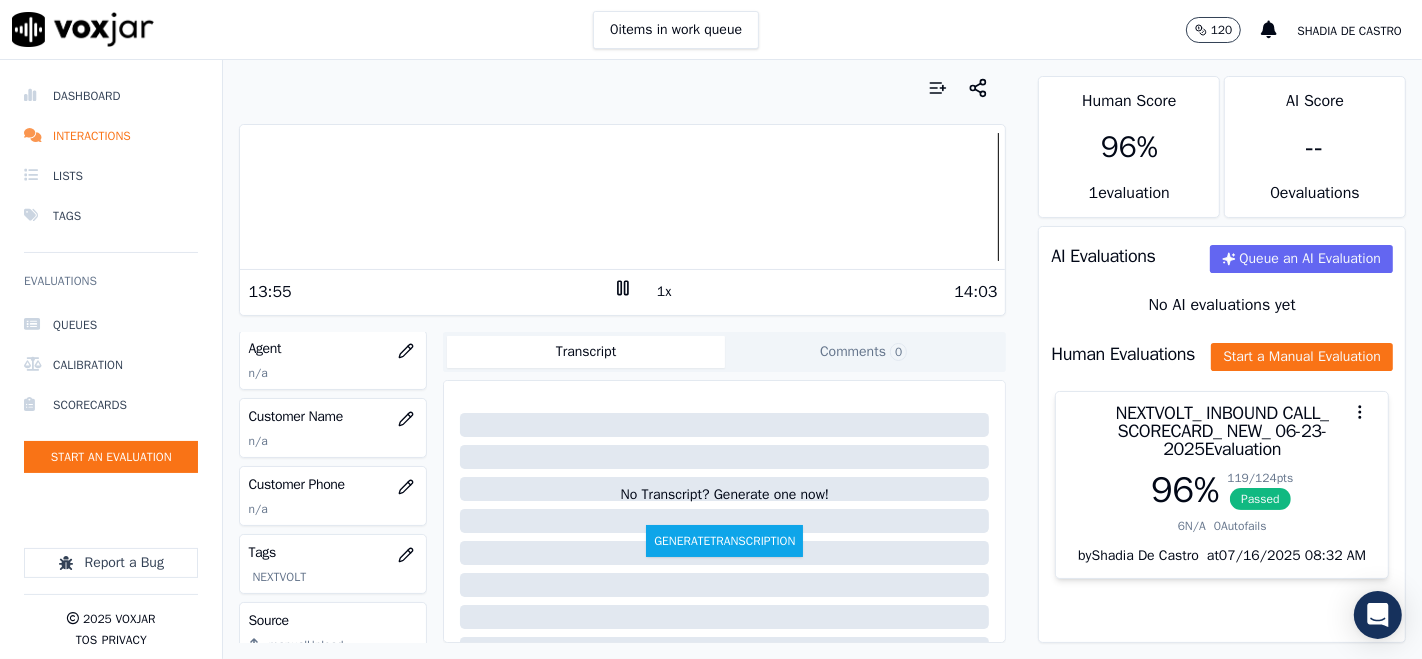 scroll, scrollTop: 111, scrollLeft: 0, axis: vertical 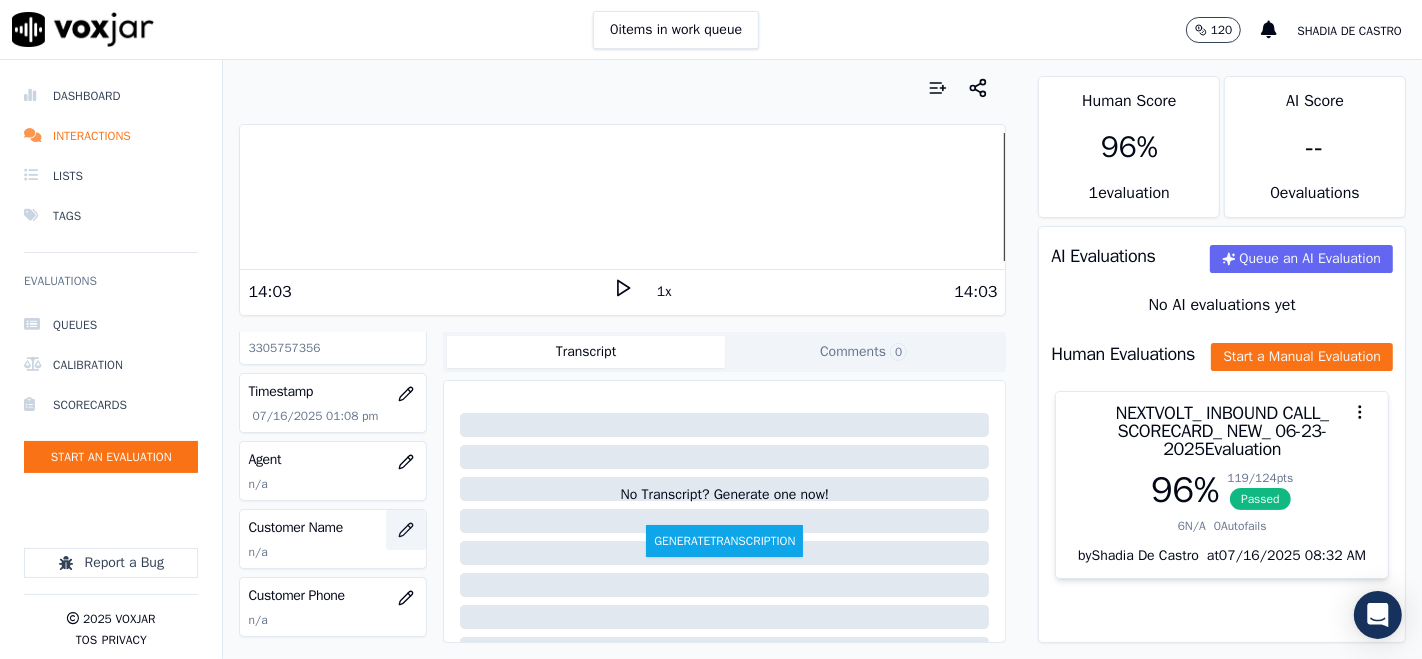 click 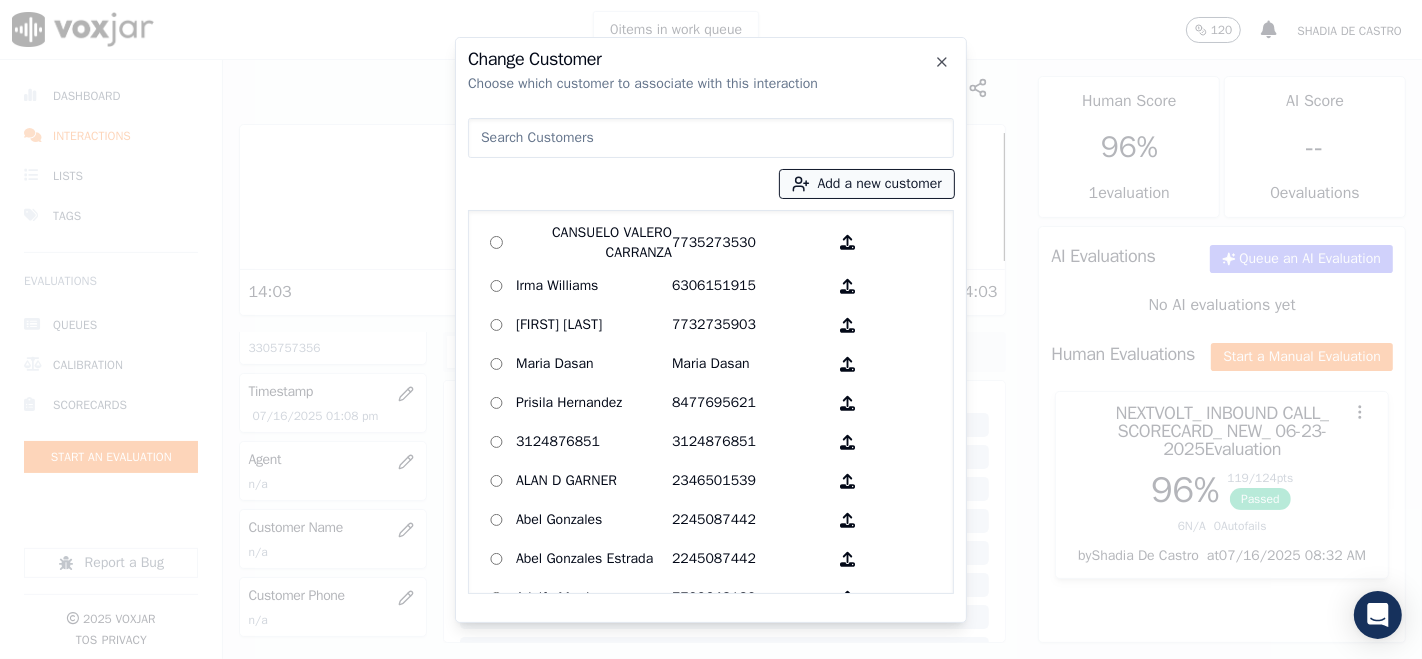 click on "Add a new customer" at bounding box center (867, 184) 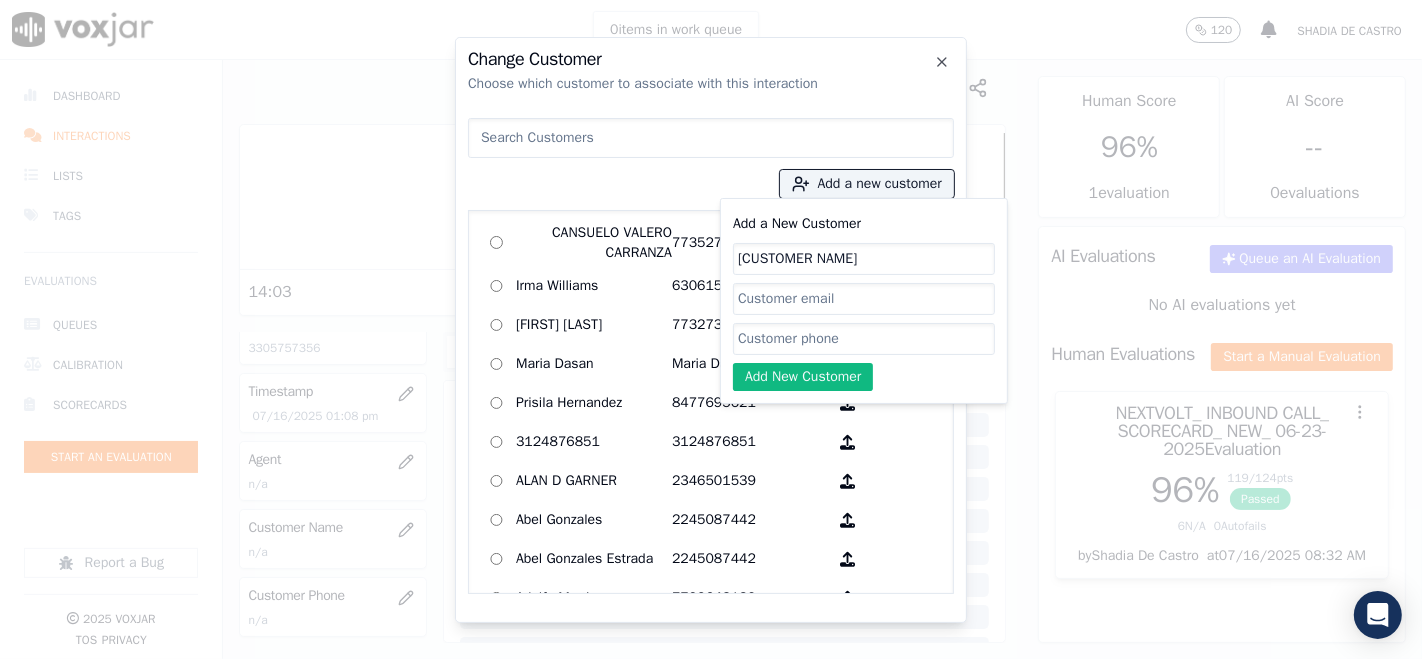type on "[FIRST] [LAST]" 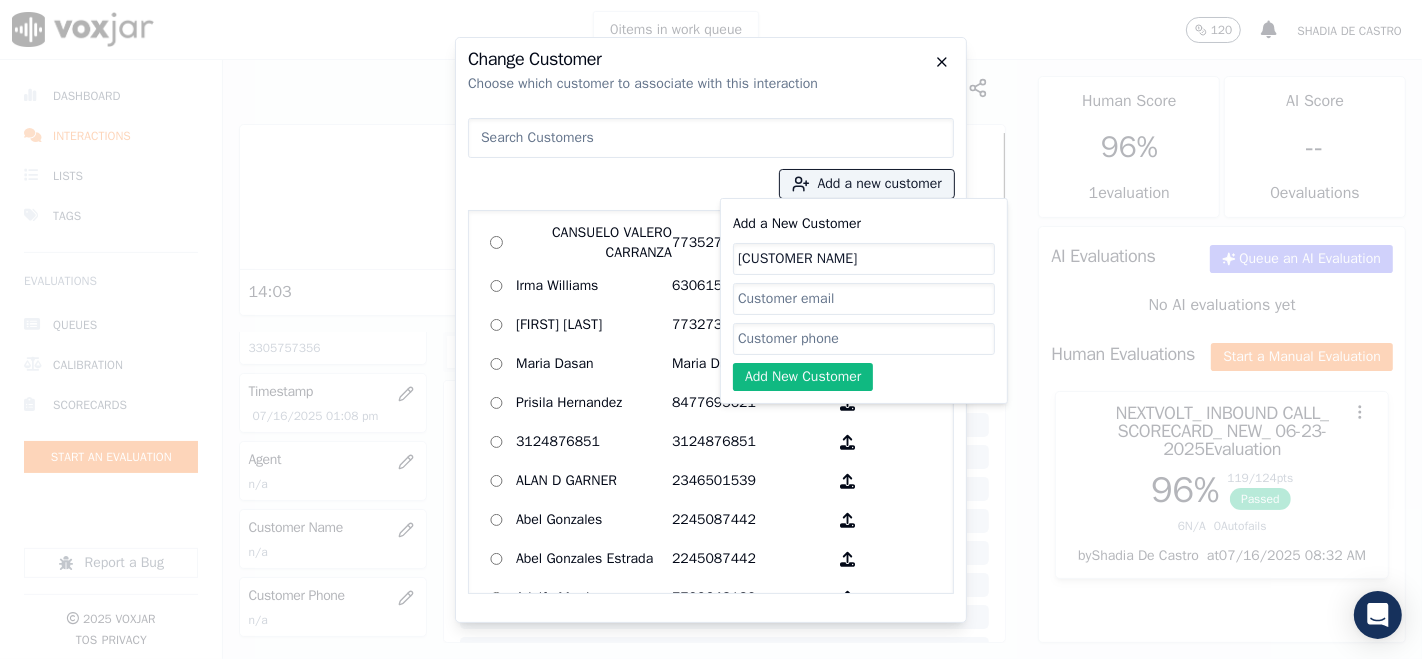 click 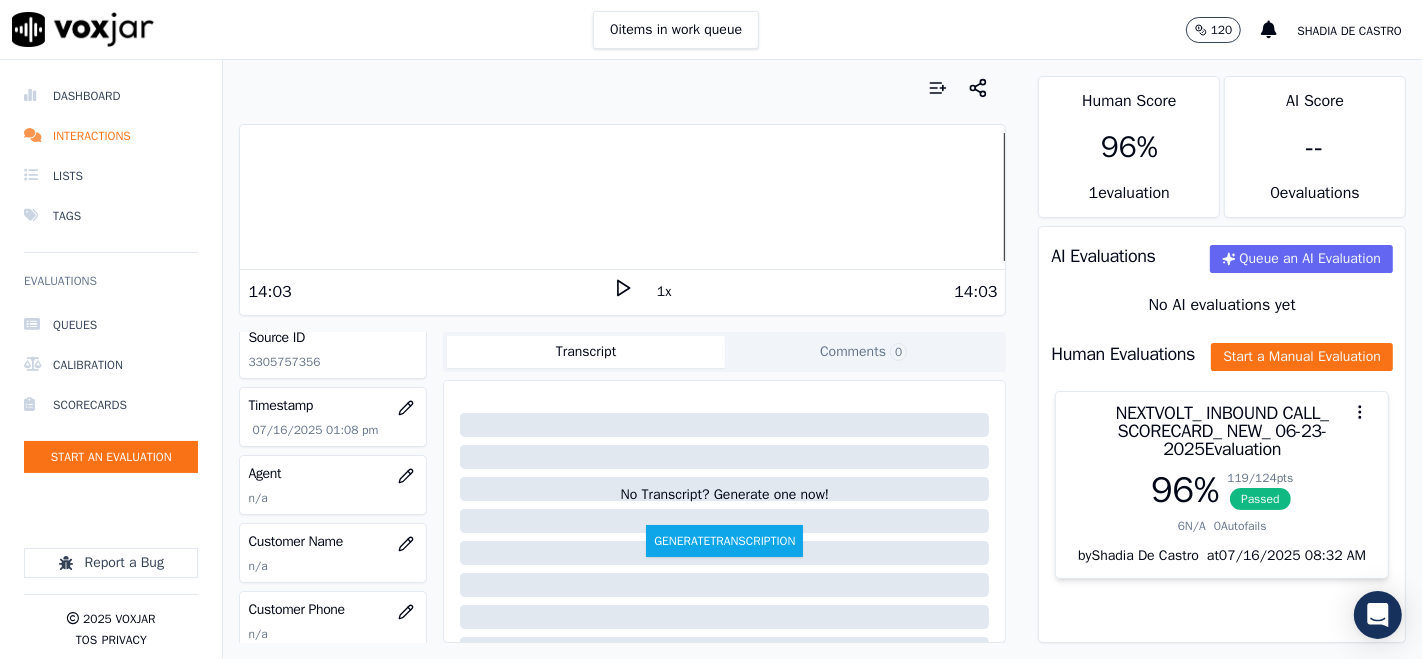 scroll, scrollTop: 222, scrollLeft: 0, axis: vertical 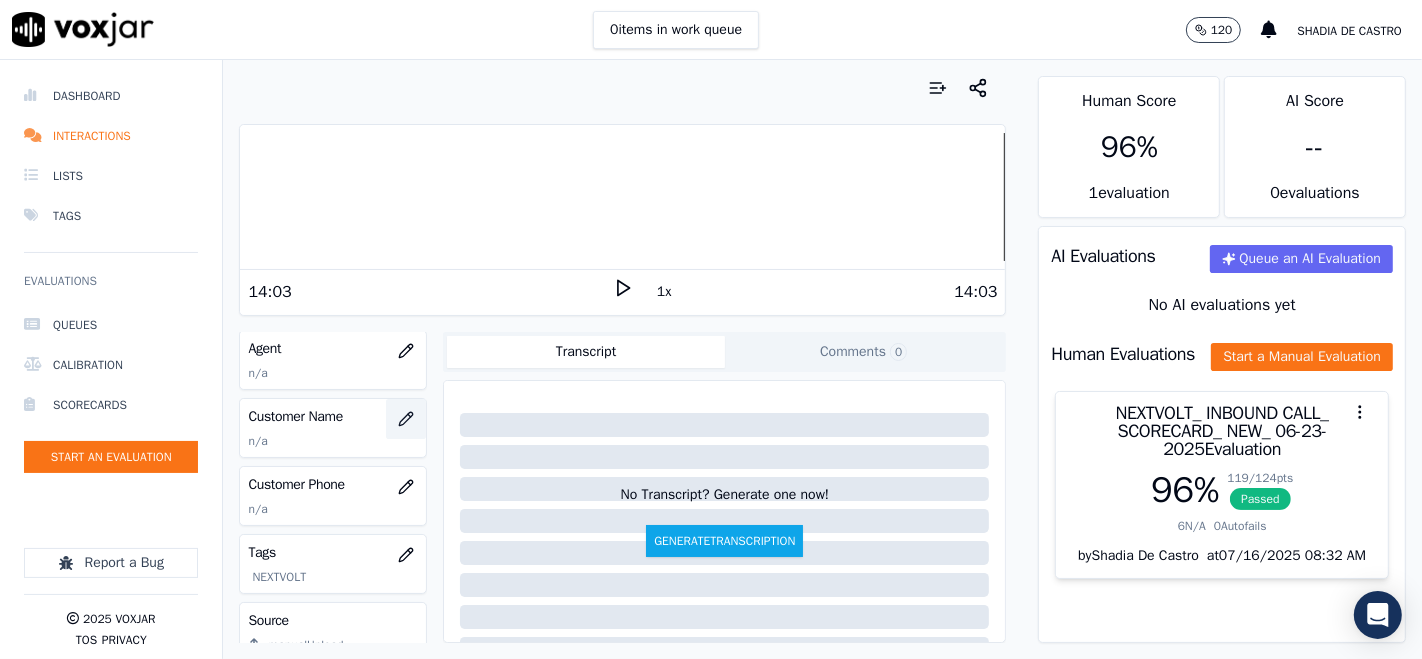 click 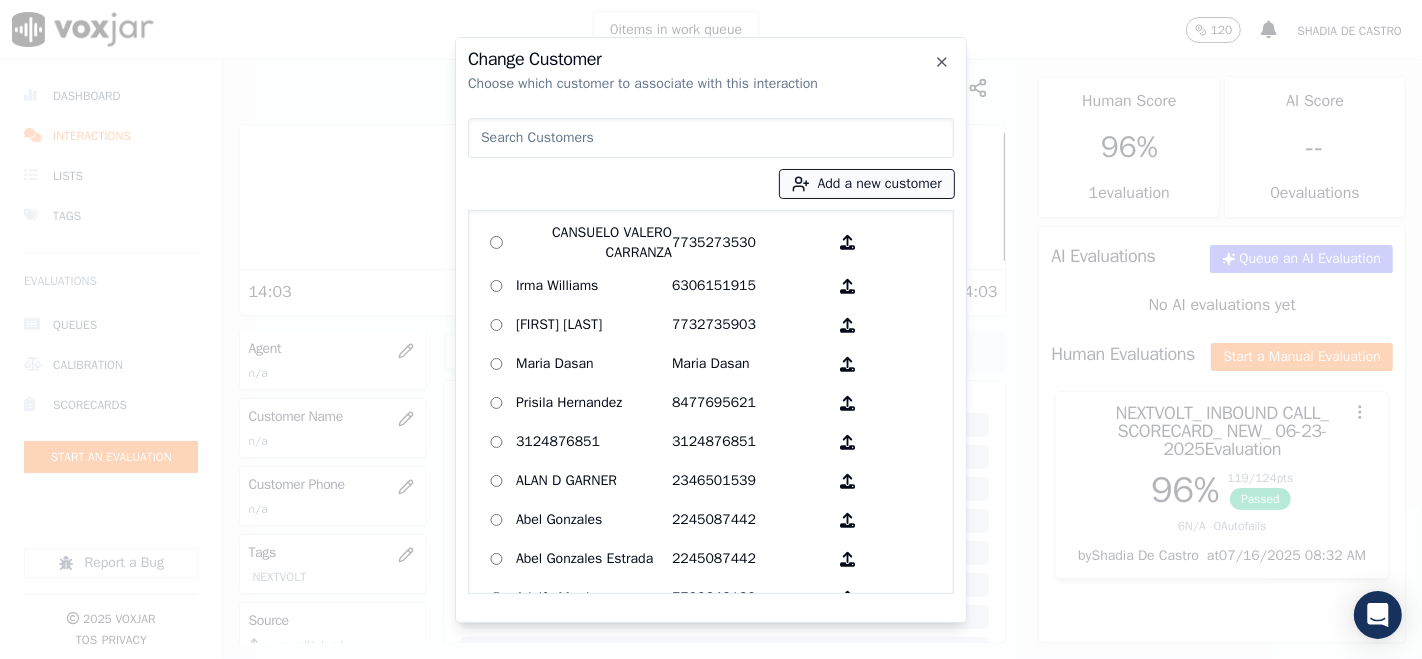 click on "Add a new customer" at bounding box center [867, 184] 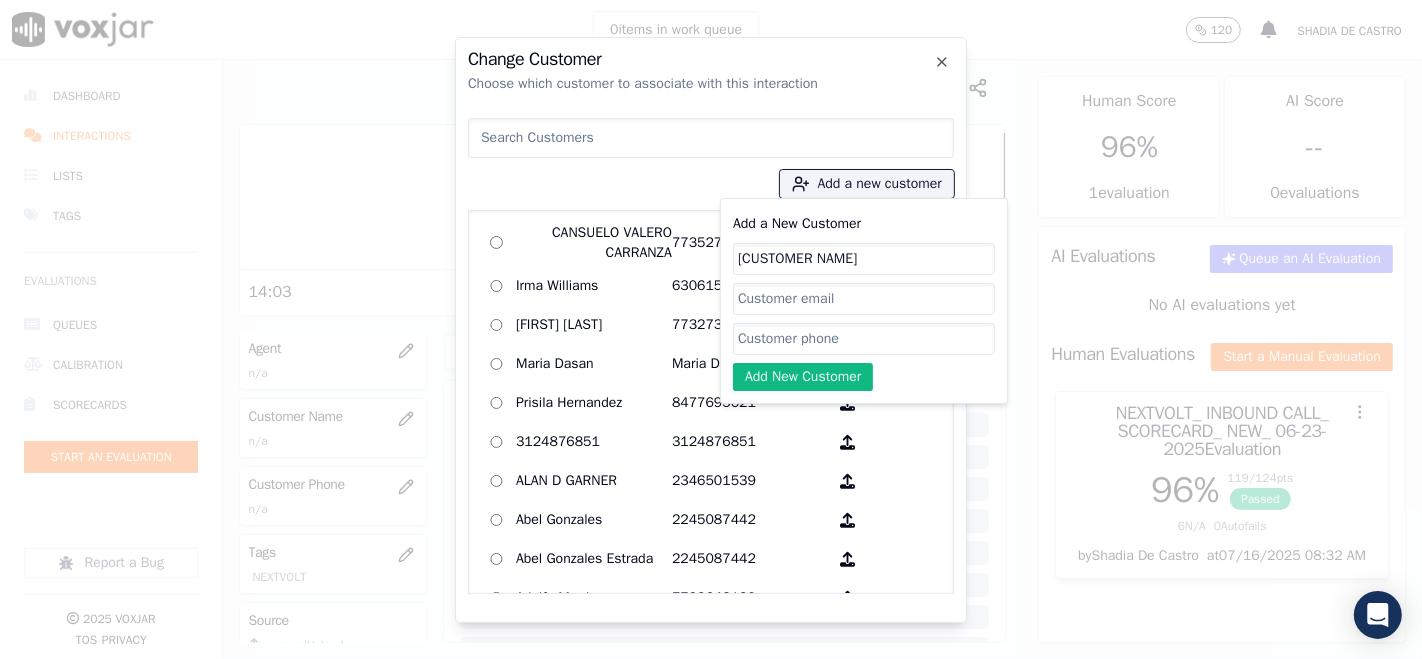 click on "Add a New Customer" 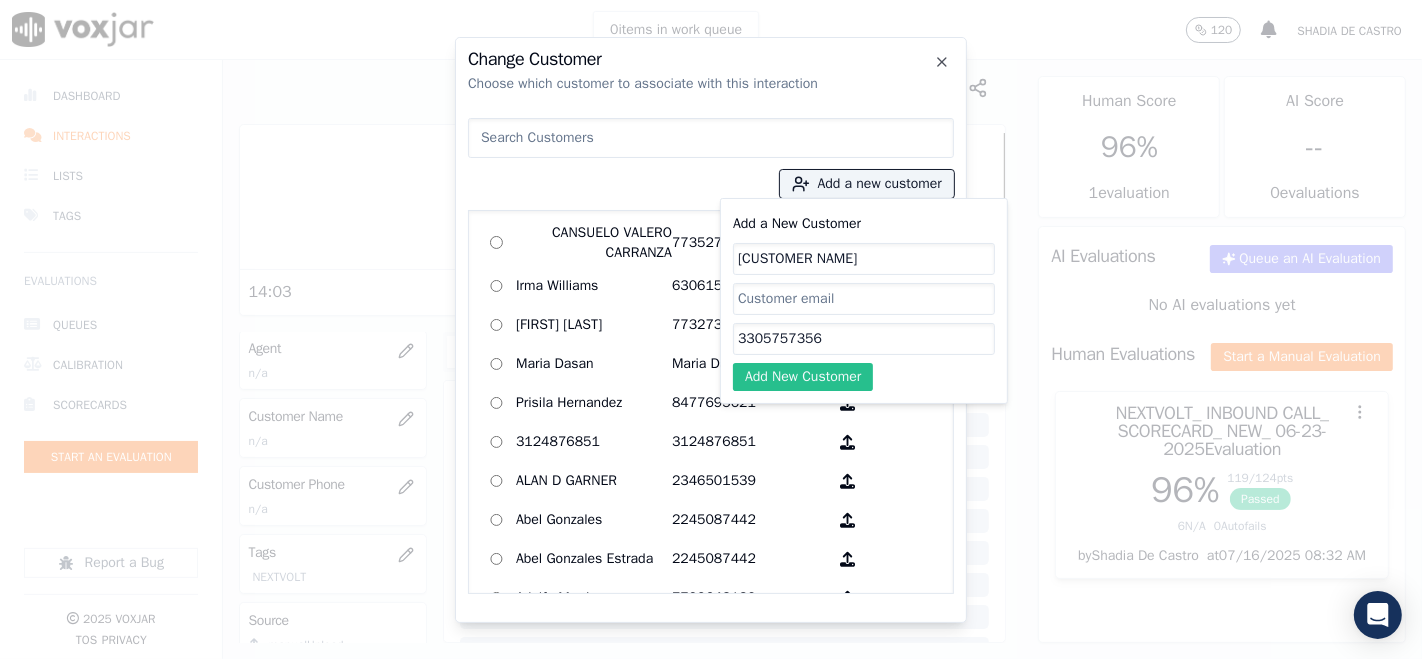 type on "3305757356" 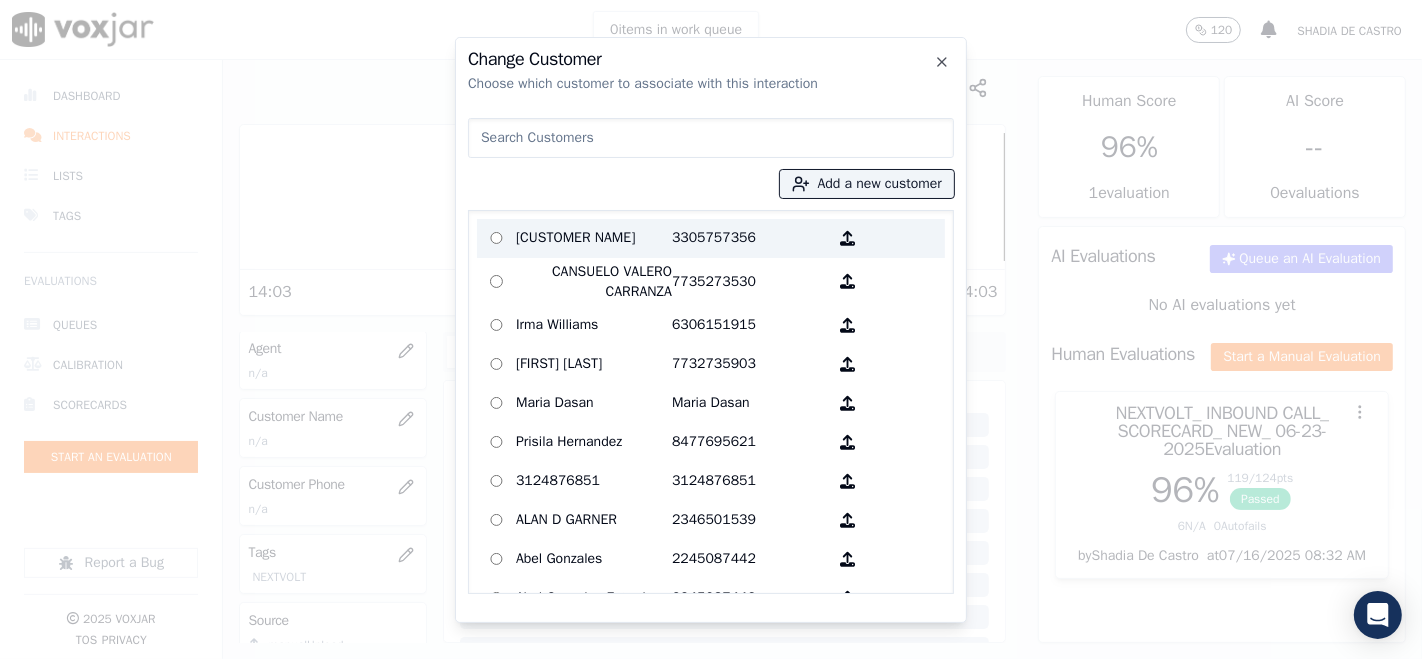 click on "[FIRST] [LAST]" at bounding box center [594, 238] 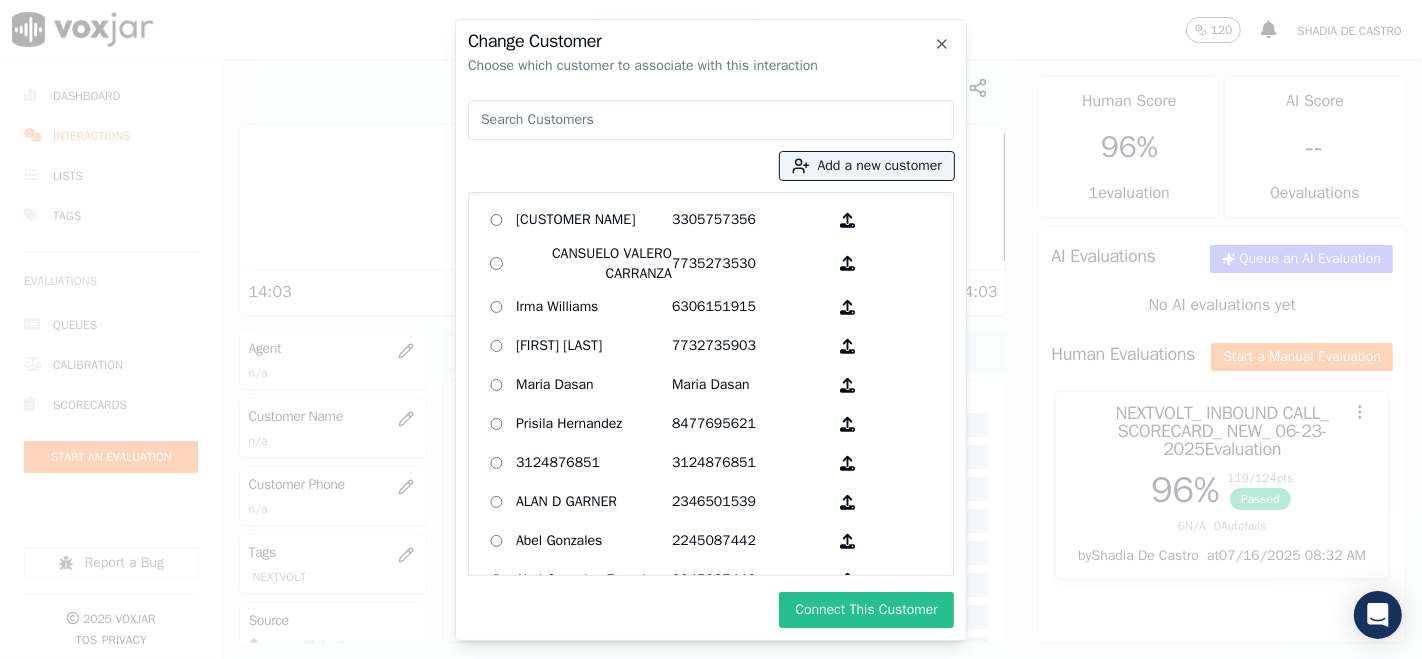 click on "Connect This Customer" at bounding box center [866, 610] 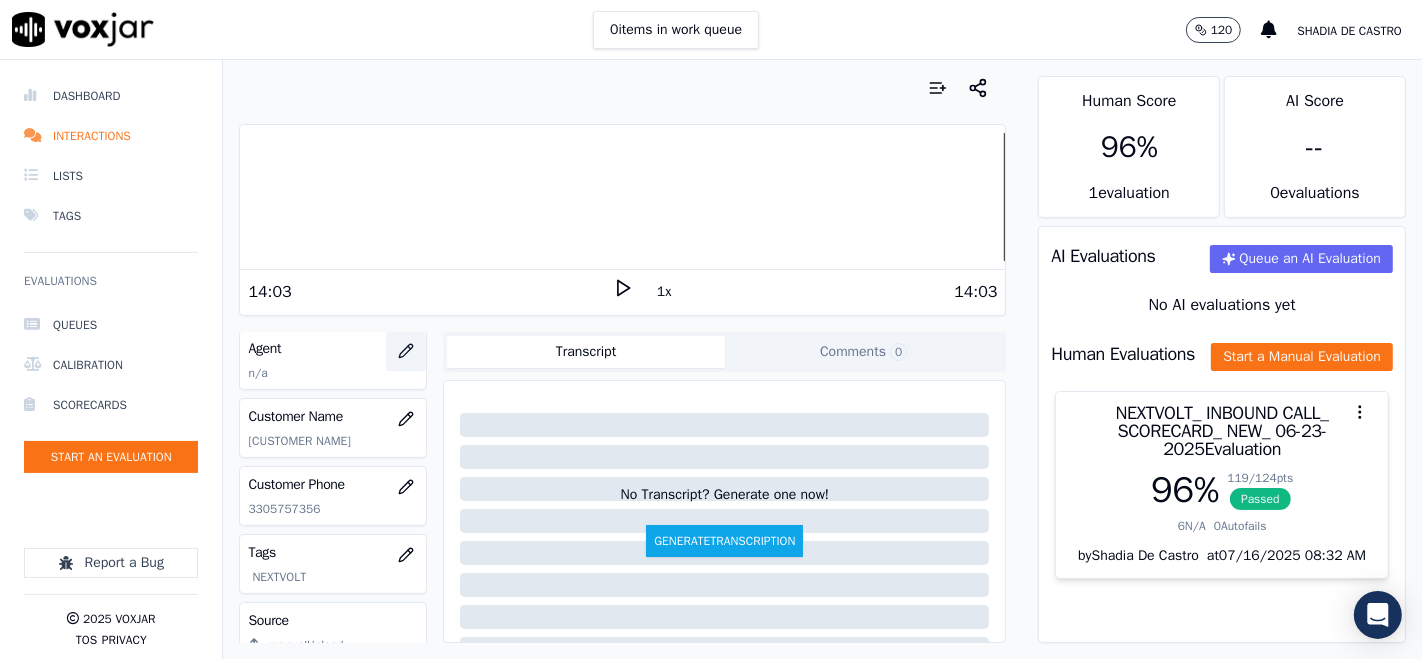 click 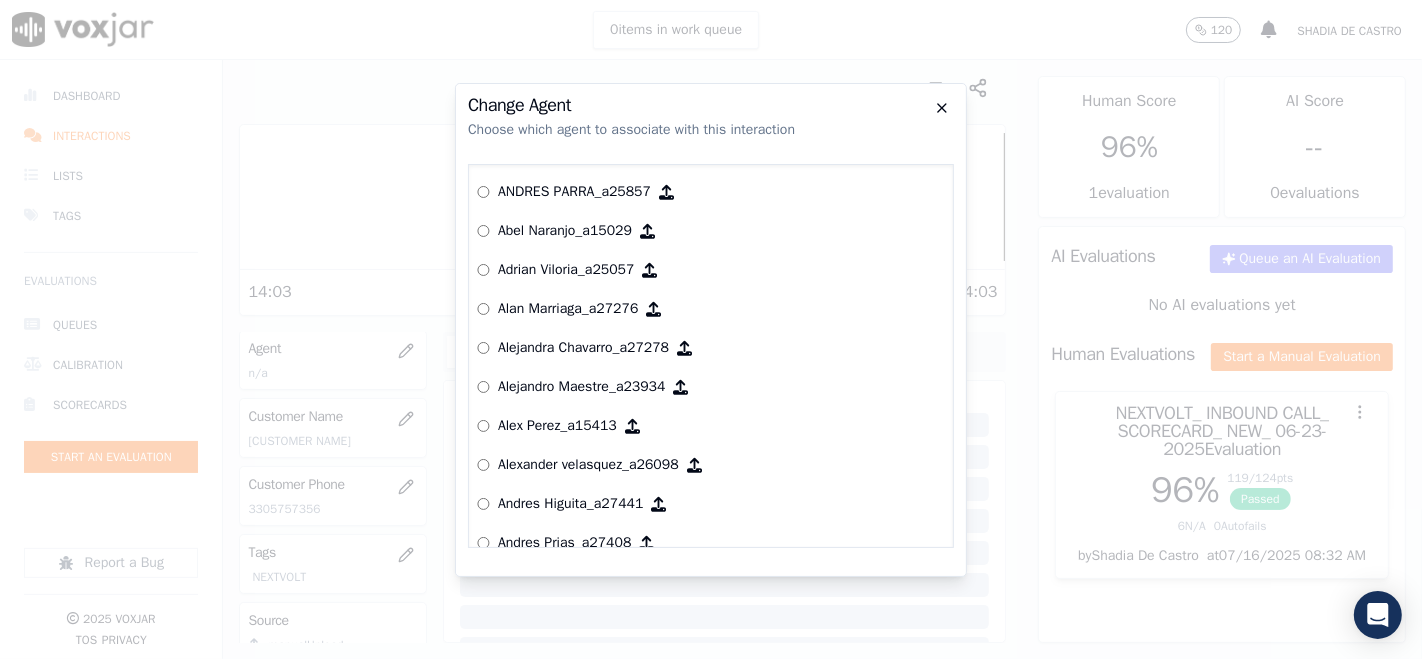 click 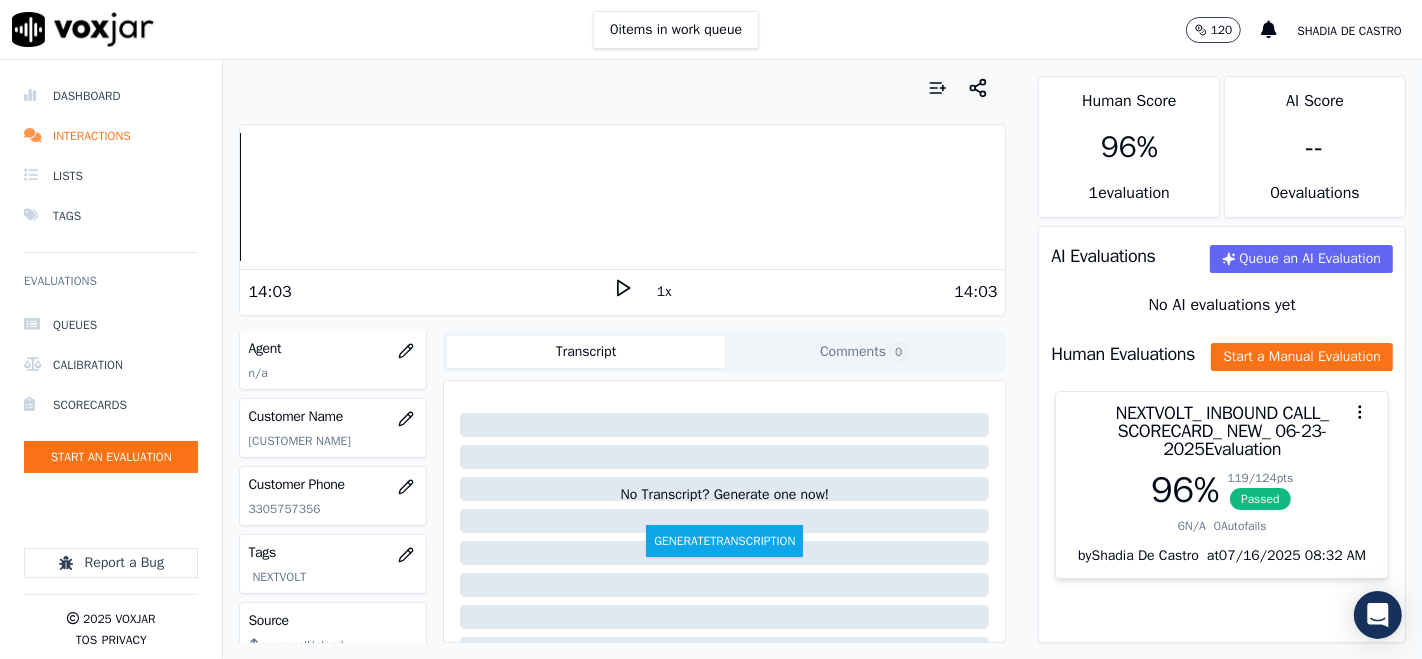 click on "Dashboard   Interactions   Lists   Tags       Evaluations     Queues   Calibration   Scorecards   Start an Evaluation
Report a Bug       2025   Voxjar   TOS   Privacy             Your browser does not support the audio element.   14:03     1x   14:03   Voxjar ID   e230f561-7c17-40aa-b5a6-78b5812ff88a   Source ID   3305757356   Timestamp
07/16/2025 01:08 pm     Agent
n/a     Customer Name     MARCUS R HOUSTON     Customer Phone     3305757356     Tags
NEXTVOLT     Source     manualUpload   Type     AUDIO       Transcript   Comments  0   No Transcript? Generate one now!   Generate  Transcription         Add Comment   Scores   Transcript   Metadata   Comments         Human Score   96 %   1  evaluation   AI Score   --   0  evaluation s     AI Evaluations
Queue an AI Evaluation   No AI evaluations yet   Human Evaluations   Start a Manual Evaluation         NEXTVOLT_ INBOUND CALL_ SCORECARD_ NEW_ 06-23-2025  Evaluation   96 %   119 / 124  pts   Passed   6   0" at bounding box center [711, 359] 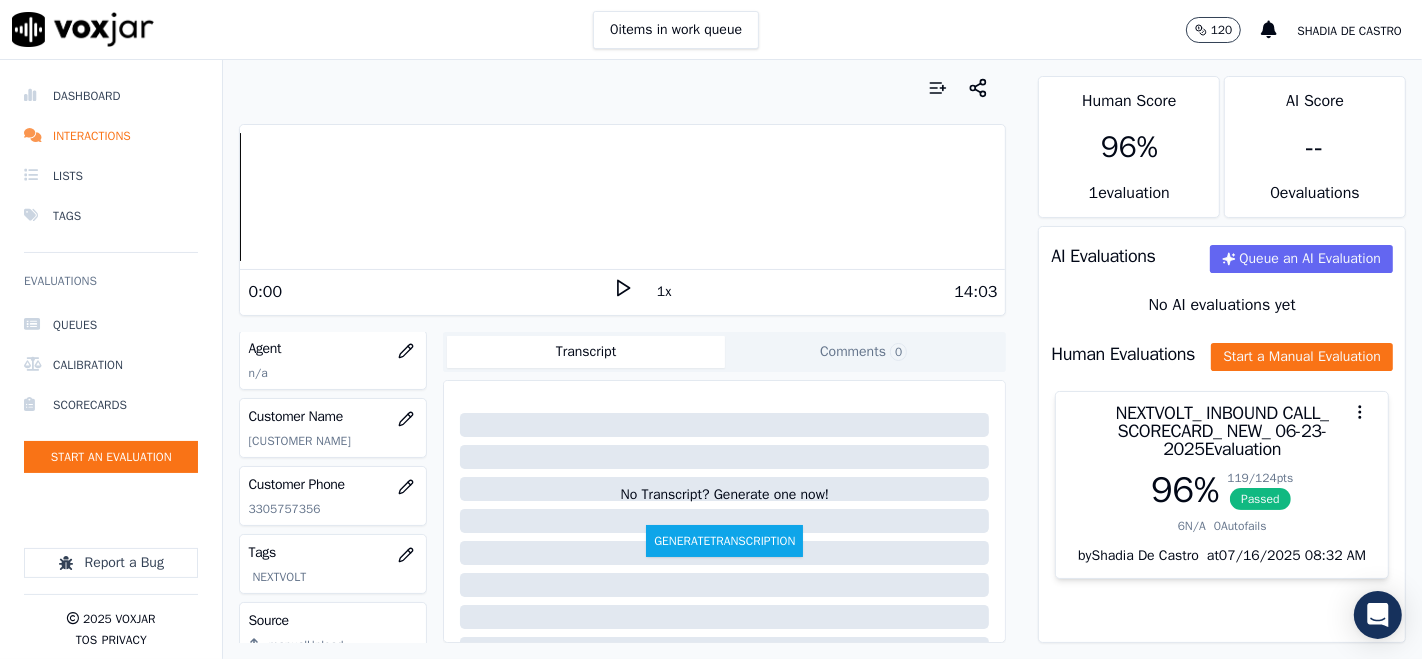 click 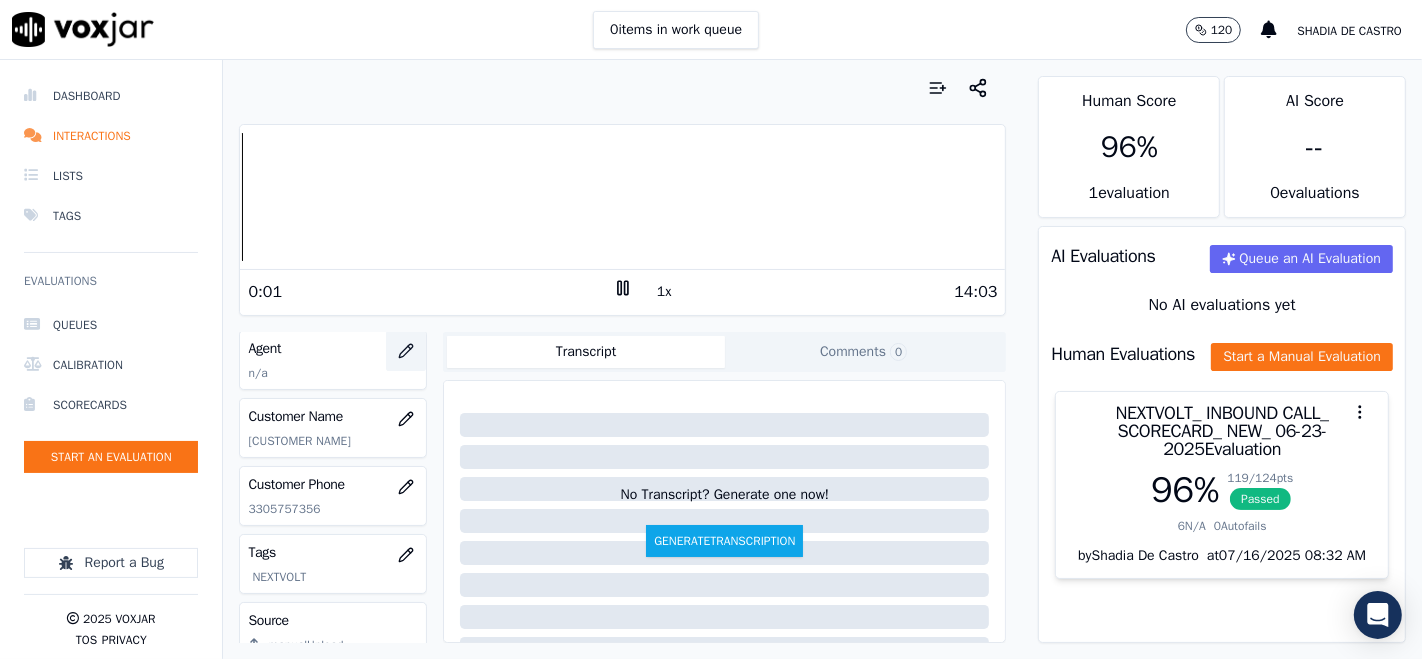 click 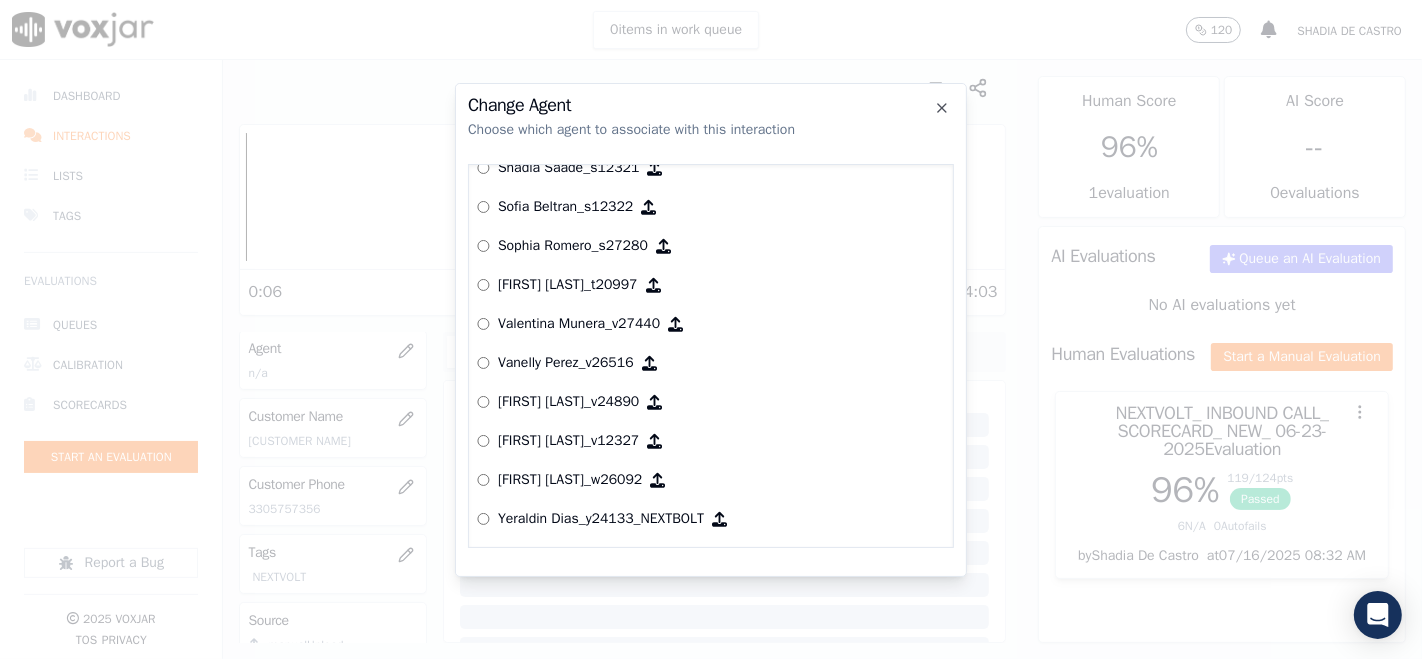 scroll, scrollTop: 3042, scrollLeft: 0, axis: vertical 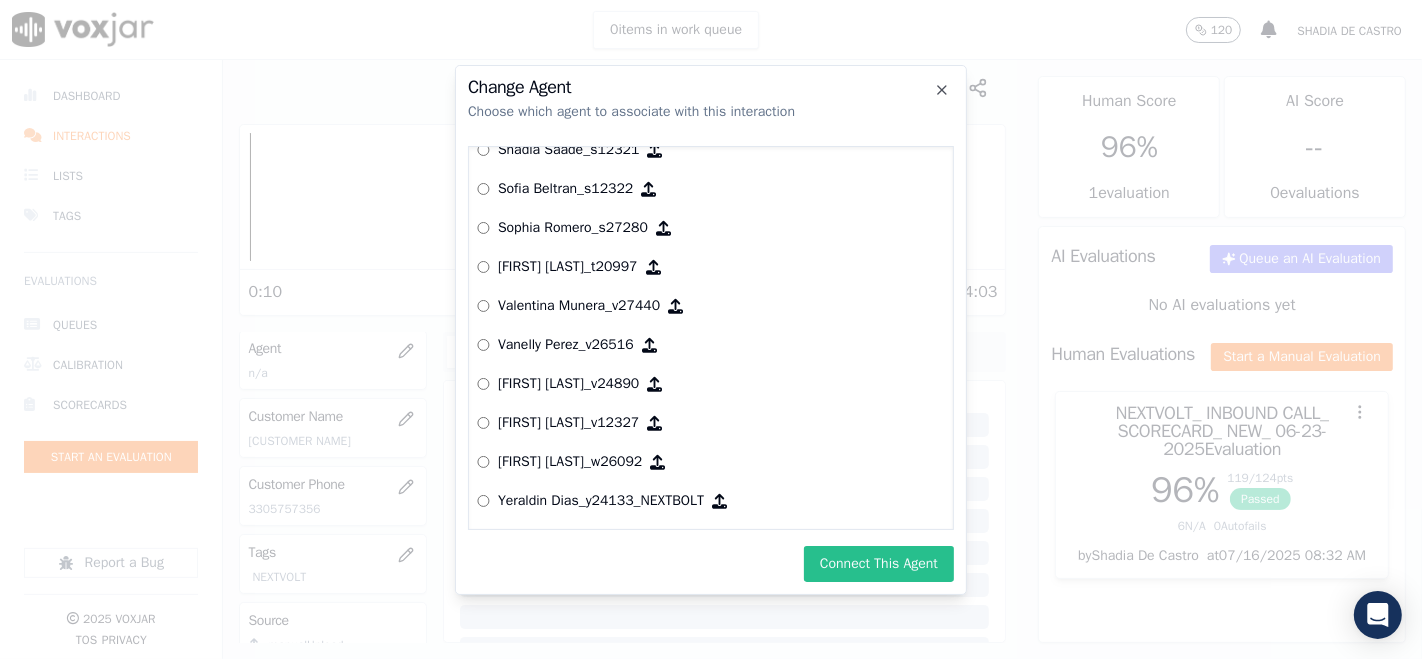 click on "Connect This Agent" at bounding box center [879, 564] 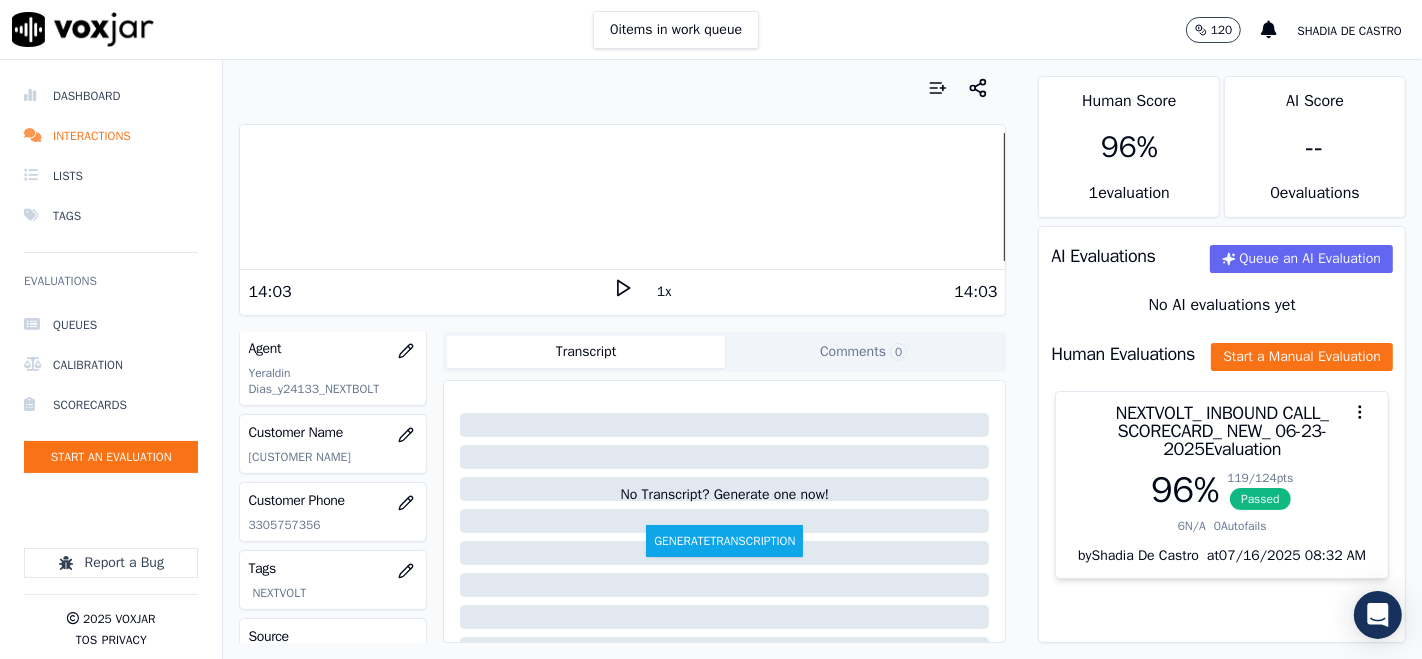 click on "Your browser does not support the audio element.   14:03     1x   14:03   Voxjar ID   e230f561-7c17-40aa-b5a6-78b5812ff88a   Source ID   3305757356   Timestamp
07/16/2025 01:08 pm     Agent
Yeraldin Dias_y24133_NEXTBOLT     Customer Name     MARCUS R HOUSTON     Customer Phone     3305757356     Tags
NEXTVOLT     Source     manualUpload   Type     AUDIO       Transcript   Comments  0   No Transcript? Generate one now!   Generate  Transcription         Add Comment   Scores   Transcript   Metadata   Comments         Human Score   96 %   1  evaluation   AI Score   --   0  evaluation s     AI Evaluations
Queue an AI Evaluation   No AI evaluations yet   Human Evaluations   Start a Manual Evaluation         NEXTVOLT_ INBOUND CALL_ SCORECARD_ NEW_ 06-23-2025  Evaluation   96 %   119 / 124  pts   Passed   6  N/A   0  Autofails     by
Shadia De Castro   at  07/16/2025 08:32 AM" at bounding box center [822, 359] 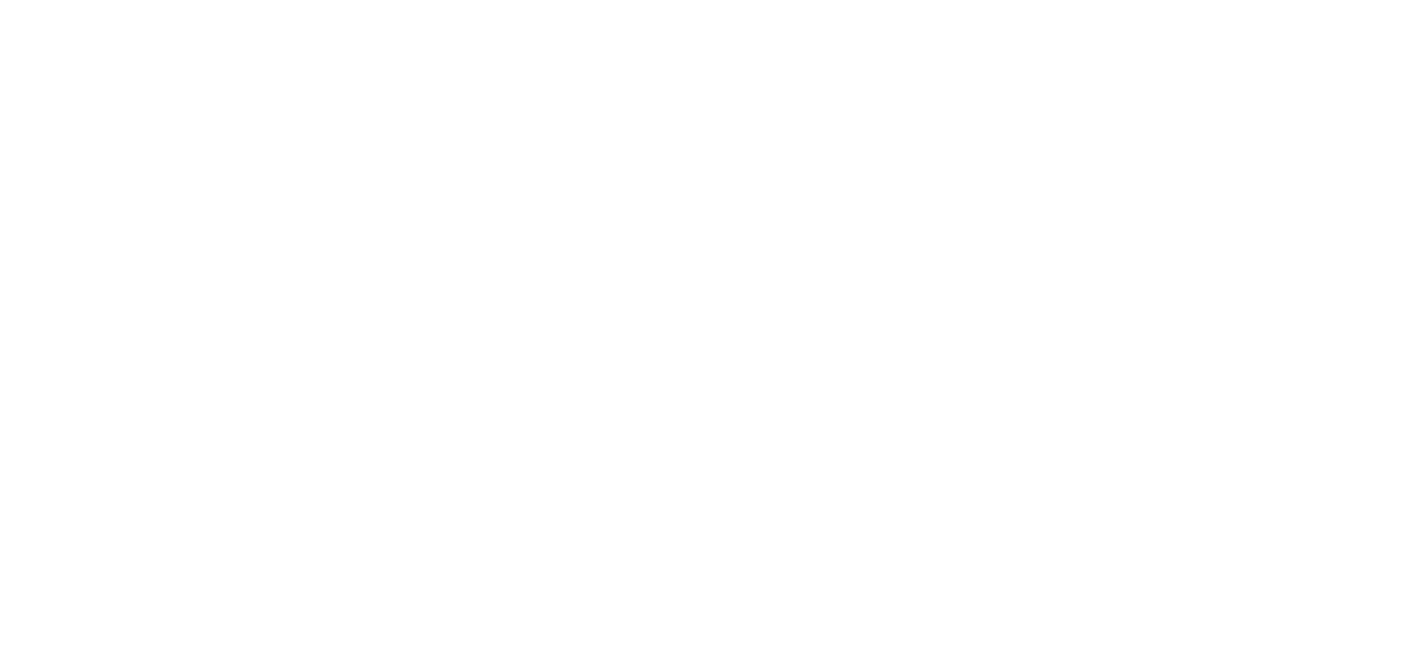 scroll, scrollTop: 0, scrollLeft: 0, axis: both 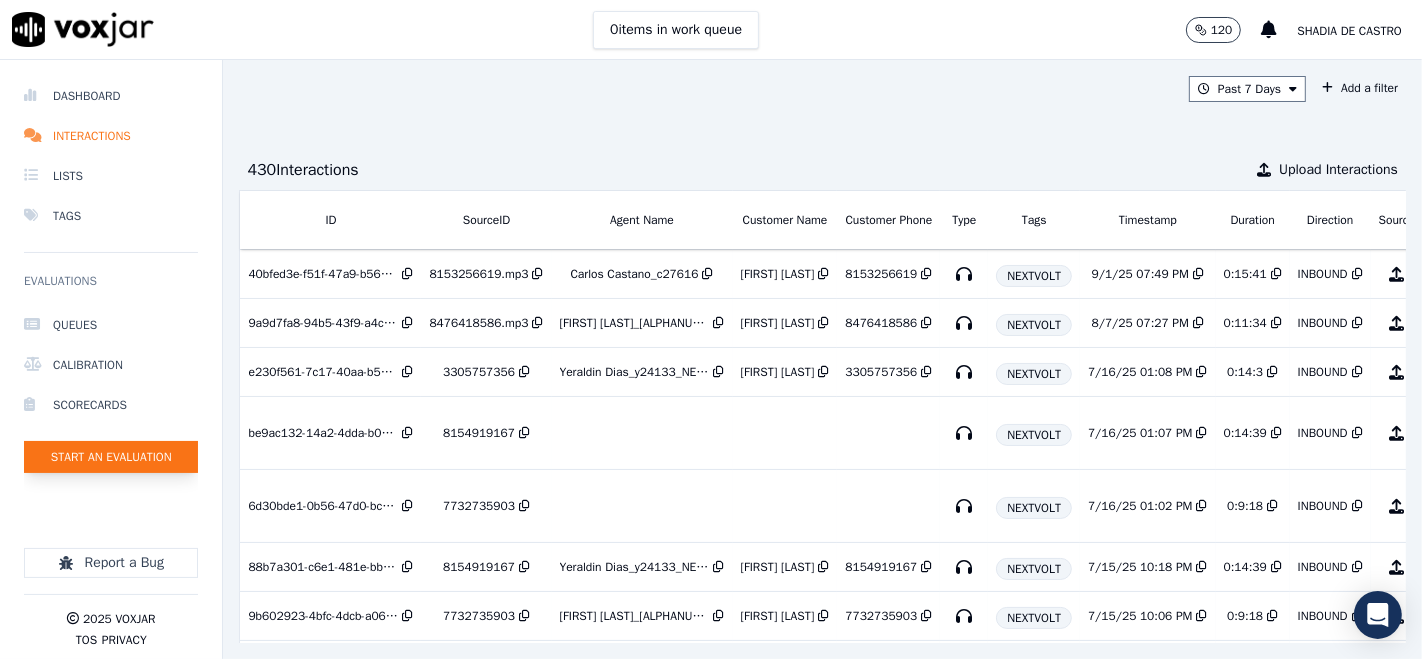 click on "Start an Evaluation" 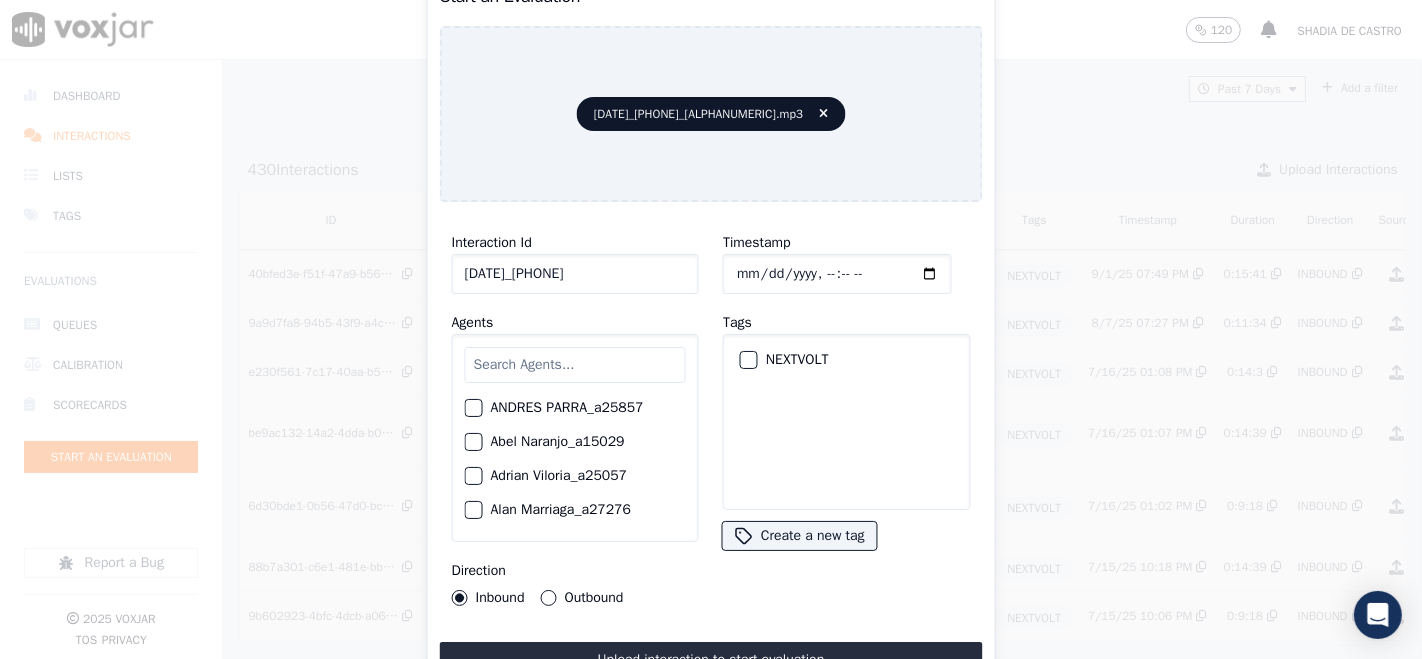 scroll, scrollTop: 0, scrollLeft: 8, axis: horizontal 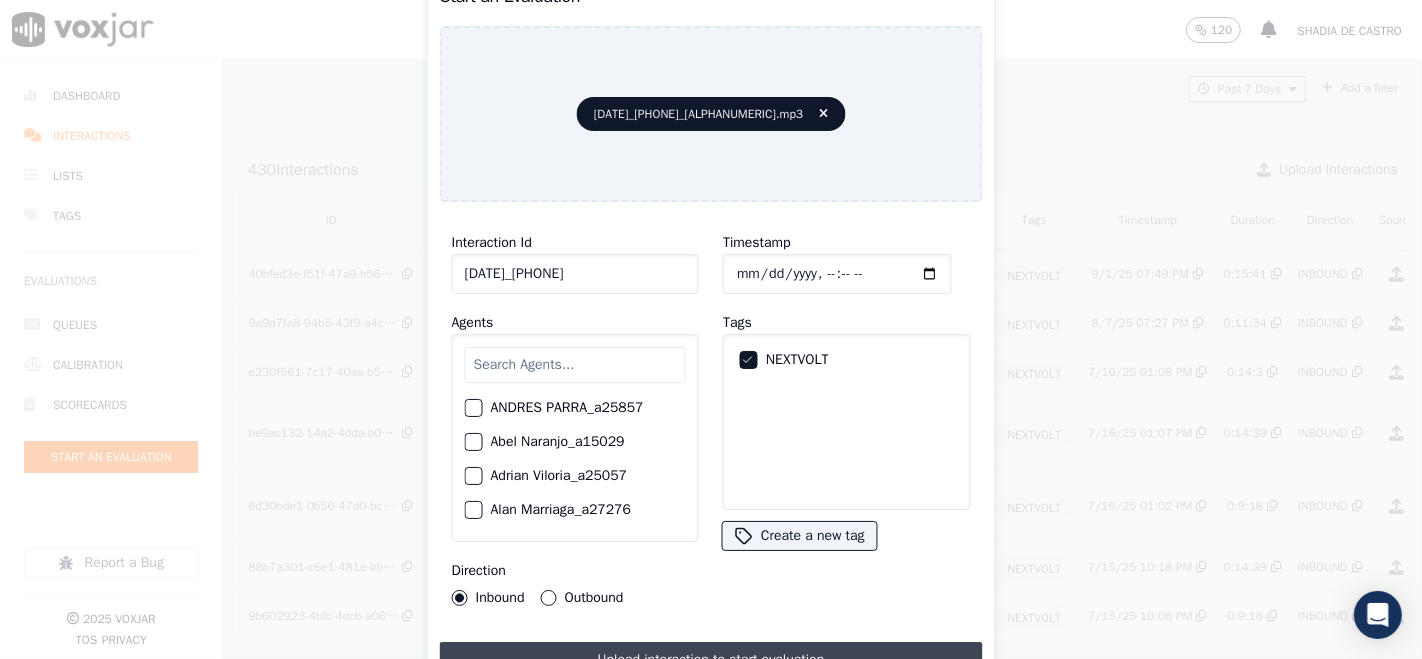 click on "Upload interaction to start evaluation" at bounding box center [711, 660] 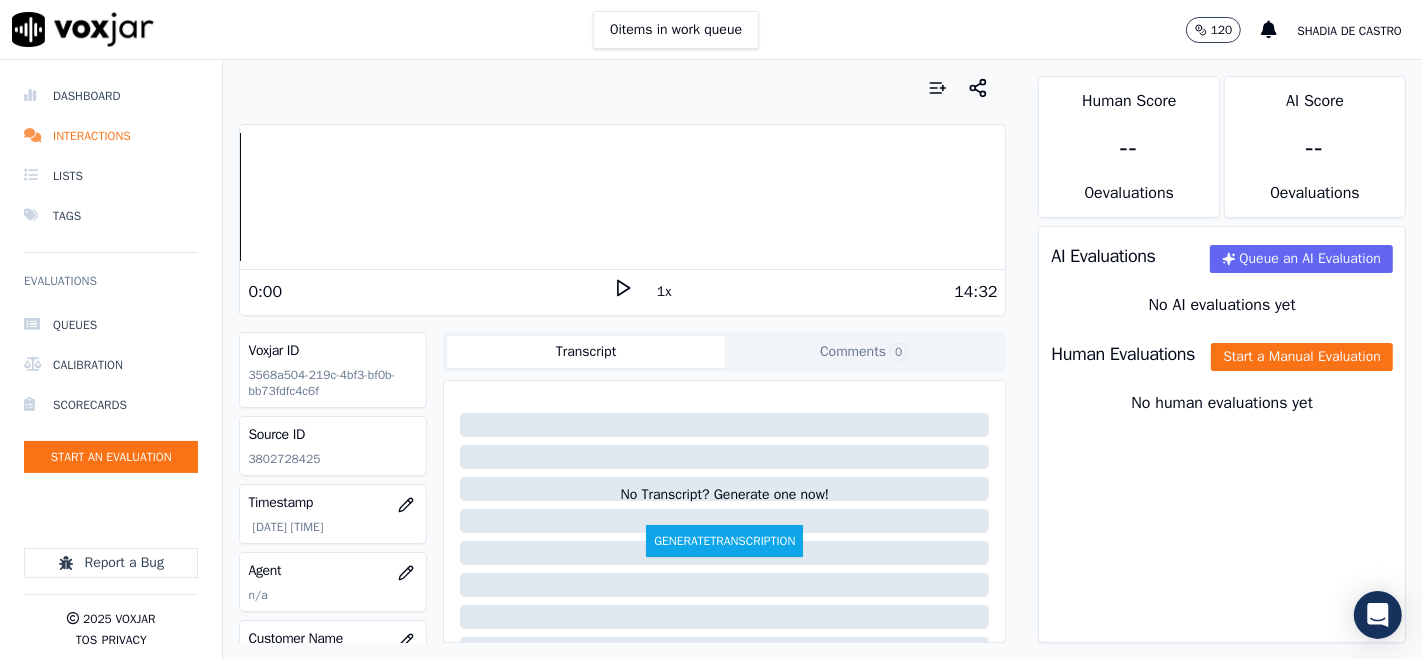 click 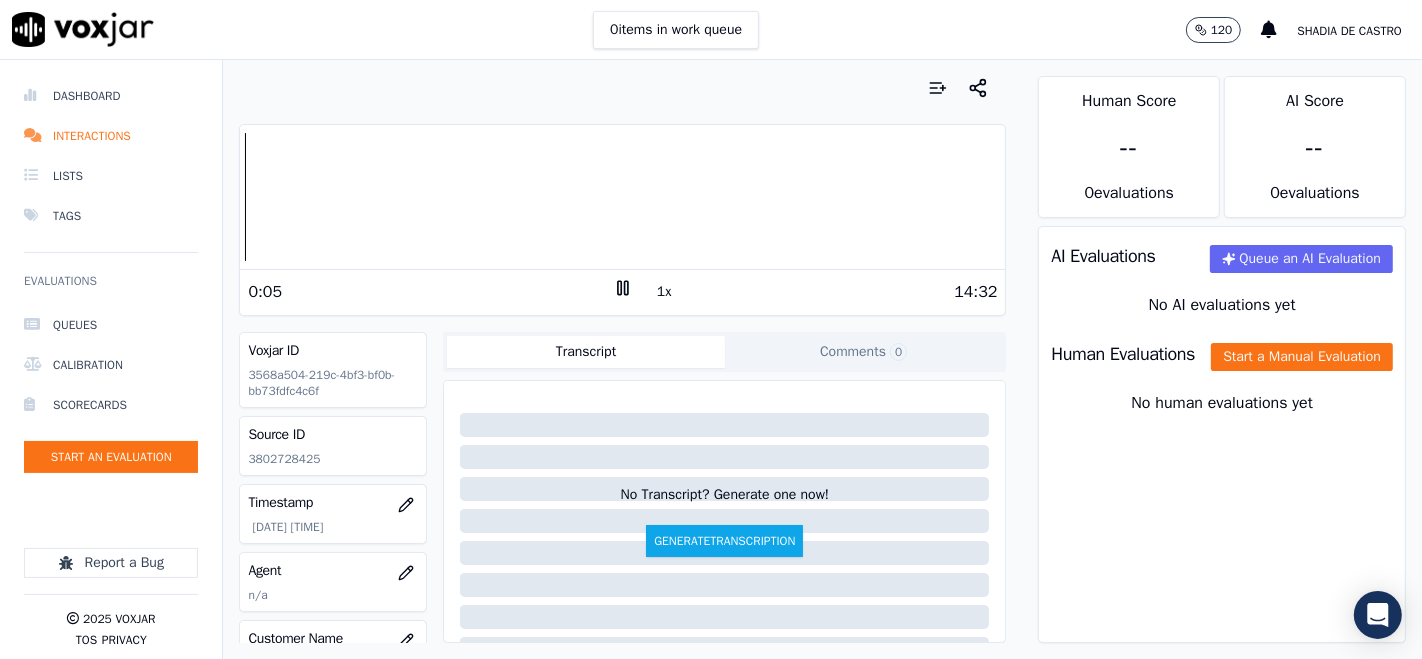 click on "3802728425" 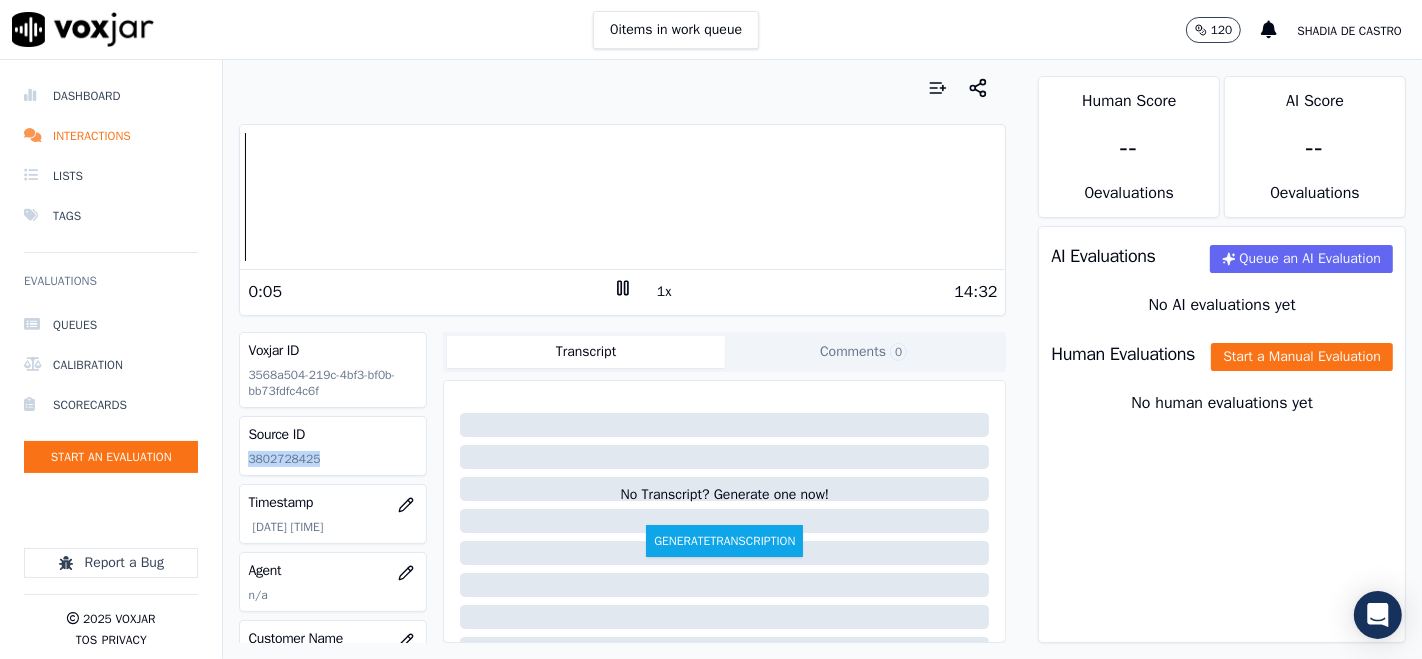 click on "3802728425" 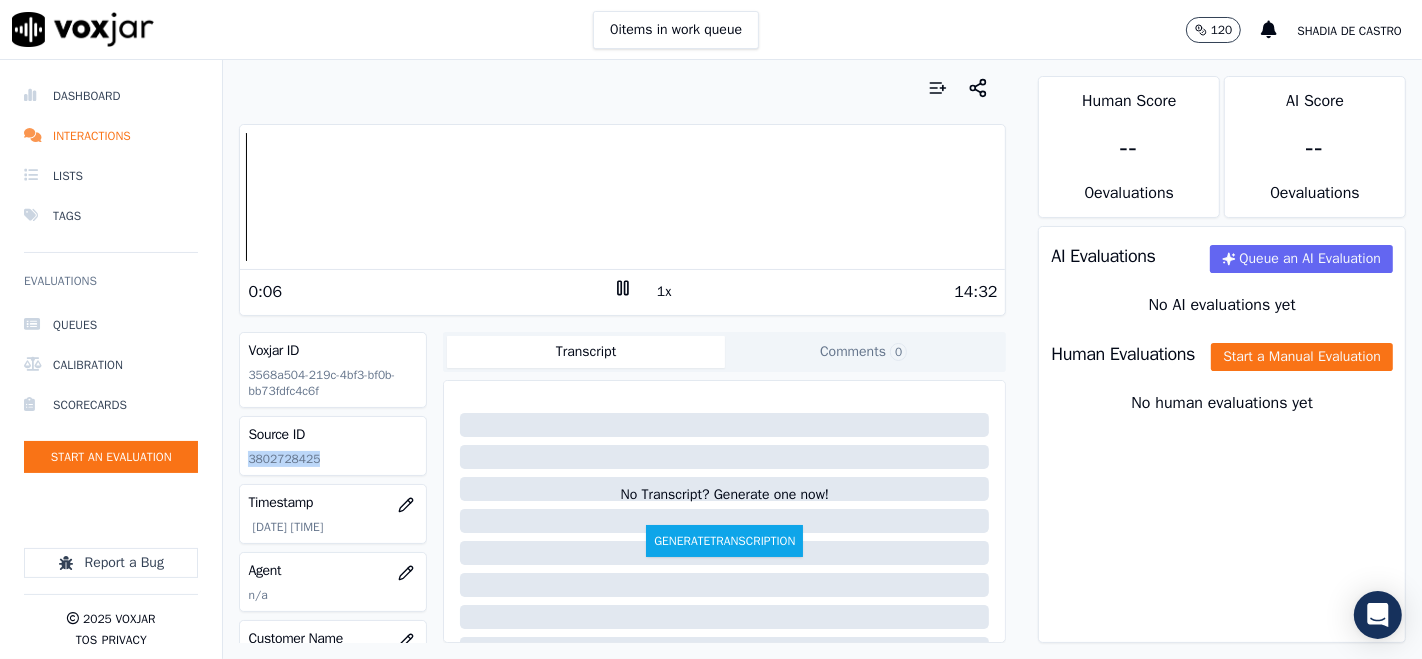 copy on "3802728425" 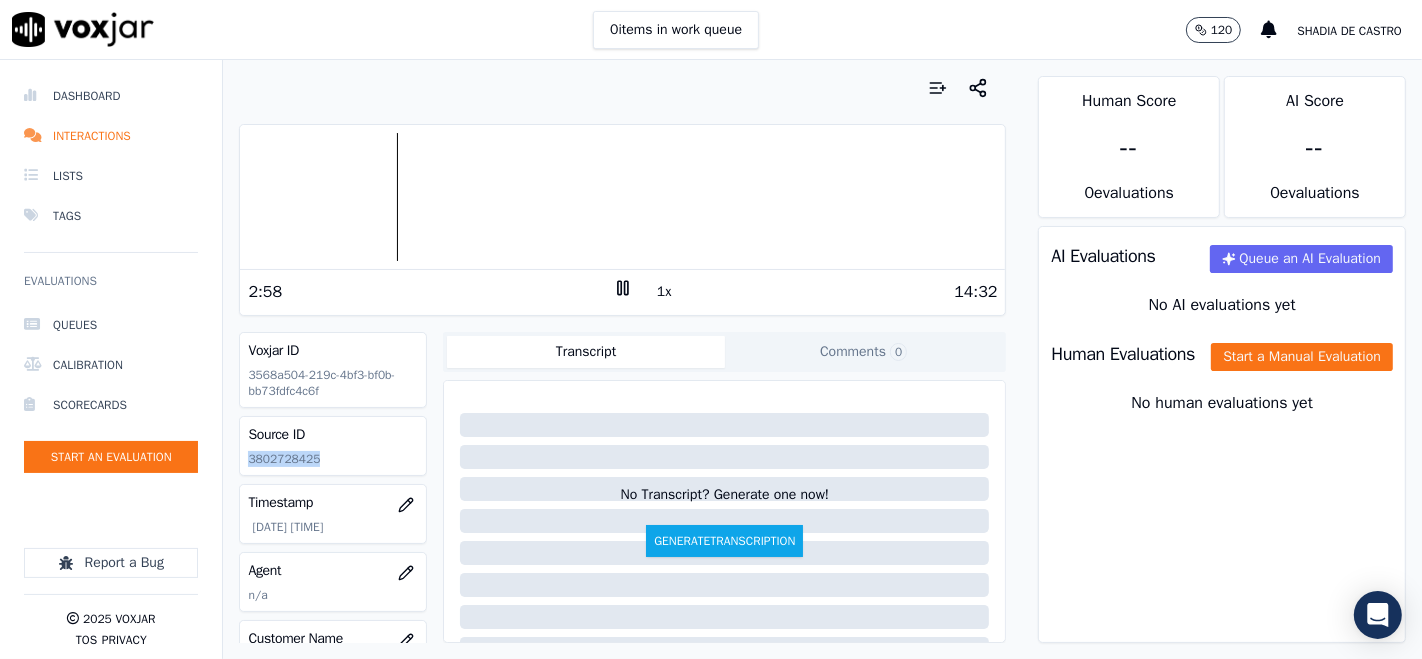 click 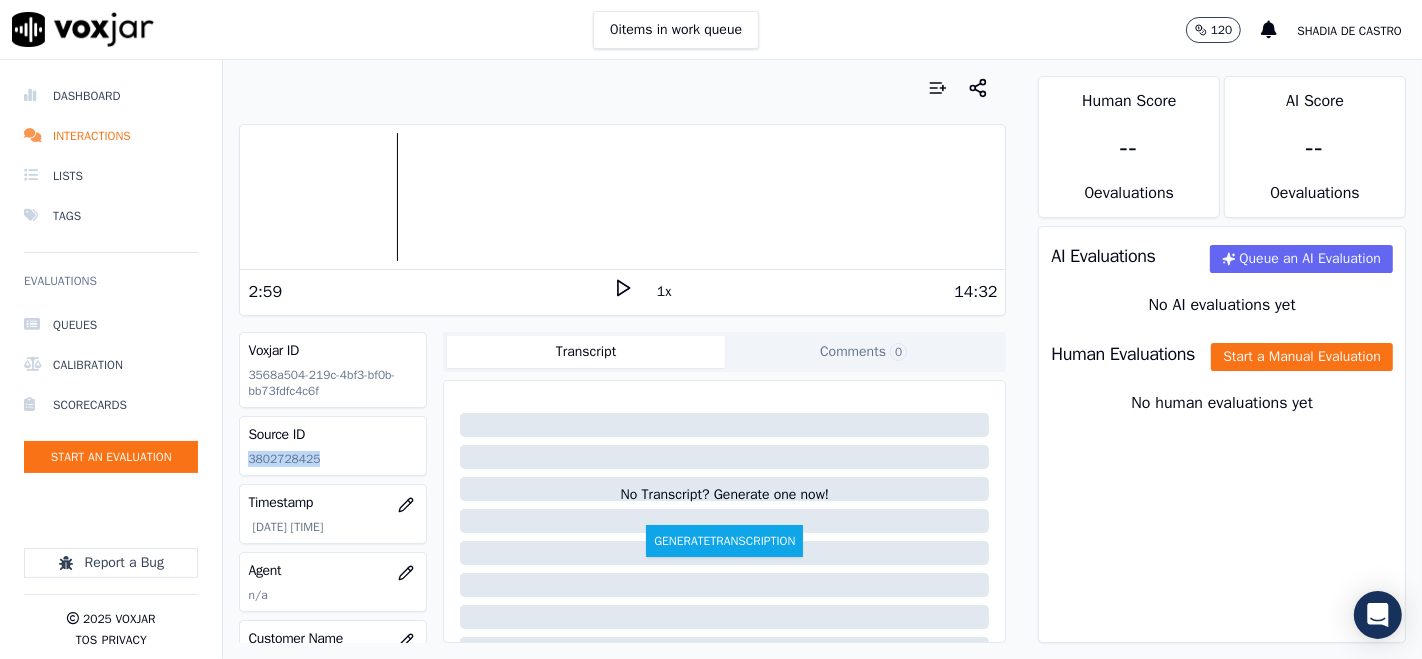 click 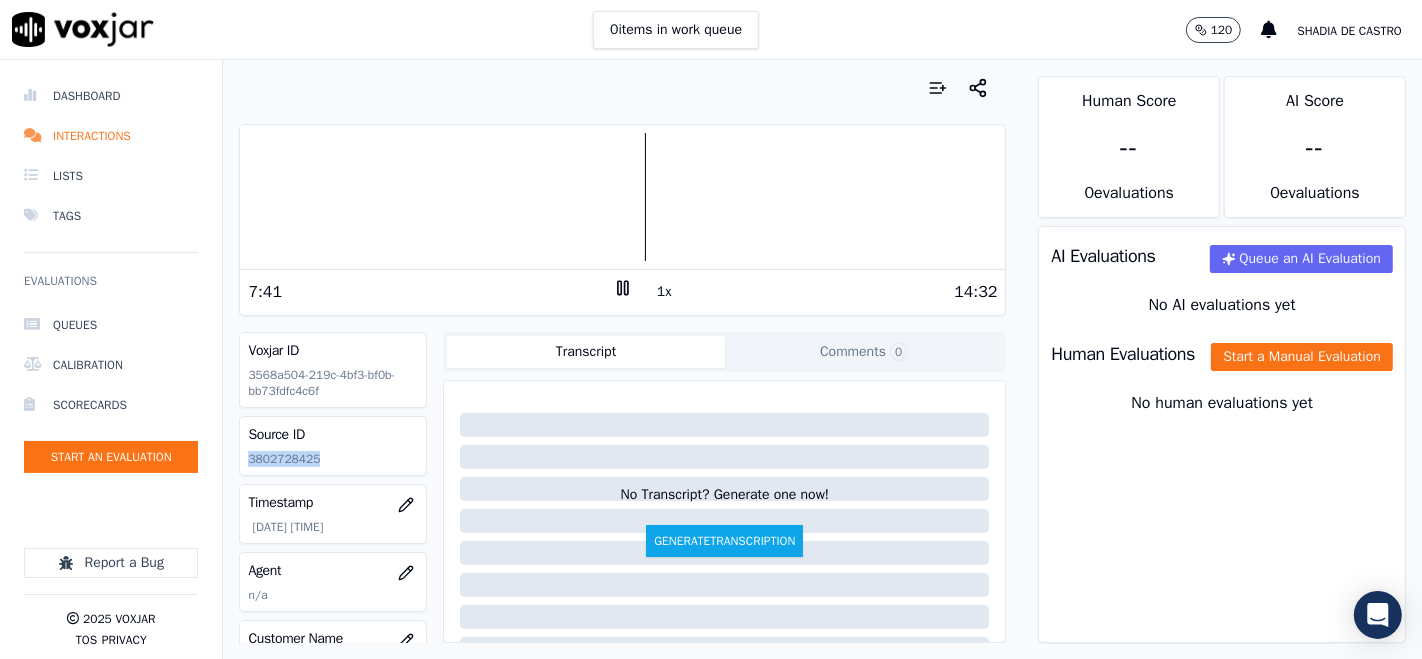 click 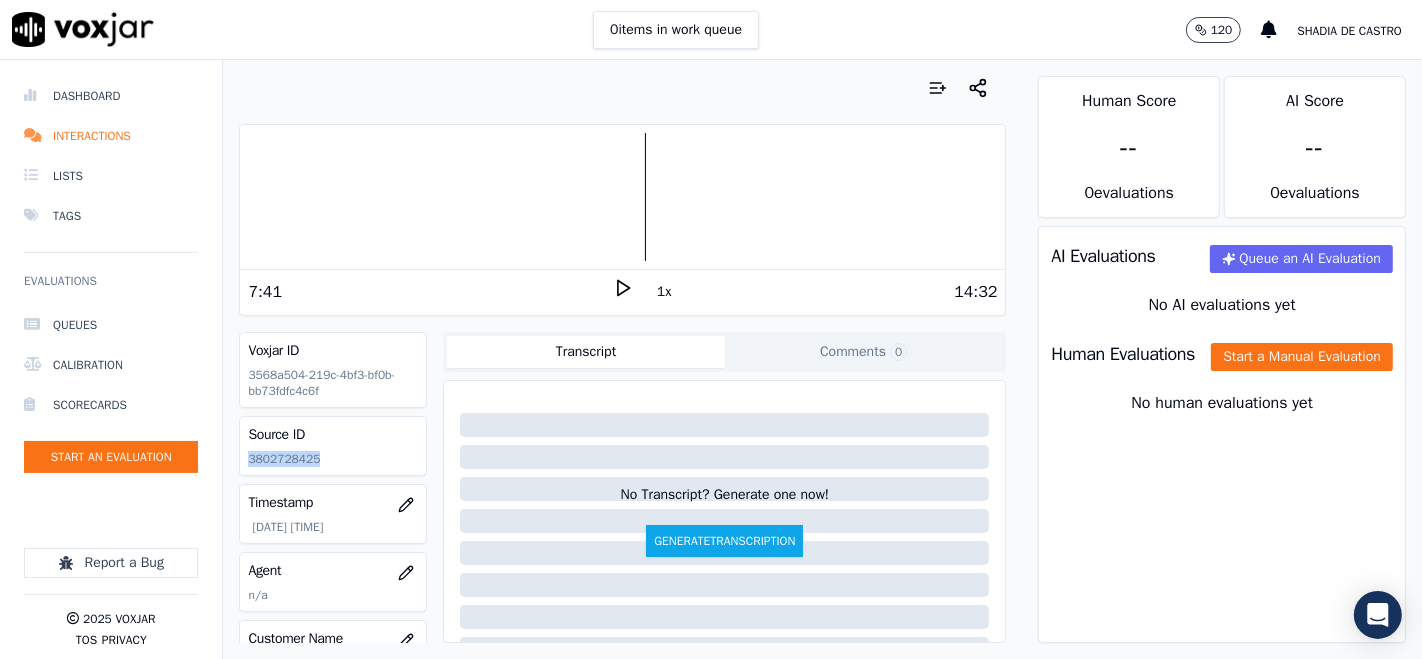 click 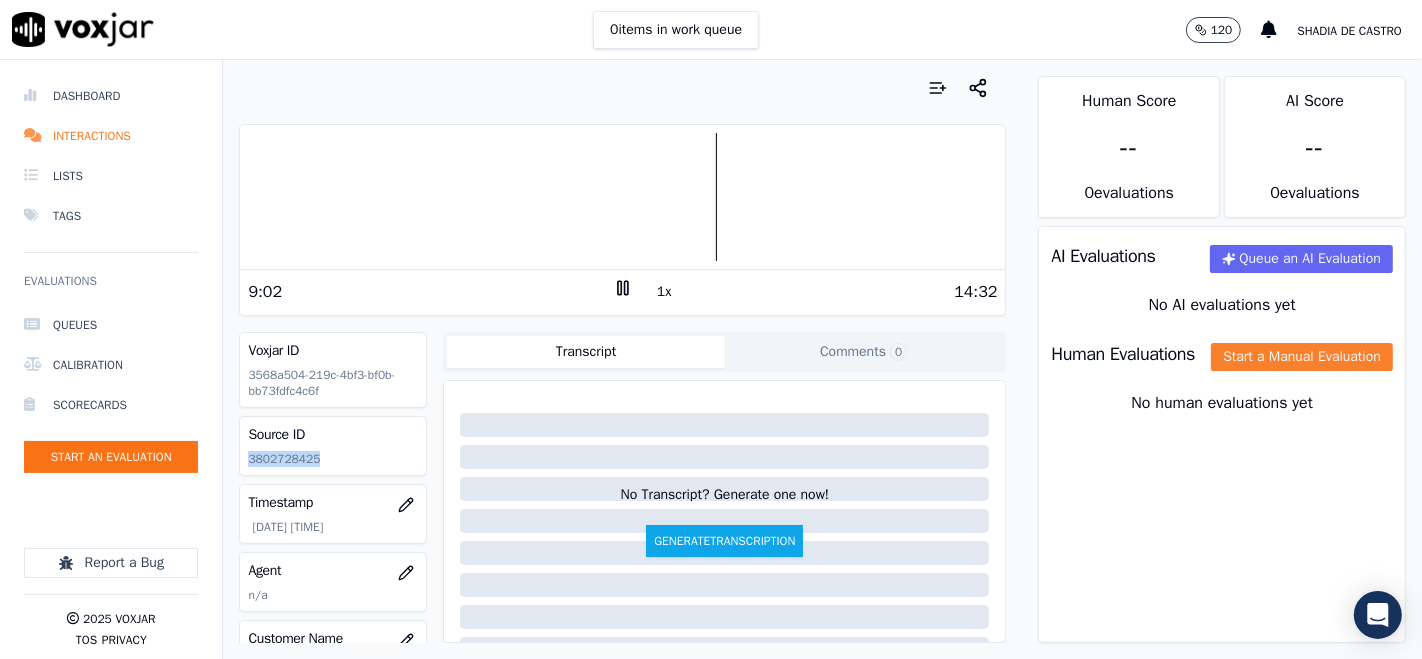 click on "Start a Manual Evaluation" 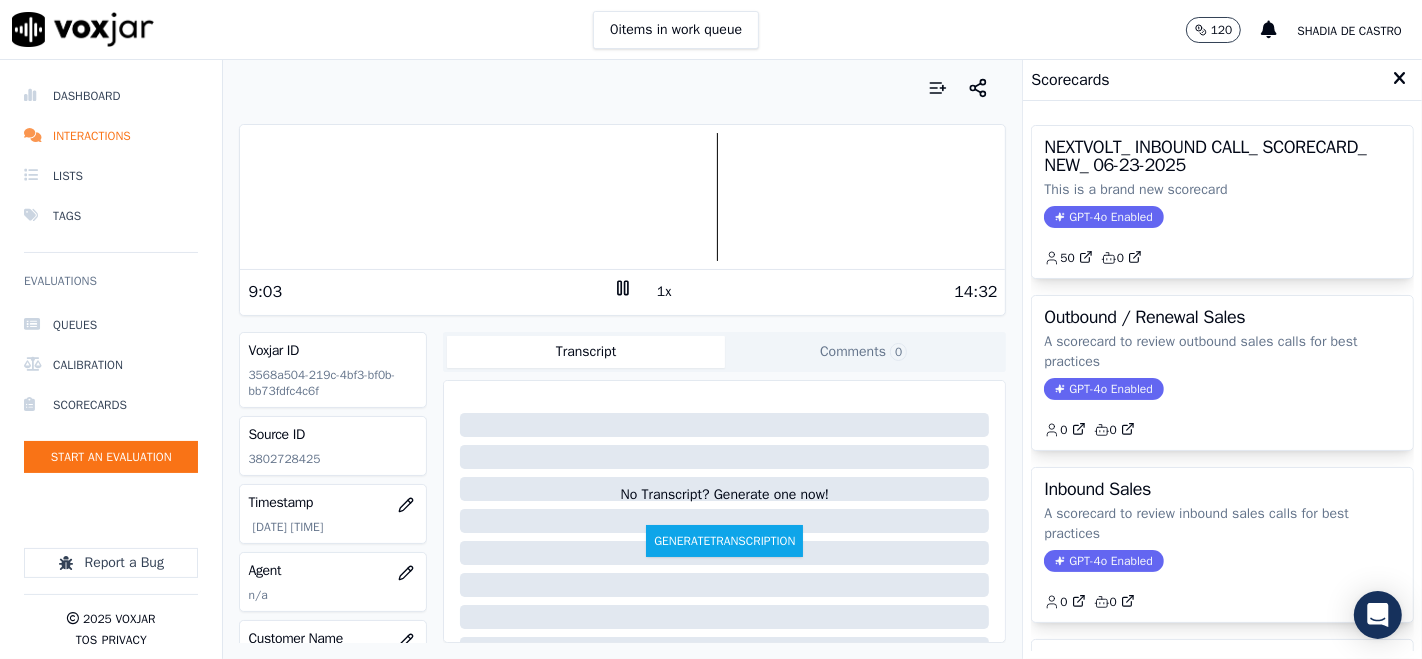 click on "This is a brand new scorecard" 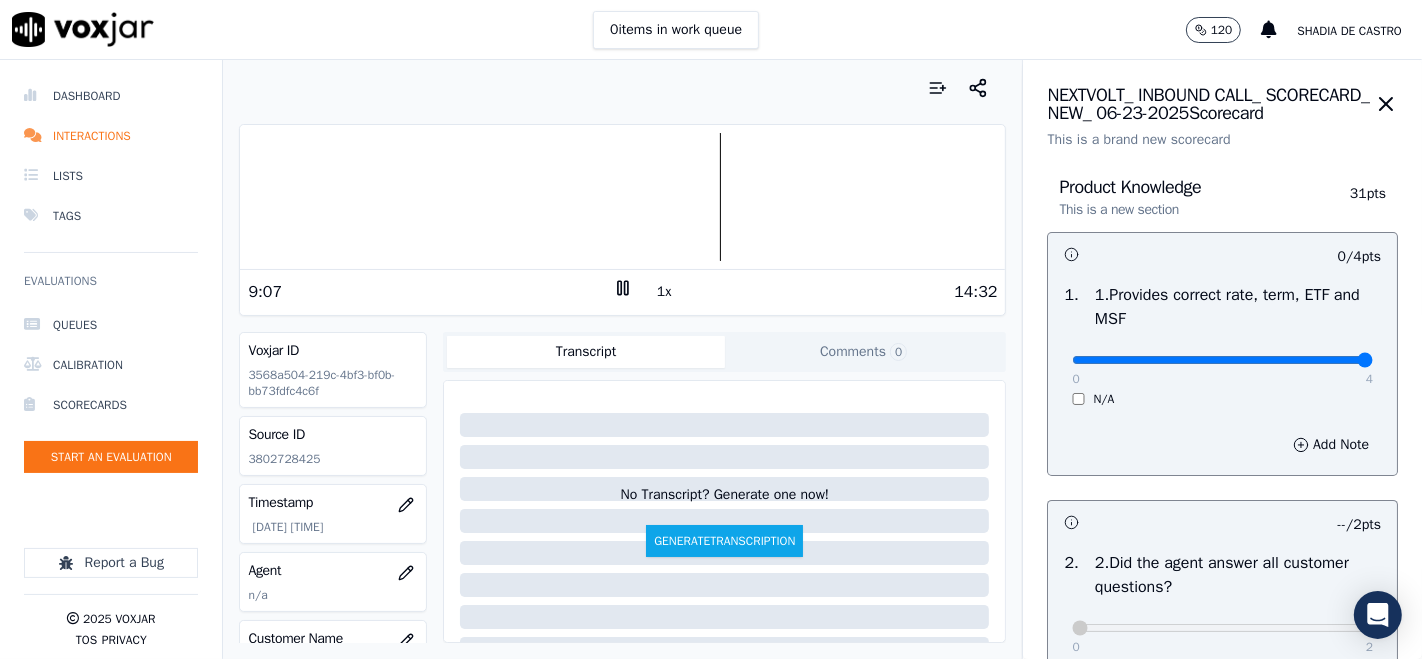 type on "4" 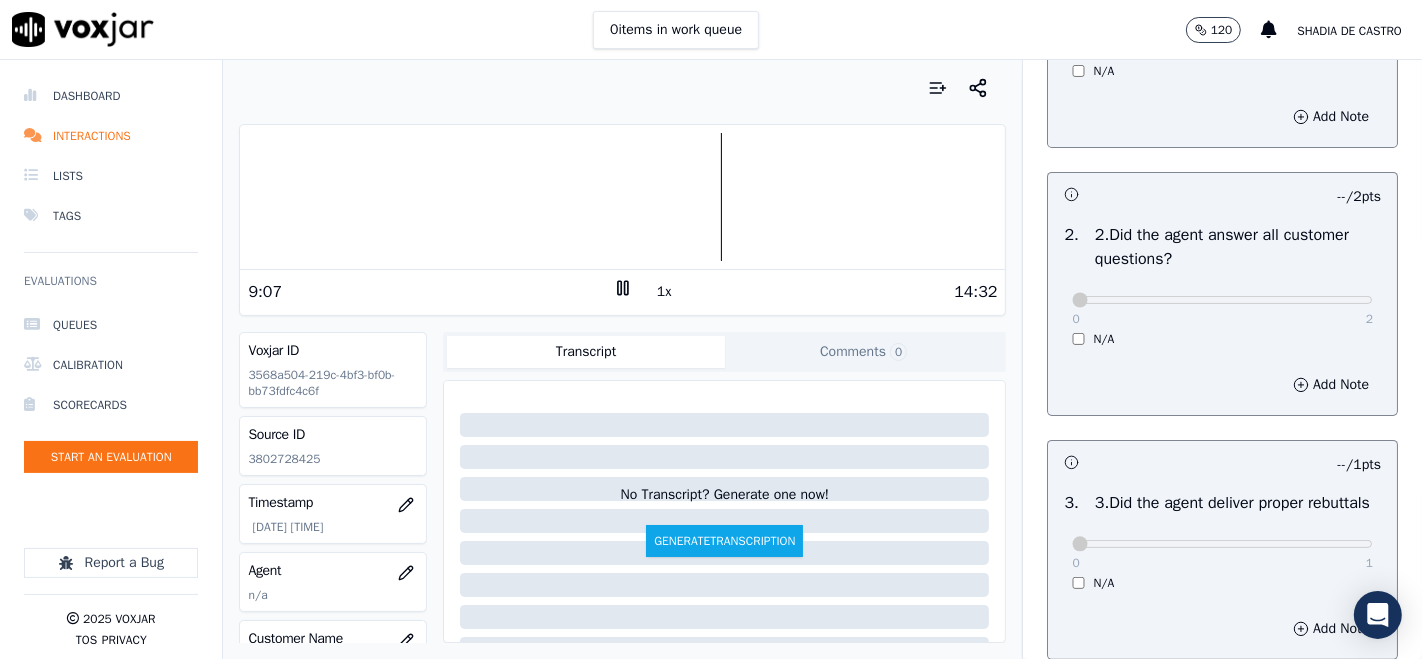 scroll, scrollTop: 333, scrollLeft: 0, axis: vertical 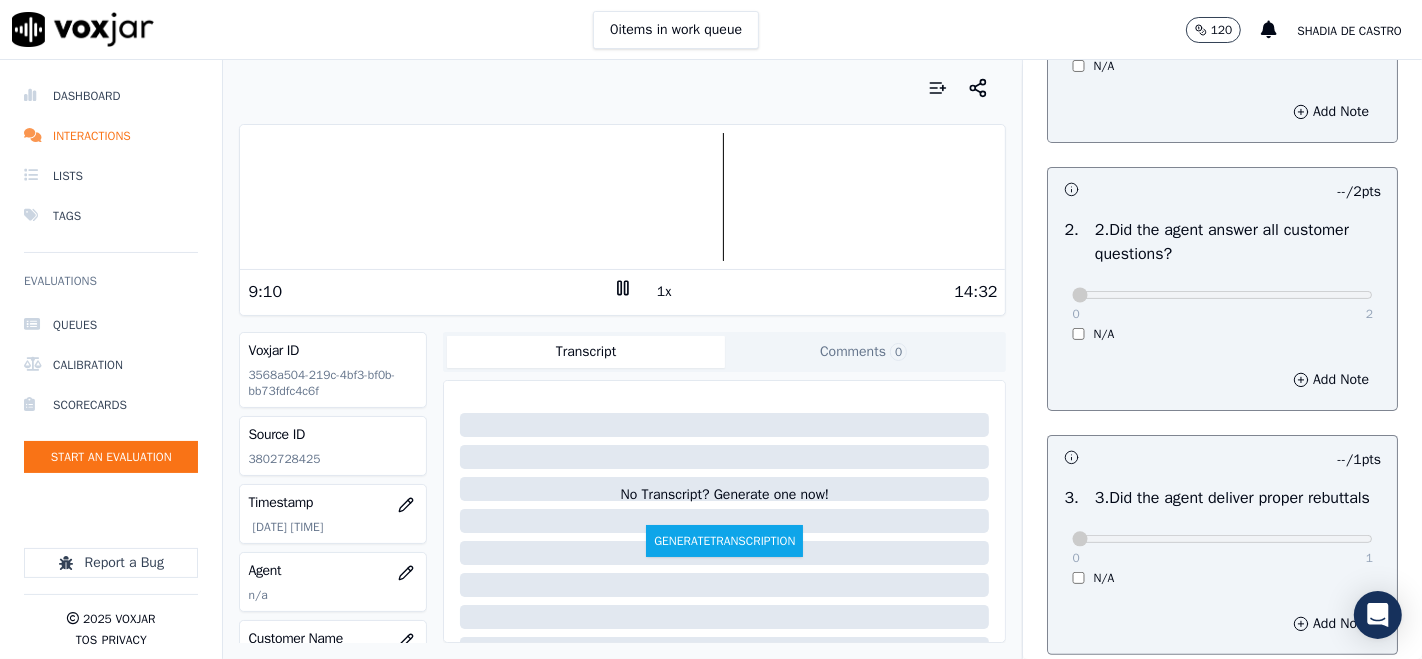 click on "0   2     N/A" at bounding box center [1222, 304] 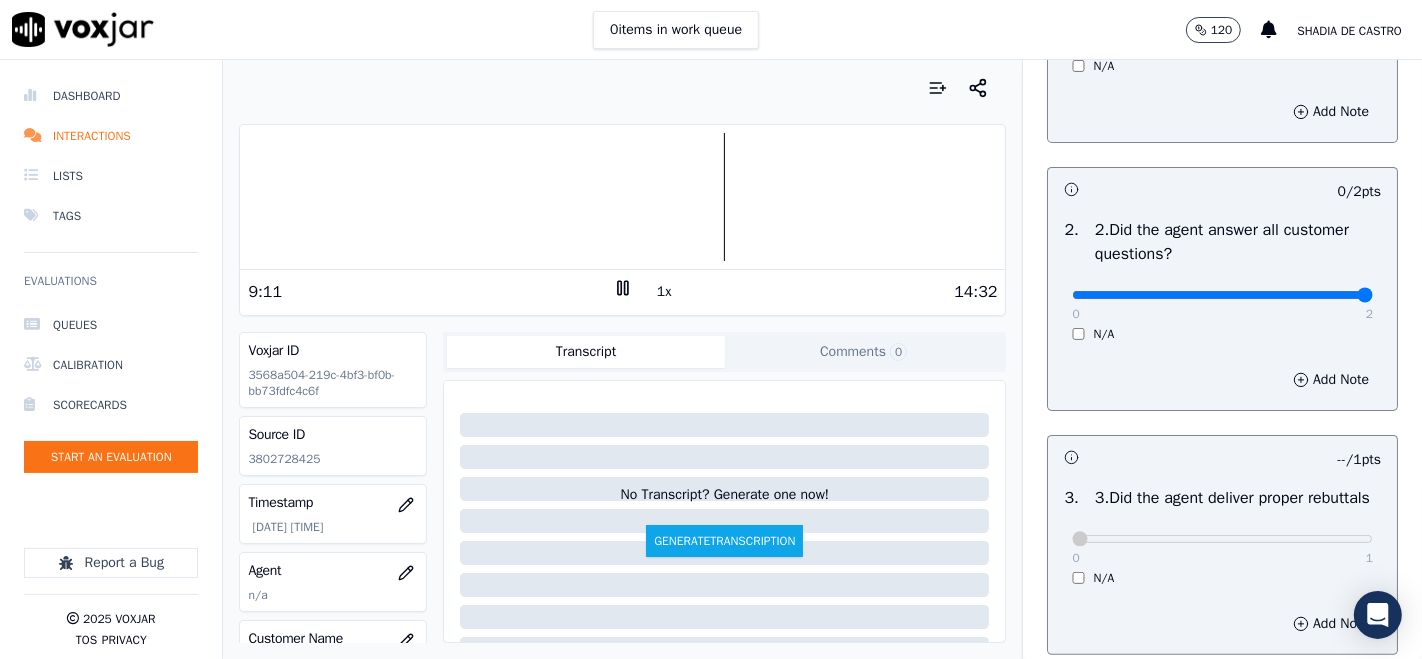 type on "2" 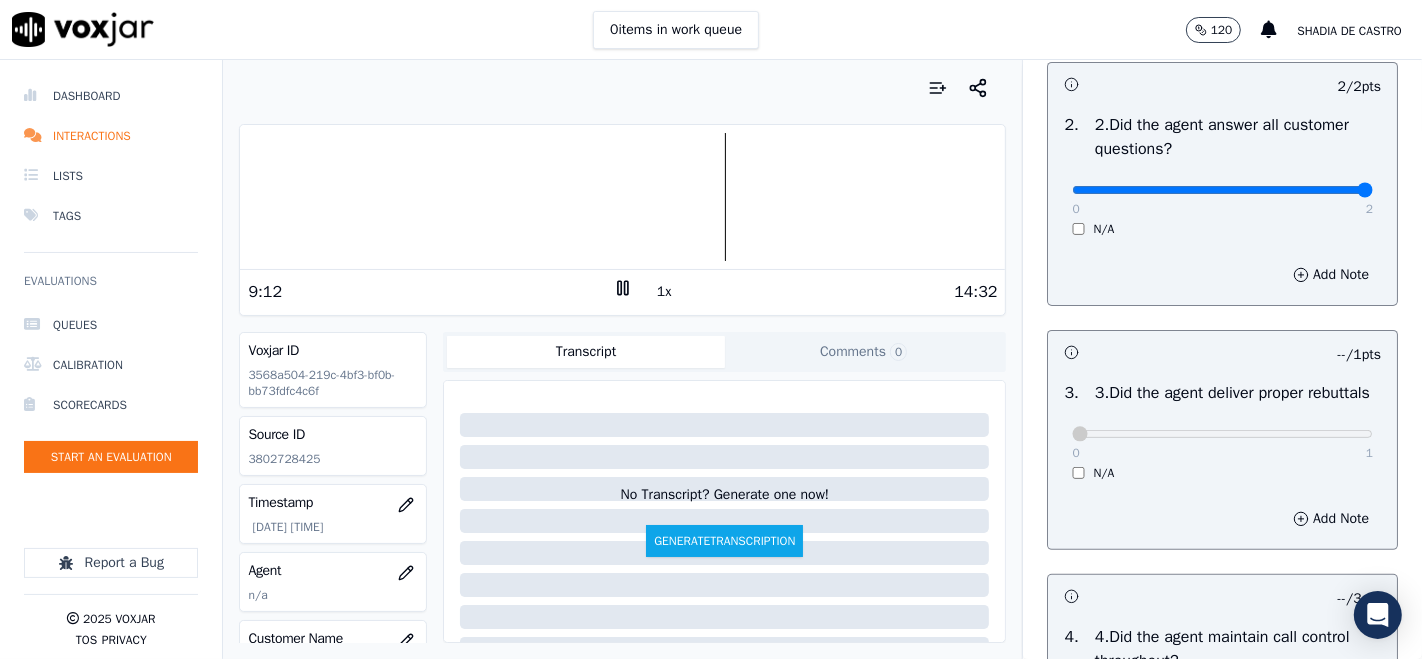 scroll, scrollTop: 555, scrollLeft: 0, axis: vertical 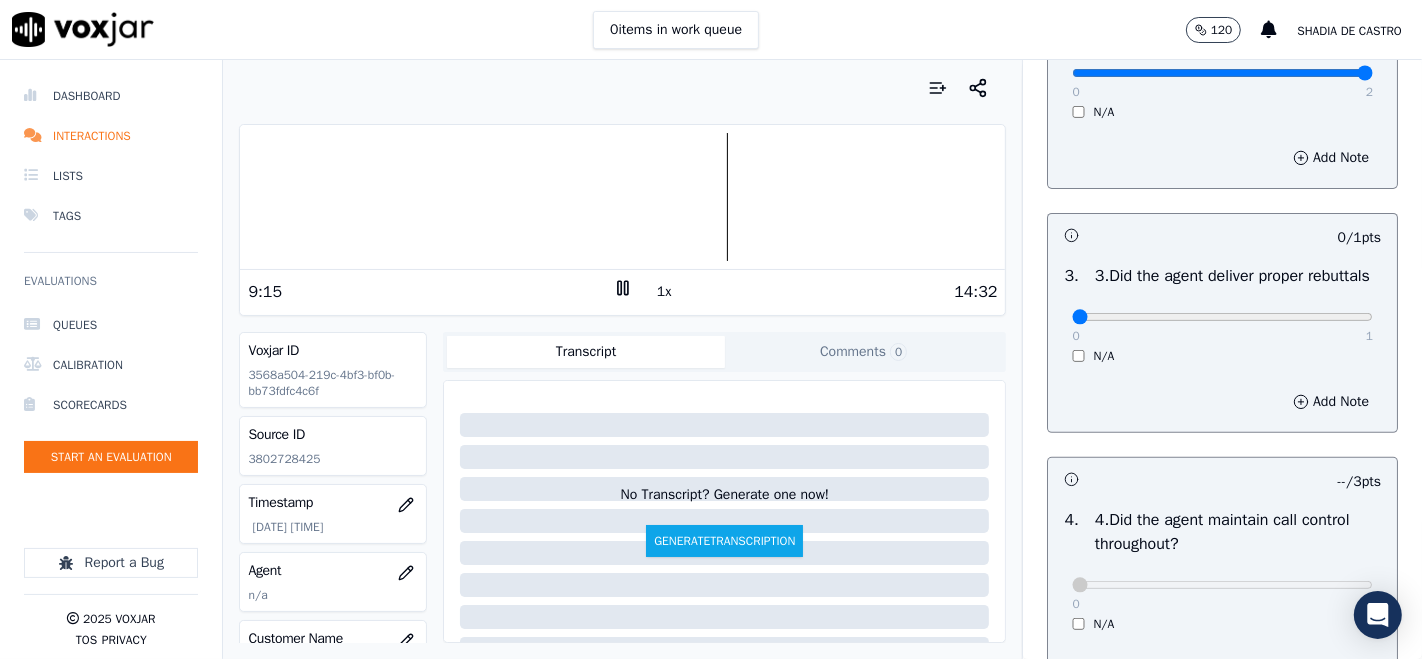 click on "0   1     N/A" at bounding box center (1222, 326) 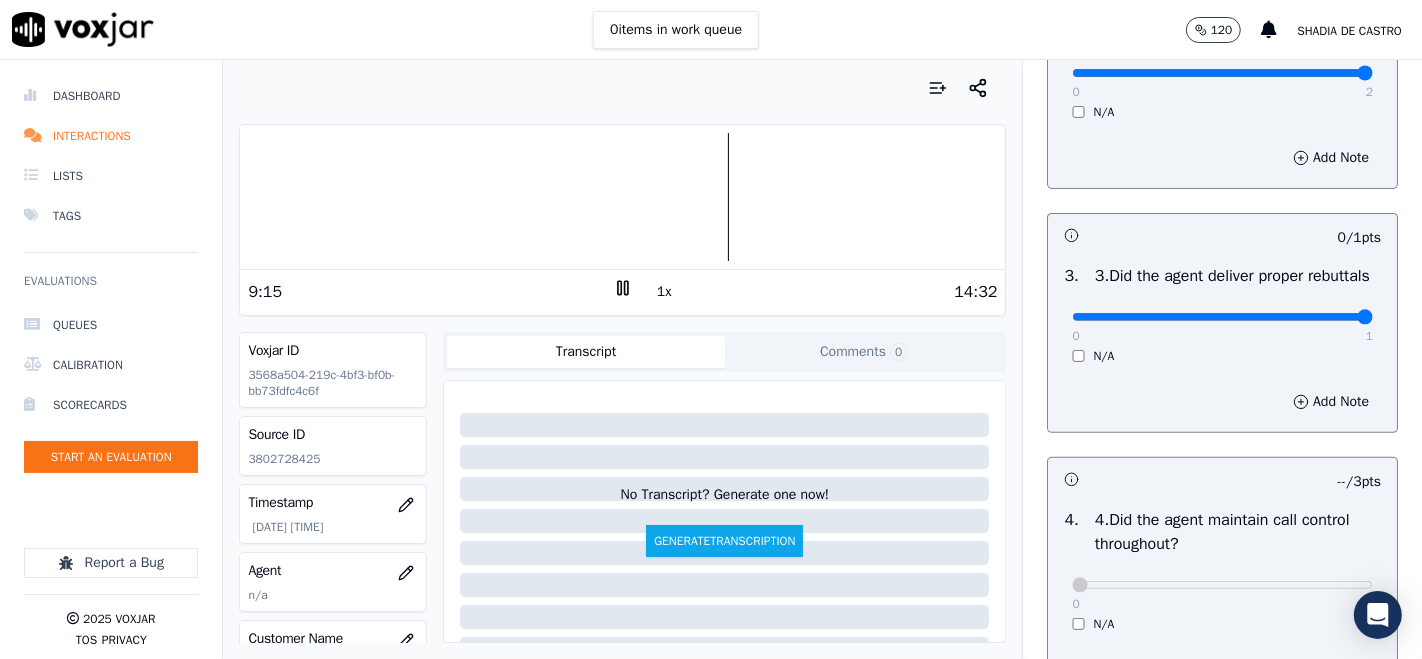 type on "1" 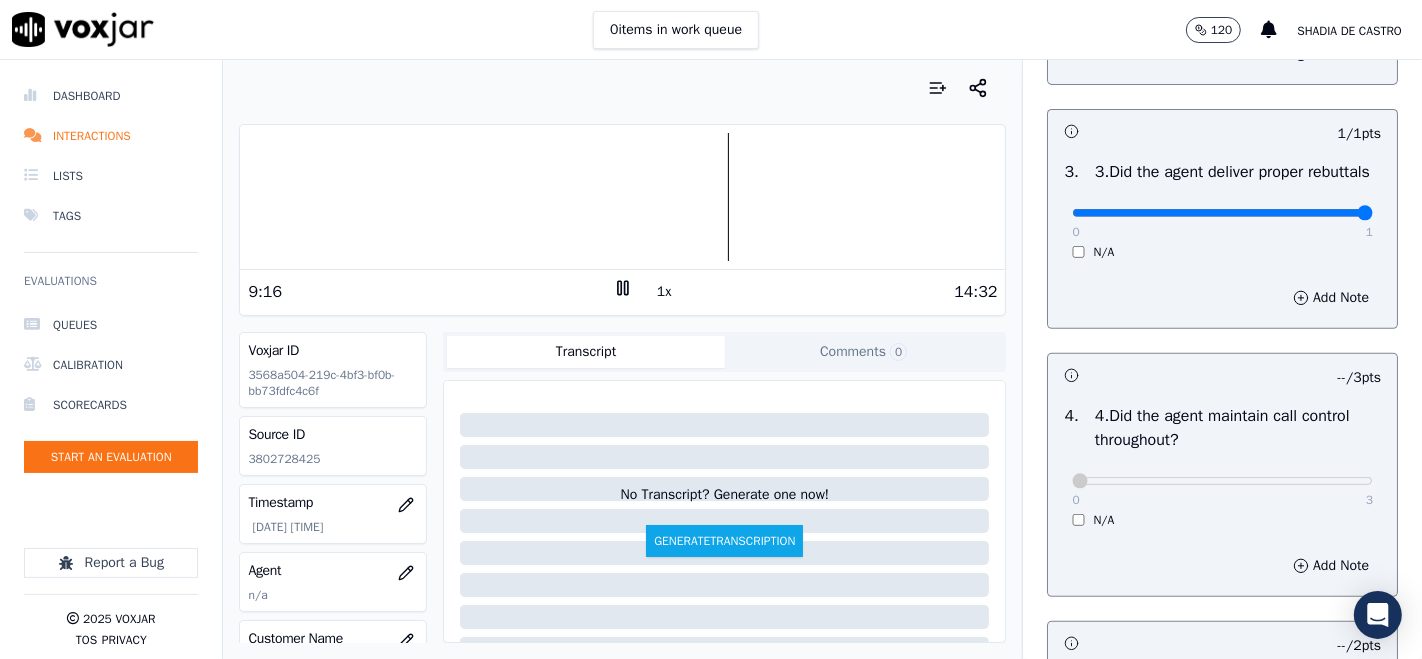 scroll, scrollTop: 777, scrollLeft: 0, axis: vertical 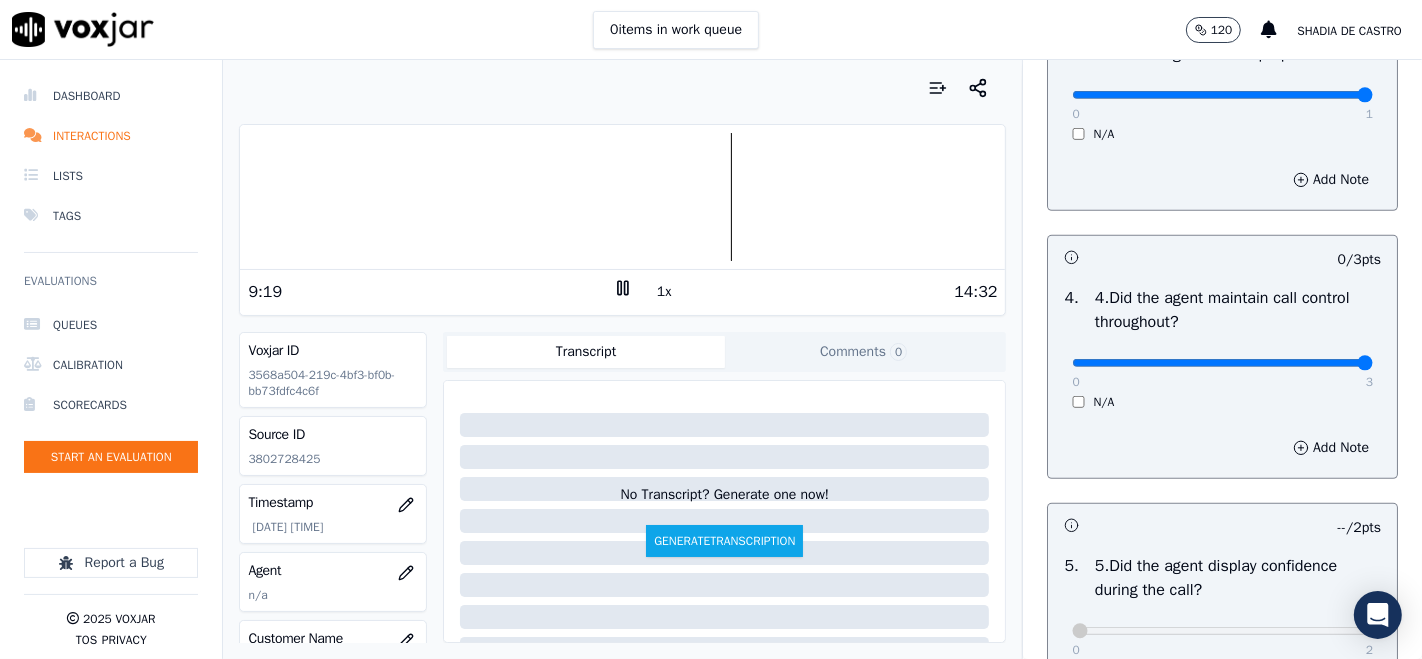 type on "3" 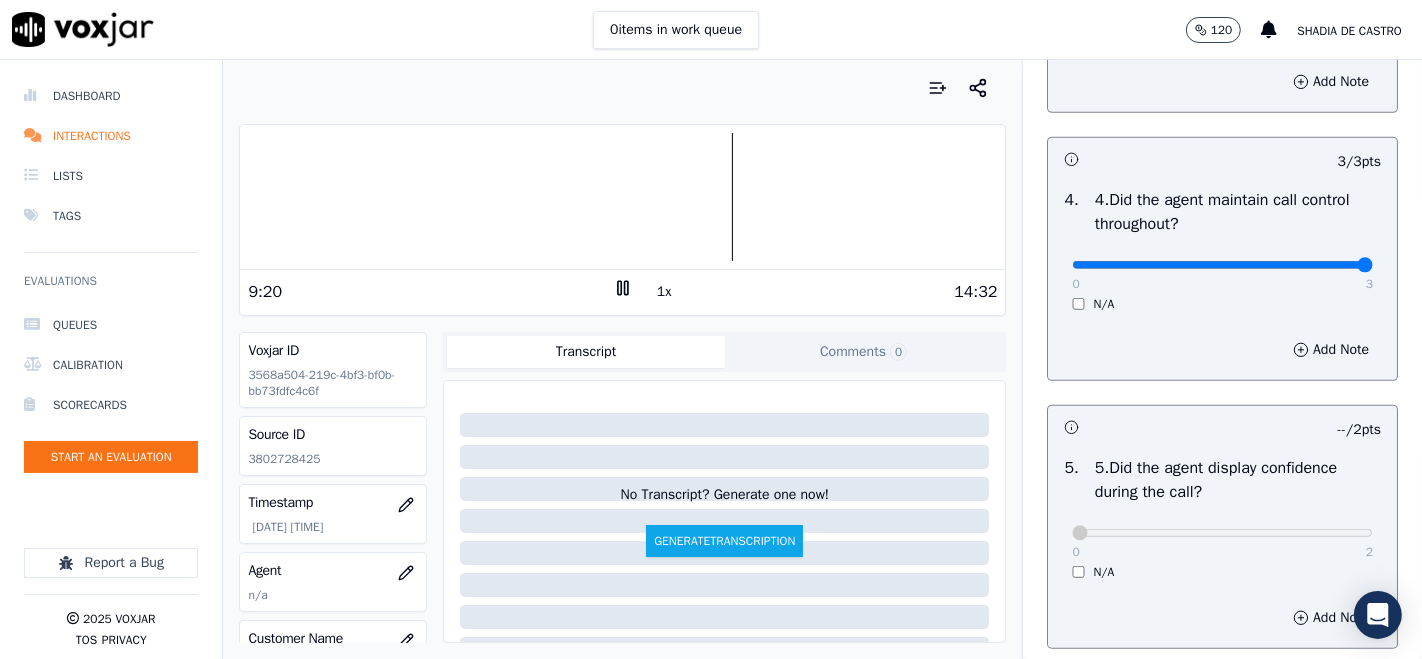 scroll, scrollTop: 1000, scrollLeft: 0, axis: vertical 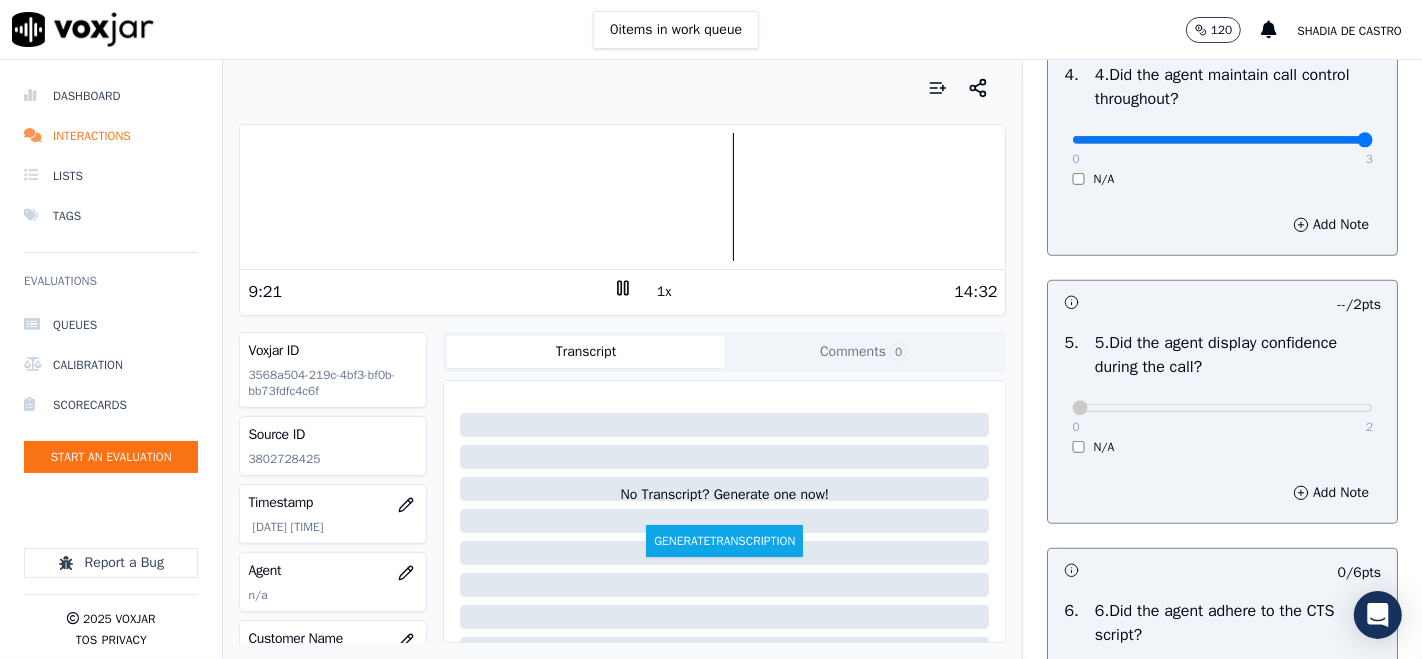click on "N/A" at bounding box center (1222, 447) 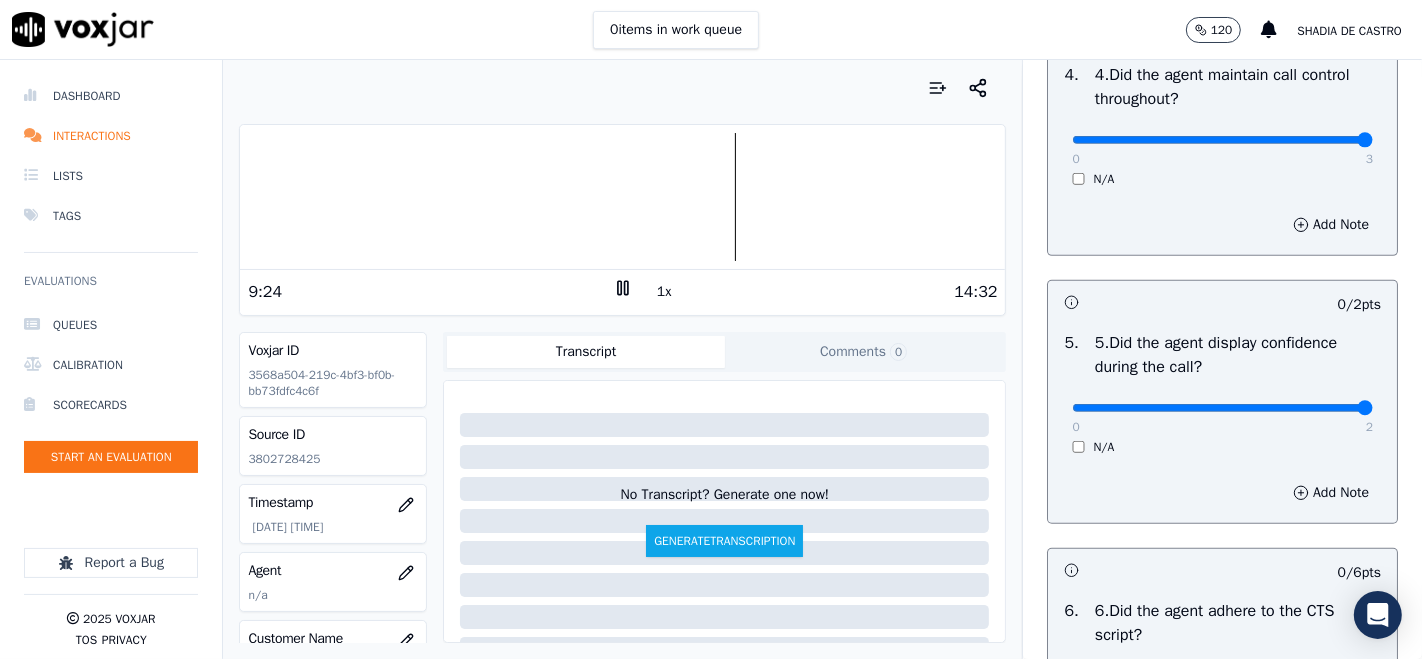 type on "2" 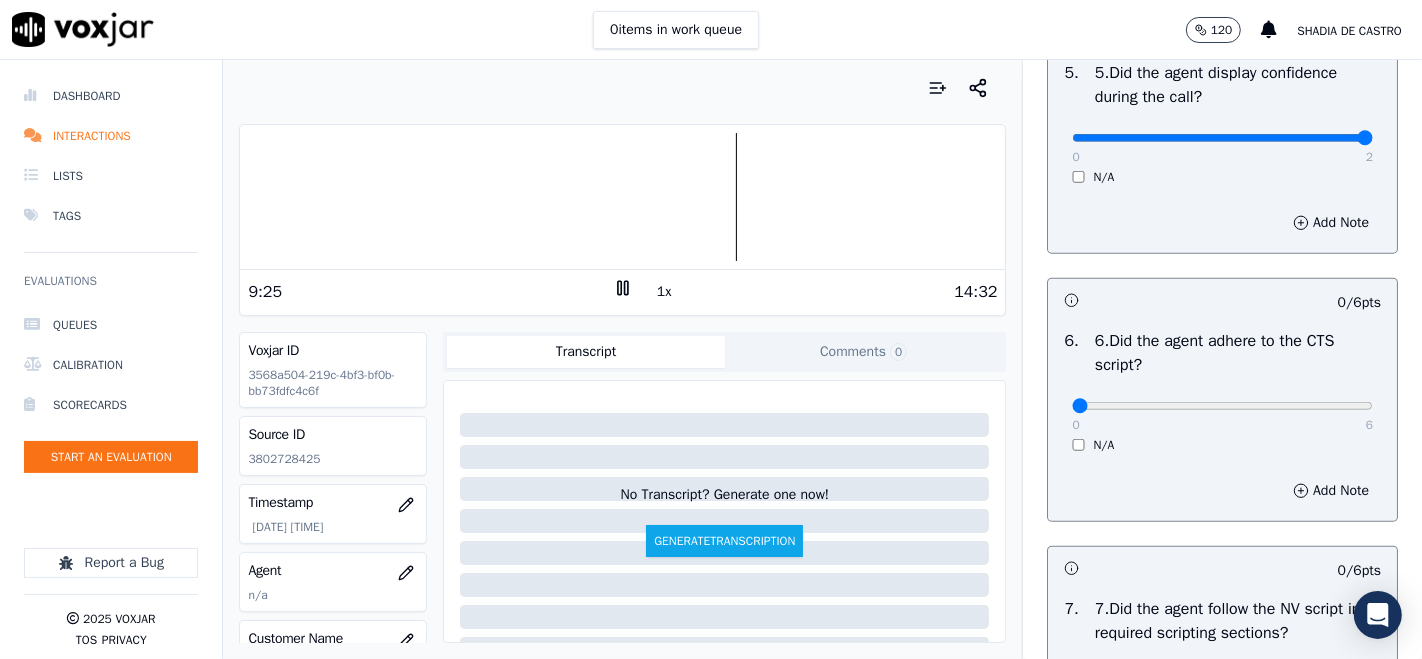 scroll, scrollTop: 1333, scrollLeft: 0, axis: vertical 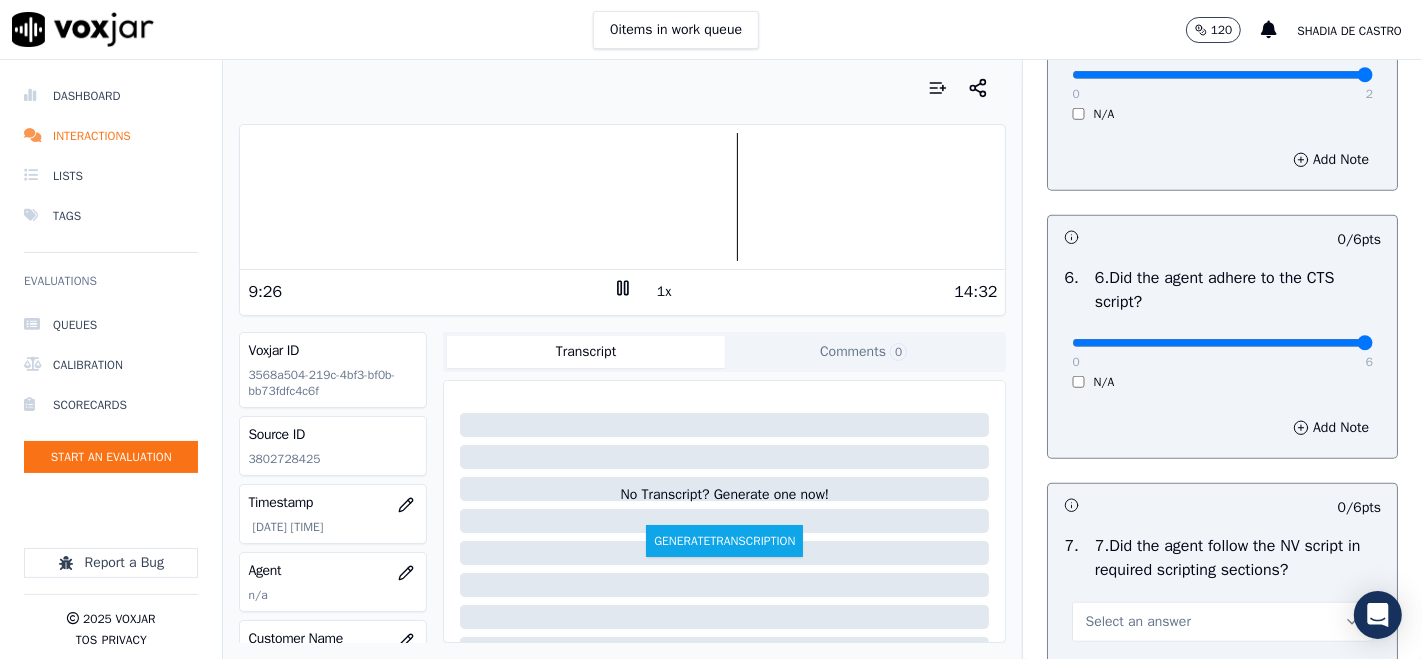 drag, startPoint x: 1313, startPoint y: 379, endPoint x: 1314, endPoint y: 391, distance: 12.0415945 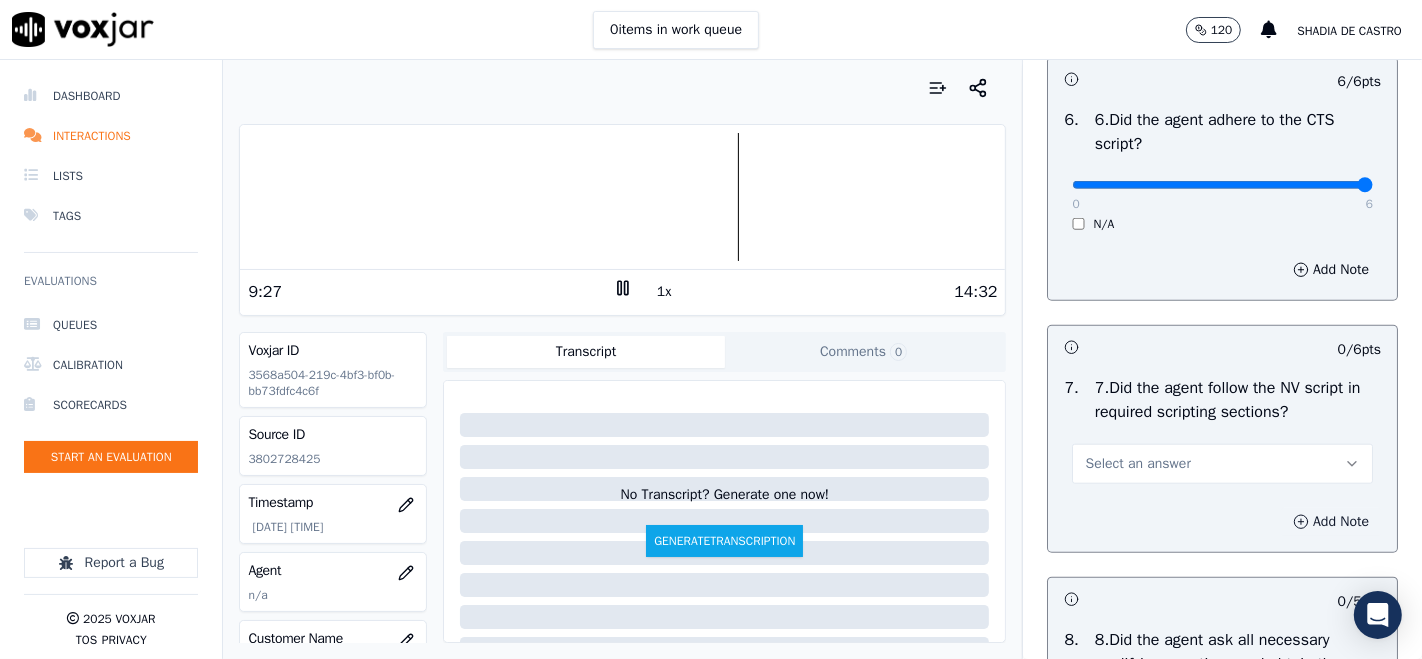 scroll, scrollTop: 1666, scrollLeft: 0, axis: vertical 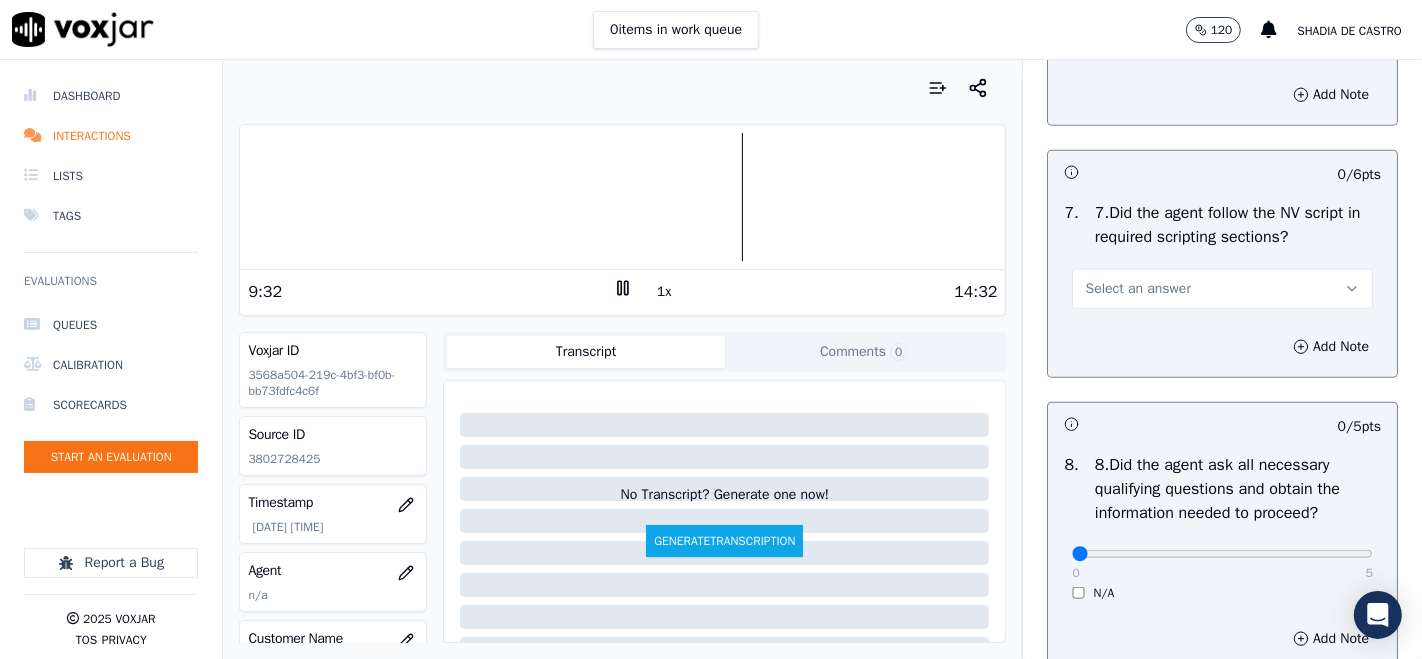 click 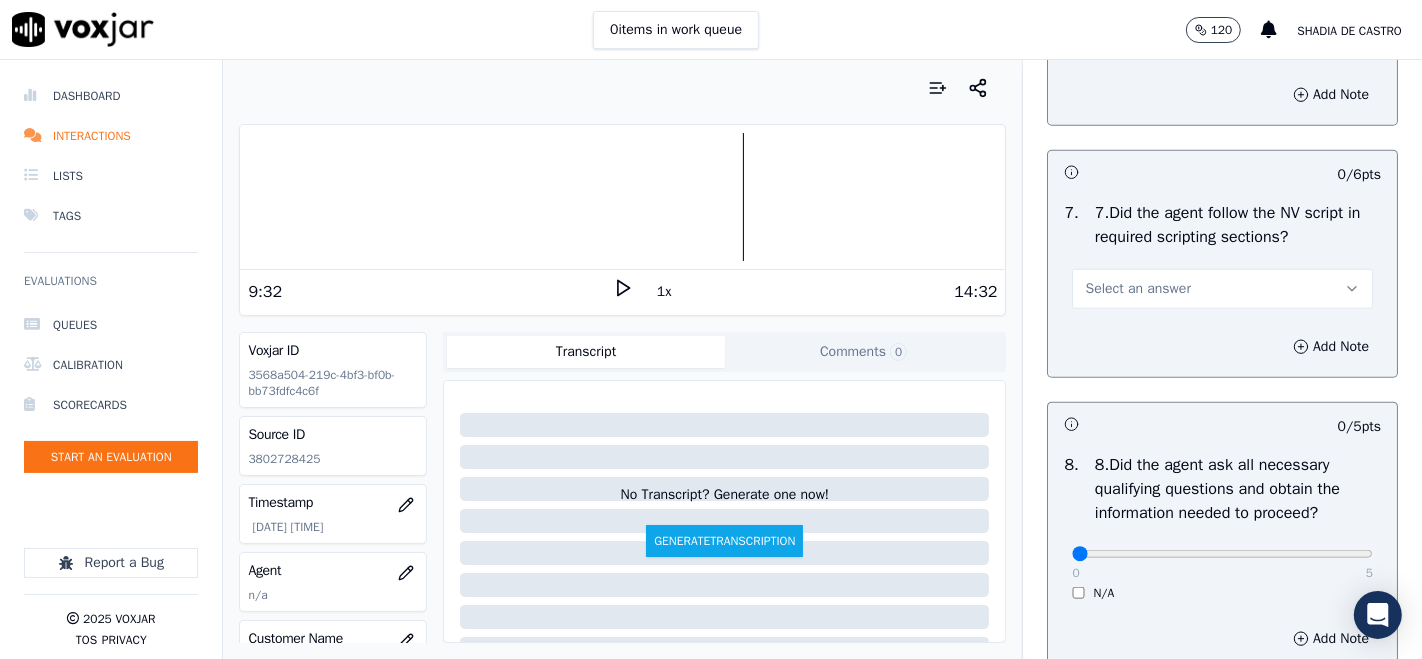 click 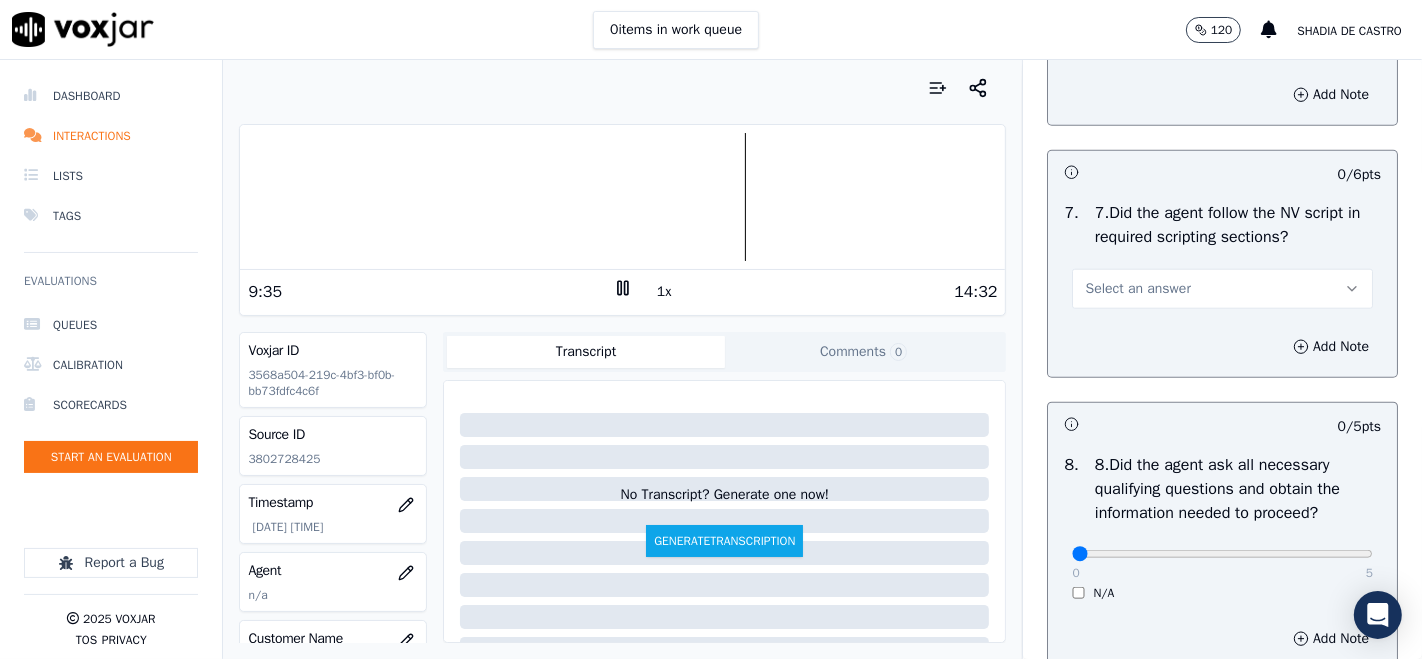 click on "Select an answer" at bounding box center [1222, 289] 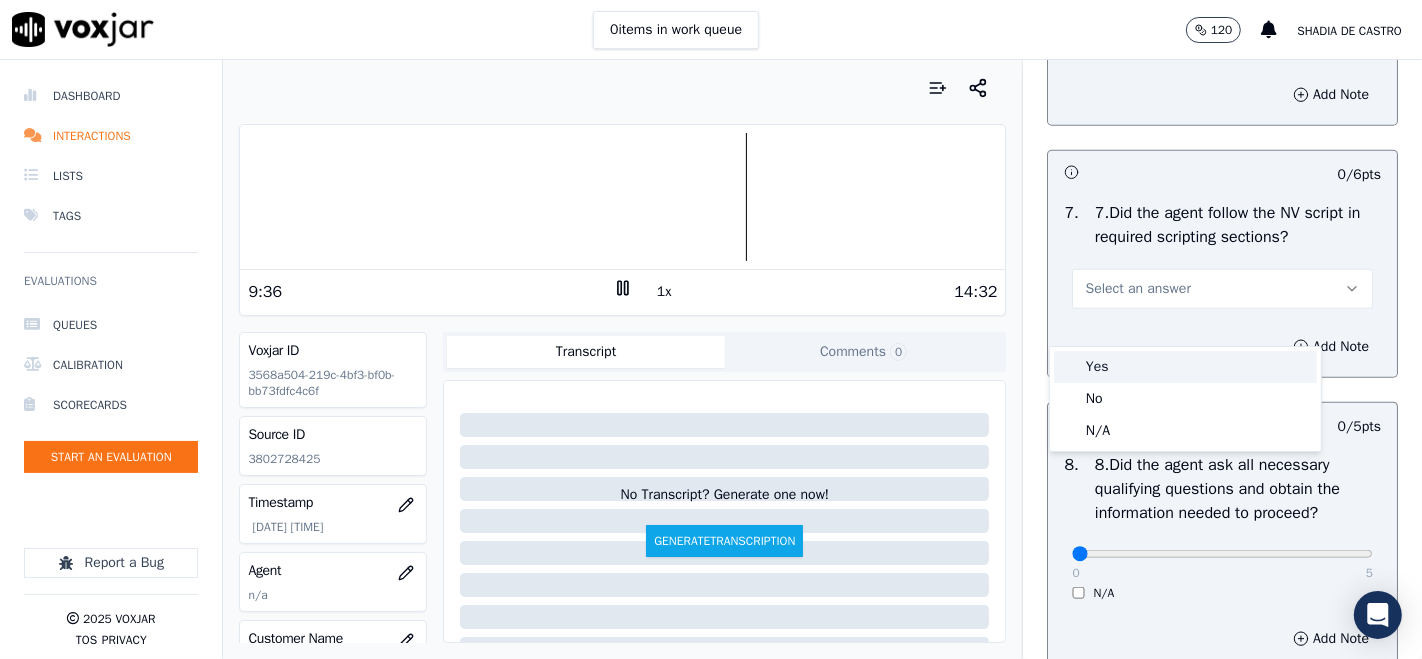 click on "Yes" at bounding box center [1185, 367] 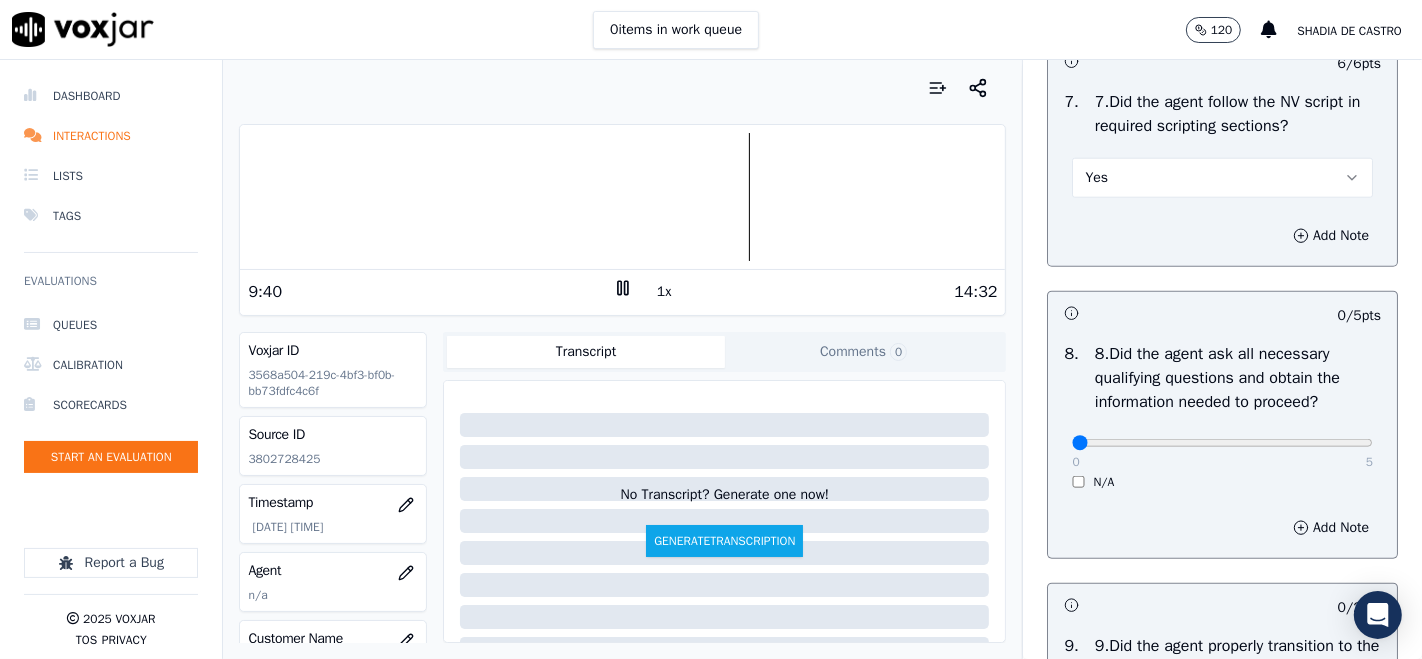scroll, scrollTop: 1888, scrollLeft: 0, axis: vertical 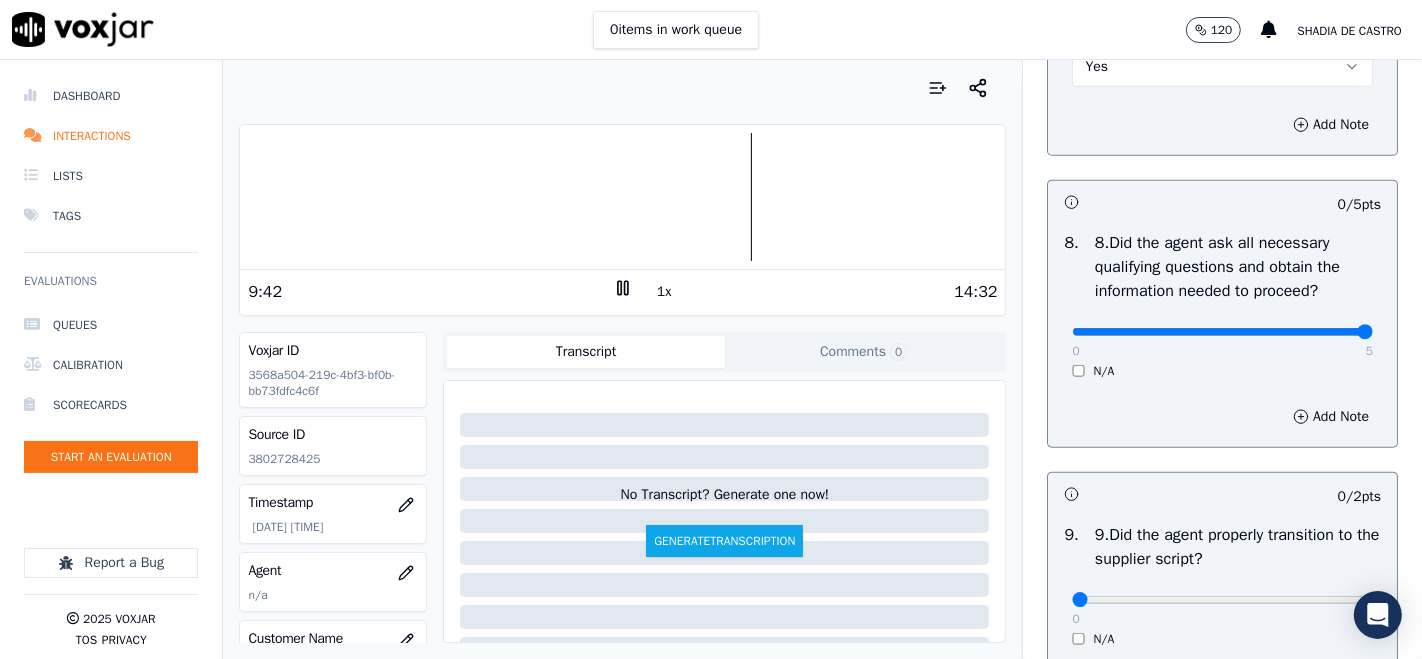 type on "5" 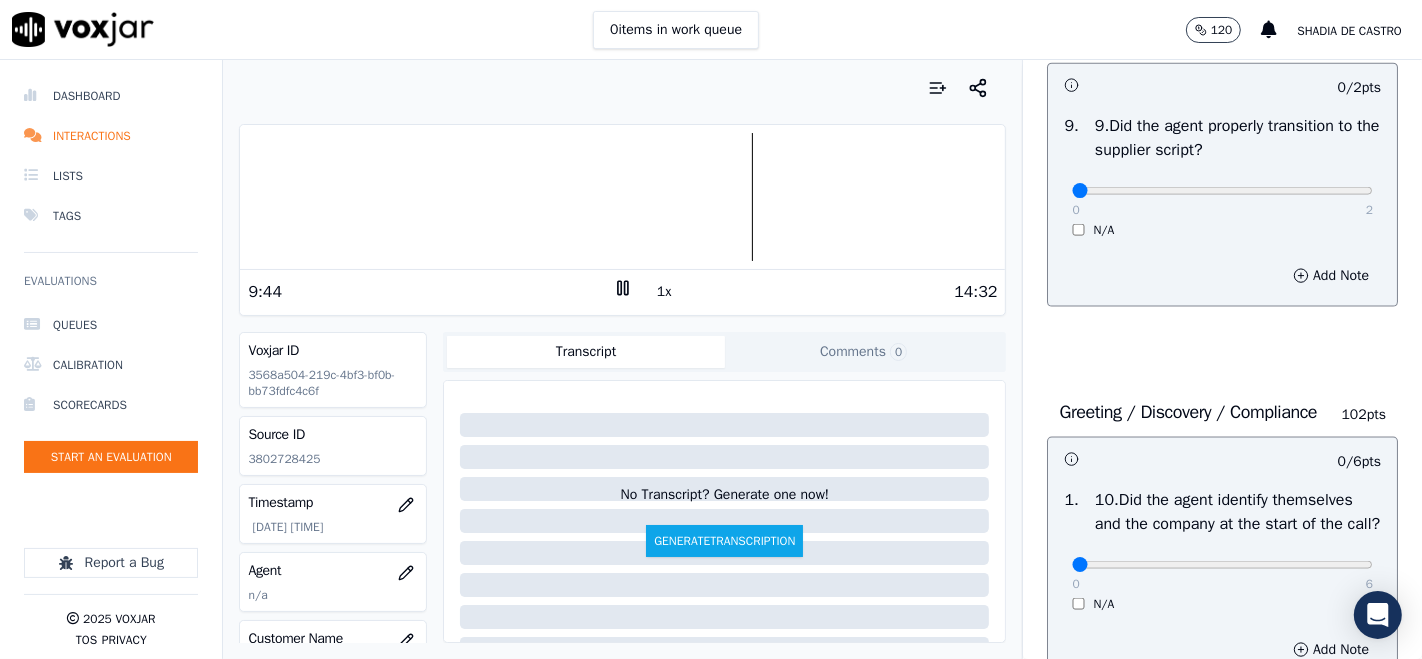 scroll, scrollTop: 2333, scrollLeft: 0, axis: vertical 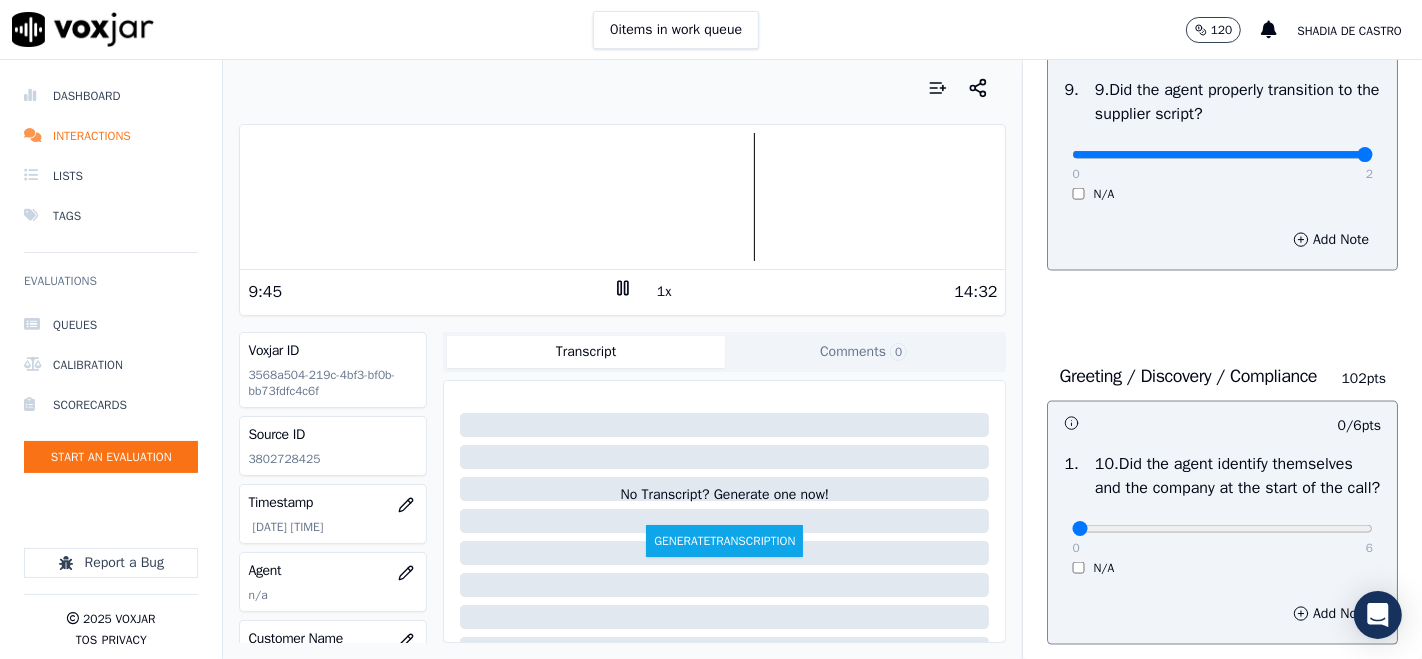 type on "2" 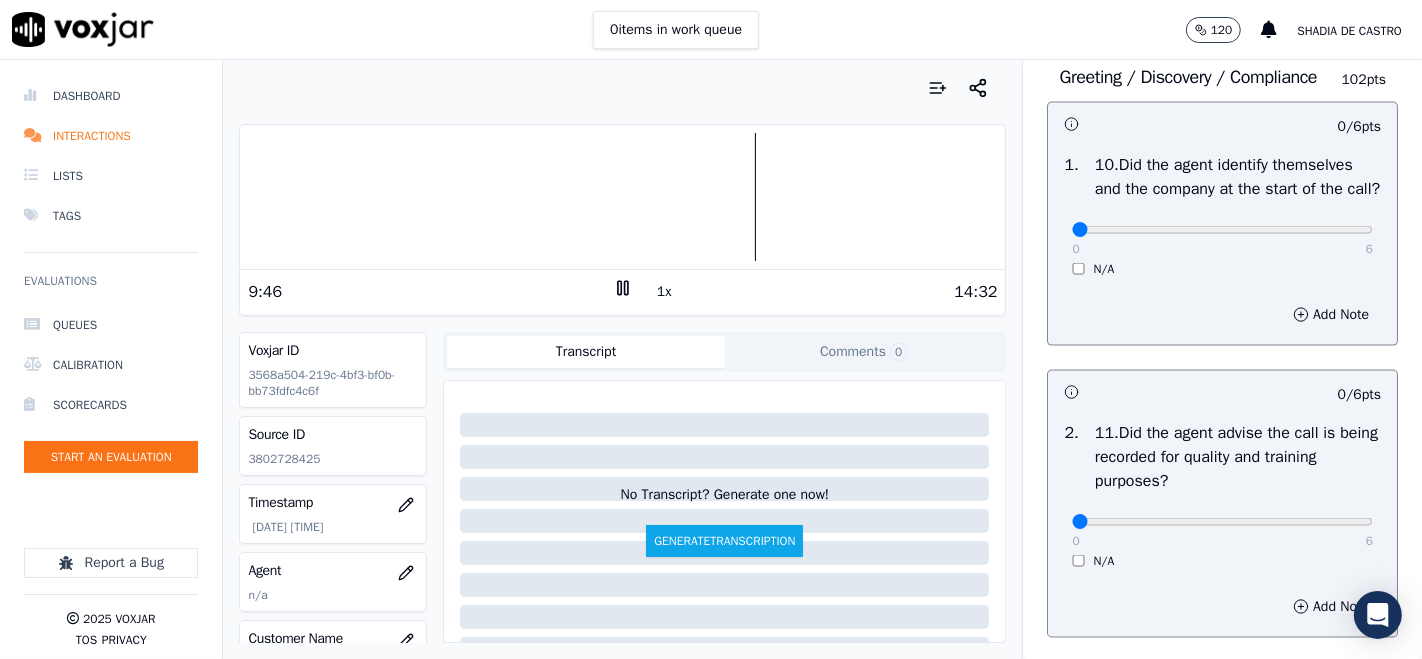 scroll, scrollTop: 2666, scrollLeft: 0, axis: vertical 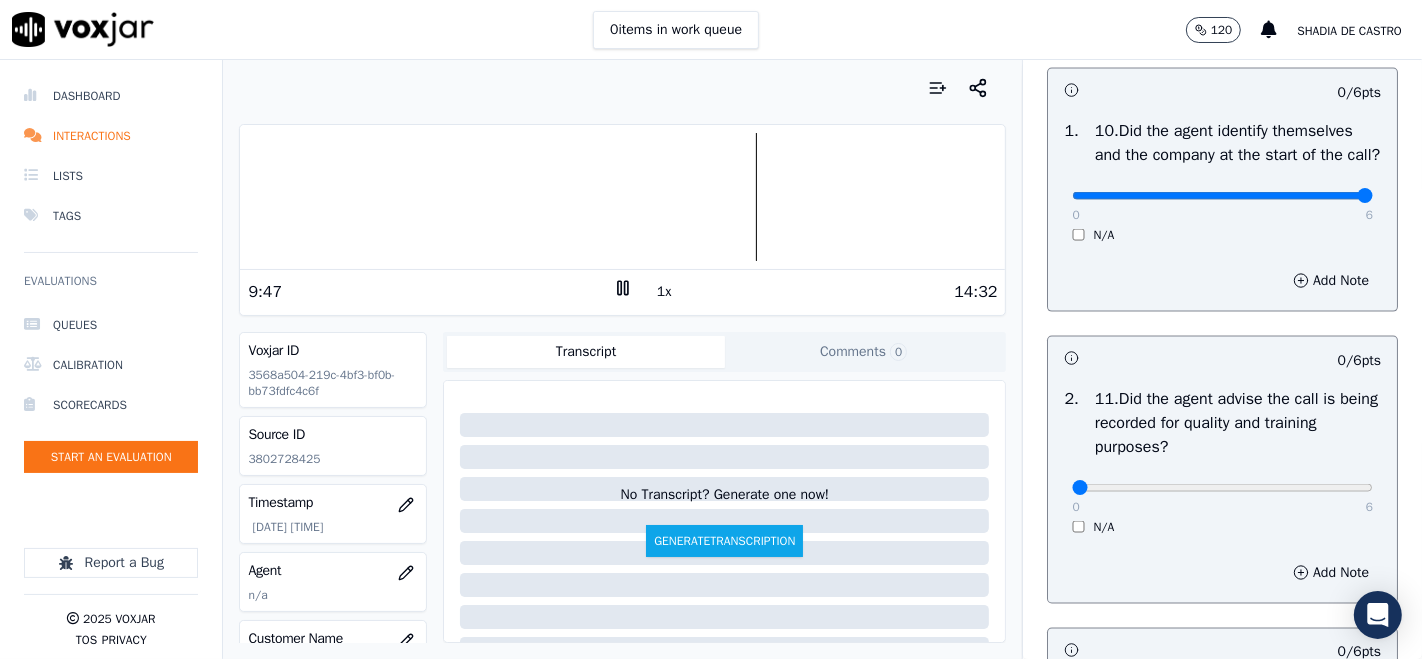 type on "6" 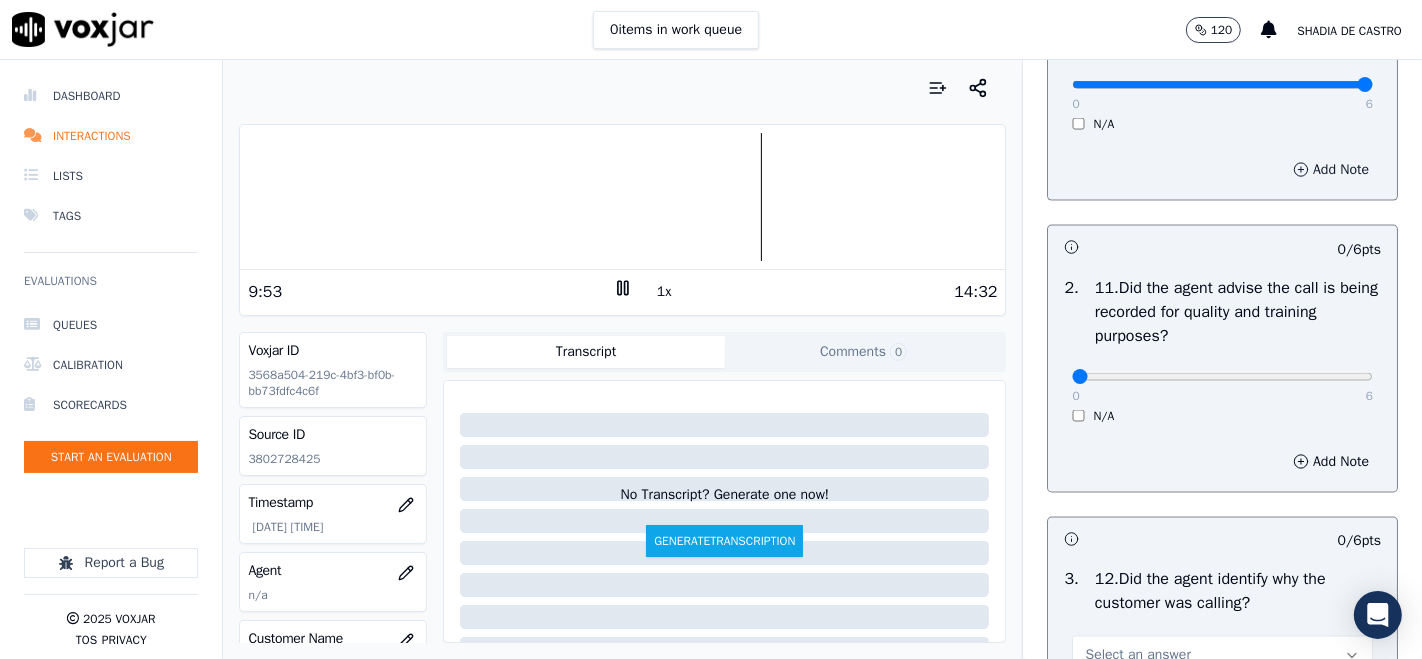 scroll, scrollTop: 2888, scrollLeft: 0, axis: vertical 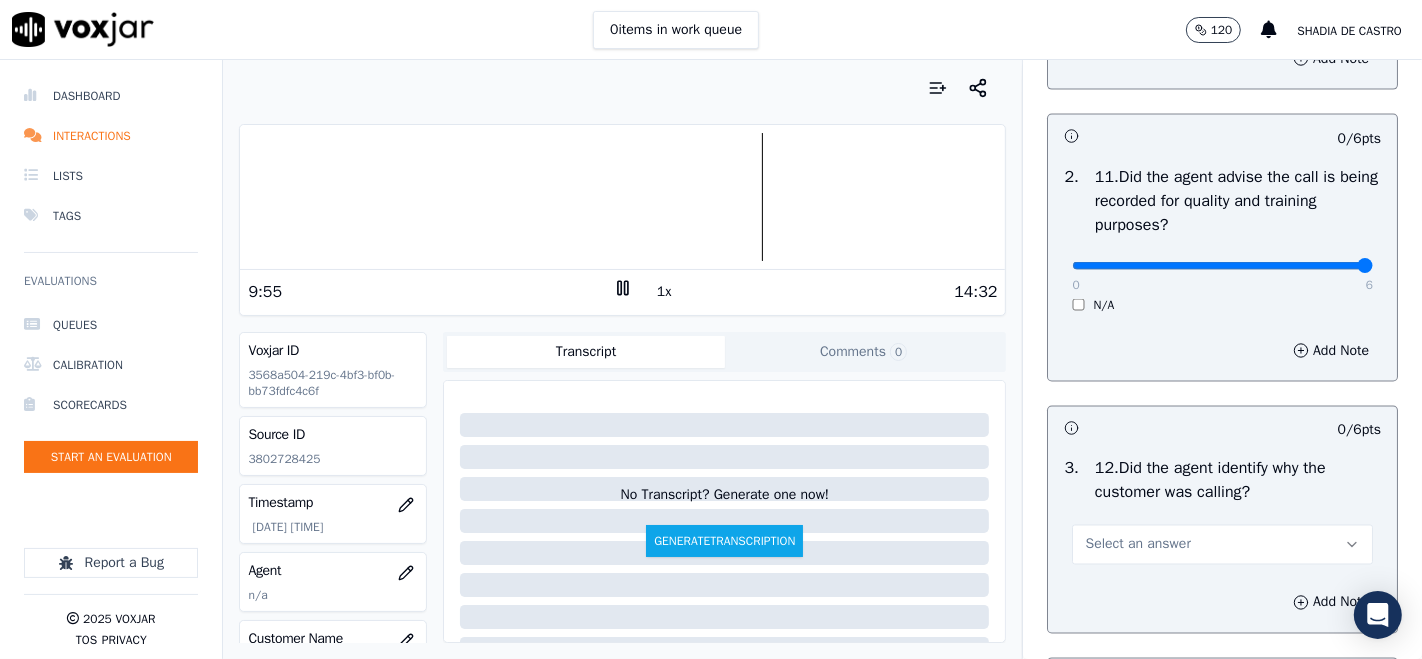 type on "6" 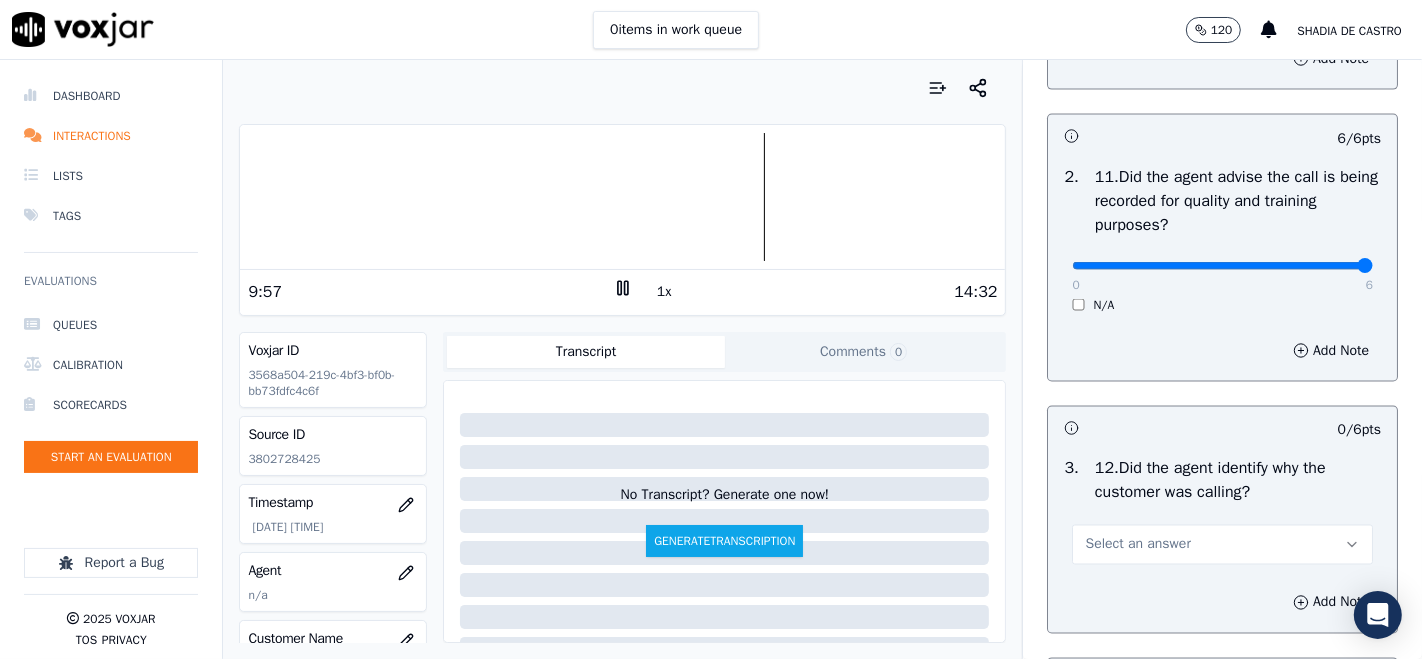 scroll, scrollTop: 3111, scrollLeft: 0, axis: vertical 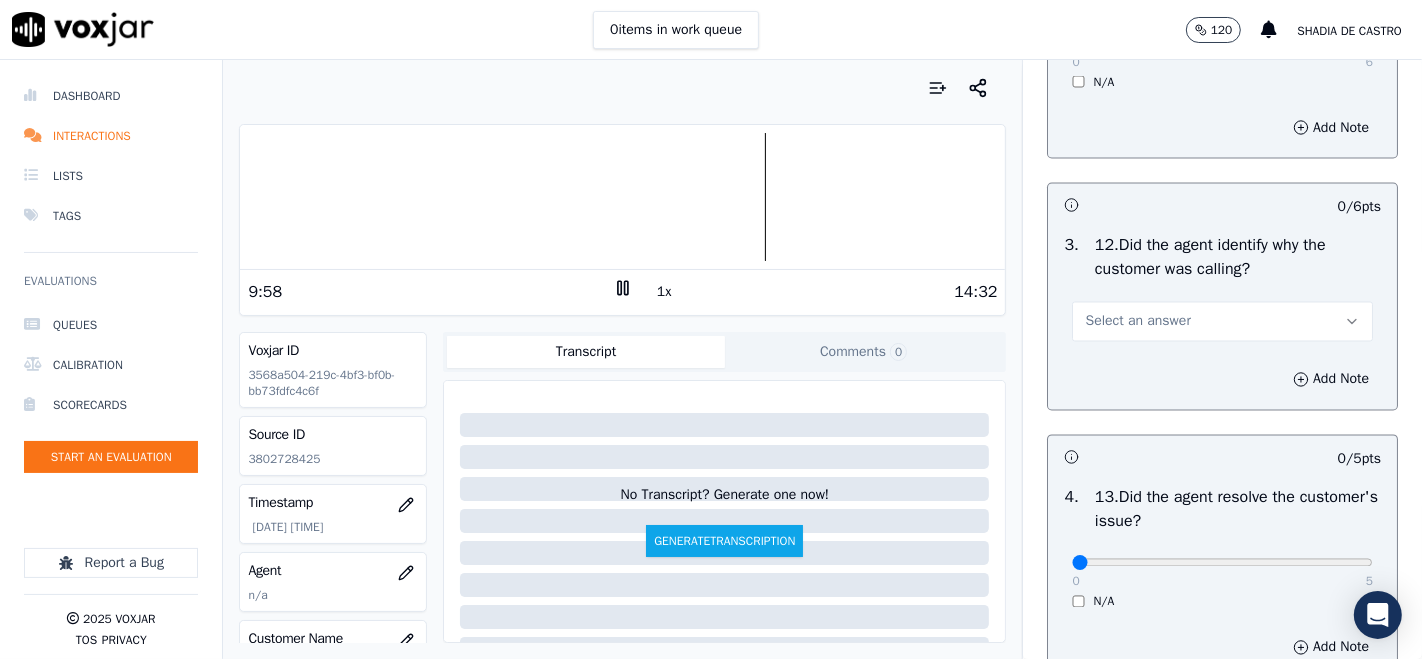 click on "Select an answer" at bounding box center (1222, 322) 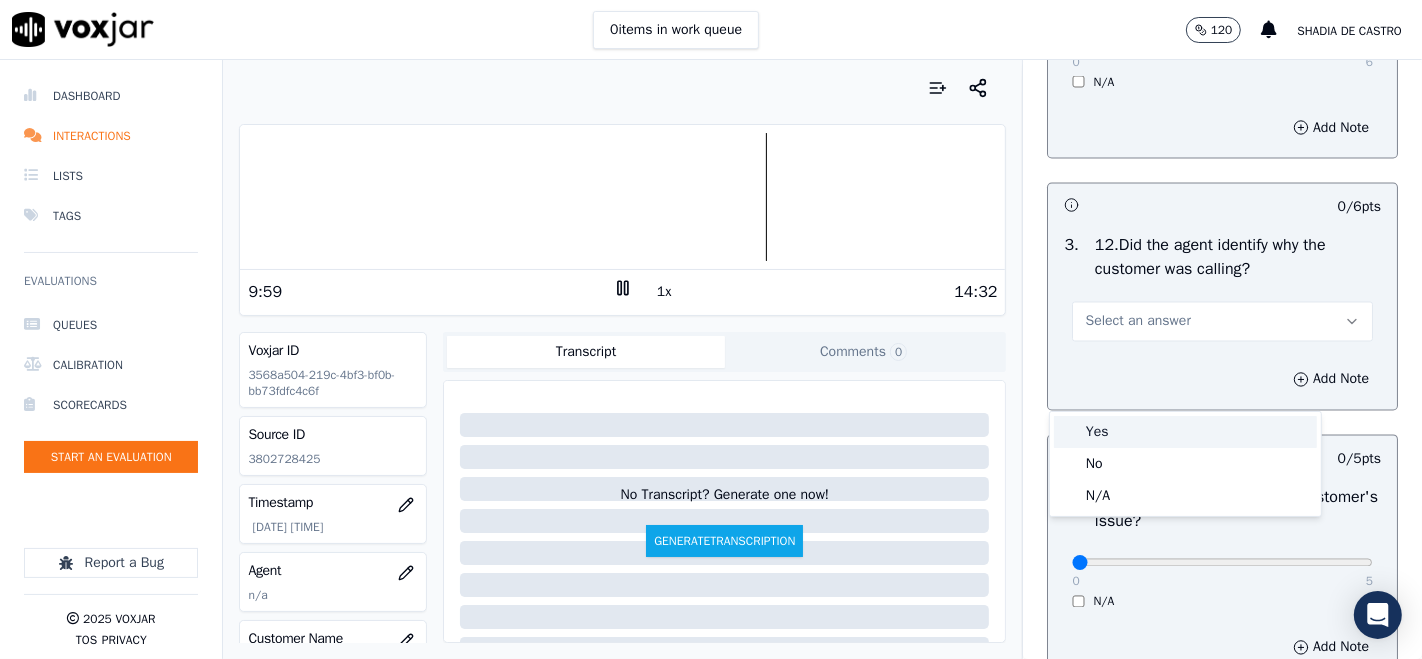 click on "Yes" at bounding box center (1185, 432) 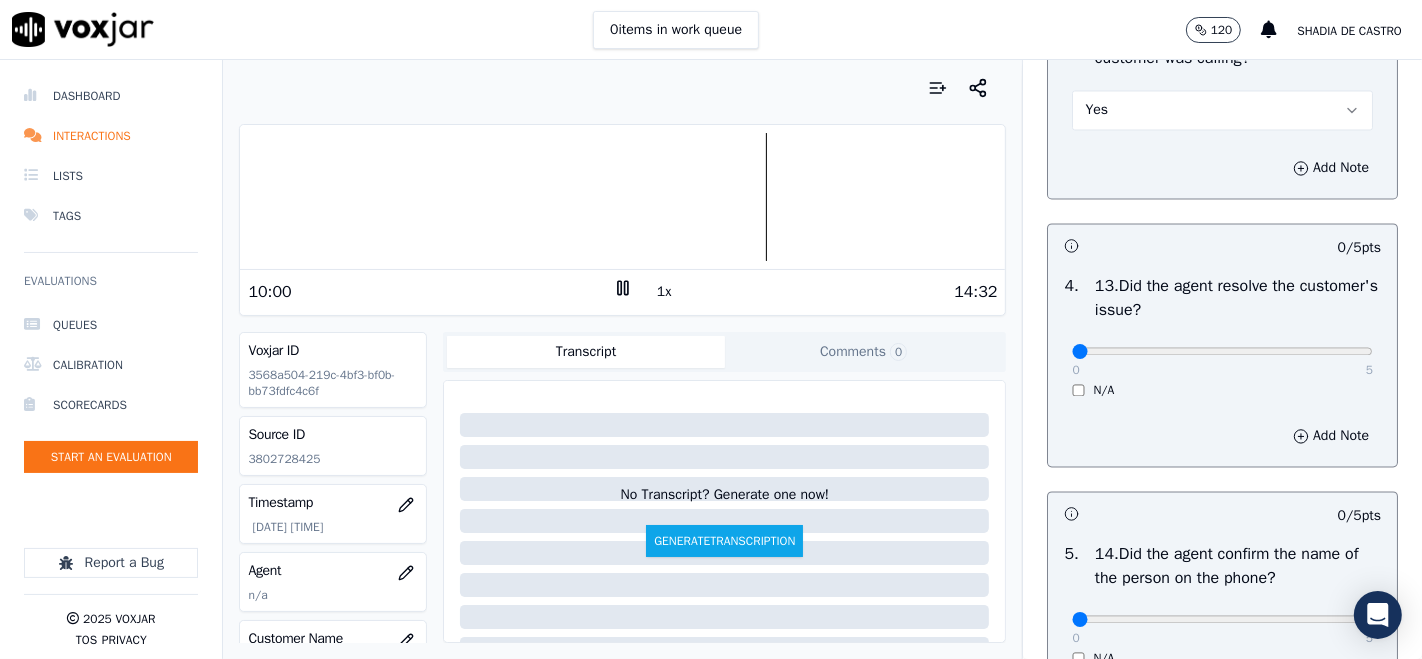 scroll, scrollTop: 3333, scrollLeft: 0, axis: vertical 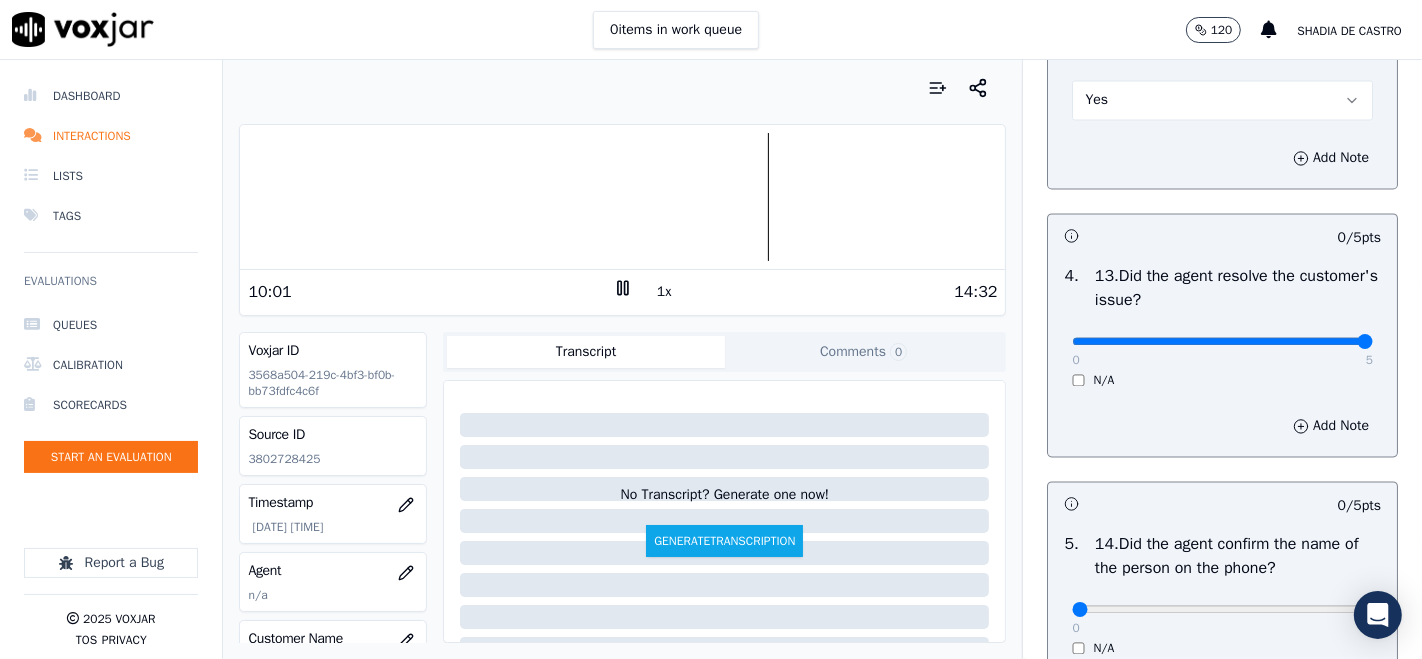 type on "5" 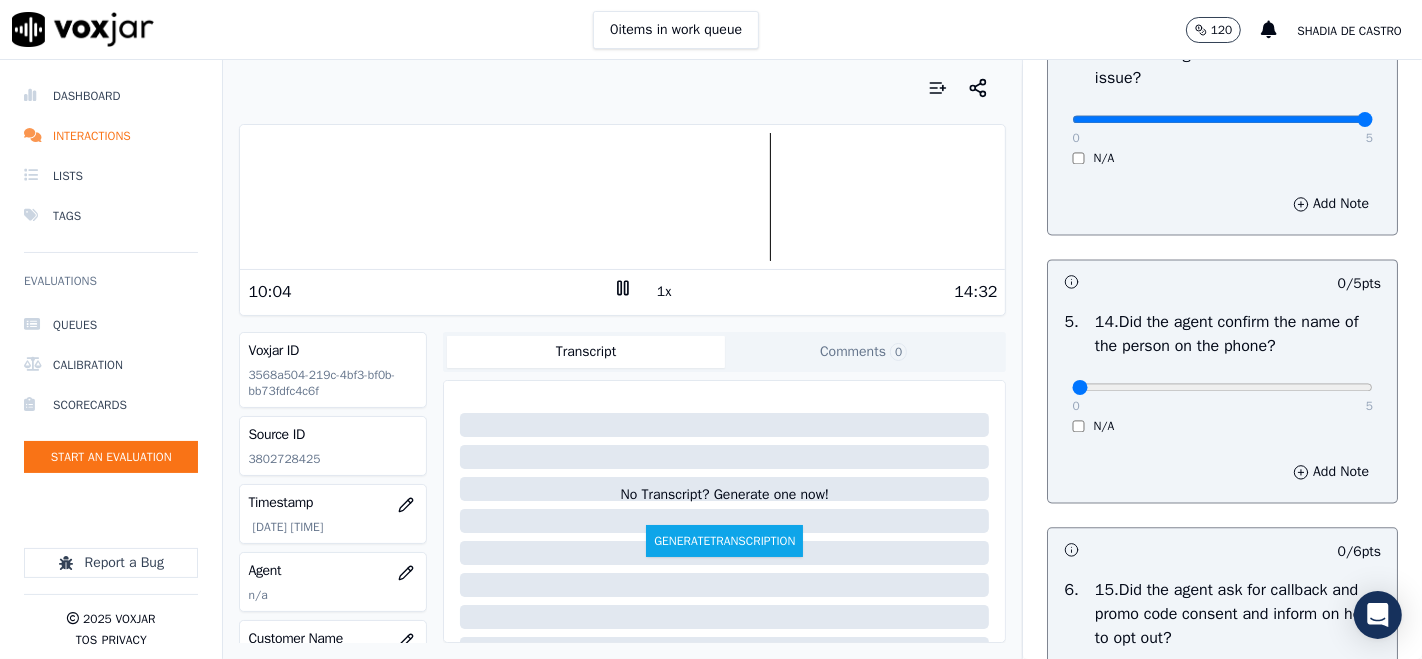 scroll, scrollTop: 3777, scrollLeft: 0, axis: vertical 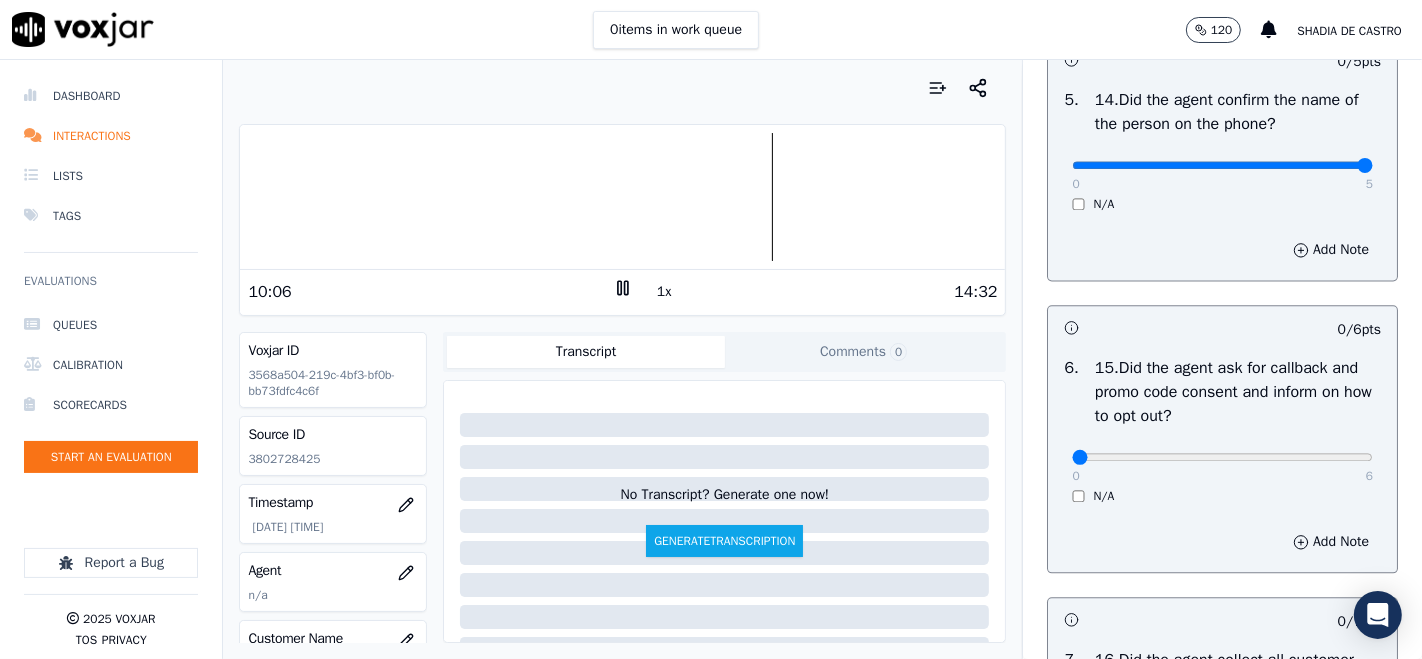 type on "5" 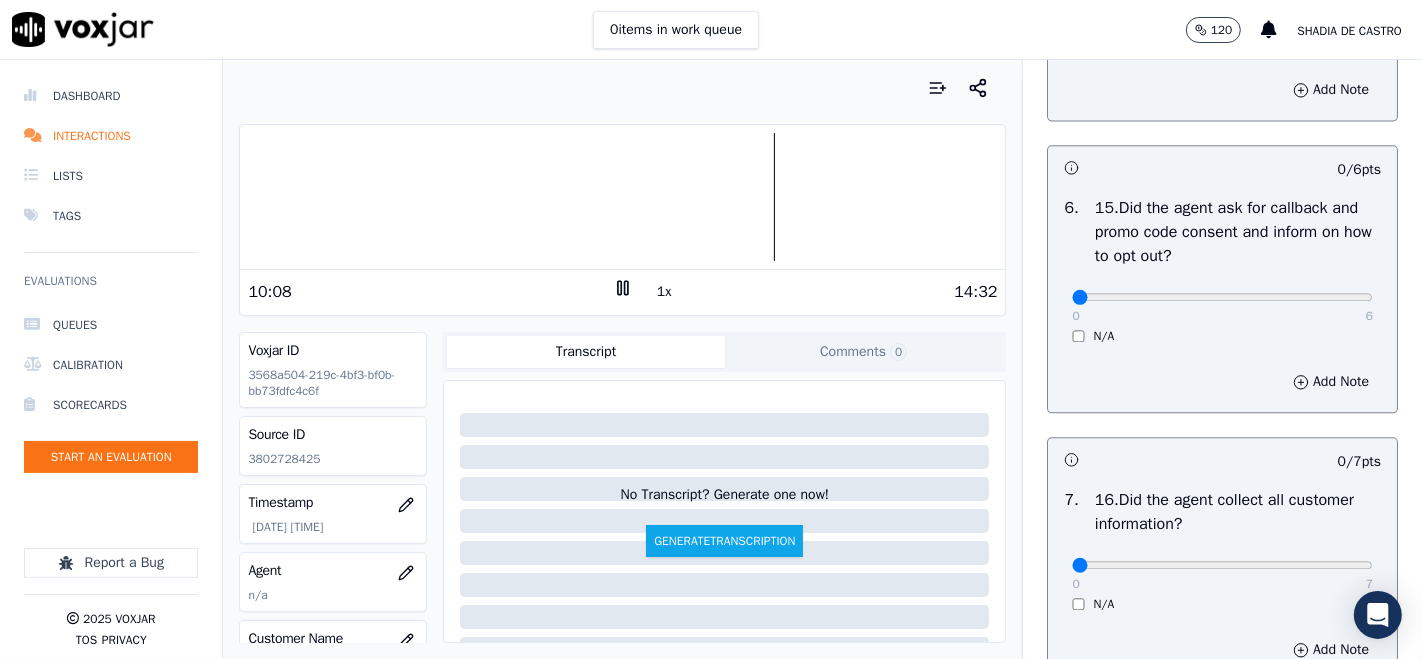 scroll, scrollTop: 4000, scrollLeft: 0, axis: vertical 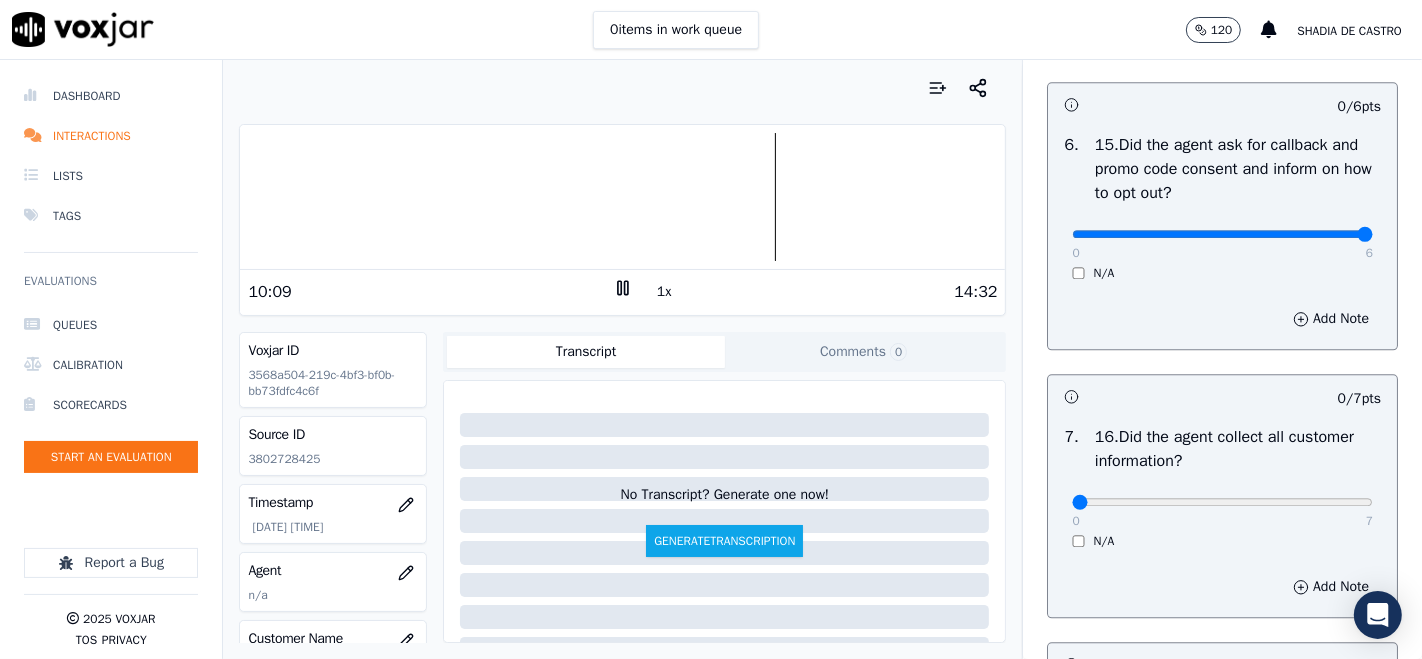 type on "6" 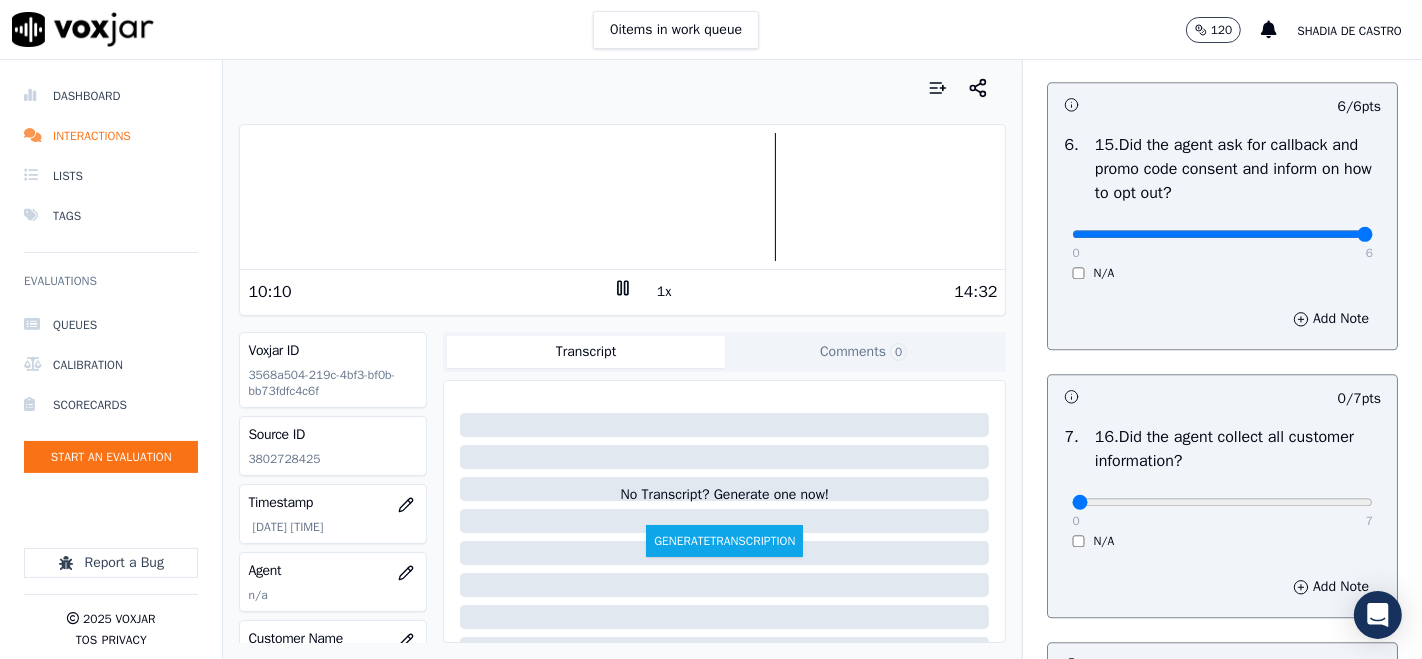 scroll, scrollTop: 4222, scrollLeft: 0, axis: vertical 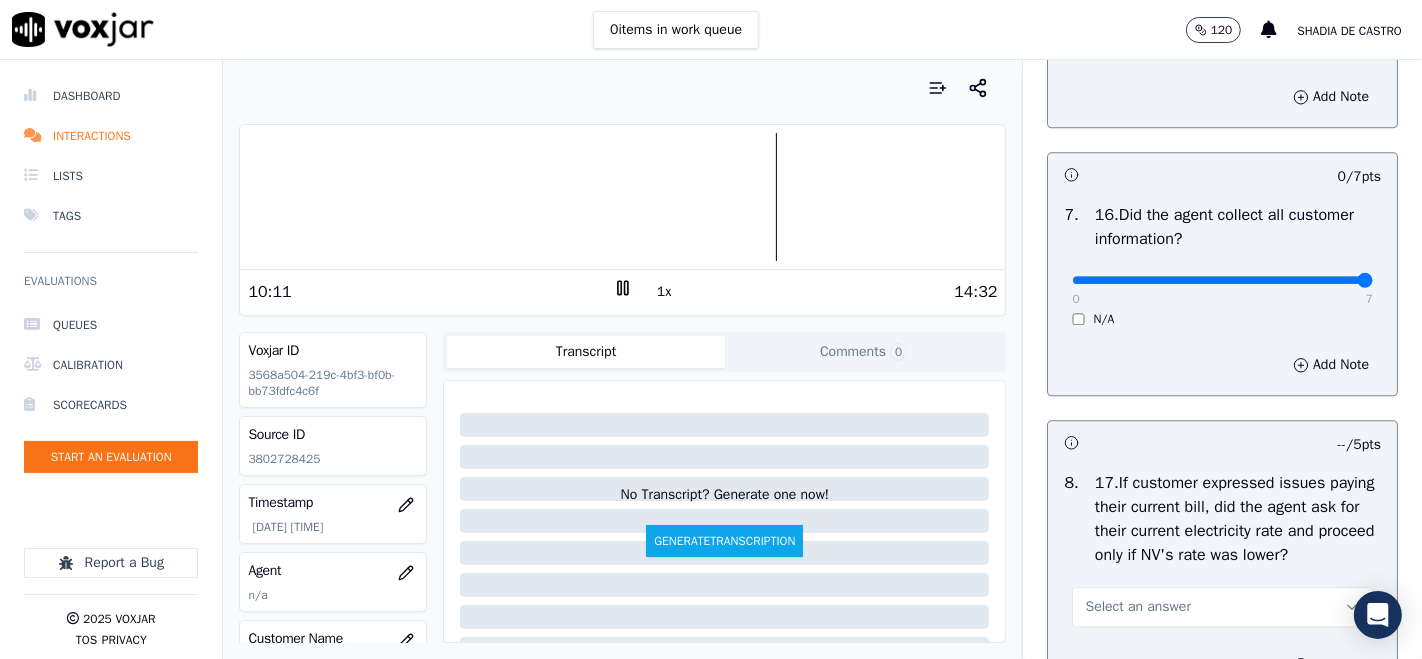 type on "7" 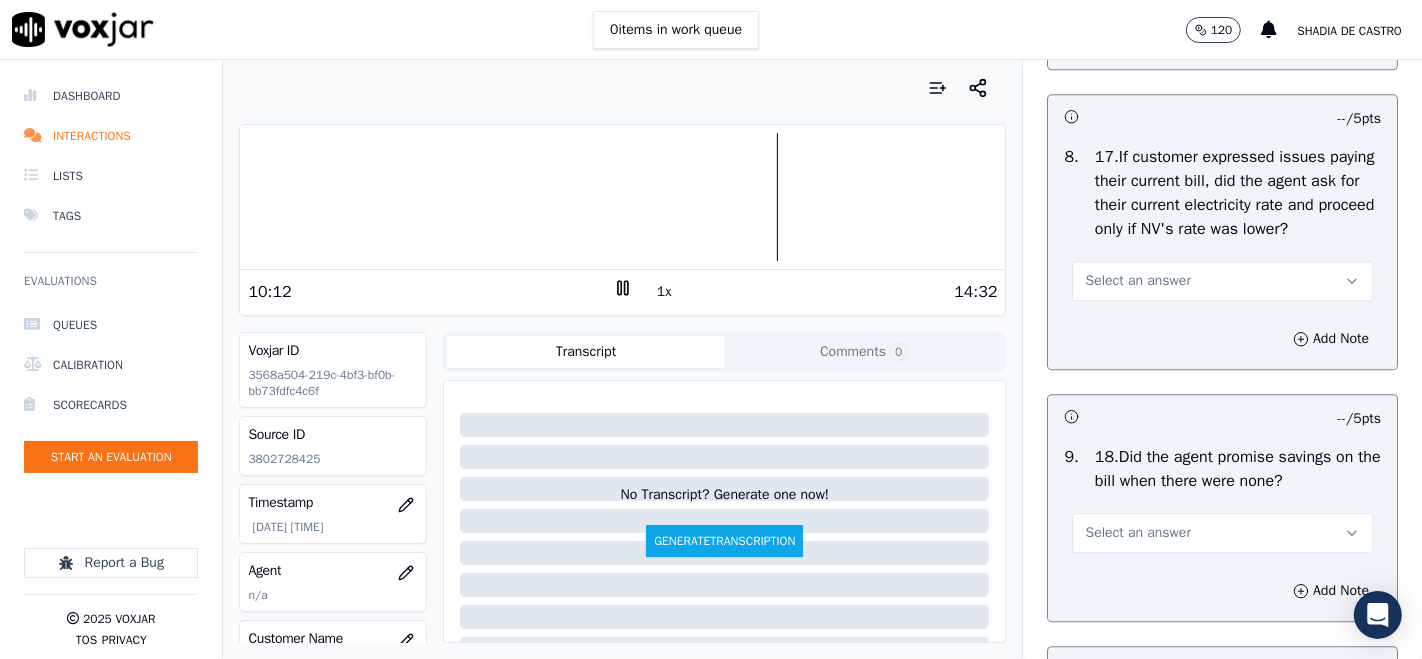 scroll, scrollTop: 4555, scrollLeft: 0, axis: vertical 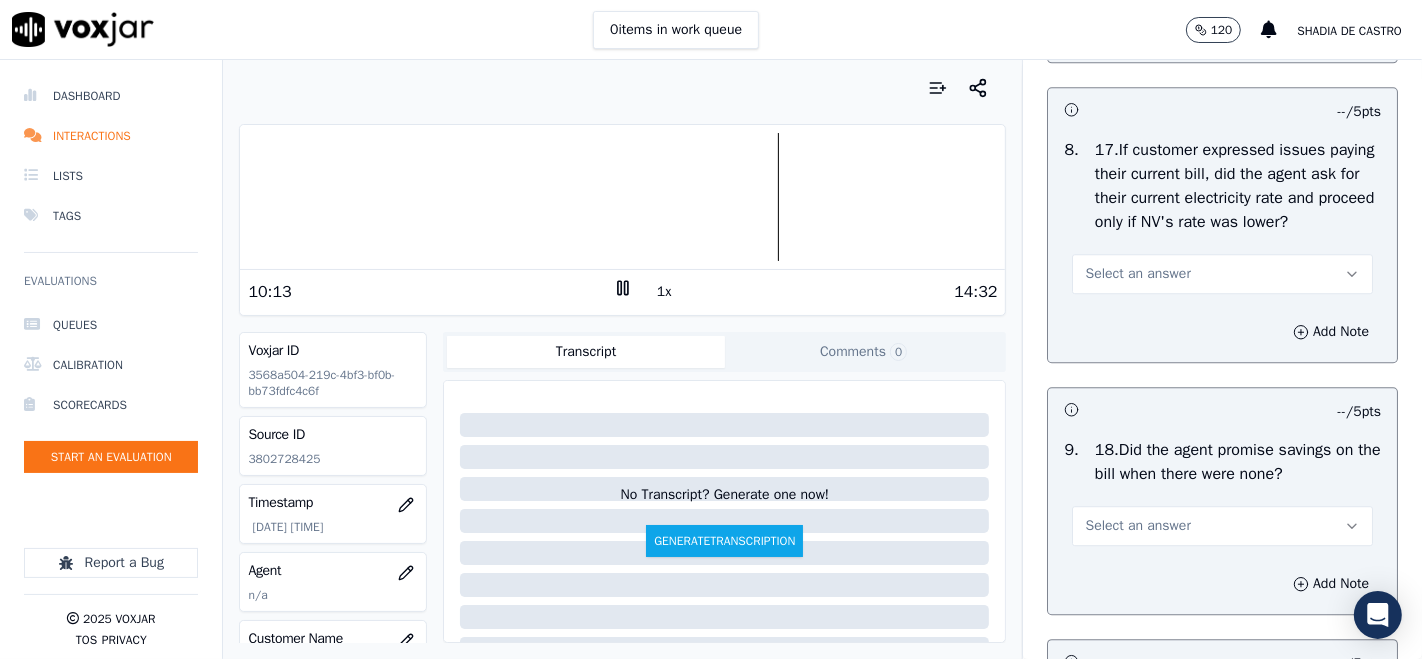click on "Select an answer" at bounding box center [1222, 274] 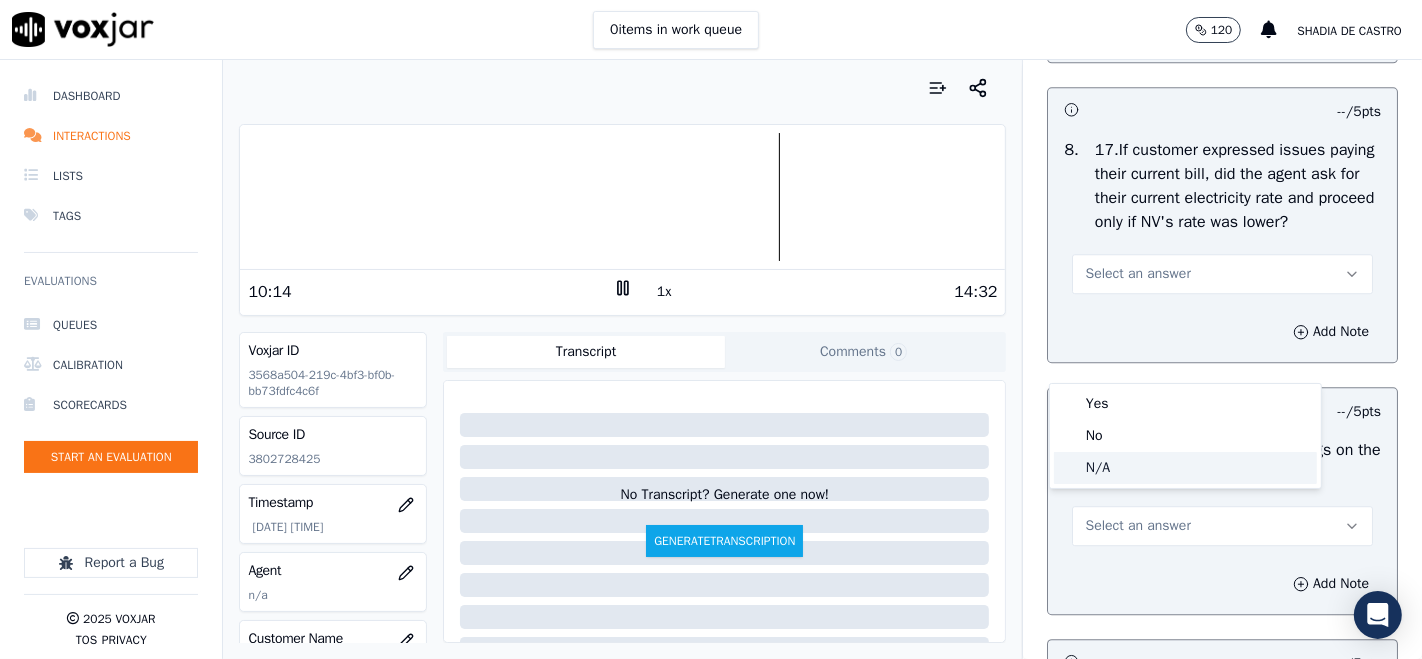 click on "N/A" 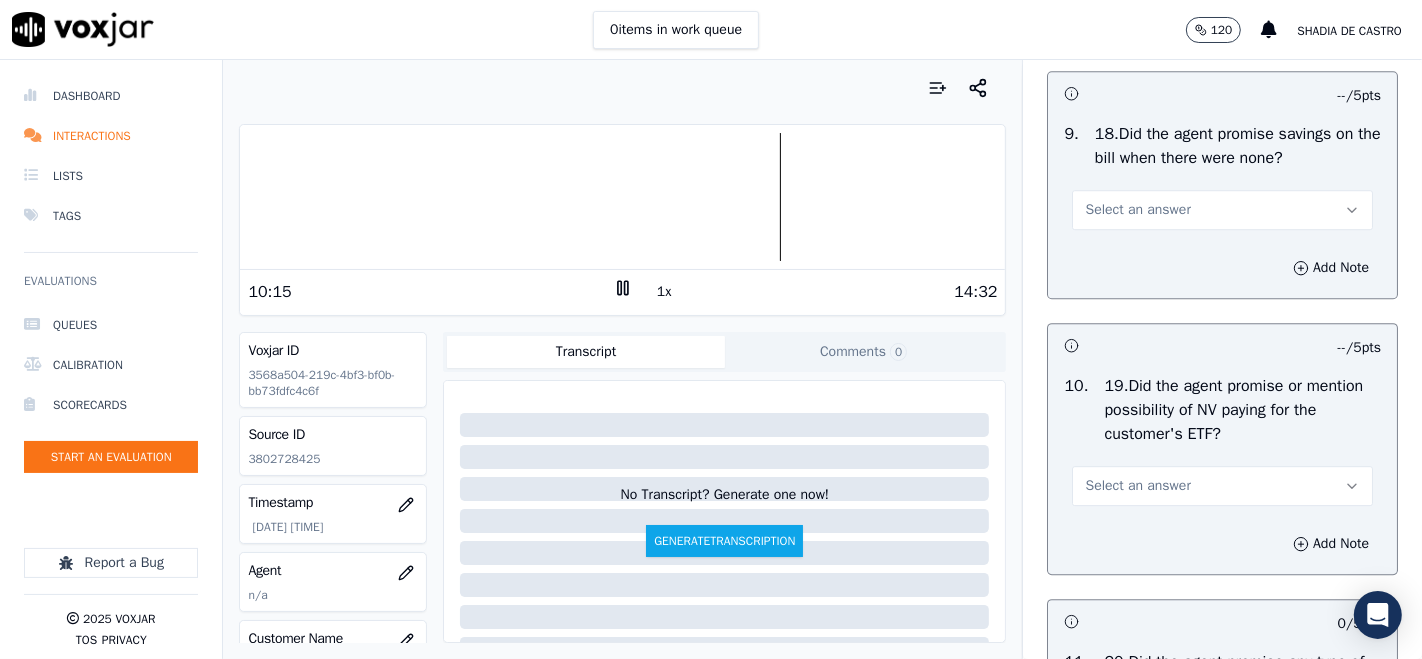scroll, scrollTop: 4888, scrollLeft: 0, axis: vertical 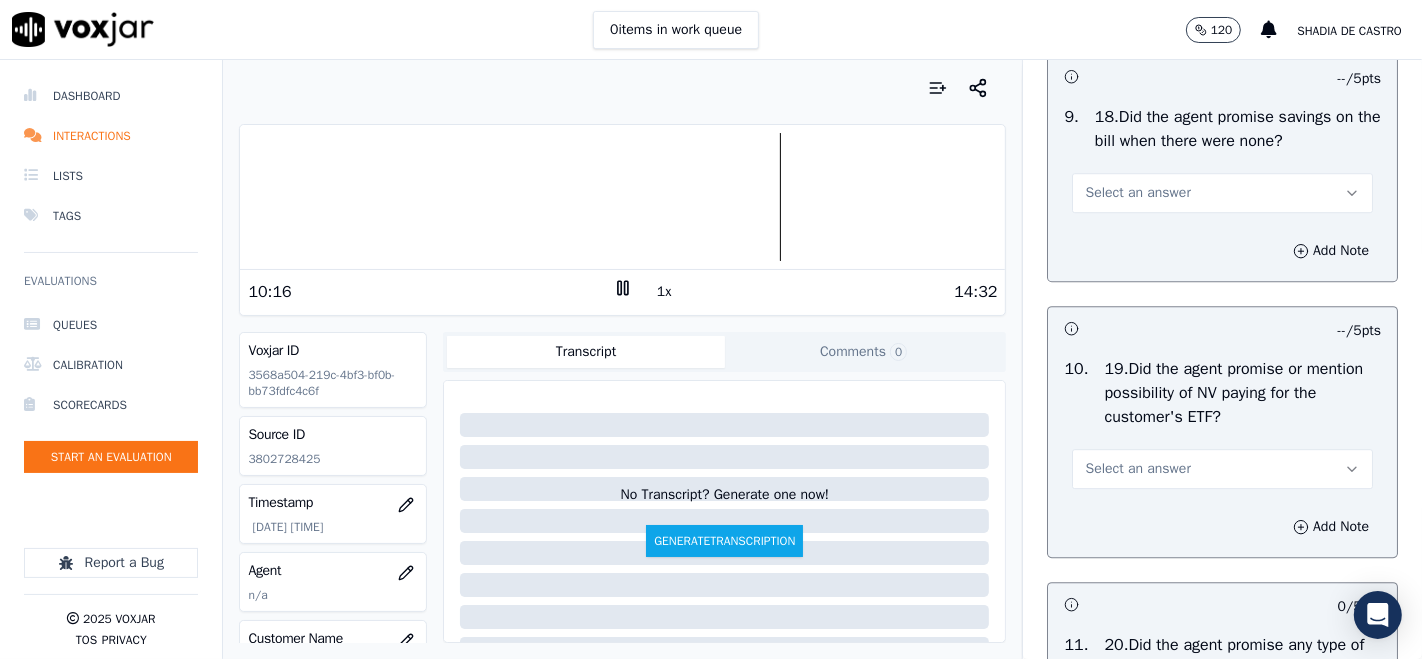 click on "Select an answer" at bounding box center (1222, 193) 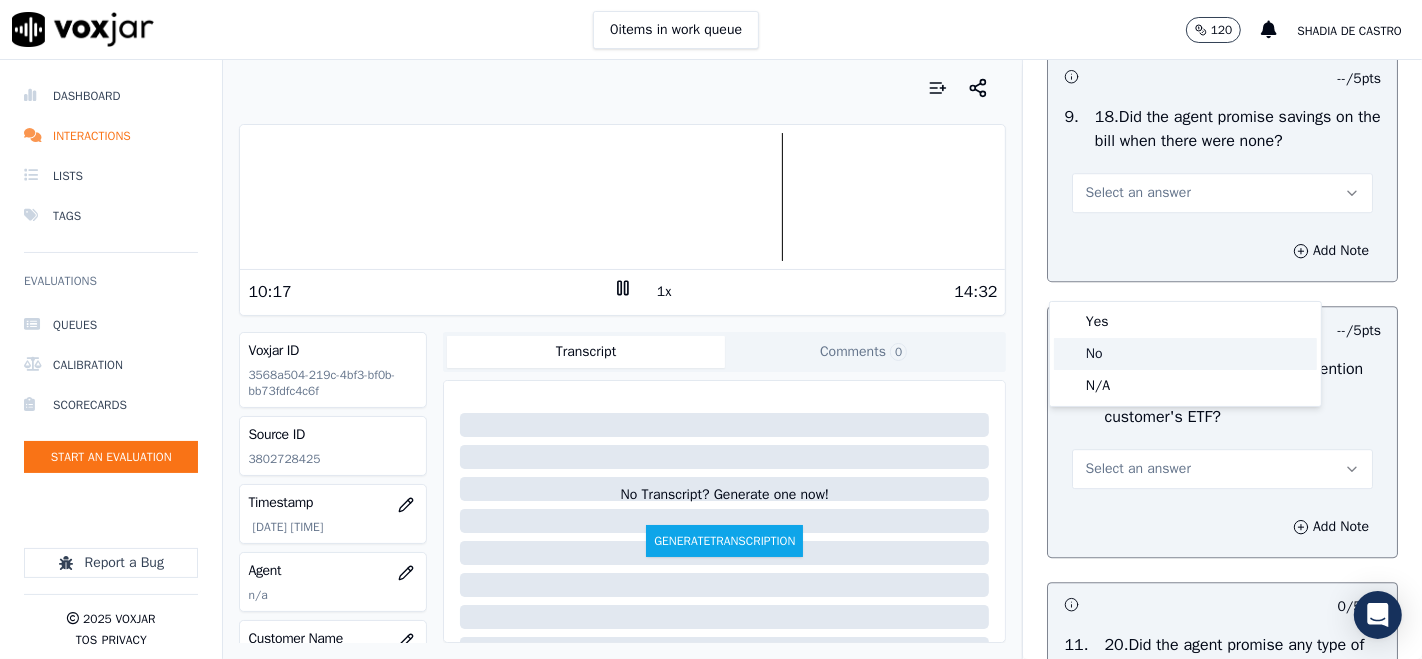 click on "No" 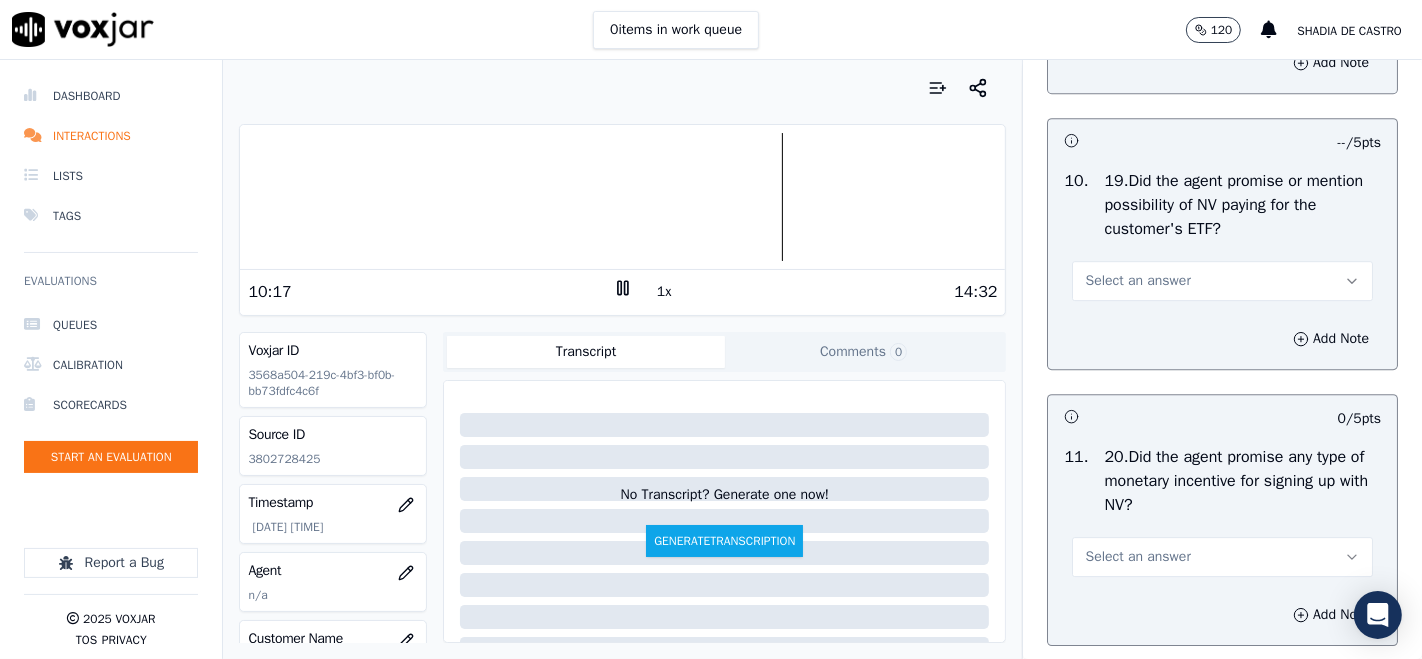 scroll, scrollTop: 5111, scrollLeft: 0, axis: vertical 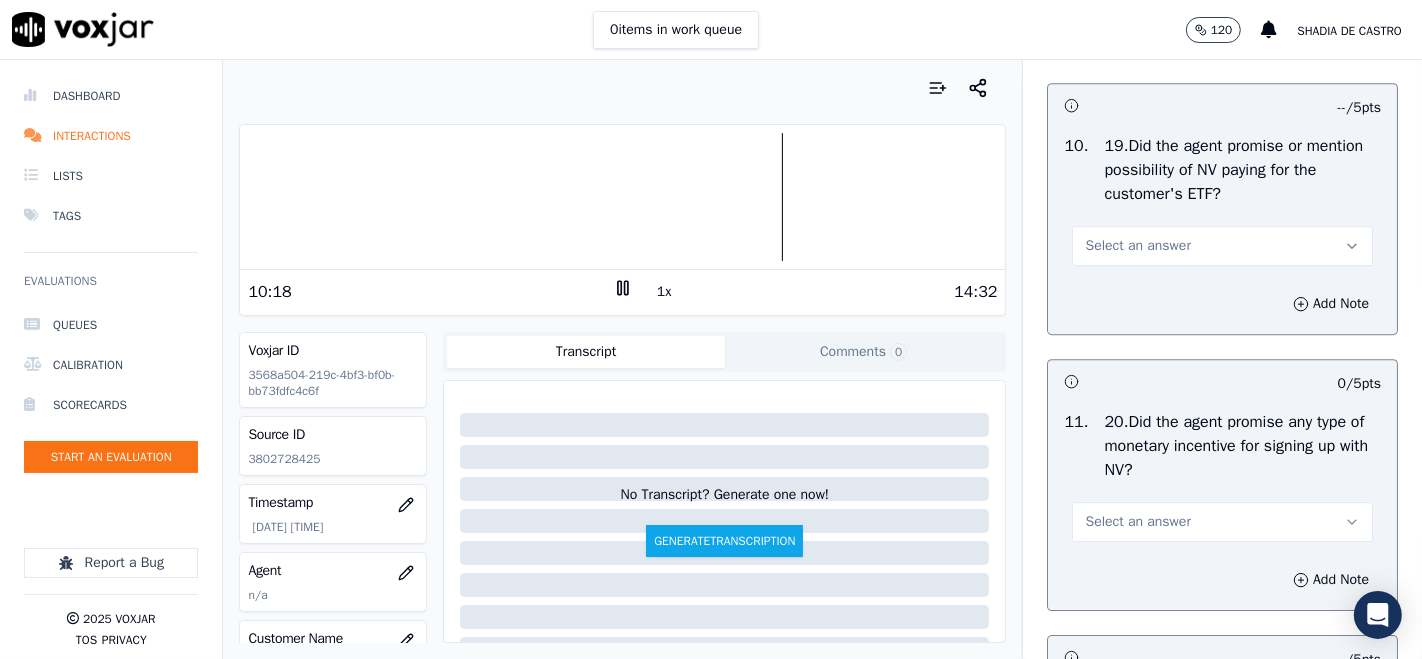click on "Select an answer" at bounding box center (1222, 246) 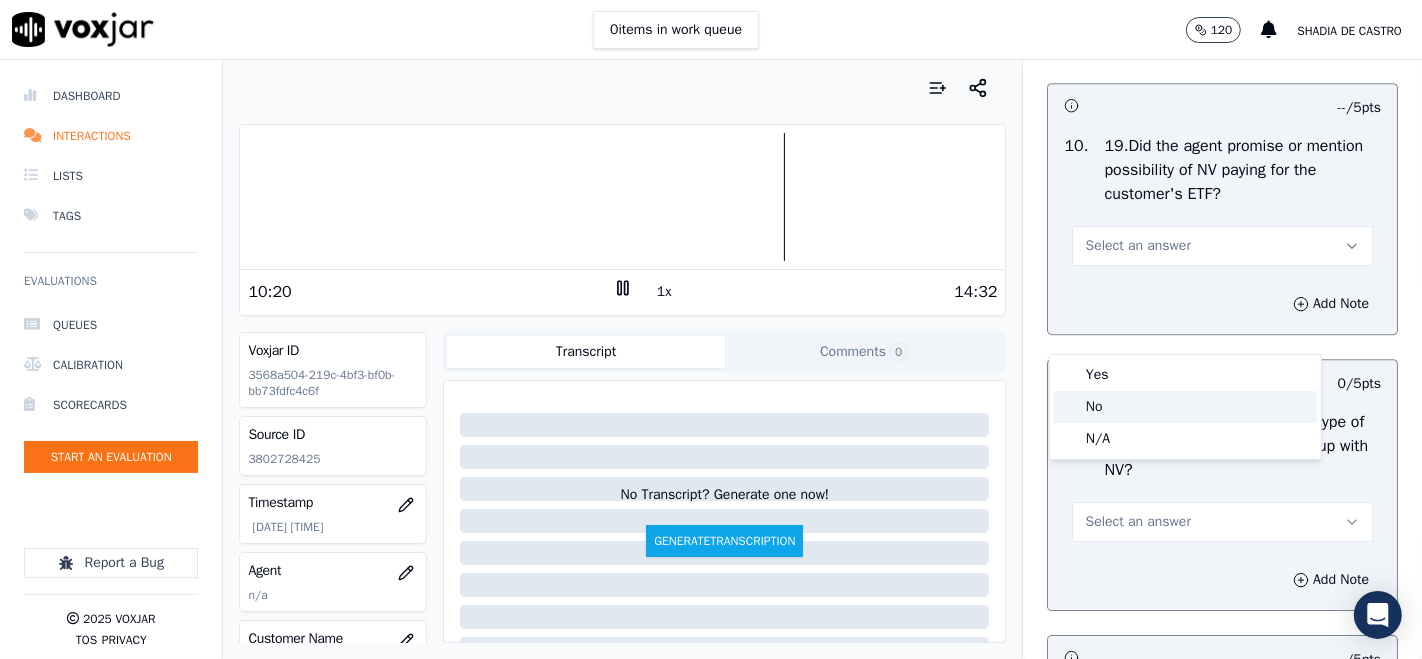 click on "No" 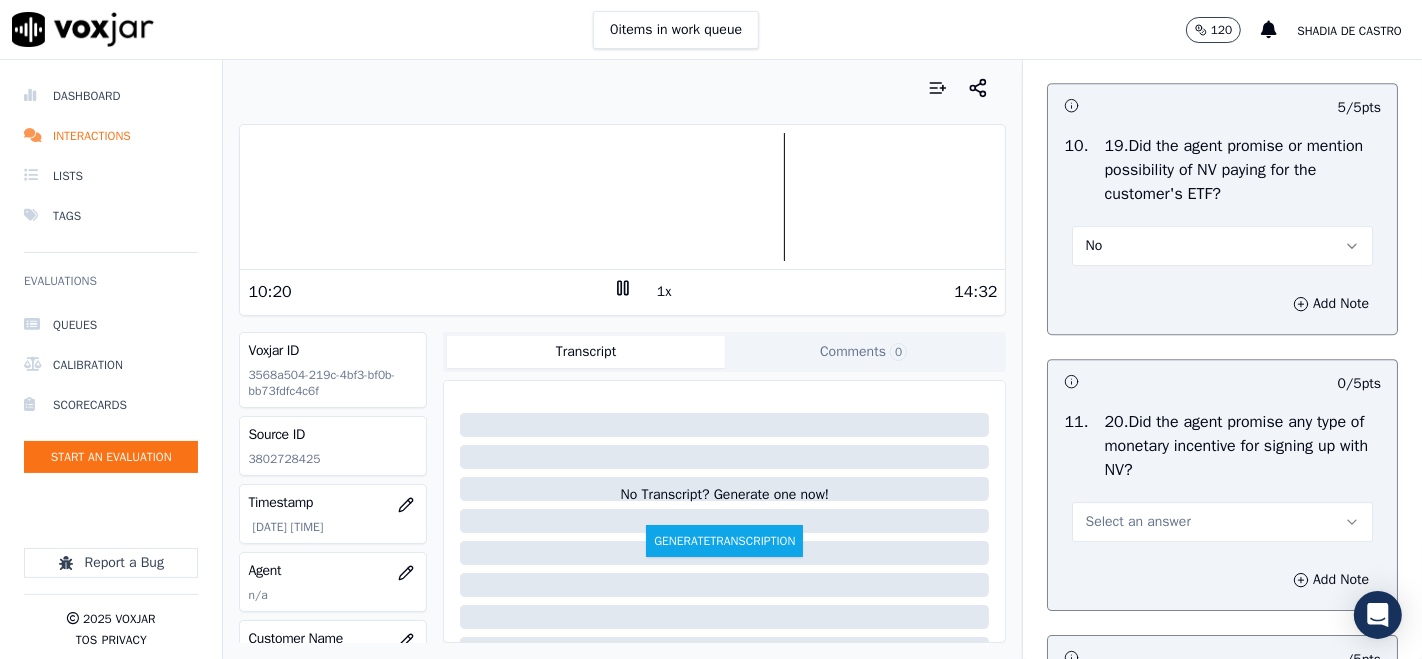 scroll, scrollTop: 5333, scrollLeft: 0, axis: vertical 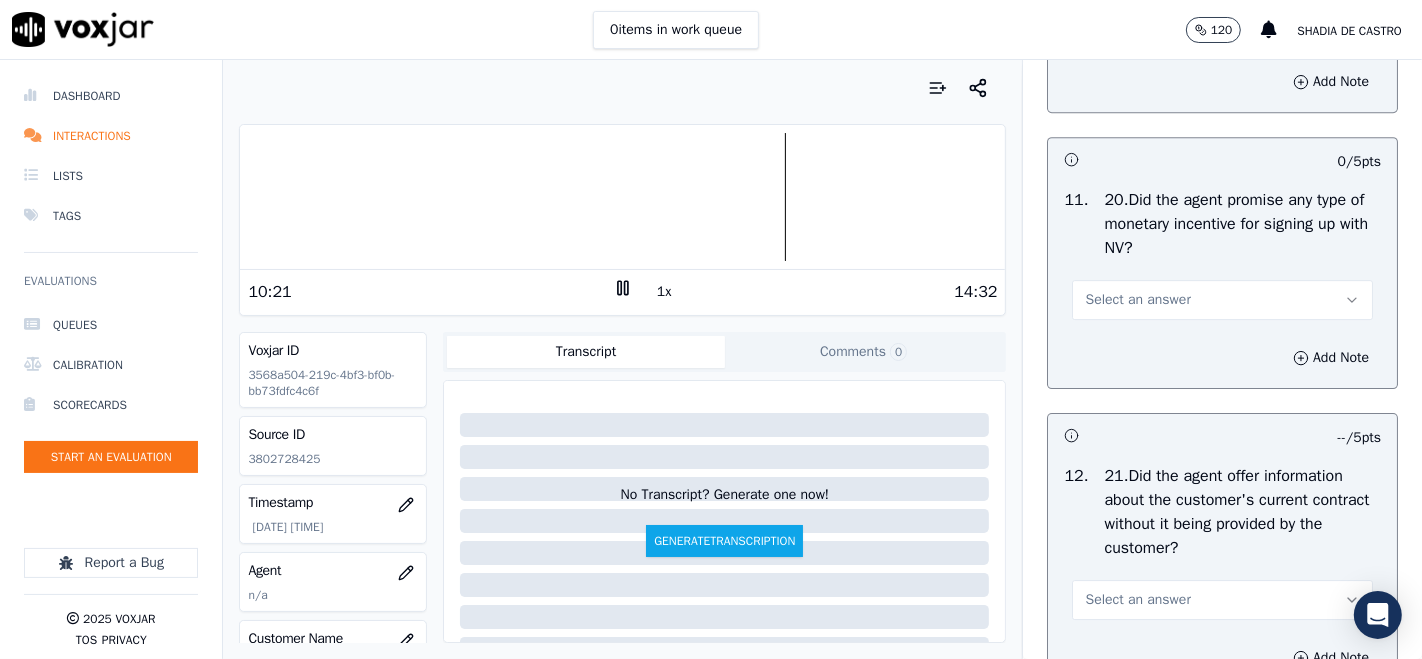 drag, startPoint x: 1135, startPoint y: 377, endPoint x: 1131, endPoint y: 390, distance: 13.601471 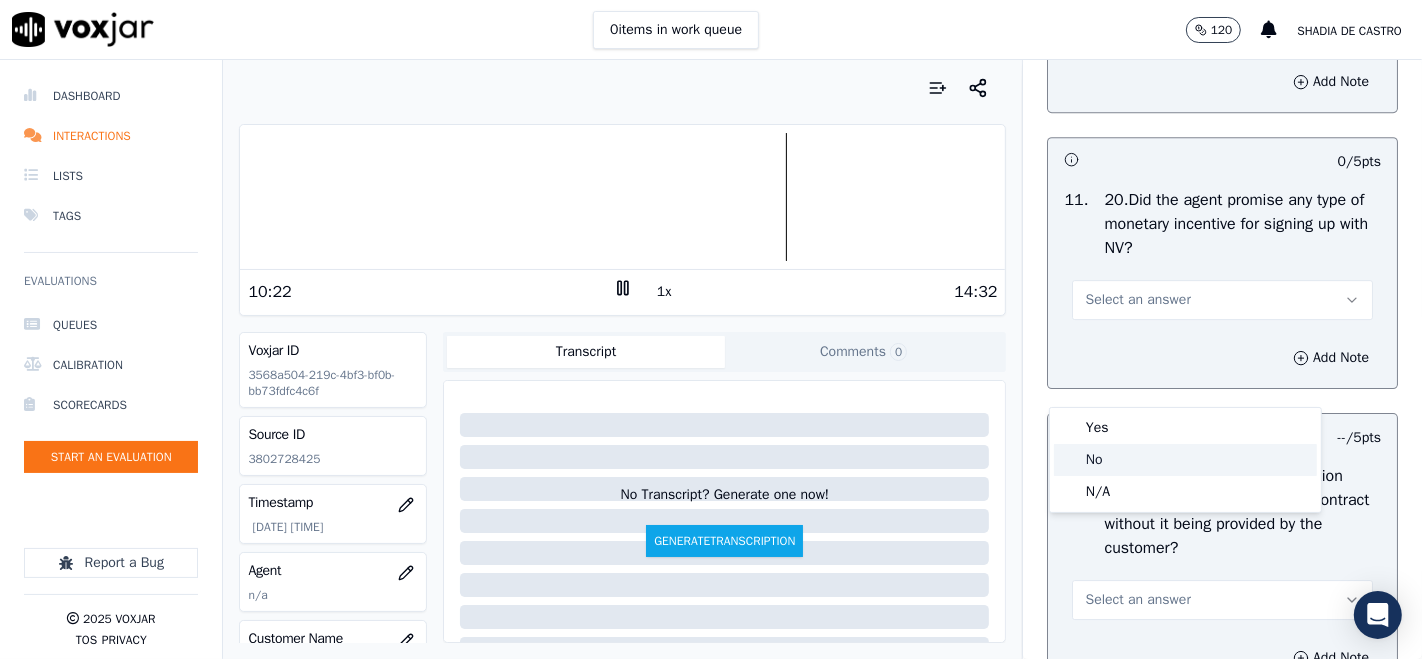 click on "No" 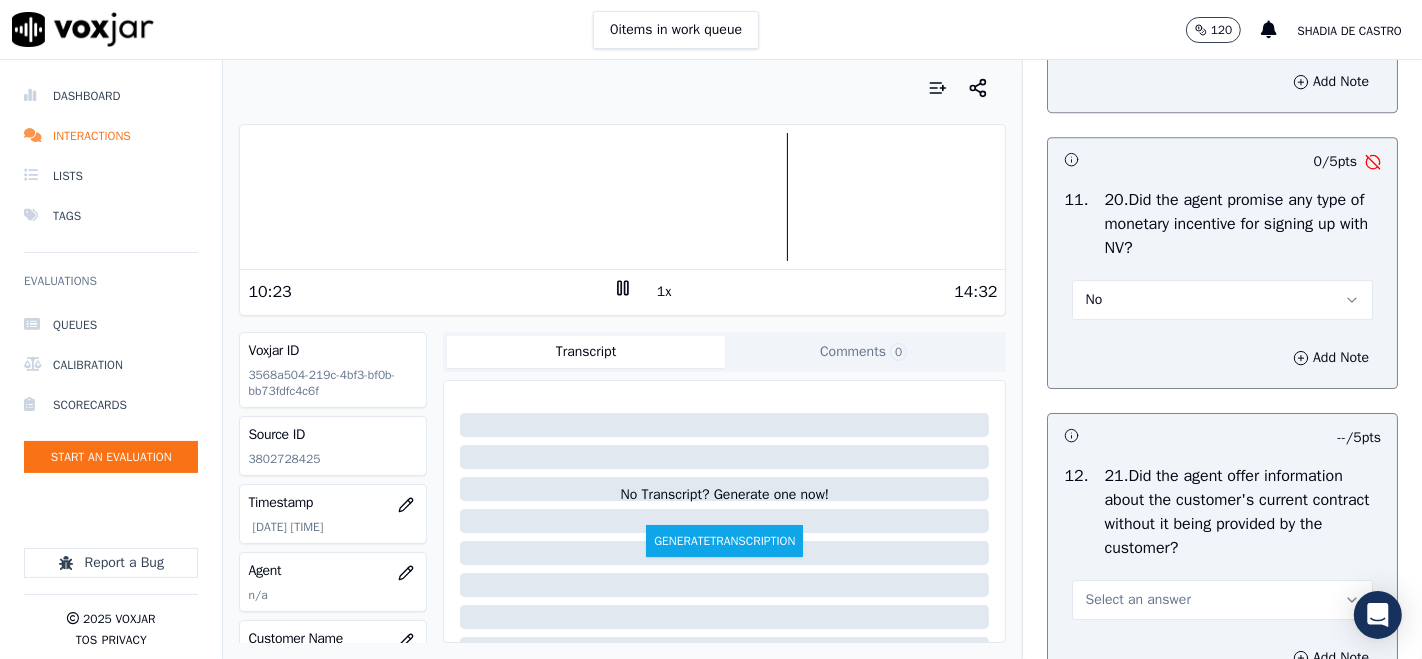 click on "No" at bounding box center [1222, 300] 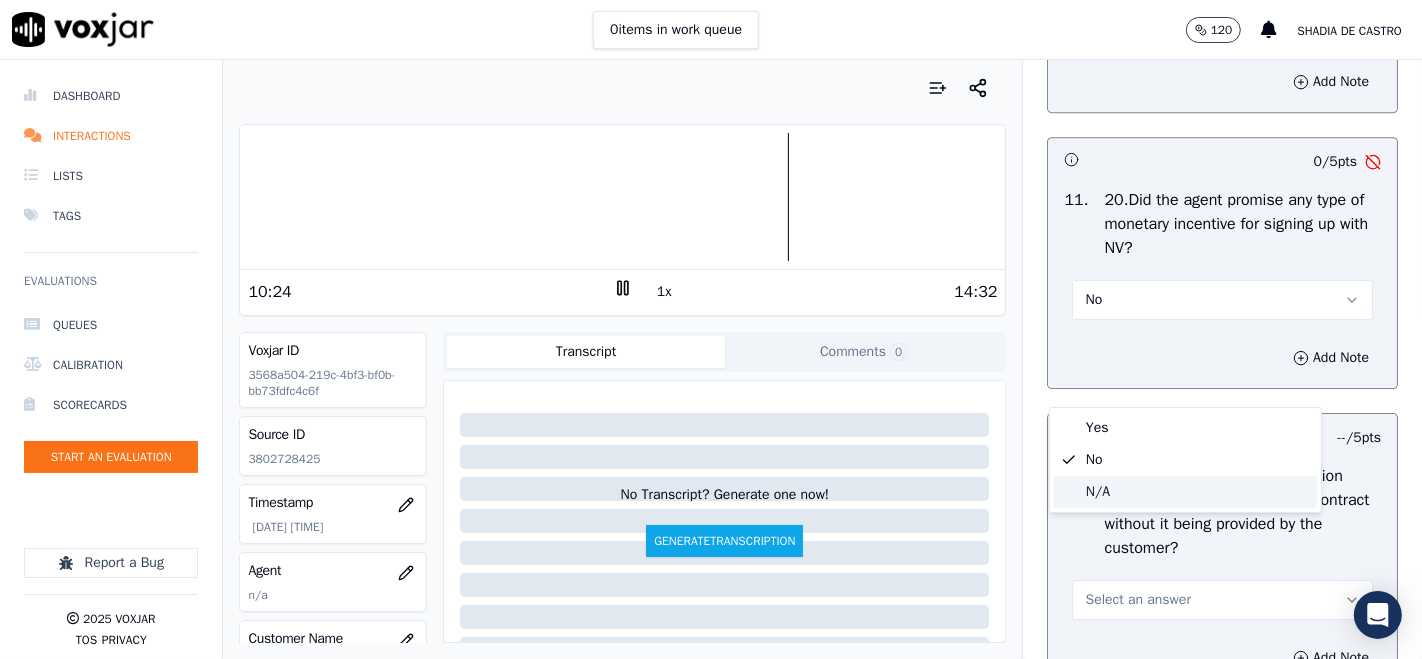 click on "N/A" 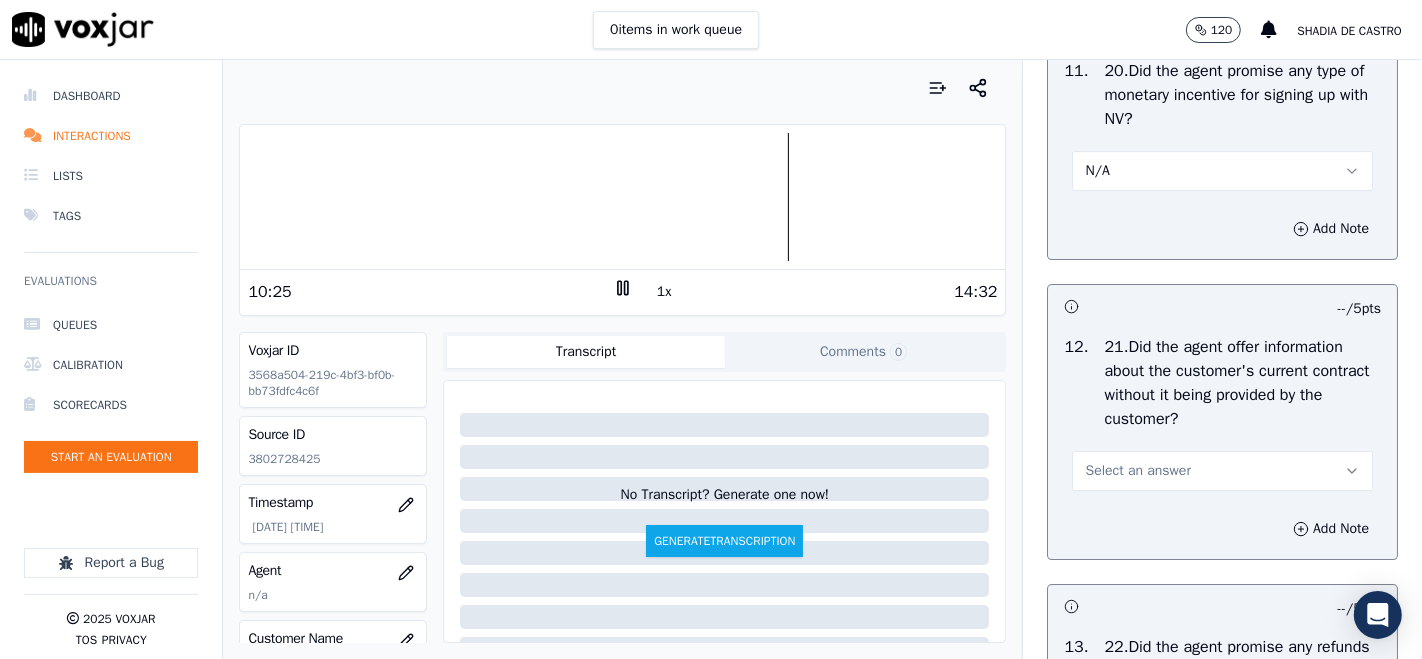 scroll, scrollTop: 5555, scrollLeft: 0, axis: vertical 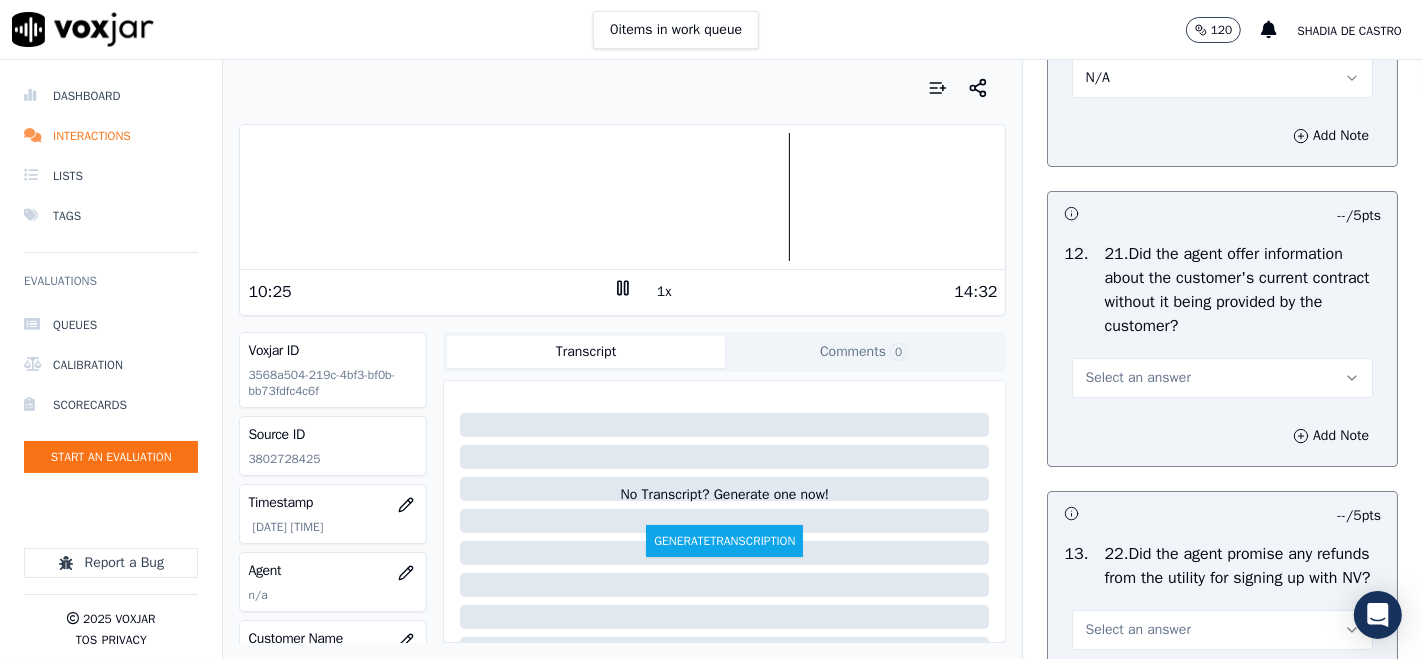 click on "Select an answer" at bounding box center [1137, 378] 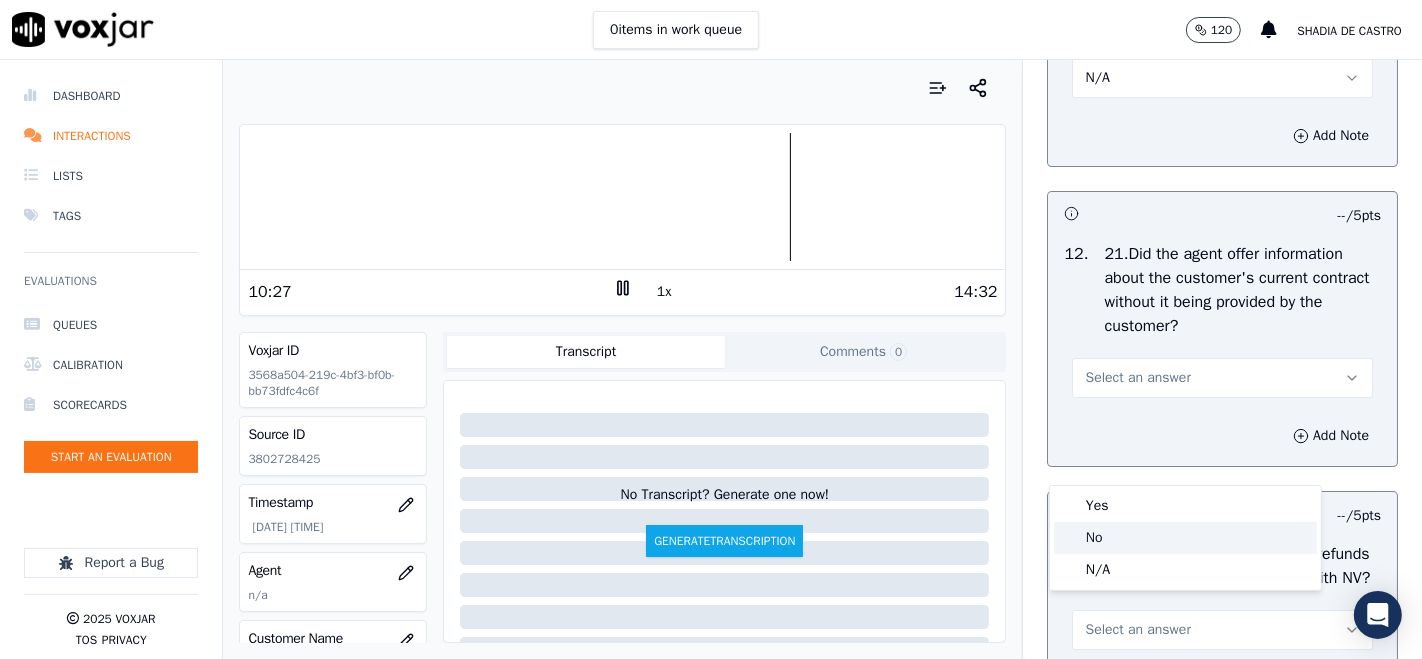 click on "No" 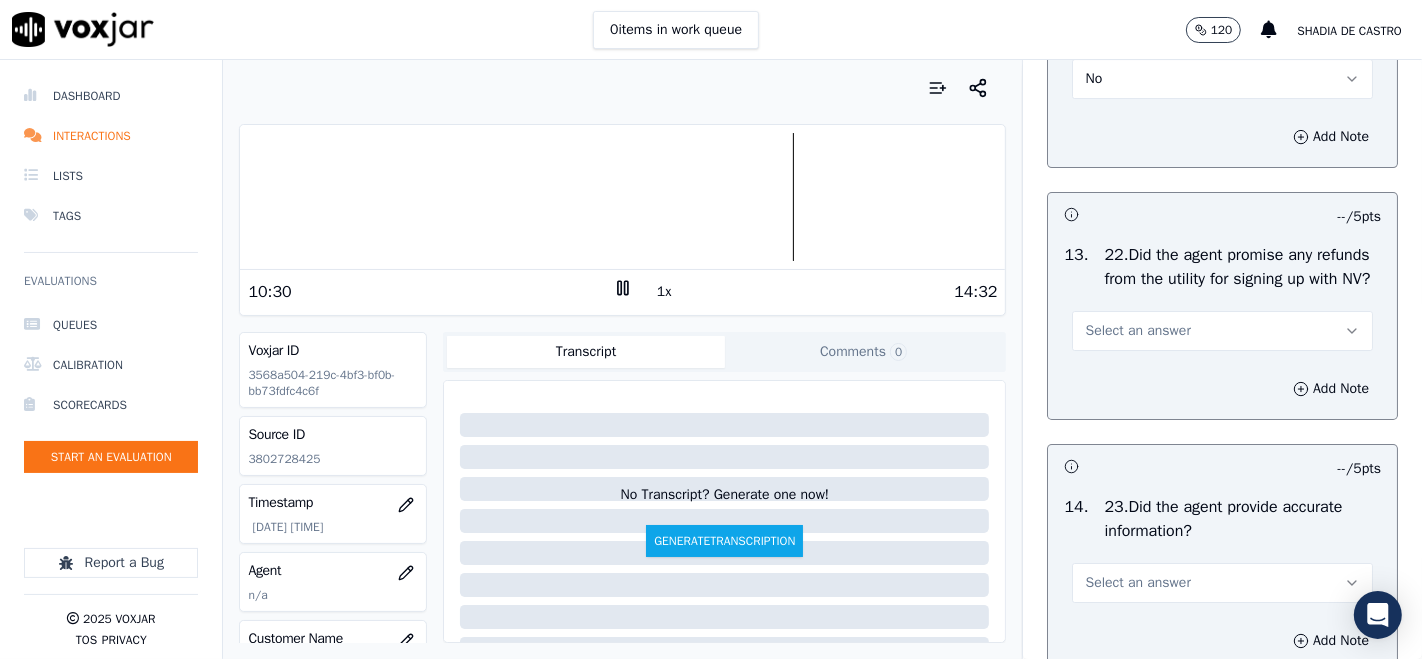 scroll, scrollTop: 5888, scrollLeft: 0, axis: vertical 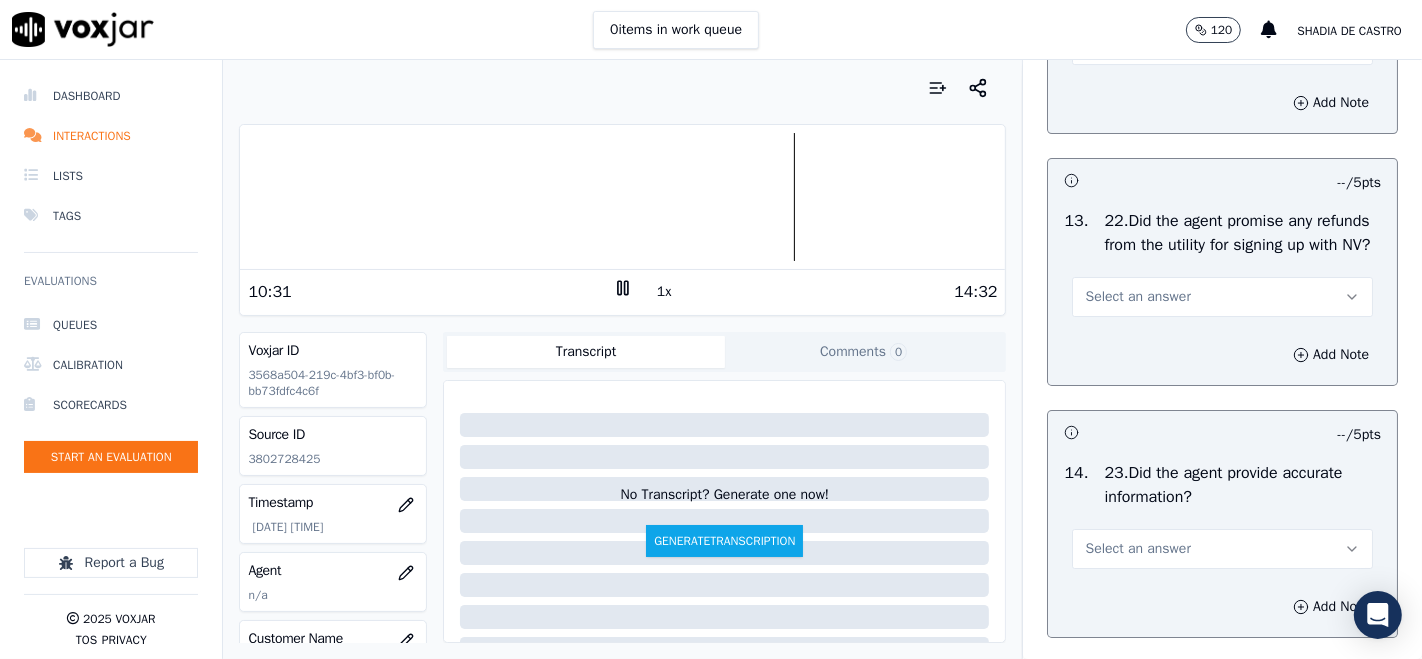 click on "Select an answer" at bounding box center (1137, 297) 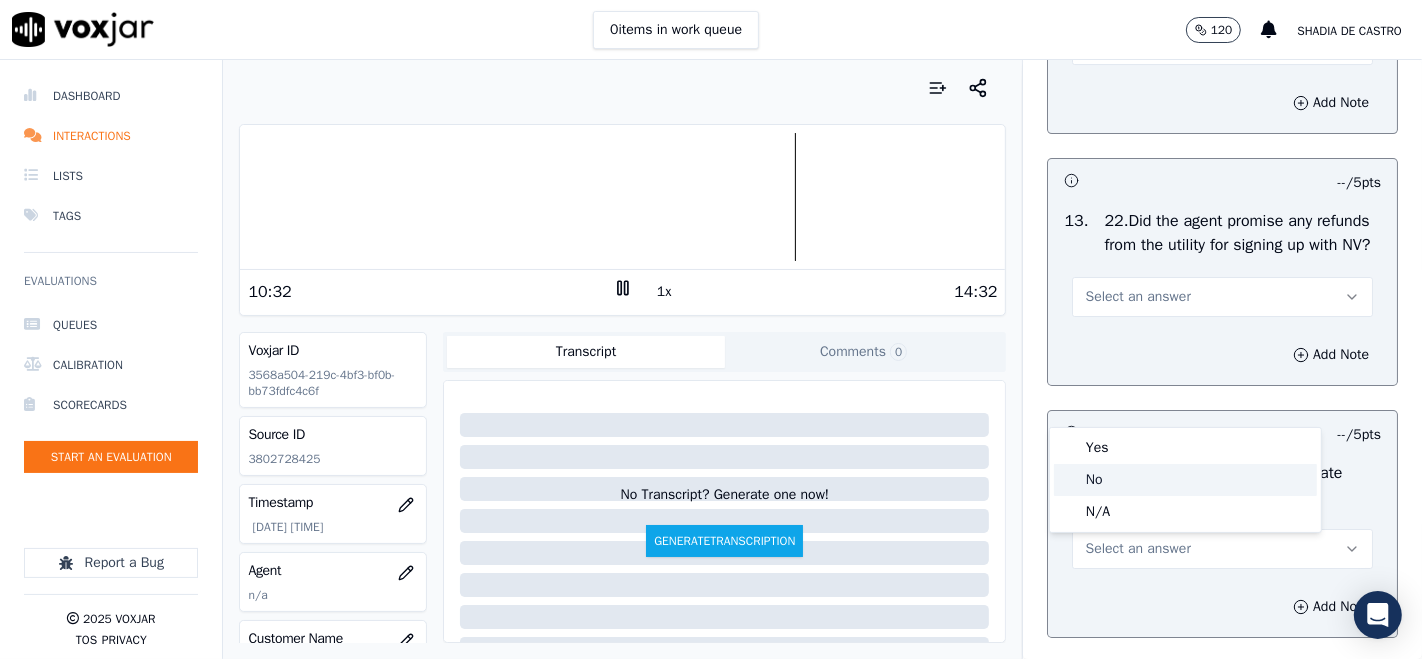 click on "No" 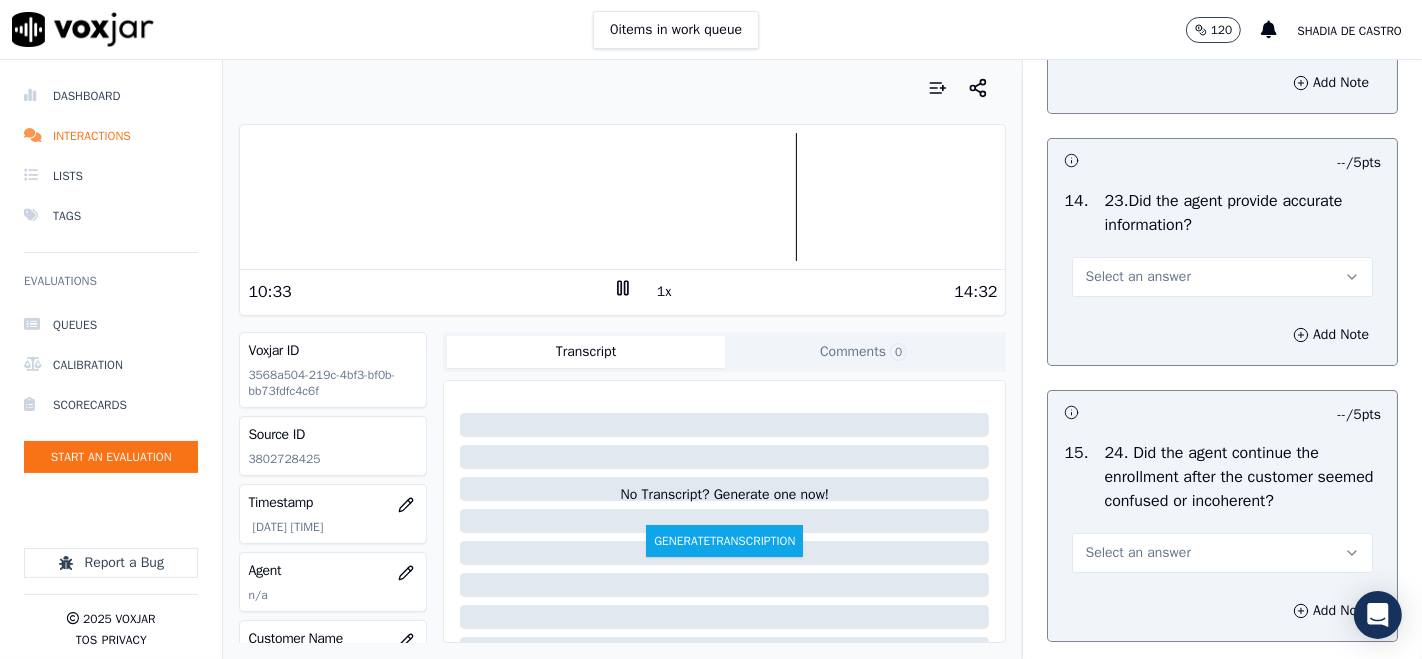 scroll, scrollTop: 6222, scrollLeft: 0, axis: vertical 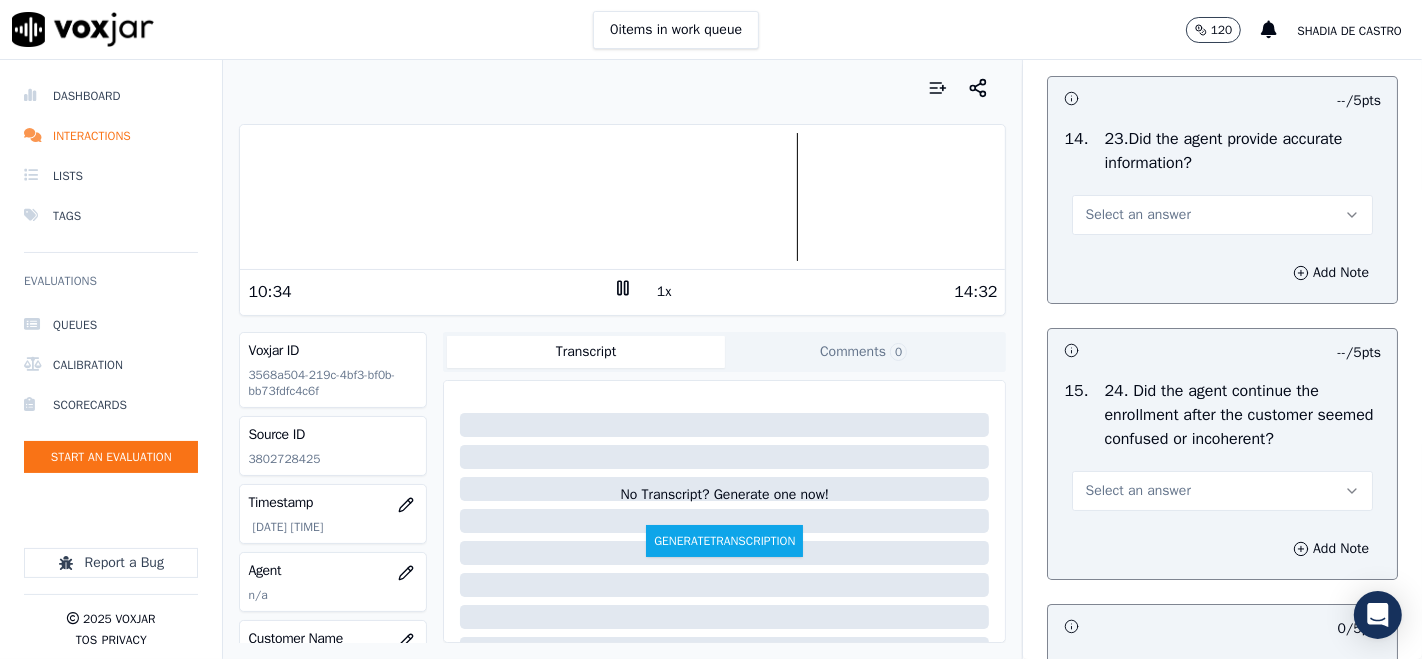 drag, startPoint x: 1194, startPoint y: 315, endPoint x: 1183, endPoint y: 339, distance: 26.400757 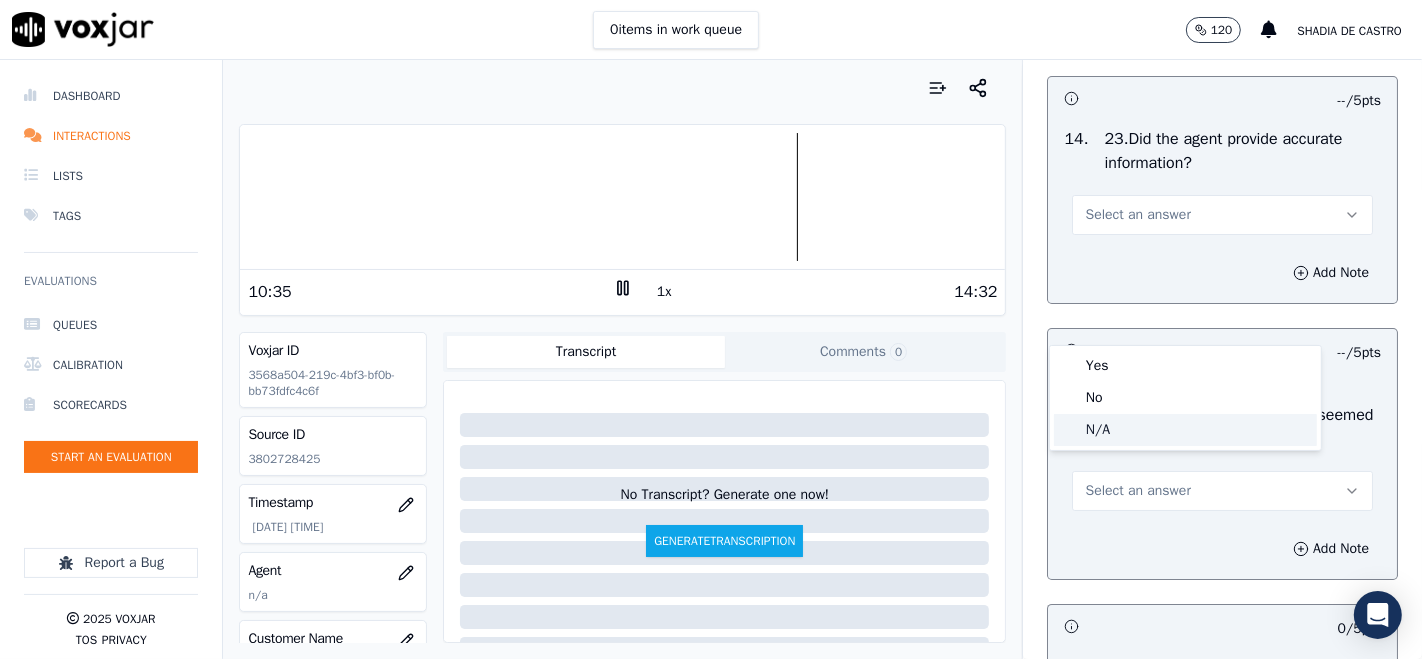 click on "N/A" 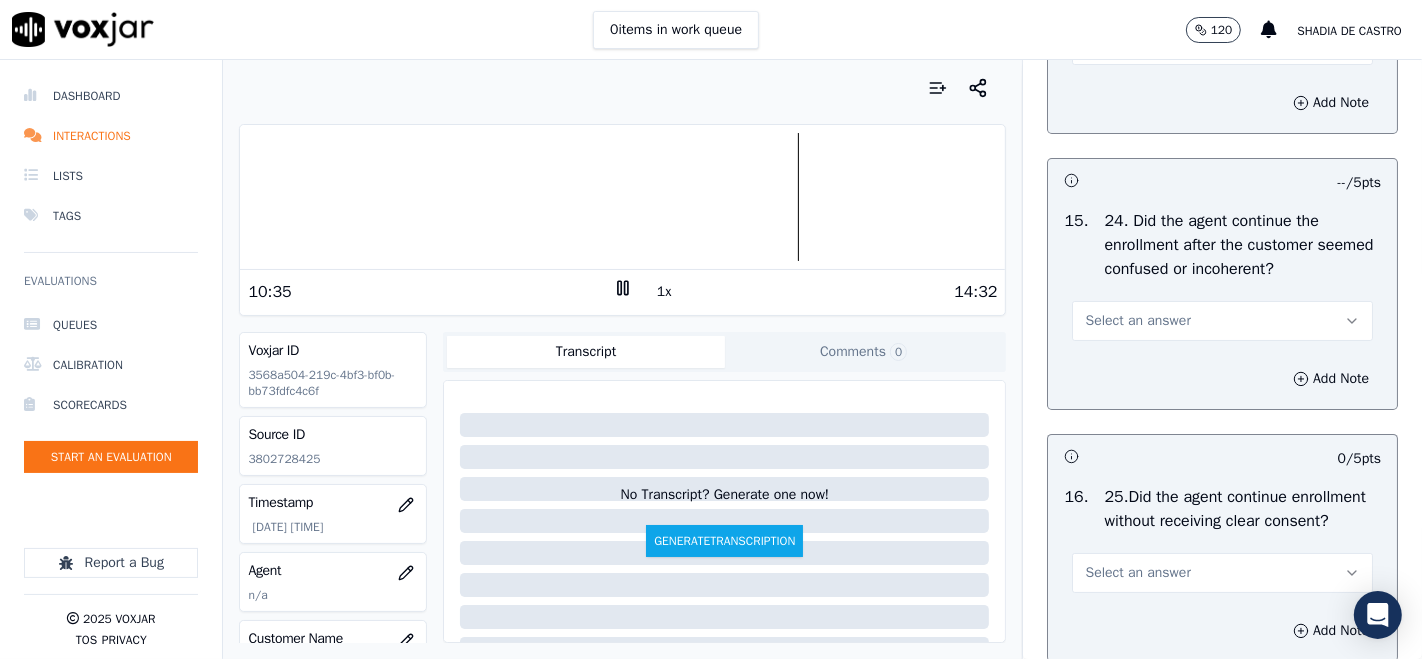 scroll, scrollTop: 6444, scrollLeft: 0, axis: vertical 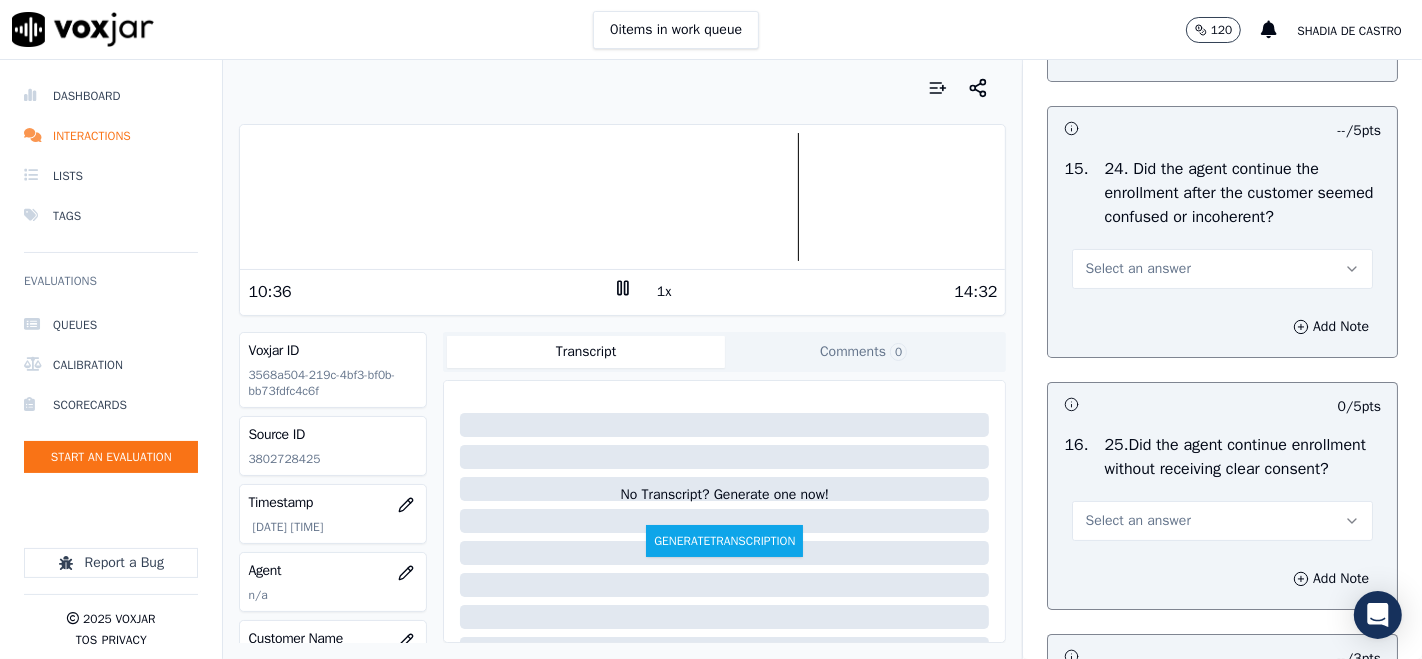 click on "Select an answer" at bounding box center [1137, 269] 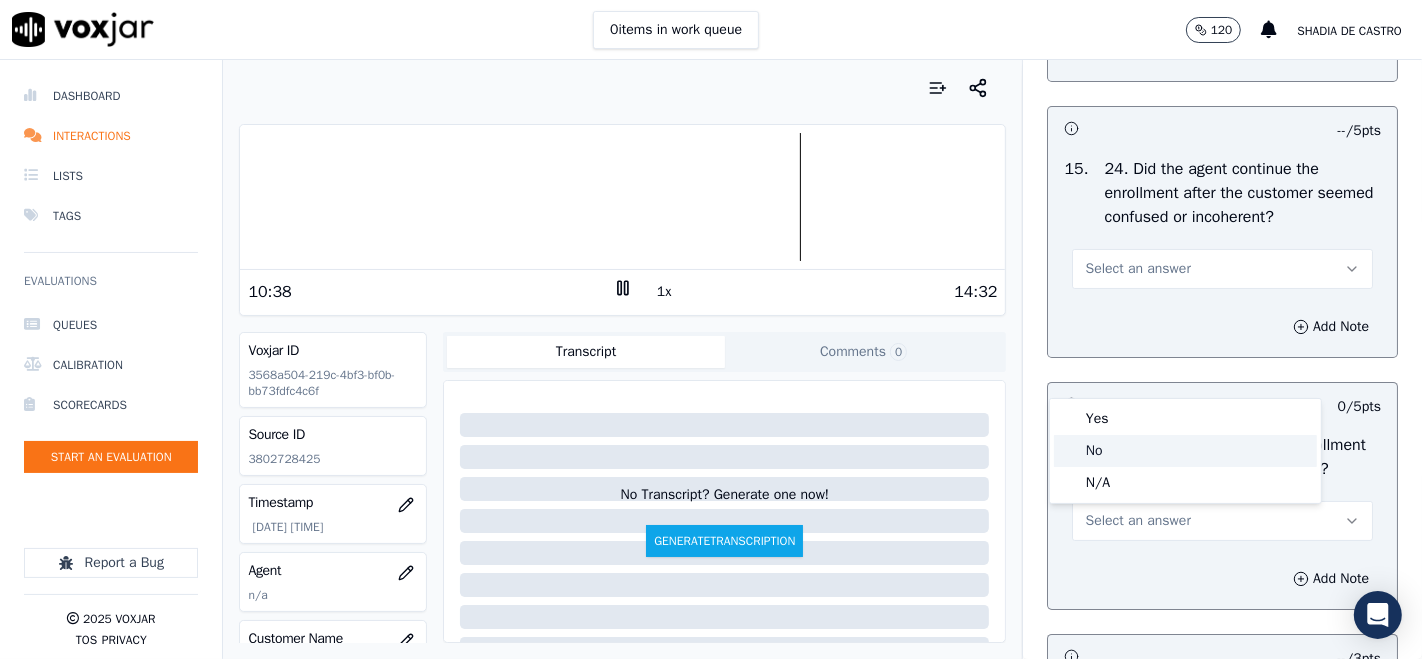click on "No" 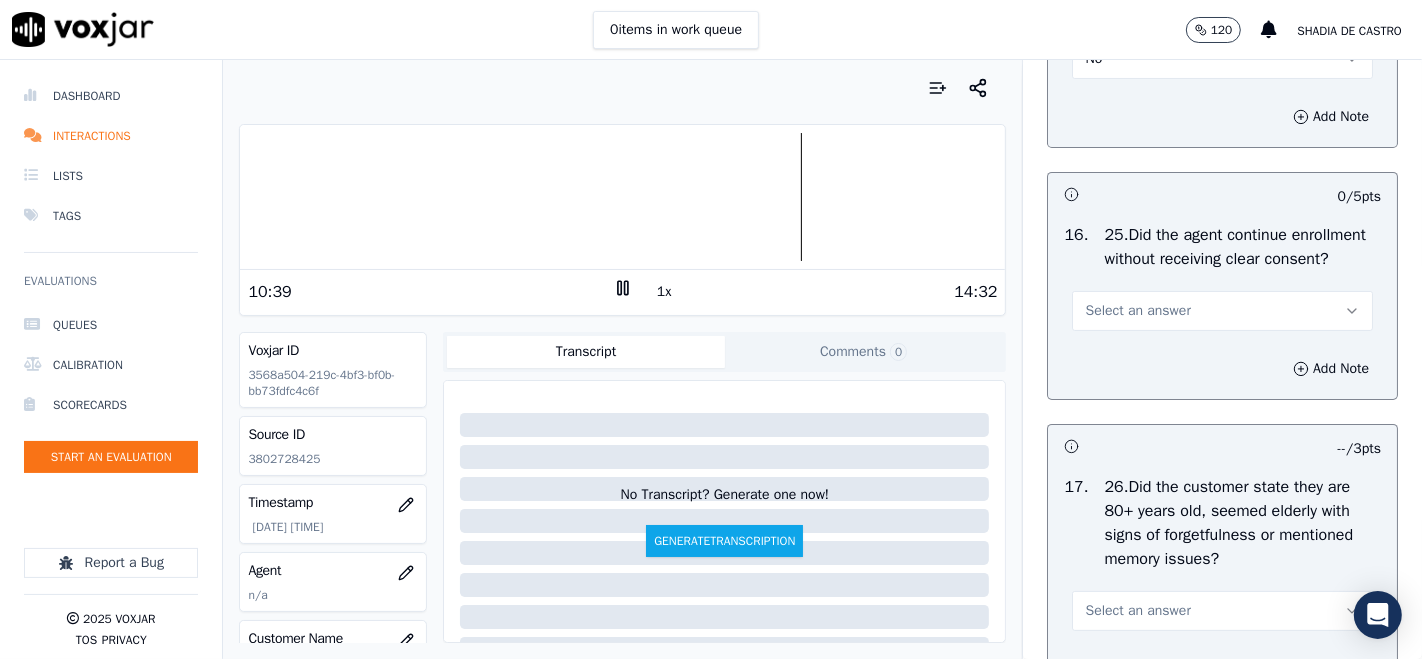 scroll, scrollTop: 6666, scrollLeft: 0, axis: vertical 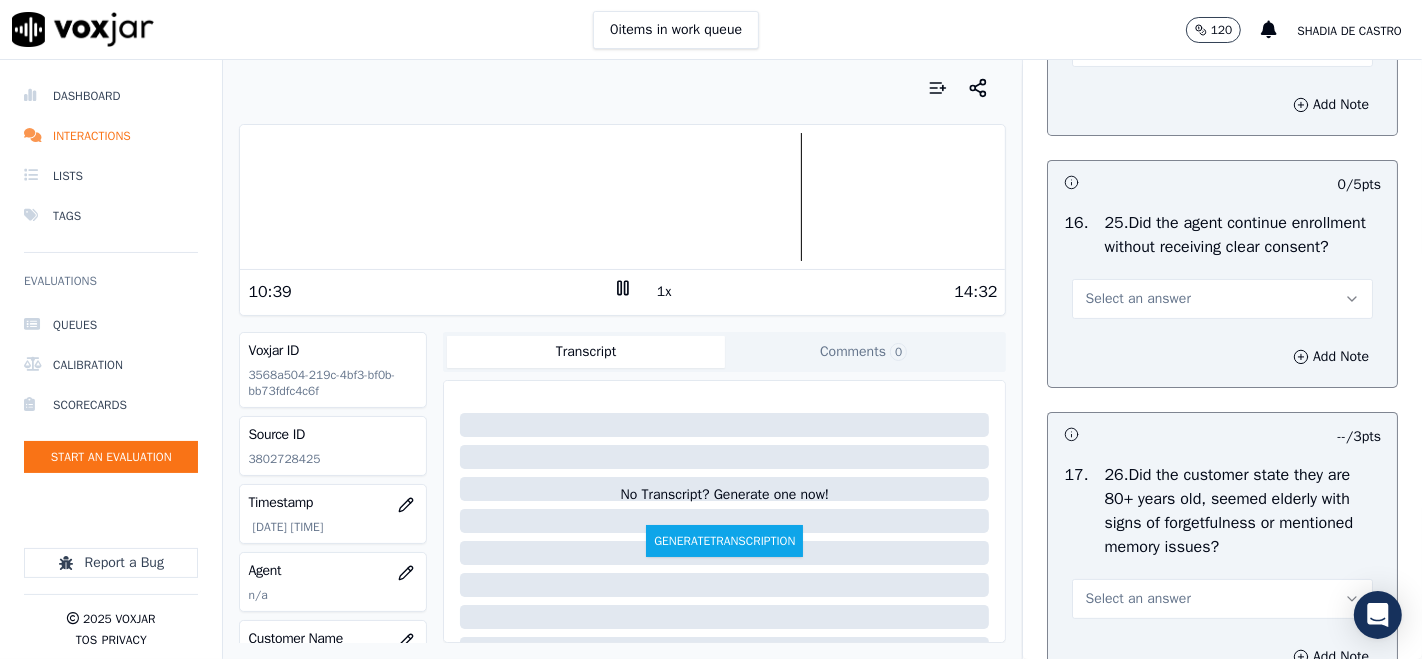 click on "Select an answer" at bounding box center [1137, 299] 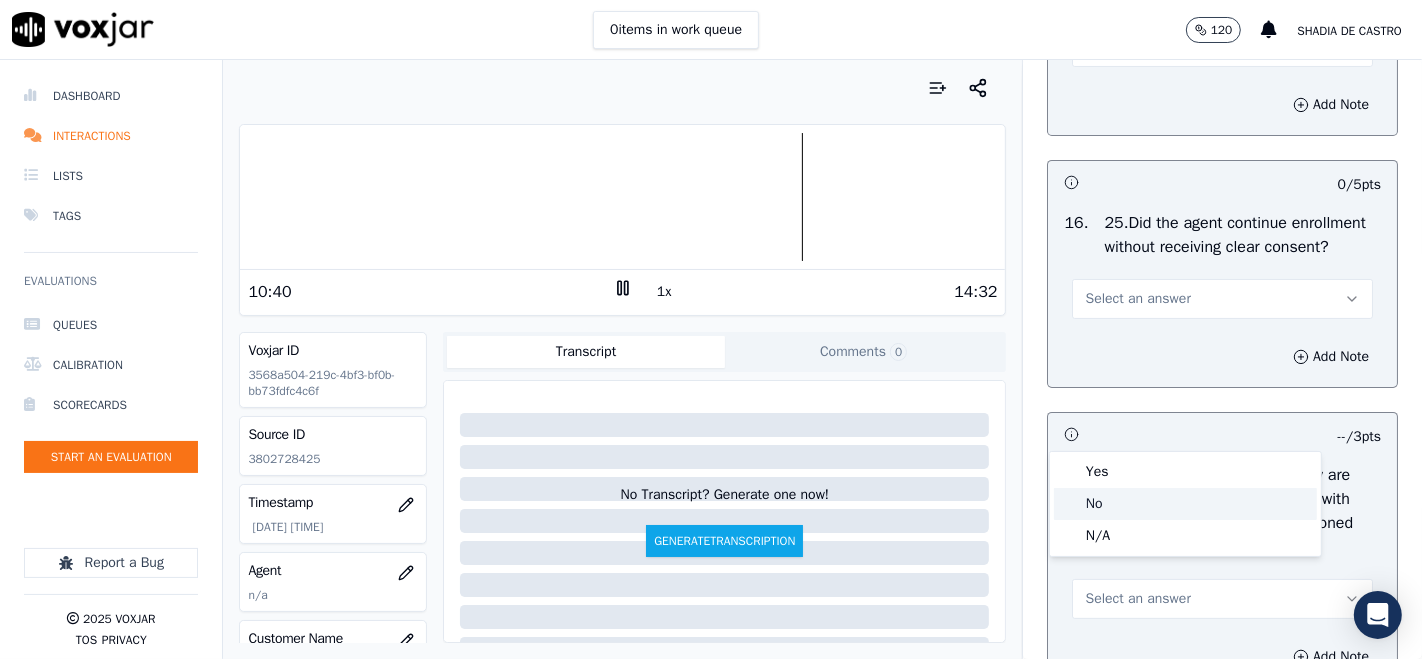 click on "No" 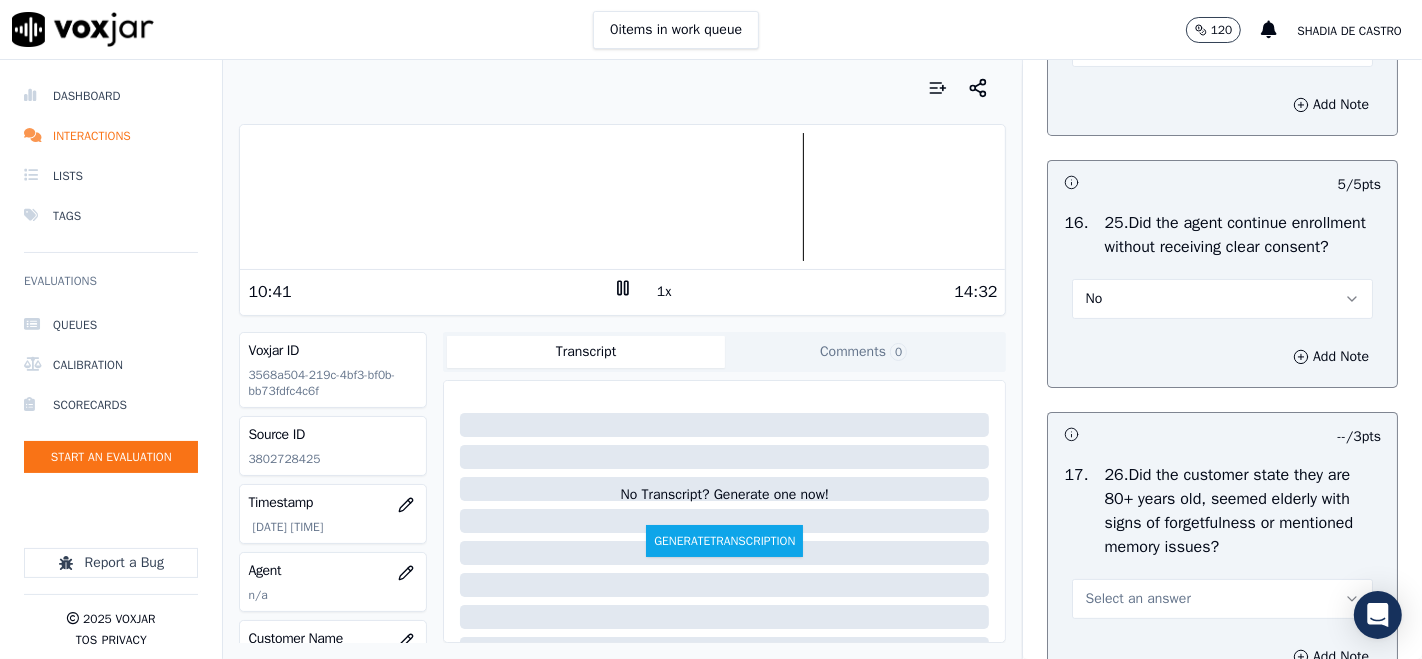 scroll, scrollTop: 6888, scrollLeft: 0, axis: vertical 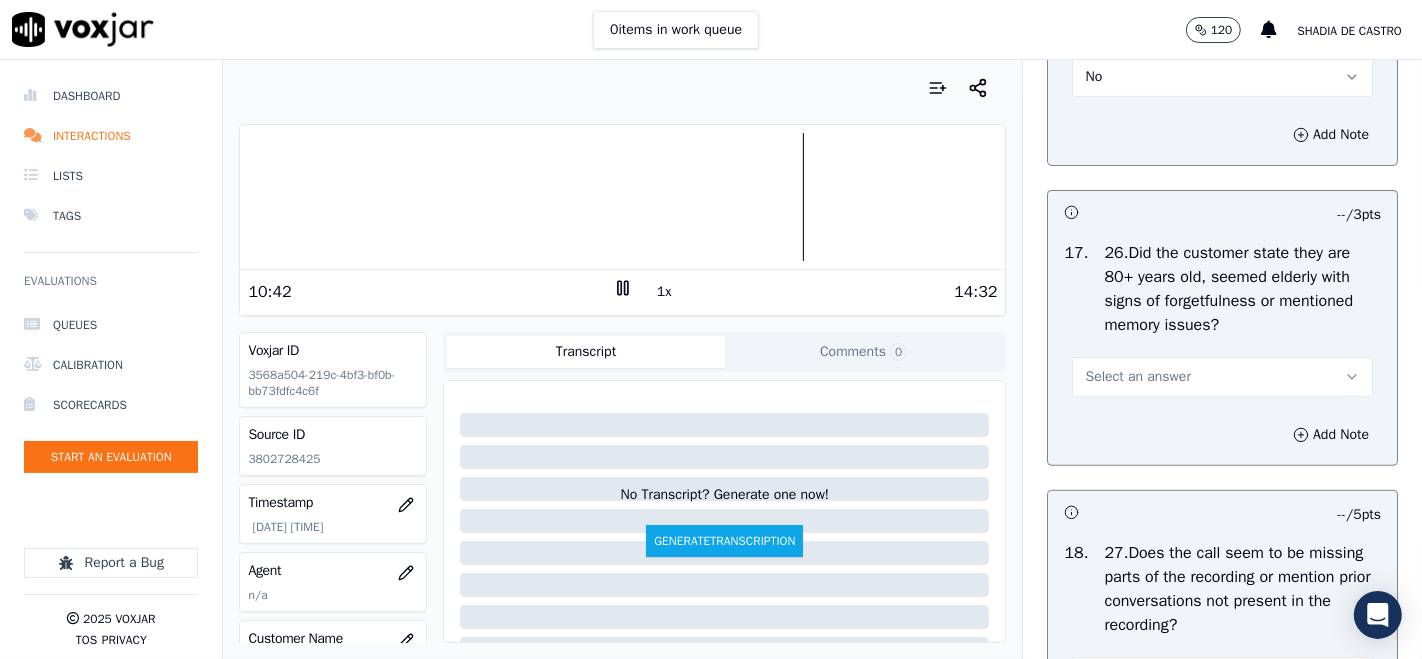 click on "Select an answer" at bounding box center [1137, 377] 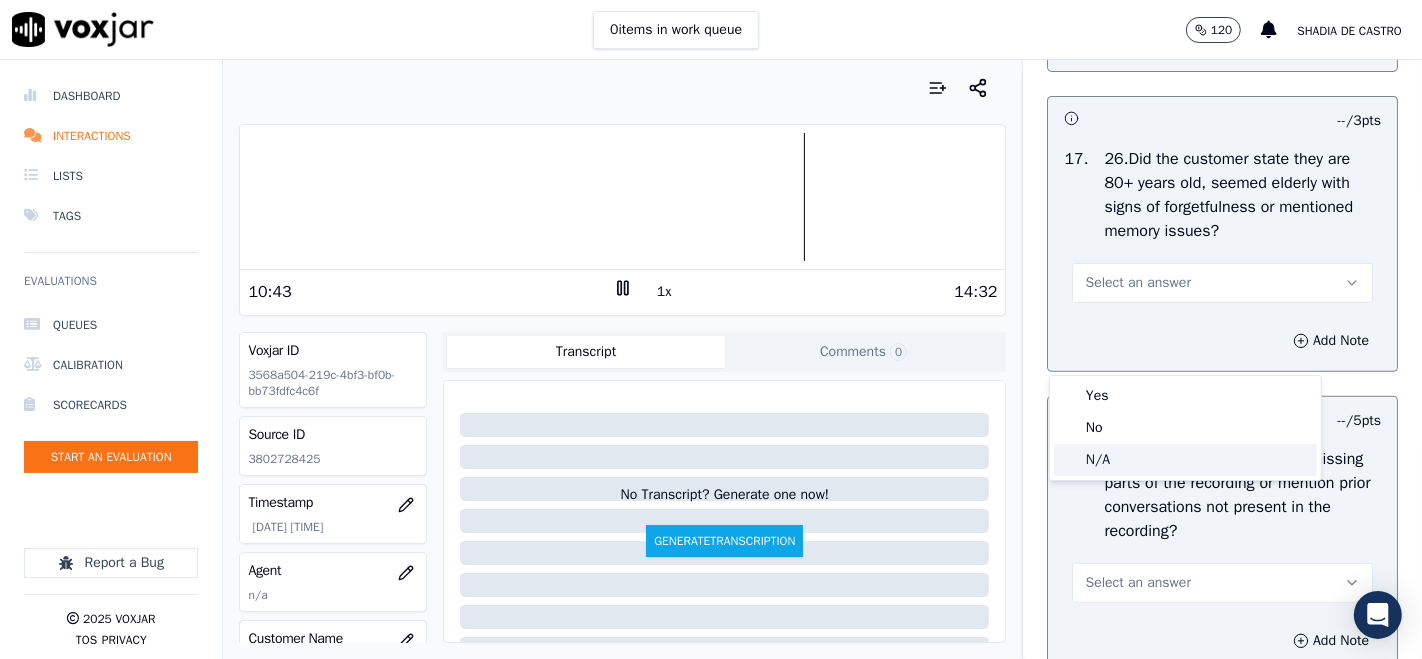 scroll, scrollTop: 7111, scrollLeft: 0, axis: vertical 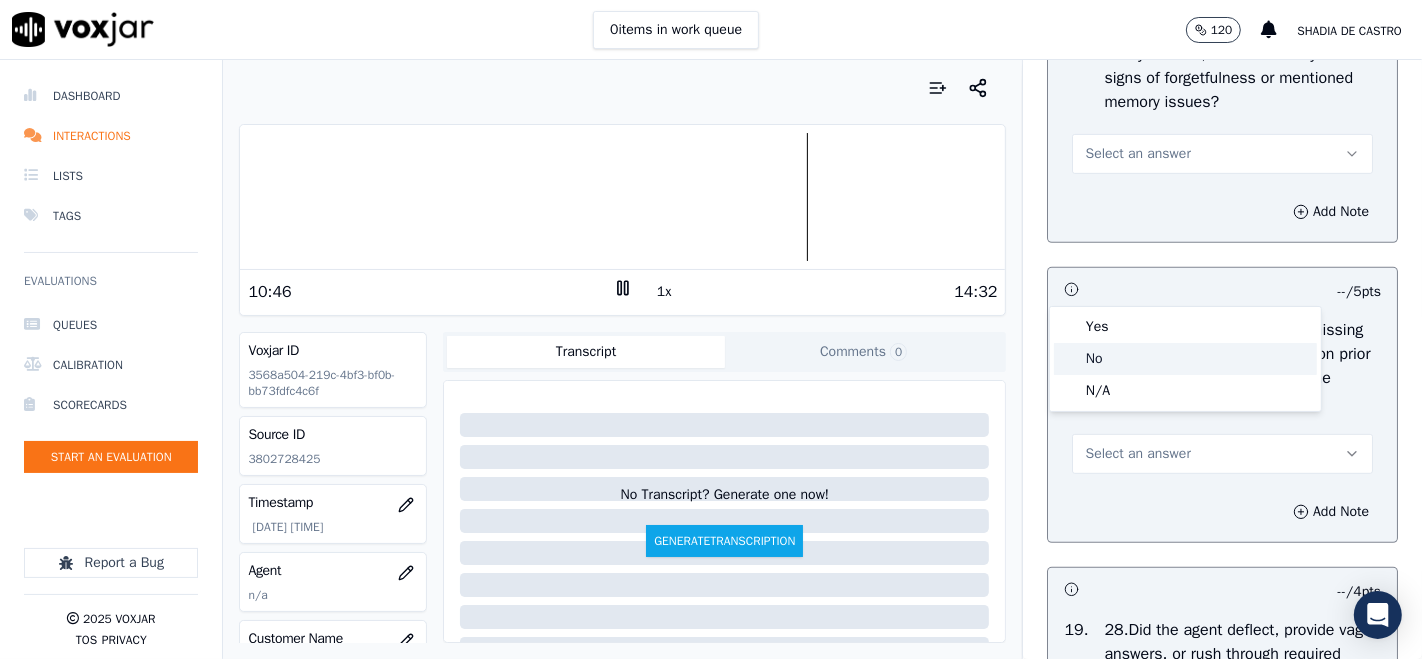 click on "No" 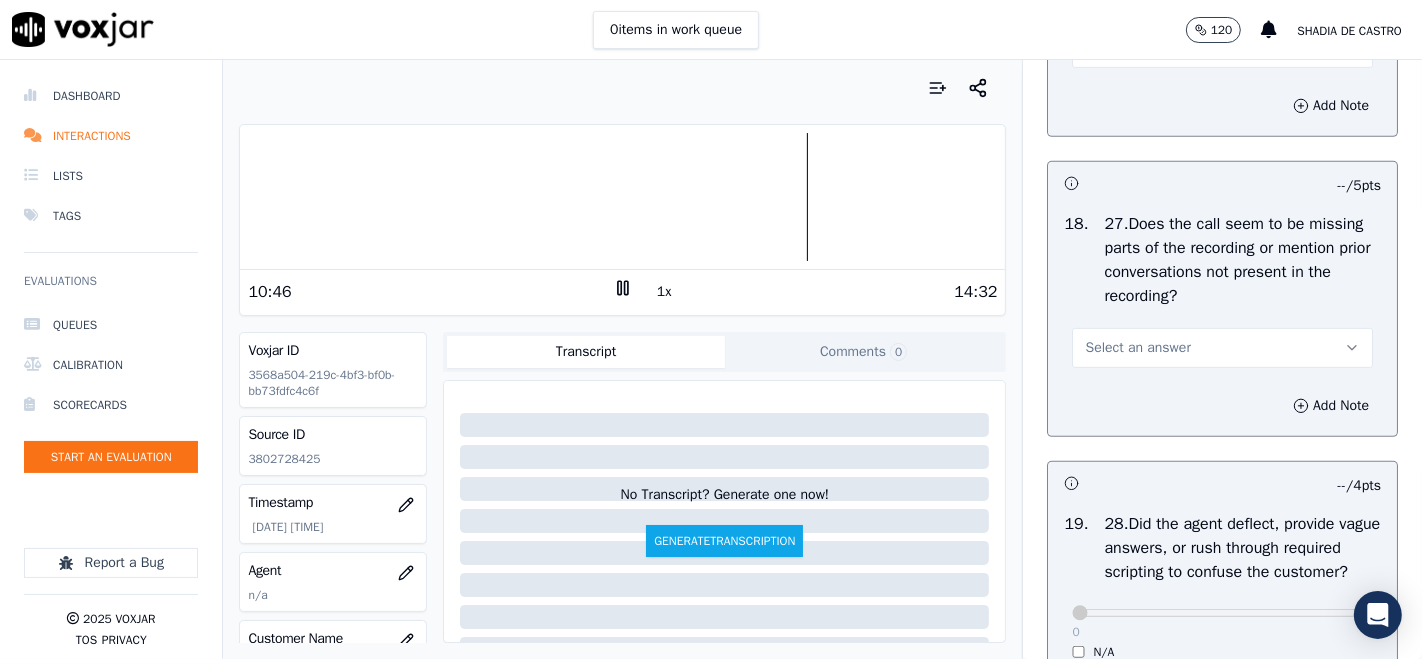 scroll, scrollTop: 7333, scrollLeft: 0, axis: vertical 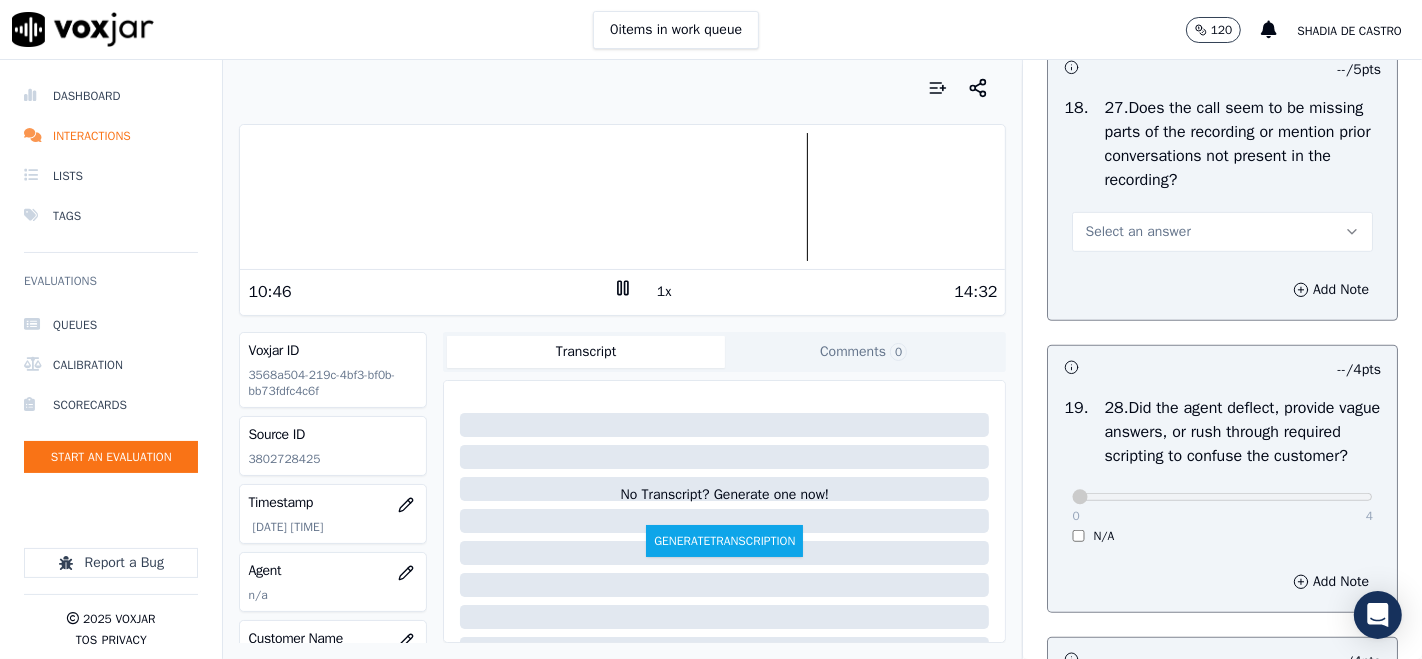 click on "Select an answer" at bounding box center [1137, 232] 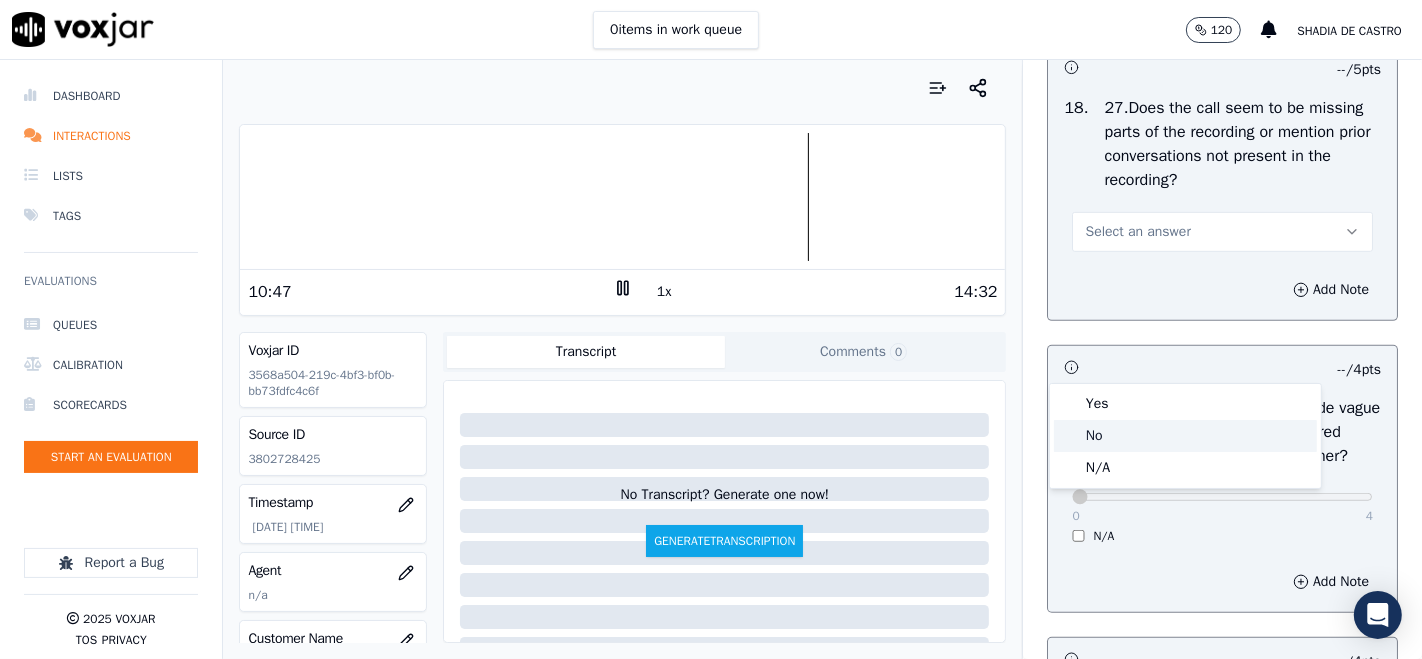 click on "No" 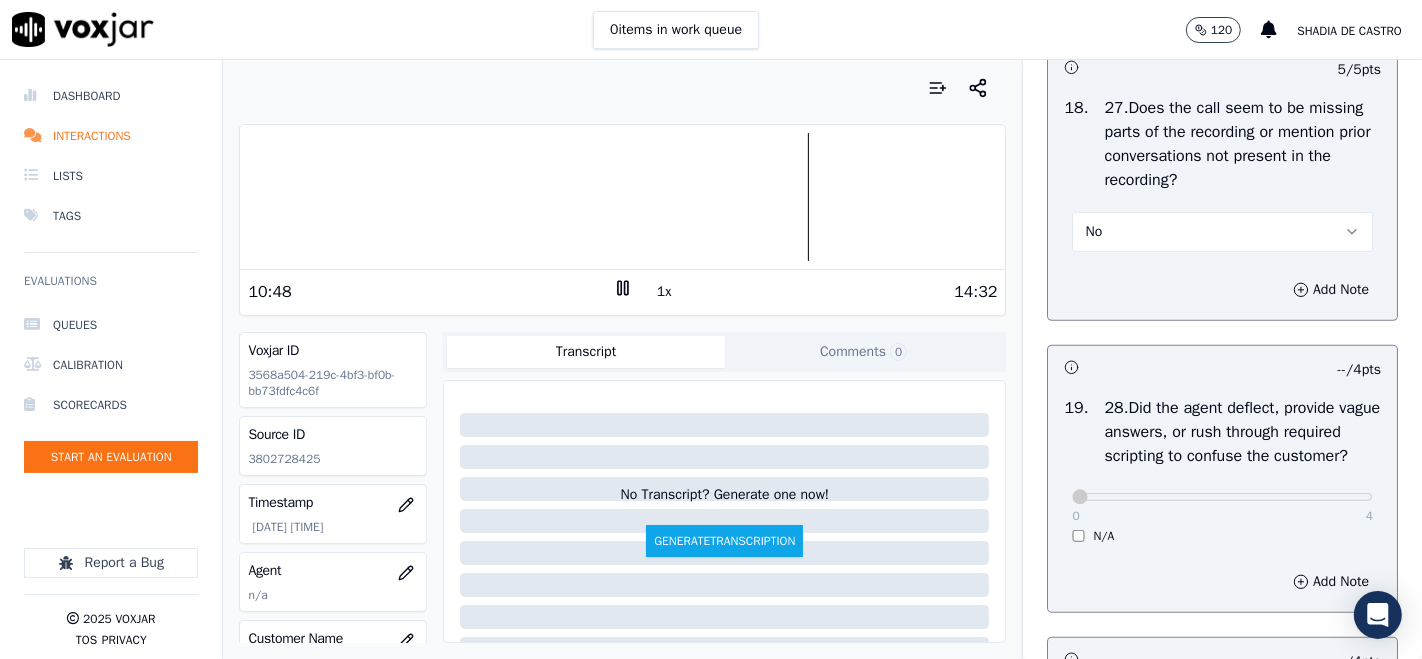 scroll, scrollTop: 7555, scrollLeft: 0, axis: vertical 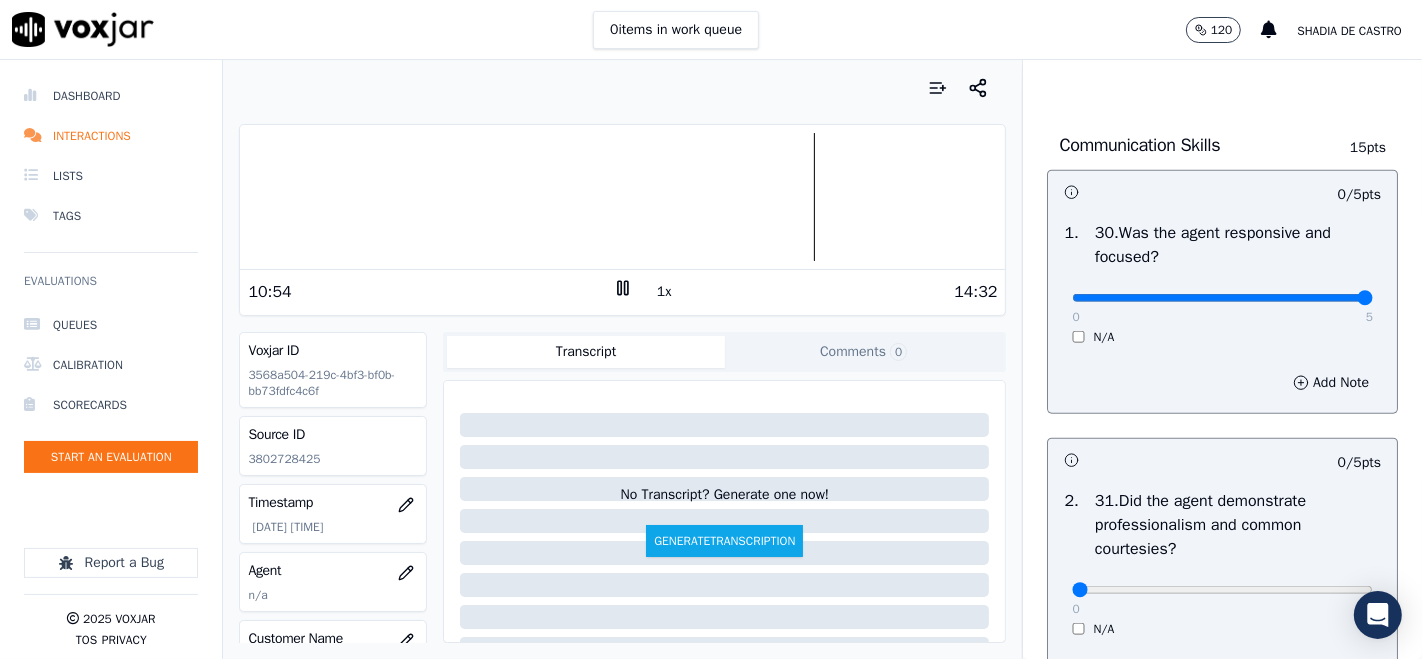 type on "5" 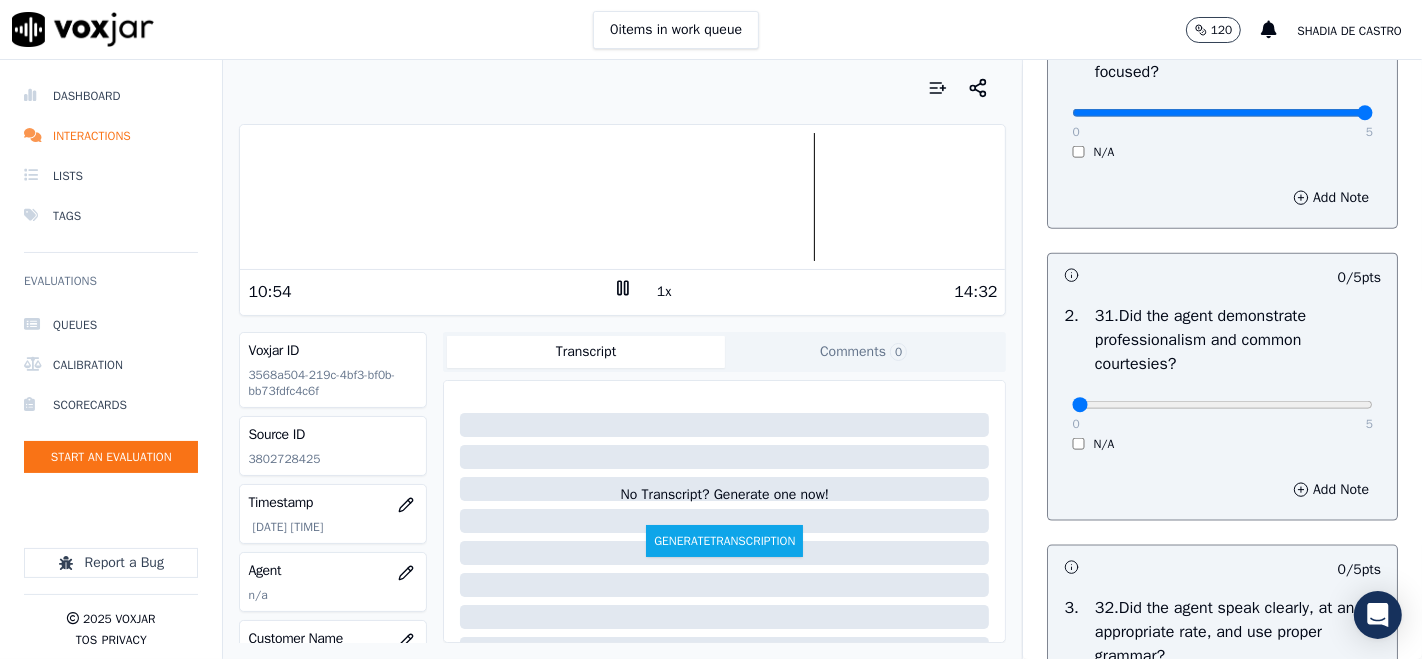 scroll, scrollTop: 8444, scrollLeft: 0, axis: vertical 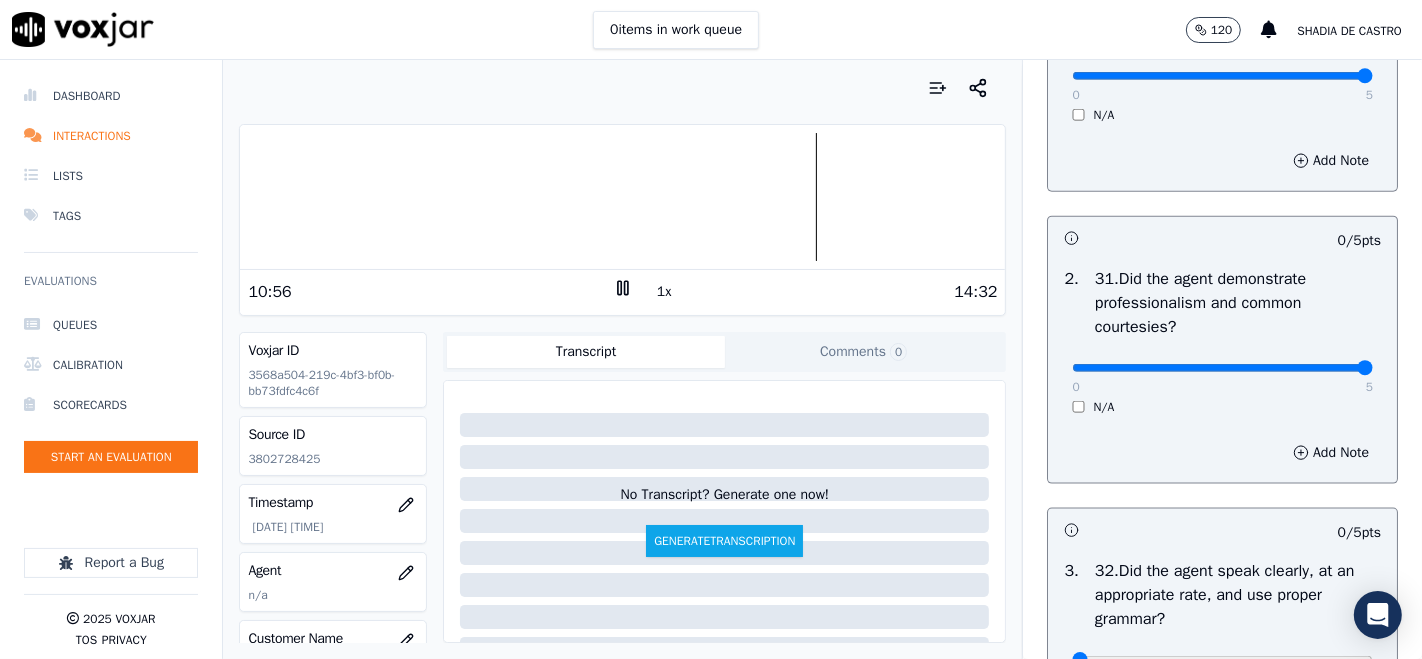 drag, startPoint x: 1312, startPoint y: 517, endPoint x: 1294, endPoint y: 493, distance: 30 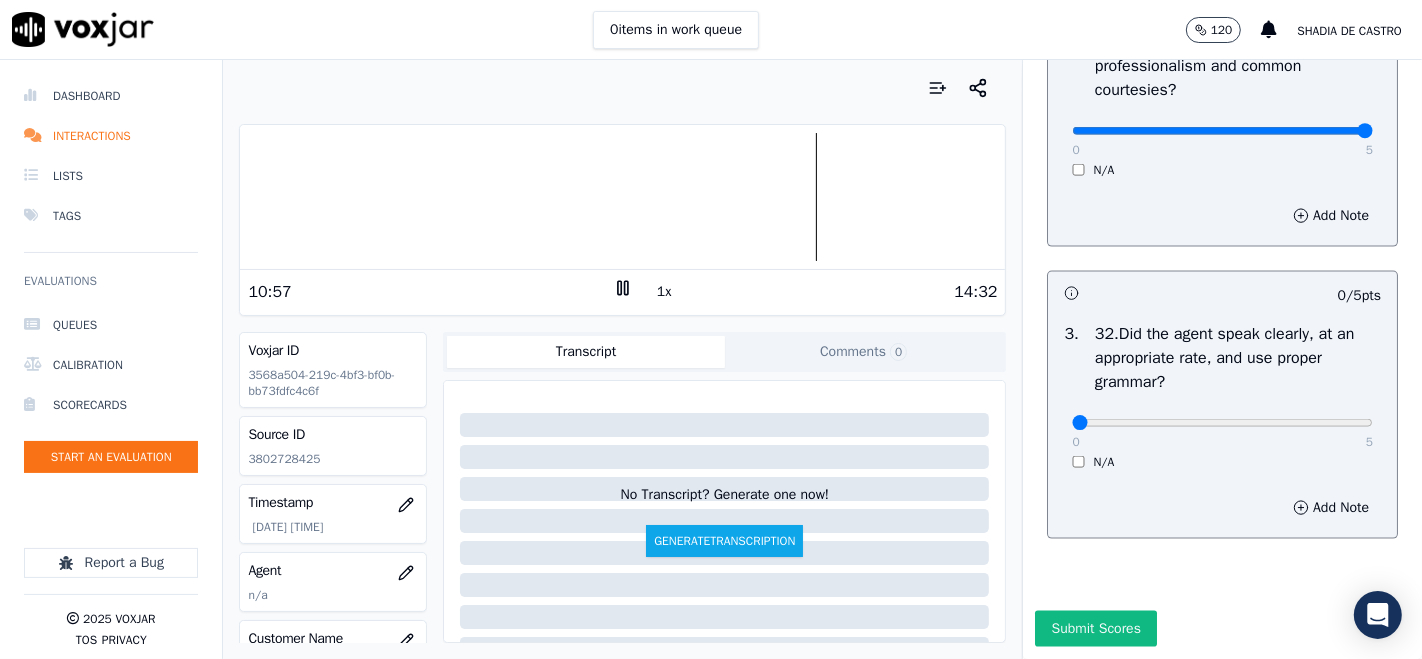 scroll, scrollTop: 8777, scrollLeft: 0, axis: vertical 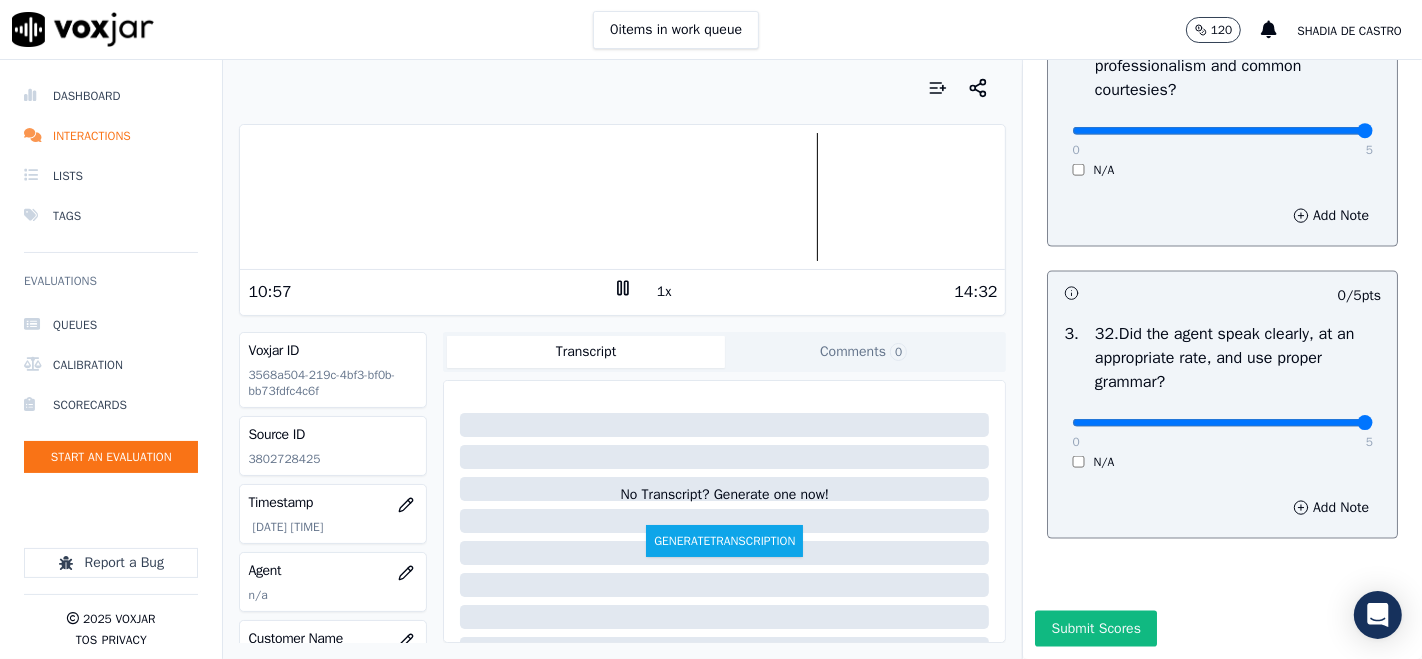type on "5" 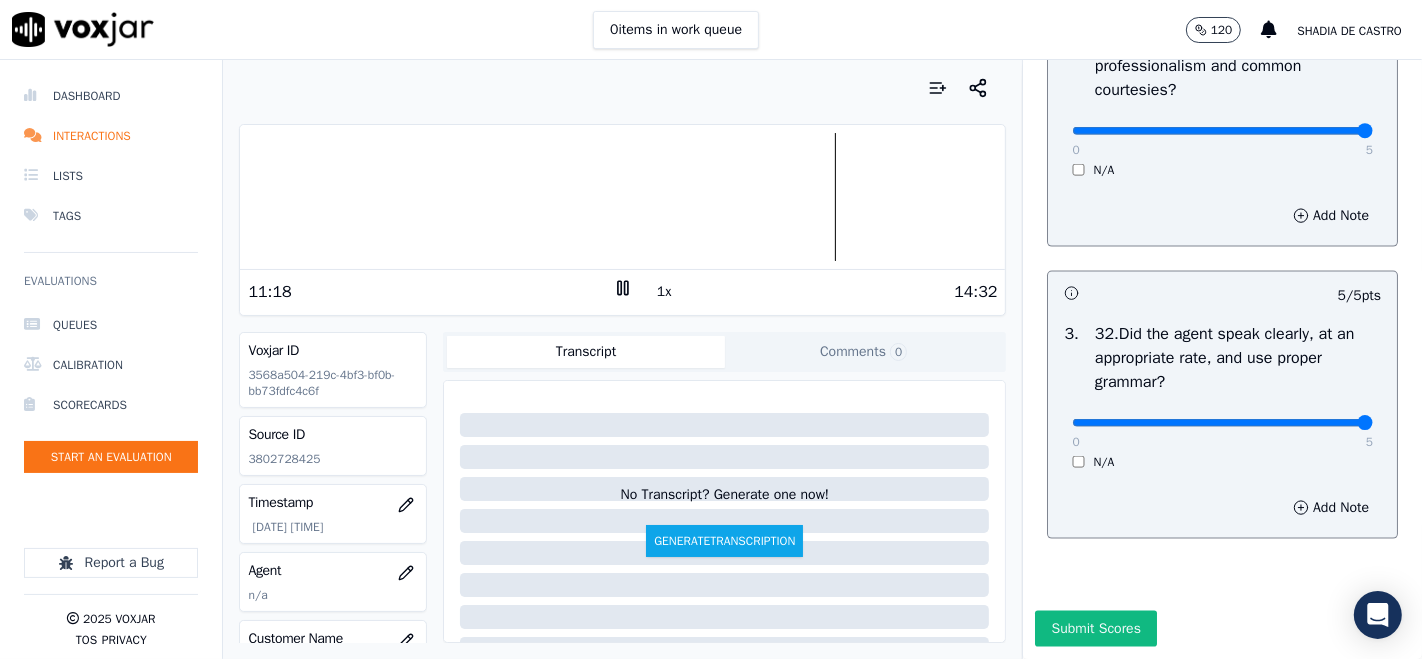 scroll, scrollTop: 8880, scrollLeft: 0, axis: vertical 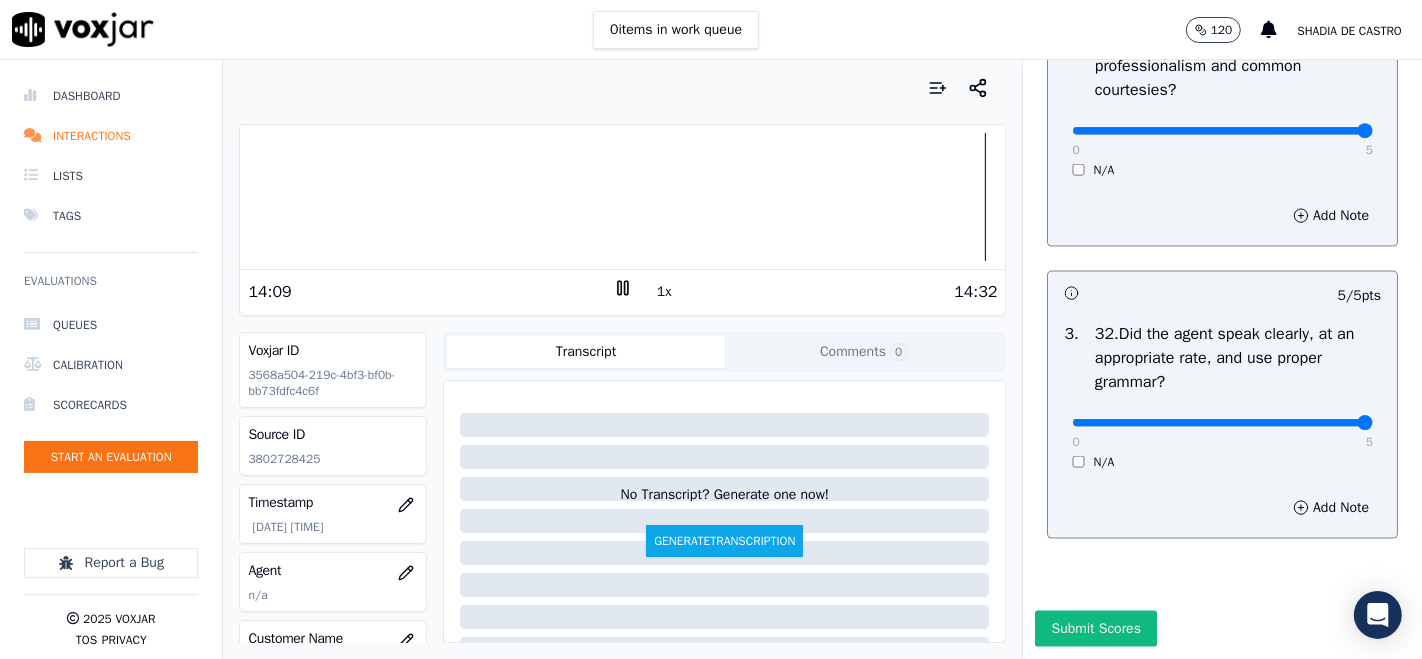 click on "Submit Scores" at bounding box center [1095, 629] 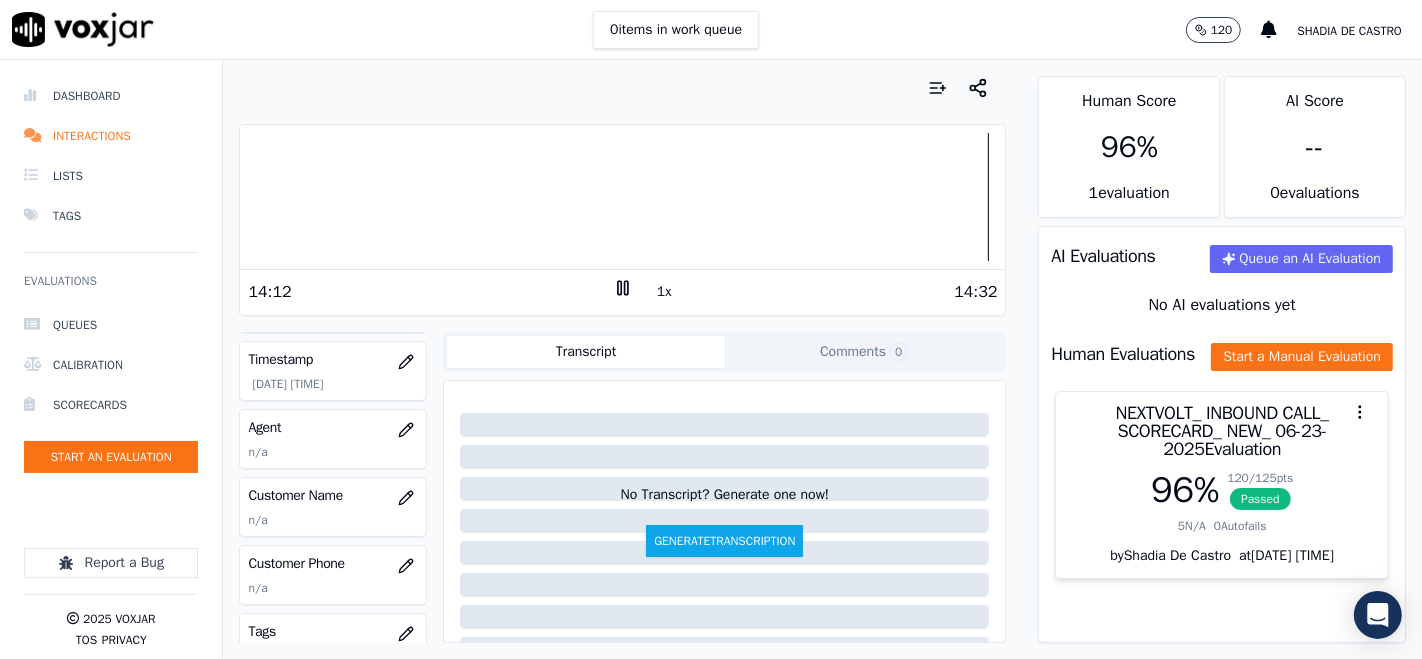 scroll, scrollTop: 222, scrollLeft: 0, axis: vertical 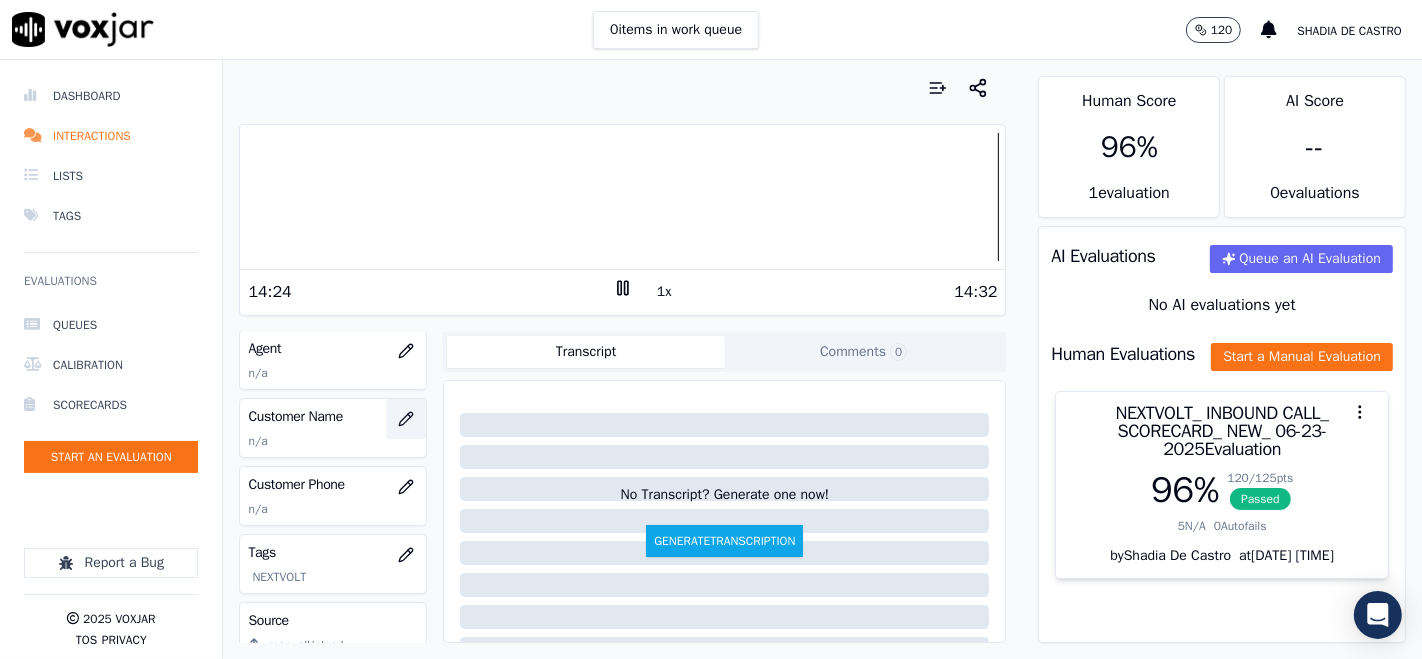 click 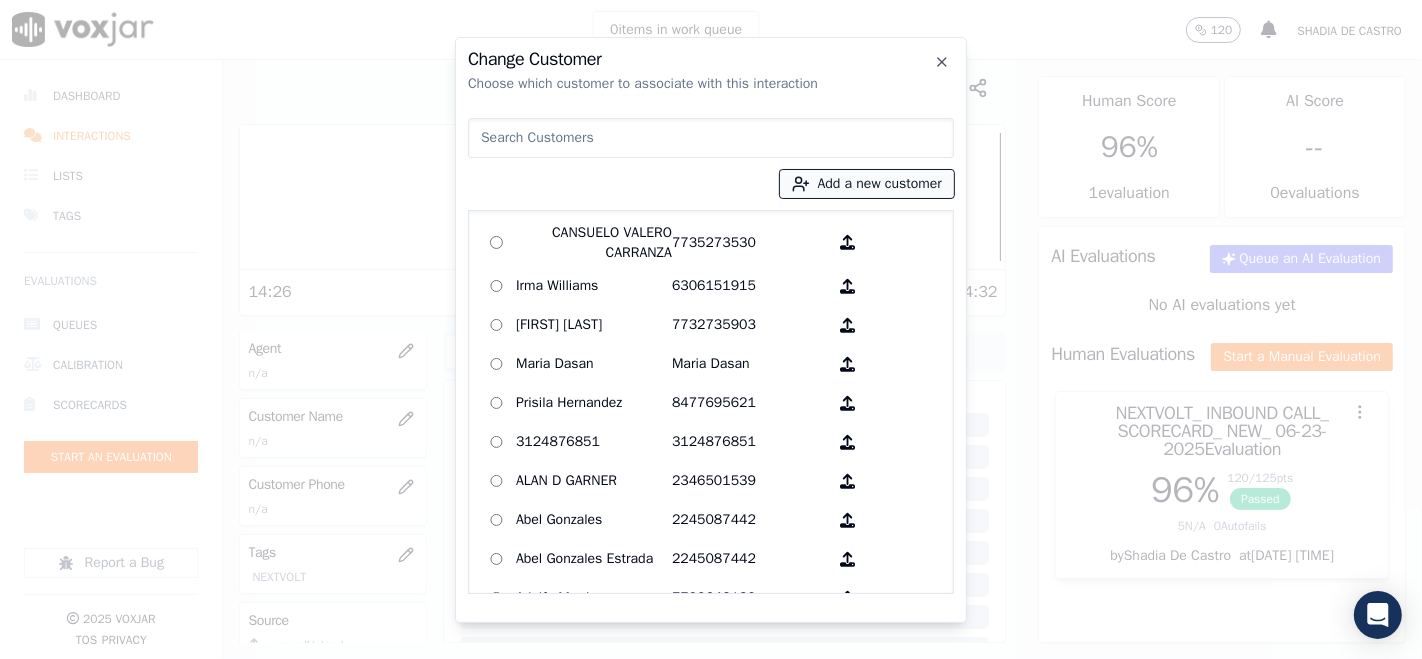 click 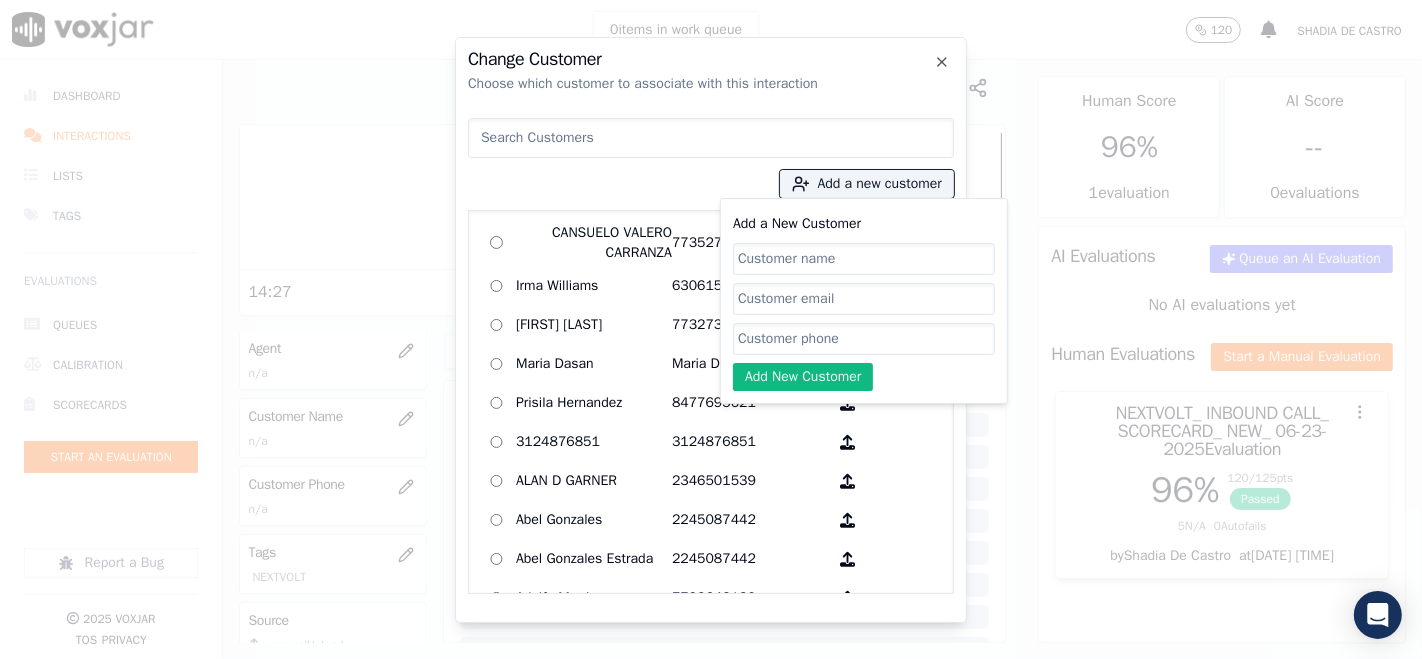 click on "Add a New Customer" 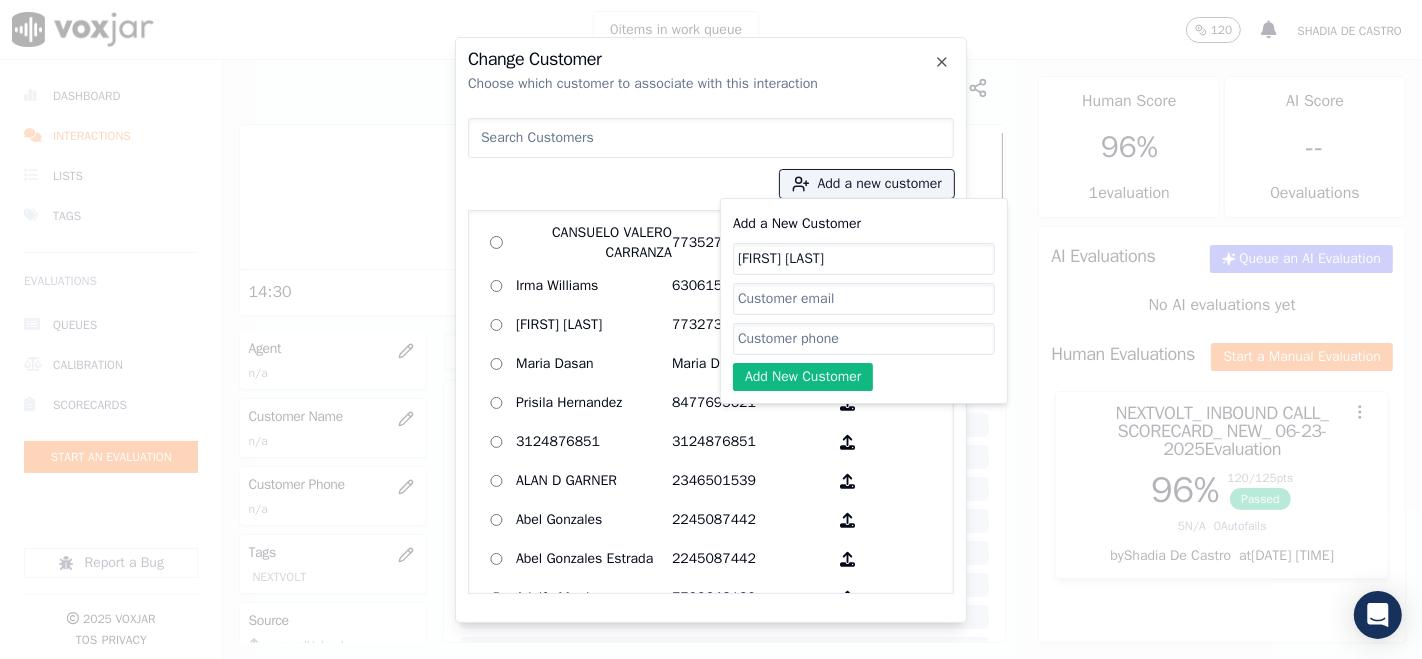 type on "[FIRST] [LAST]" 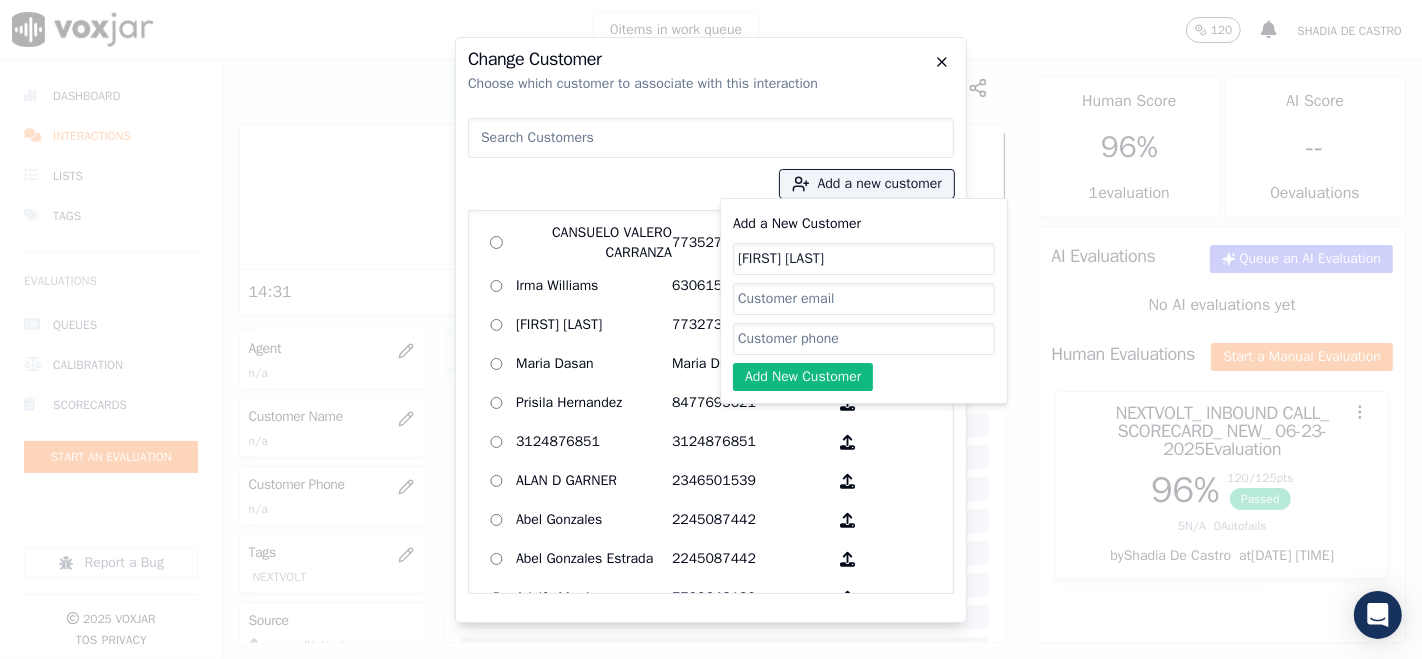 click 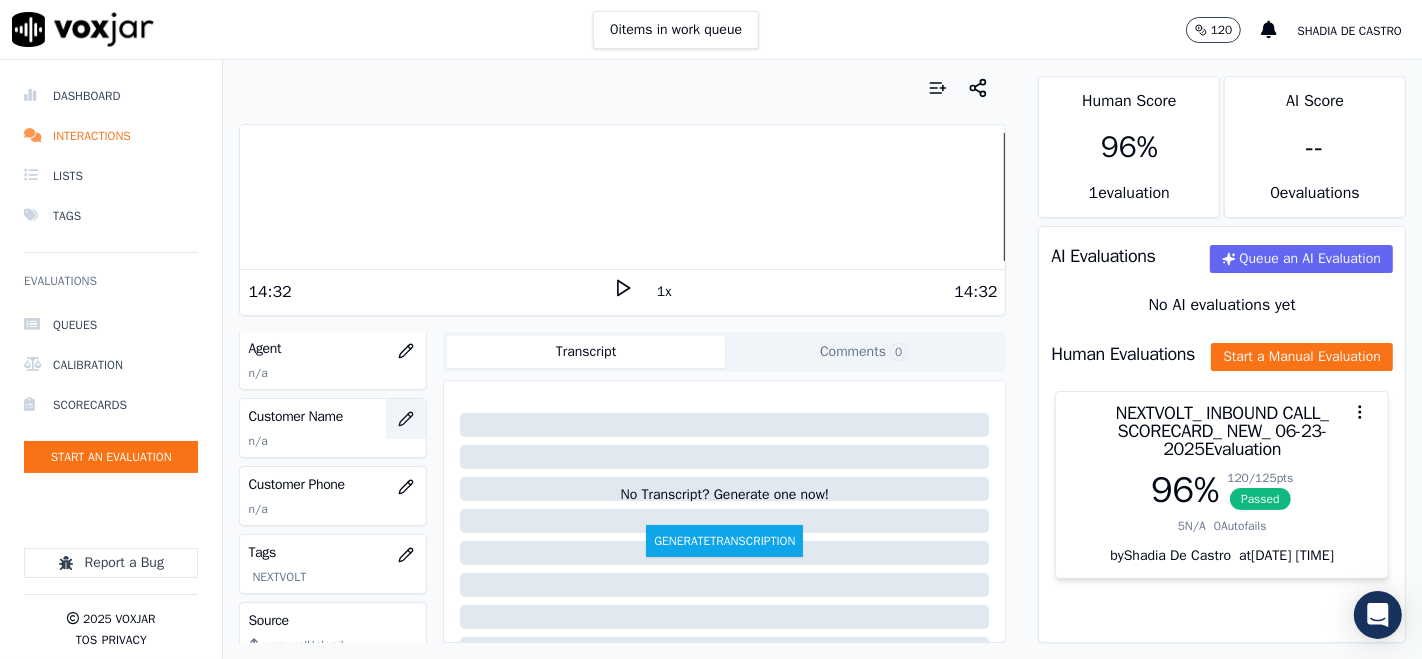 click 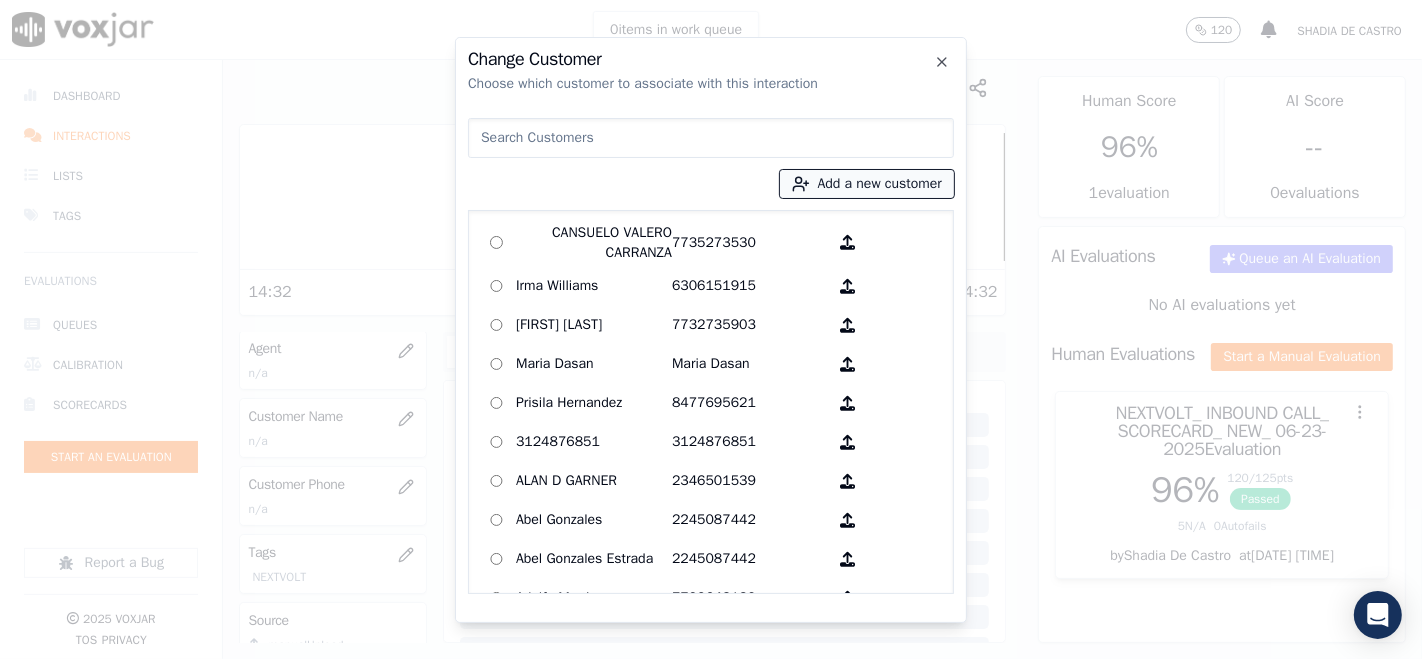 click on "Add a new customer" at bounding box center (867, 184) 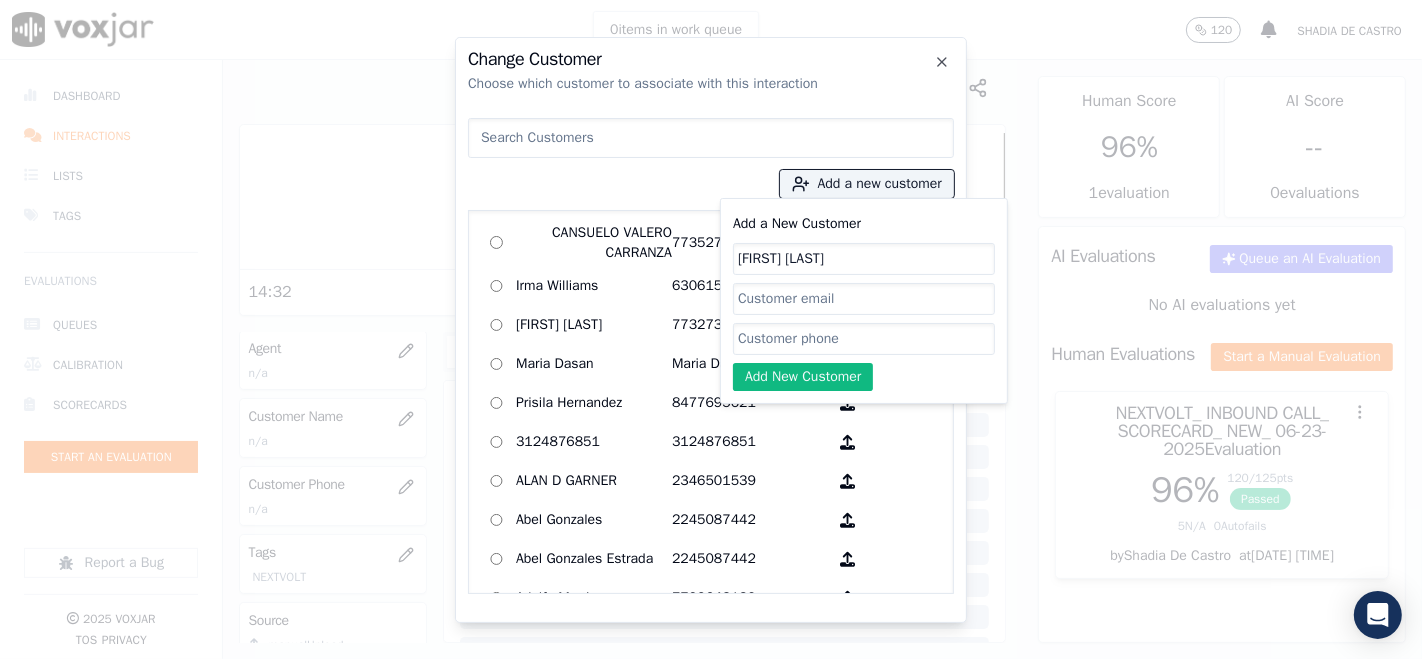 click on "Add a New Customer   WENDY DUARTE ERAZO         Add New Customer" at bounding box center [864, 301] 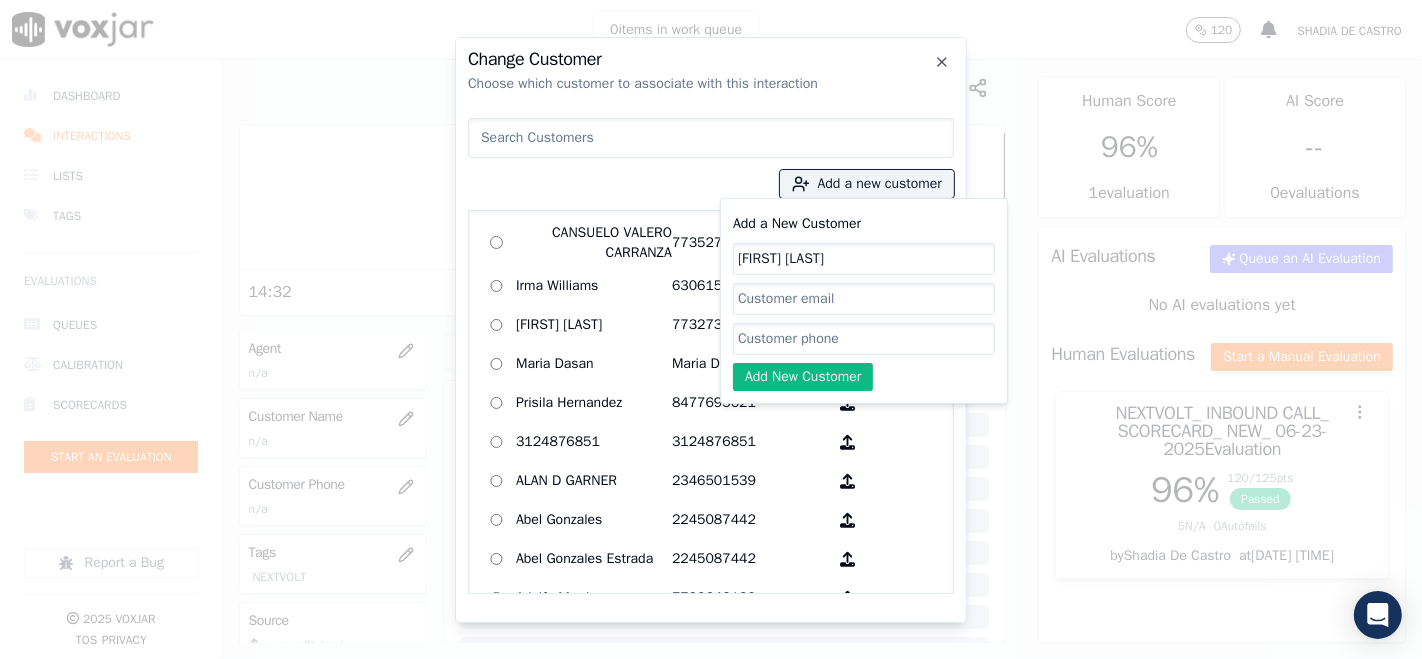 paste on "6148153680" 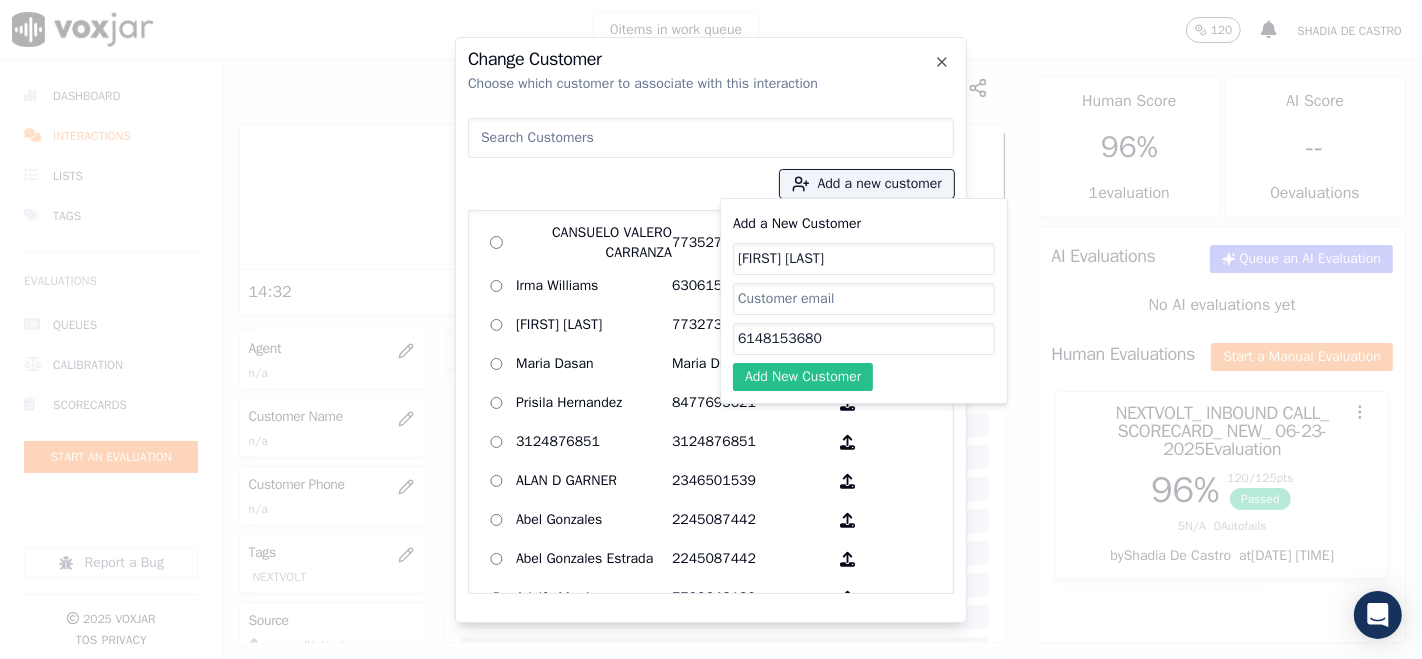 type on "6148153680" 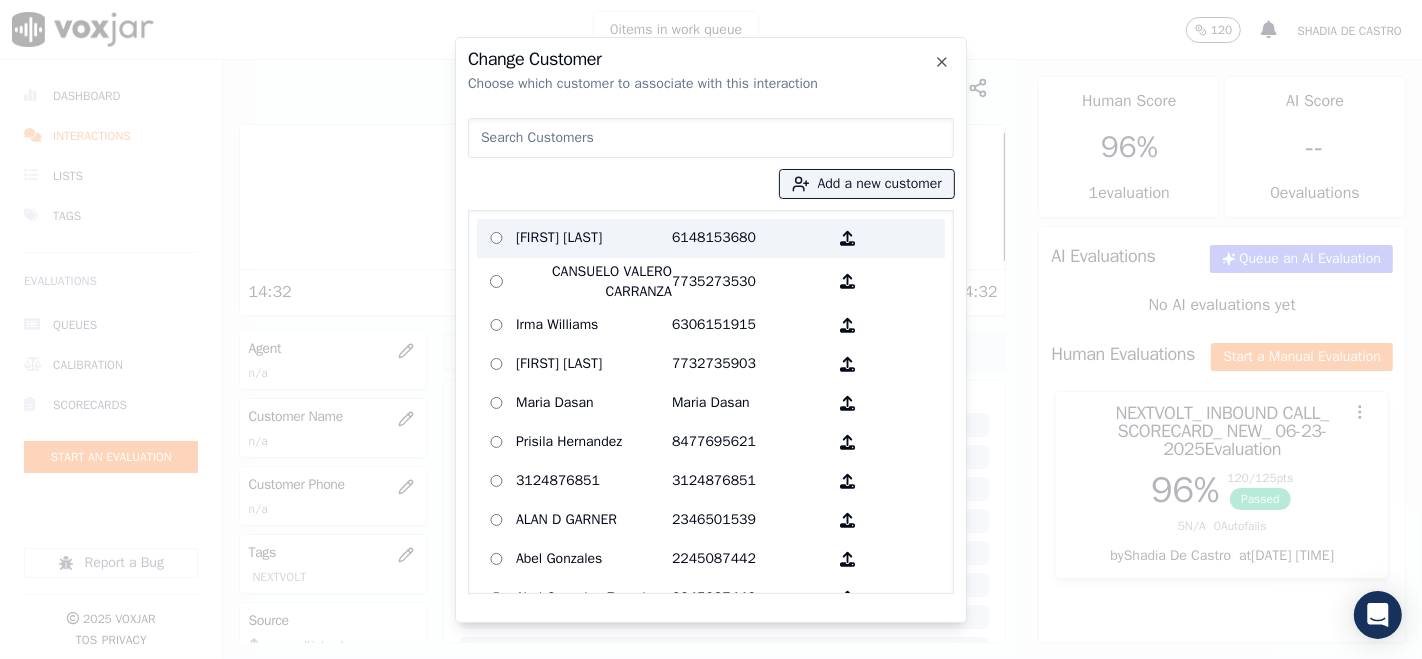 click on "[FIRST] [LAST]" at bounding box center [594, 238] 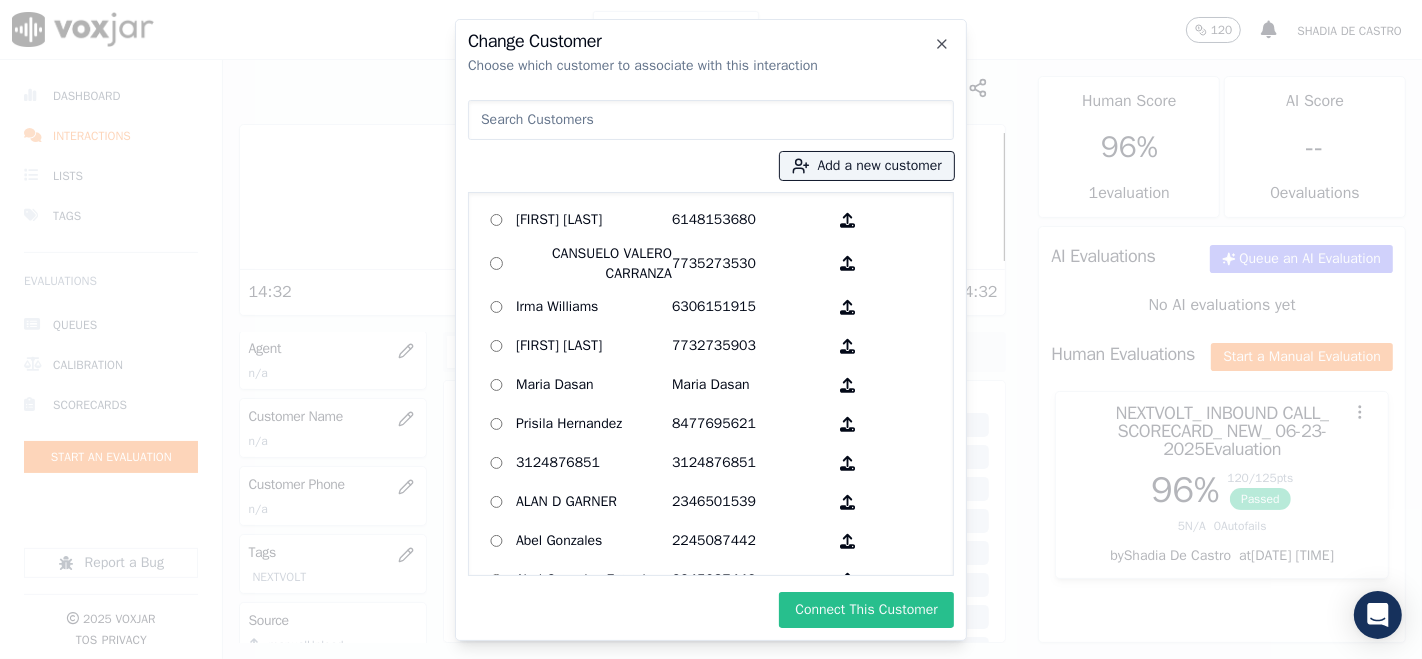 click on "Connect This Customer" at bounding box center [866, 610] 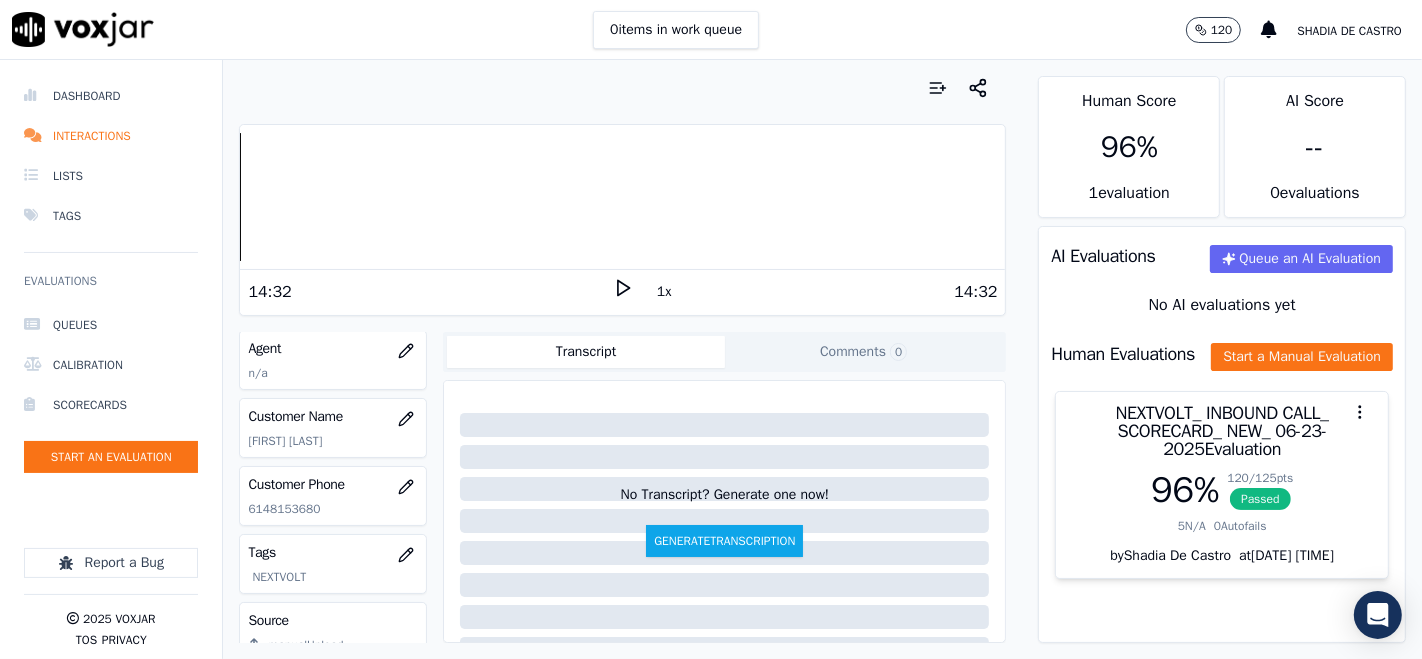 click on "Dashboard   Interactions   Lists   Tags       Evaluations     Queues   Calibration   Scorecards   Start an Evaluation
Report a Bug       2025   Voxjar   TOS   Privacy             Your browser does not support the audio element.   14:32     1x   14:32   Voxjar ID   3568a504-219c-4bf3-bf0b-bb73fdfc4c6f   Source ID   3802728425   Timestamp
07/16/2025 01:34 pm     Agent
n/a     Customer Name     WENDY DUARTE ERAZO     Customer Phone     6148153680     Tags
NEXTVOLT     Source     manualUpload   Type     AUDIO       Transcript   Comments  0   No Transcript? Generate one now!   Generate  Transcription         Add Comment   Scores   Transcript   Metadata   Comments         Human Score   96 %   1  evaluation   AI Score   --   0  evaluation s     AI Evaluations
Queue an AI Evaluation   No AI evaluations yet   Human Evaluations   Start a Manual Evaluation         NEXTVOLT_ INBOUND CALL_ SCORECARD_ NEW_ 06-23-2025  Evaluation   96 %   120 / 125  pts   Passed   5" at bounding box center (711, 359) 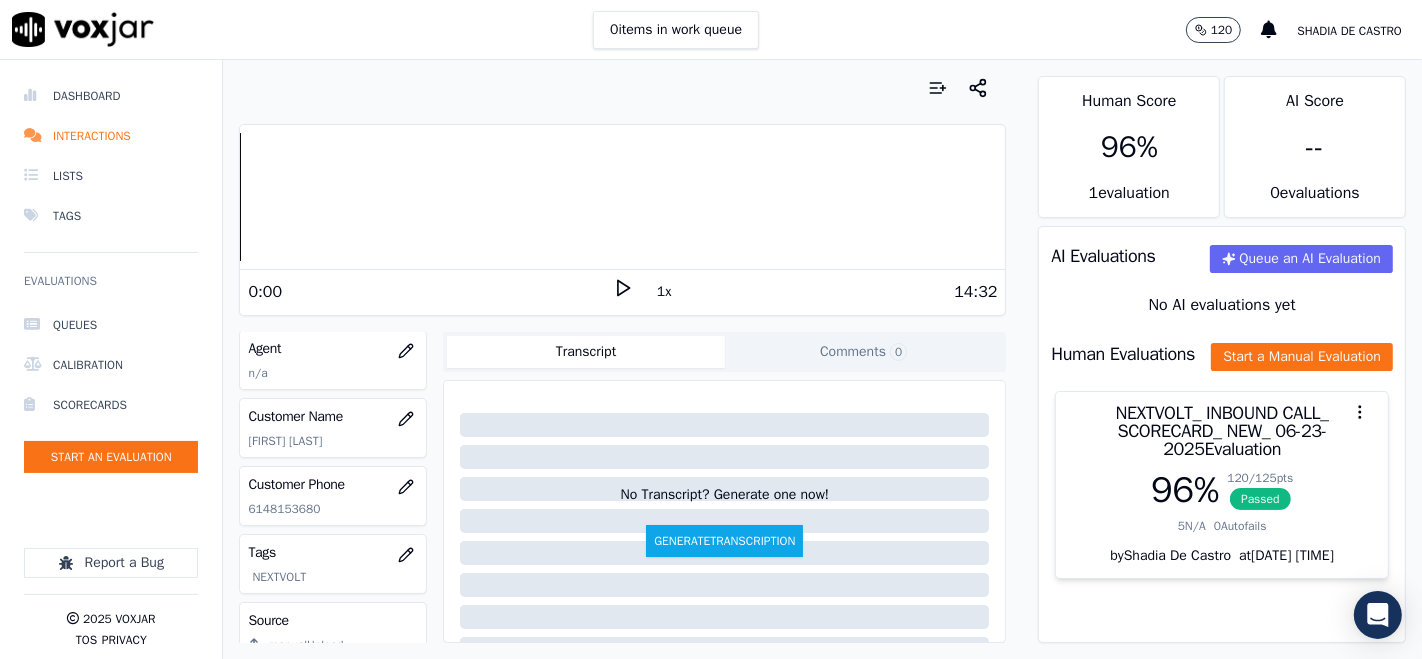 click 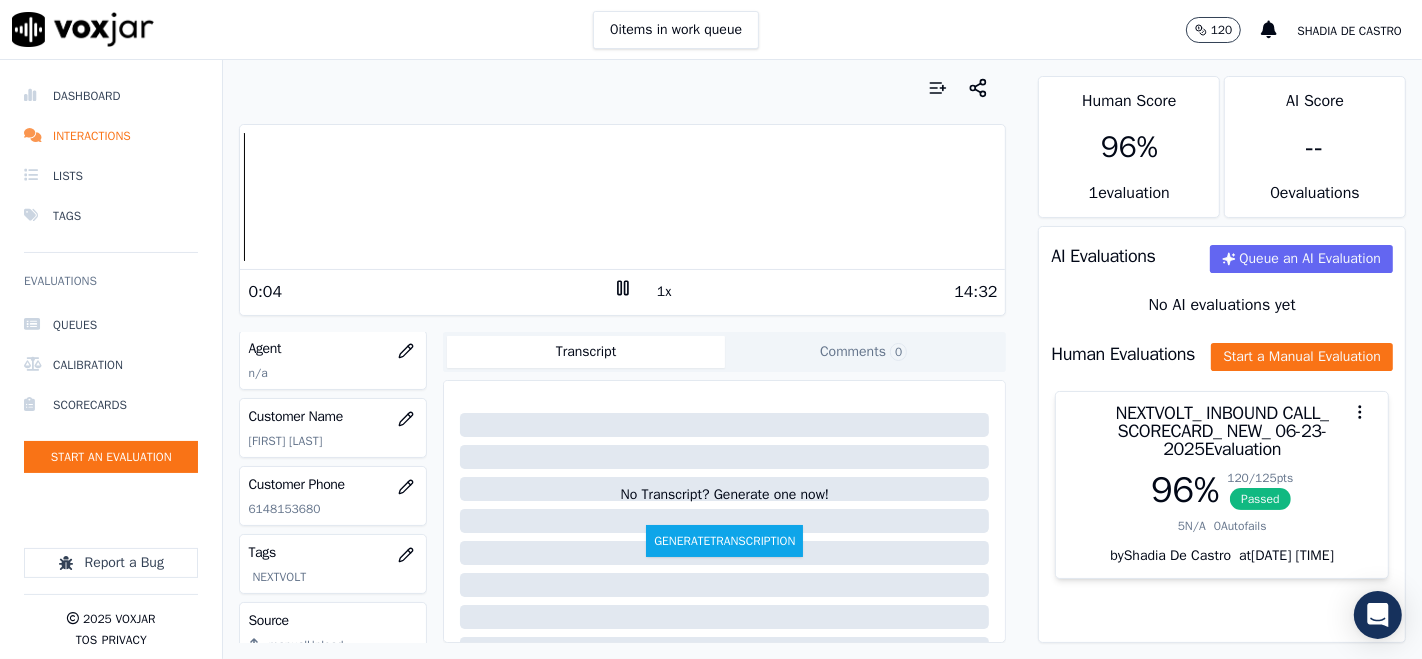 drag, startPoint x: 615, startPoint y: 284, endPoint x: 491, endPoint y: 321, distance: 129.40247 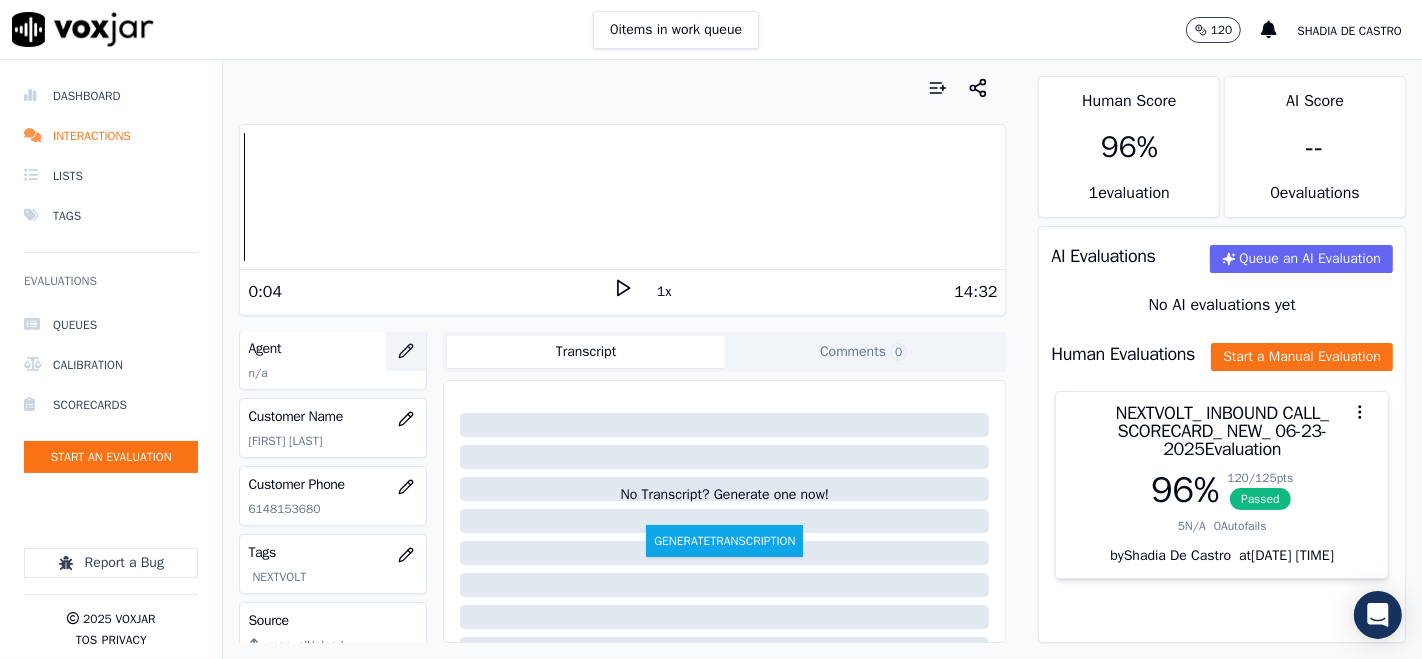 click at bounding box center [406, 351] 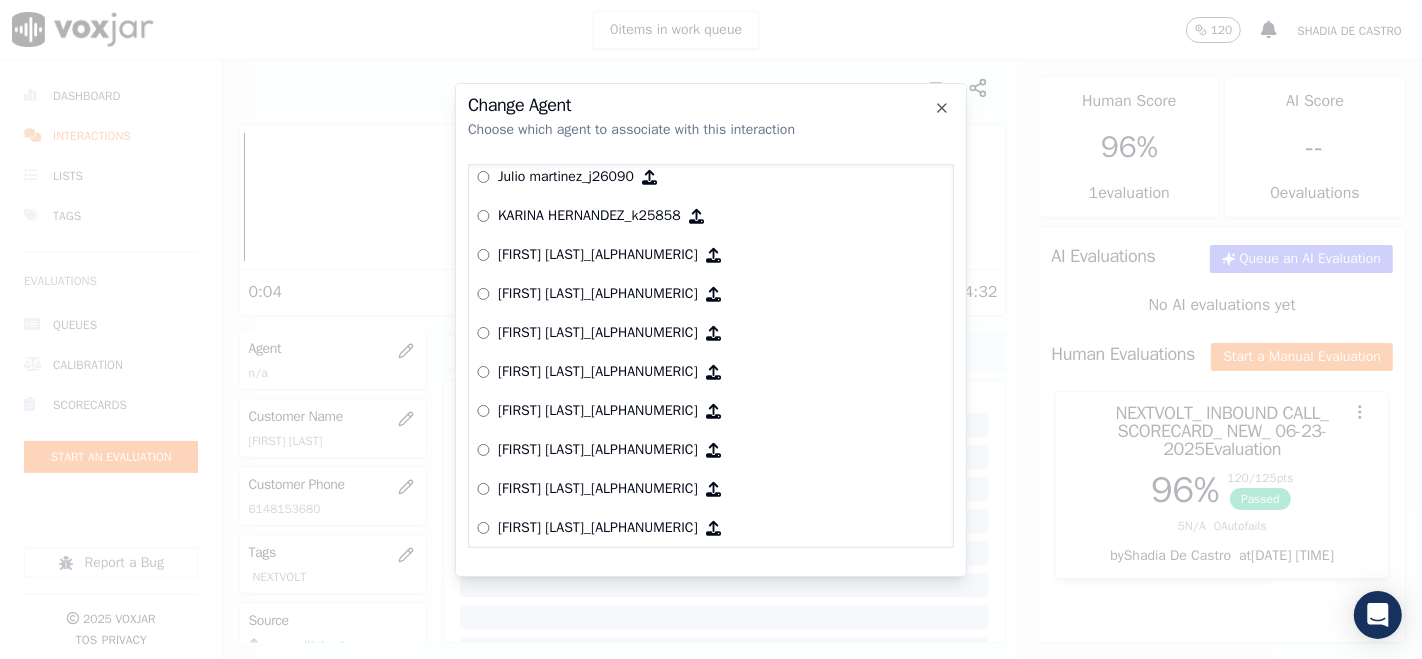 scroll, scrollTop: 1931, scrollLeft: 0, axis: vertical 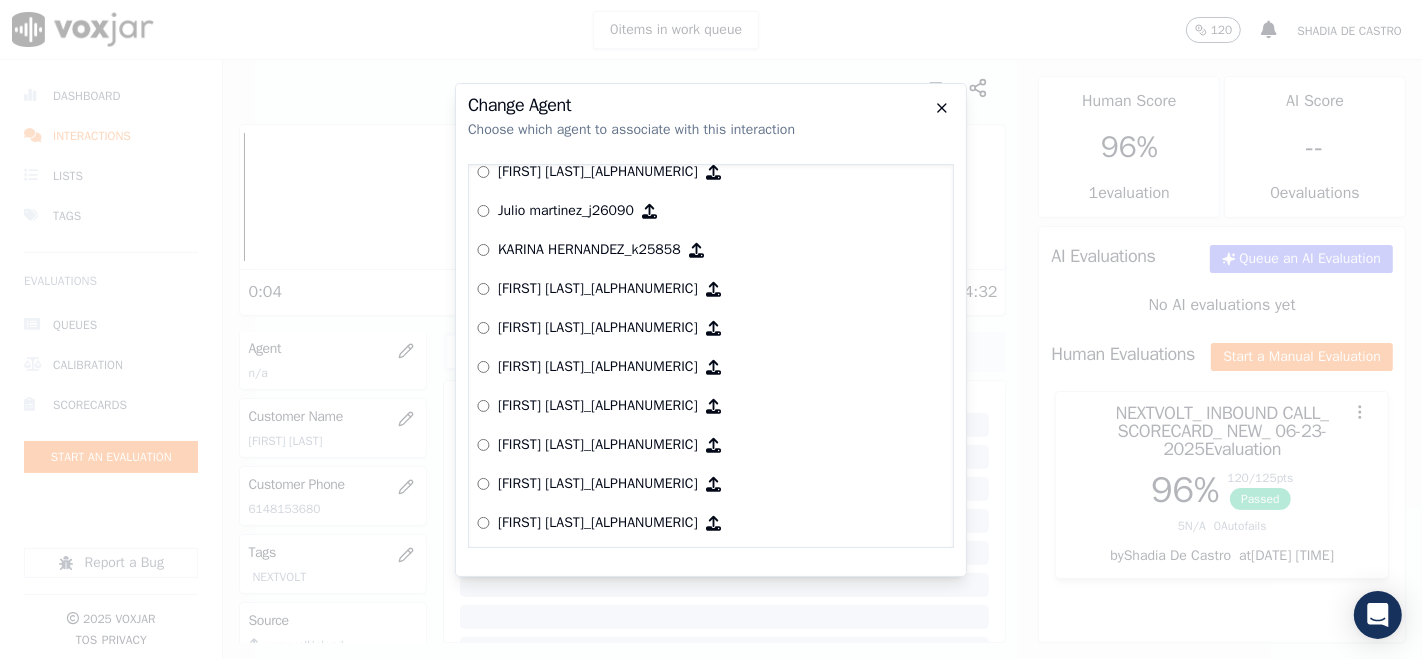click 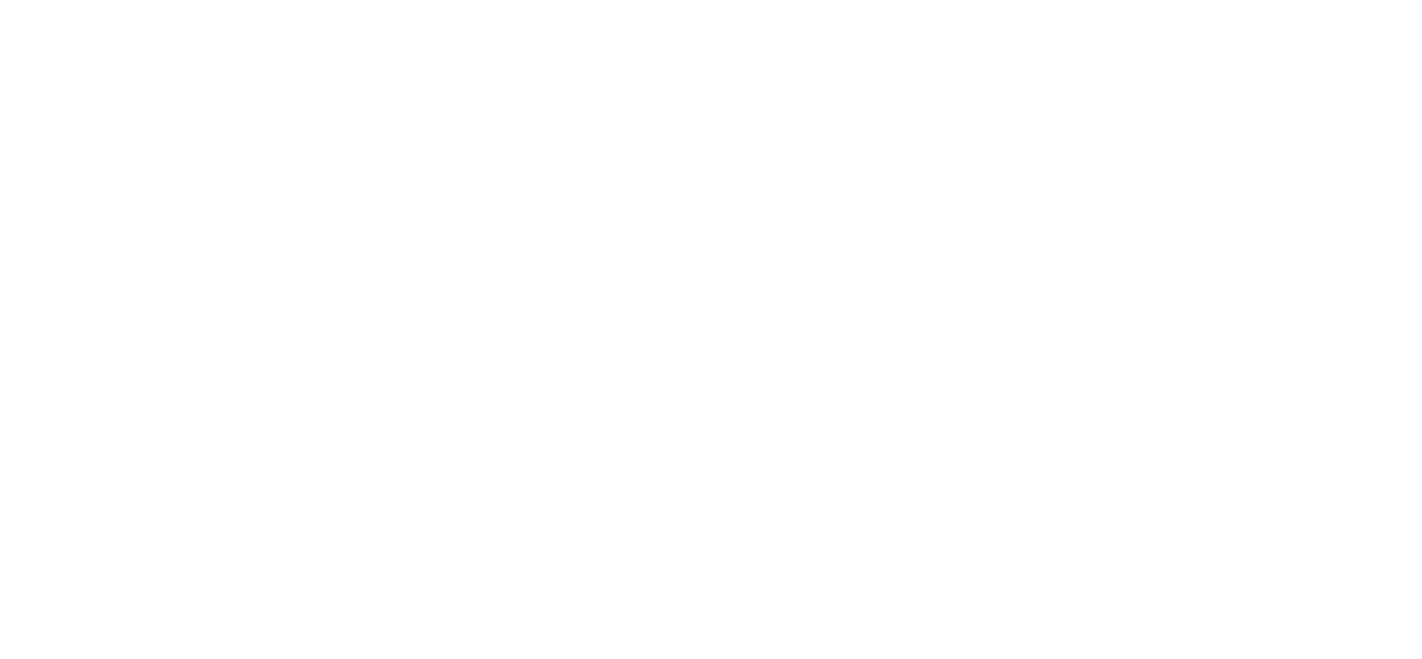 scroll, scrollTop: 0, scrollLeft: 0, axis: both 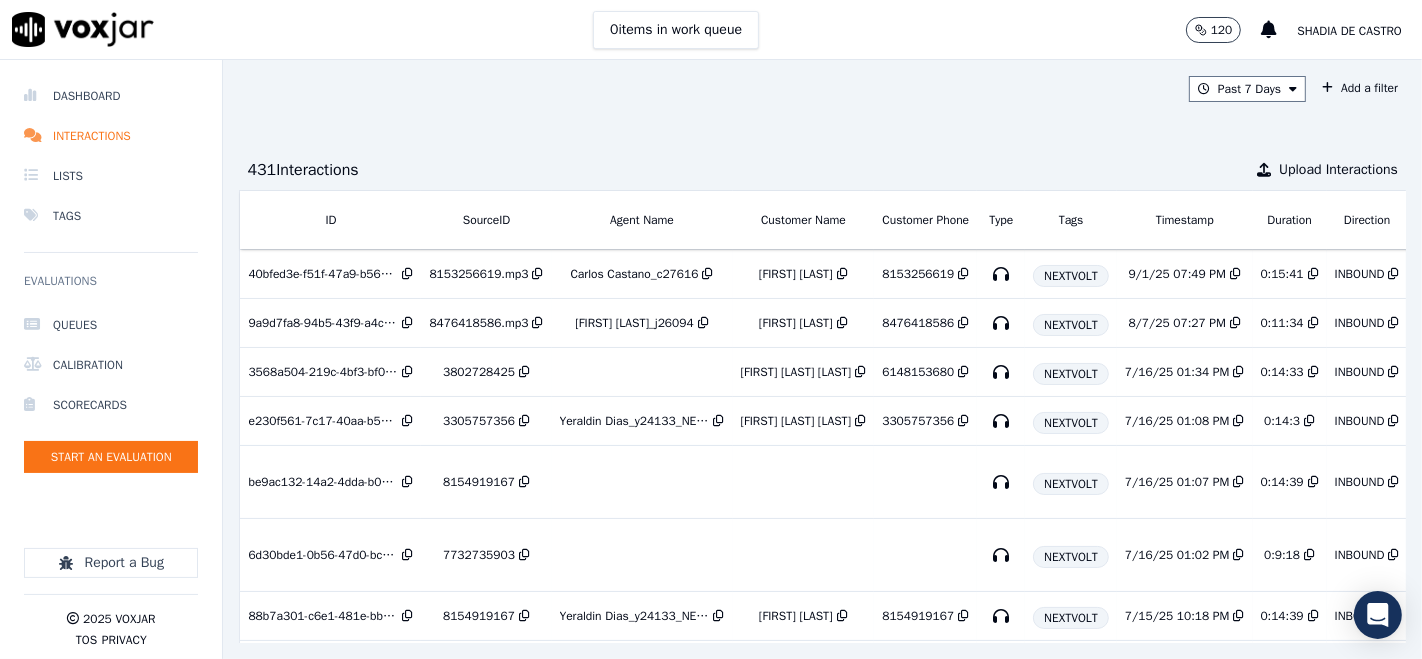 click on "Shadia De Castro" 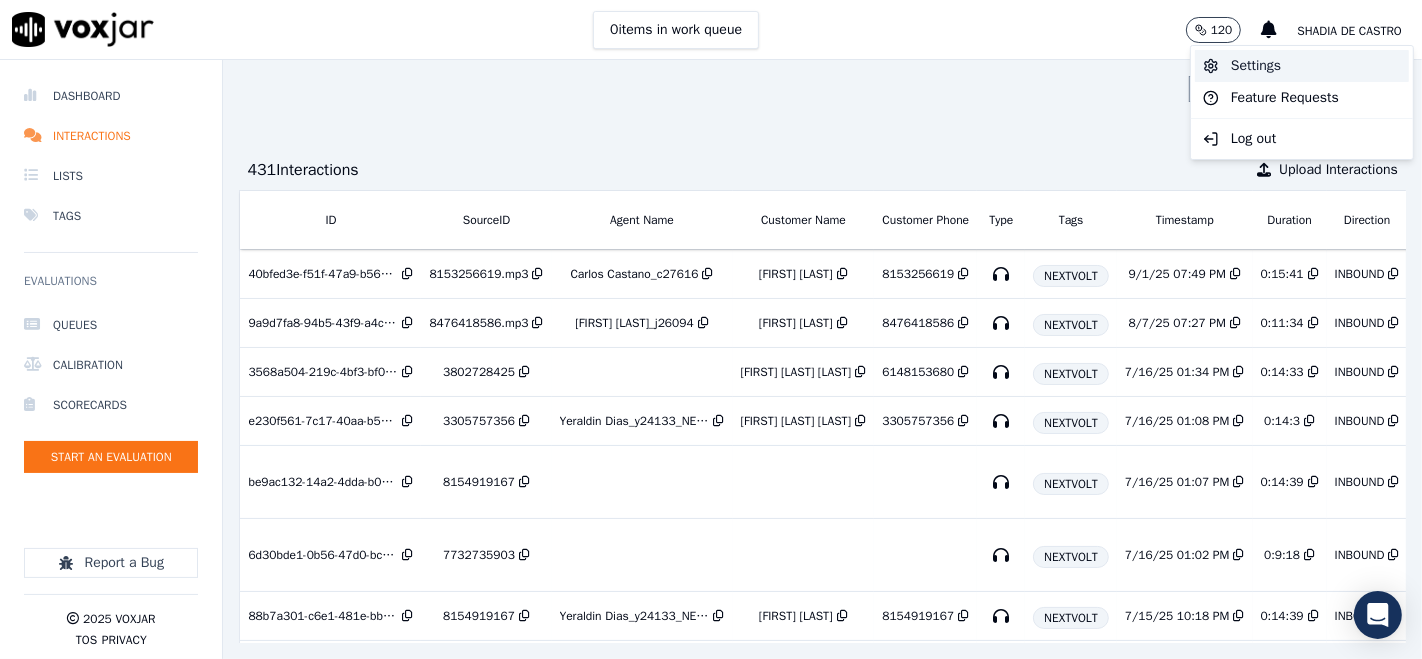 click on "Settings" at bounding box center [1302, 66] 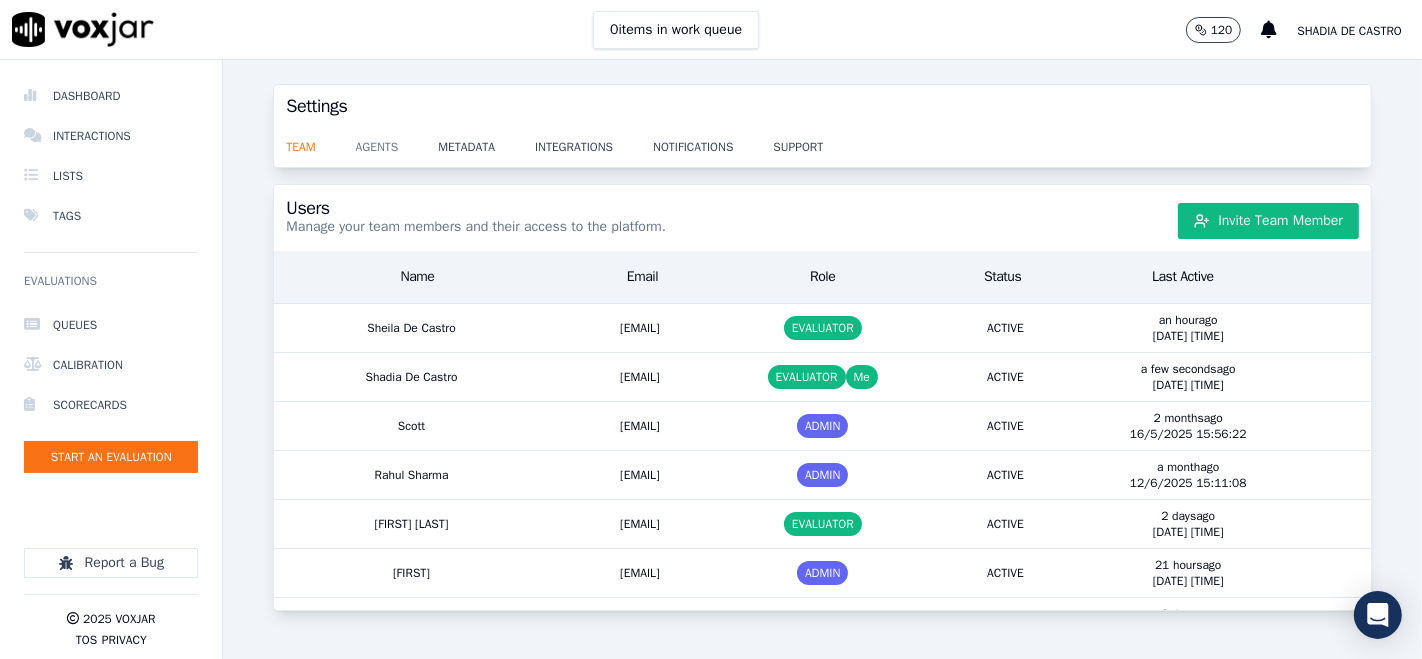 click on "agents" at bounding box center [397, 141] 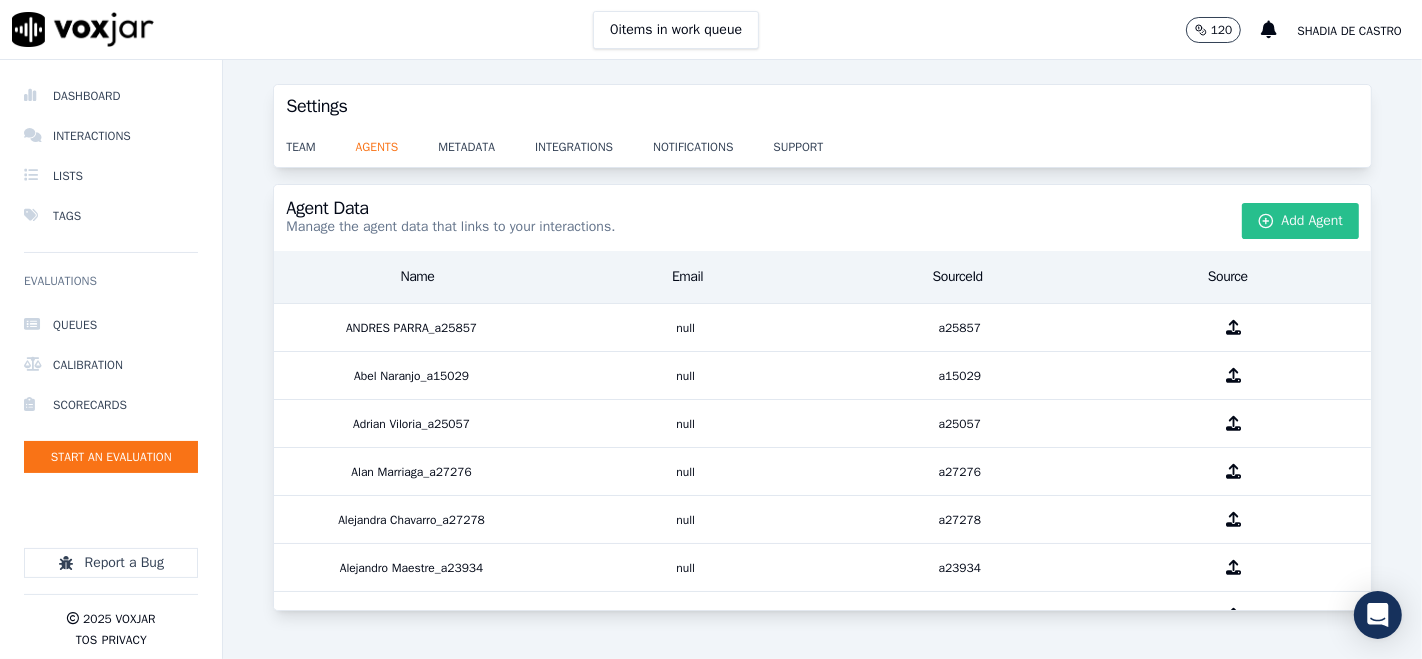 click on "Add Agent" at bounding box center (1301, 221) 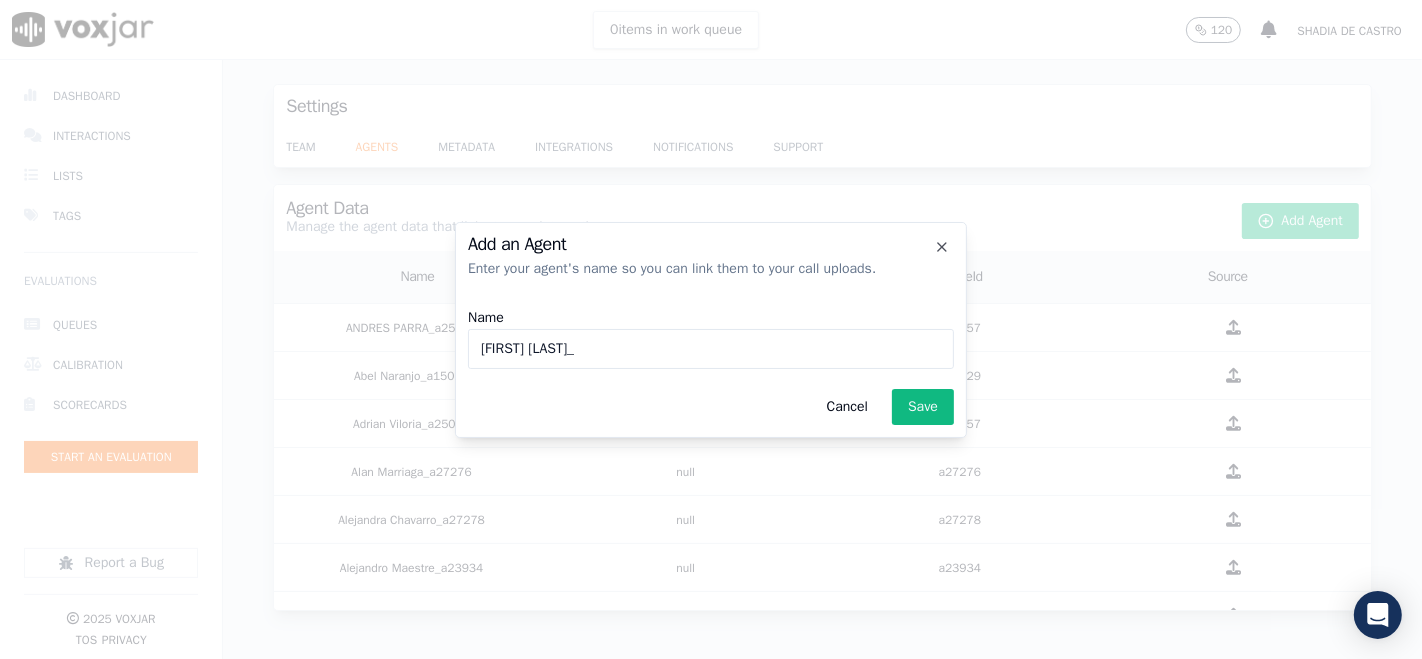 paste on "l27848" 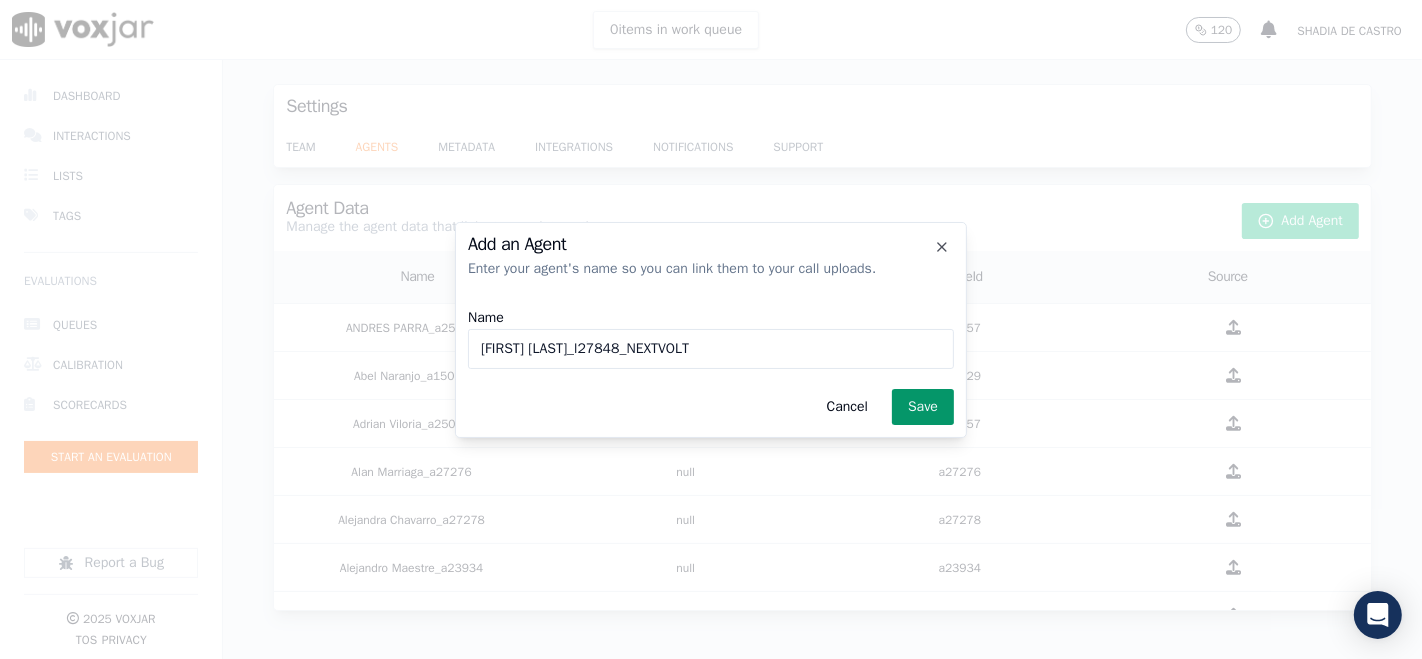 type on "[FIRST] [LAST]_l27848_NEXTVOLT" 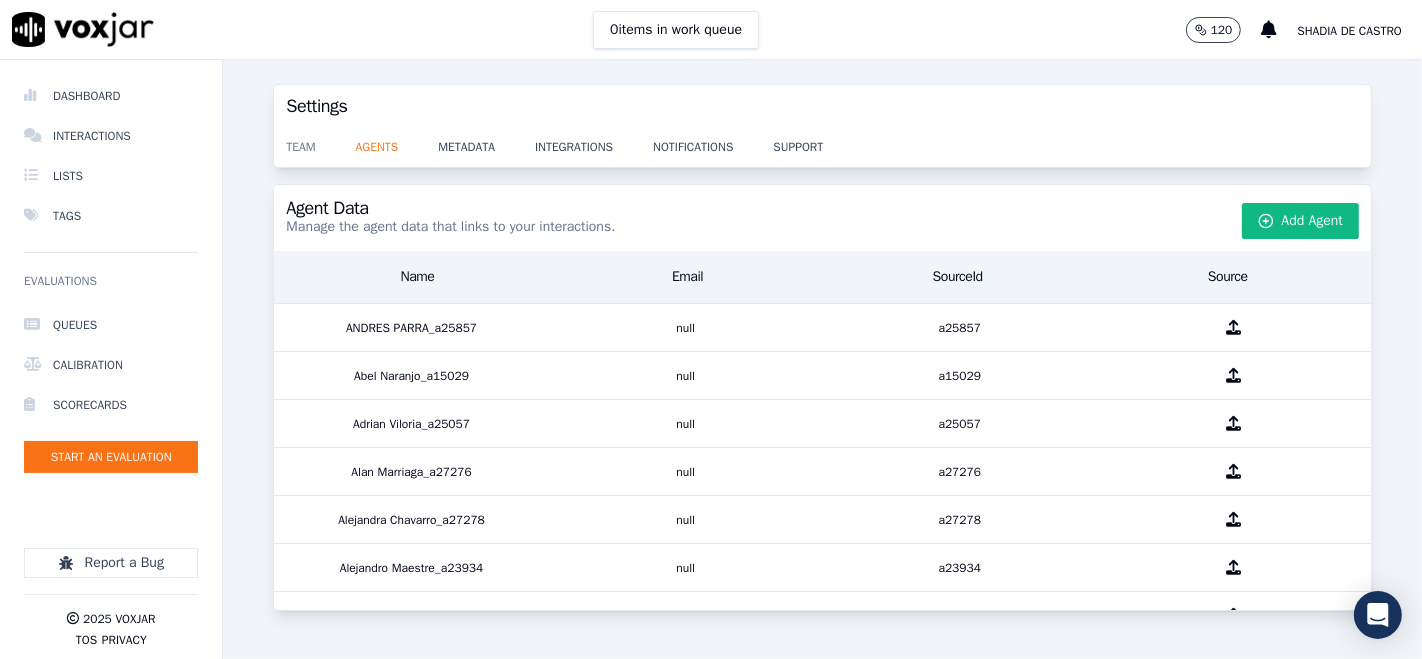 click on "team" at bounding box center [320, 141] 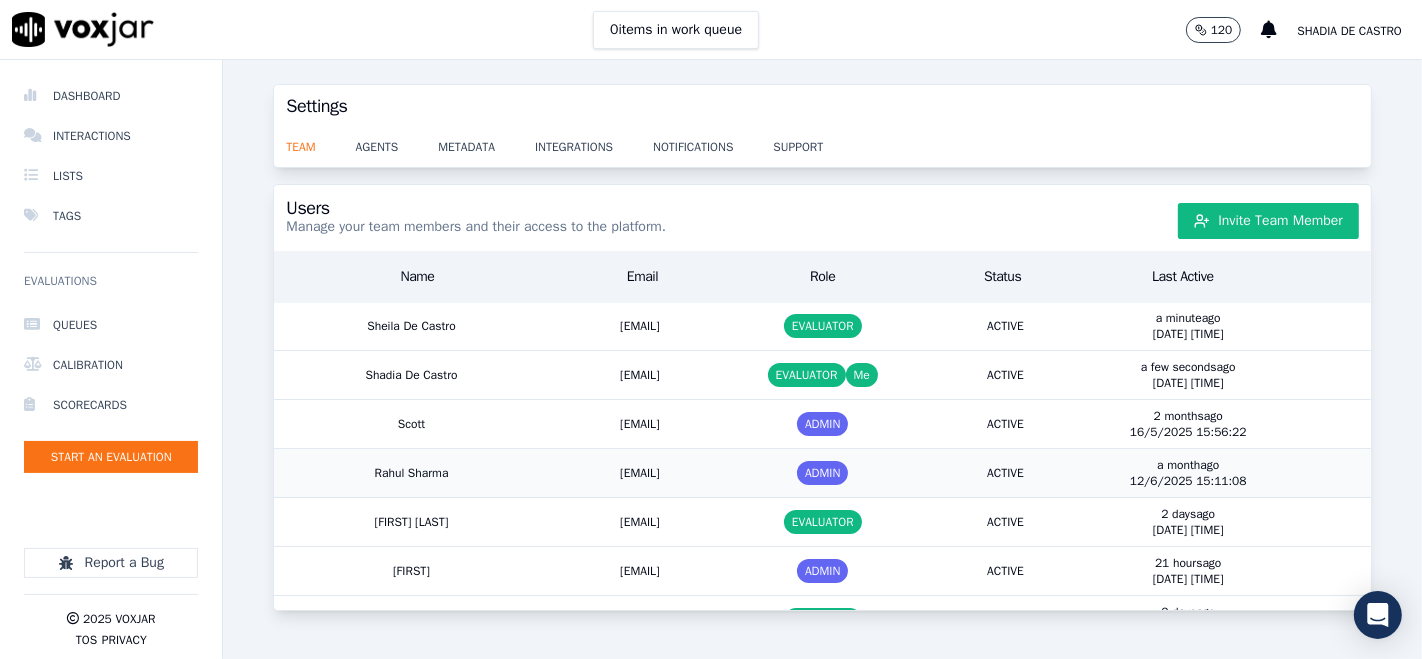 scroll, scrollTop: 0, scrollLeft: 0, axis: both 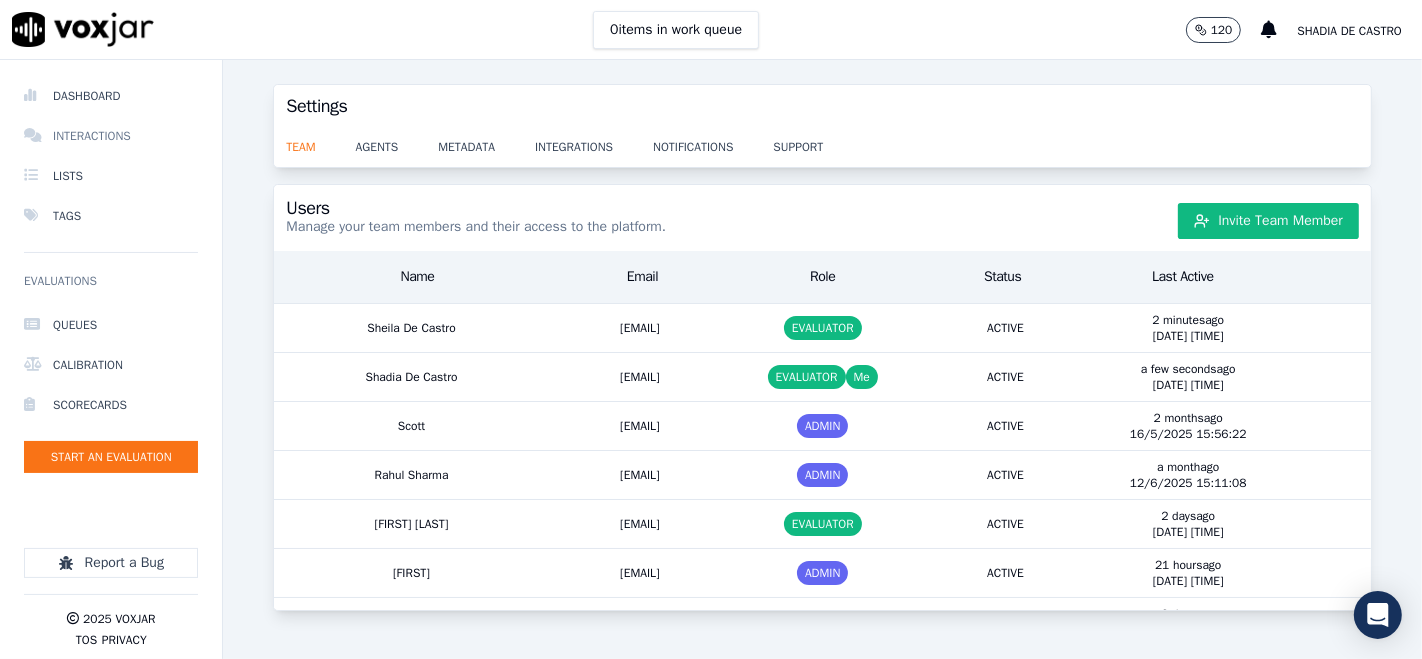 click on "Interactions" at bounding box center (111, 136) 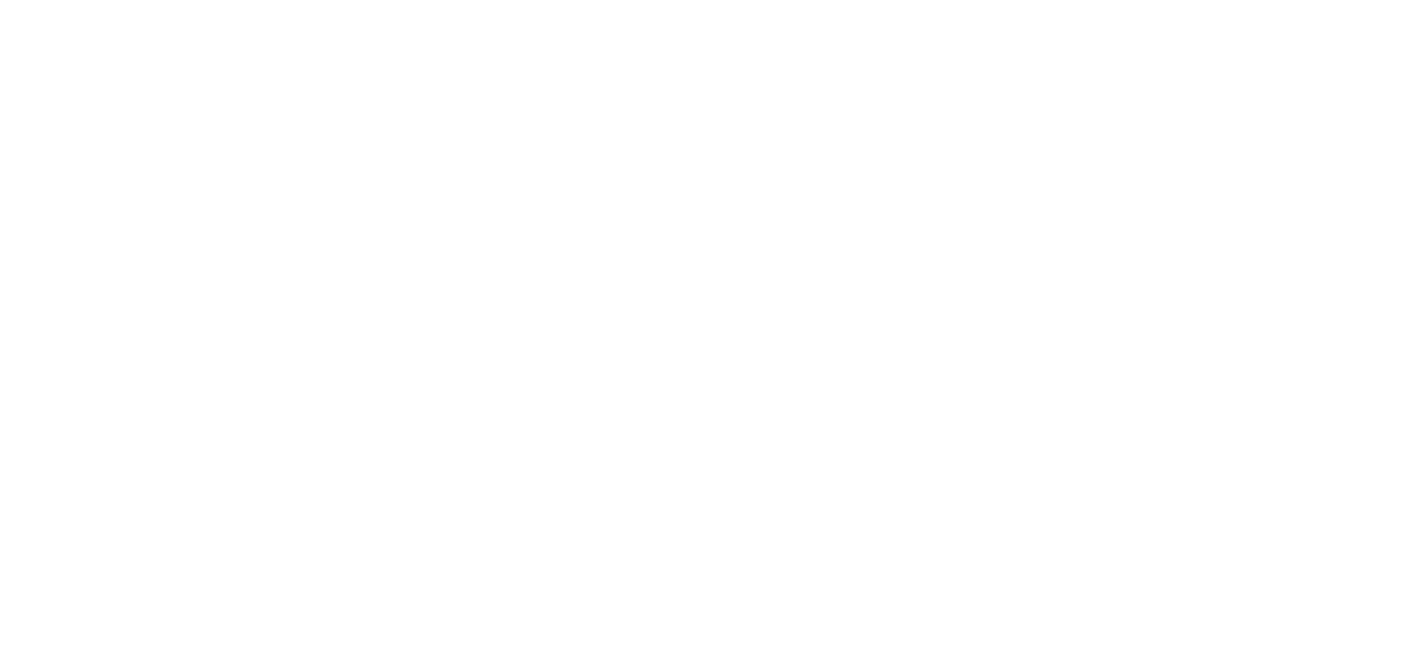 scroll, scrollTop: 0, scrollLeft: 0, axis: both 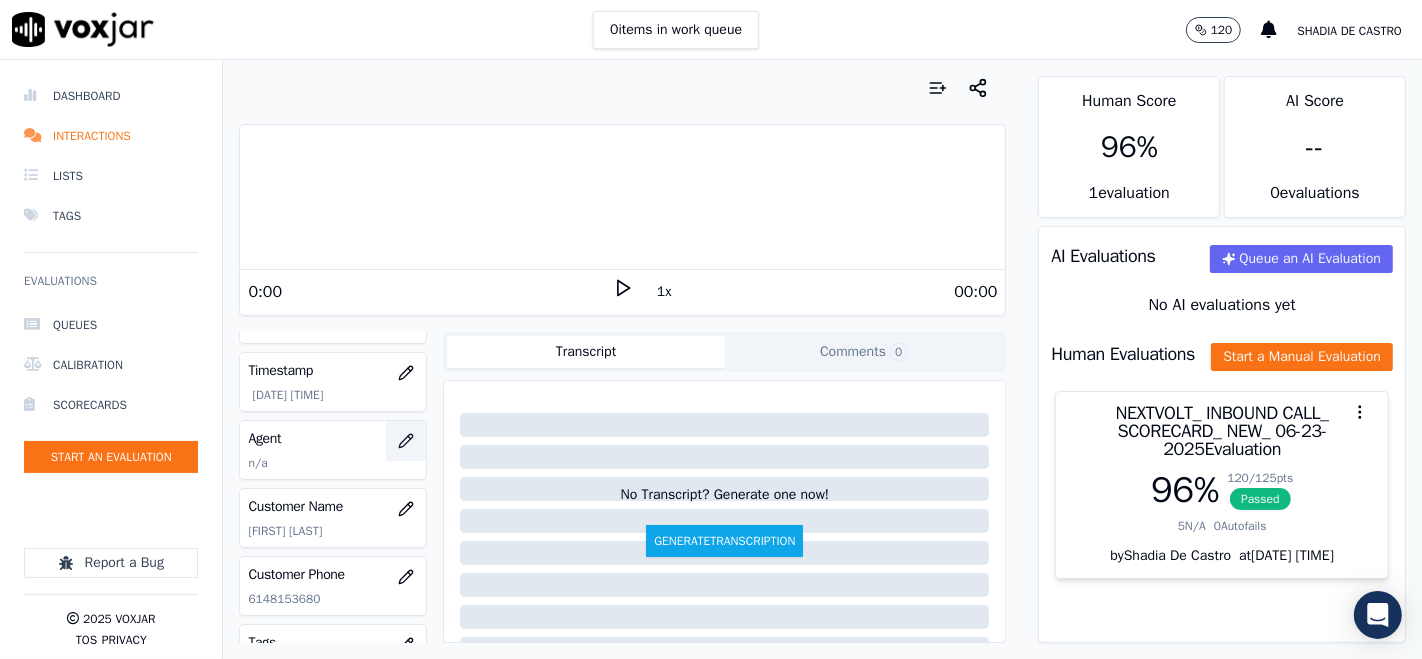 click 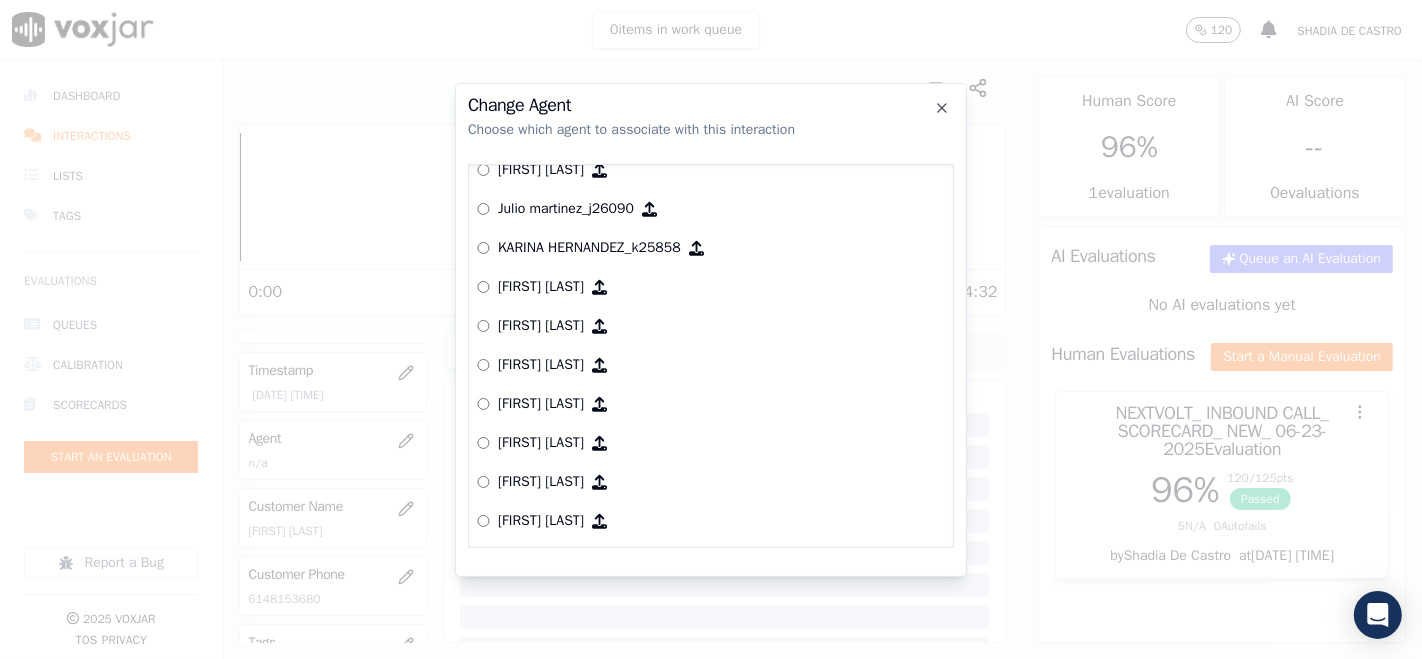 scroll, scrollTop: 2044, scrollLeft: 0, axis: vertical 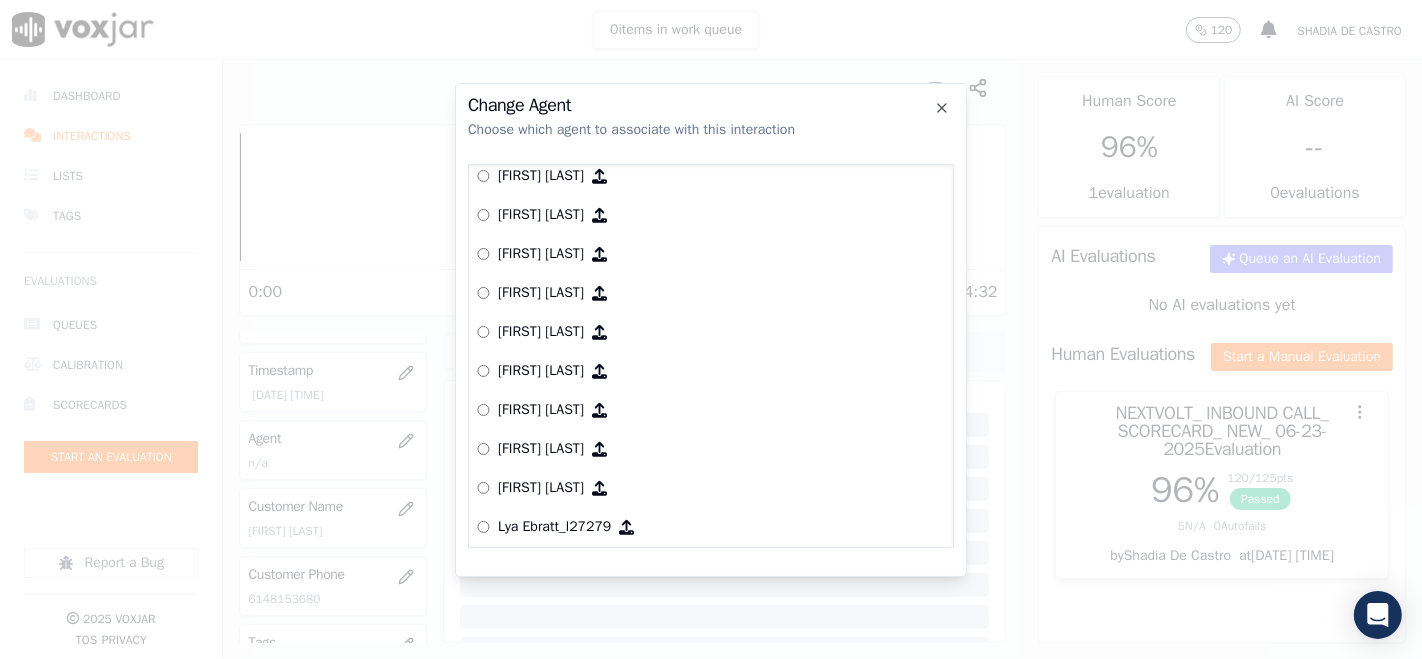 click on "[FIRST] [LAST]       [FIRST] [LAST]       [FIRST] [LAST]       [FIRST] [LAST]       [FIRST] [LAST]       [FIRST] [LAST]       [FIRST] [LAST]       [FIRST] [LAST]       [FIRST] [LAST]       [FIRST] [LAST]       [FIRST] [LAST]       [FIRST] [LAST]       [FIRST] [LAST]       [FIRST] [LAST]       [FIRST] [LAST]       [FIRST] [LAST]       [FIRST] [LAST]       [FIRST] [LAST]       [FIRST] [LAST]       [FIRST] [LAST]       [FIRST] [LAST]       [FIRST] [LAST]       [FIRST] [LAST]       [FIRST] [LAST]       [FIRST] [LAST]       [FIRST] [LAST]       [FIRST] [LAST]       [FIRST] [LAST]       [FIRST] [LAST]       [FIRST] [LAST]       [FIRST] [LAST]       [FIRST] [LAST]       [FIRST] [LAST]       [FIRST] [LAST]       [FIRST] [LAST]       [FIRST] [LAST]" at bounding box center [711, 356] 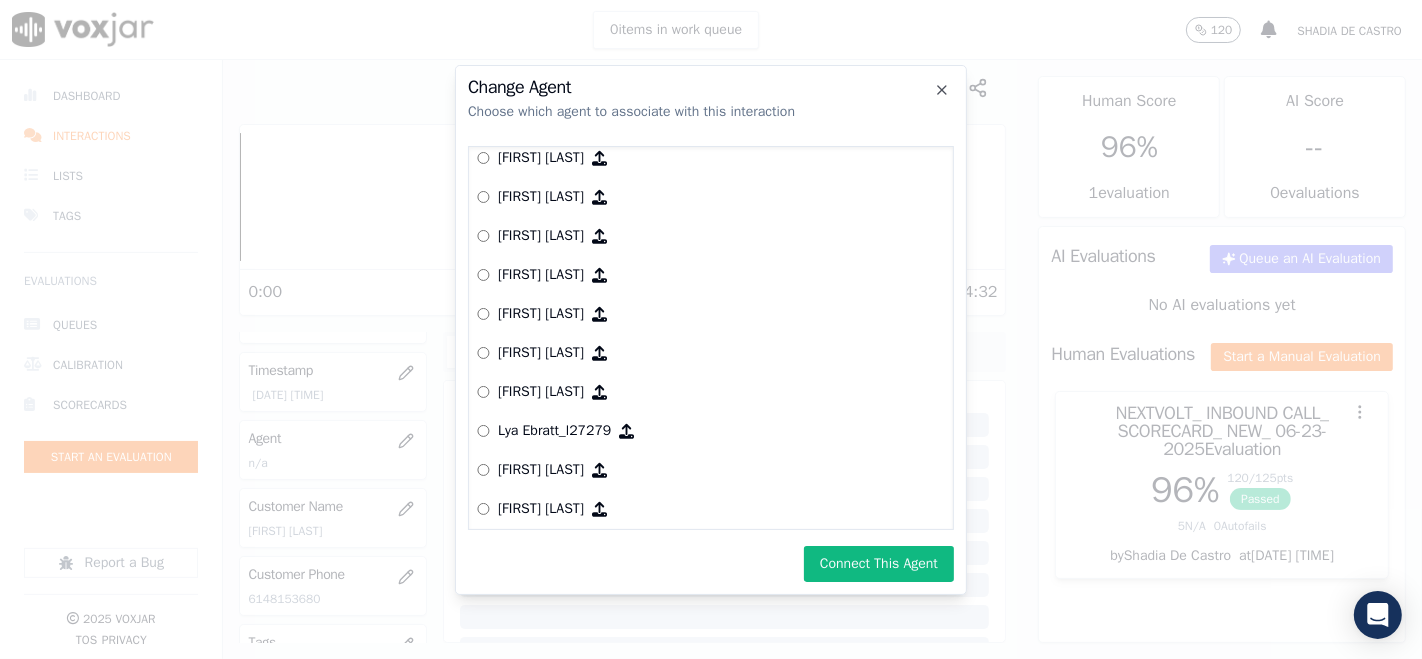 scroll, scrollTop: 2155, scrollLeft: 0, axis: vertical 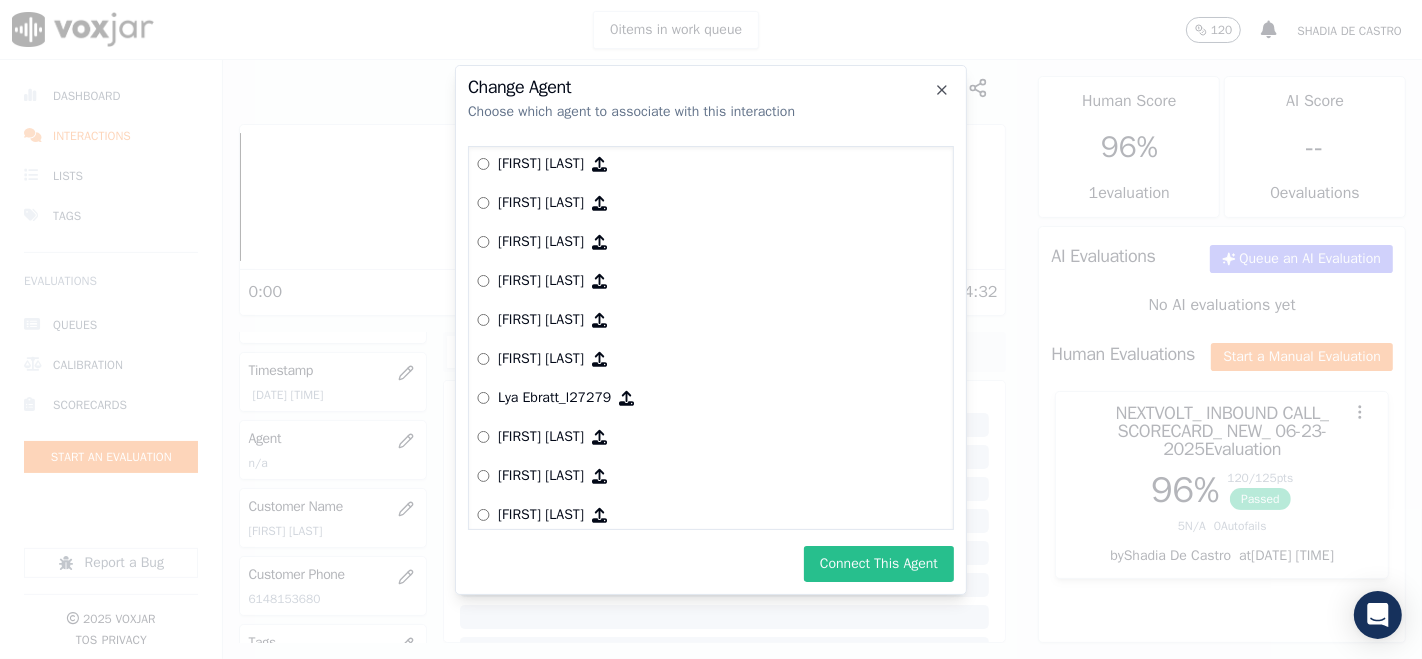 click on "Connect This Agent" at bounding box center [879, 564] 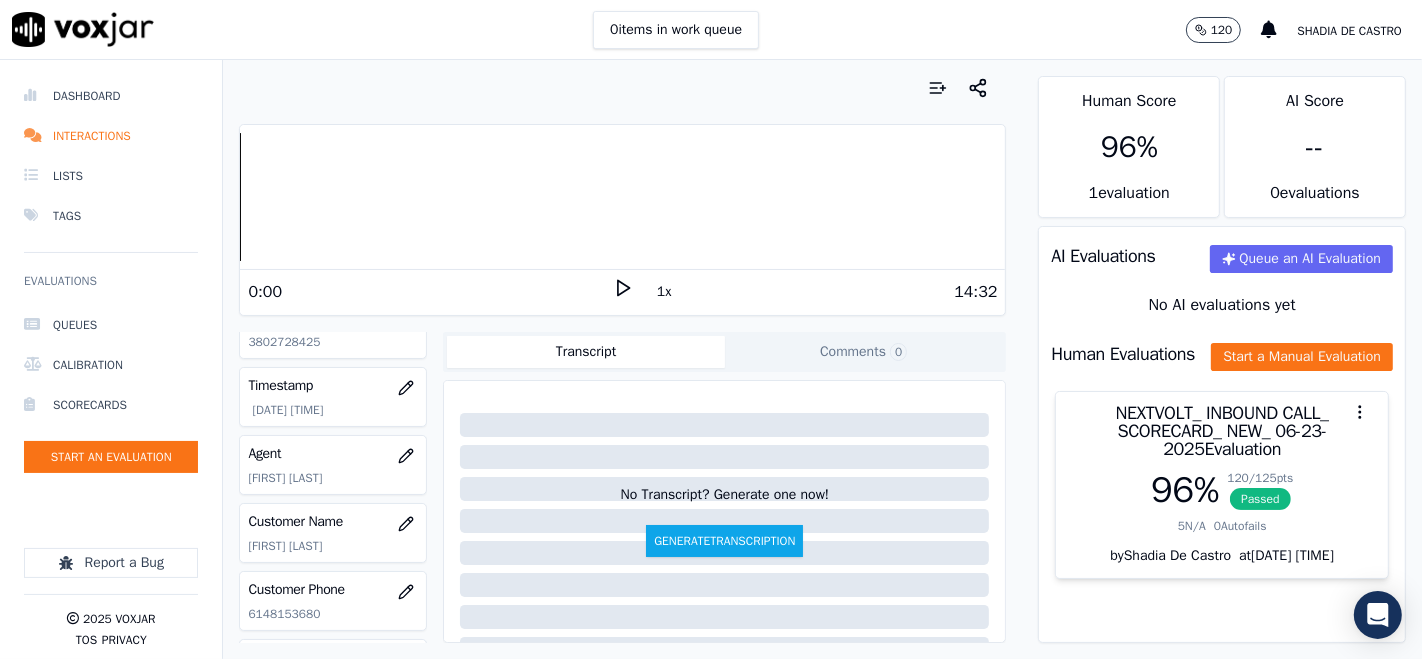 scroll, scrollTop: 0, scrollLeft: 0, axis: both 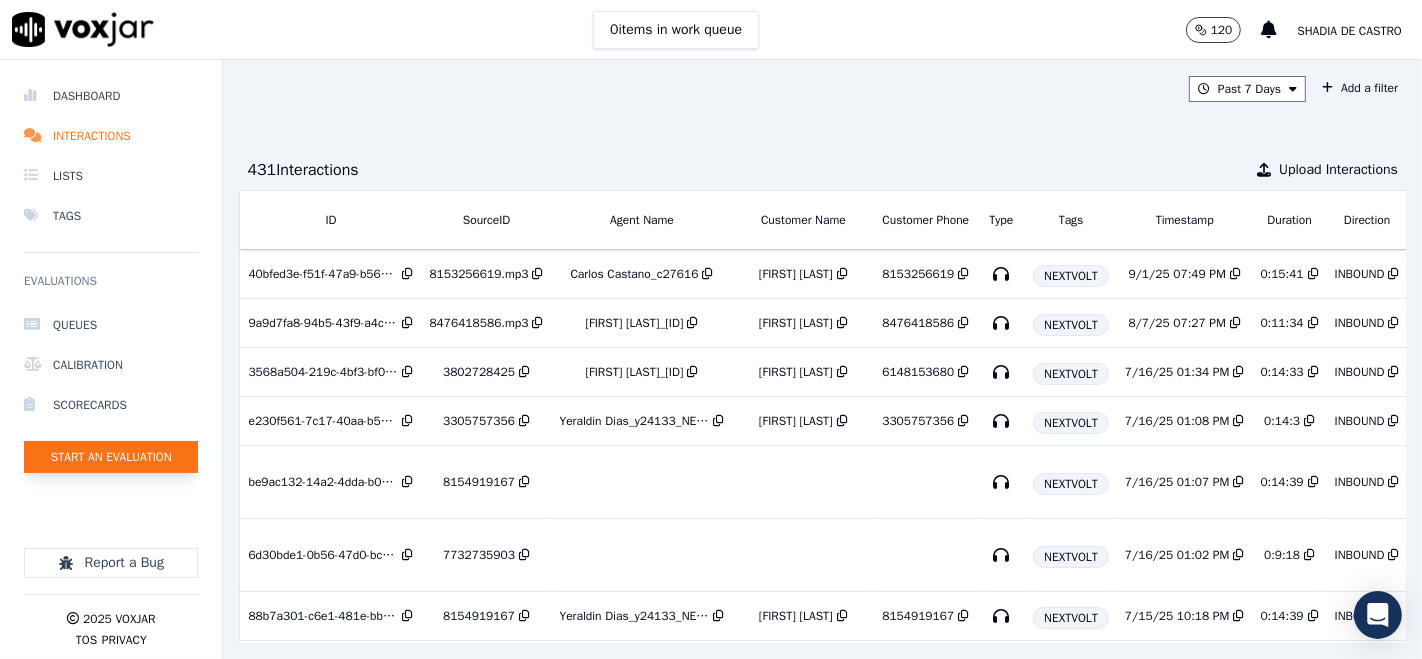 click on "Start an Evaluation" 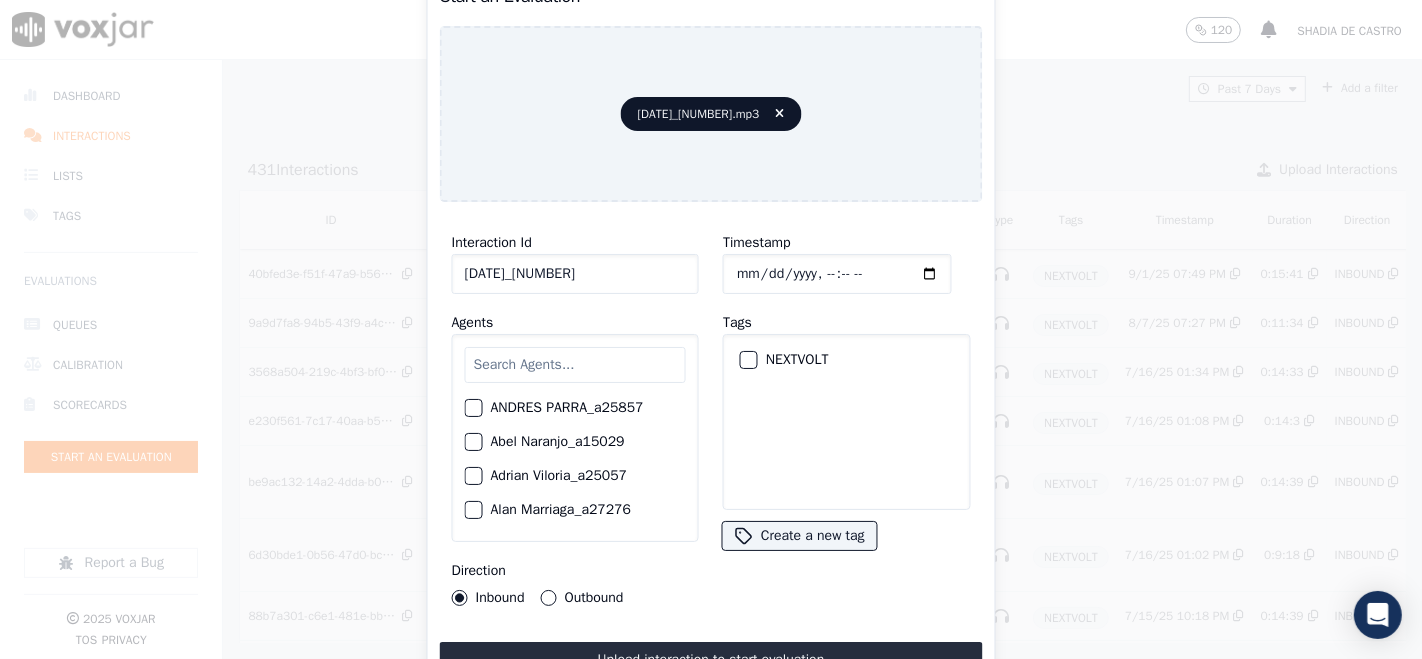 type on "07142025_7737578541" 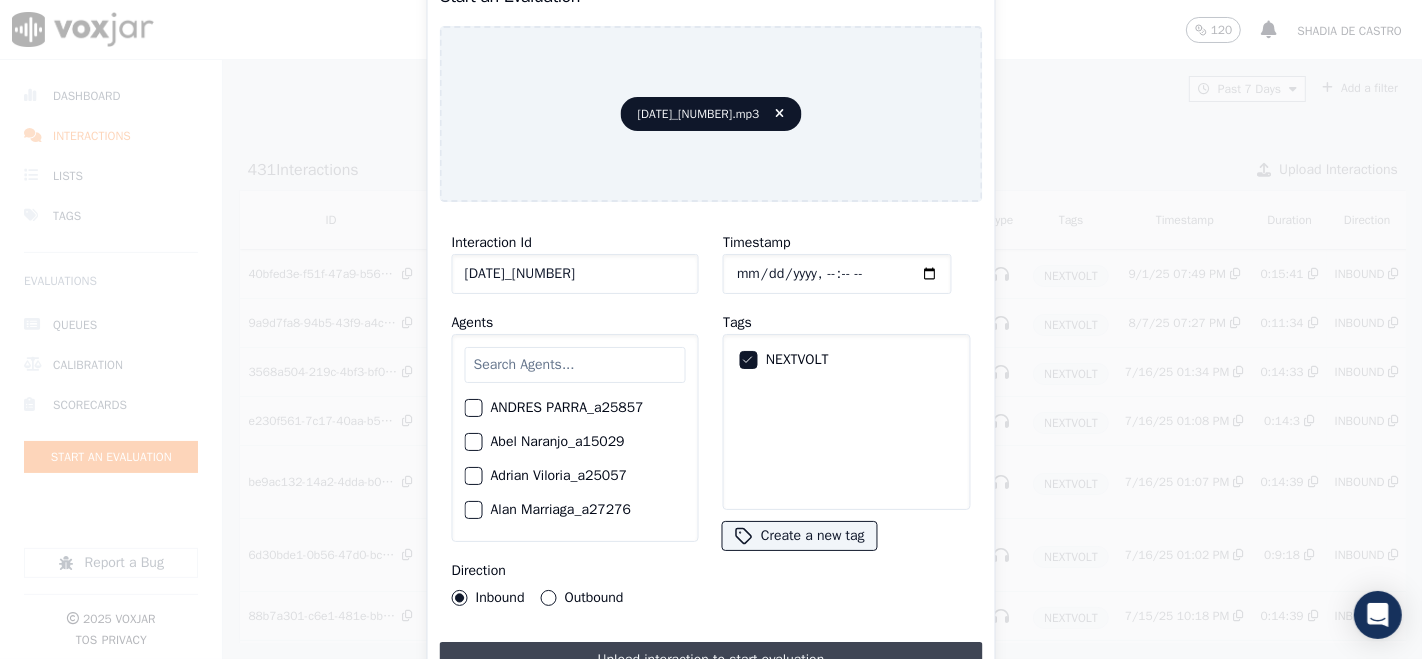 click on "Upload interaction to start evaluation" at bounding box center (711, 660) 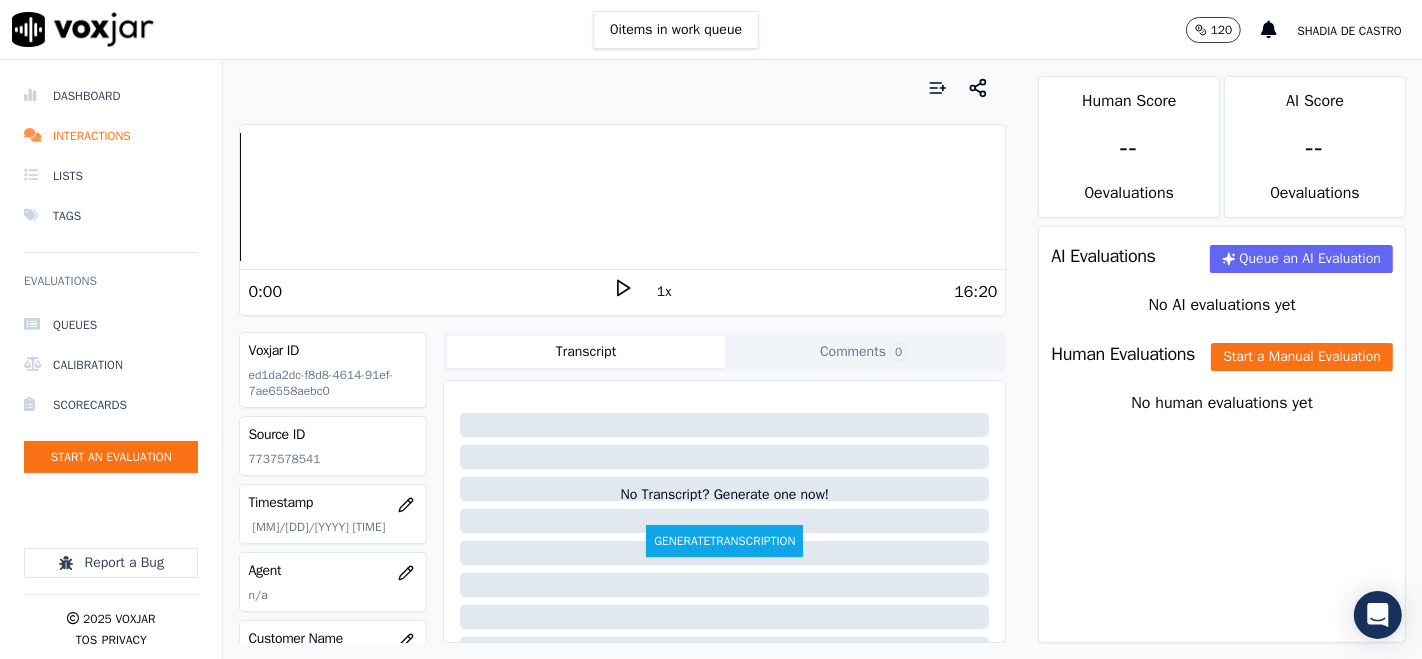 click 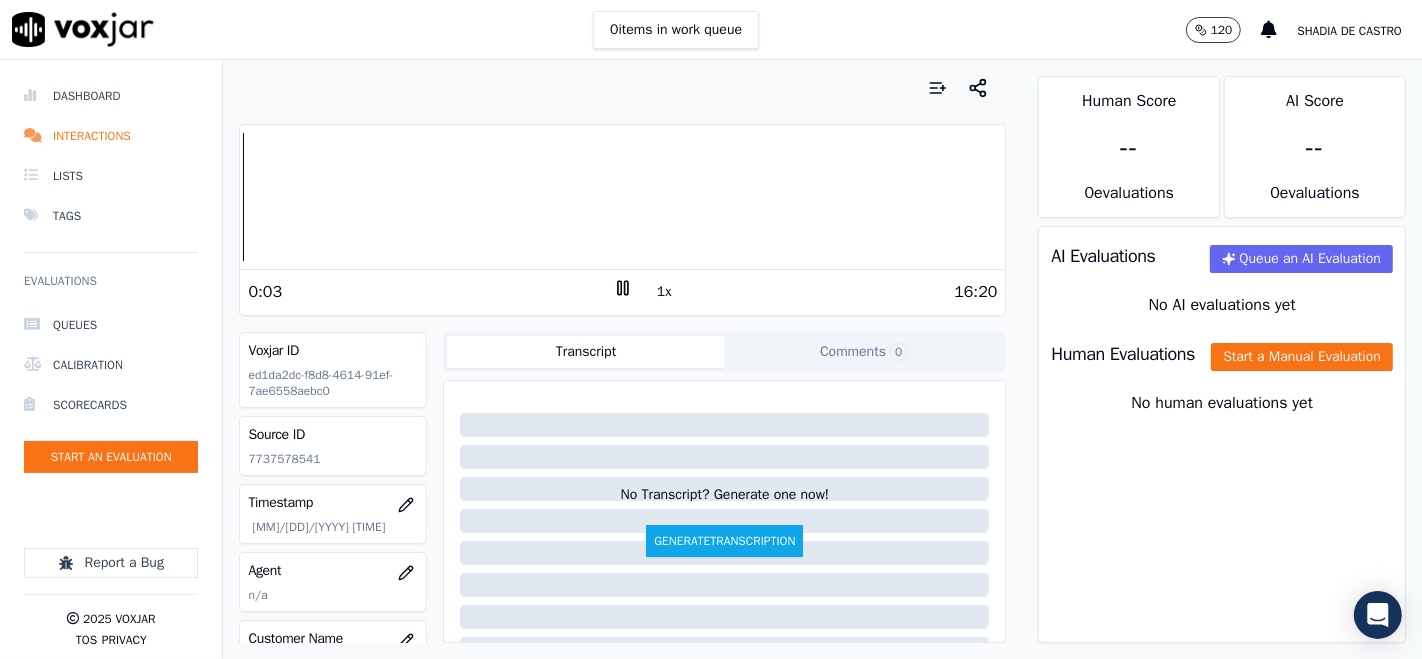 click on "7737578541" 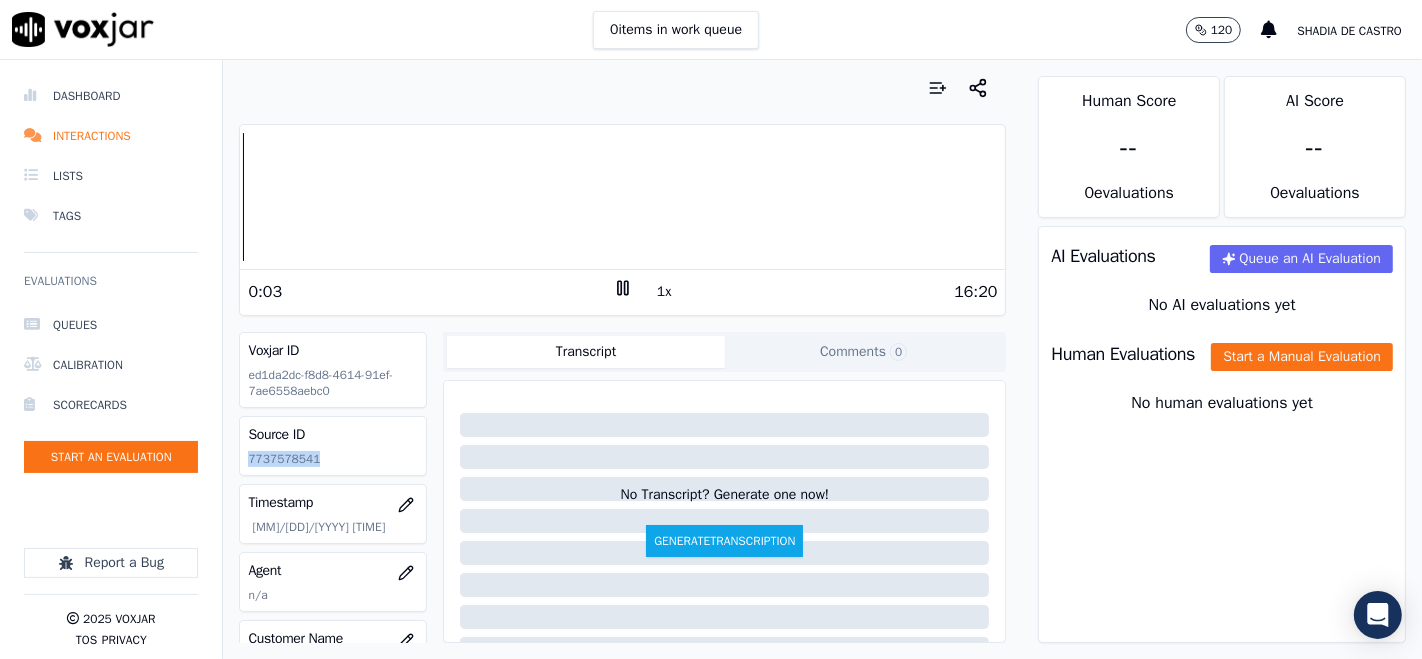 click on "7737578541" 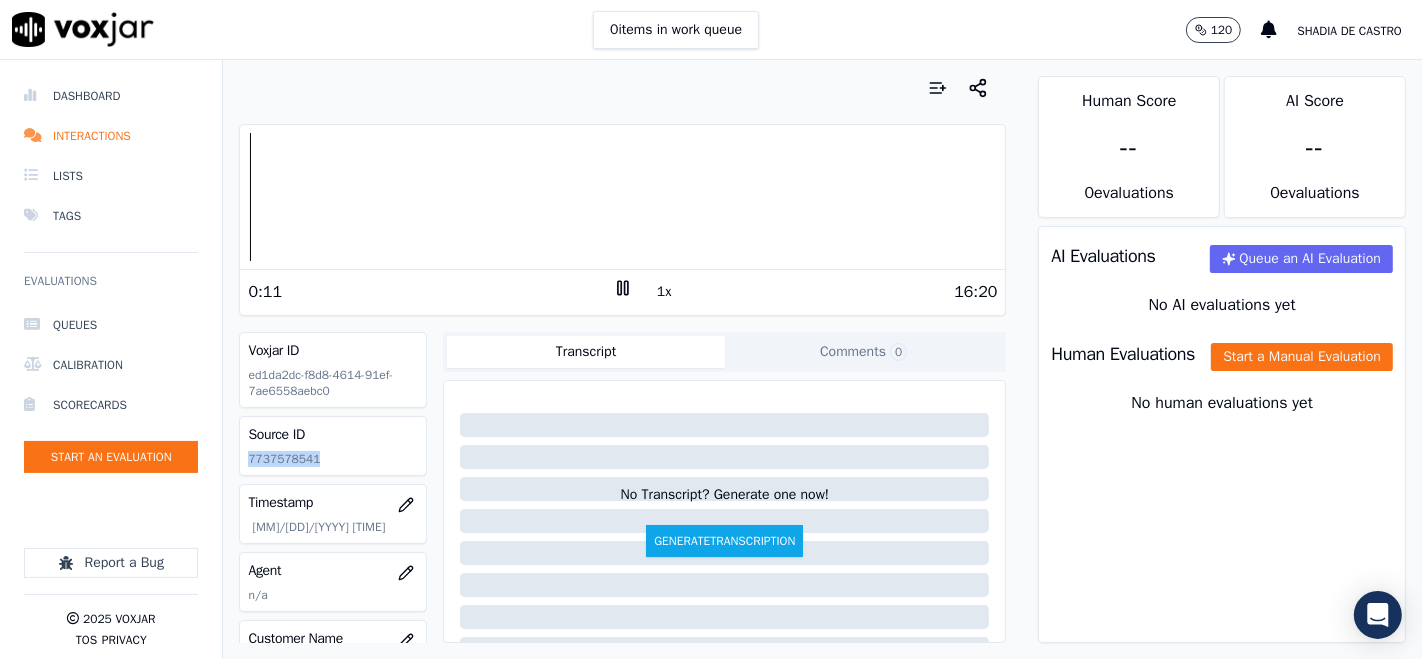 copy on "7737578541" 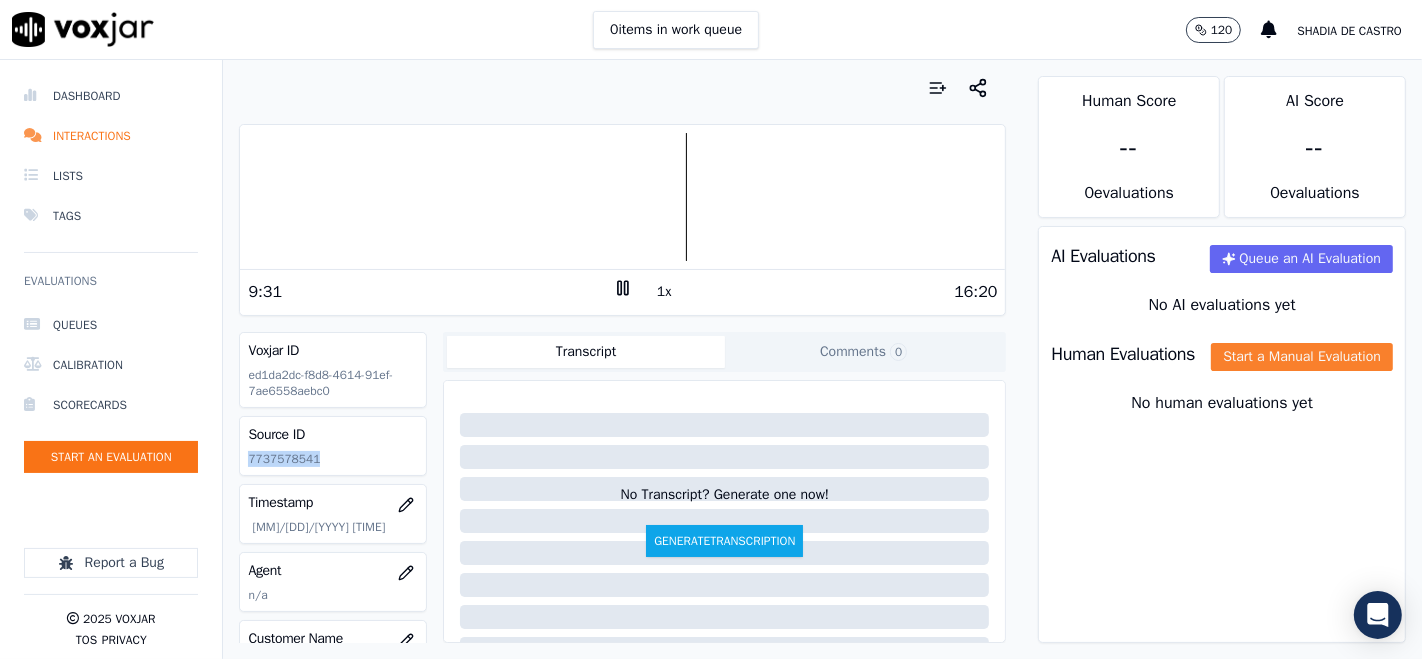 click on "Start a Manual Evaluation" 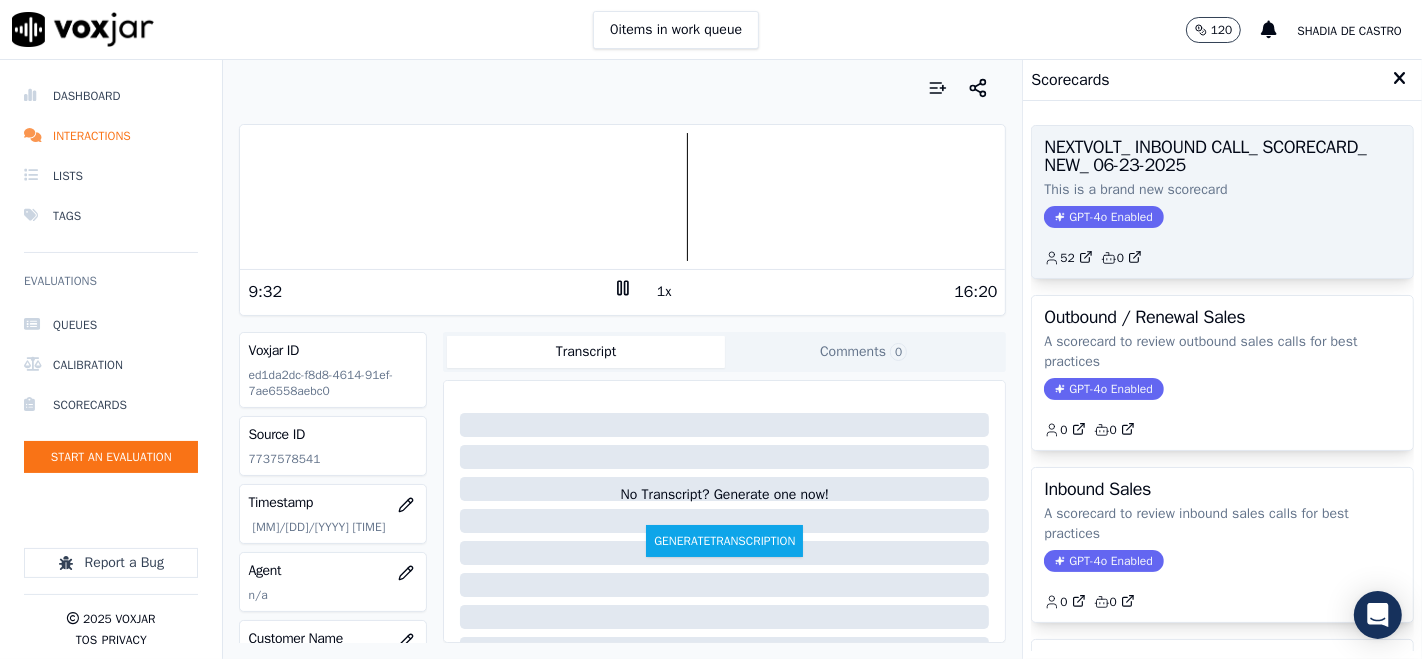 click on "NEXTVOLT_ INBOUND CALL_ SCORECARD_ NEW_ 06-23-2025" at bounding box center [1222, 156] 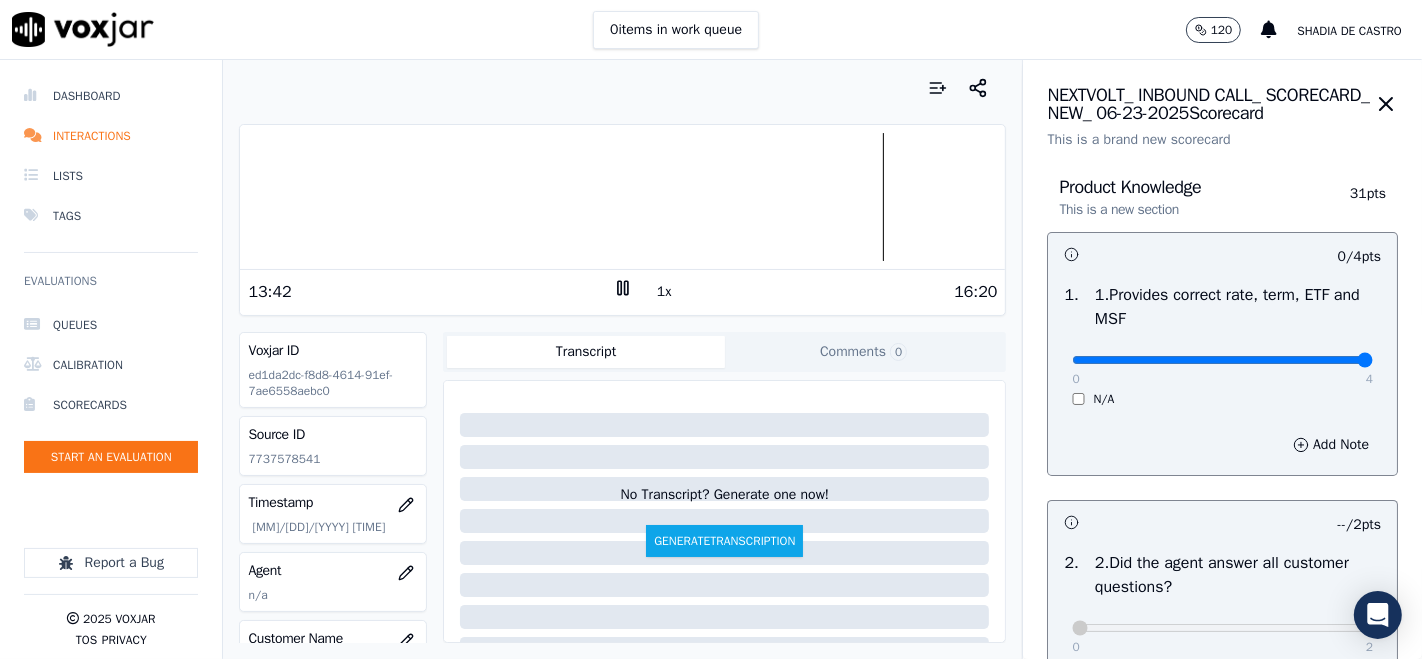 type on "4" 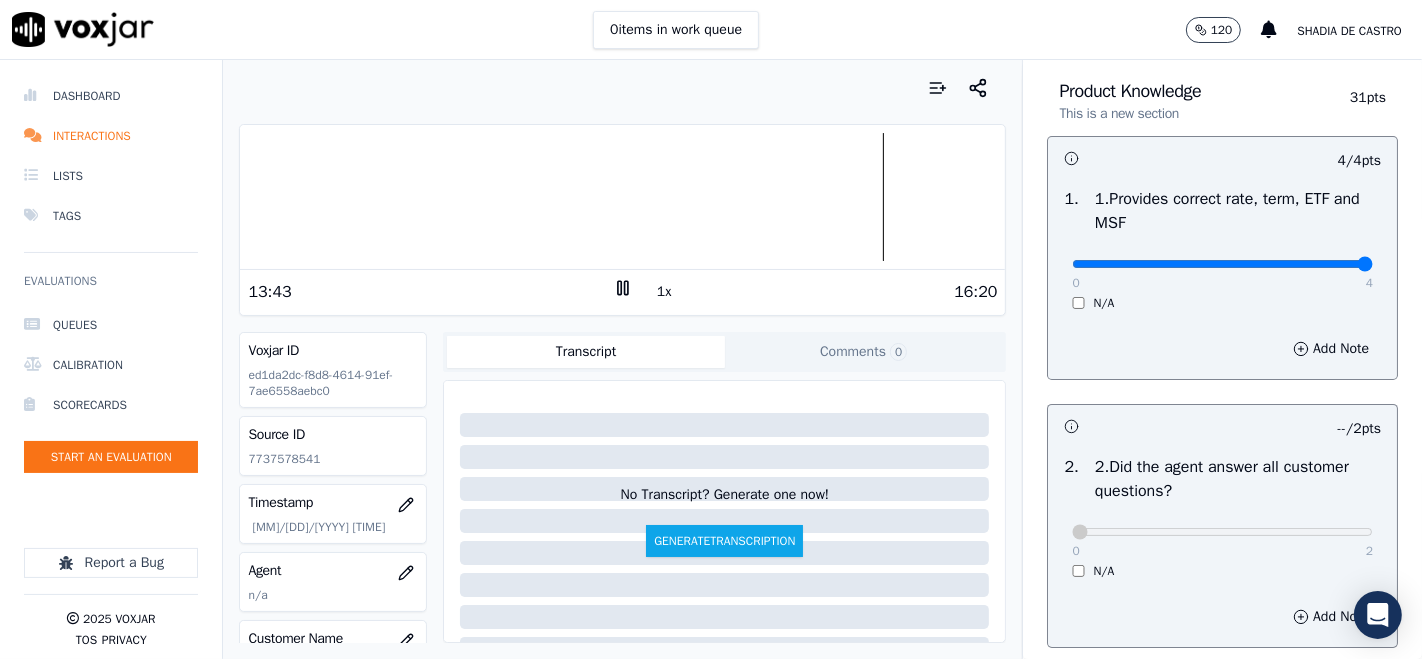 scroll, scrollTop: 333, scrollLeft: 0, axis: vertical 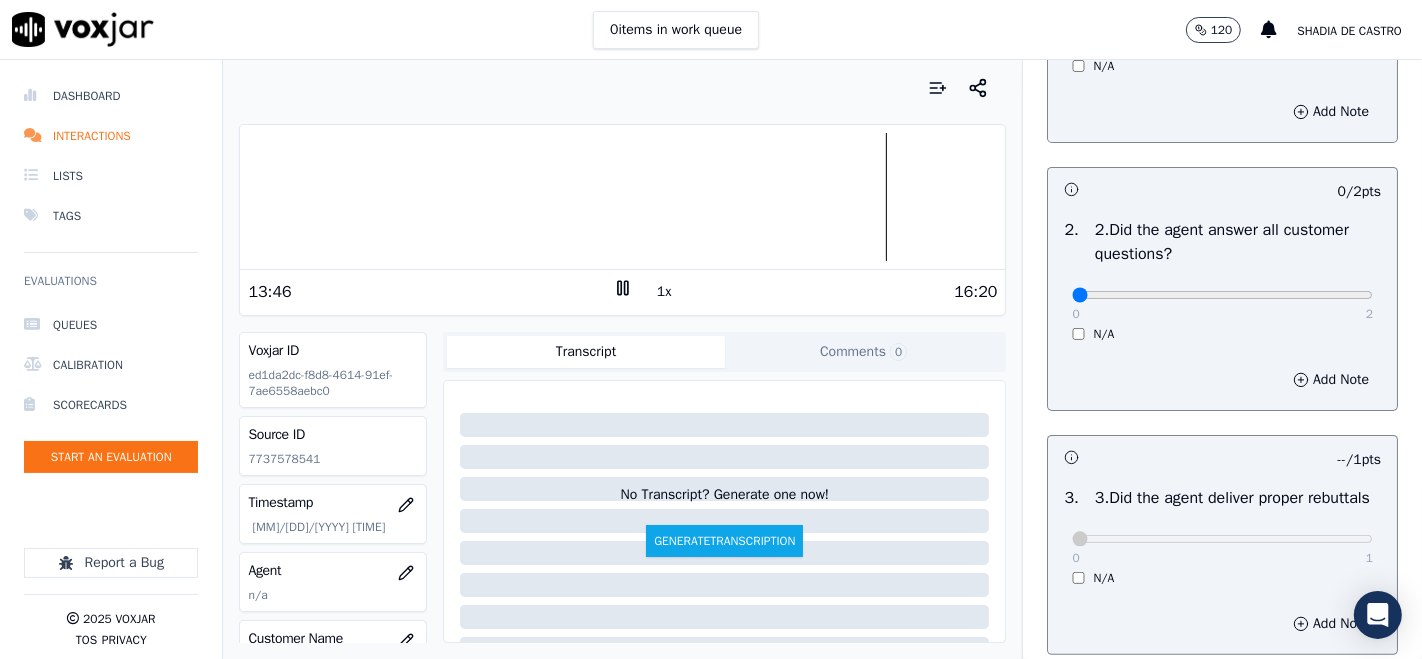 click on "2" at bounding box center [1369, 314] 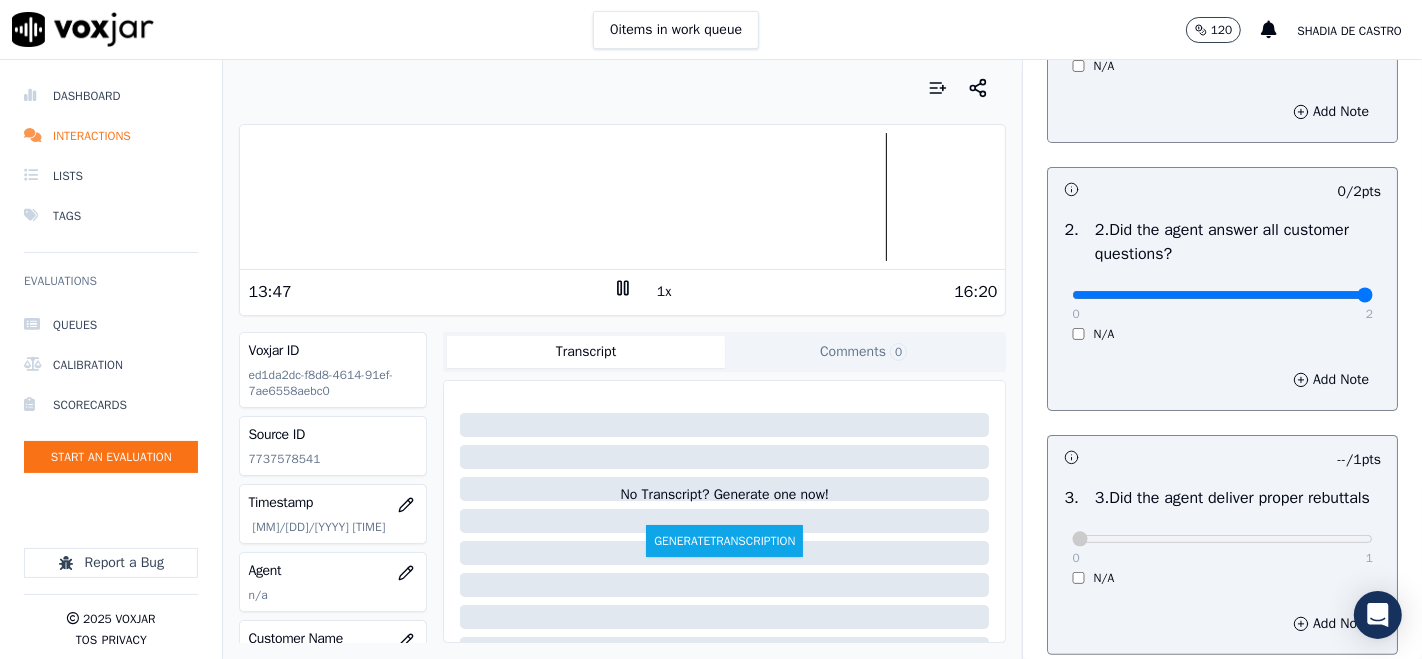 type on "2" 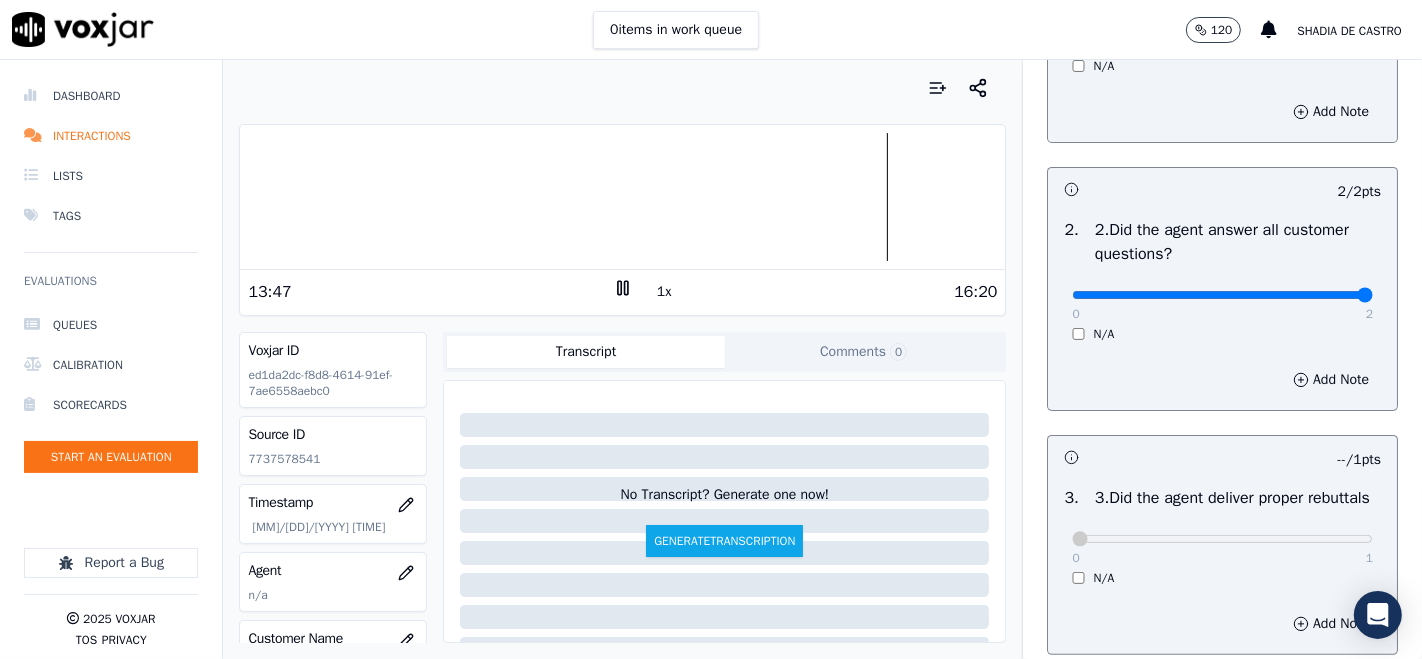 scroll, scrollTop: 555, scrollLeft: 0, axis: vertical 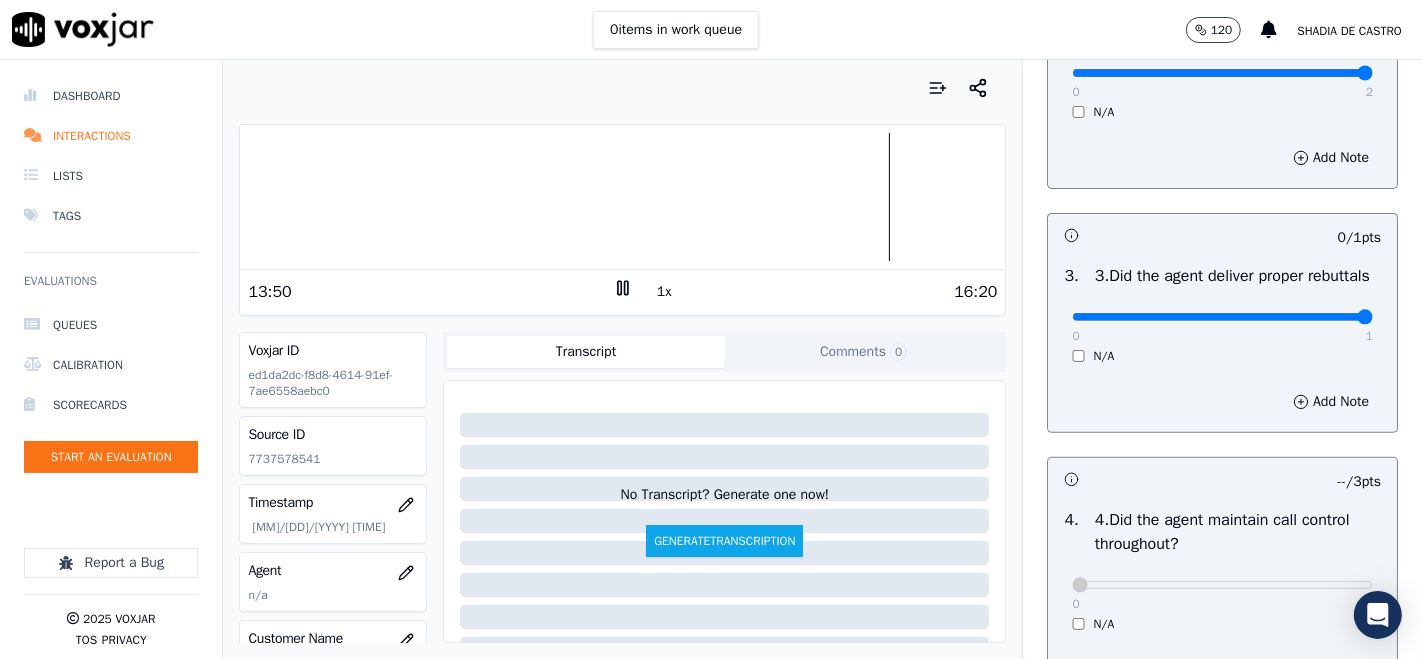 click at bounding box center (1222, -195) 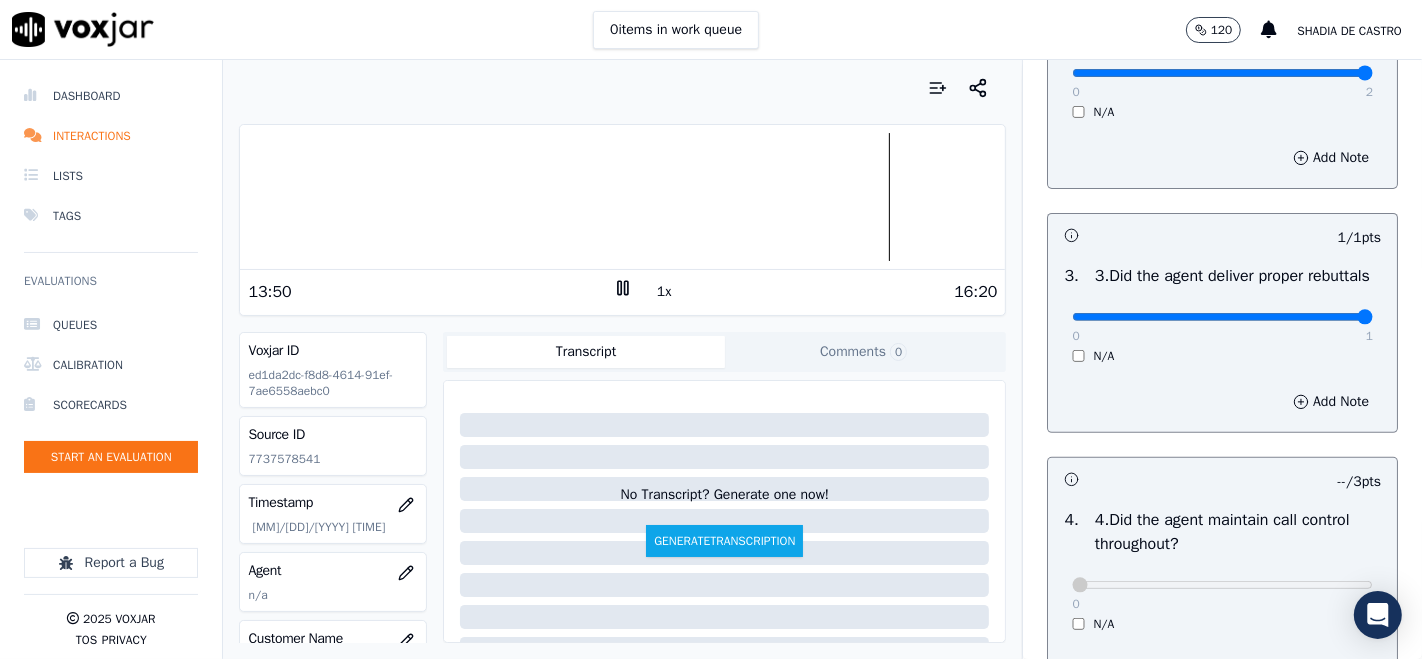 scroll, scrollTop: 666, scrollLeft: 0, axis: vertical 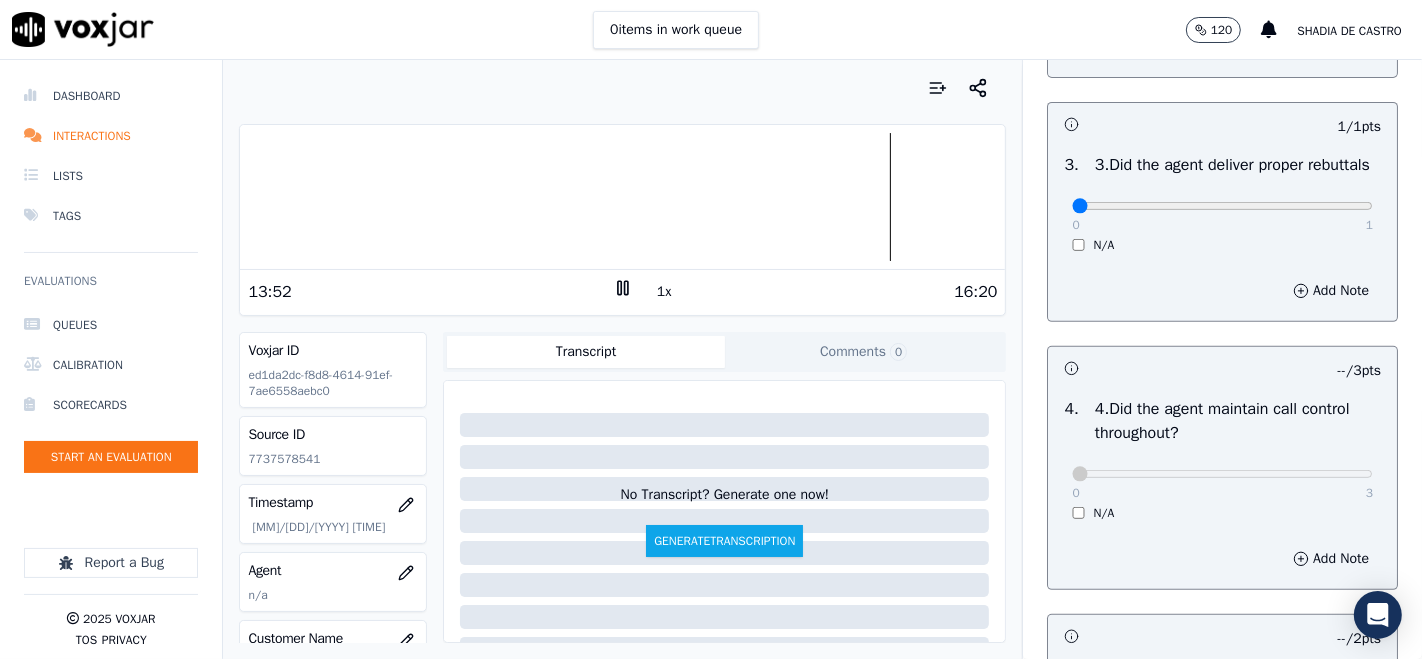 type on "0" 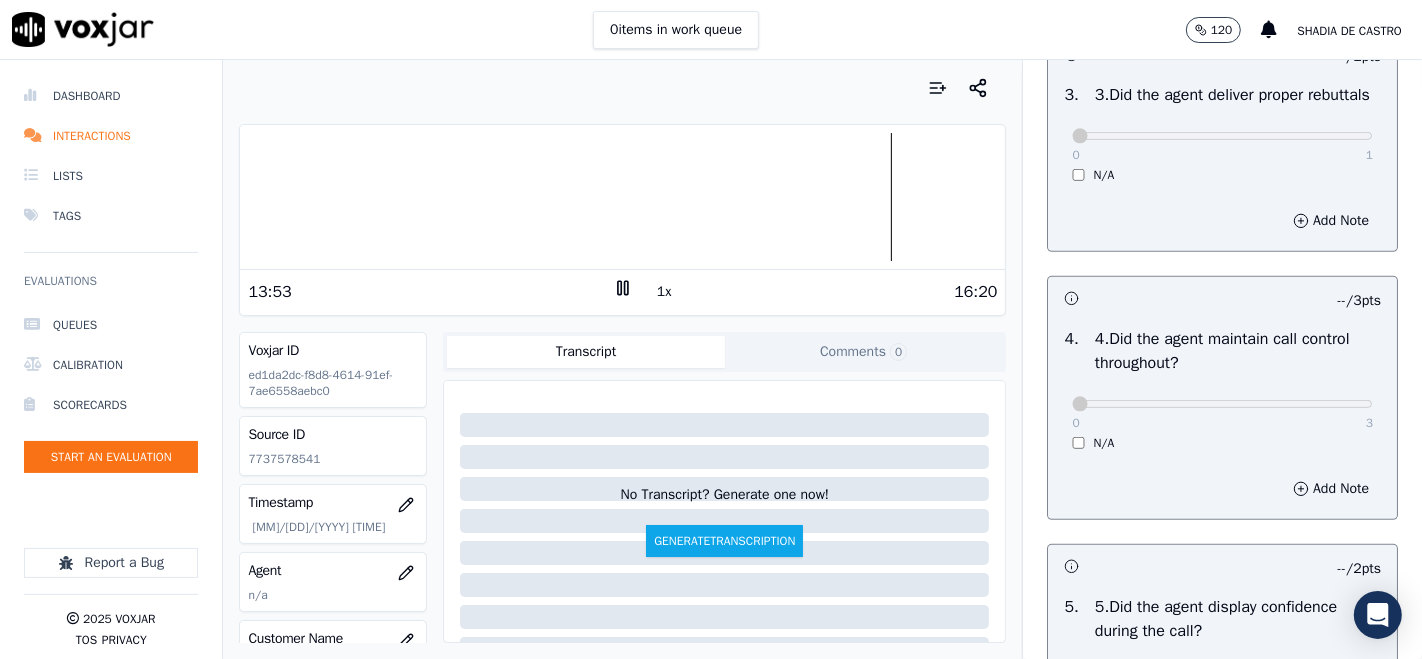 scroll, scrollTop: 888, scrollLeft: 0, axis: vertical 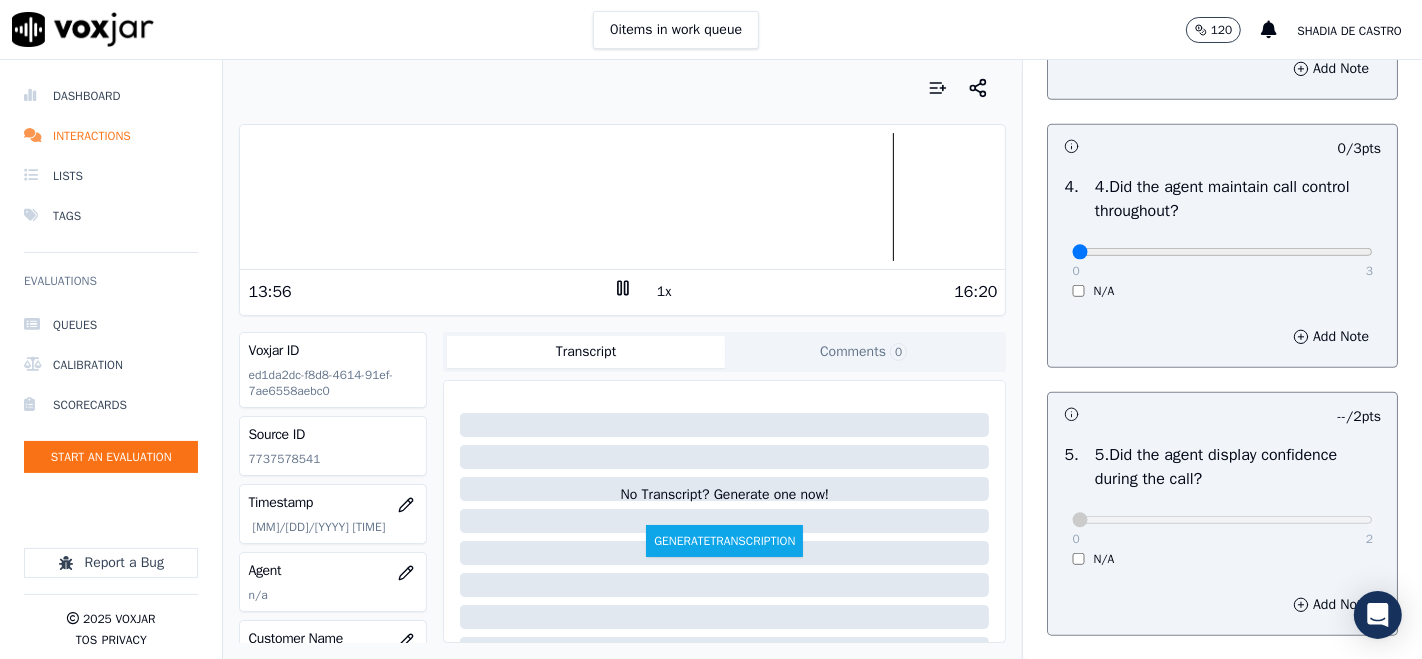 click on "0   3" at bounding box center (1222, 251) 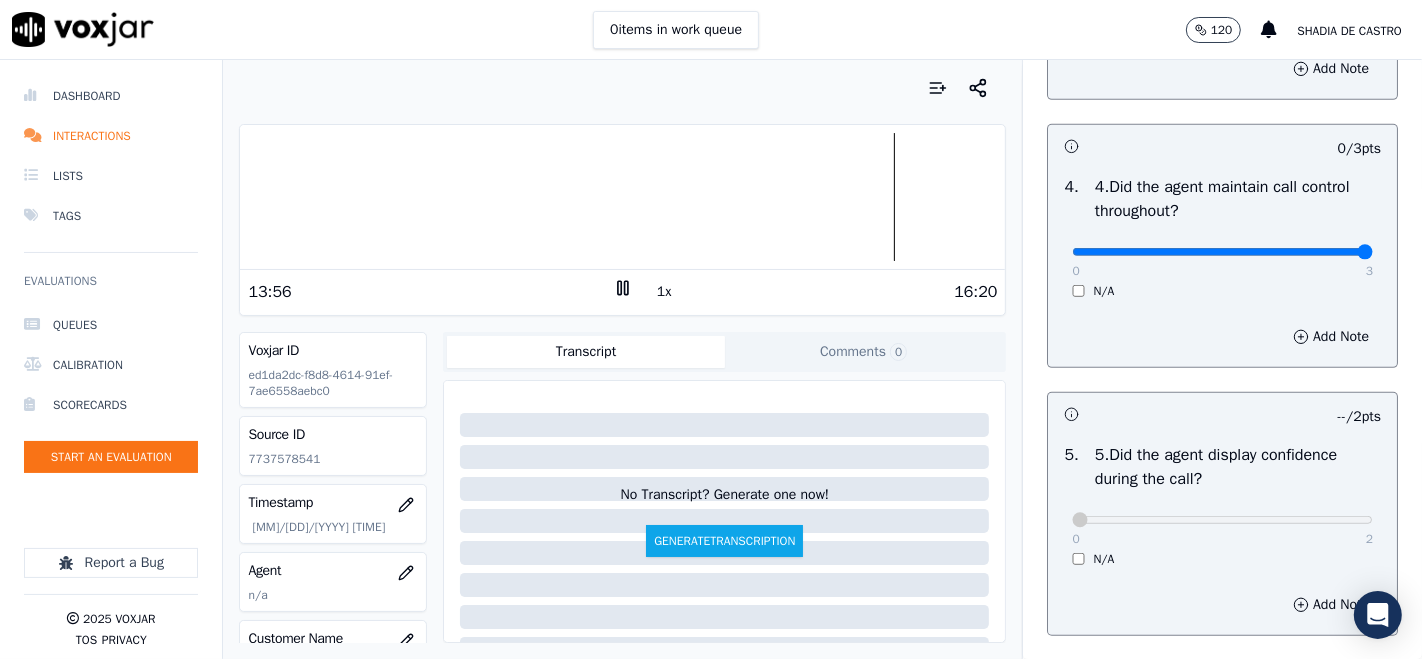 type on "3" 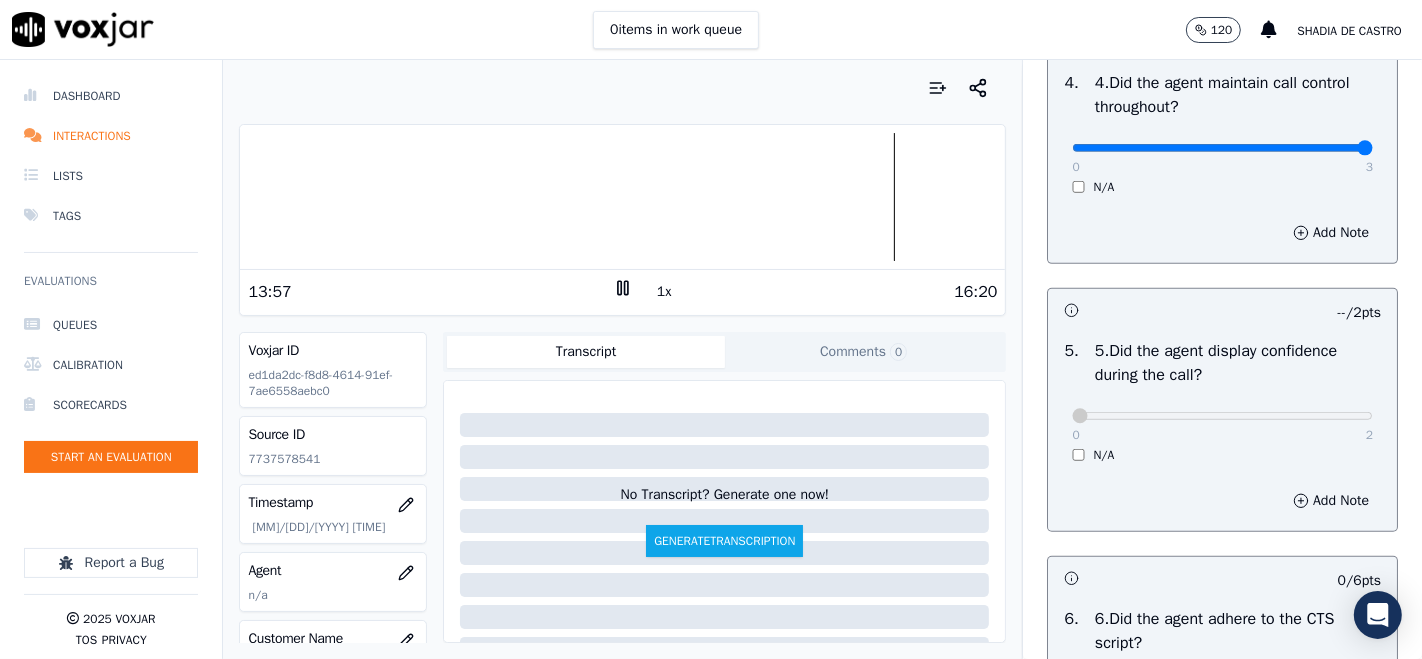 scroll, scrollTop: 1111, scrollLeft: 0, axis: vertical 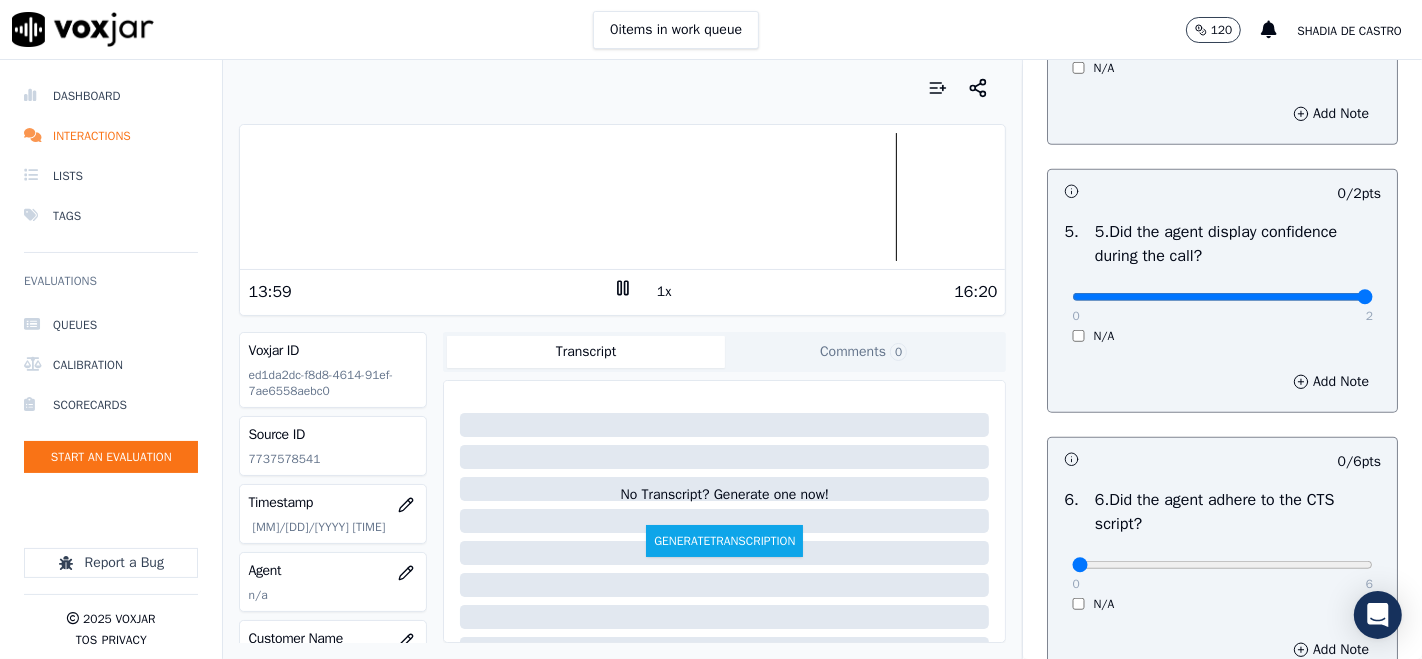 type on "2" 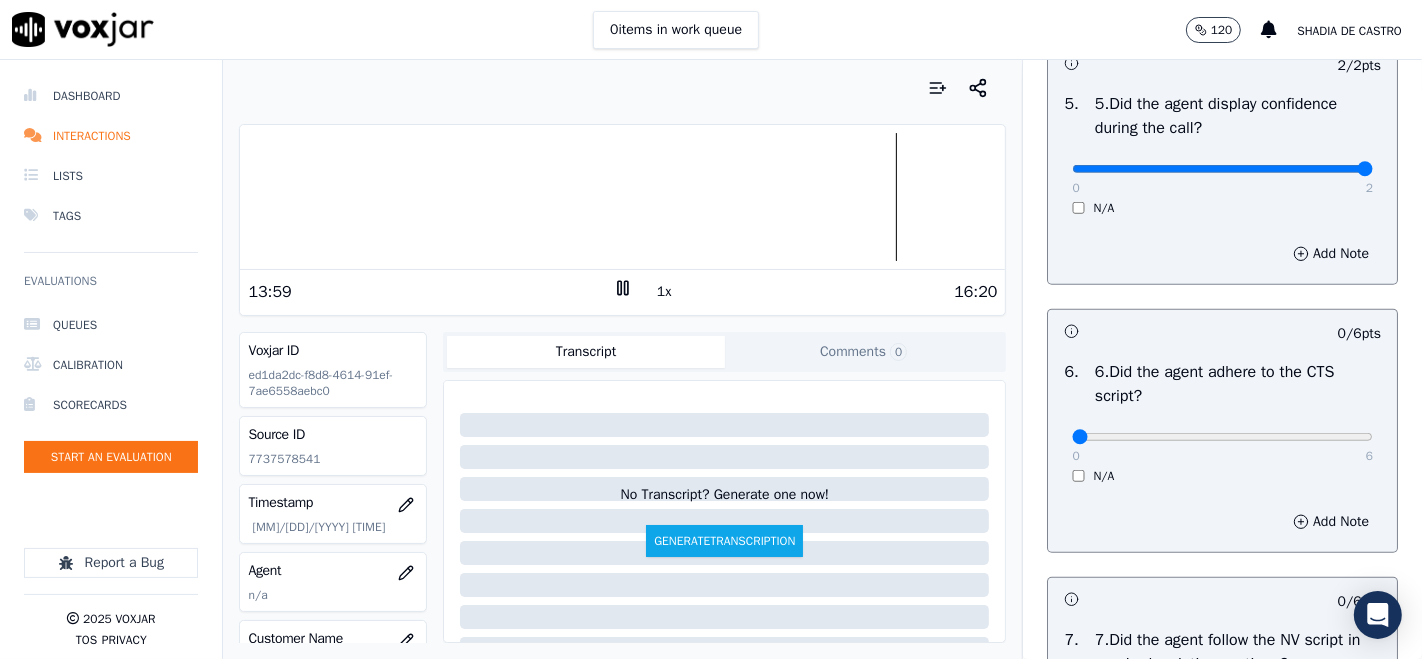 scroll, scrollTop: 1333, scrollLeft: 0, axis: vertical 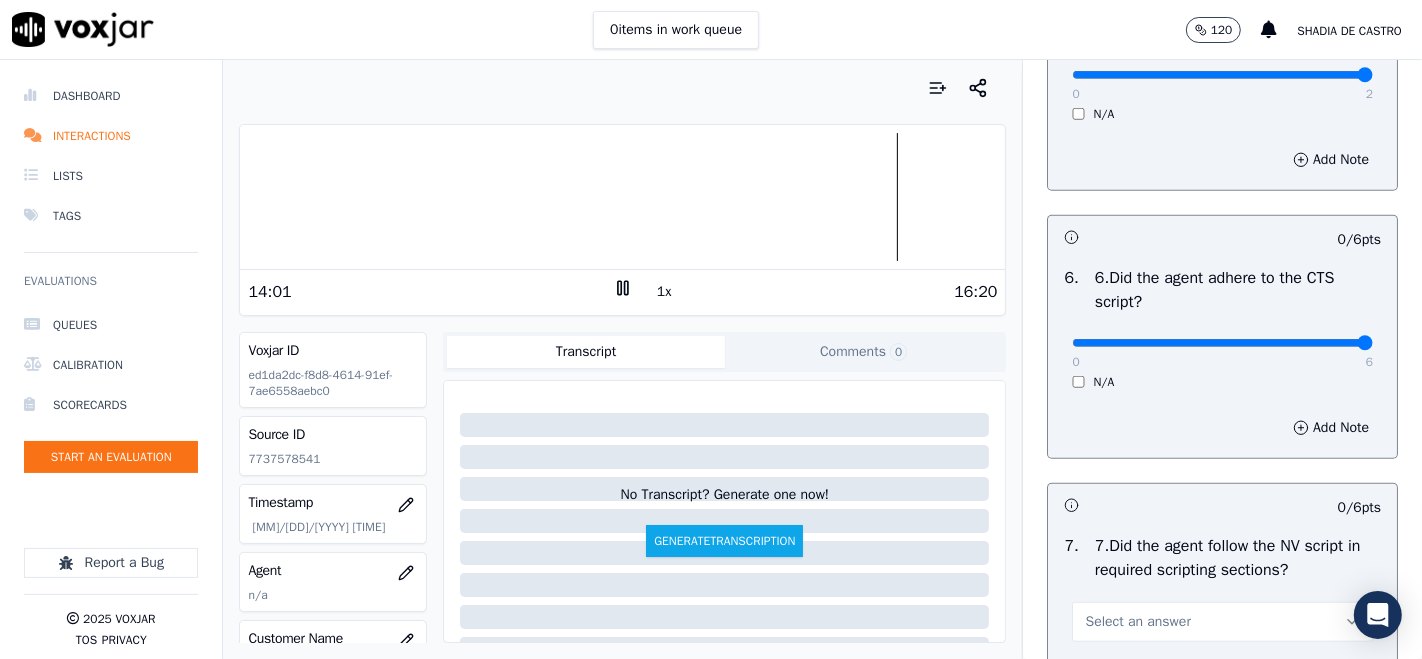 type on "6" 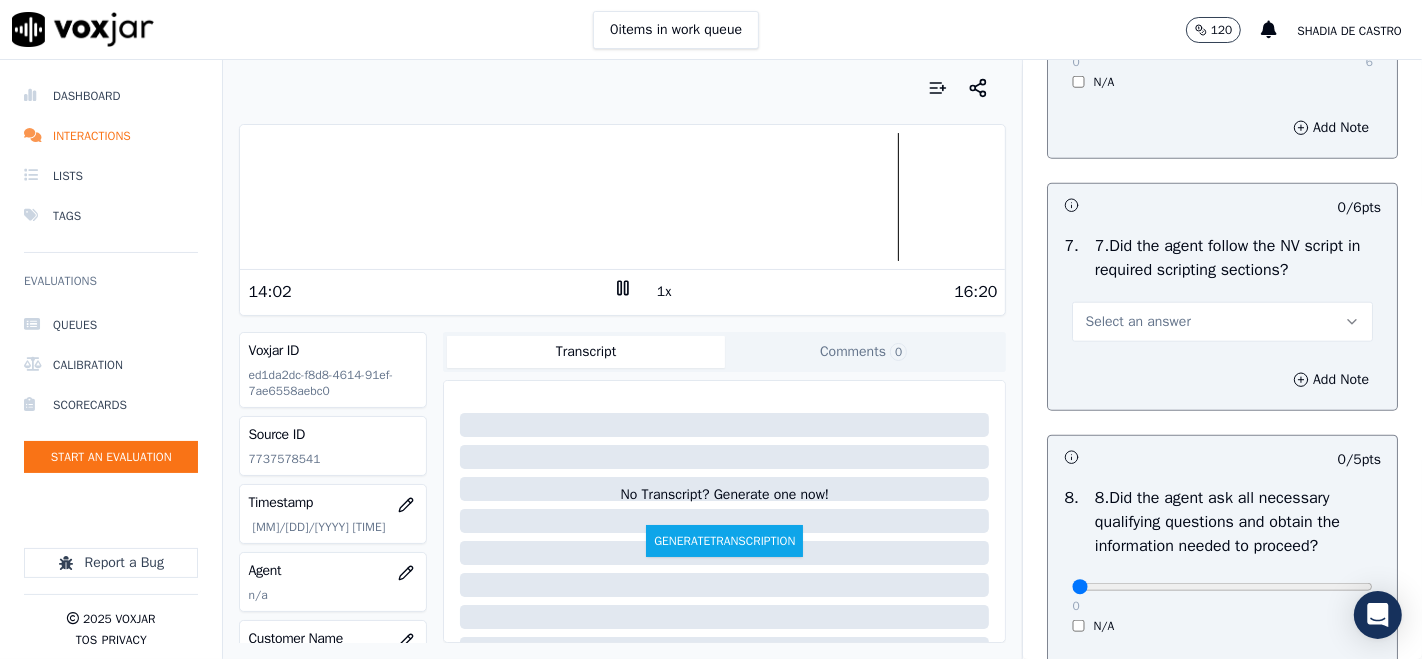 scroll, scrollTop: 1666, scrollLeft: 0, axis: vertical 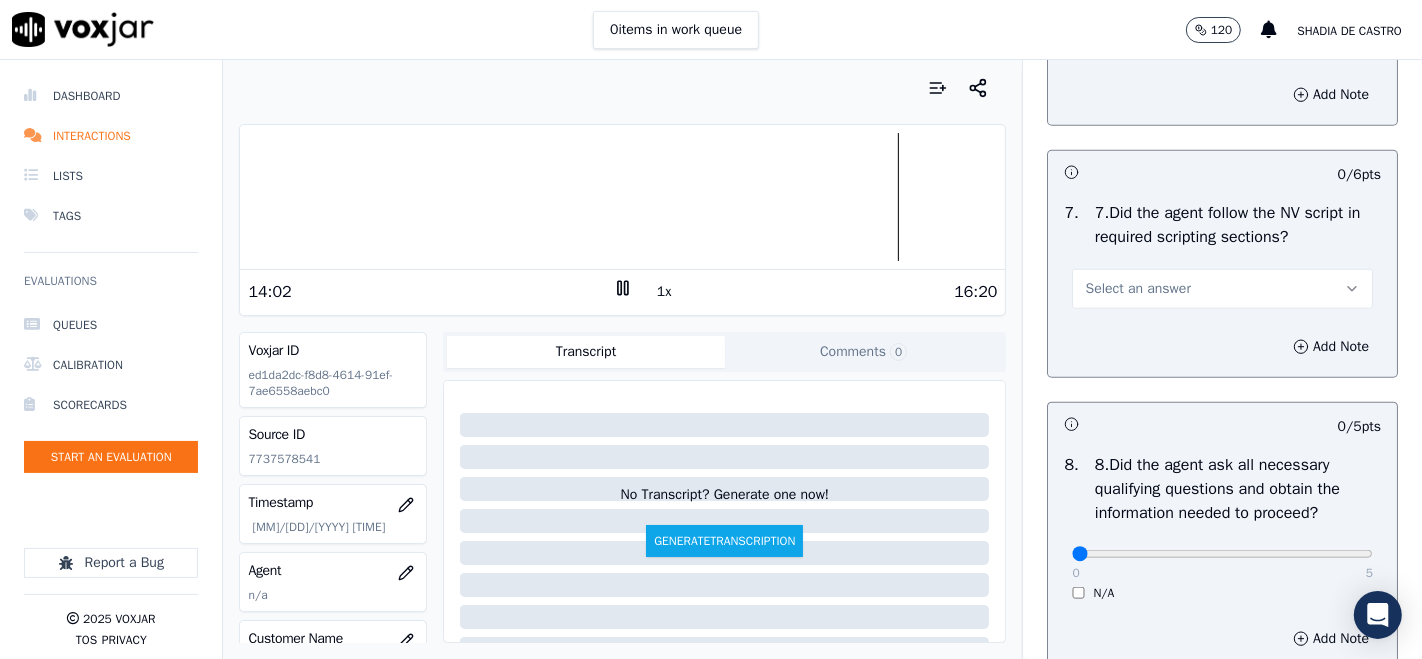 click on "Select an answer" at bounding box center (1222, 289) 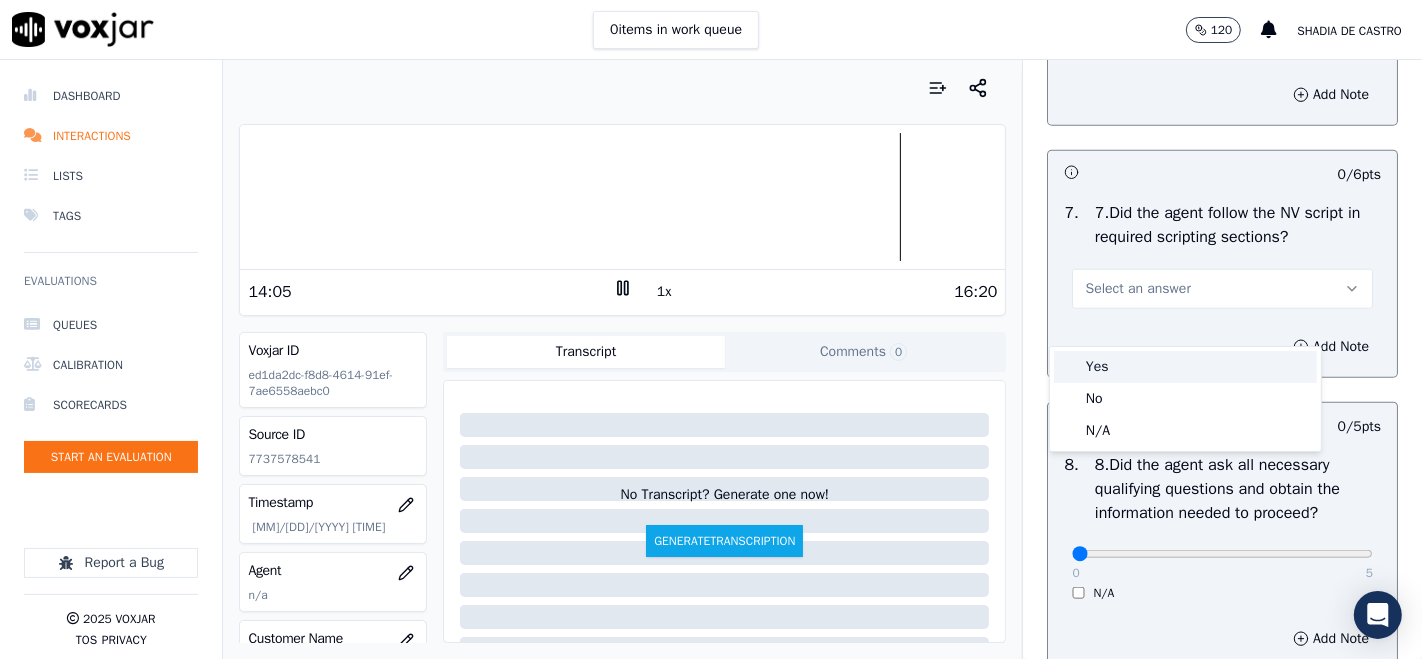 click on "Yes" at bounding box center [1185, 367] 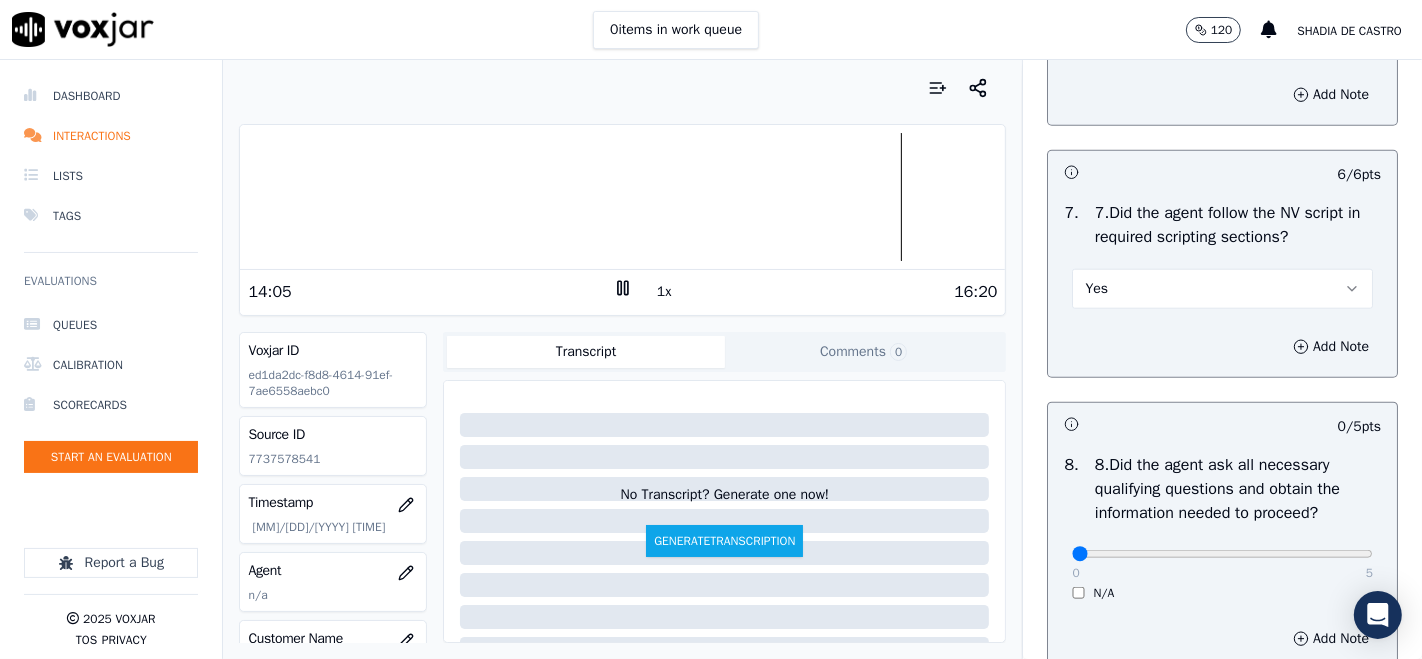 scroll, scrollTop: 1888, scrollLeft: 0, axis: vertical 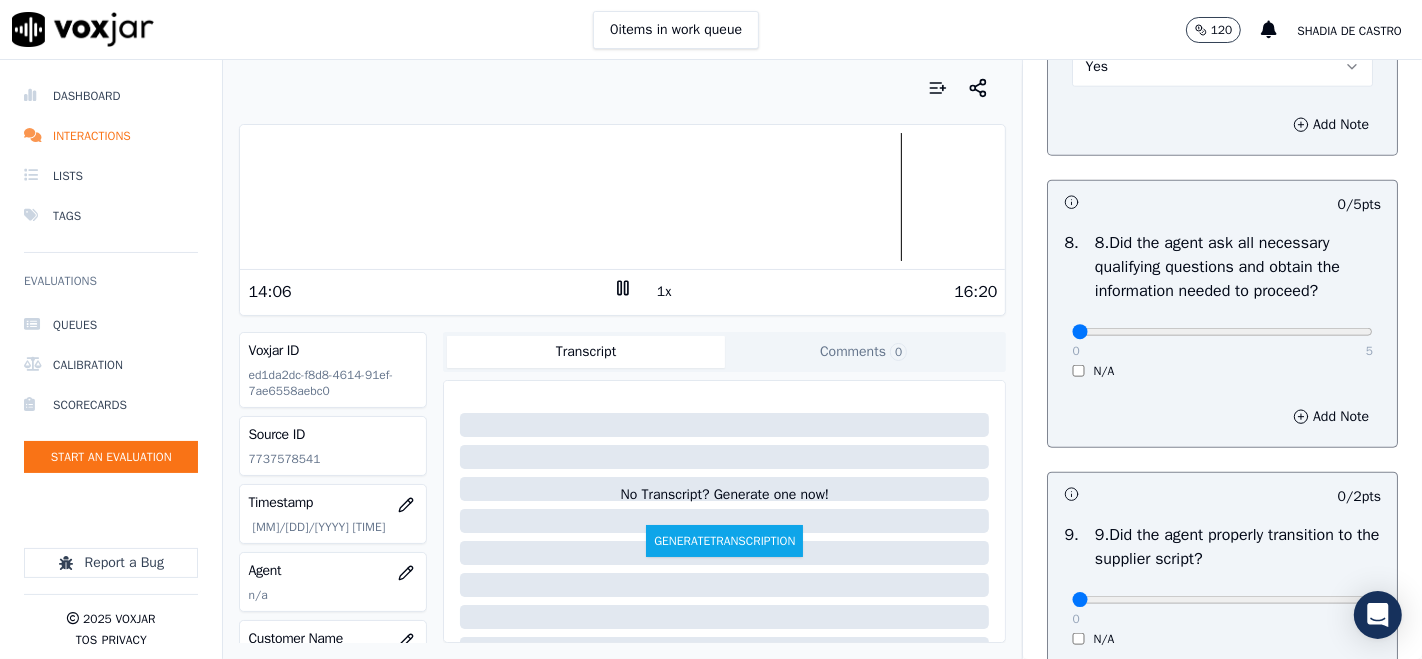 click on "0   5     N/A" at bounding box center (1222, 341) 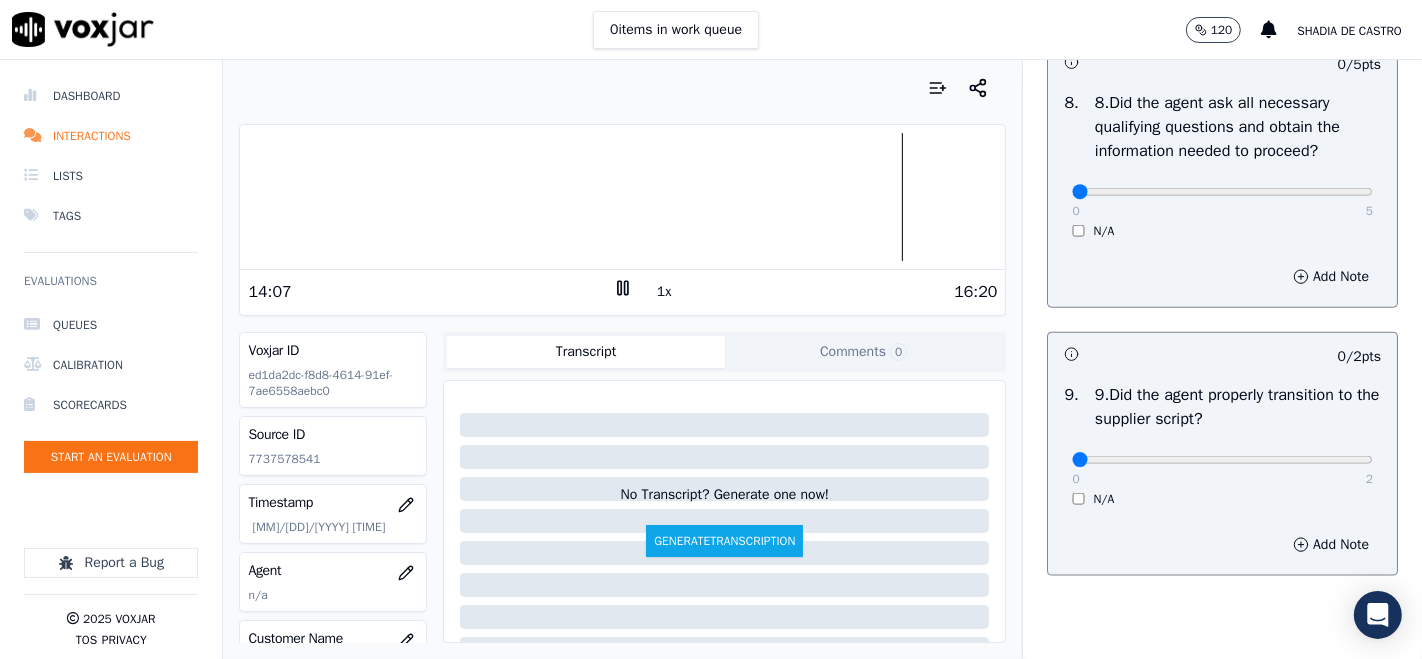 scroll, scrollTop: 2000, scrollLeft: 0, axis: vertical 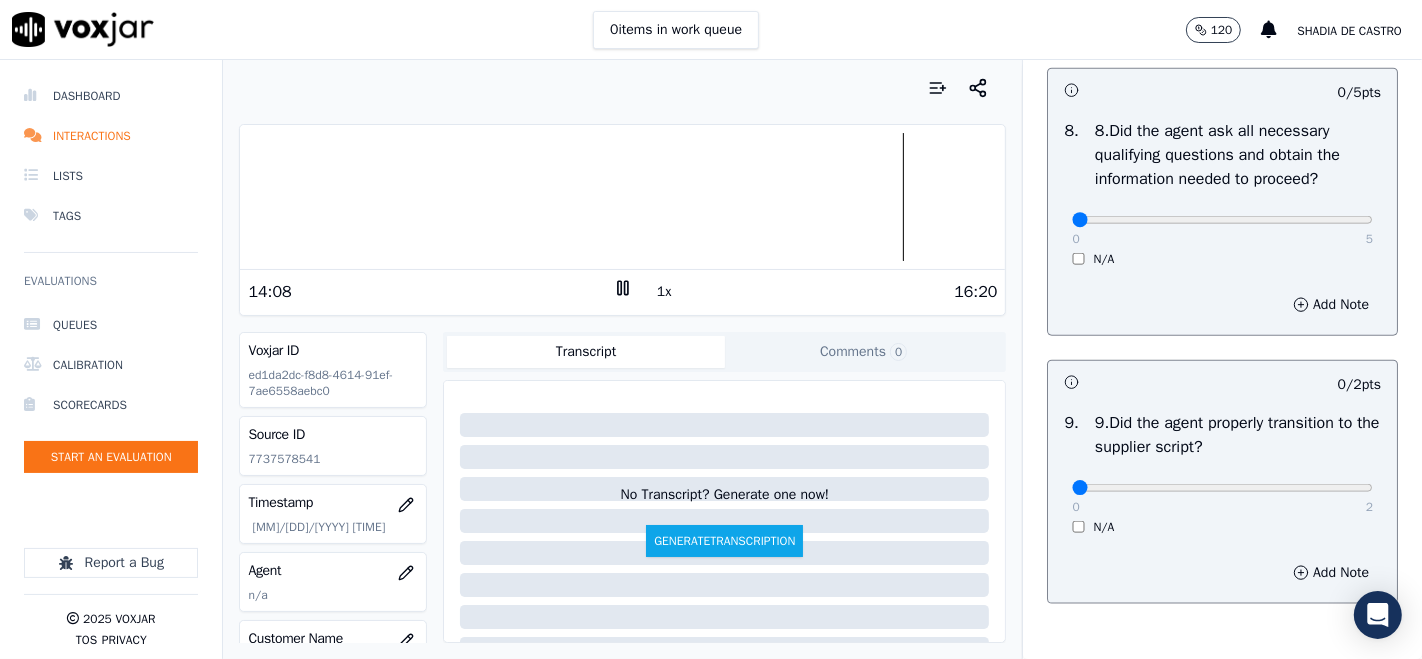 drag, startPoint x: 1317, startPoint y: 244, endPoint x: 1315, endPoint y: 263, distance: 19.104973 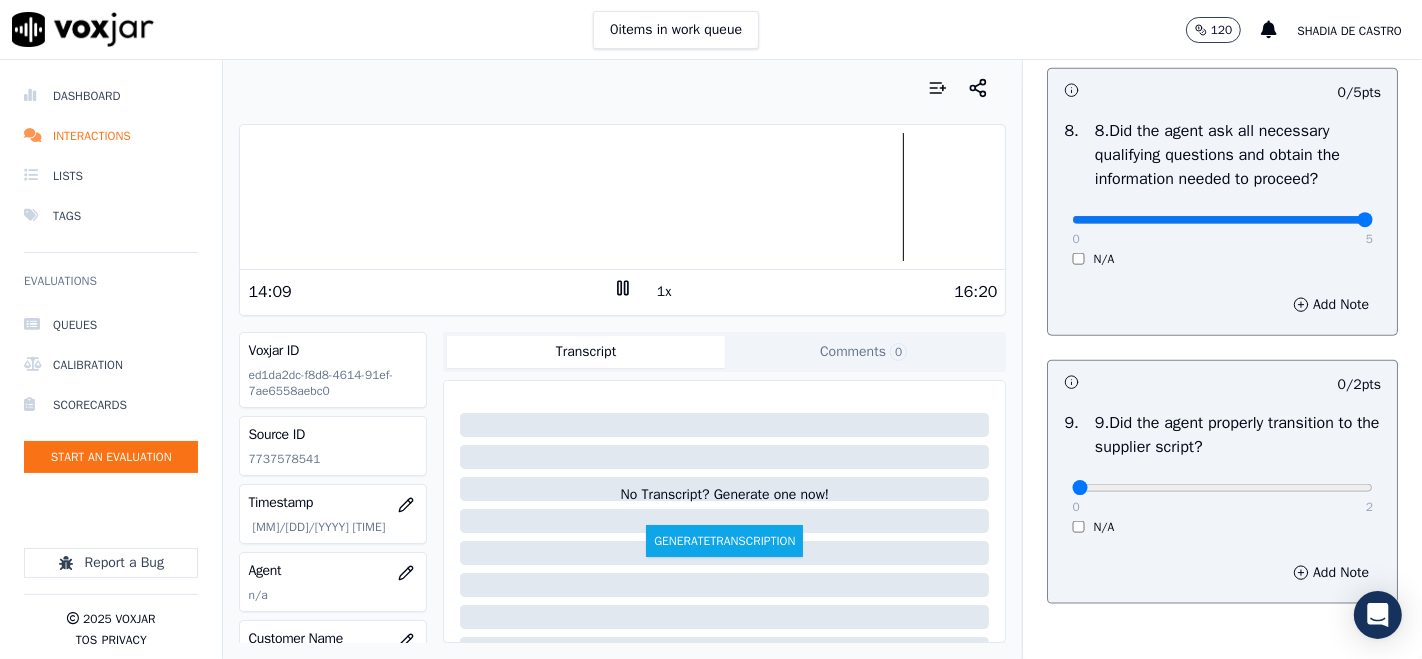 type on "5" 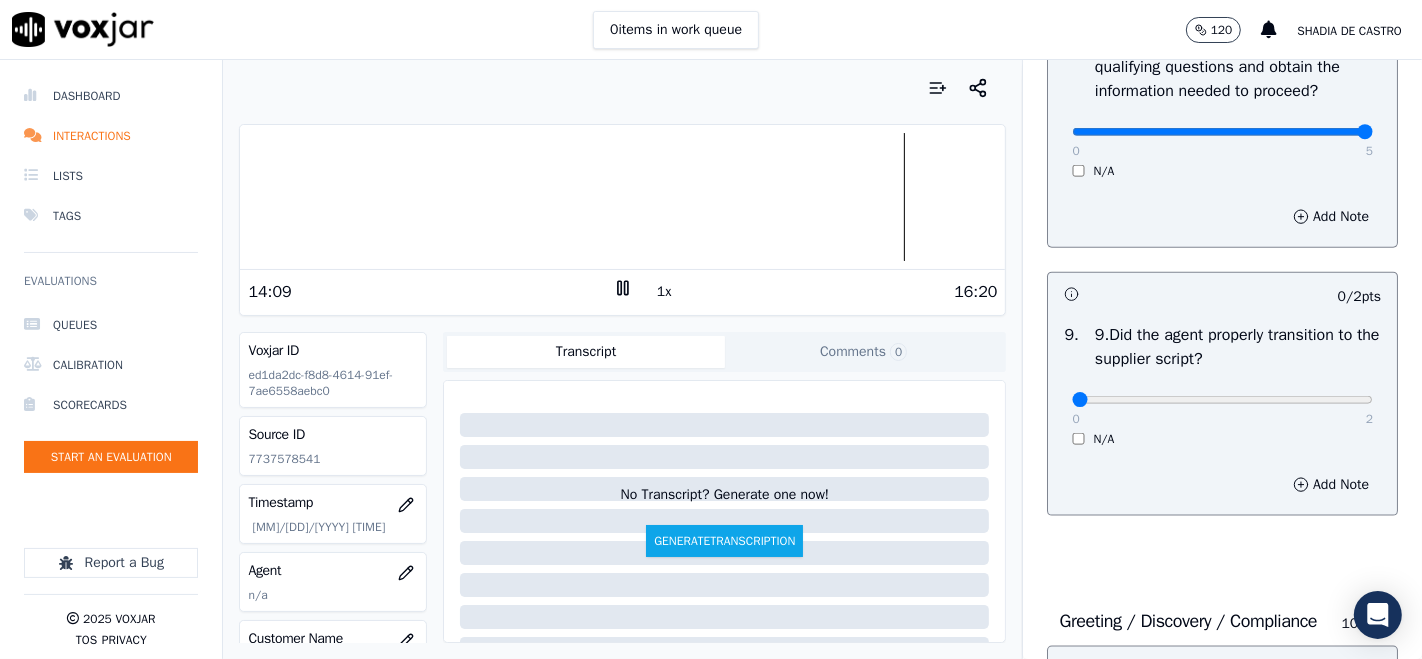 scroll, scrollTop: 2222, scrollLeft: 0, axis: vertical 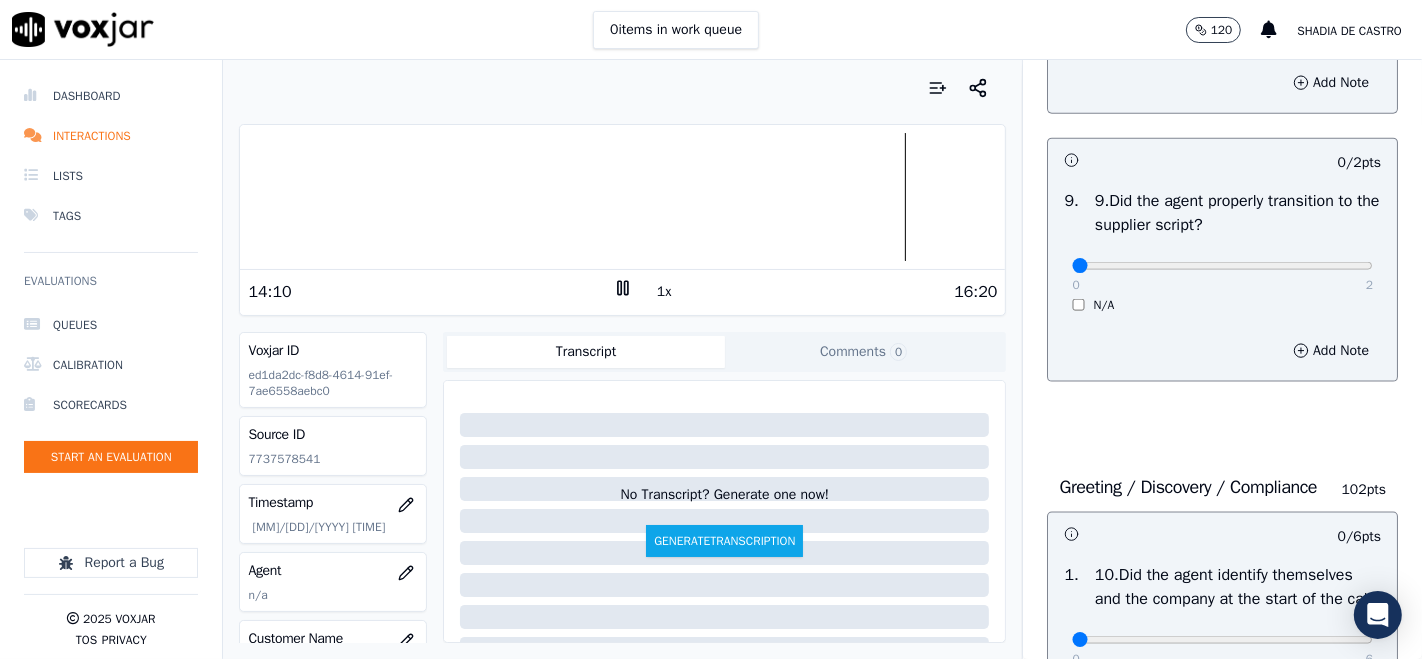 click on "0   2     N/A" at bounding box center (1222, 275) 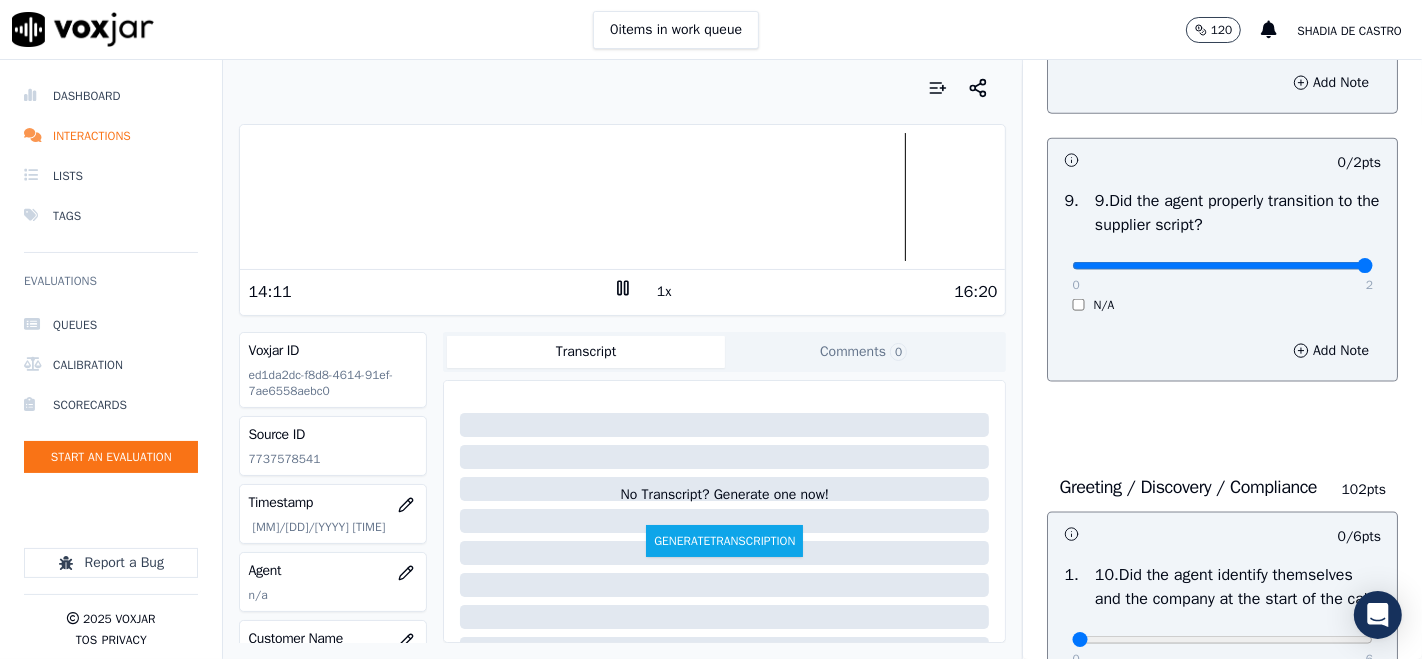 type on "2" 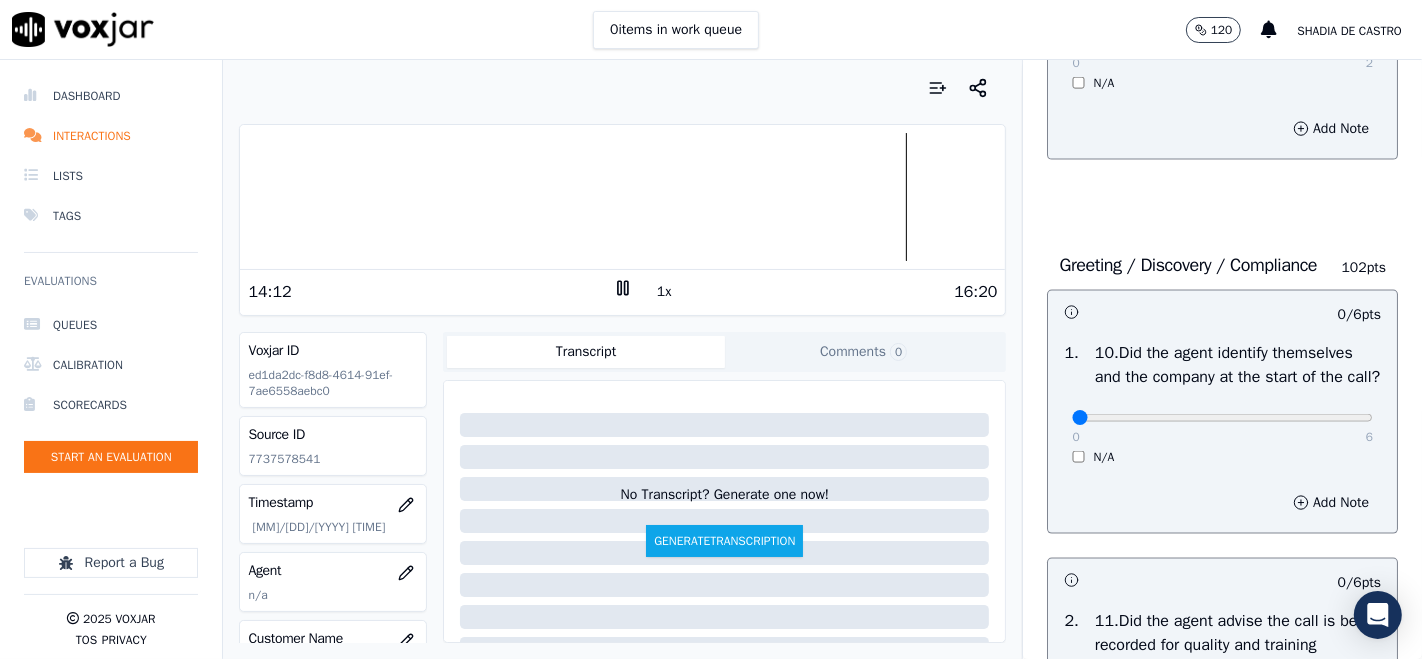 scroll, scrollTop: 2555, scrollLeft: 0, axis: vertical 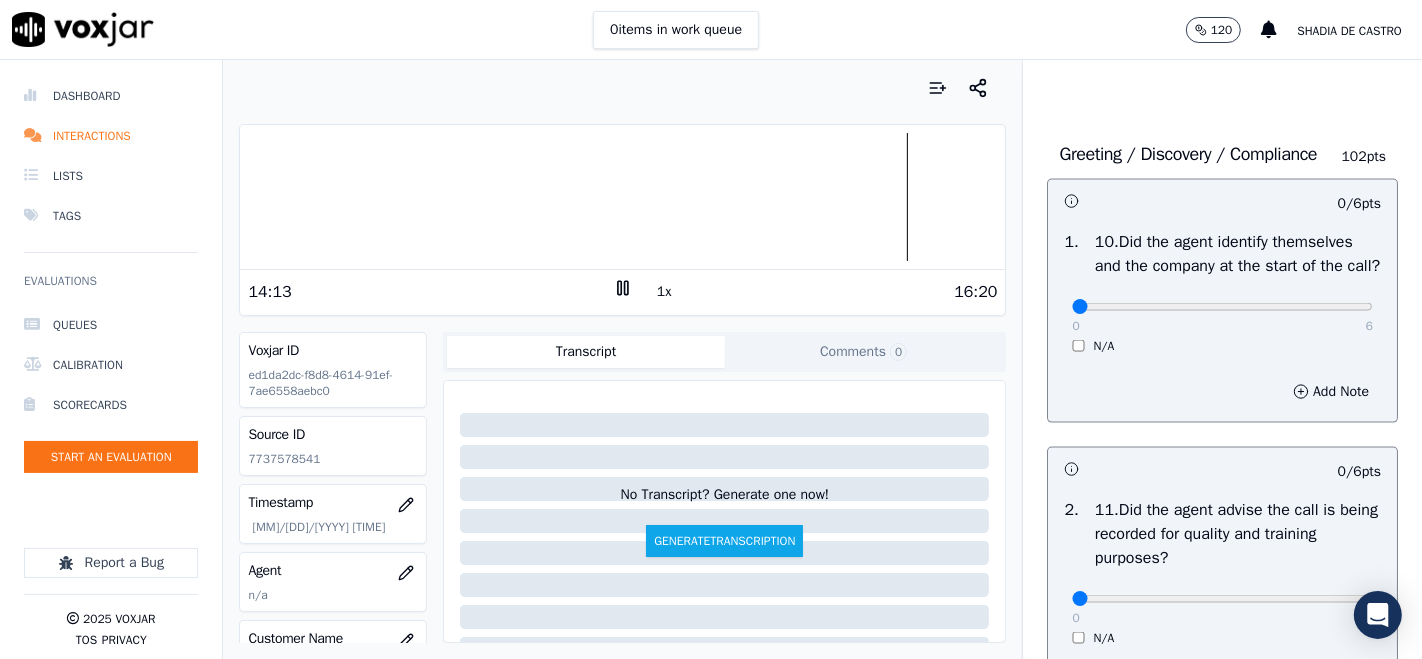 click on "0   6     N/A" at bounding box center (1222, 316) 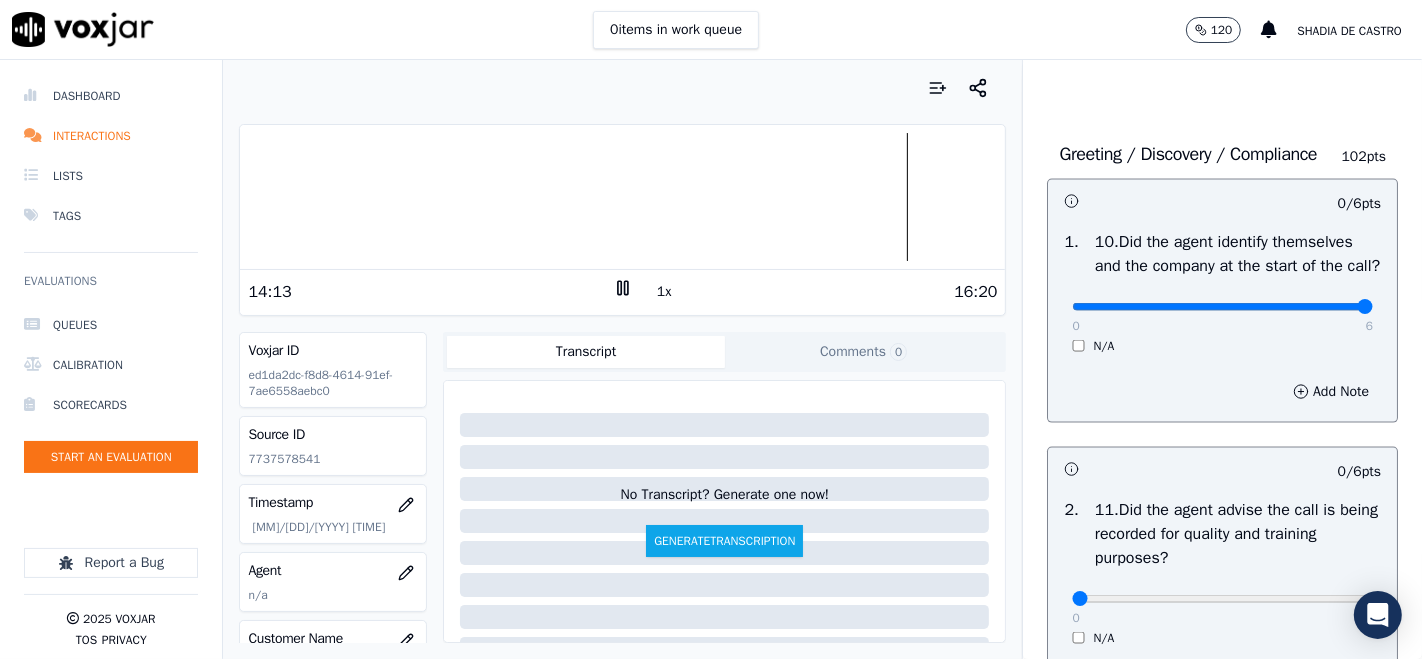 type on "6" 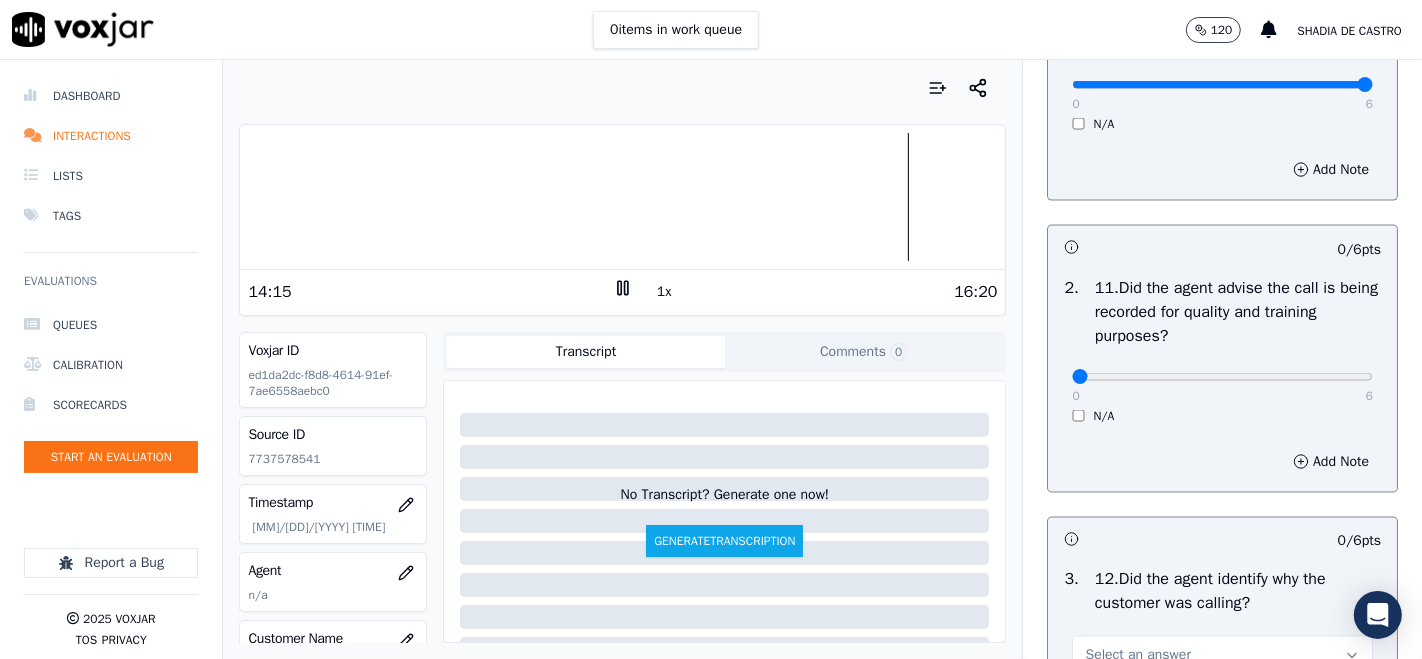 scroll, scrollTop: 2888, scrollLeft: 0, axis: vertical 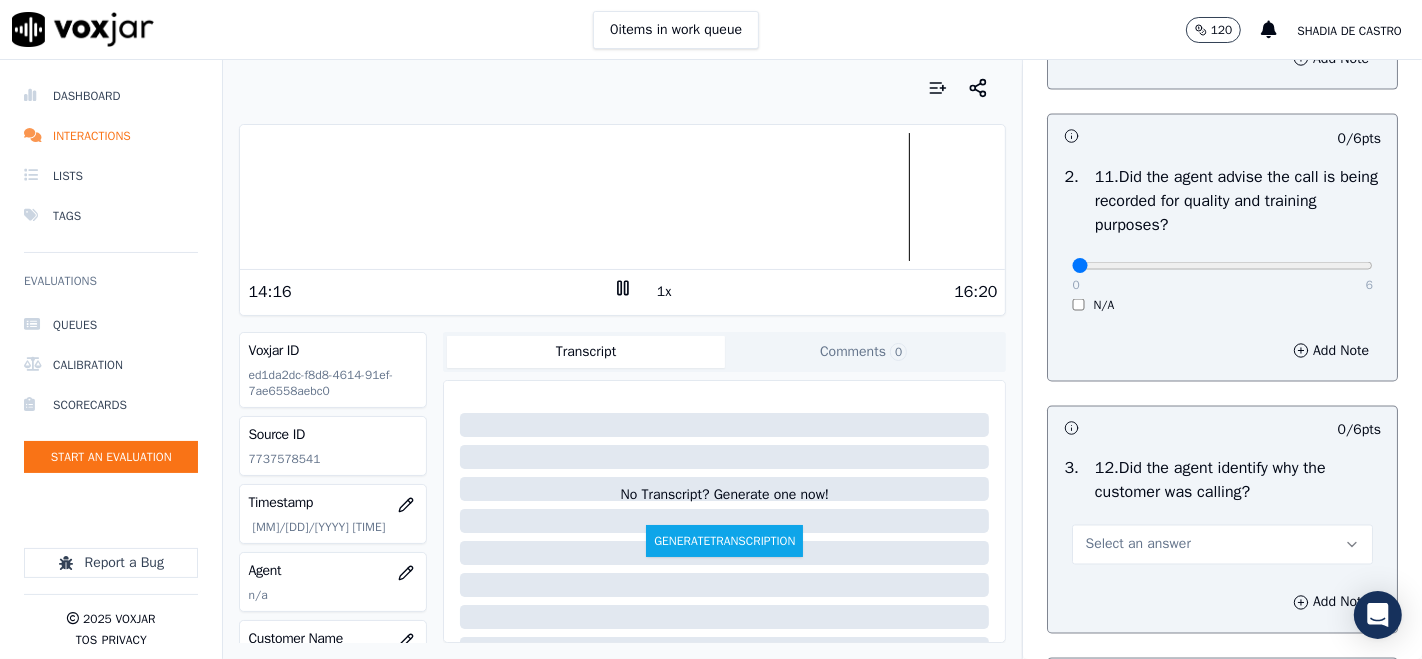 click on "6" at bounding box center (1369, 285) 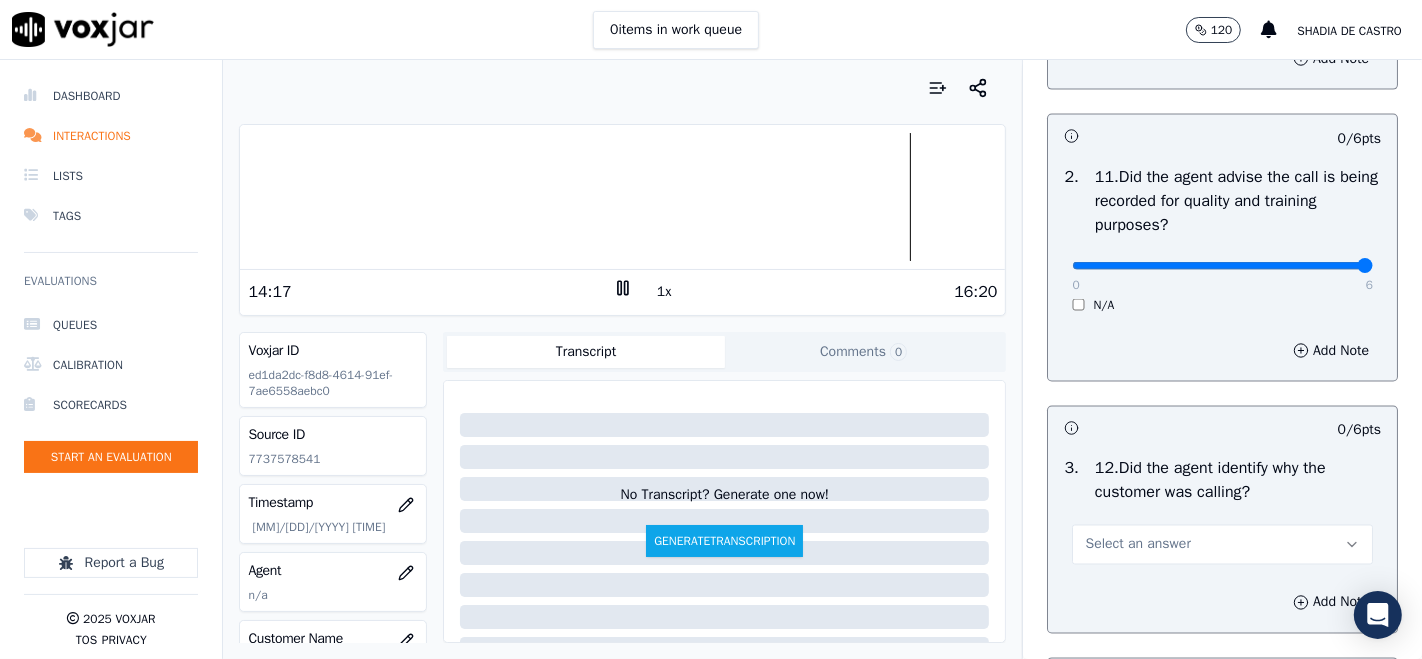 type on "6" 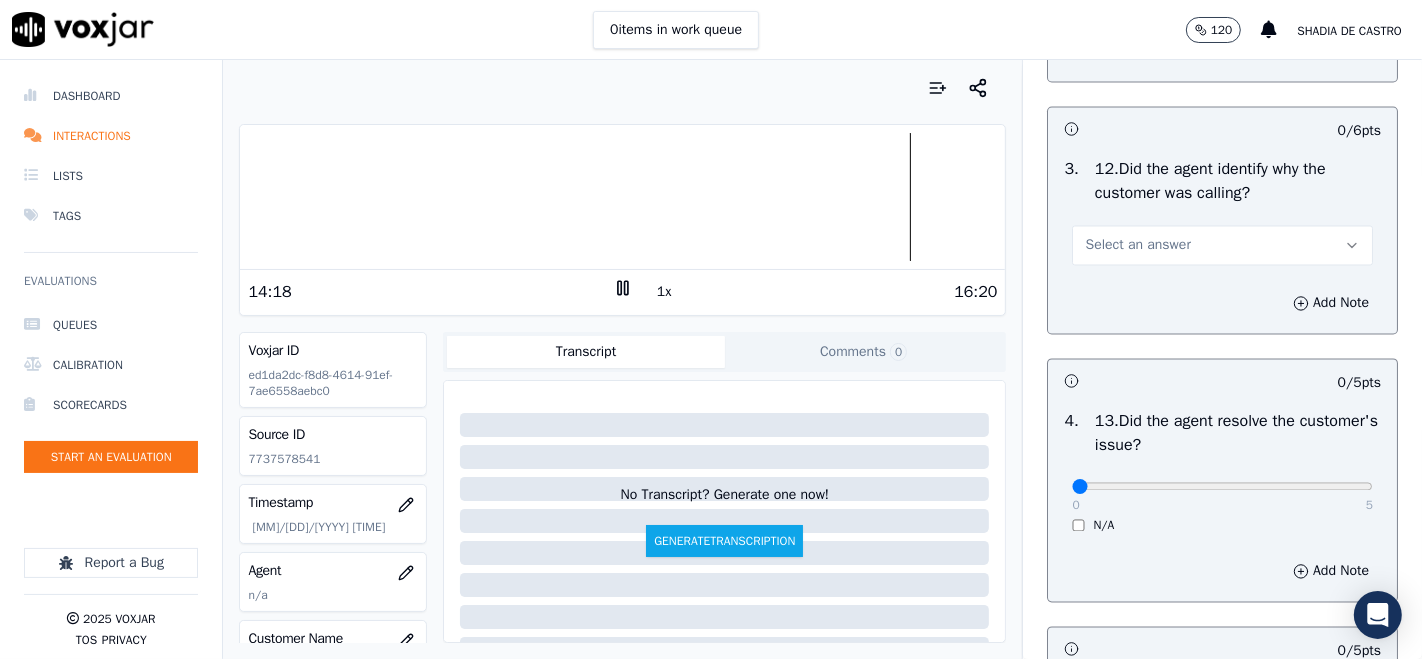 scroll, scrollTop: 3222, scrollLeft: 0, axis: vertical 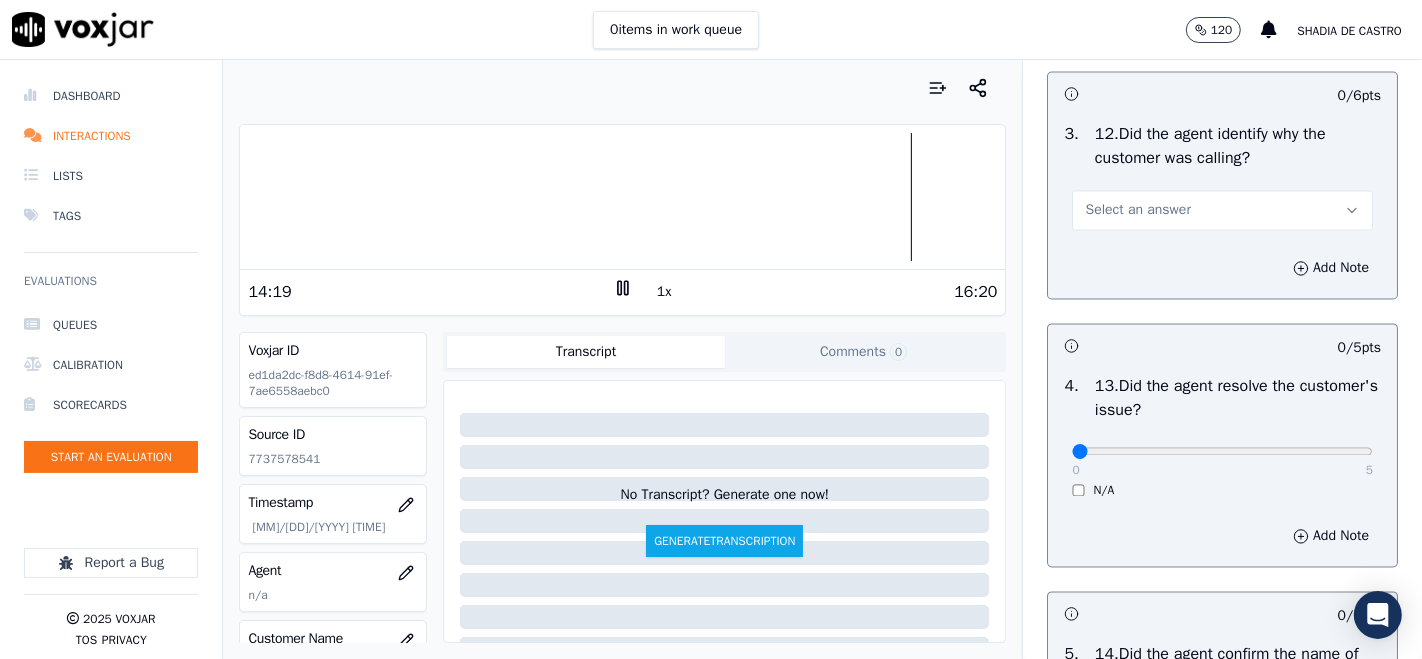 click 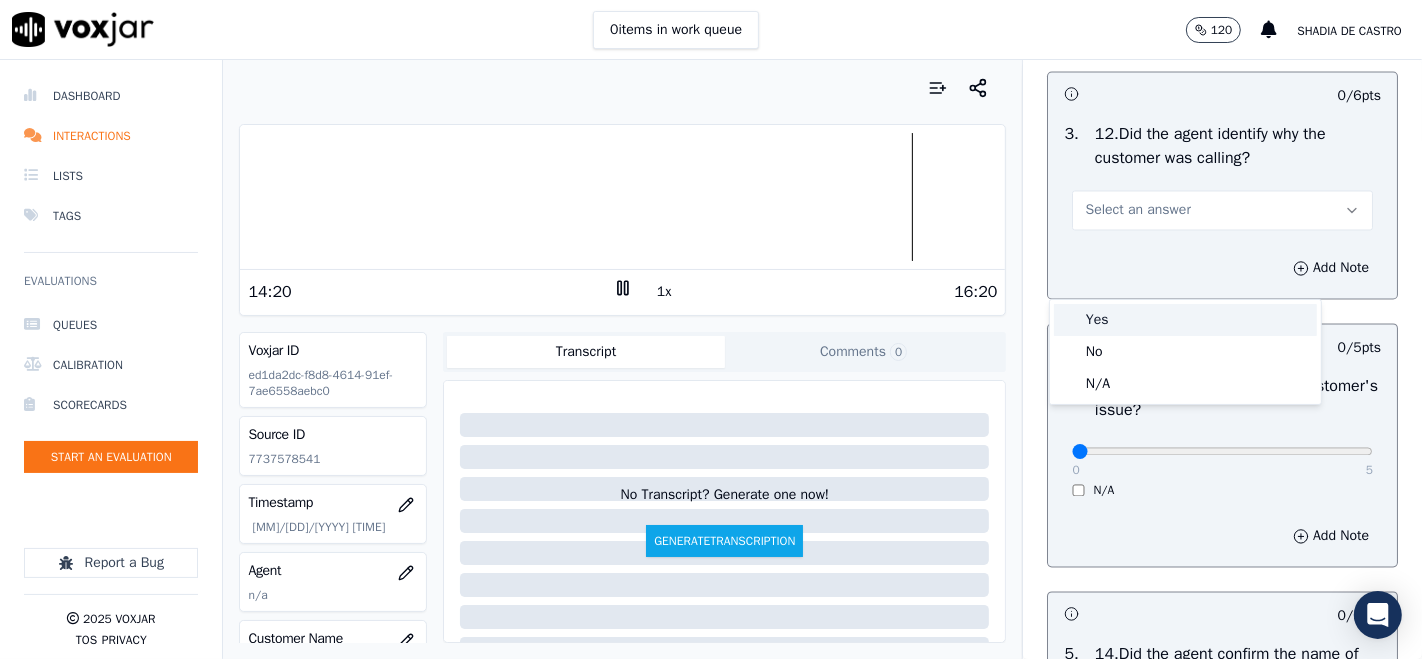 click on "Yes" at bounding box center (1185, 320) 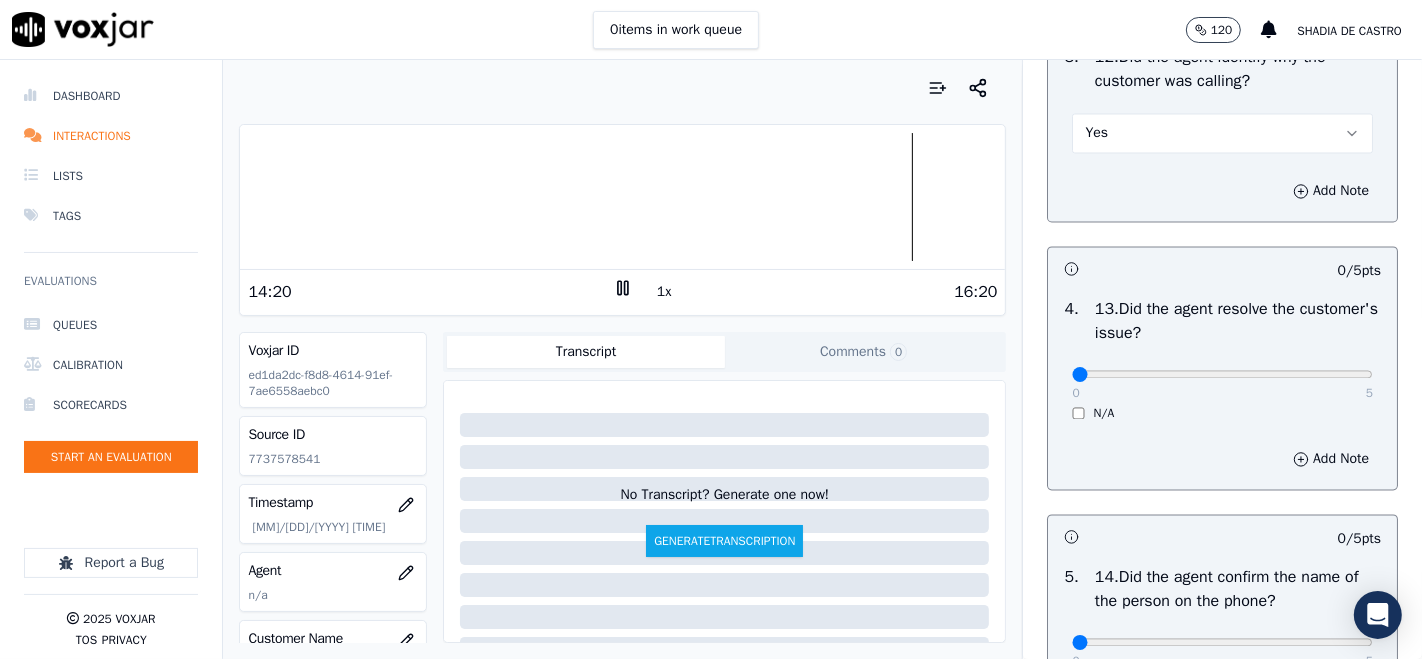 scroll, scrollTop: 3333, scrollLeft: 0, axis: vertical 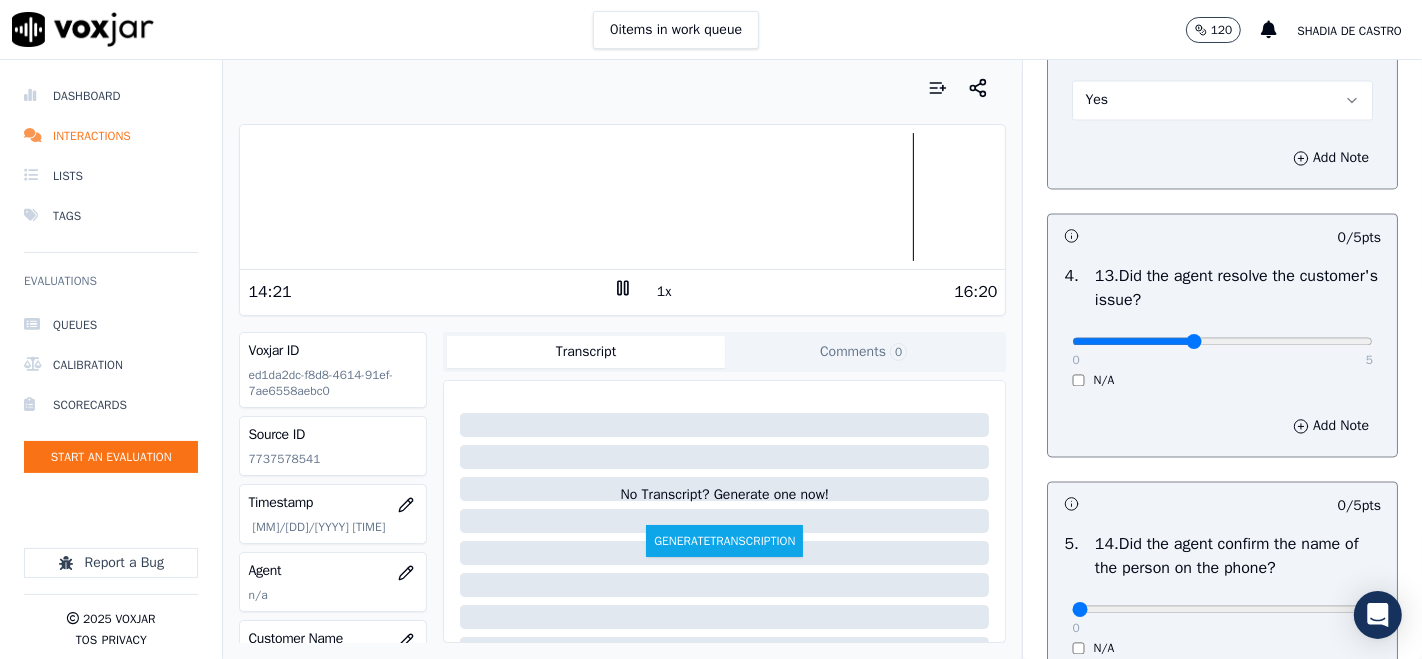 click at bounding box center [1222, -2973] 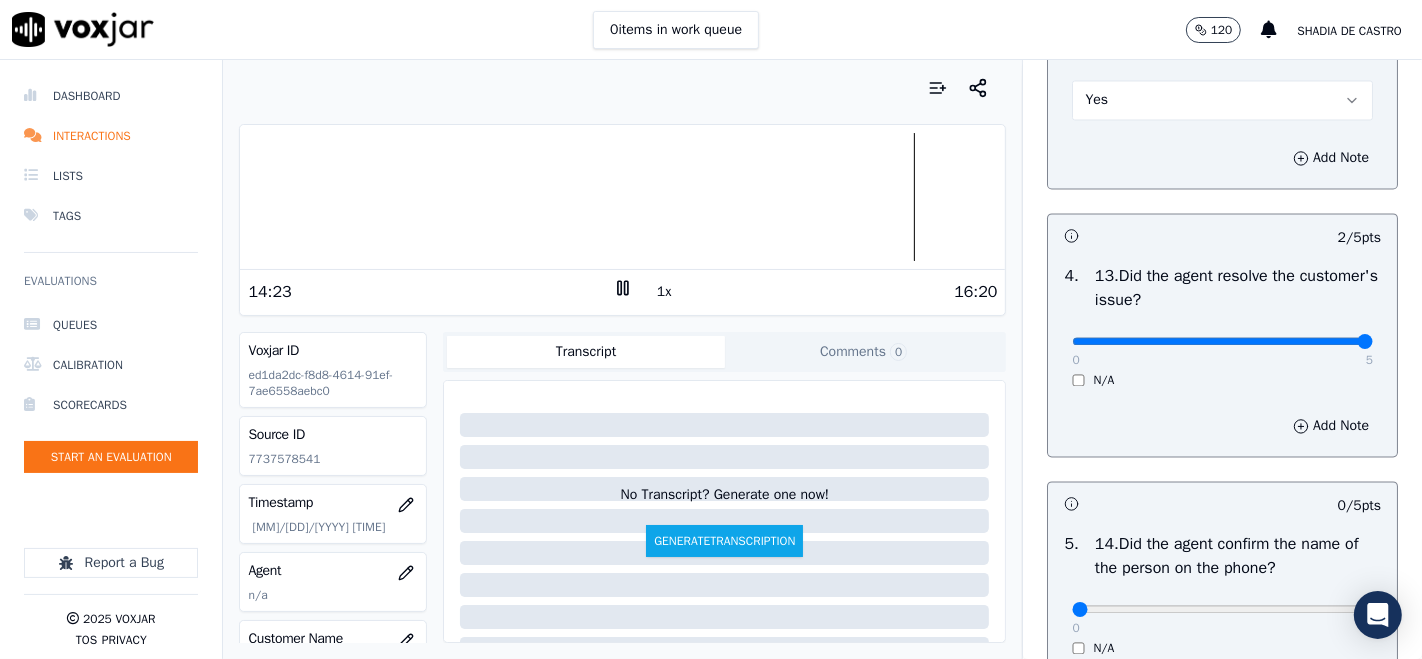 type on "5" 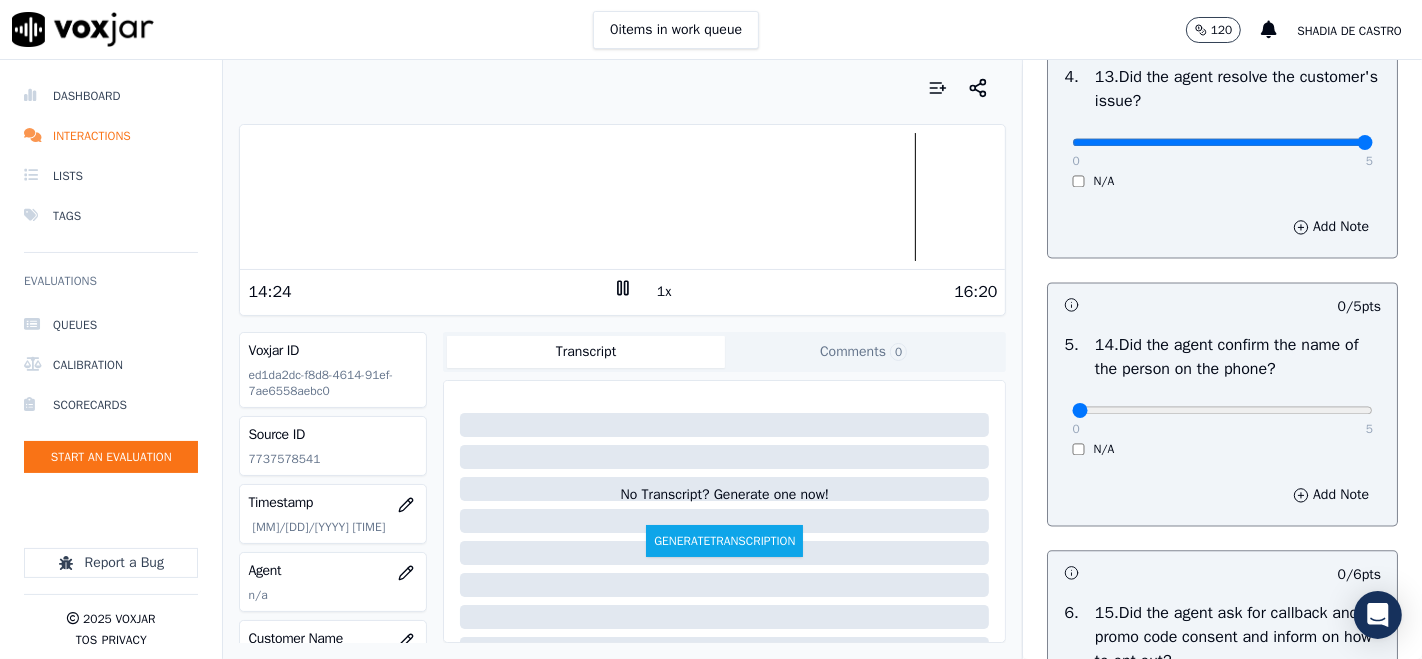 scroll, scrollTop: 3666, scrollLeft: 0, axis: vertical 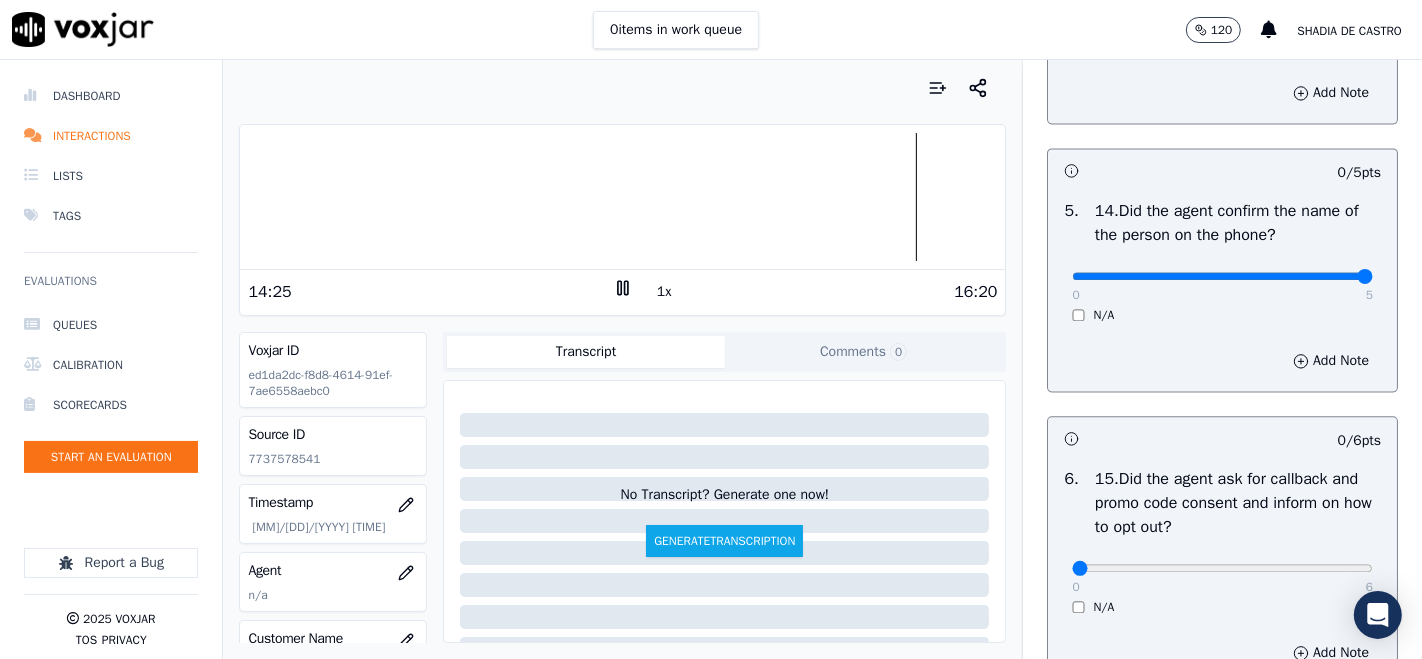 type on "5" 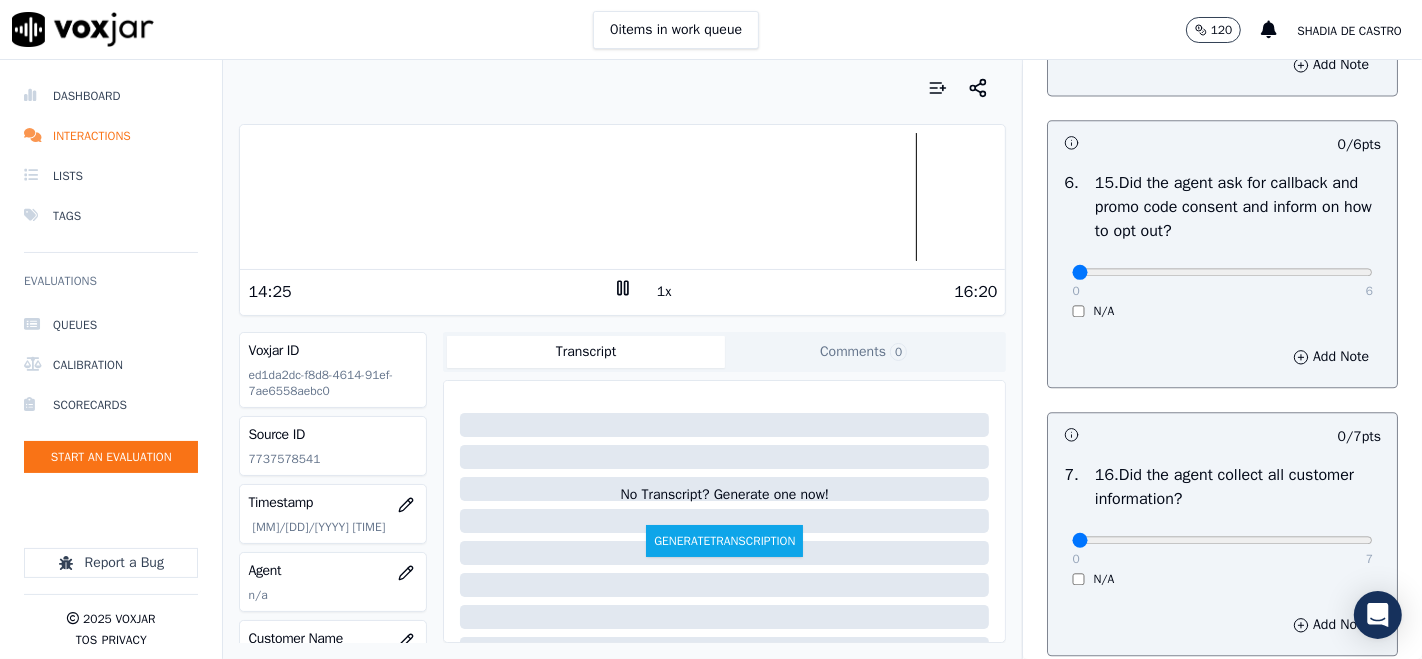 scroll, scrollTop: 4000, scrollLeft: 0, axis: vertical 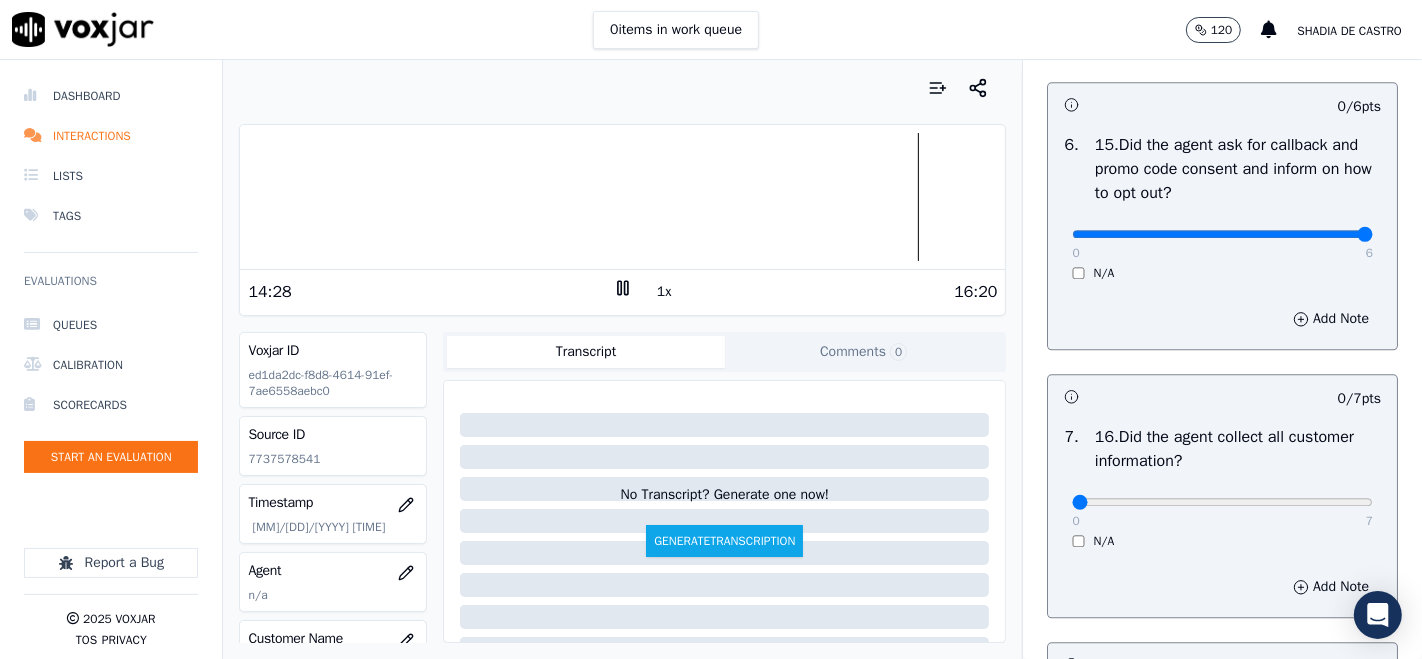 type on "6" 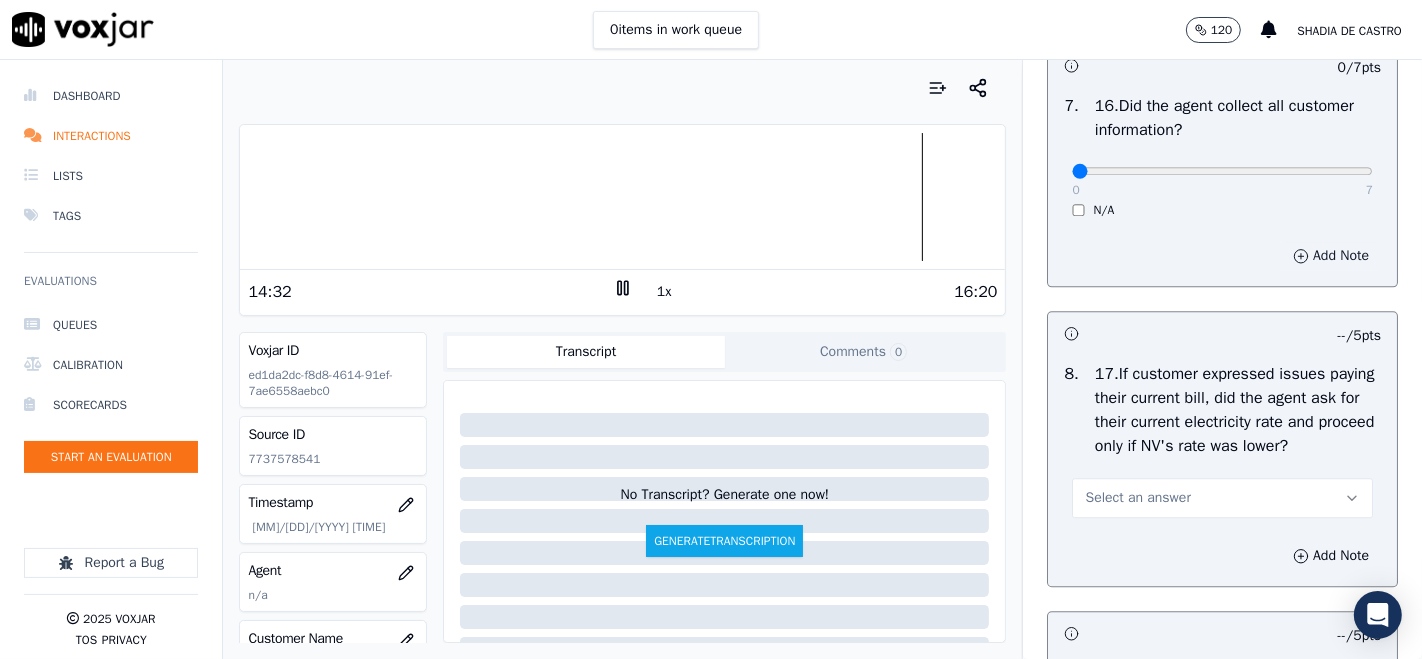scroll, scrollTop: 4333, scrollLeft: 0, axis: vertical 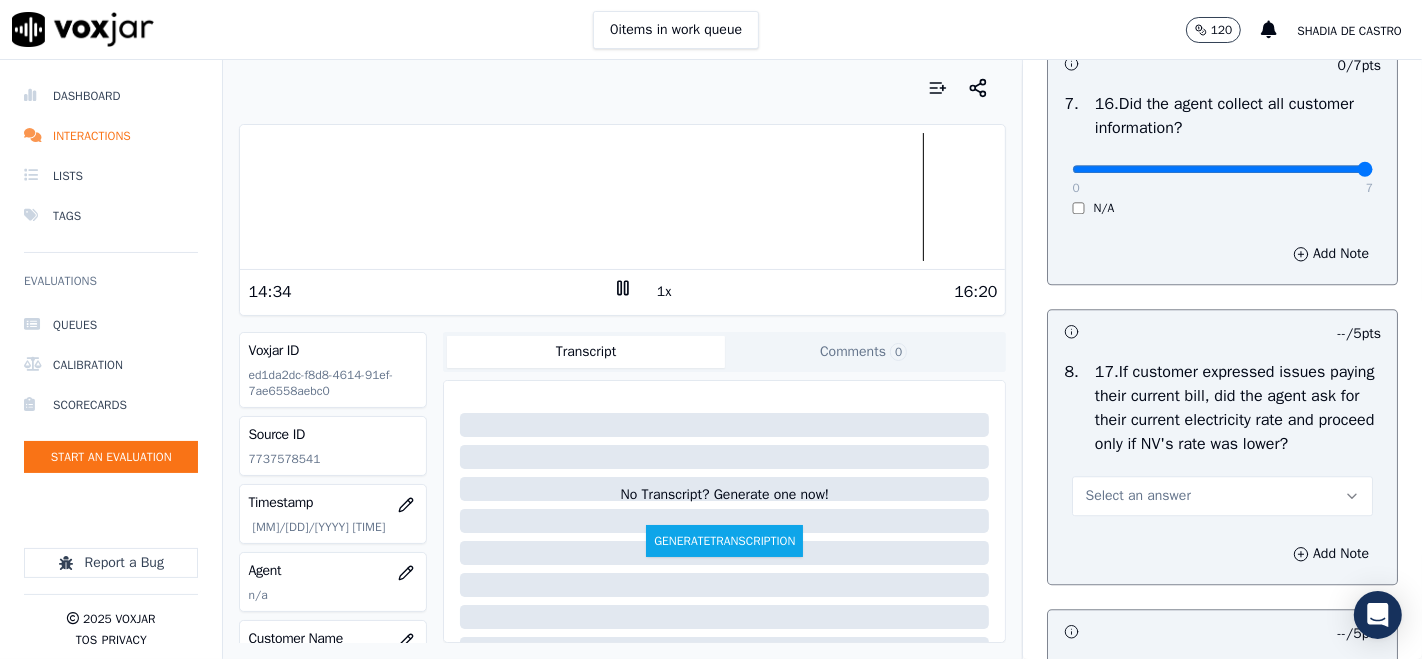 type on "7" 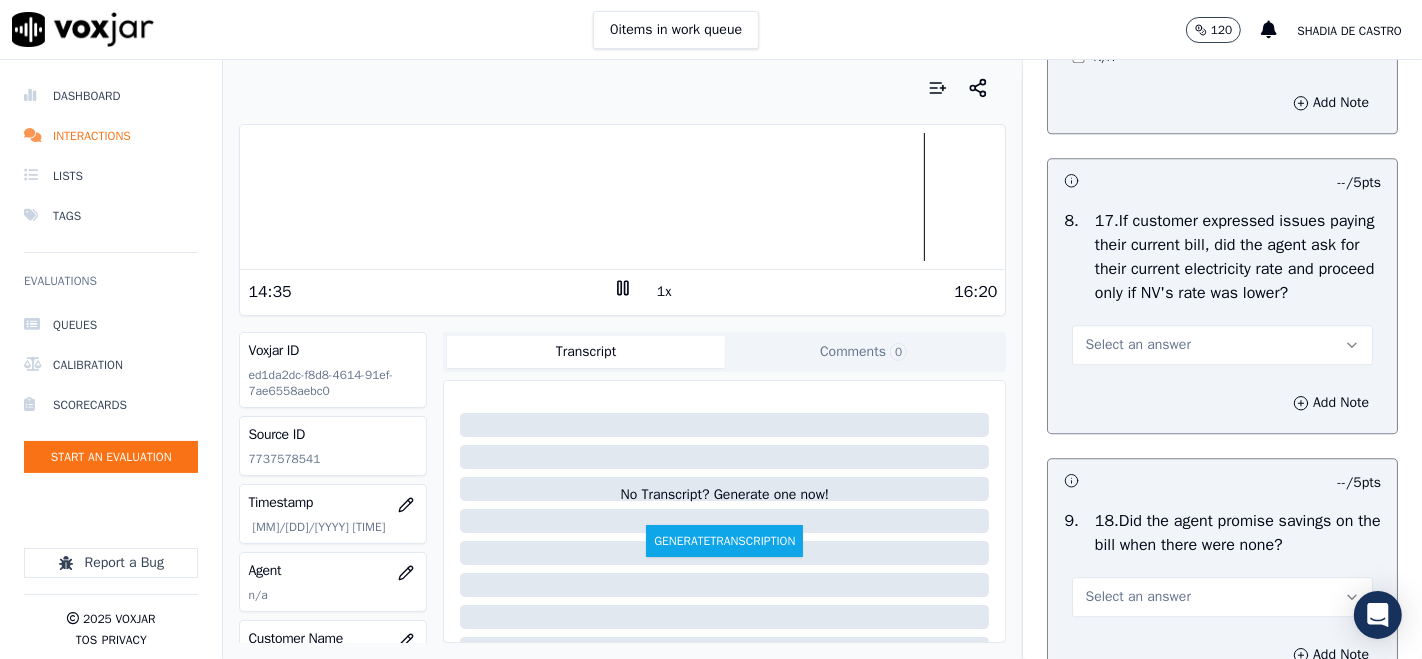 scroll, scrollTop: 4555, scrollLeft: 0, axis: vertical 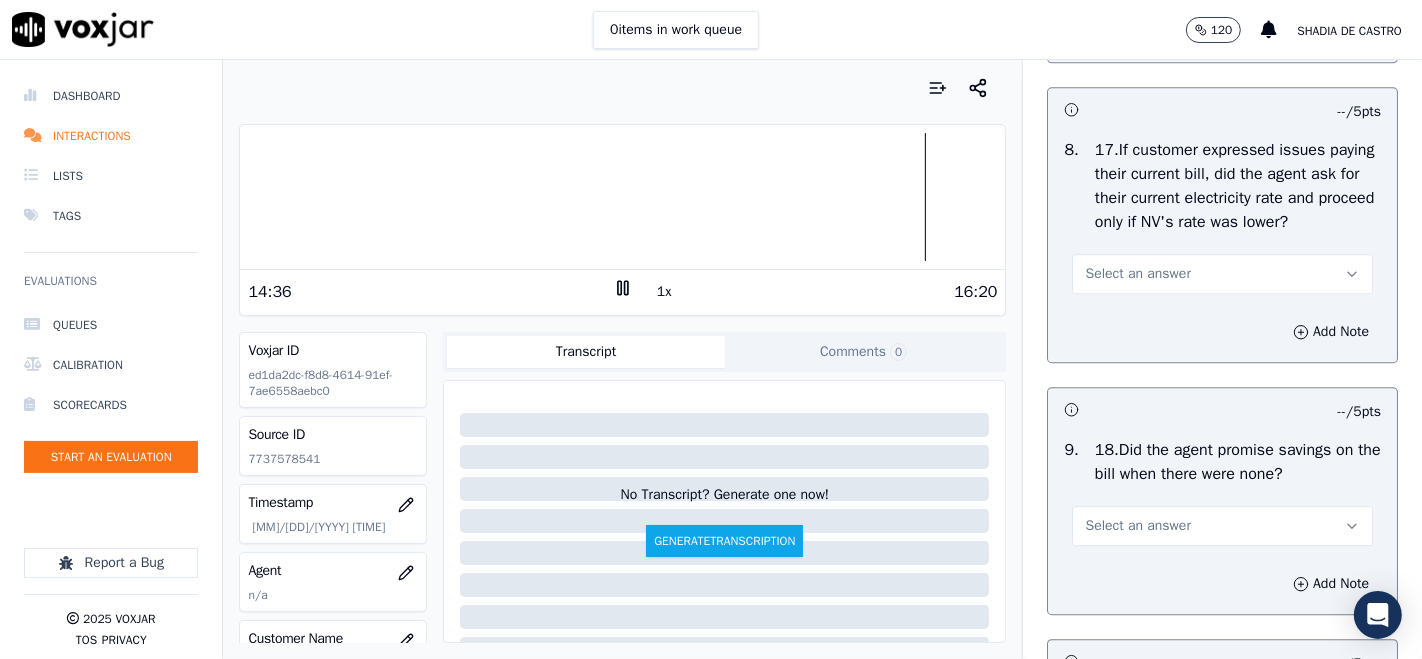 click on "Select an answer" at bounding box center [1222, 274] 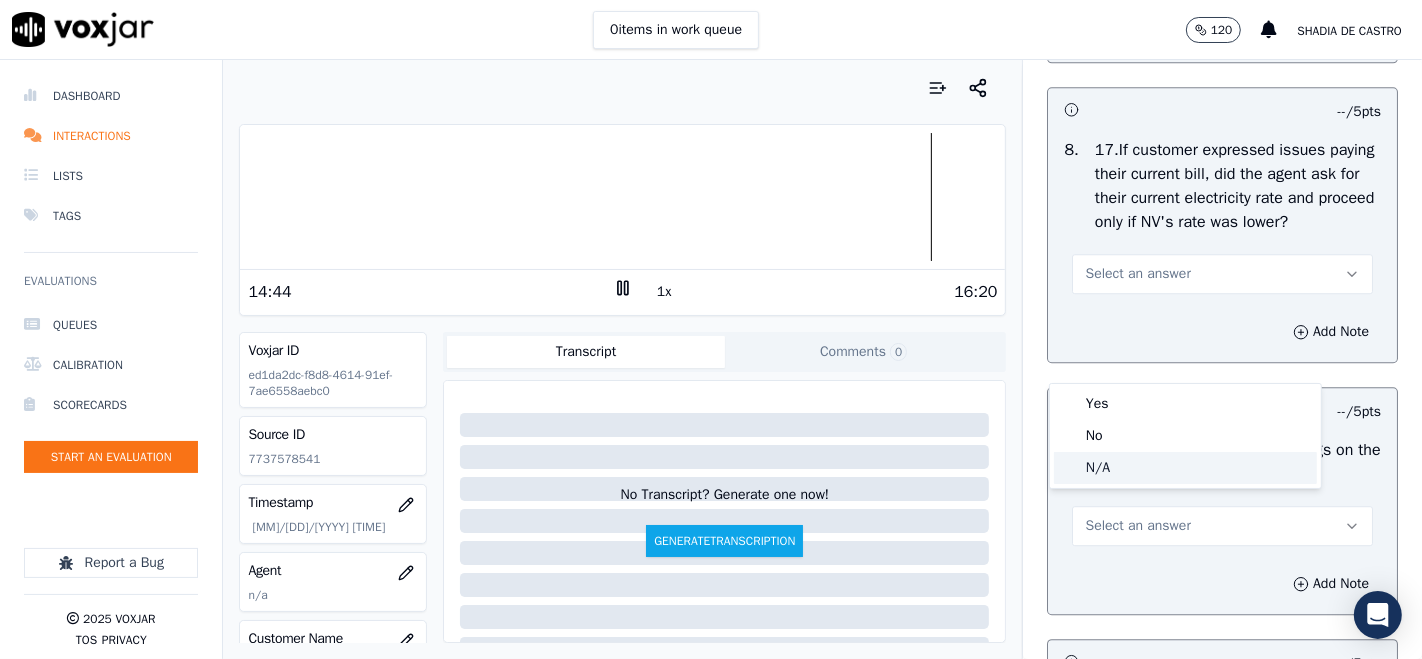 click on "N/A" 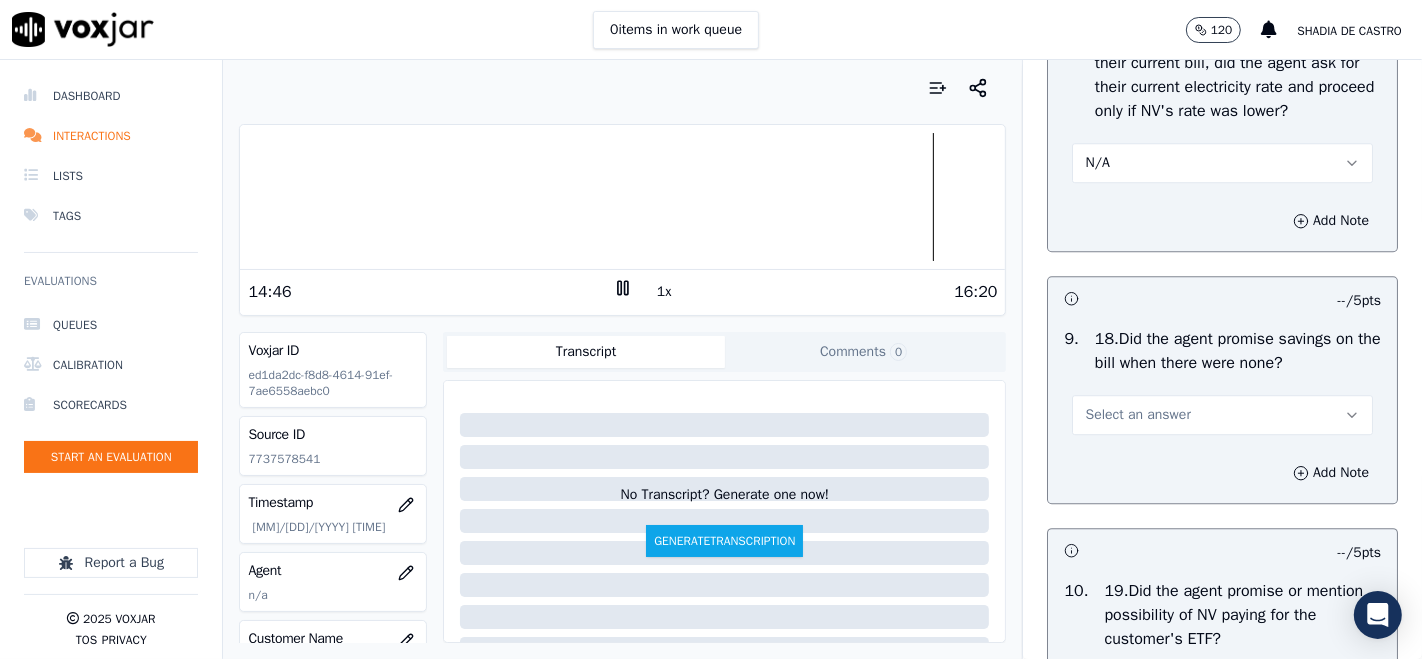 scroll, scrollTop: 4555, scrollLeft: 0, axis: vertical 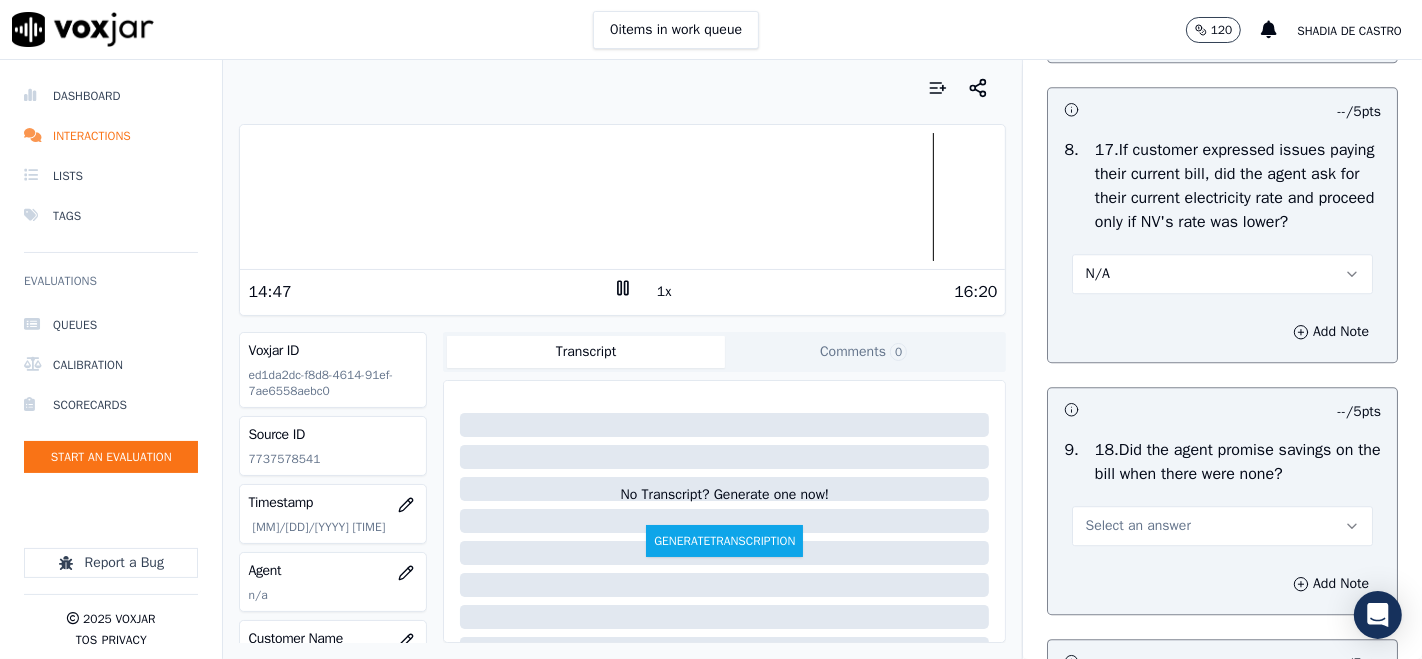 click on "N/A" at bounding box center (1222, 274) 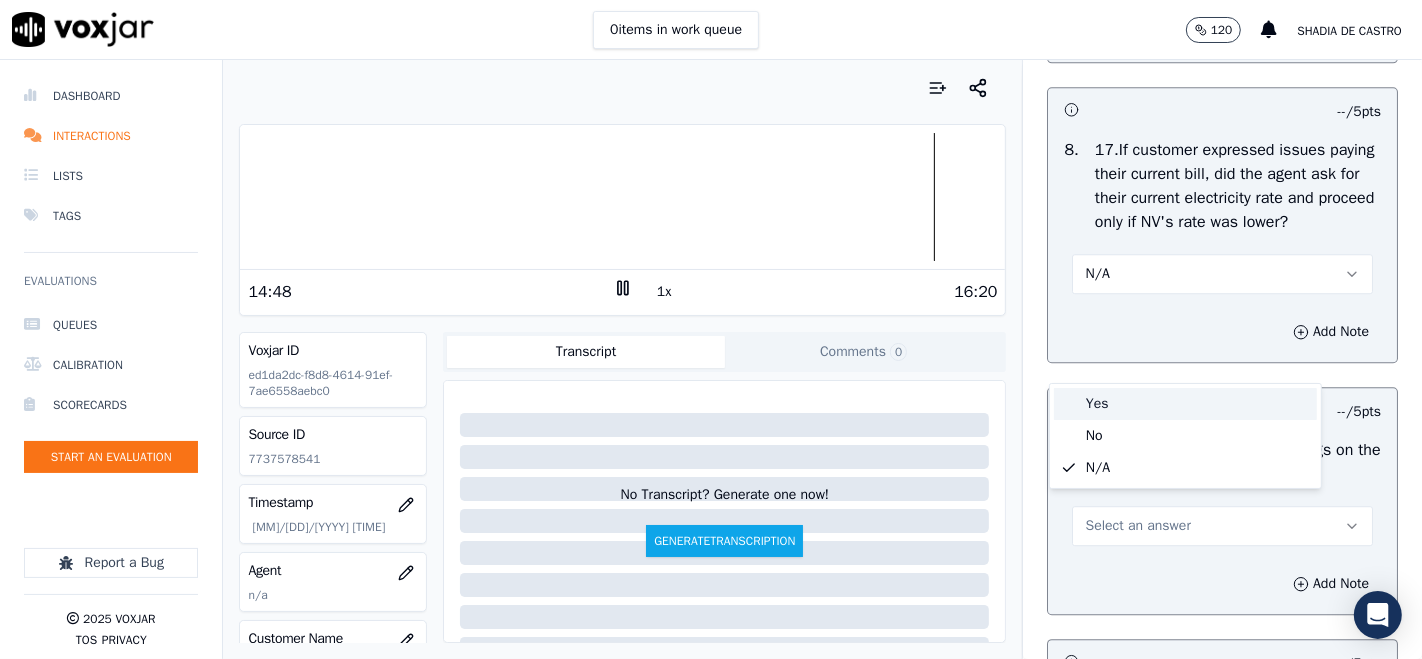 click on "Yes" at bounding box center (1185, 404) 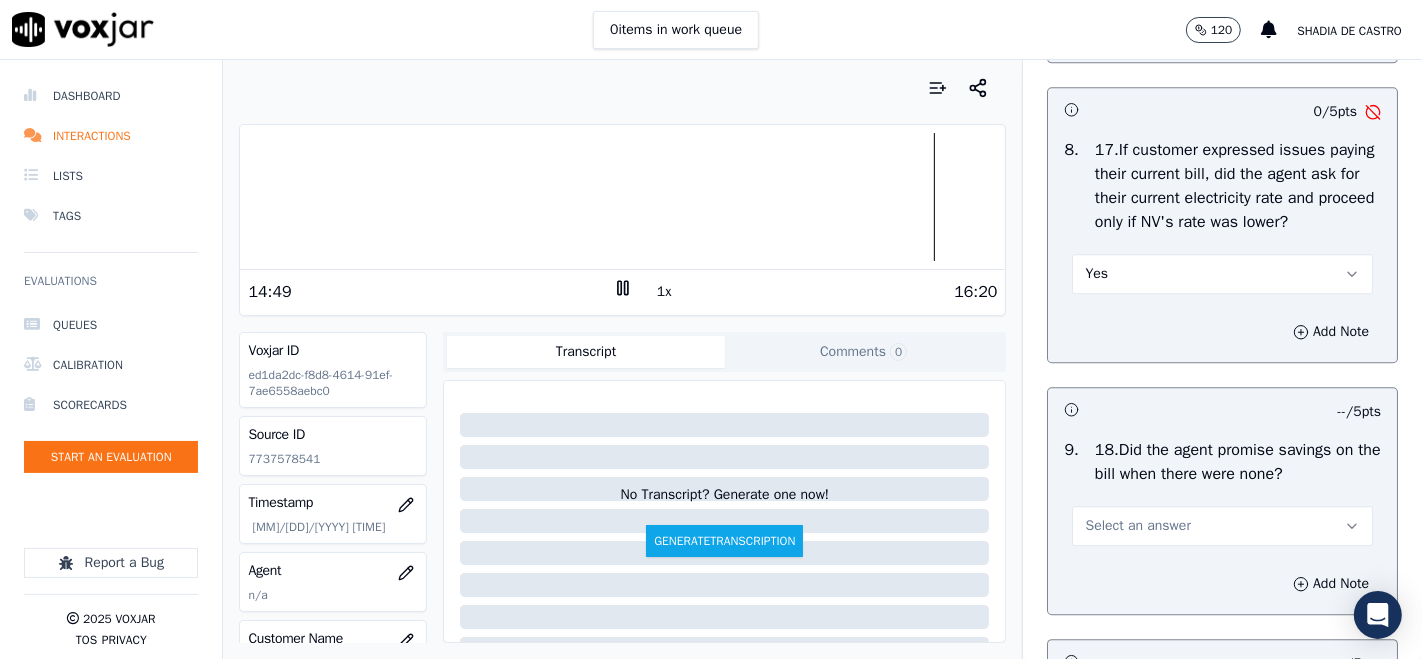 click on "Yes" at bounding box center [1222, 274] 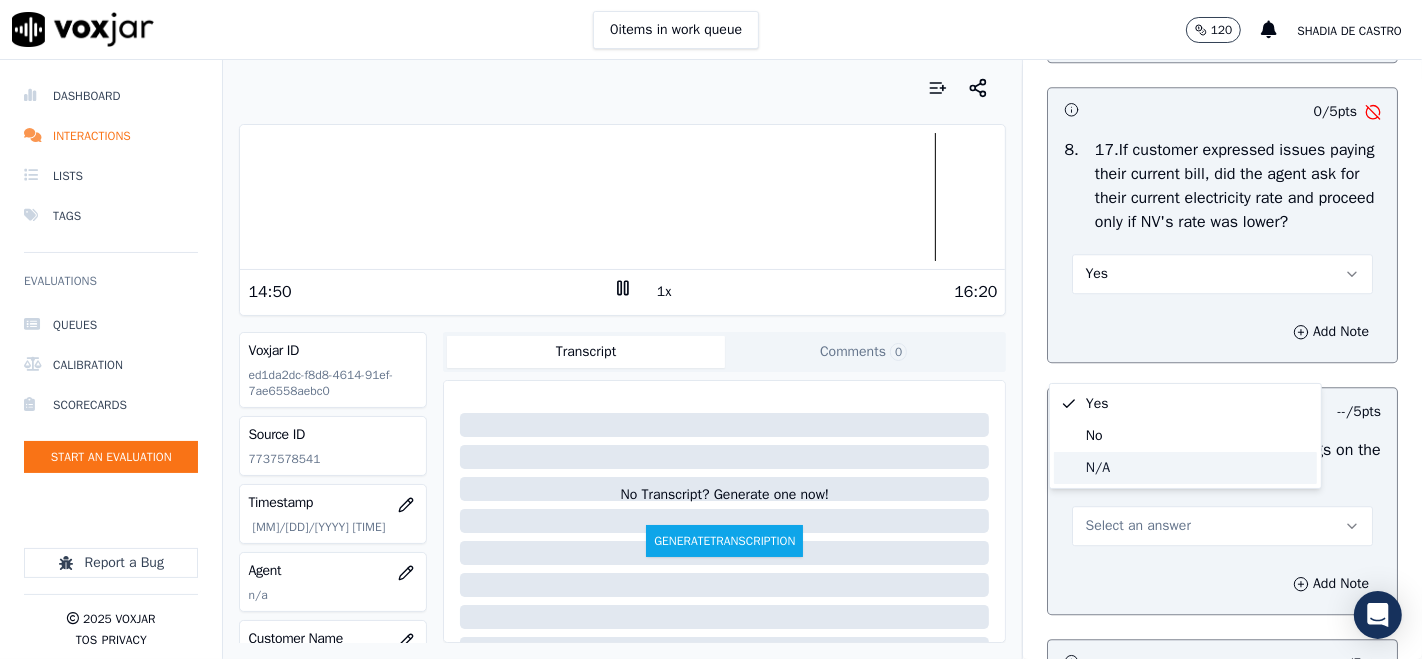 click on "N/A" 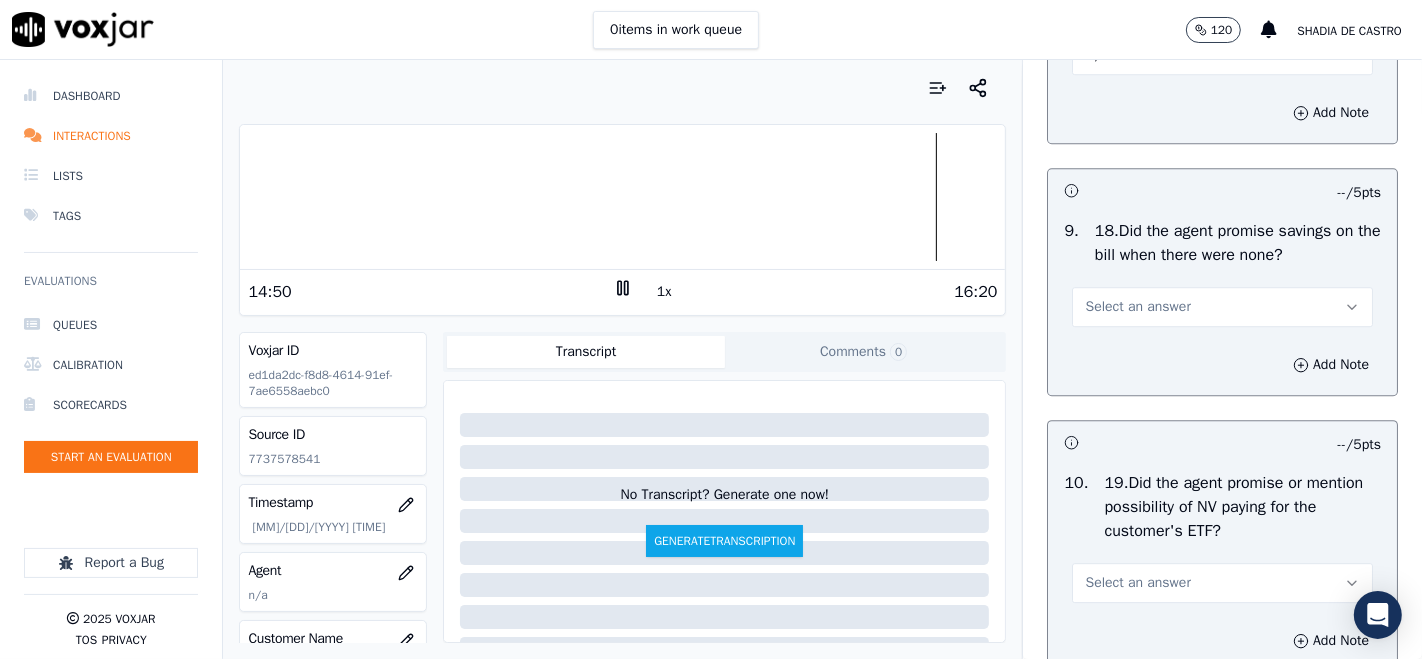 scroll, scrollTop: 4777, scrollLeft: 0, axis: vertical 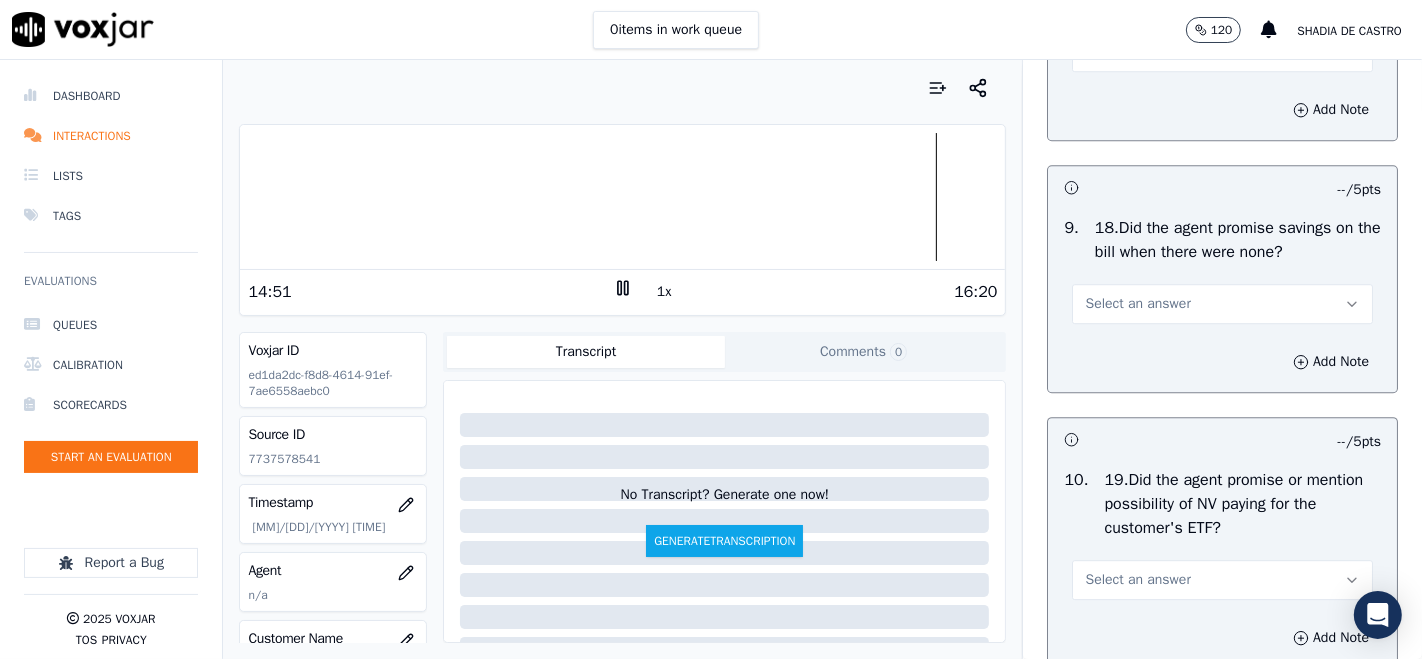 click on "Select an answer" at bounding box center (1137, 304) 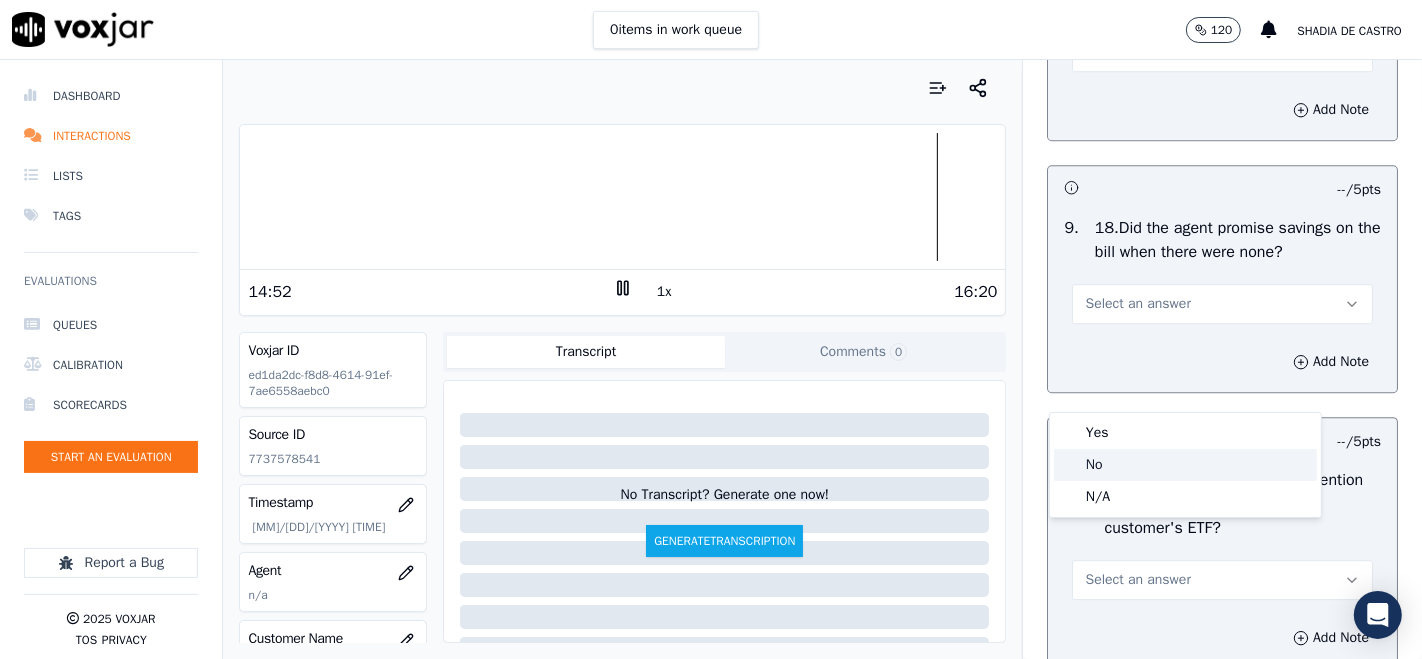 click on "No" 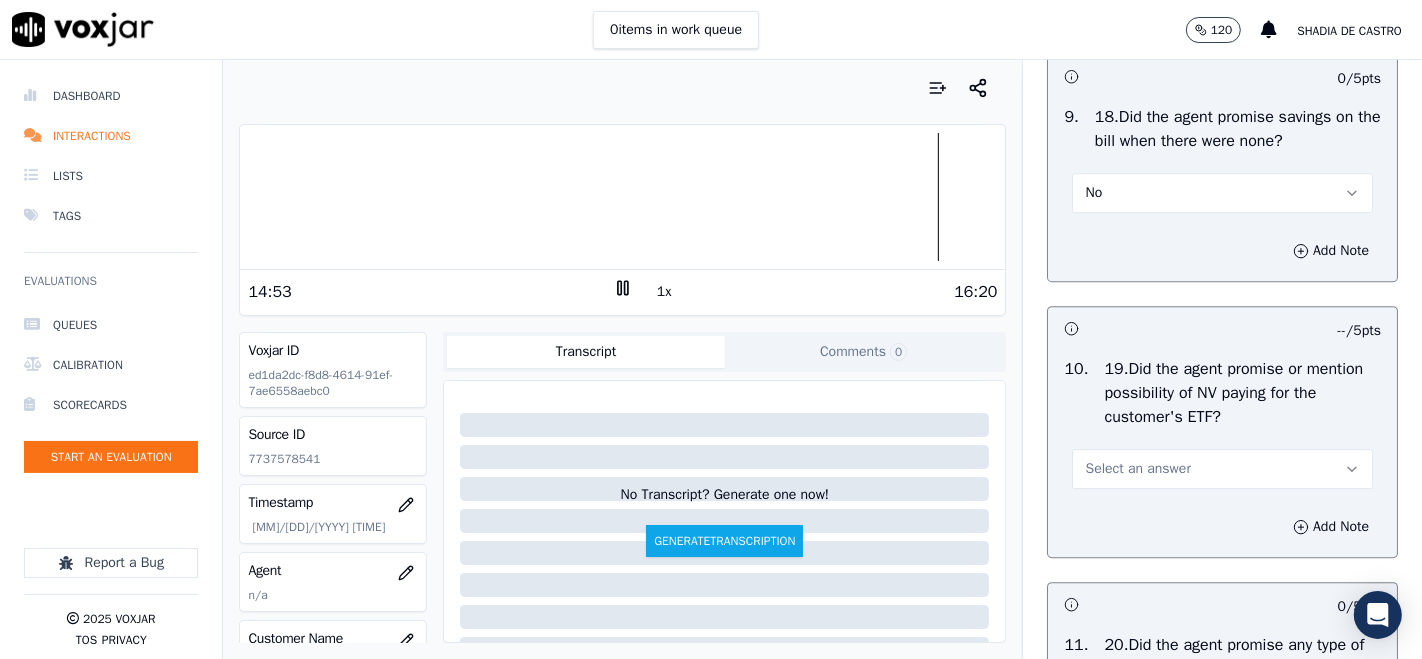 scroll, scrollTop: 5000, scrollLeft: 0, axis: vertical 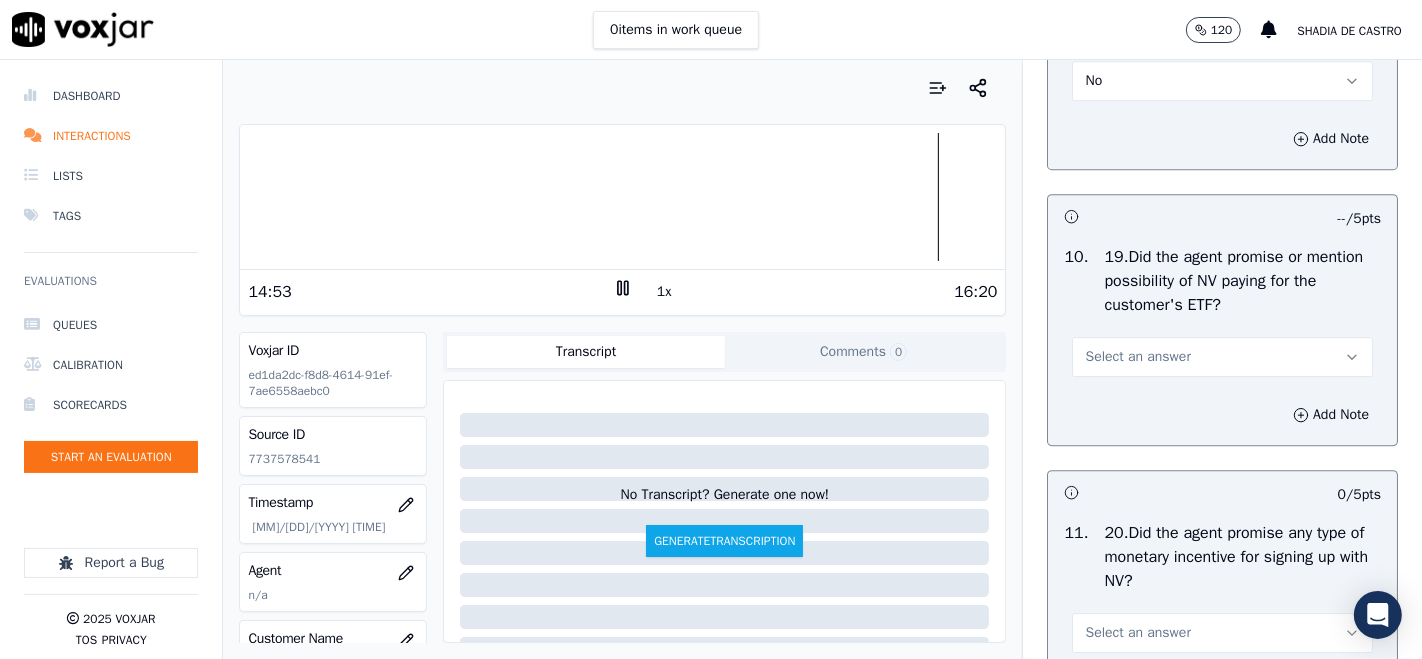 click on "Select an answer" at bounding box center (1137, 357) 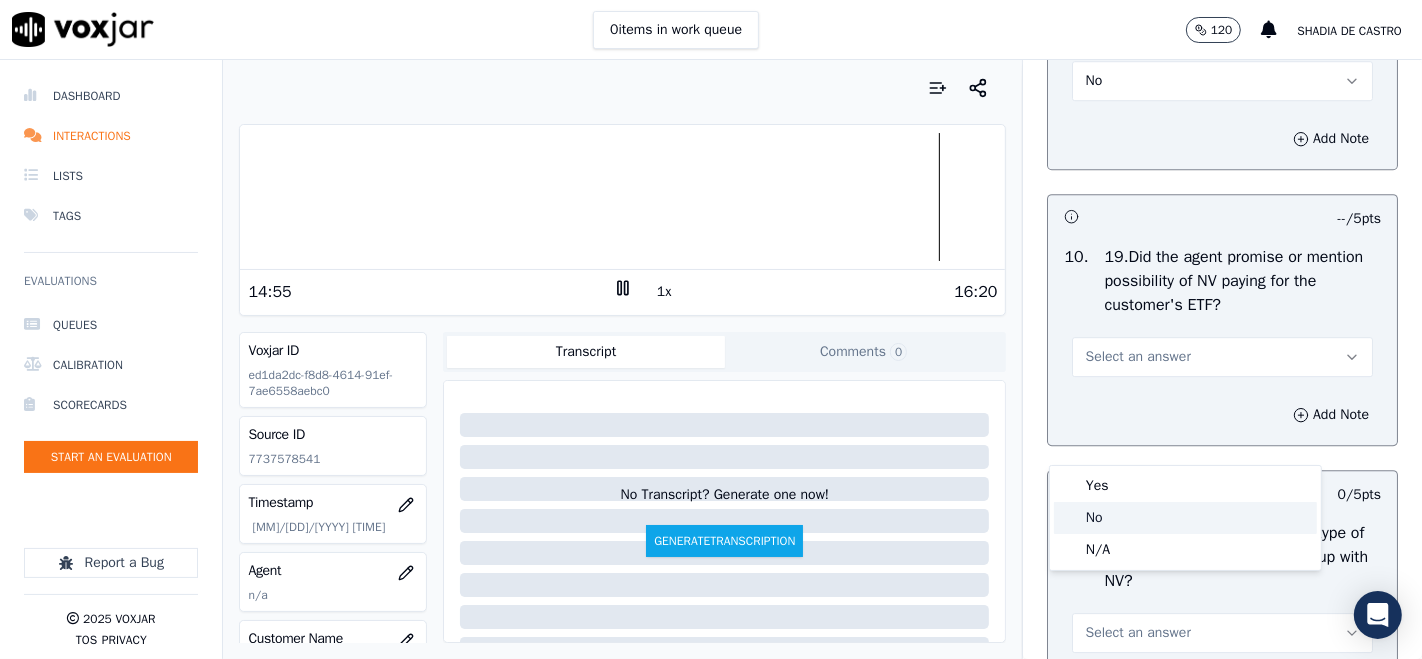 click on "No" 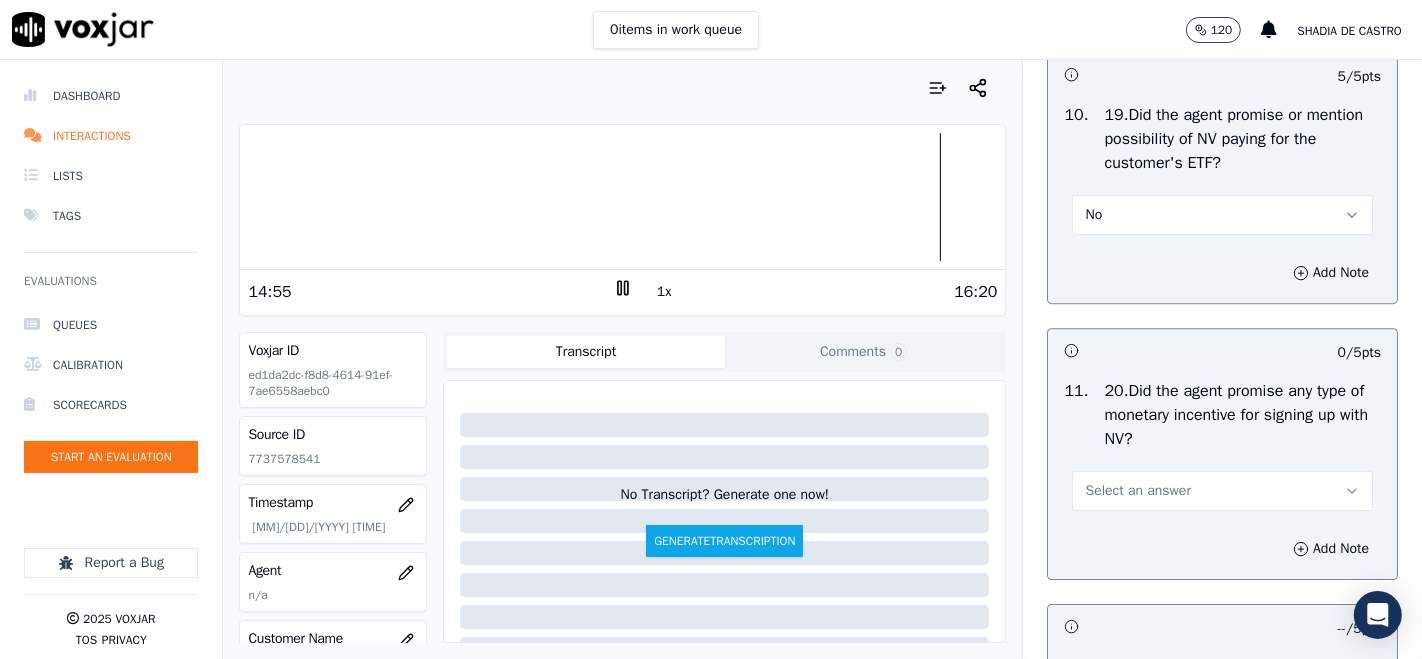 scroll, scrollTop: 5222, scrollLeft: 0, axis: vertical 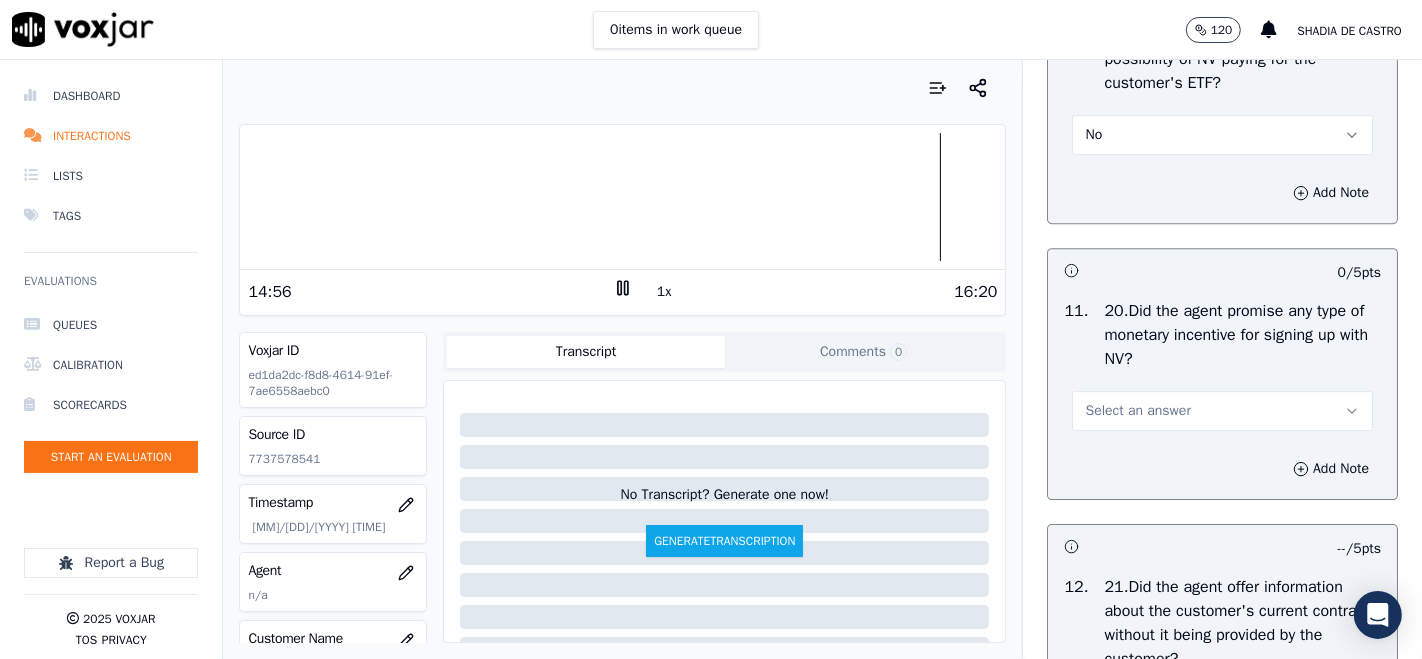 click on "Select an answer" at bounding box center [1137, 411] 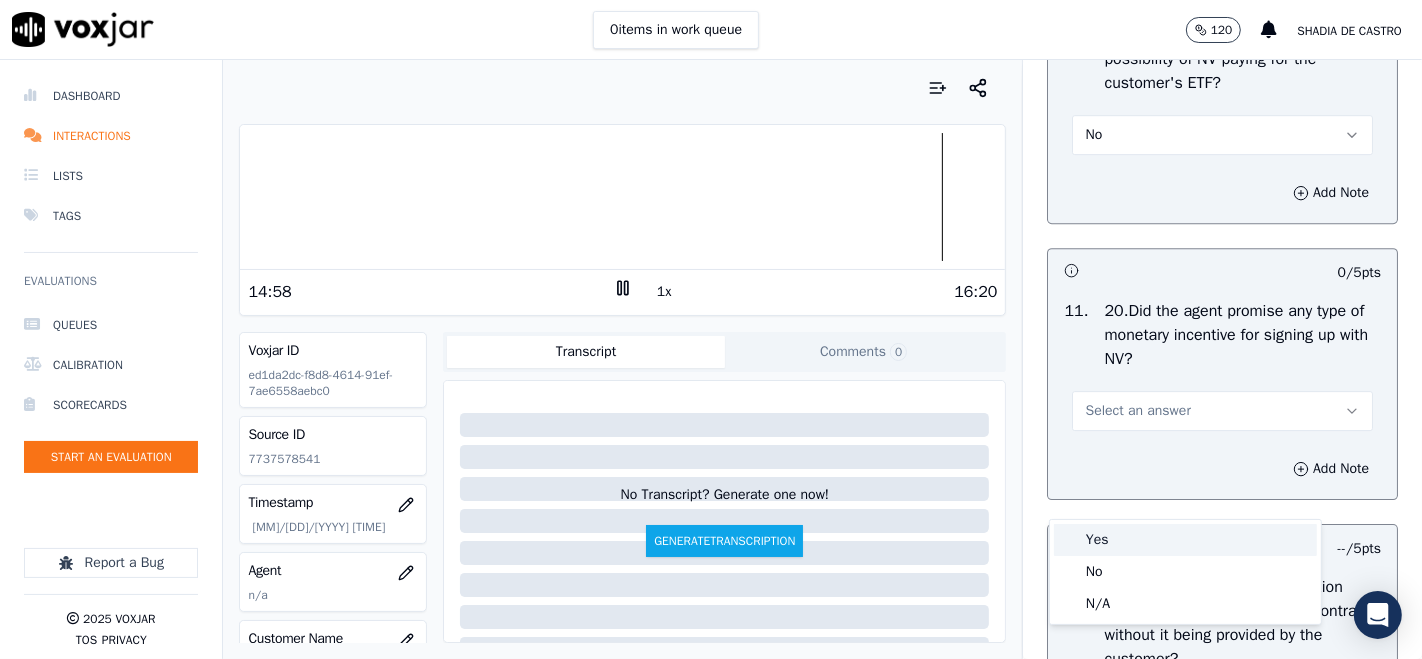 click on "Yes" at bounding box center (1185, 540) 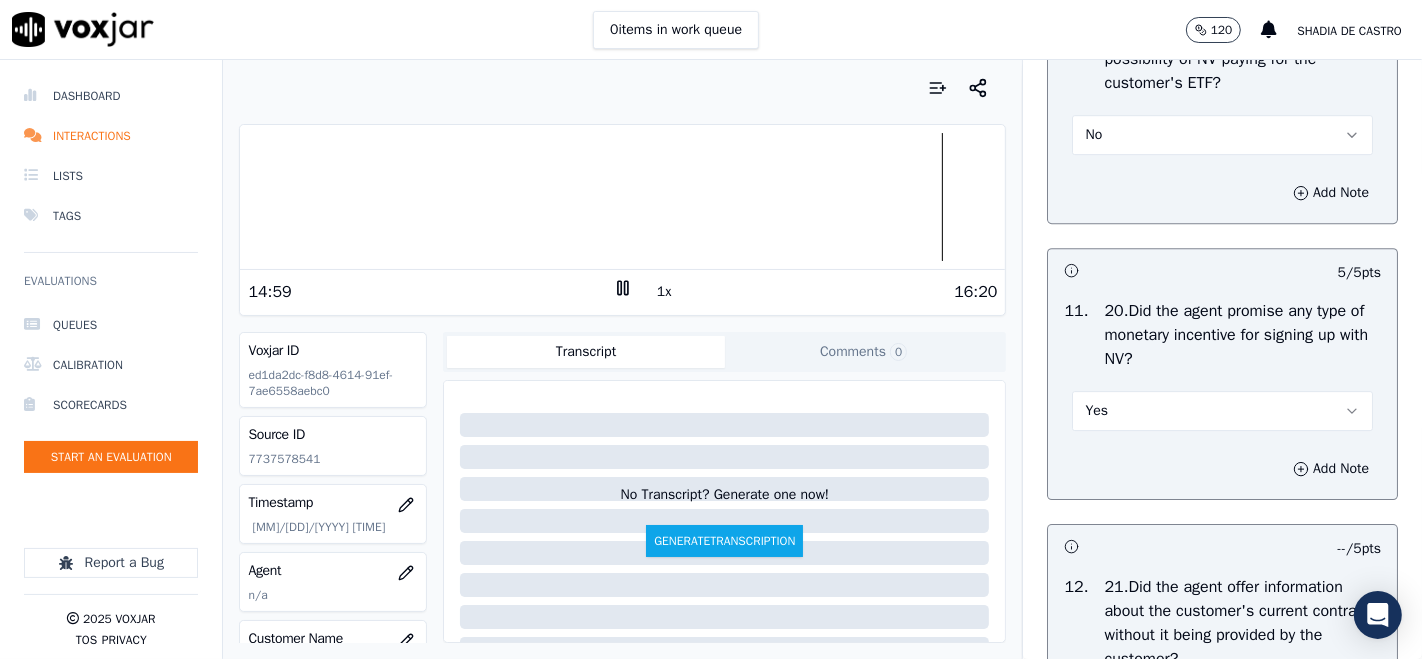 click on "Yes" at bounding box center (1222, 411) 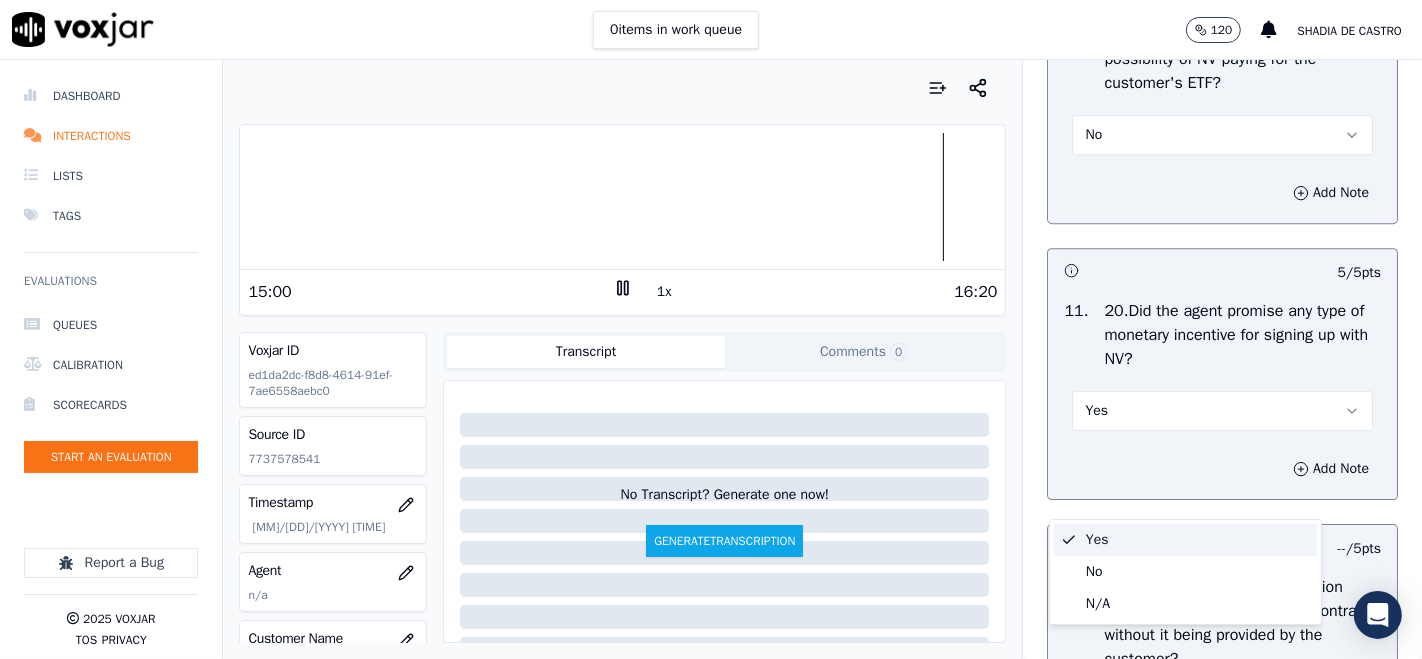 scroll, scrollTop: 5333, scrollLeft: 0, axis: vertical 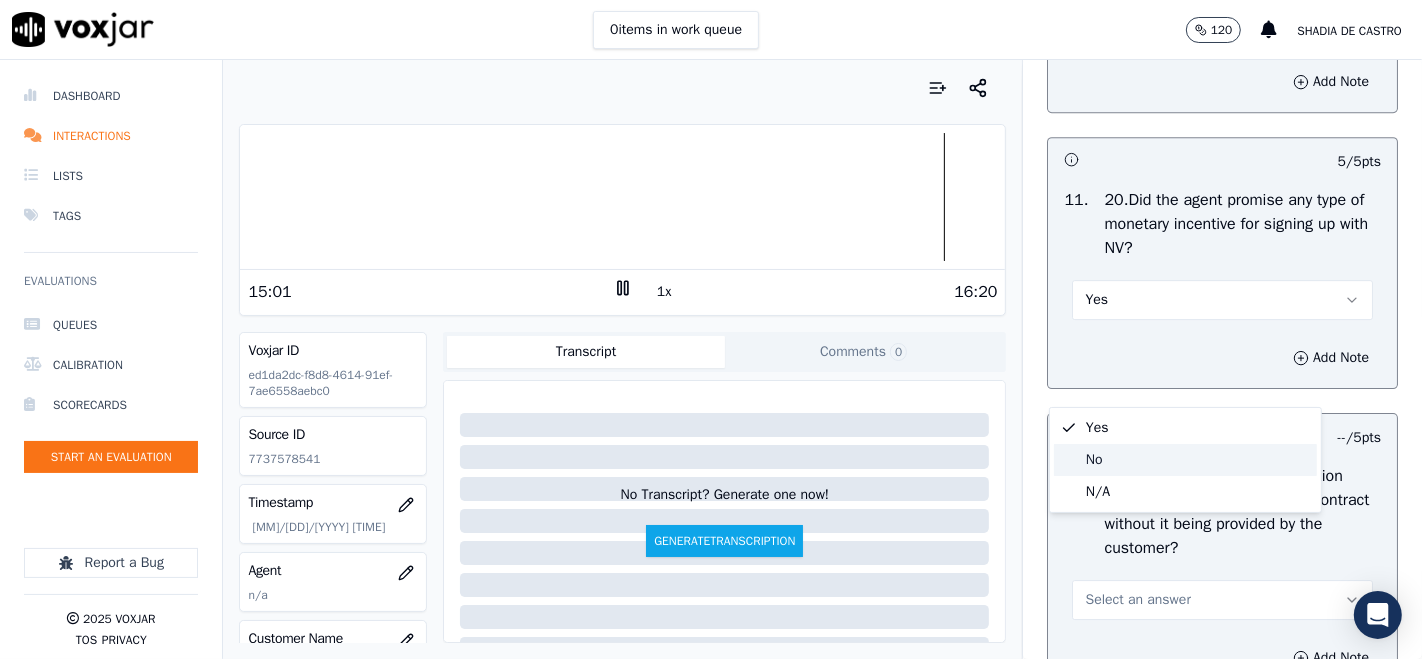 click on "No" 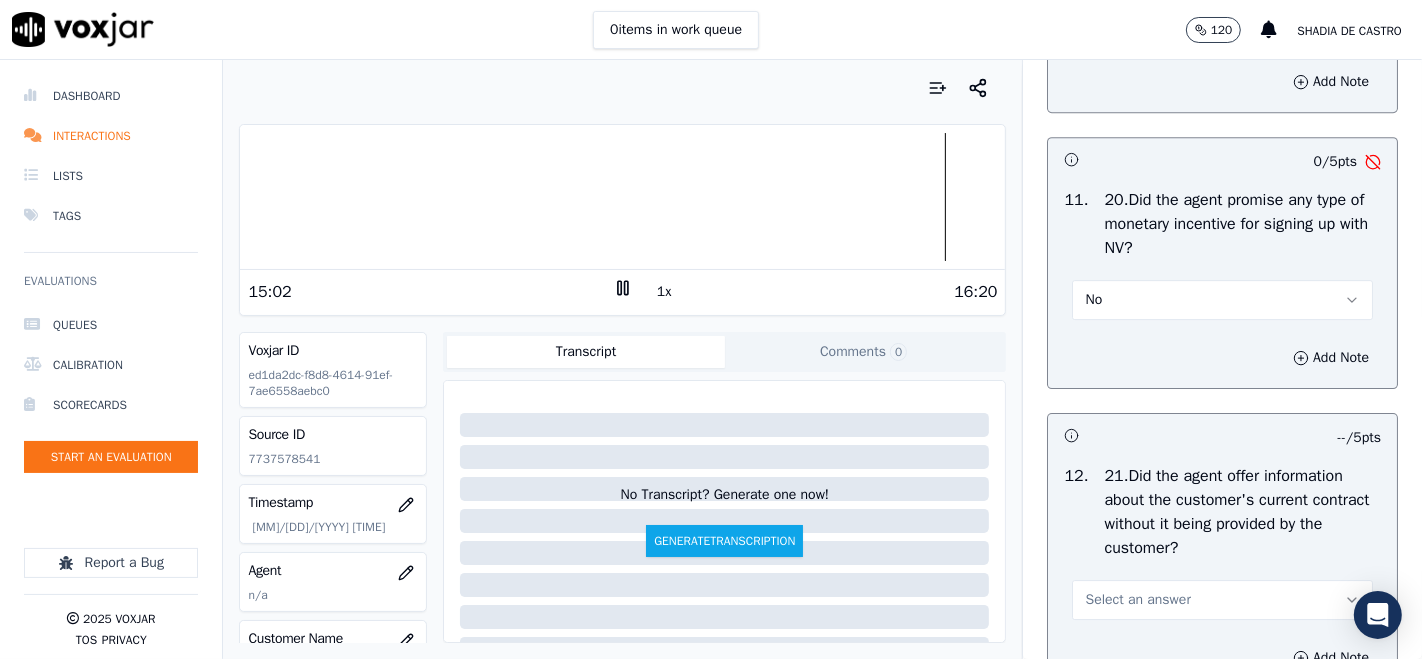 click on "No" at bounding box center (1222, 300) 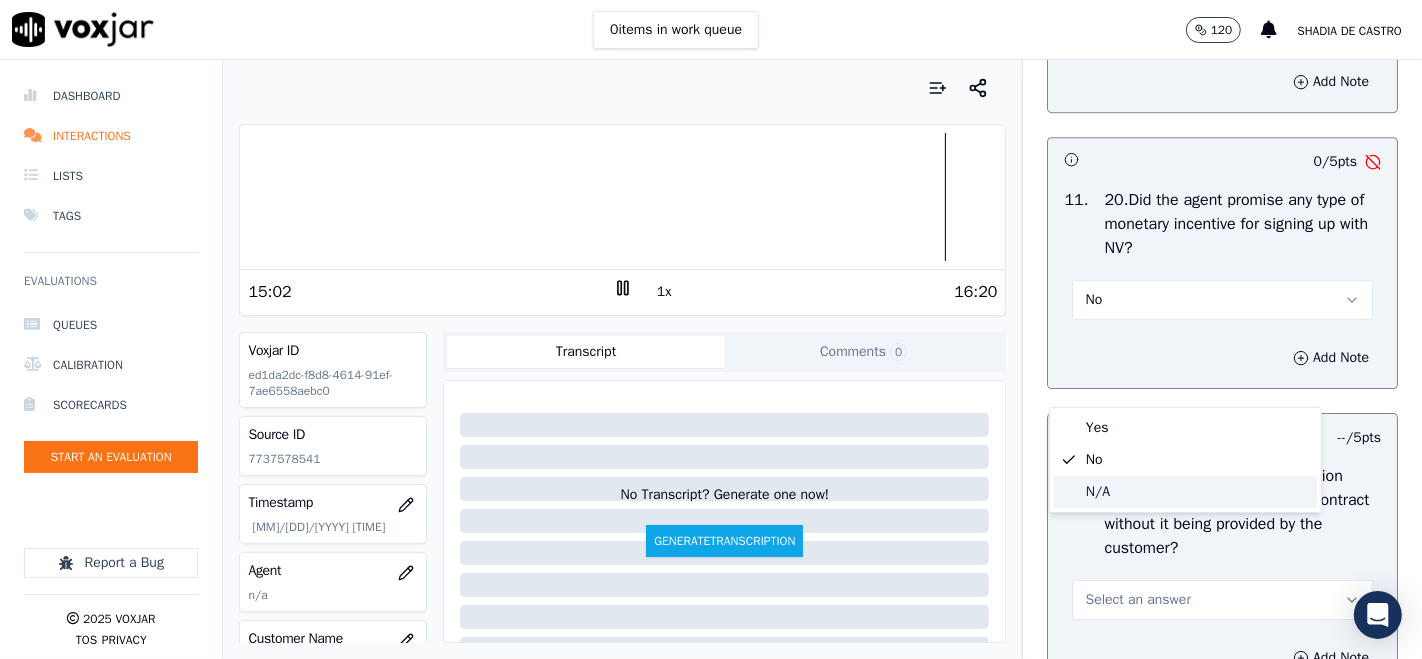 click on "N/A" 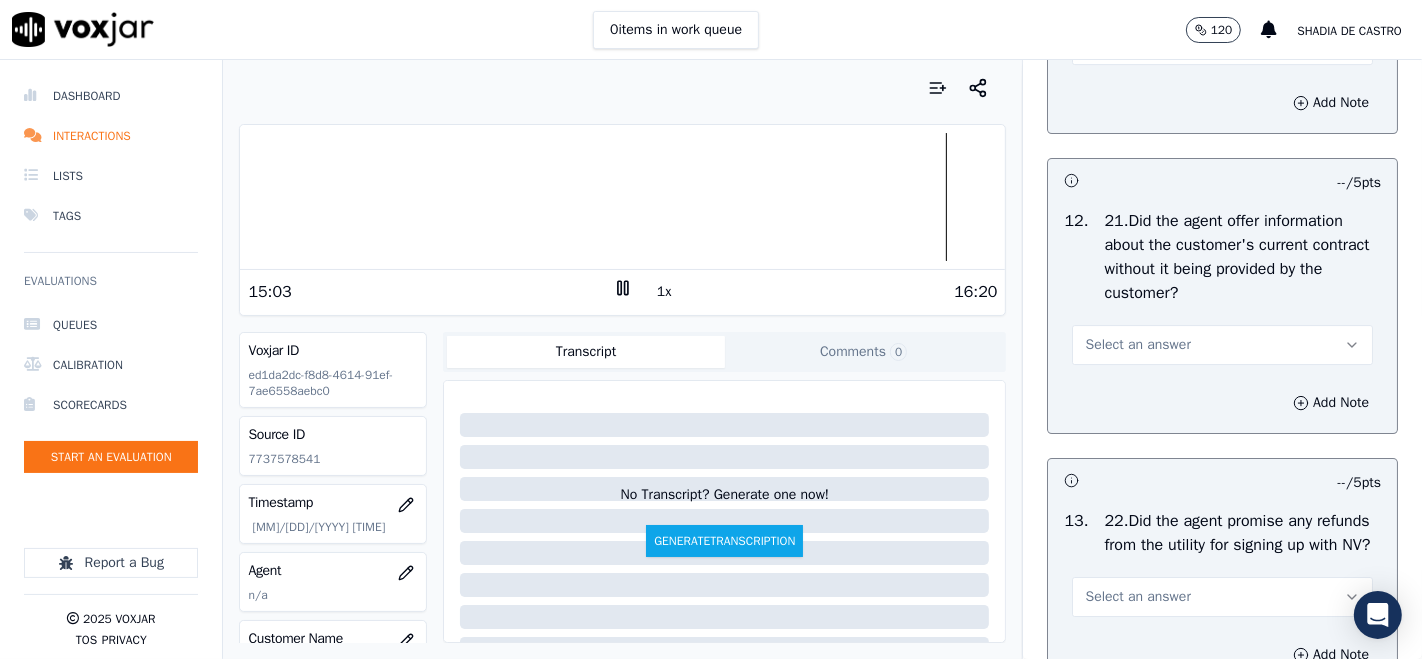 scroll, scrollTop: 5666, scrollLeft: 0, axis: vertical 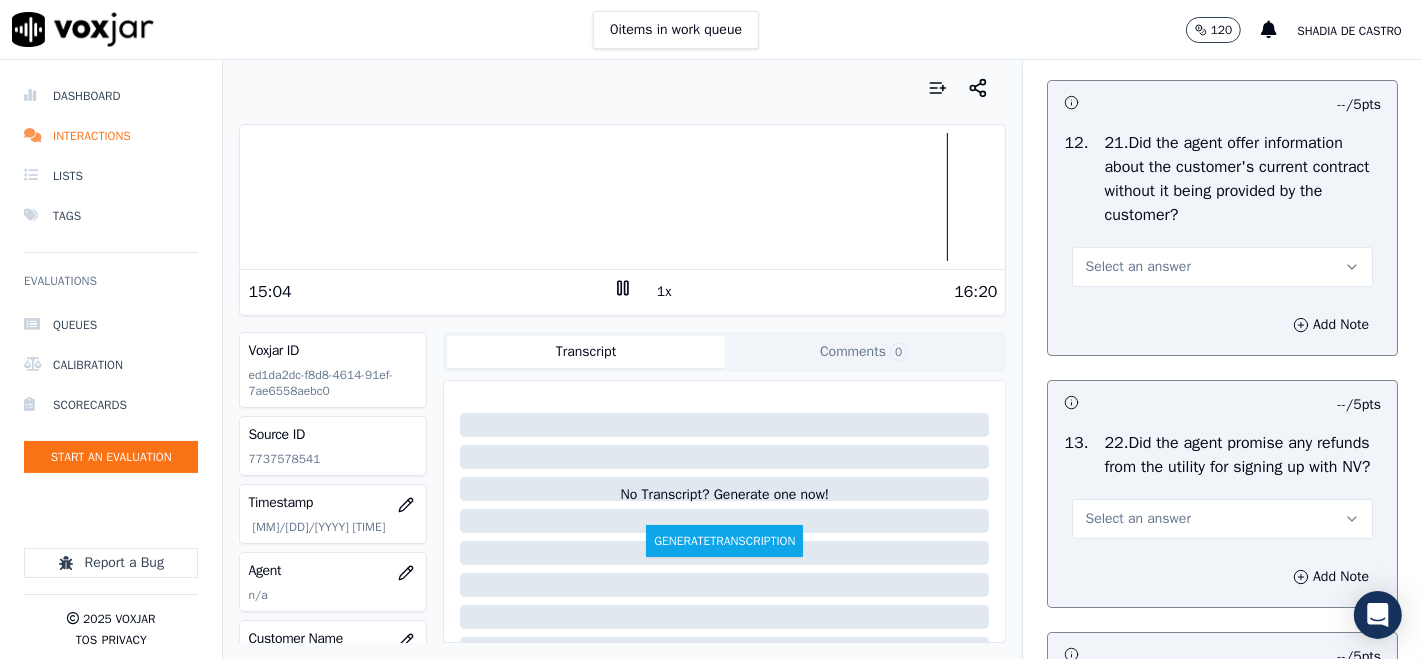 click on "12 .   21.Did the agent offer information about the customer's current contract without it being provided by the customer?    Select an answer" at bounding box center [1222, 209] 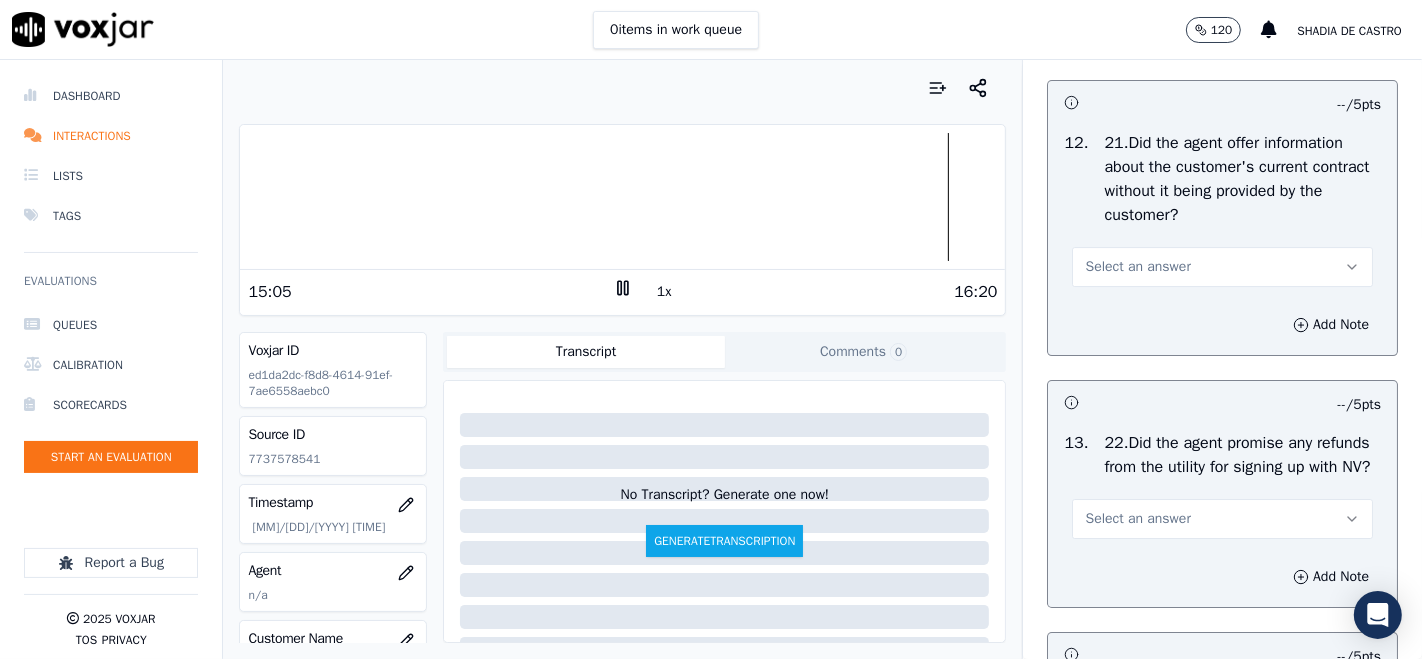 drag, startPoint x: 1138, startPoint y: 344, endPoint x: 1131, endPoint y: 358, distance: 15.652476 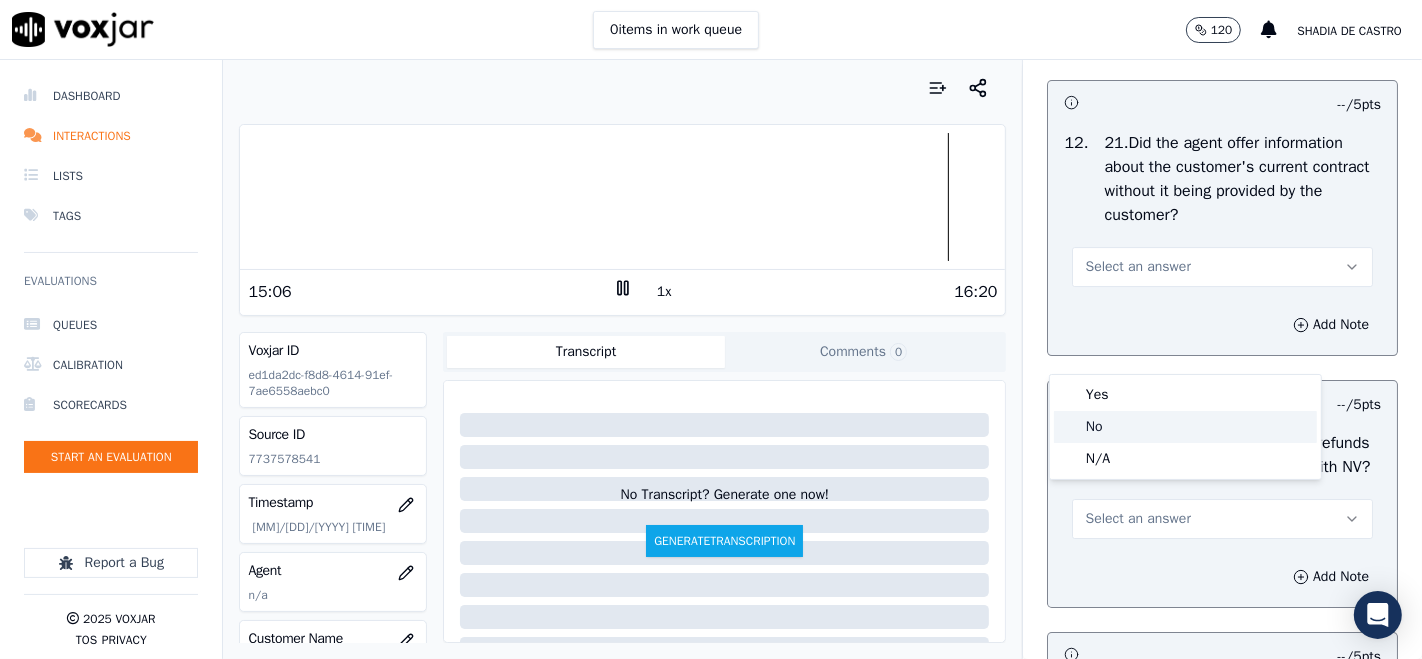 click on "No" 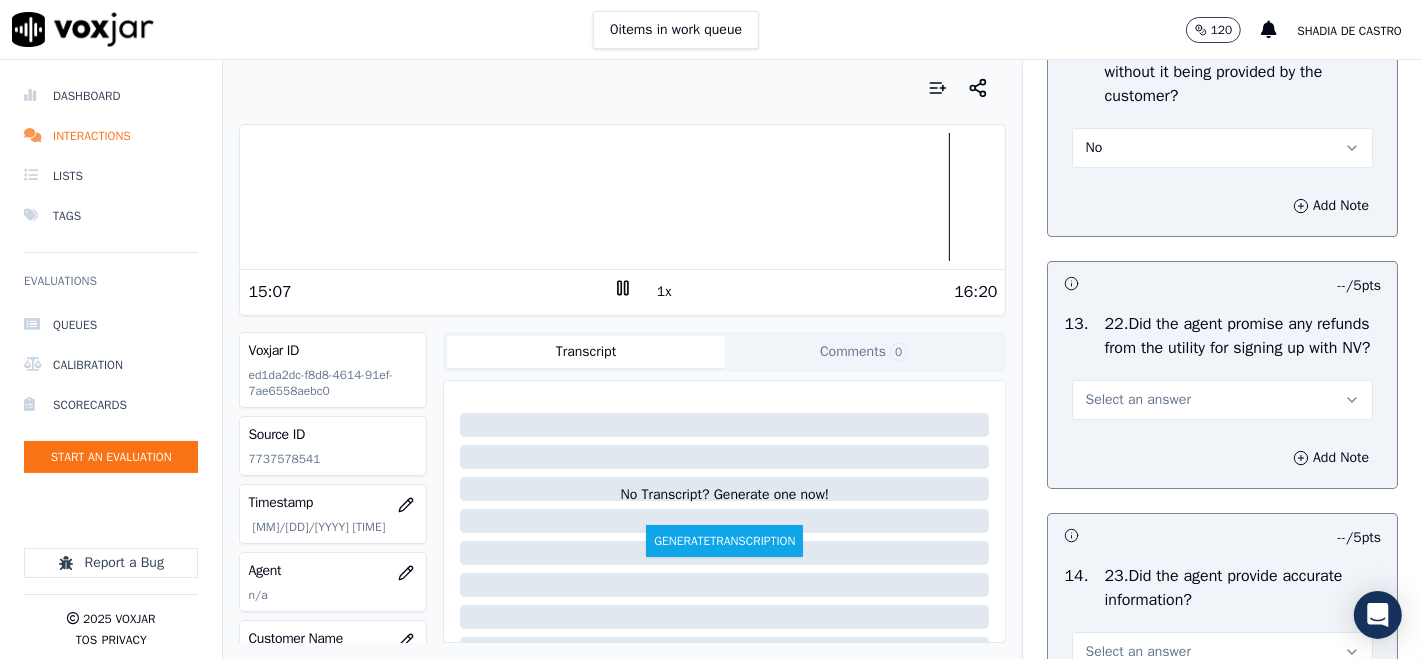 scroll, scrollTop: 5888, scrollLeft: 0, axis: vertical 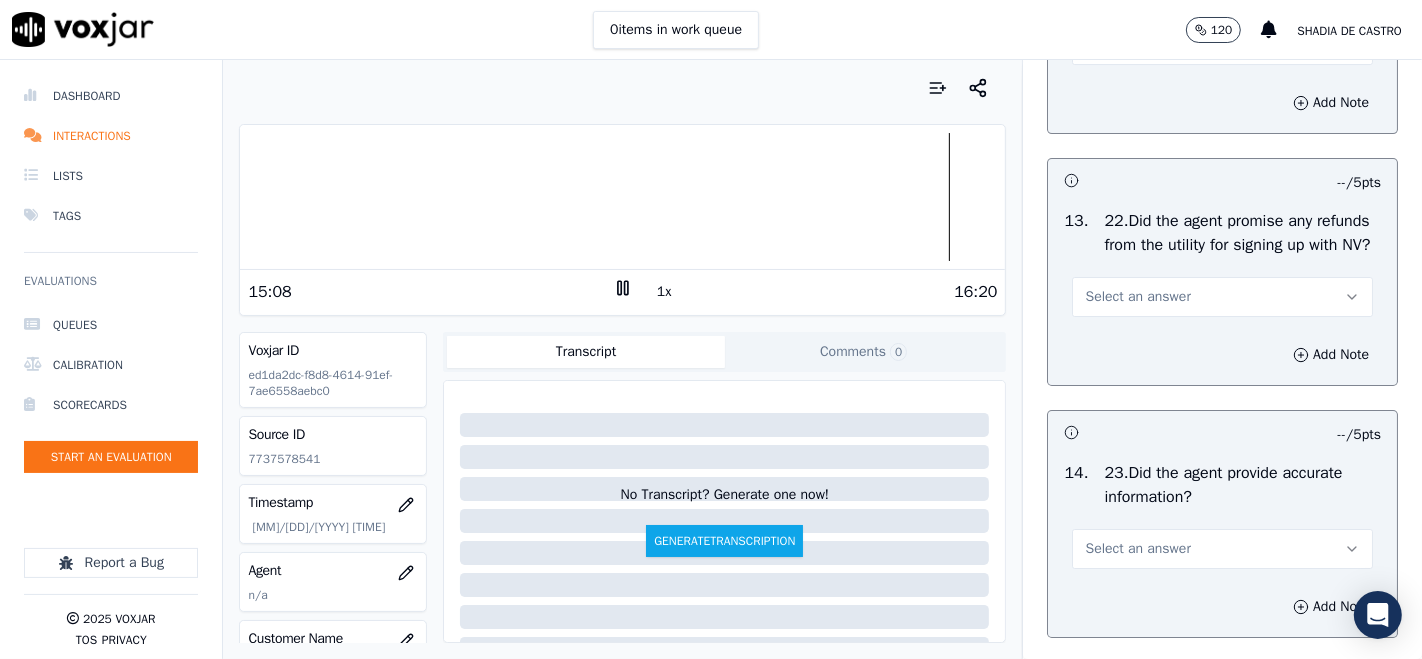 click on "Select an answer" at bounding box center (1137, 297) 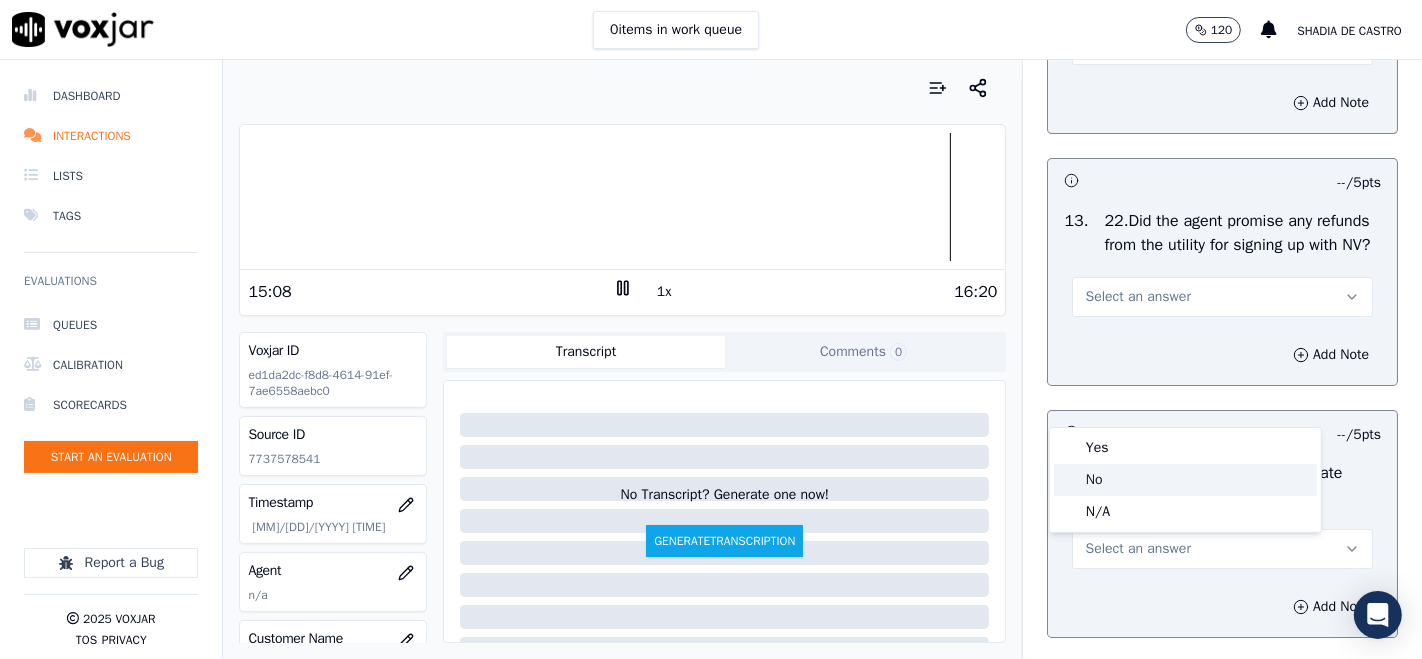 click on "No" 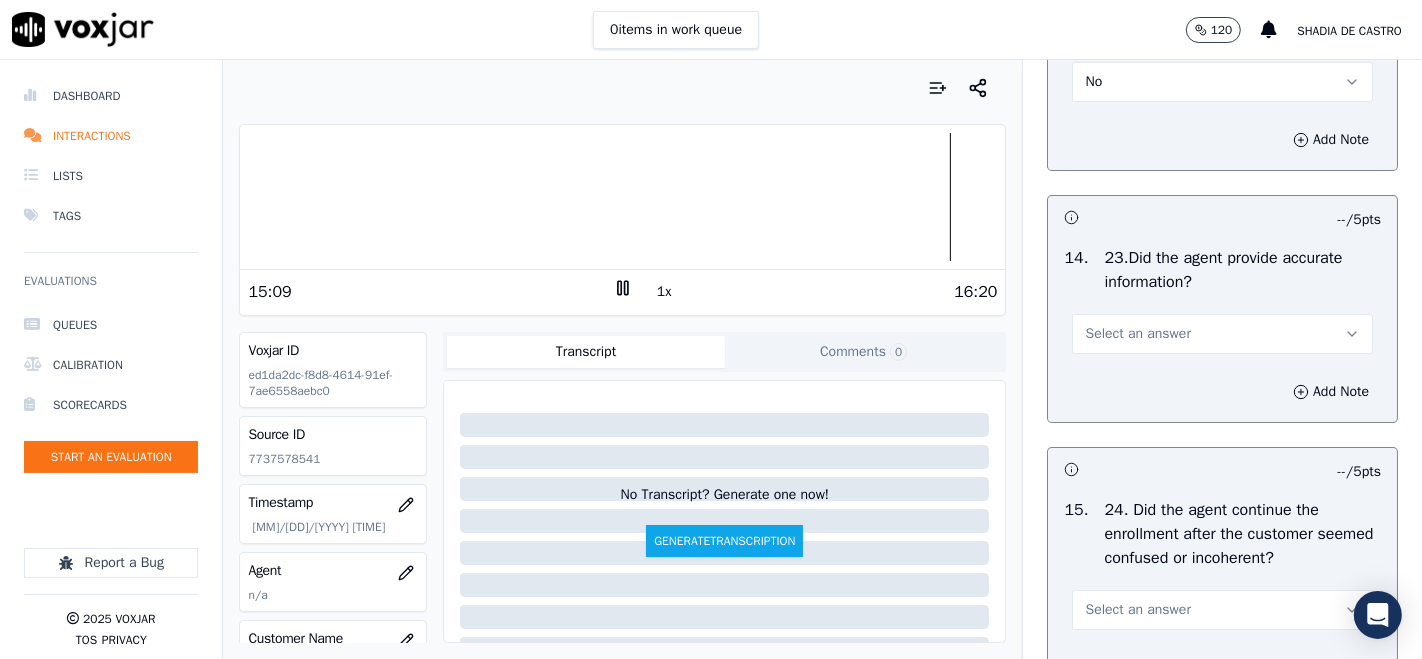 scroll, scrollTop: 6111, scrollLeft: 0, axis: vertical 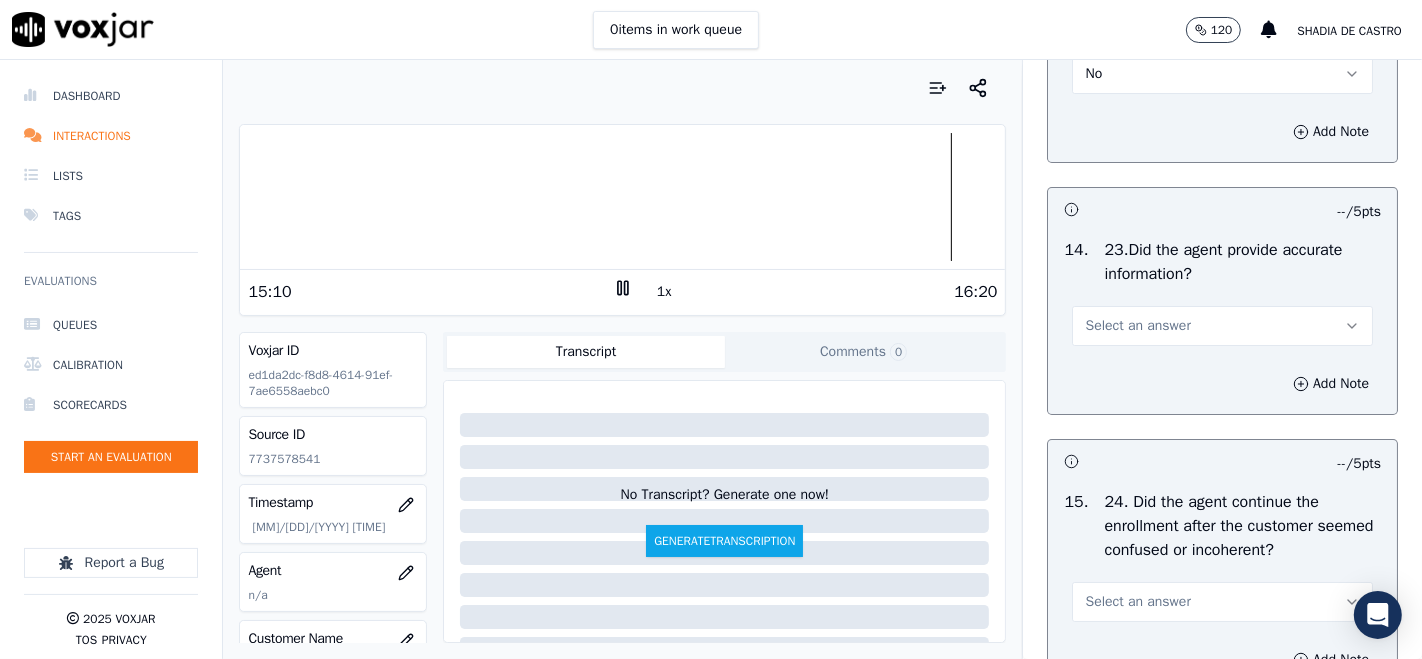click on "Select an answer" at bounding box center (1222, 326) 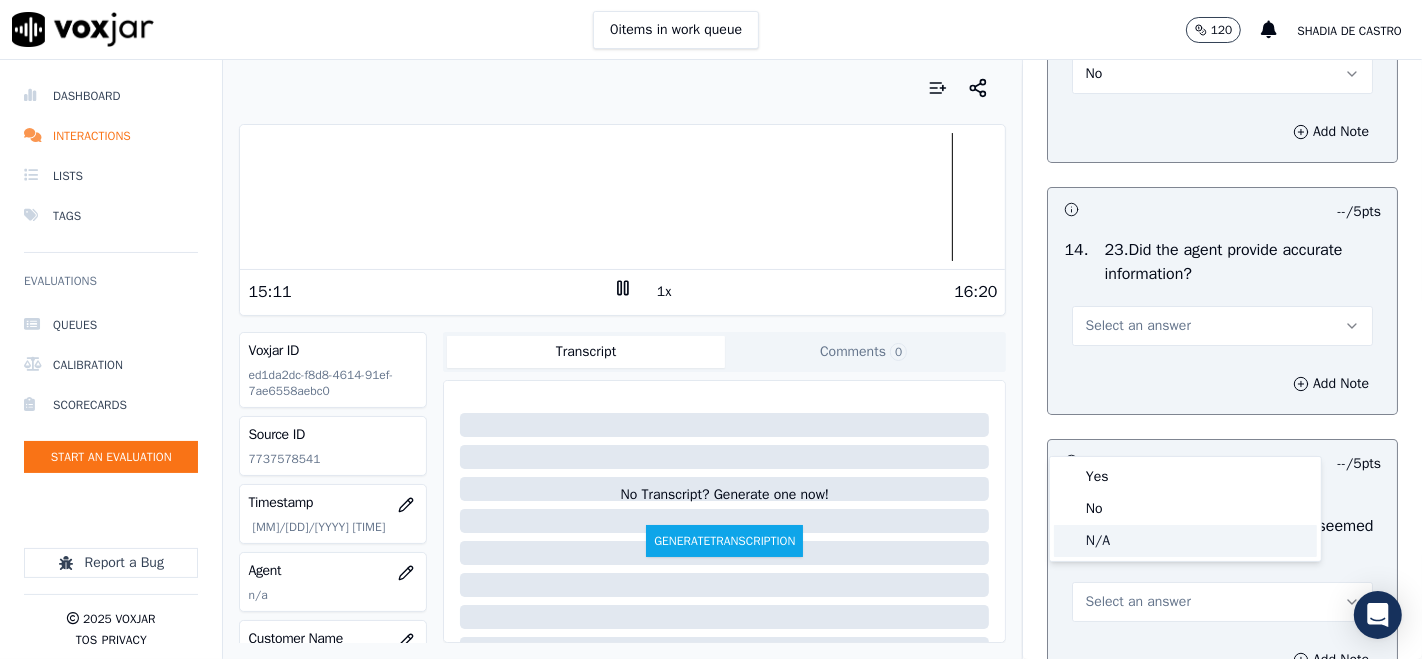 drag, startPoint x: 1091, startPoint y: 538, endPoint x: 1091, endPoint y: 504, distance: 34 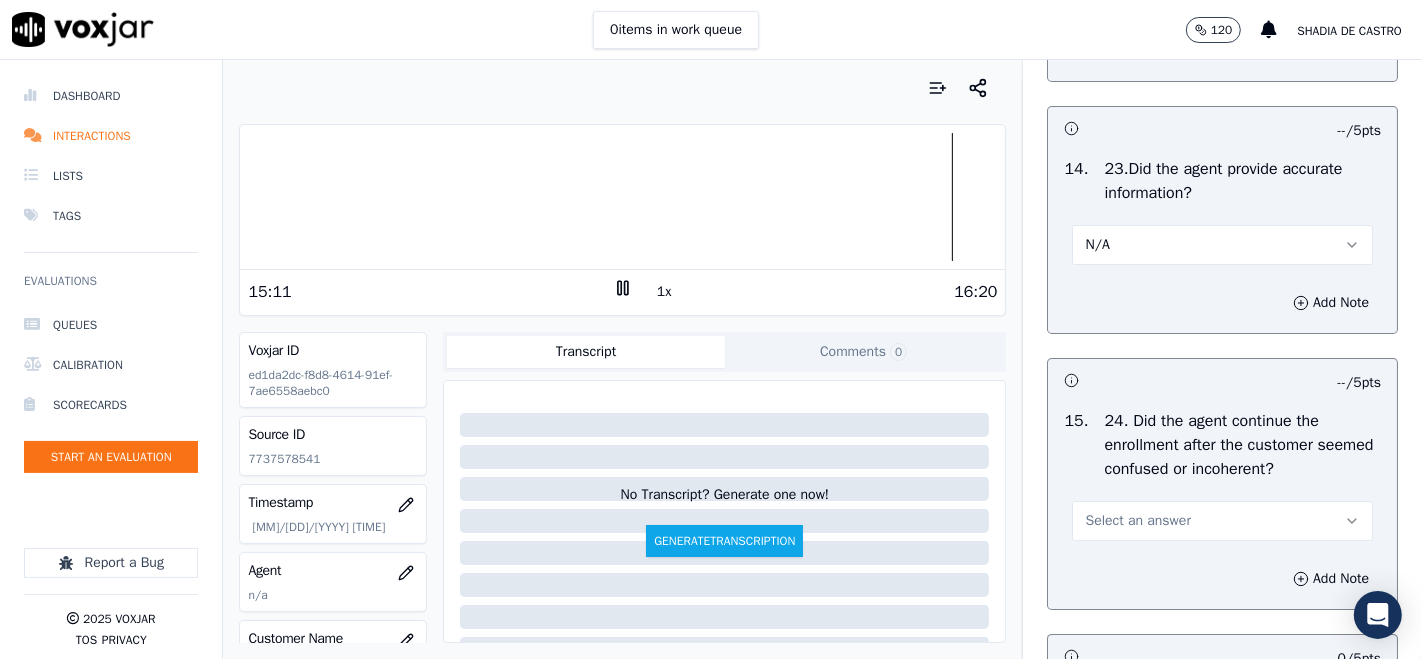 scroll, scrollTop: 6444, scrollLeft: 0, axis: vertical 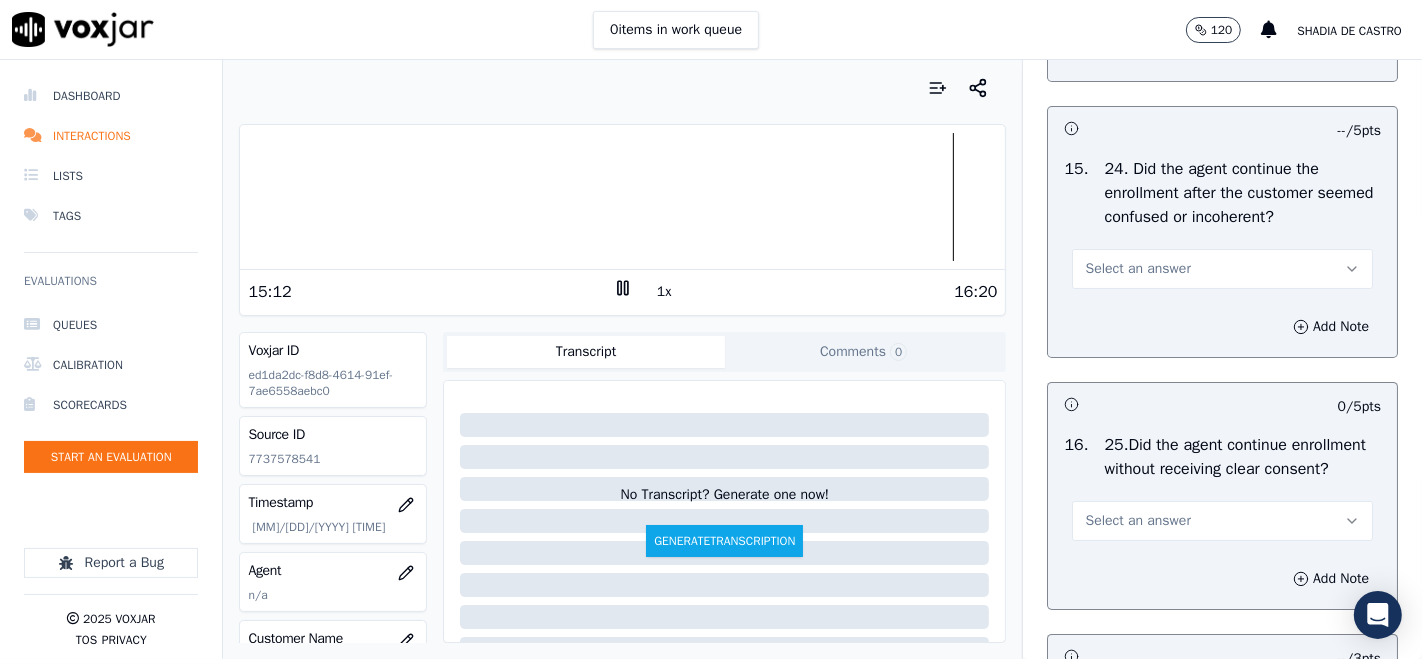 drag, startPoint x: 1140, startPoint y: 367, endPoint x: 1136, endPoint y: 384, distance: 17.464249 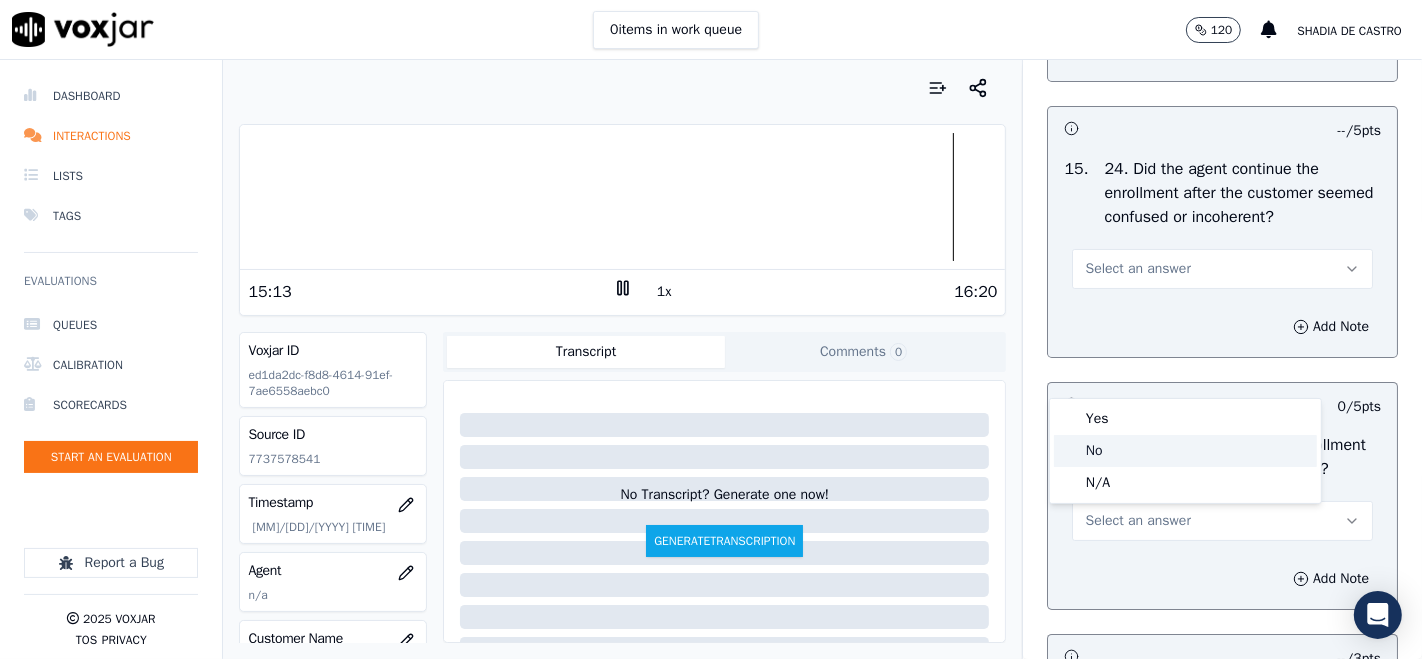click on "No" 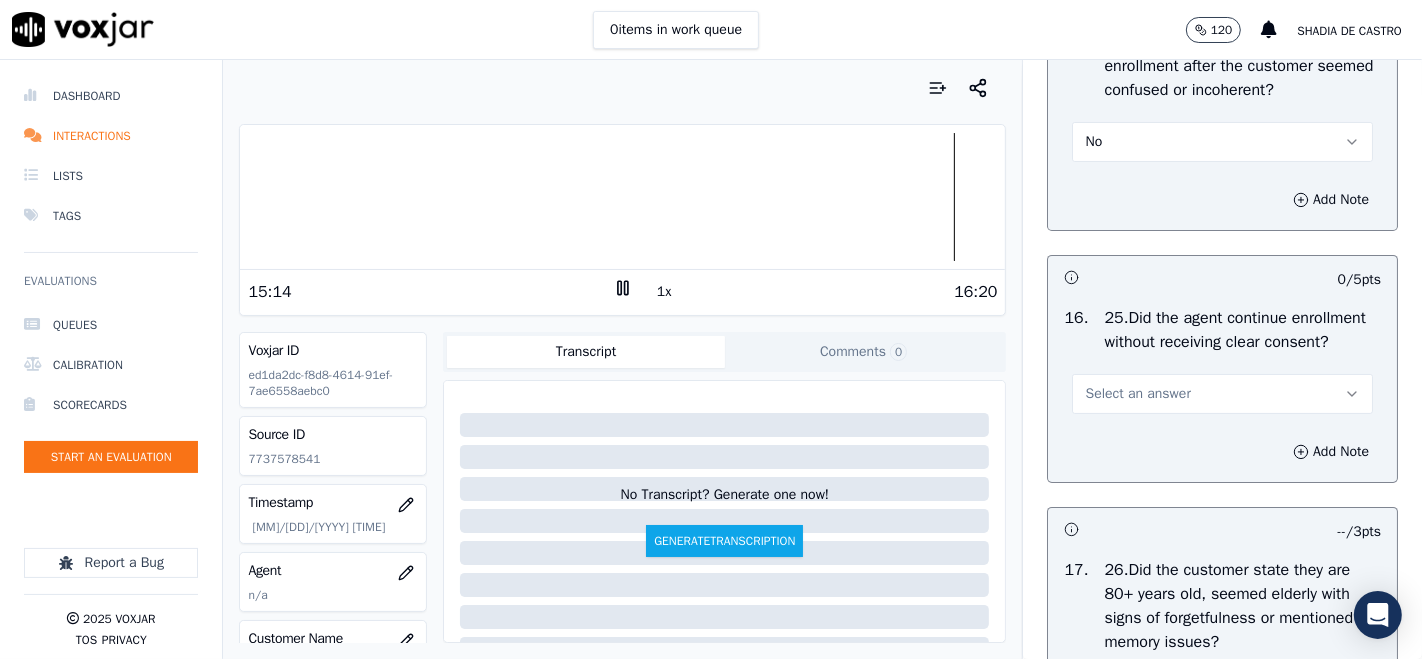 scroll, scrollTop: 6666, scrollLeft: 0, axis: vertical 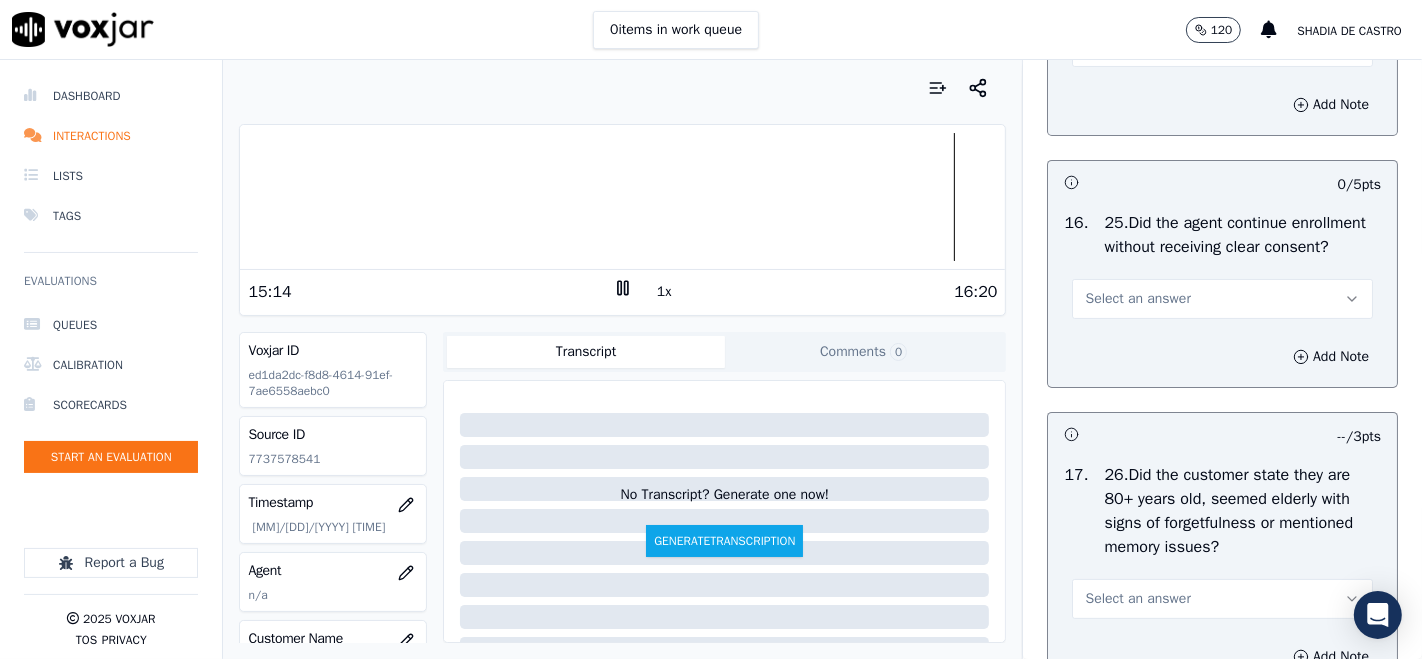 click on "Select an answer" at bounding box center (1137, 299) 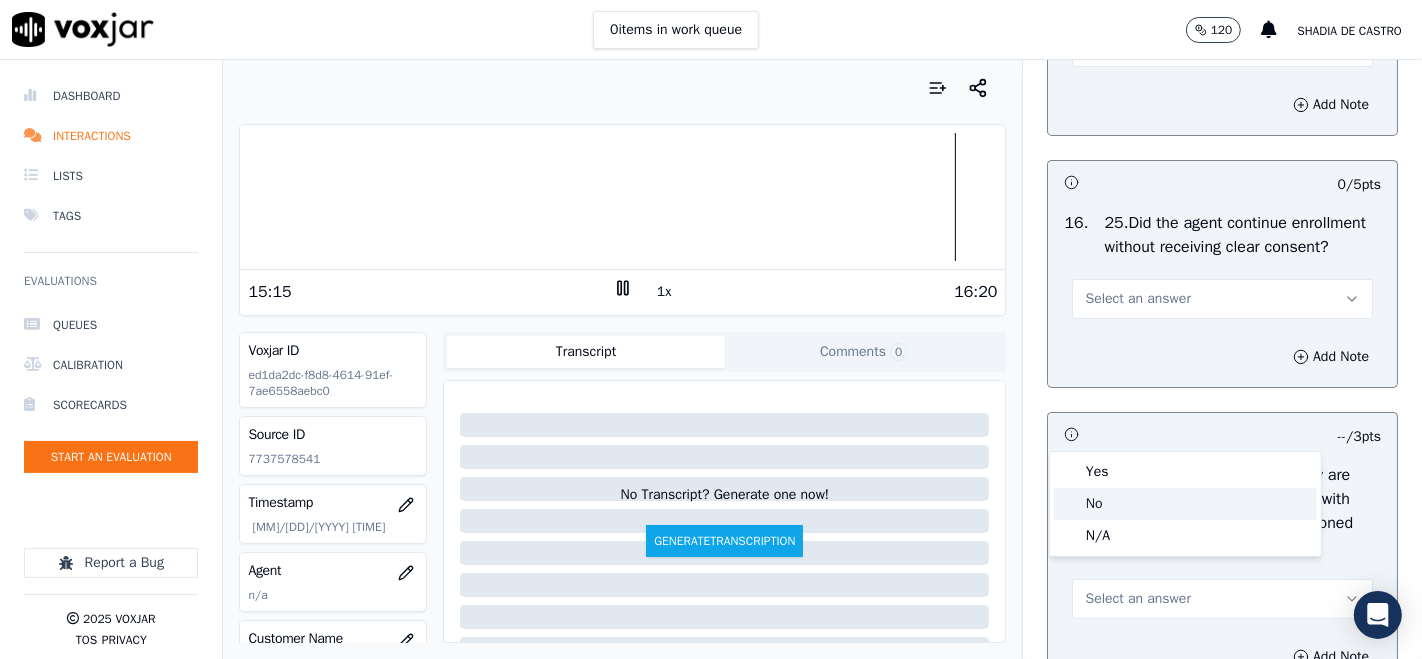 drag, startPoint x: 1094, startPoint y: 504, endPoint x: 1094, endPoint y: 490, distance: 14 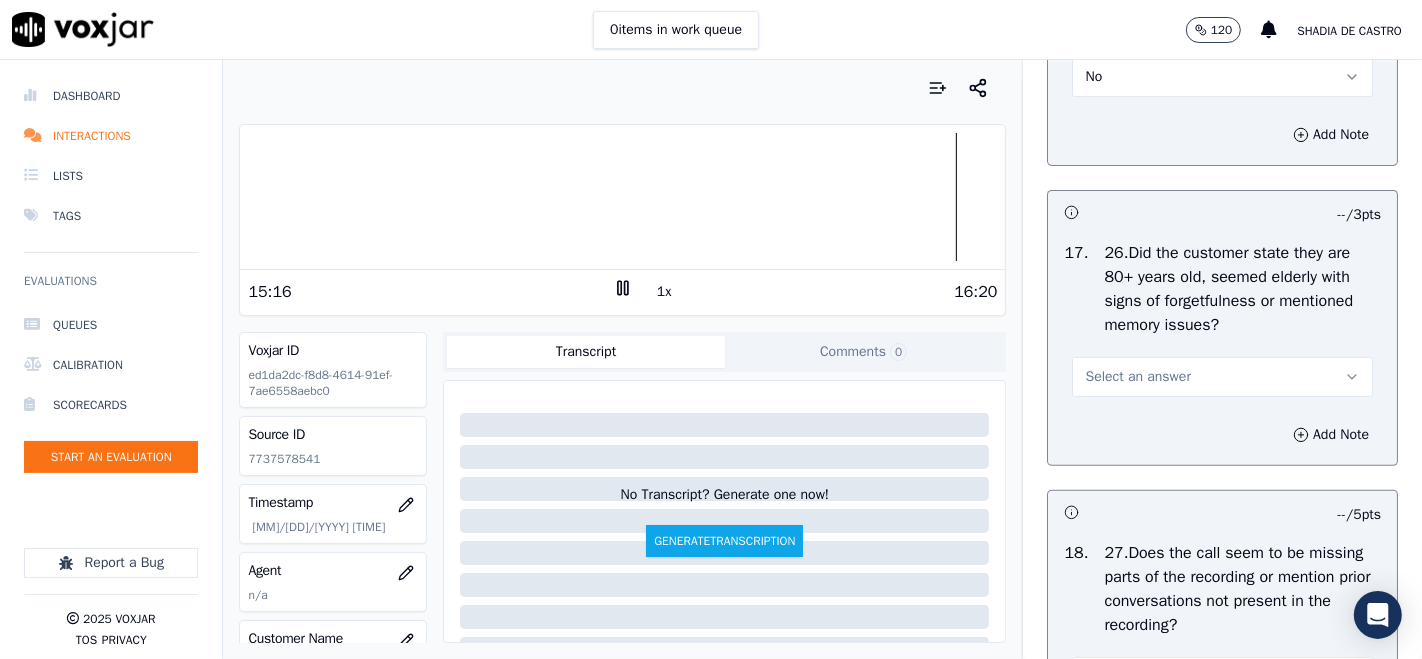 scroll, scrollTop: 7000, scrollLeft: 0, axis: vertical 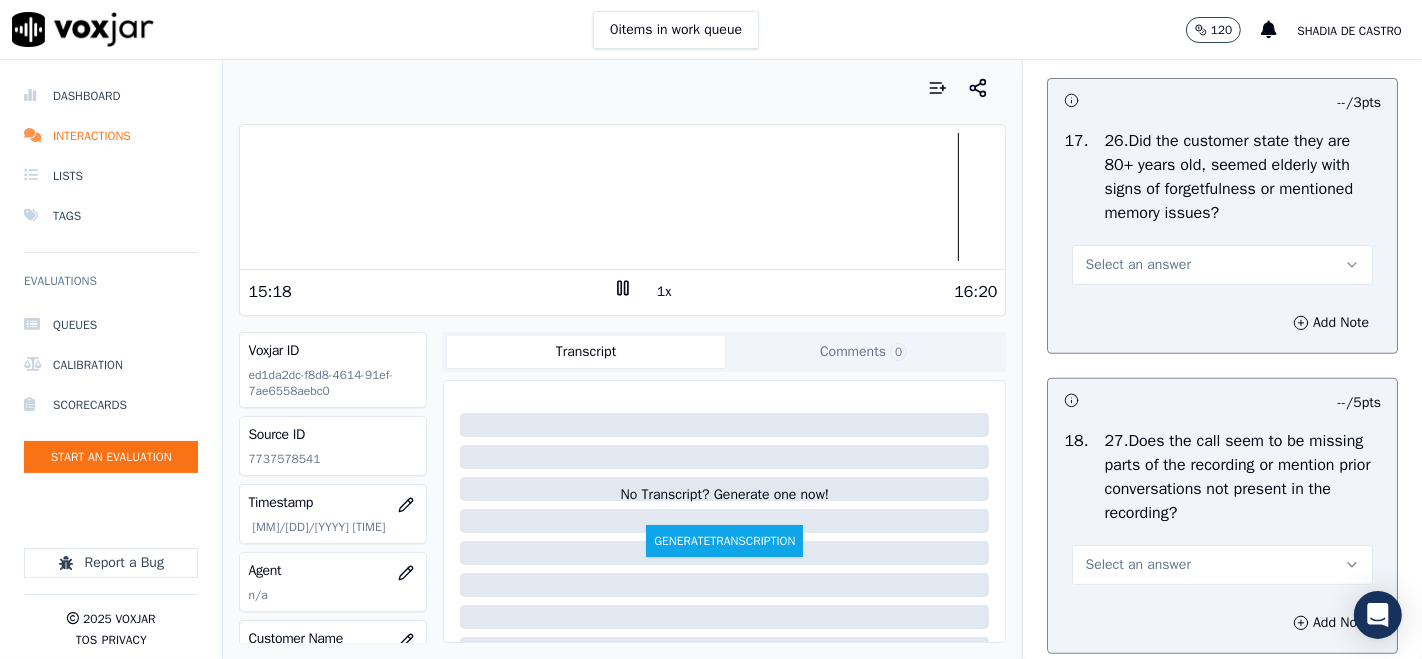 click on "Select an answer" at bounding box center [1137, 265] 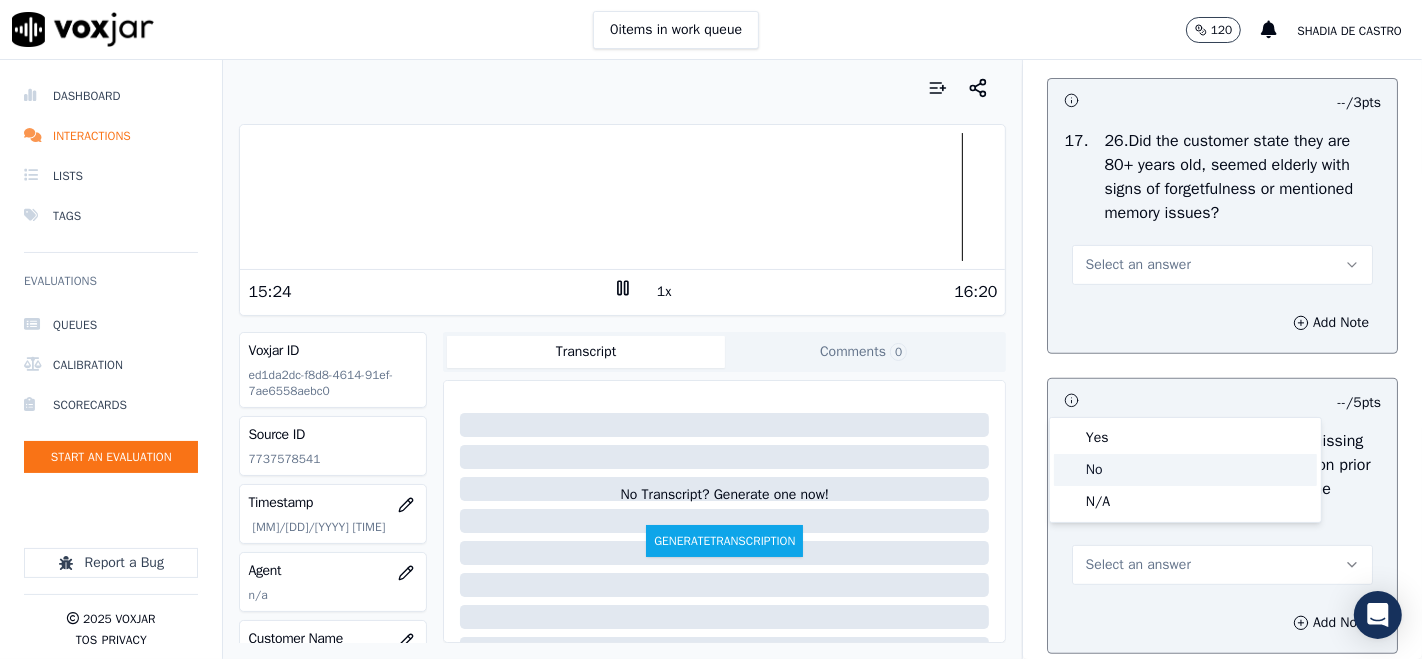 click on "No" 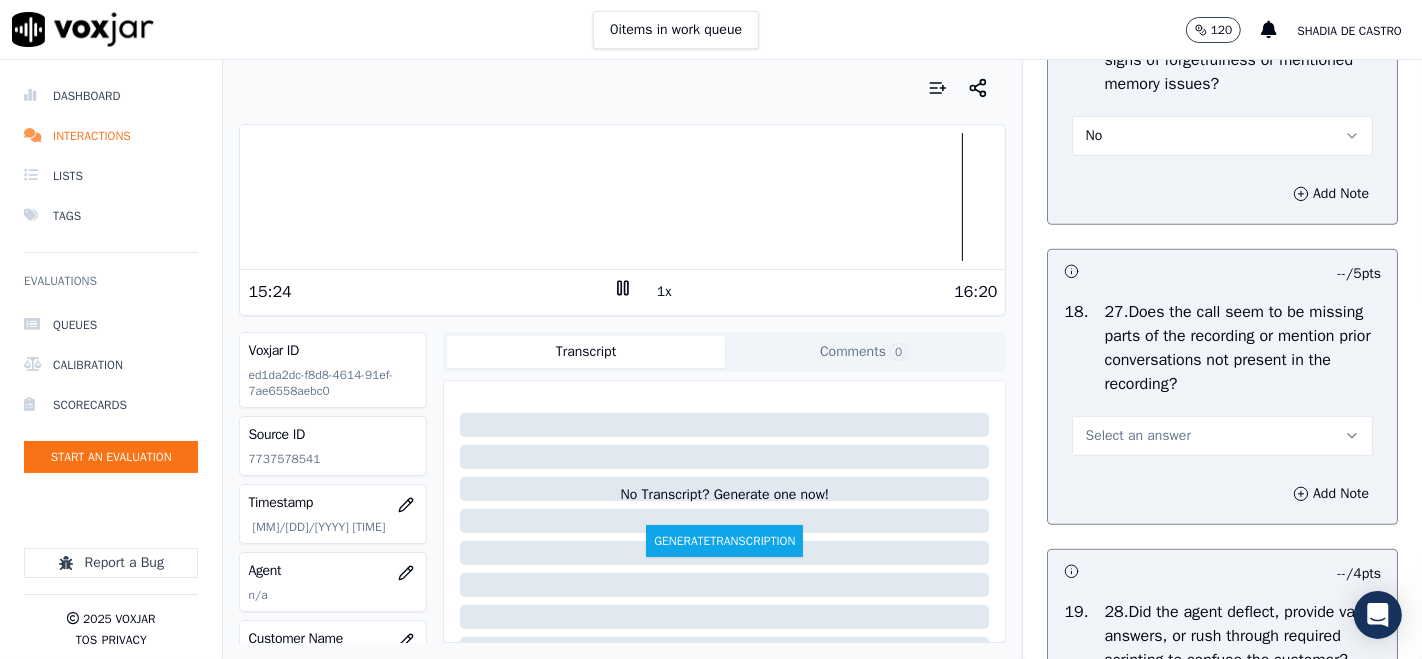 scroll, scrollTop: 7222, scrollLeft: 0, axis: vertical 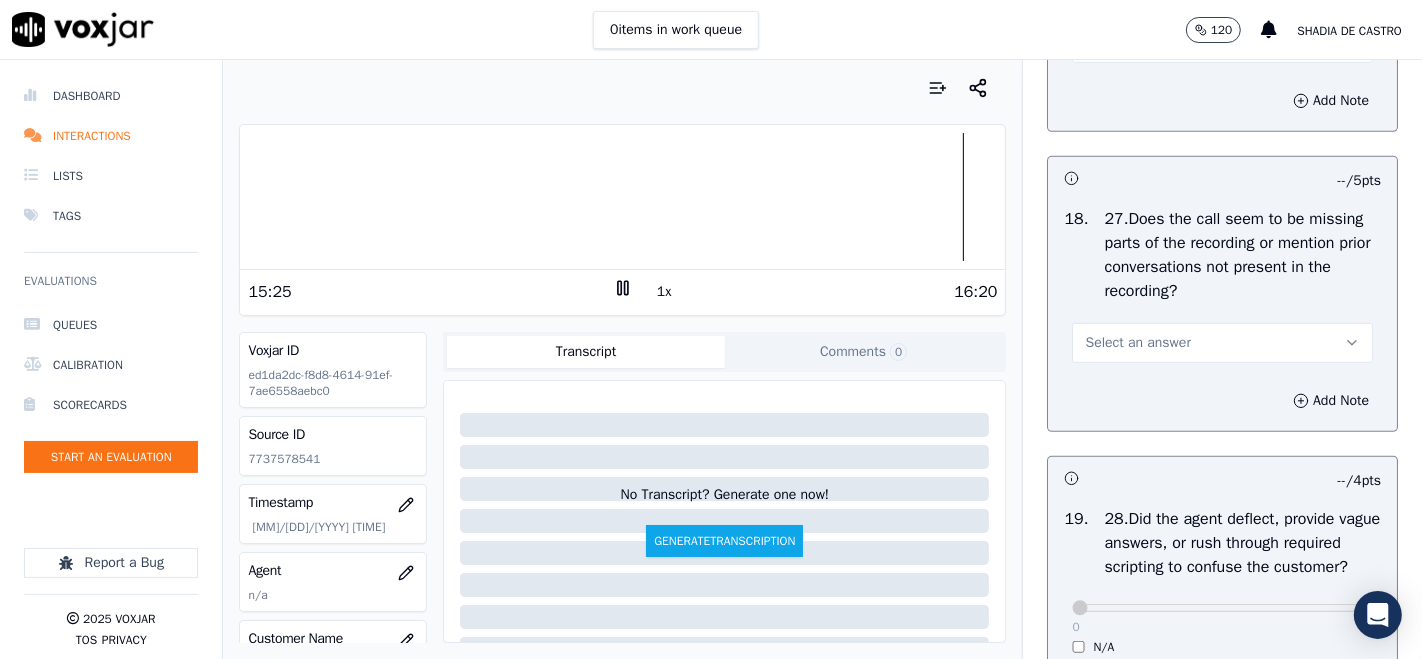 click on "Select an answer" at bounding box center (1222, 343) 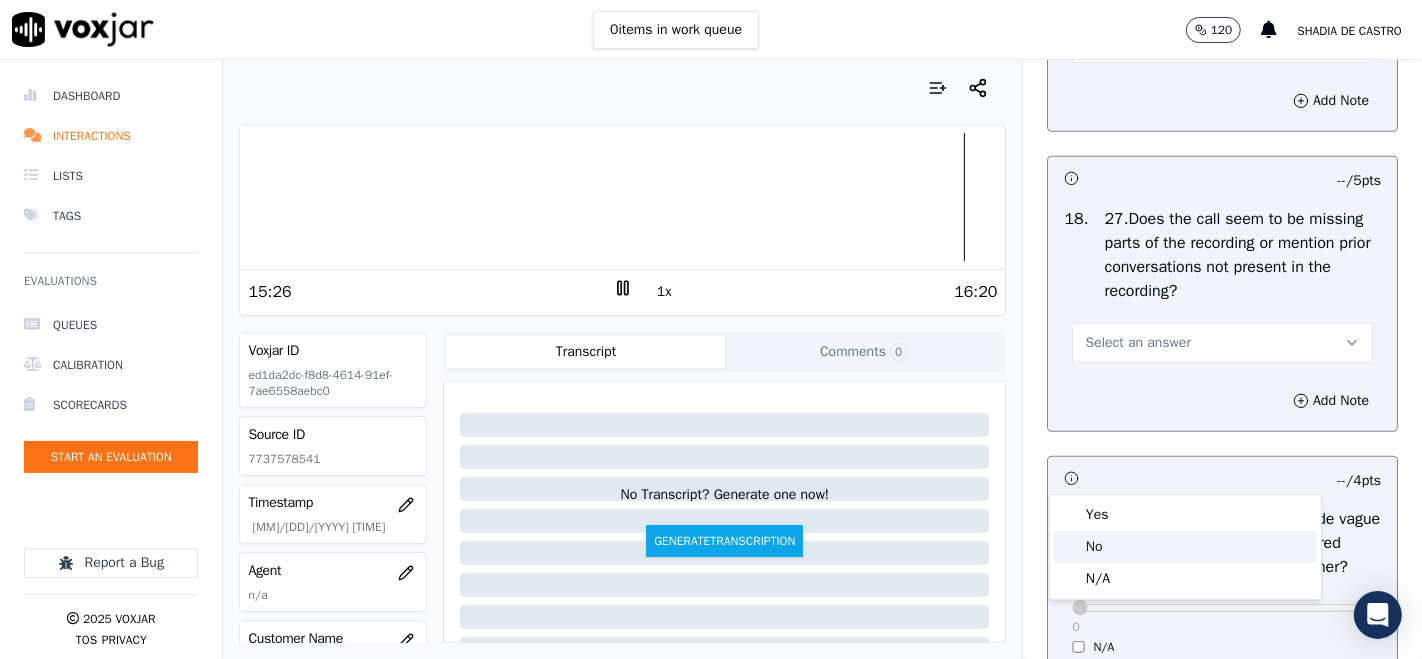click on "No" 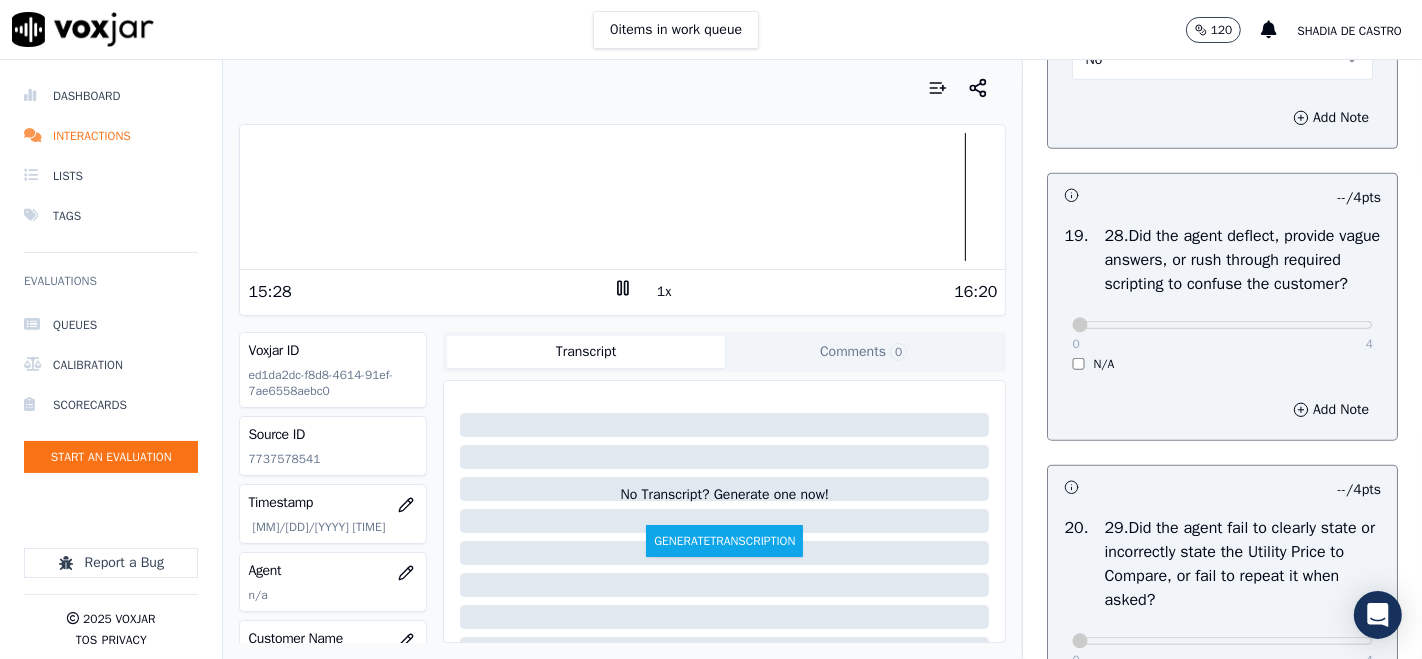 scroll, scrollTop: 7555, scrollLeft: 0, axis: vertical 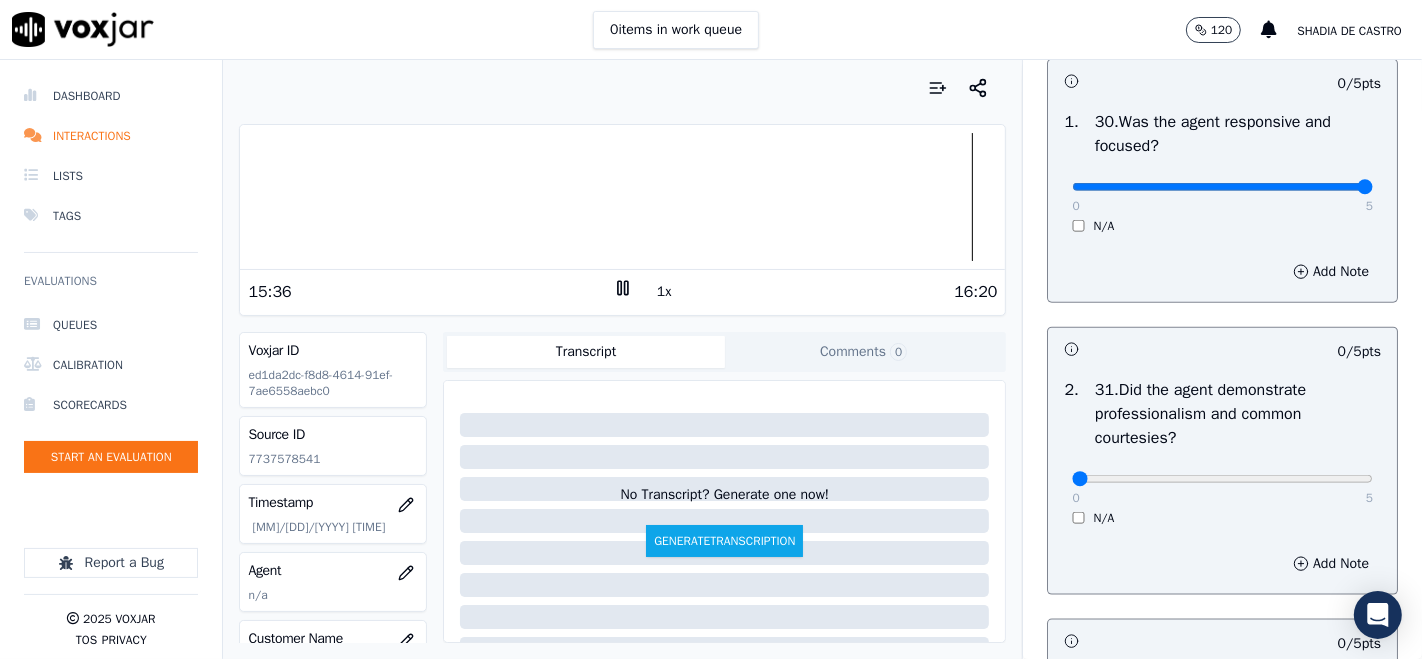 type on "5" 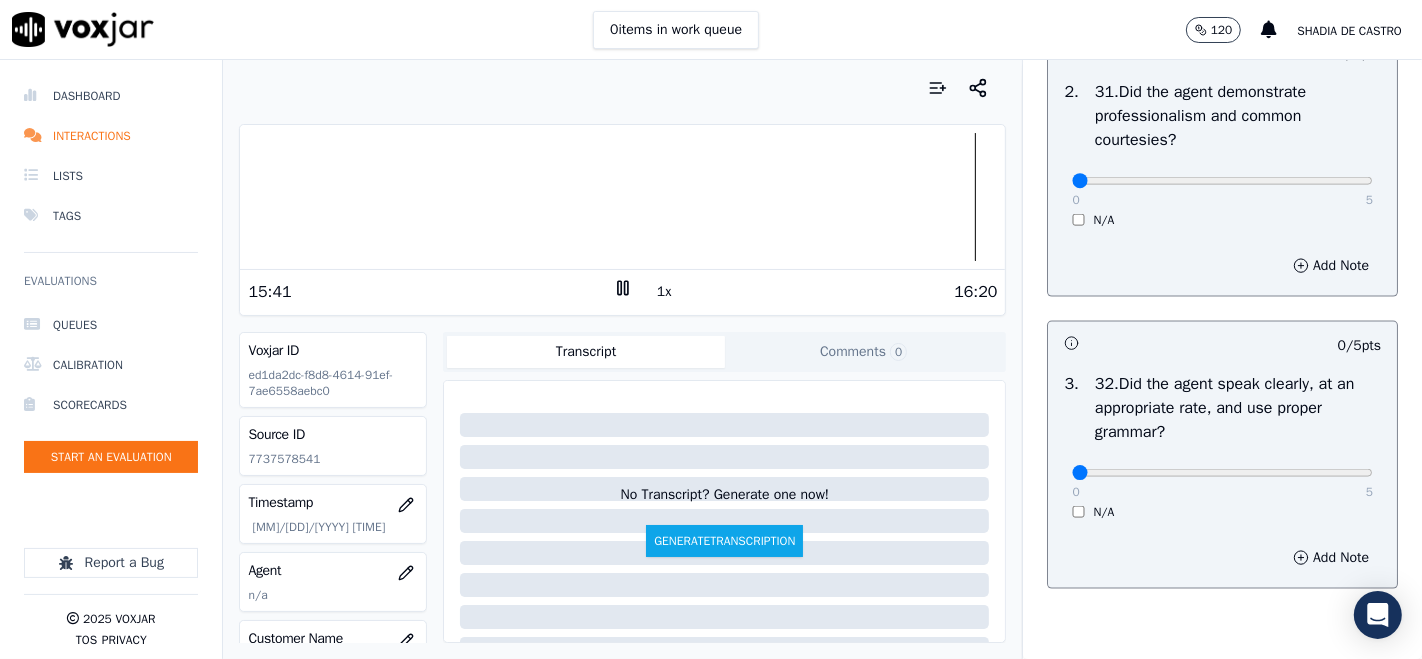 scroll, scrollTop: 8666, scrollLeft: 0, axis: vertical 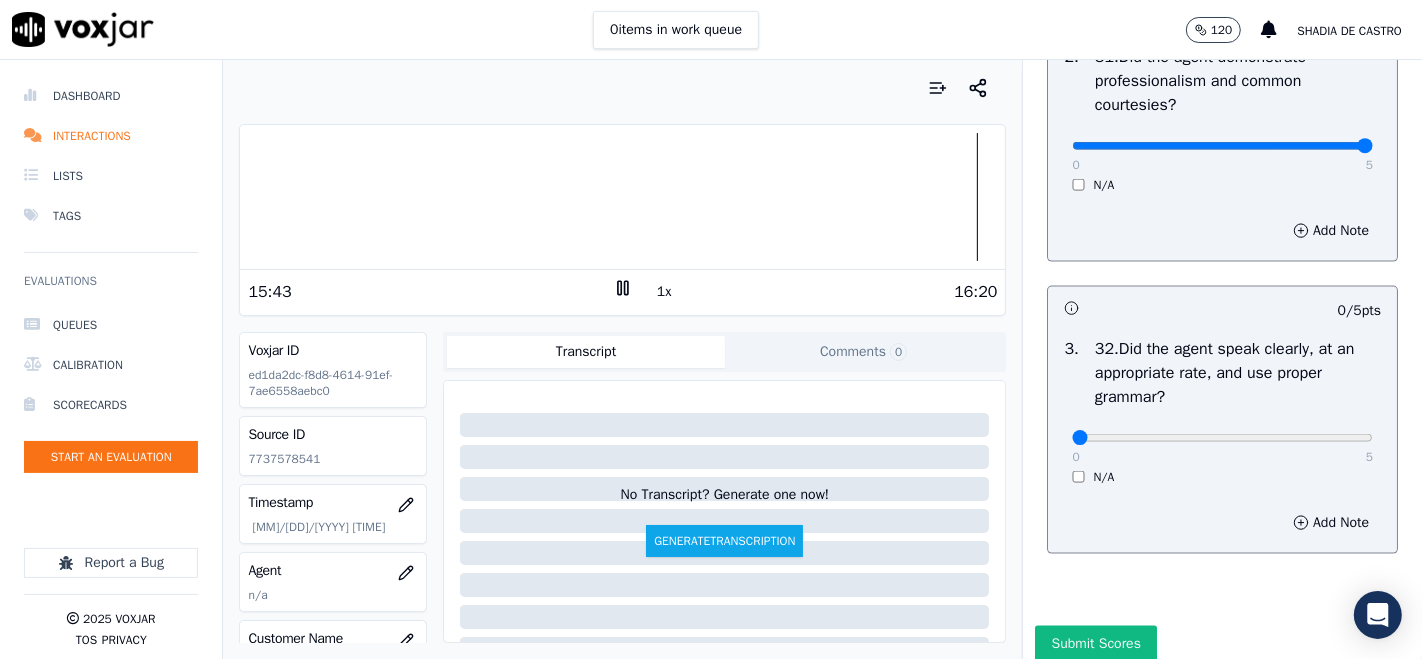type on "5" 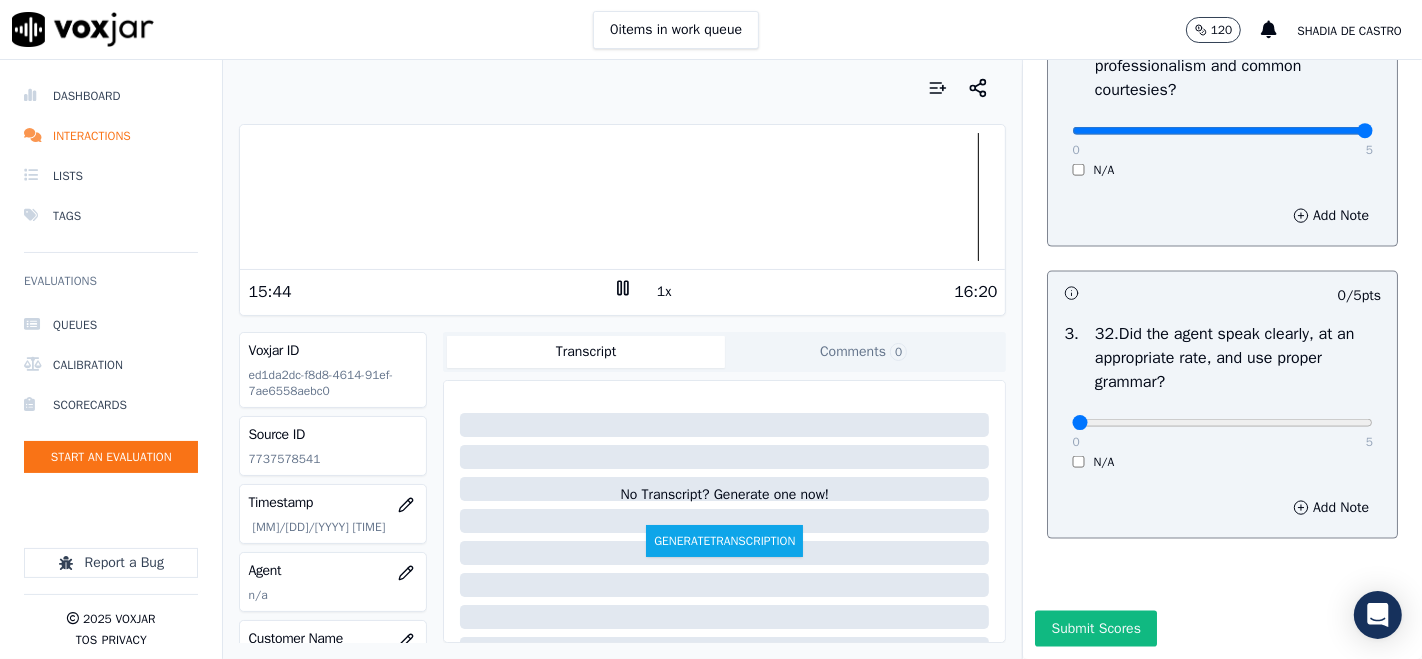 scroll, scrollTop: 8880, scrollLeft: 0, axis: vertical 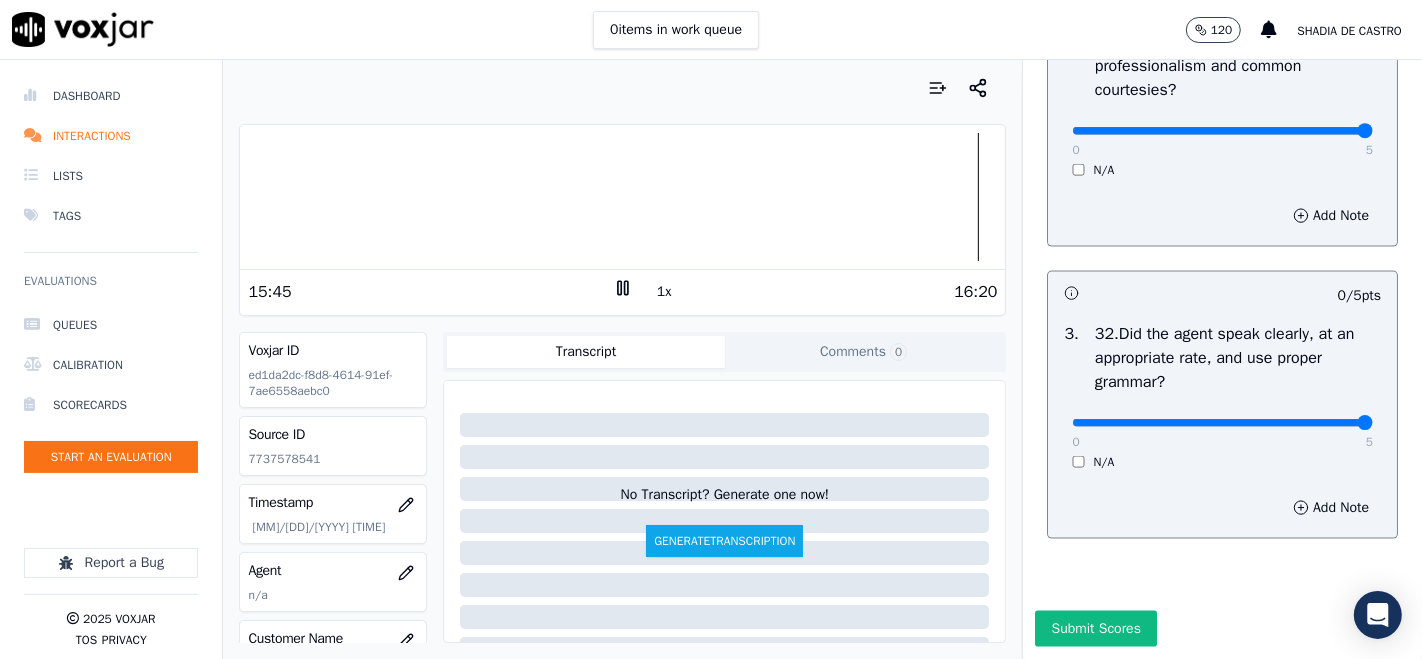 type on "5" 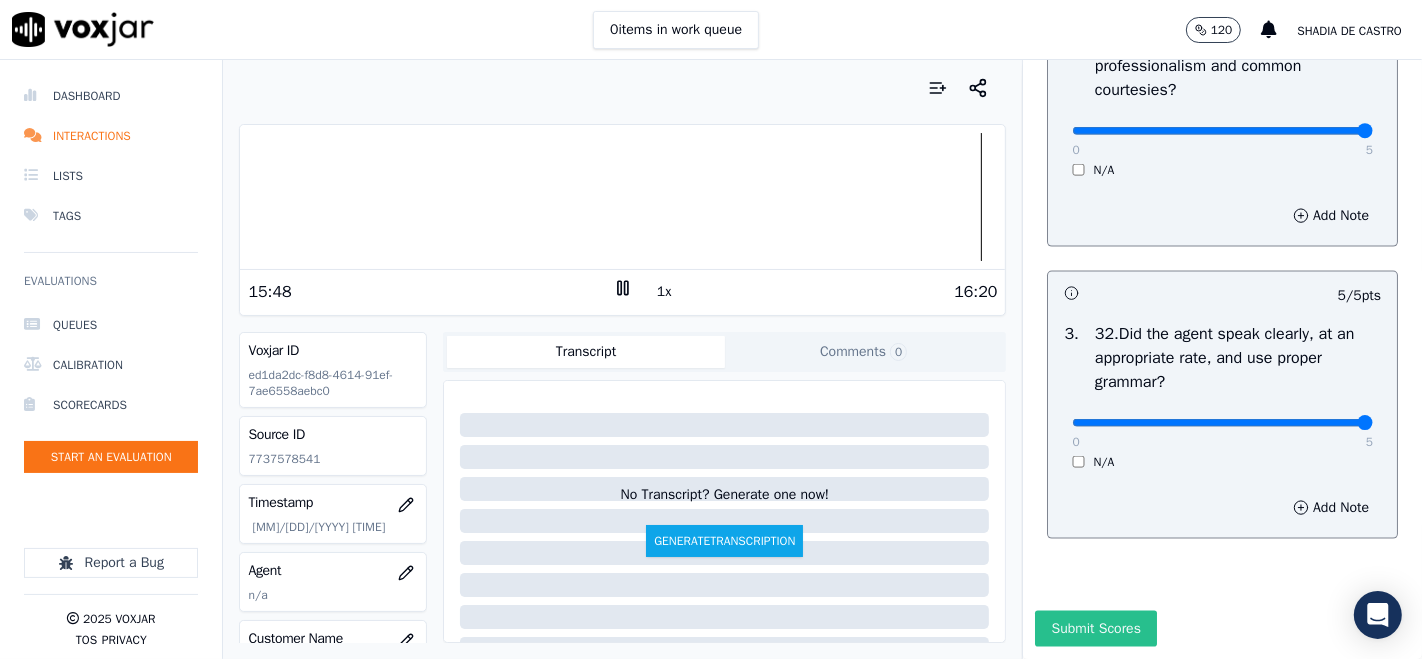 click on "Submit Scores" at bounding box center [1095, 629] 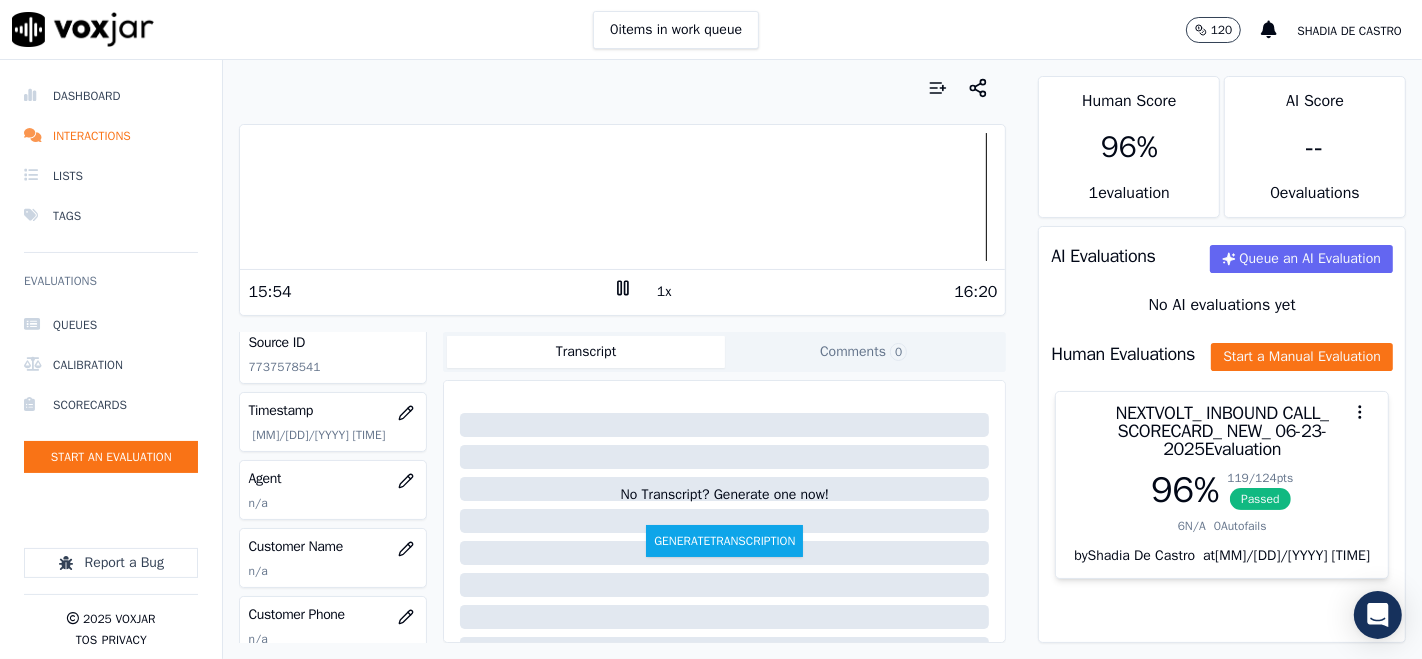 scroll, scrollTop: 222, scrollLeft: 0, axis: vertical 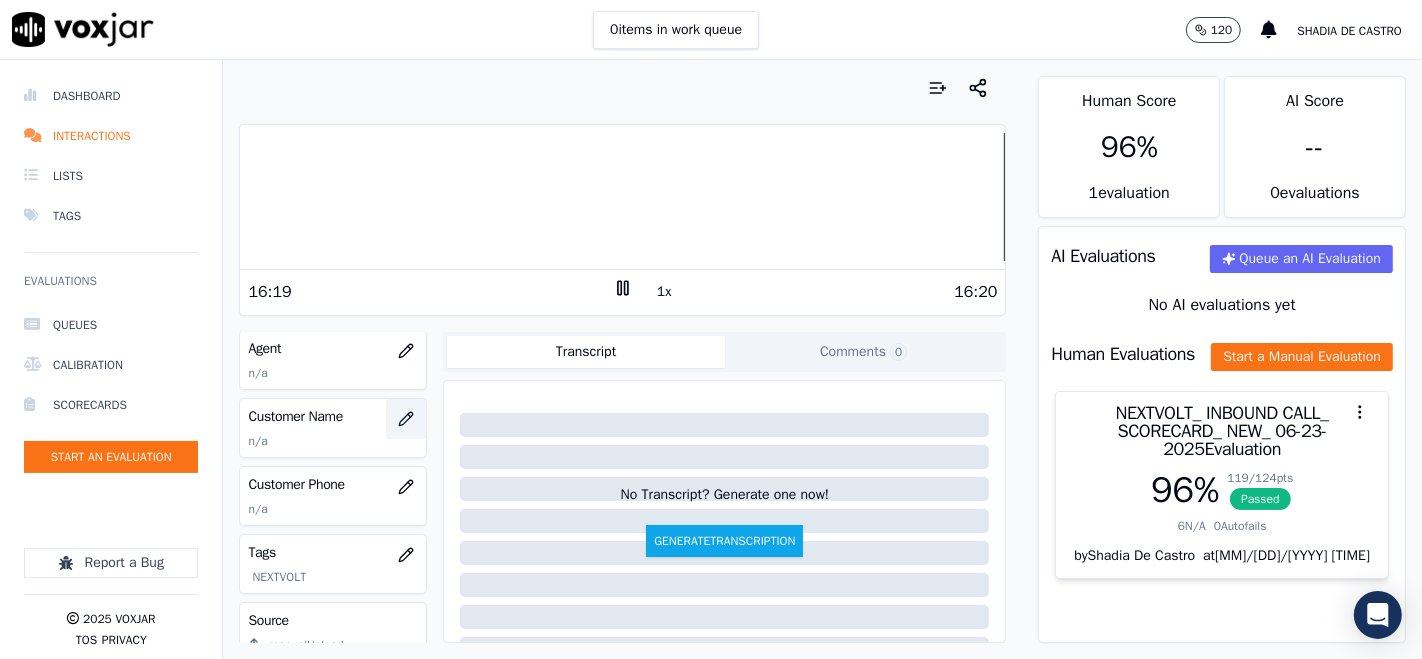 click at bounding box center (406, 419) 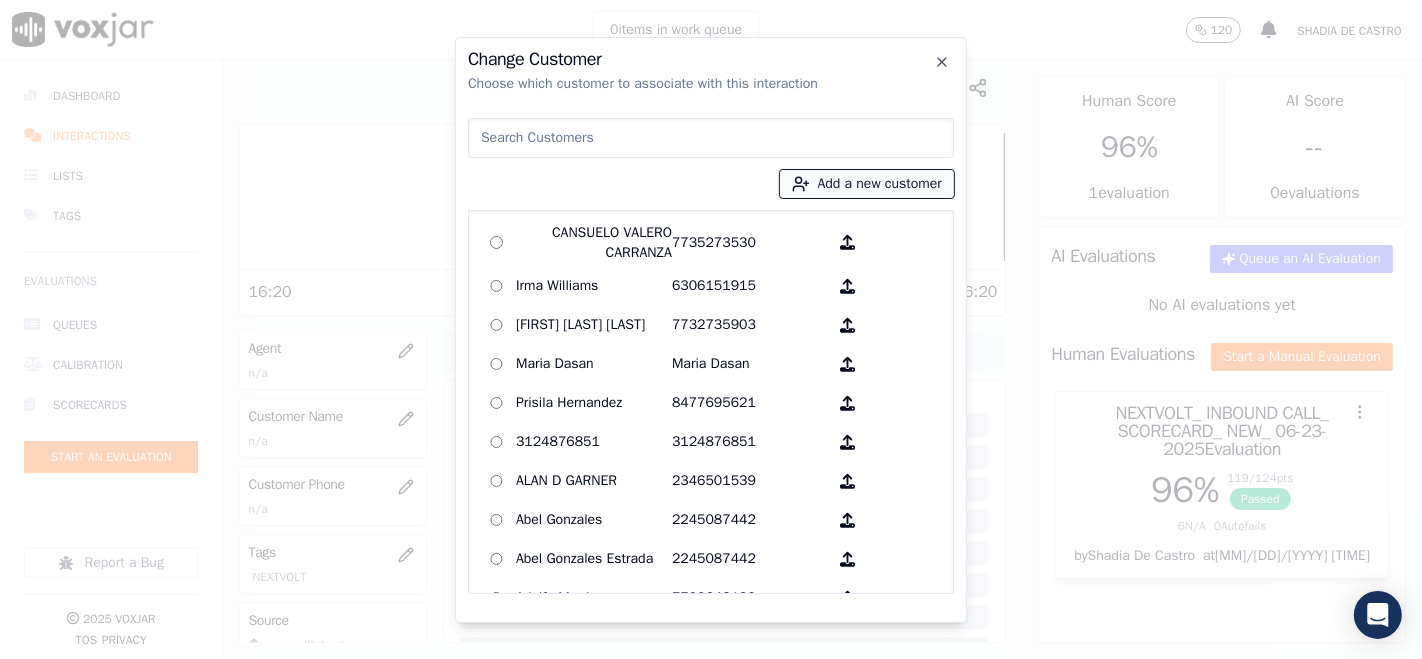 click on "Add a new customer" at bounding box center [867, 184] 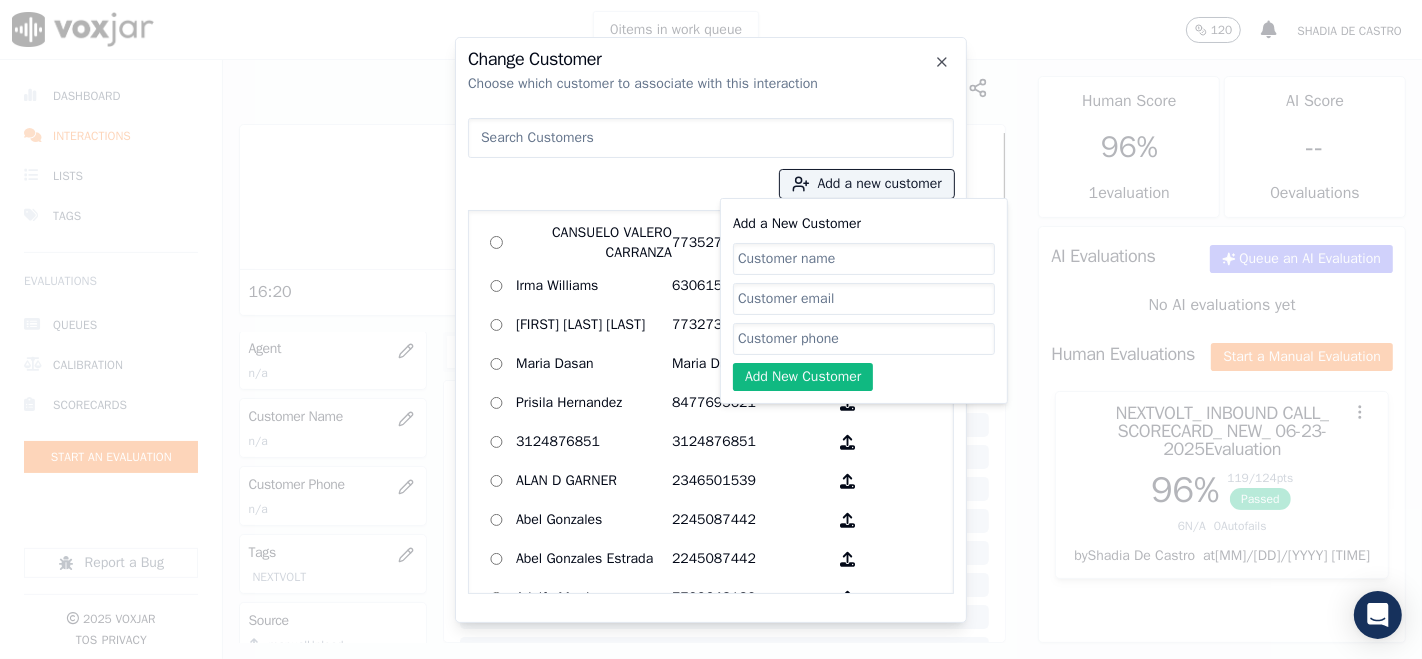 click on "Add a New Customer" 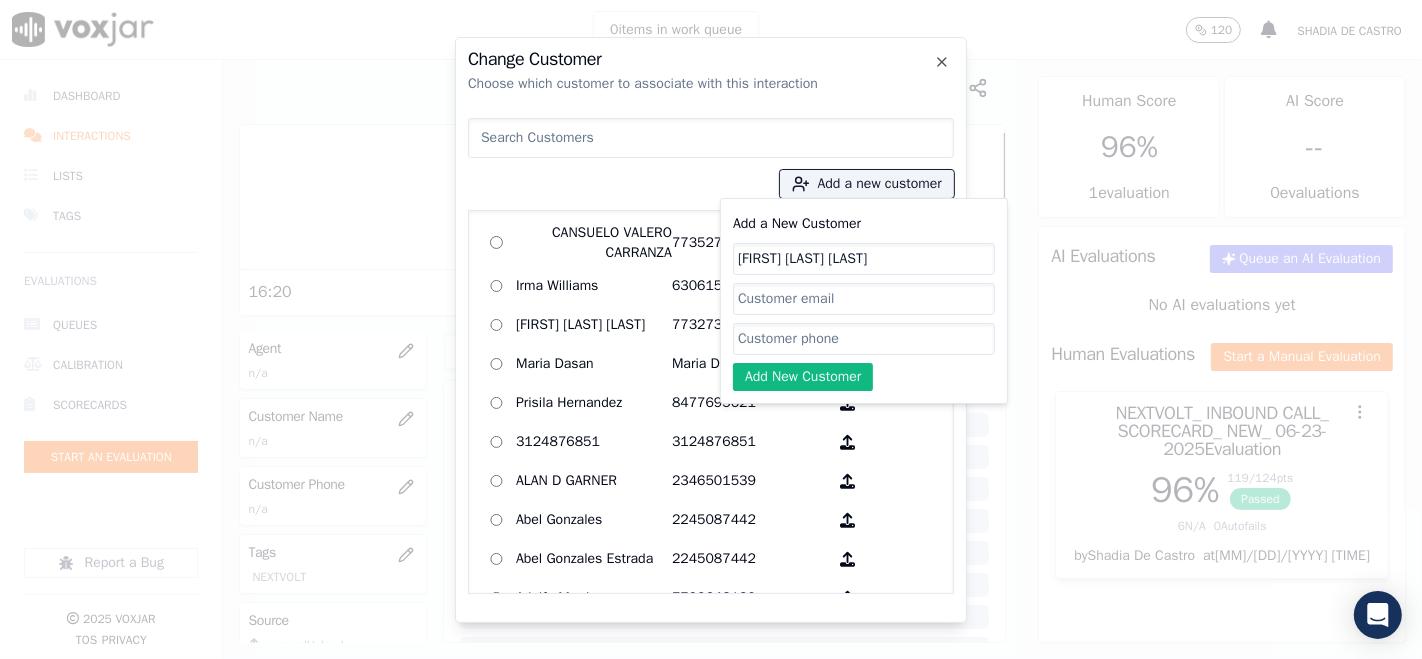 type on "JESSICA MARTINEZ GARCIA" 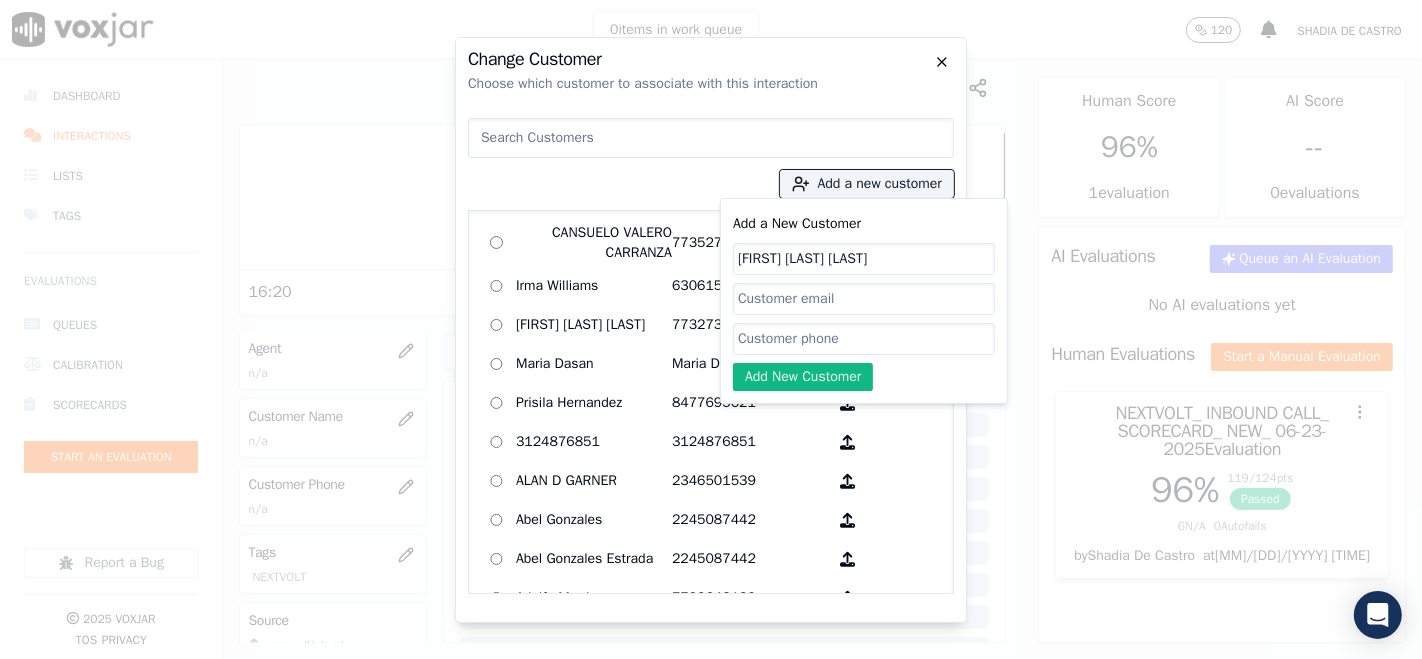 click 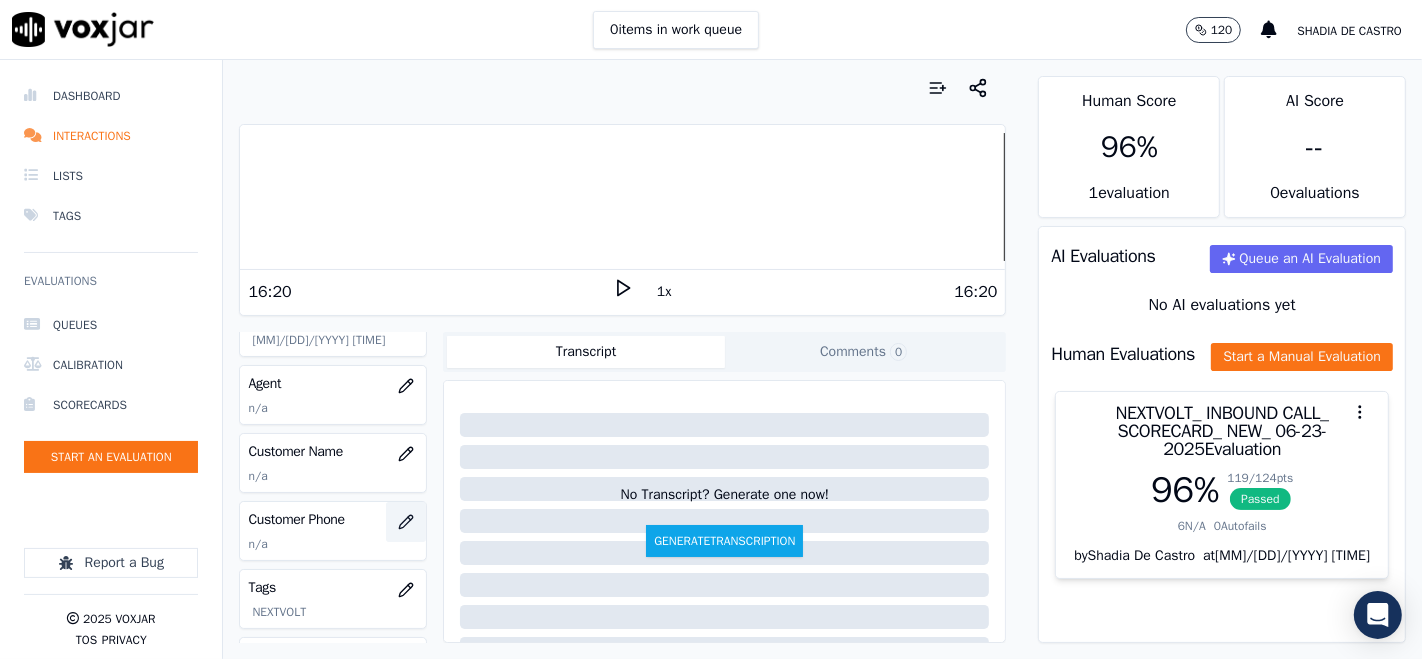scroll, scrollTop: 222, scrollLeft: 0, axis: vertical 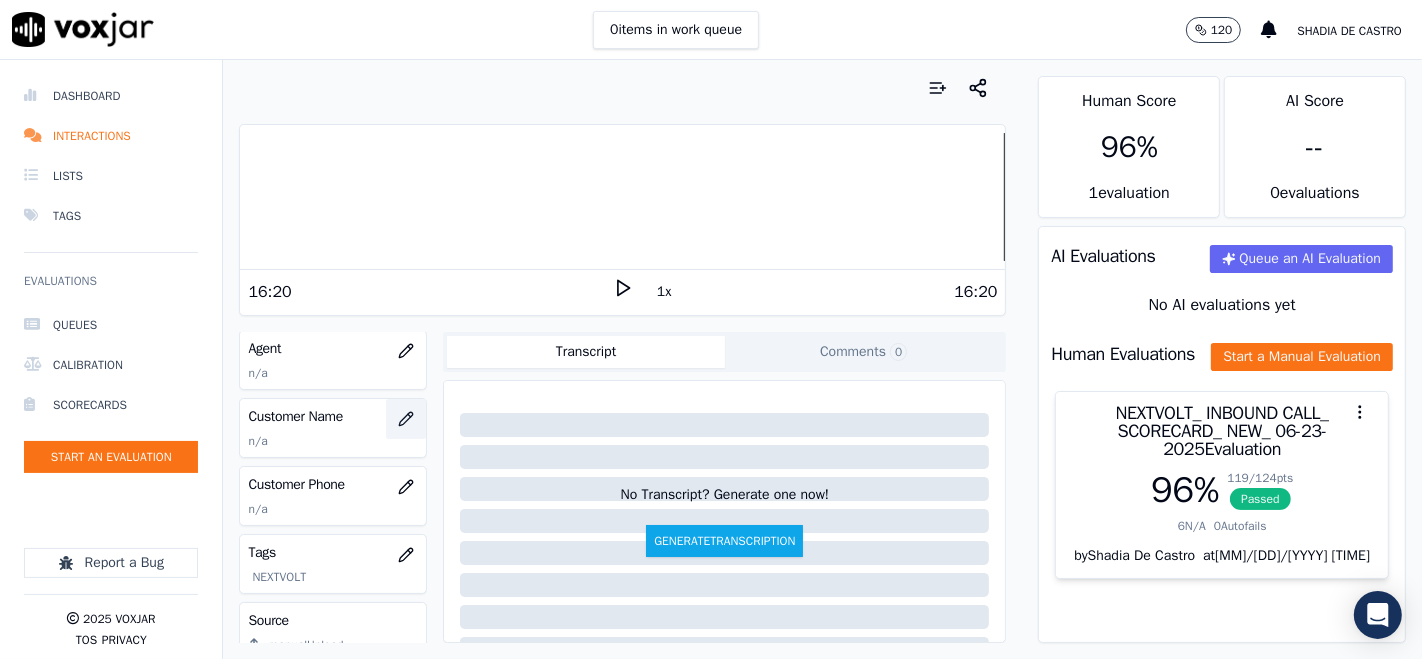 click 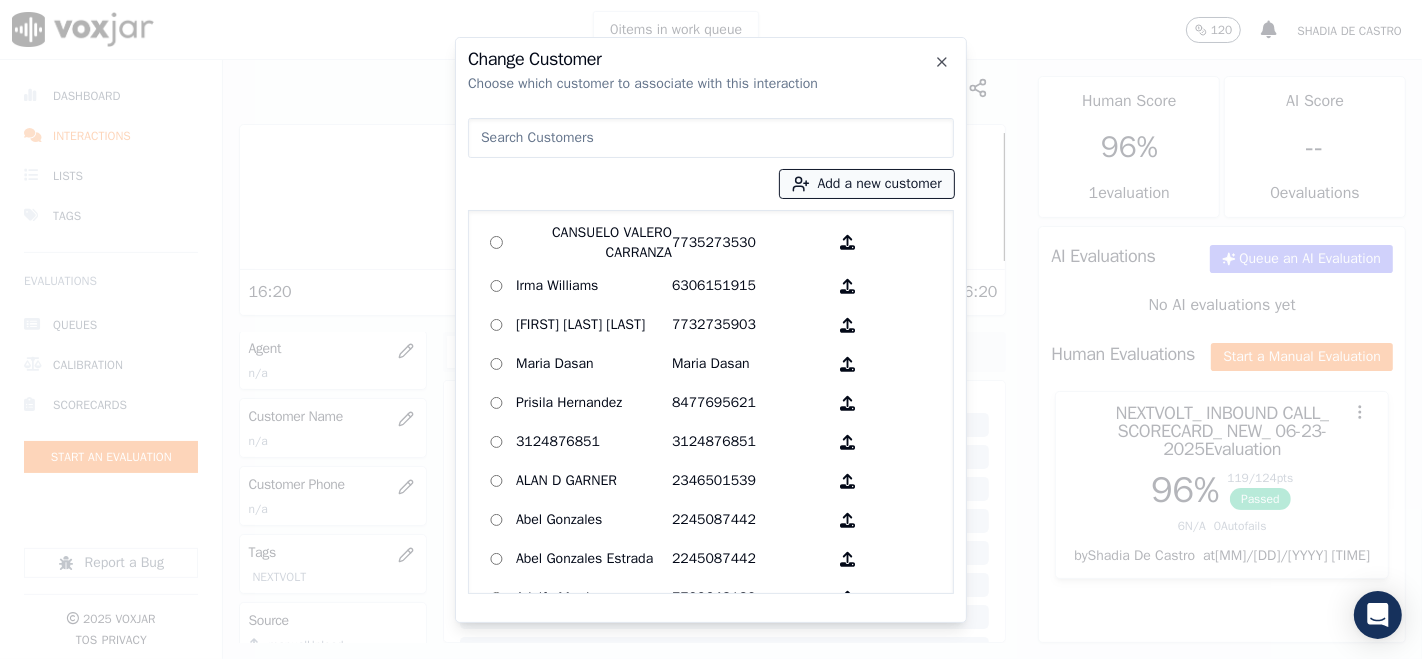 click on "Add a new customer" at bounding box center [867, 184] 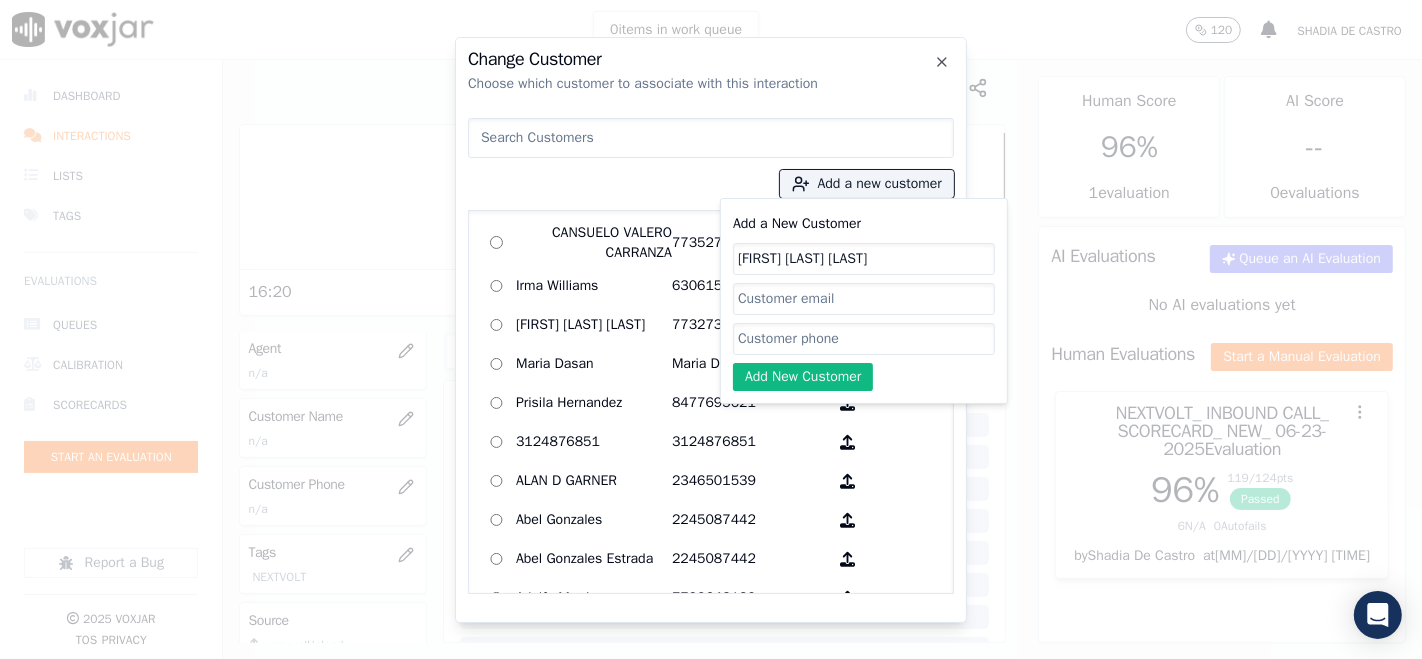 click on "Add a New Customer" 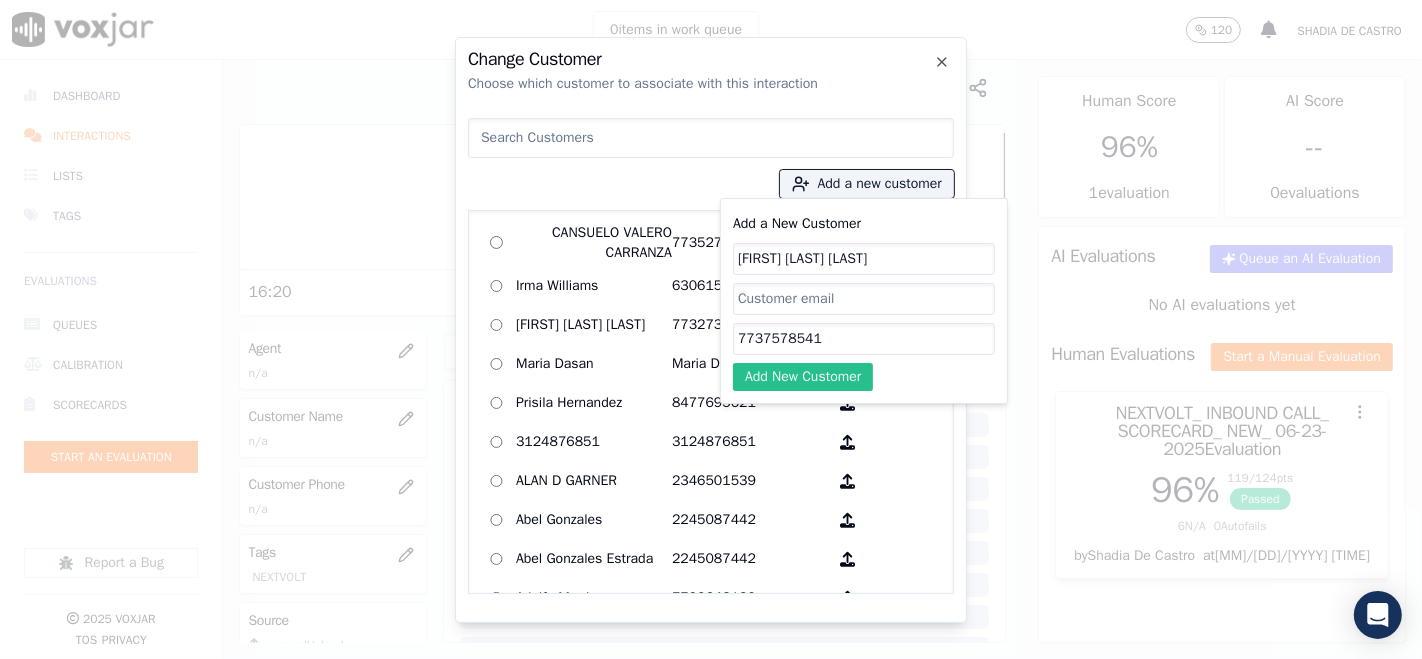 type on "7737578541" 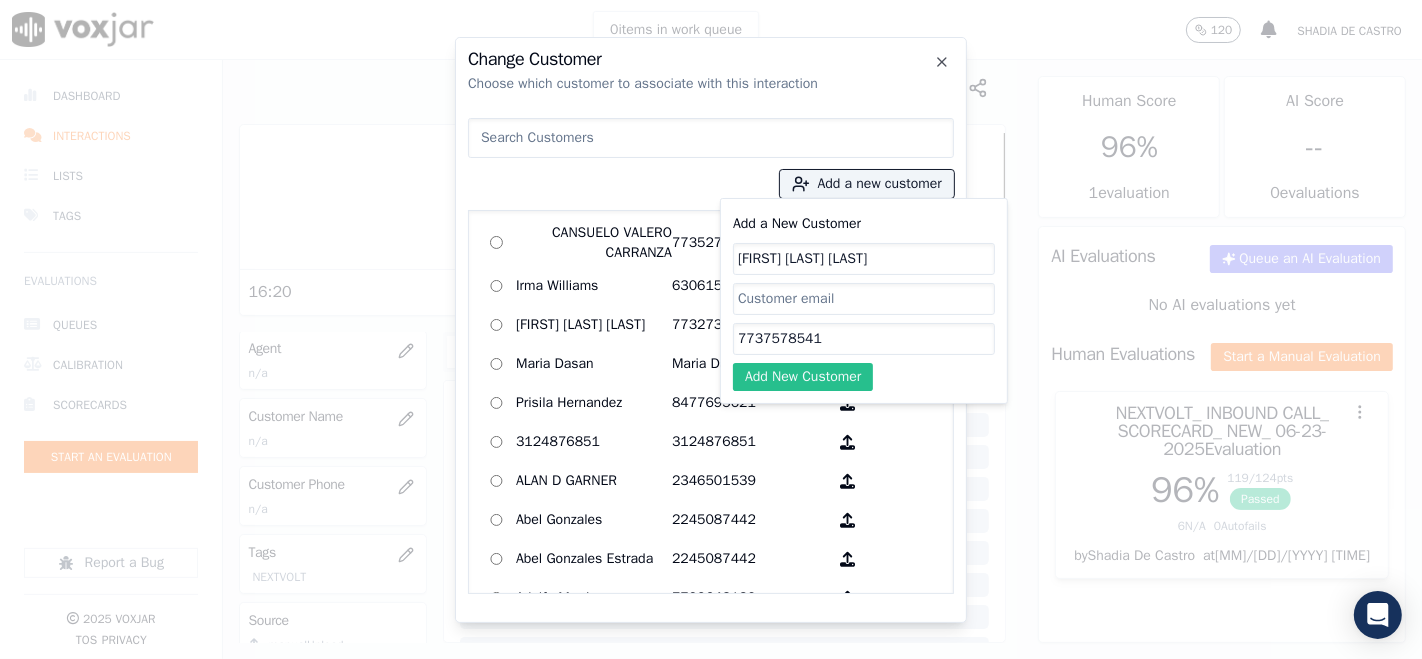 click on "Add New Customer" 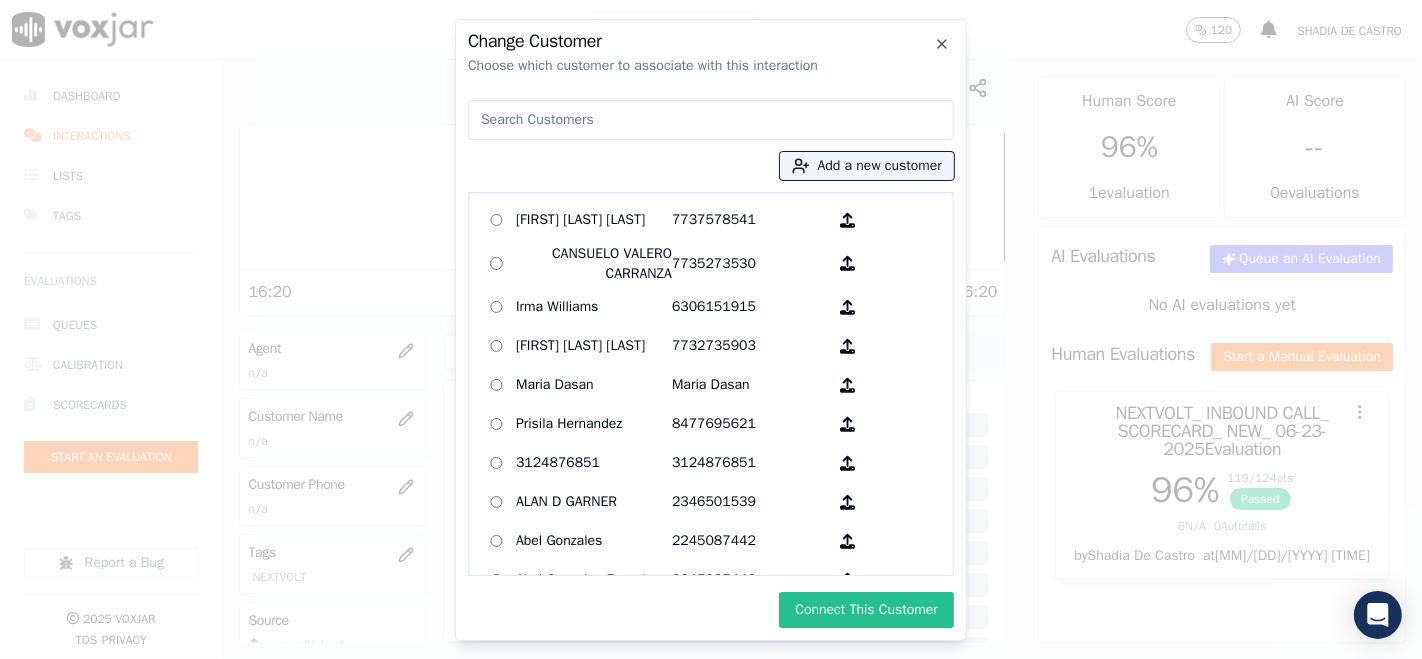 click on "Connect This Customer" at bounding box center (866, 610) 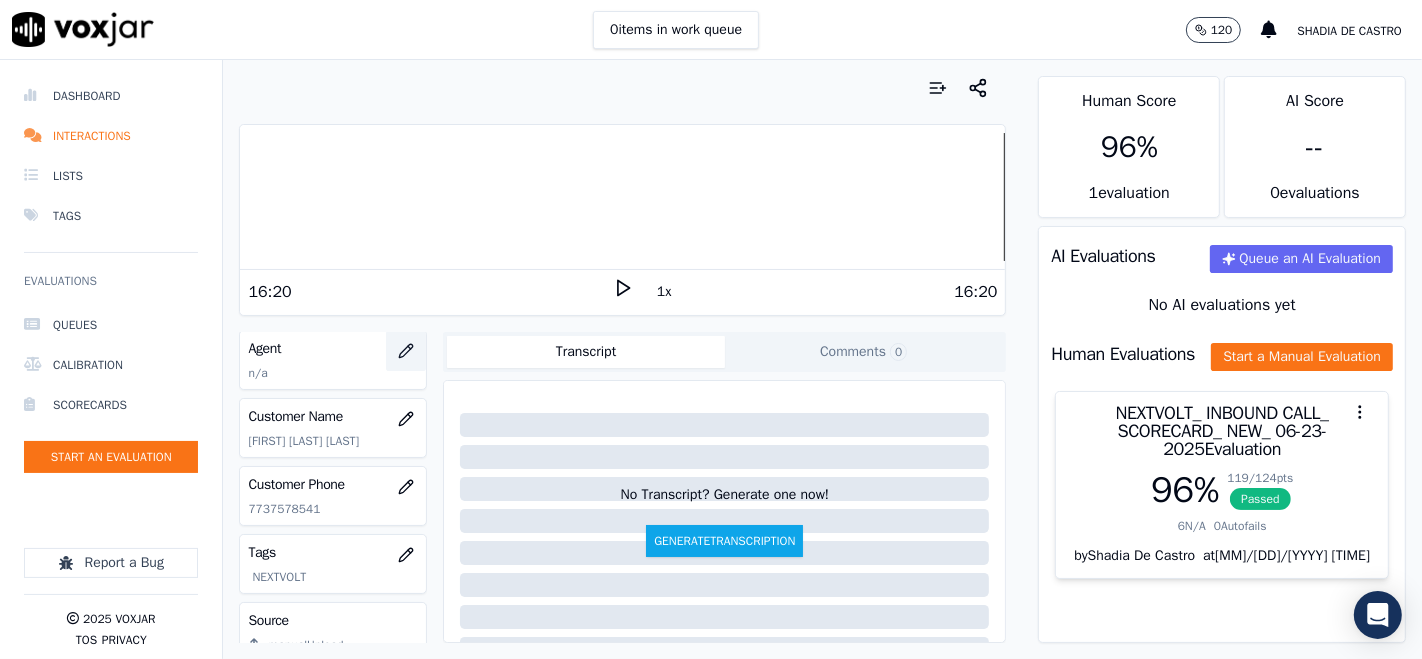 click 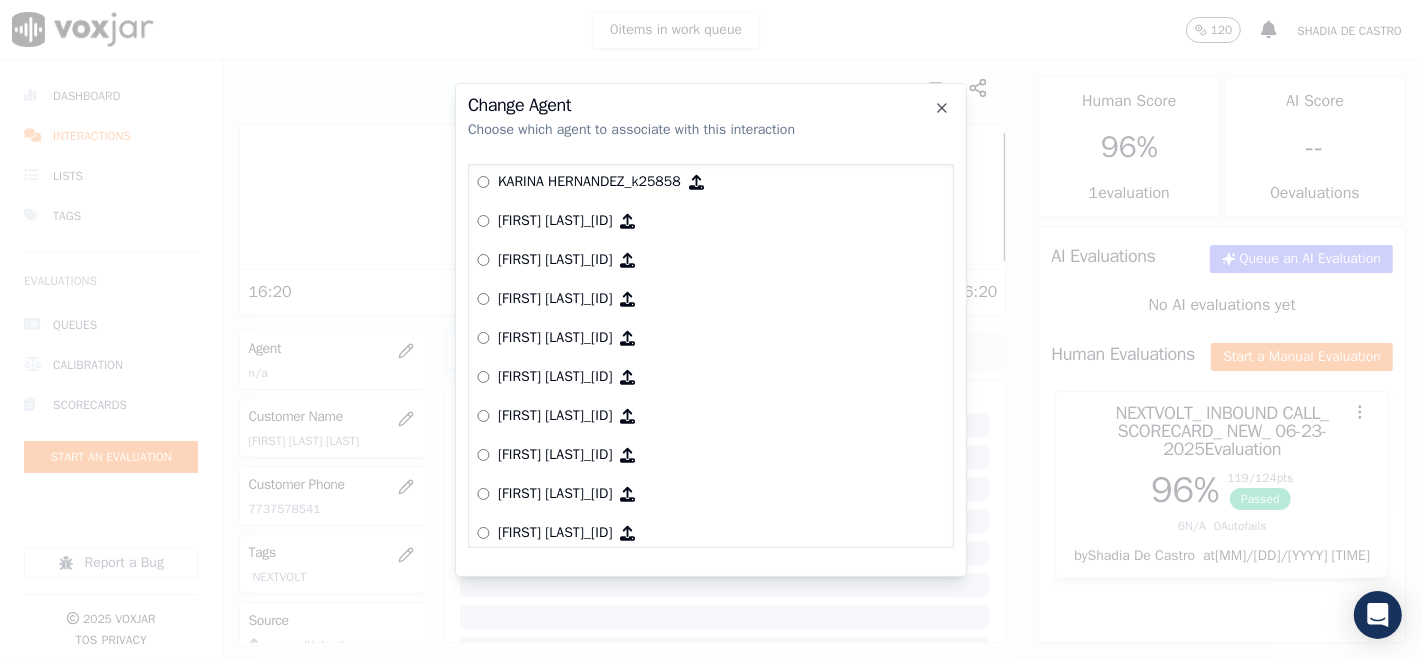 scroll, scrollTop: 2044, scrollLeft: 0, axis: vertical 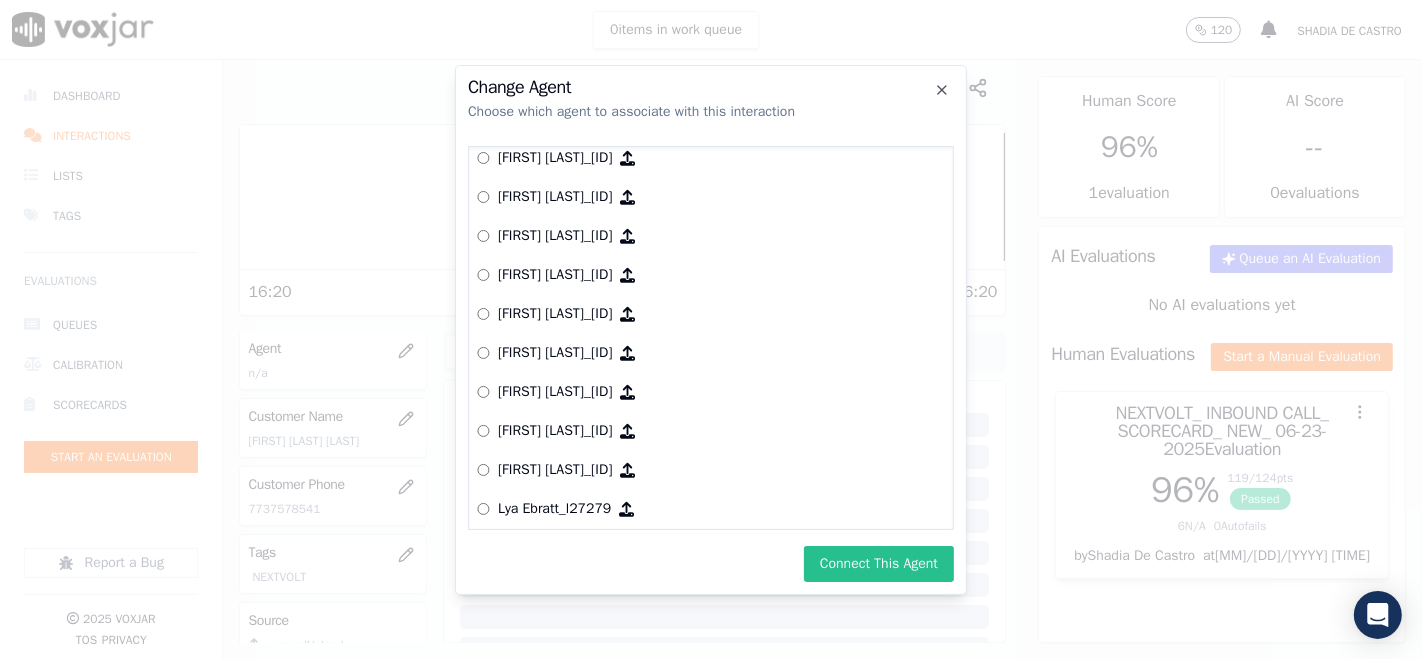 click on "Connect This Agent" at bounding box center (879, 564) 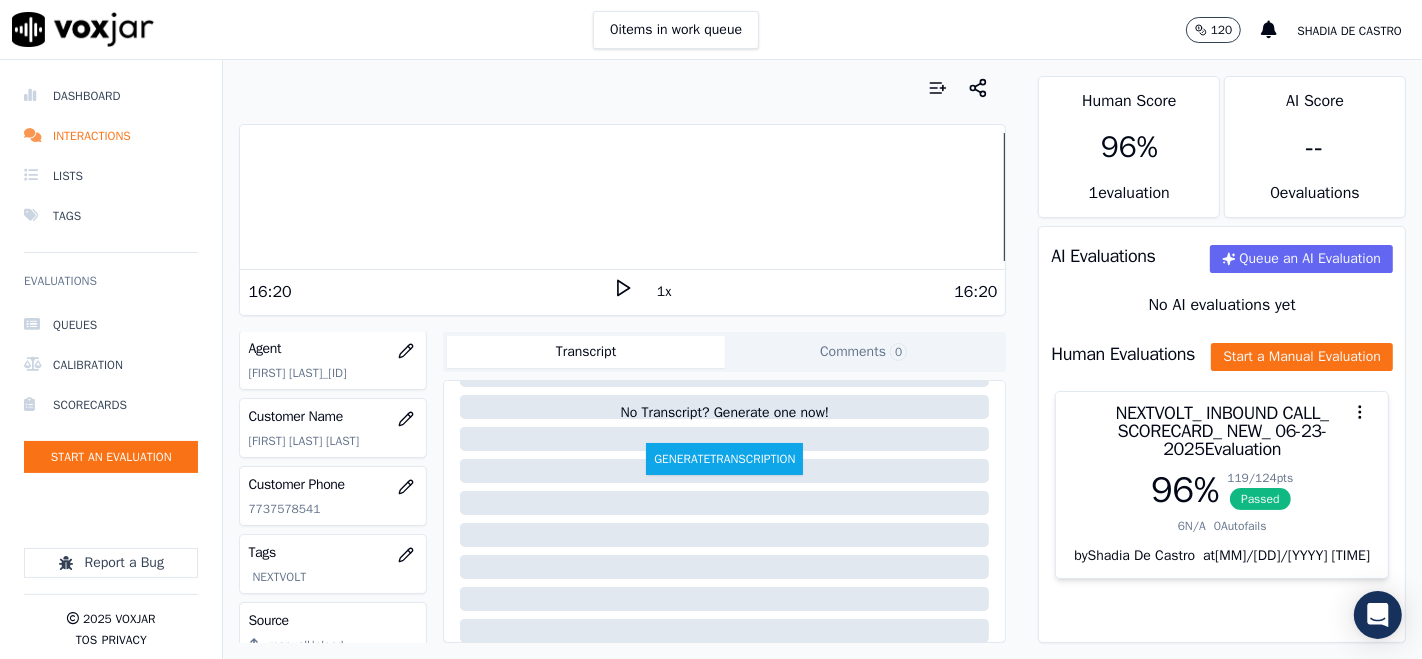 scroll, scrollTop: 111, scrollLeft: 0, axis: vertical 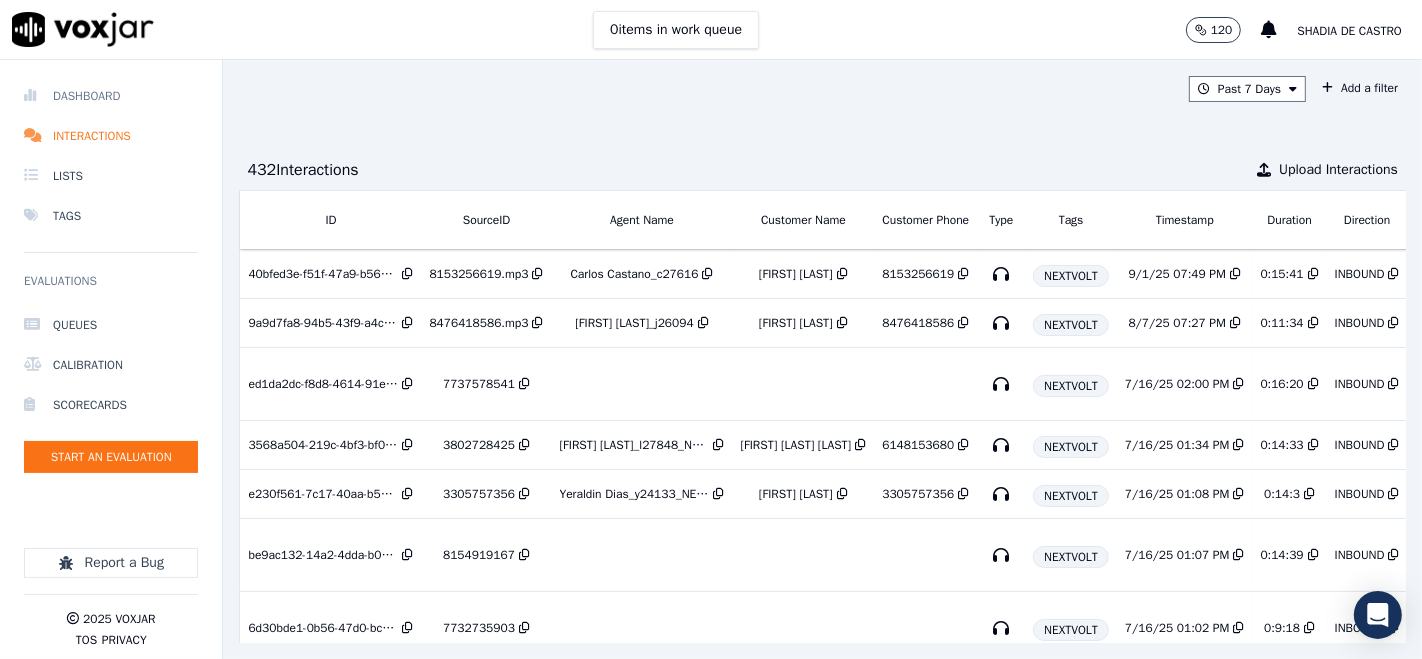 click on "Dashboard" at bounding box center [111, 96] 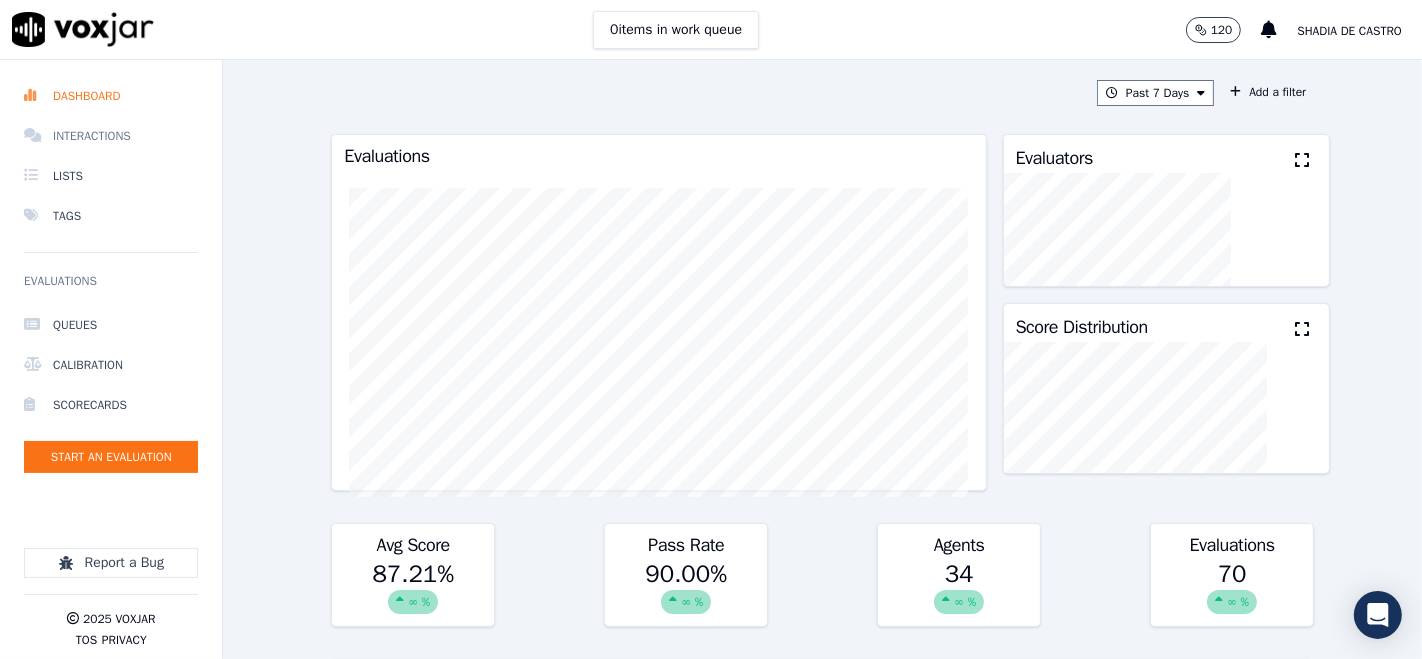 click on "Interactions" at bounding box center (111, 136) 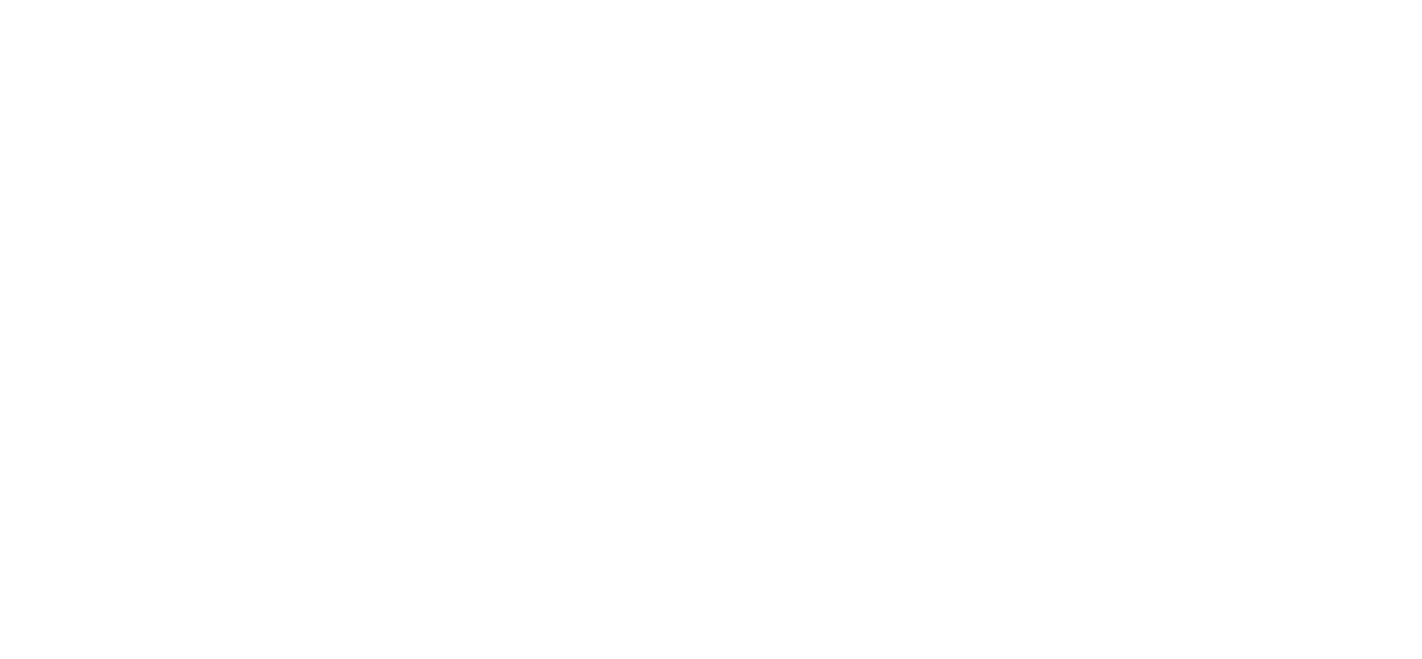 scroll, scrollTop: 0, scrollLeft: 0, axis: both 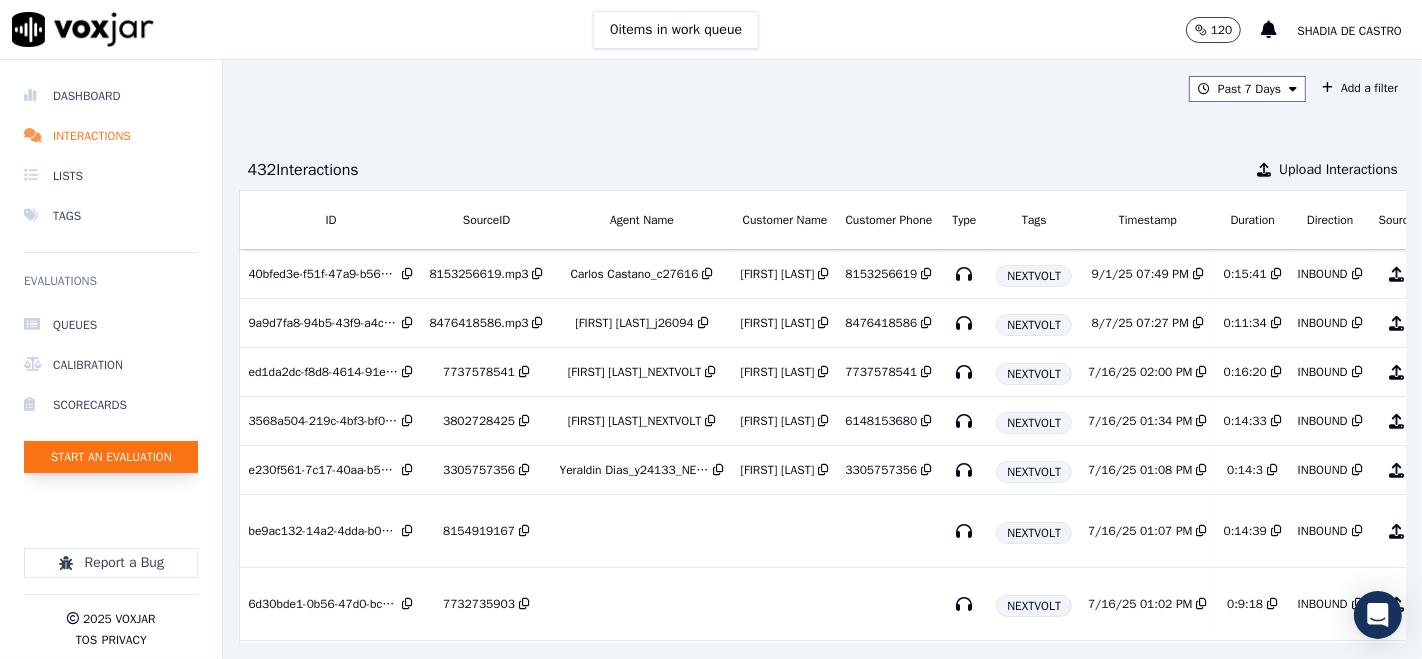 click on "Start an Evaluation" 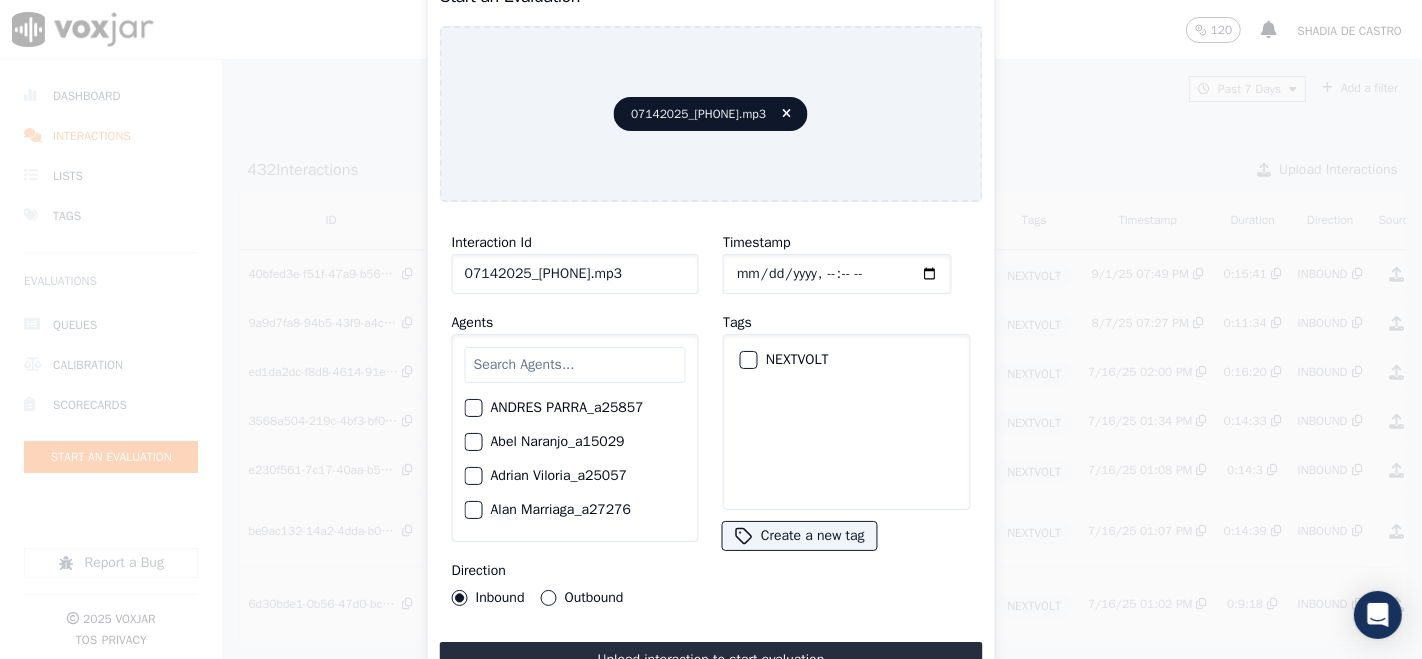 click on "07142025_[PHONE].mp3" 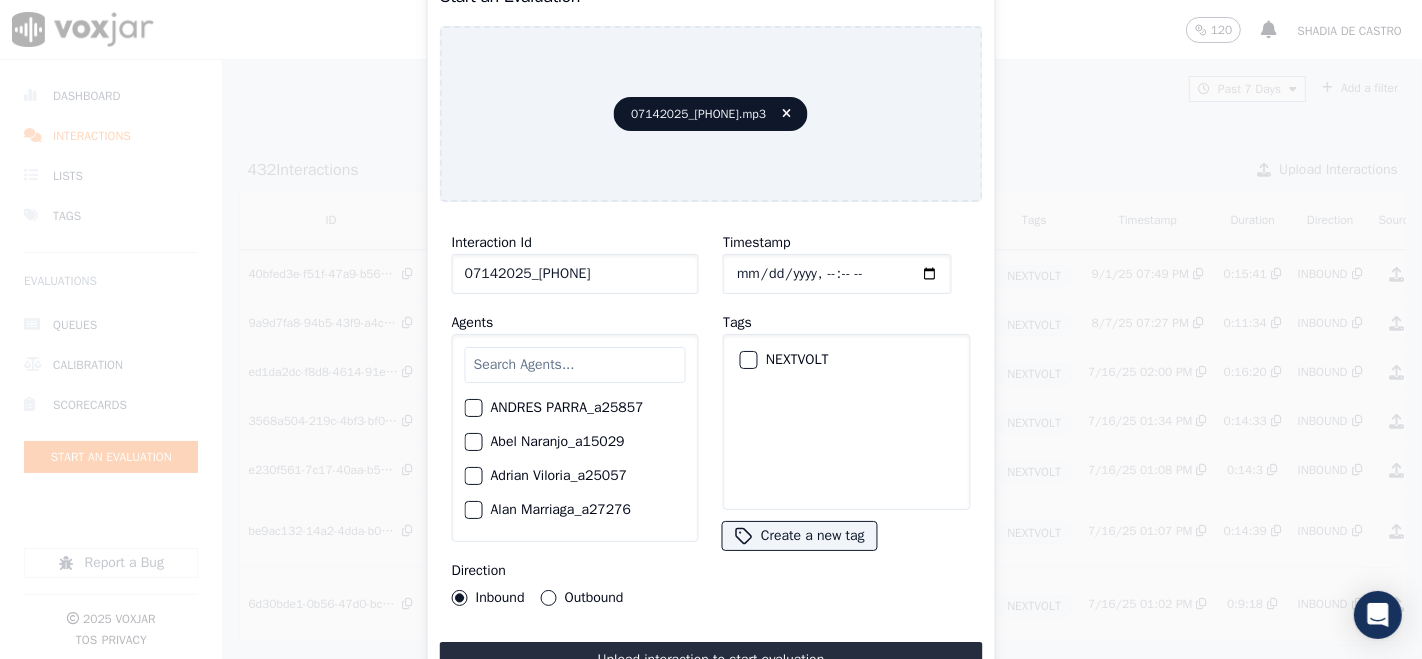 type on "07142025_8722370056" 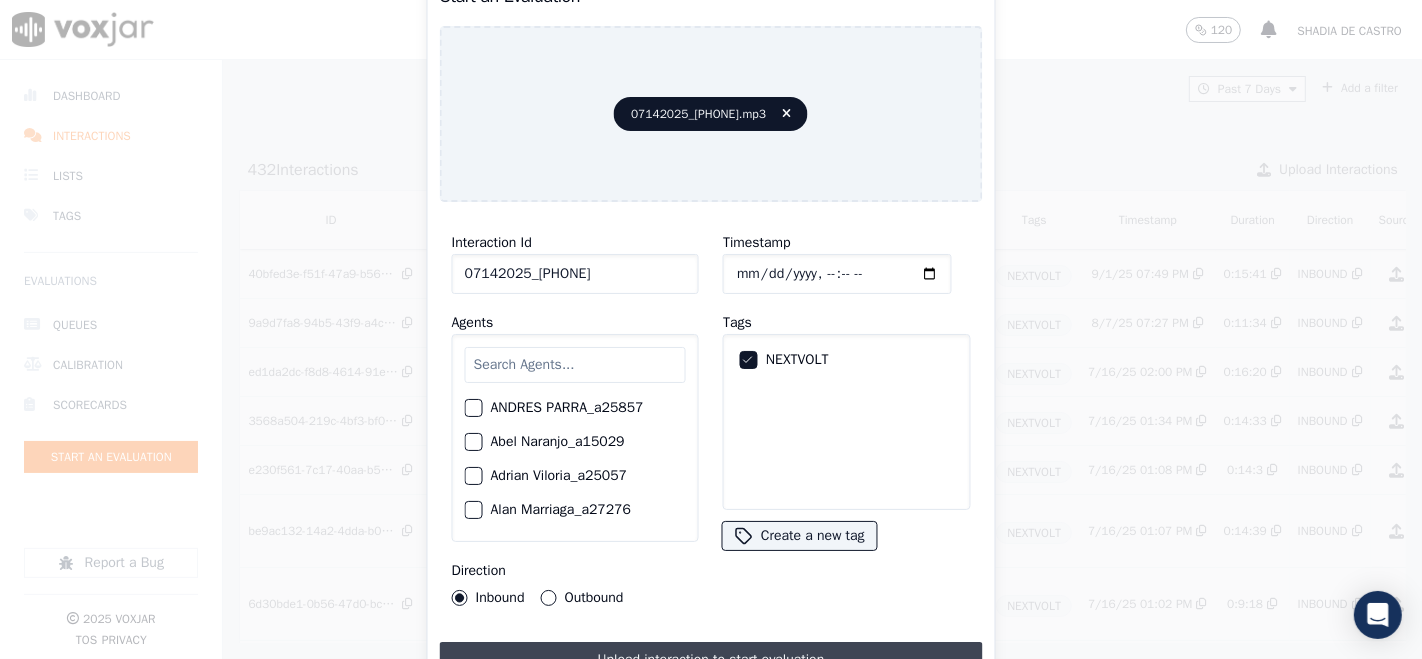 click on "Upload interaction to start evaluation" at bounding box center [711, 660] 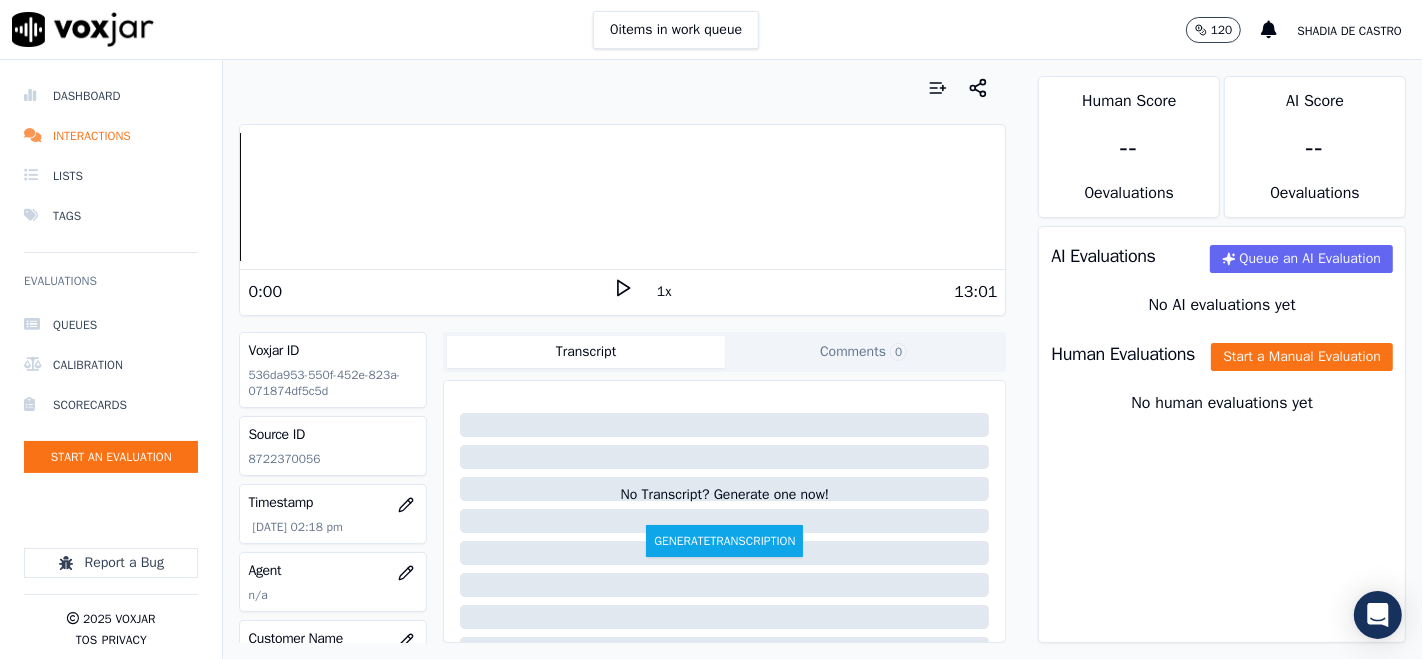 click on "8722370056" 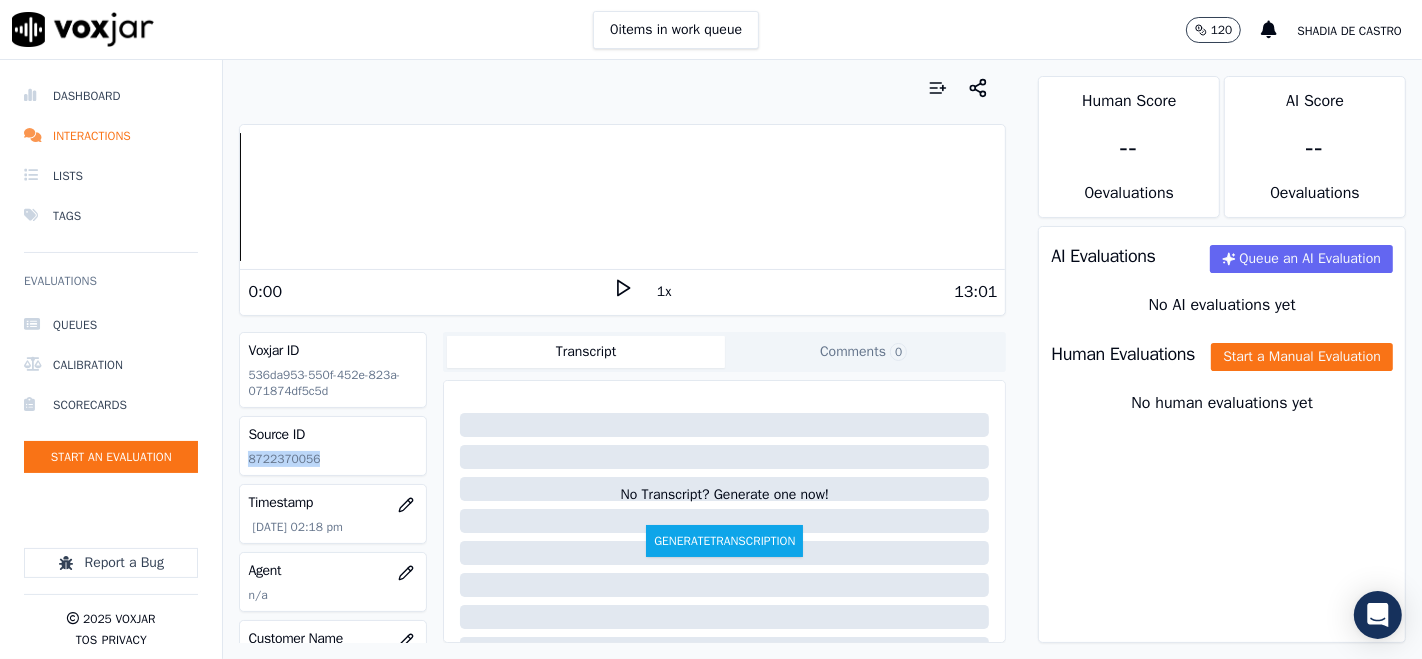click on "8722370056" 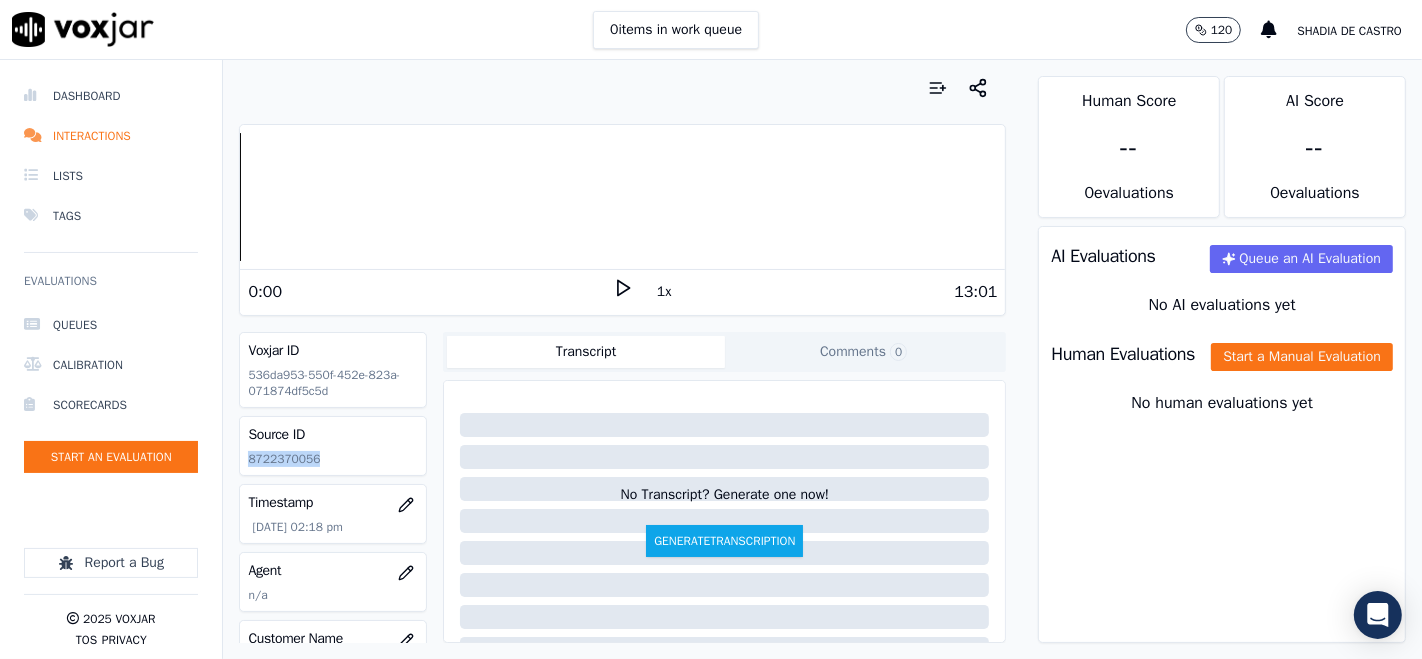 click 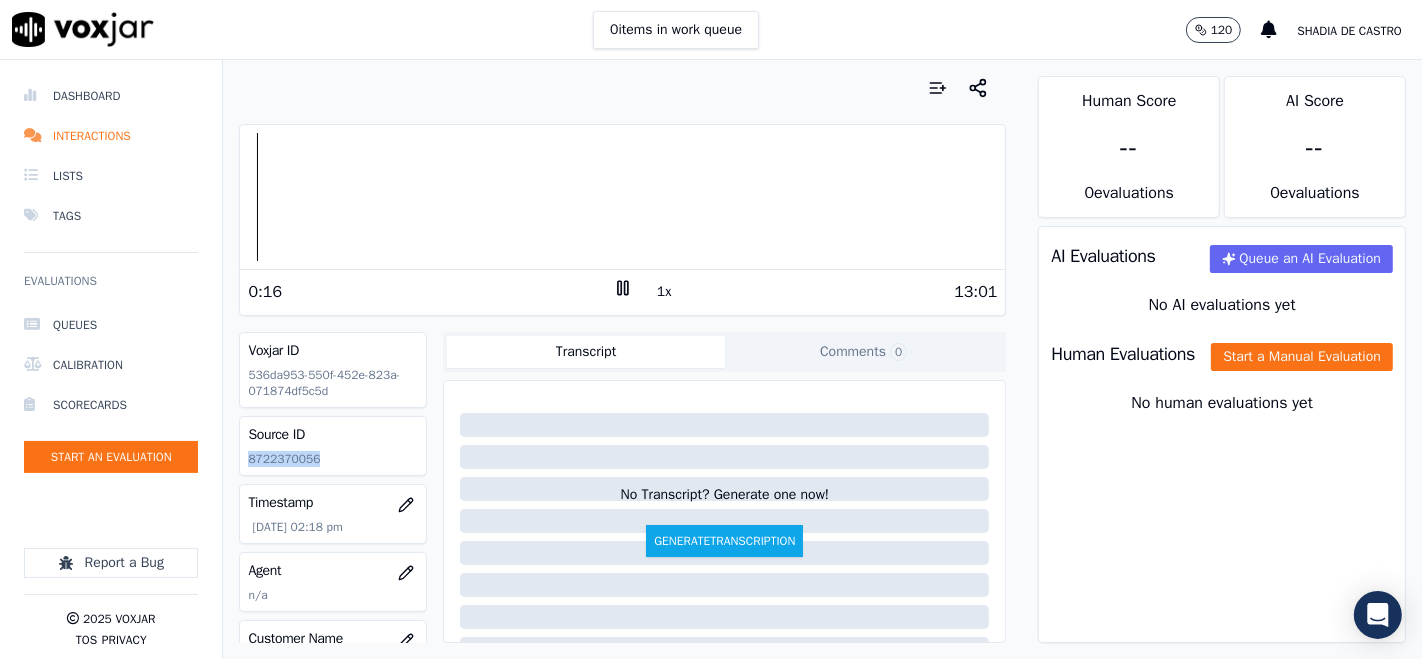 click 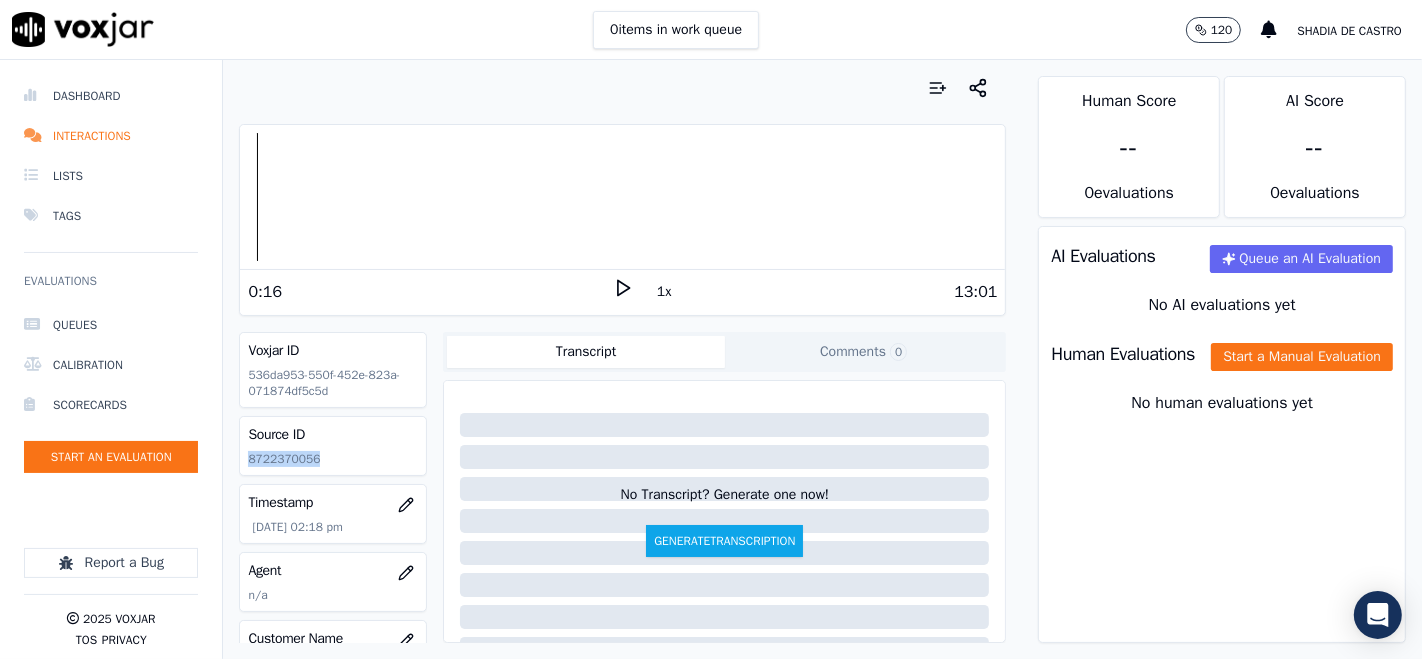 click 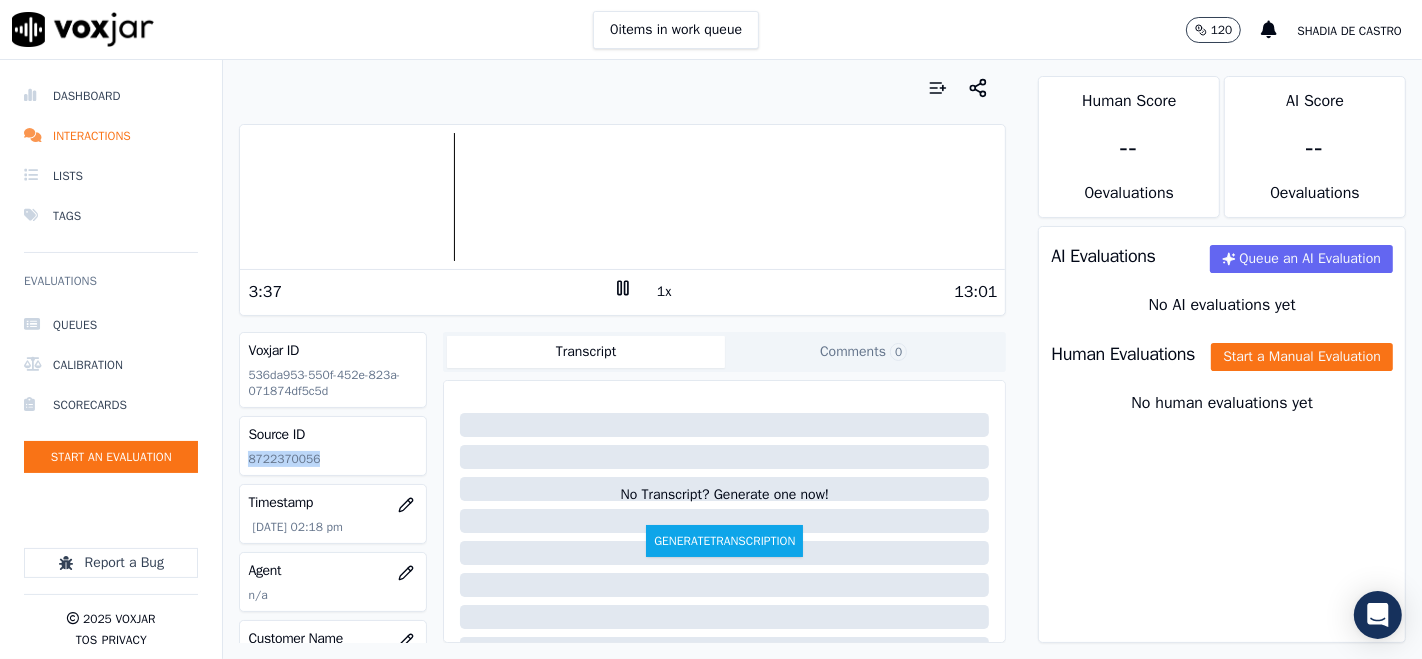 click at bounding box center (622, 197) 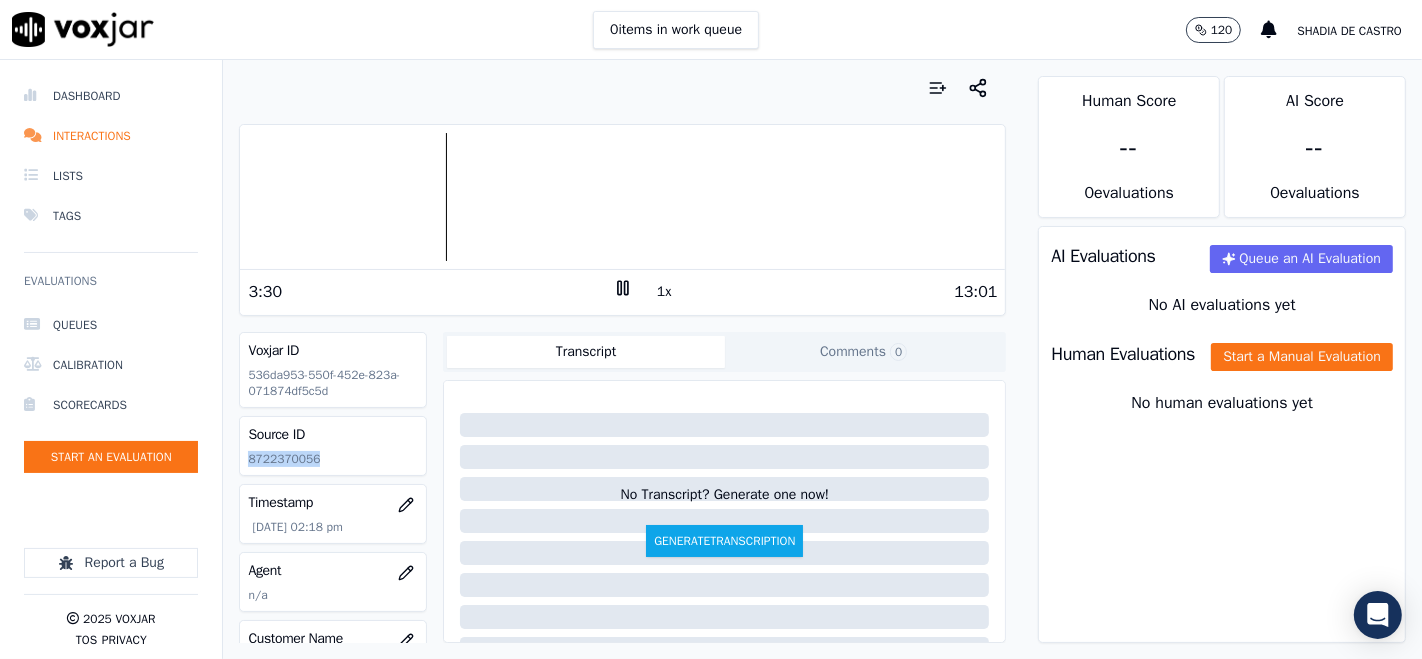 click at bounding box center [622, 197] 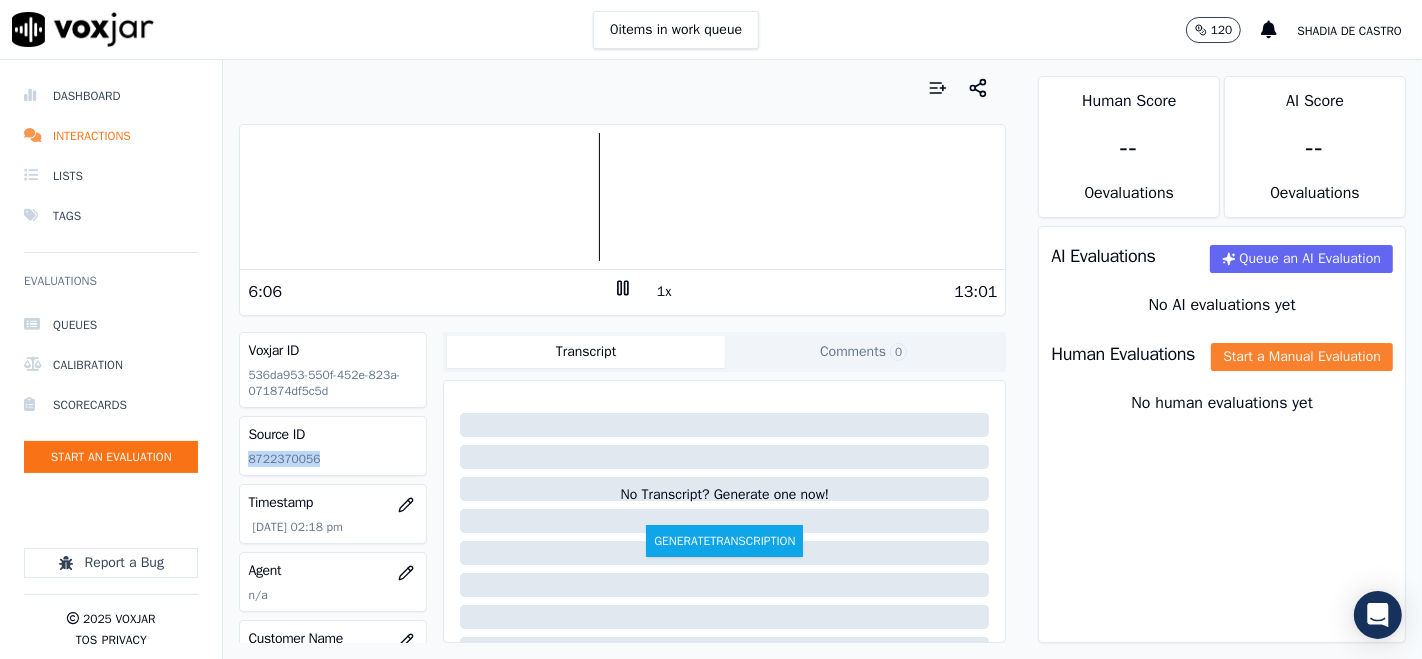 click on "Start a Manual Evaluation" 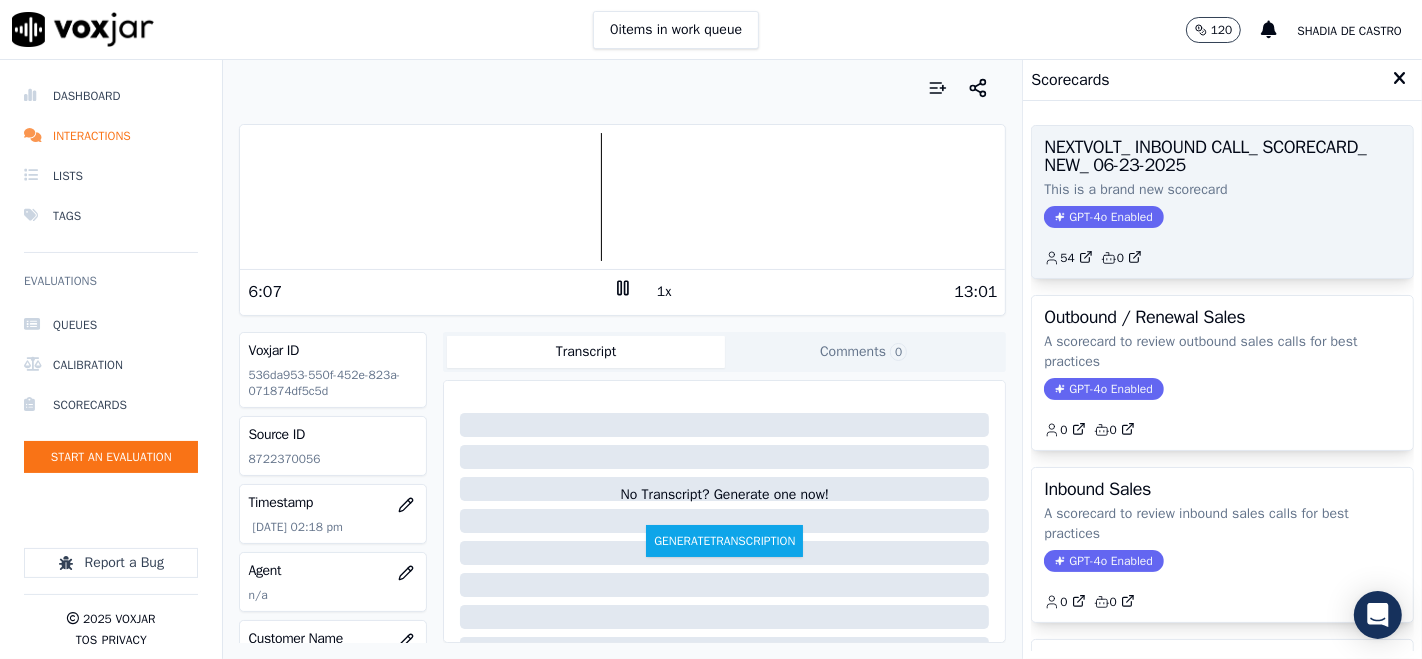 click on "This is a brand new scorecard" 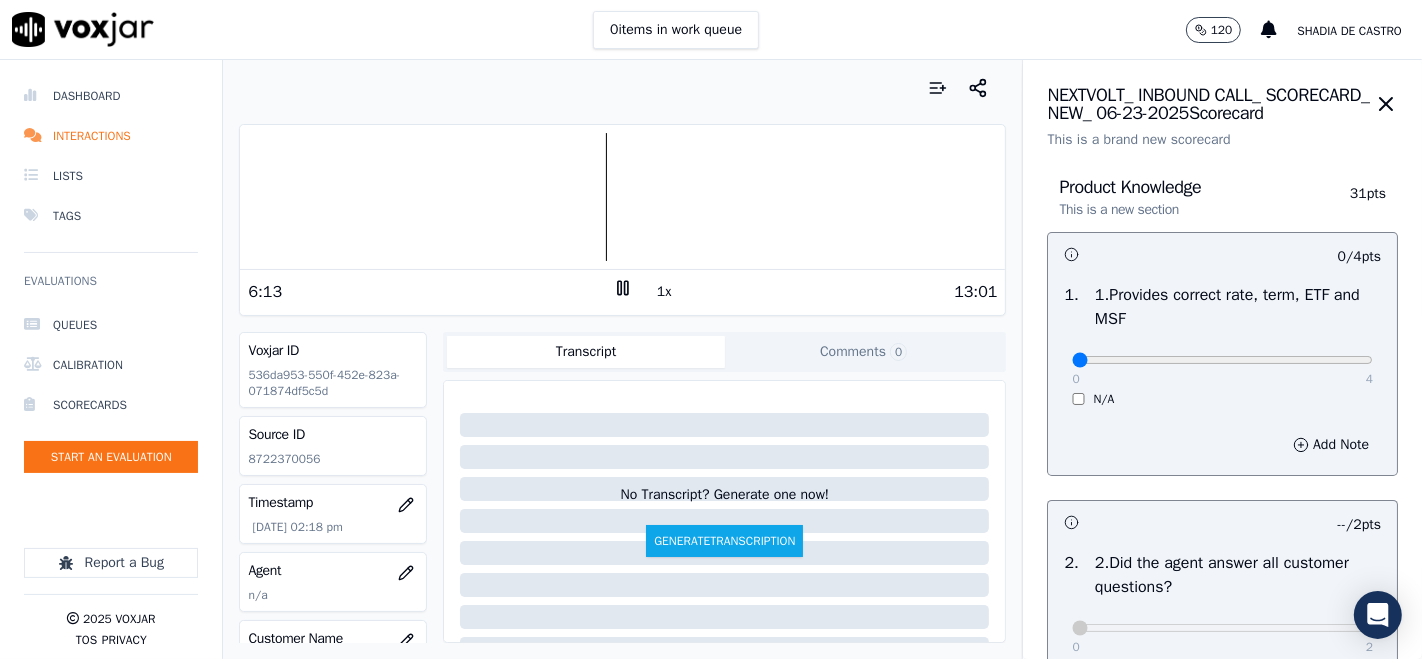 click on "0   4     N/A" at bounding box center (1222, 369) 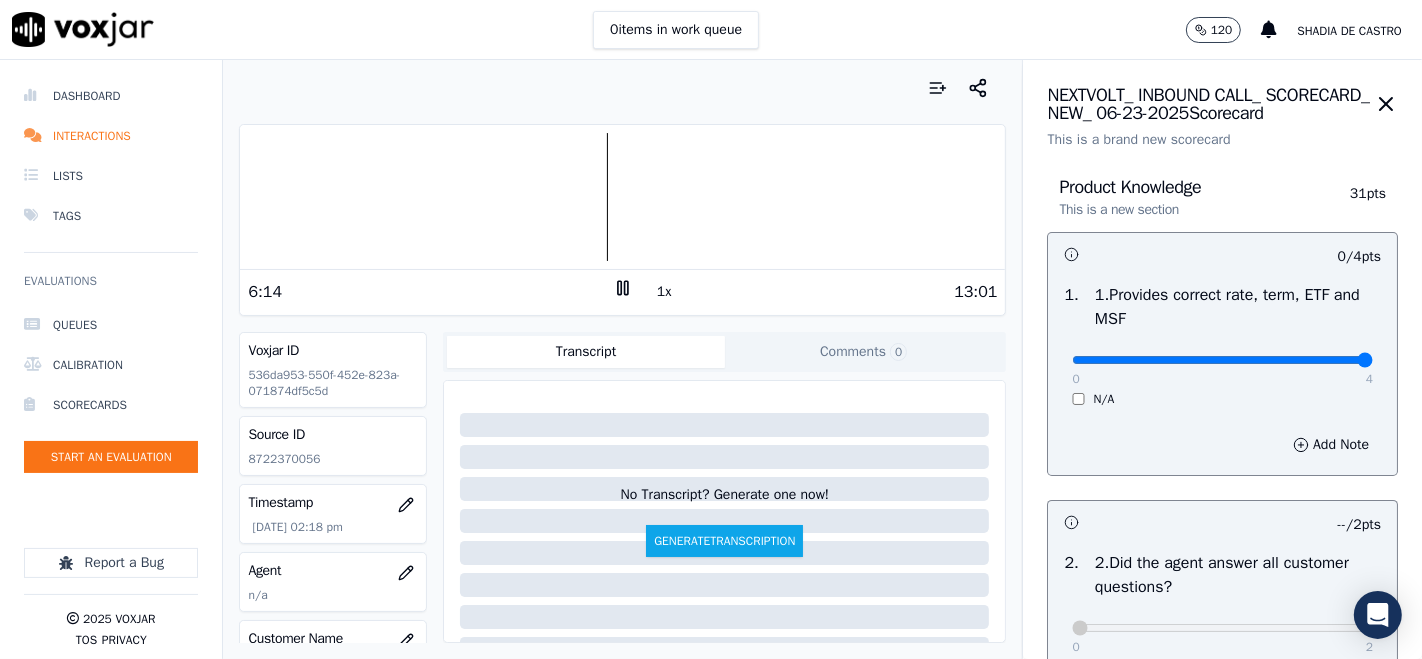 type on "4" 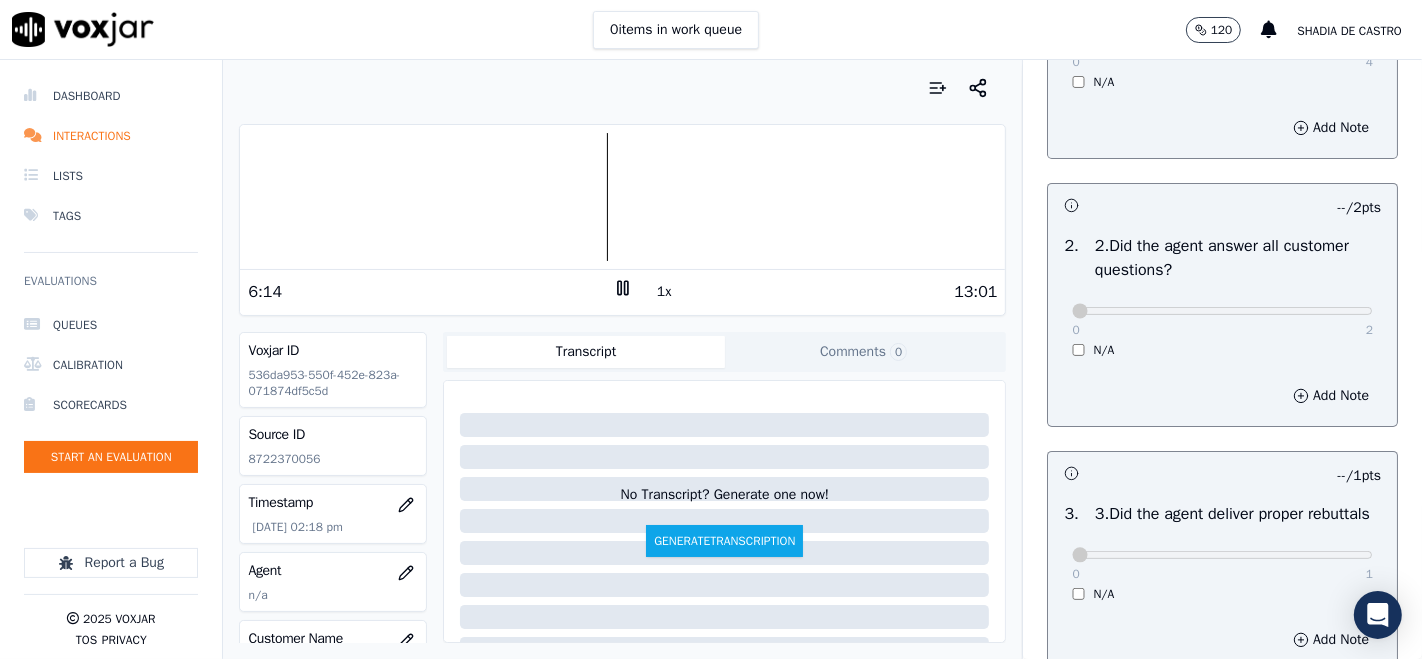 scroll, scrollTop: 333, scrollLeft: 0, axis: vertical 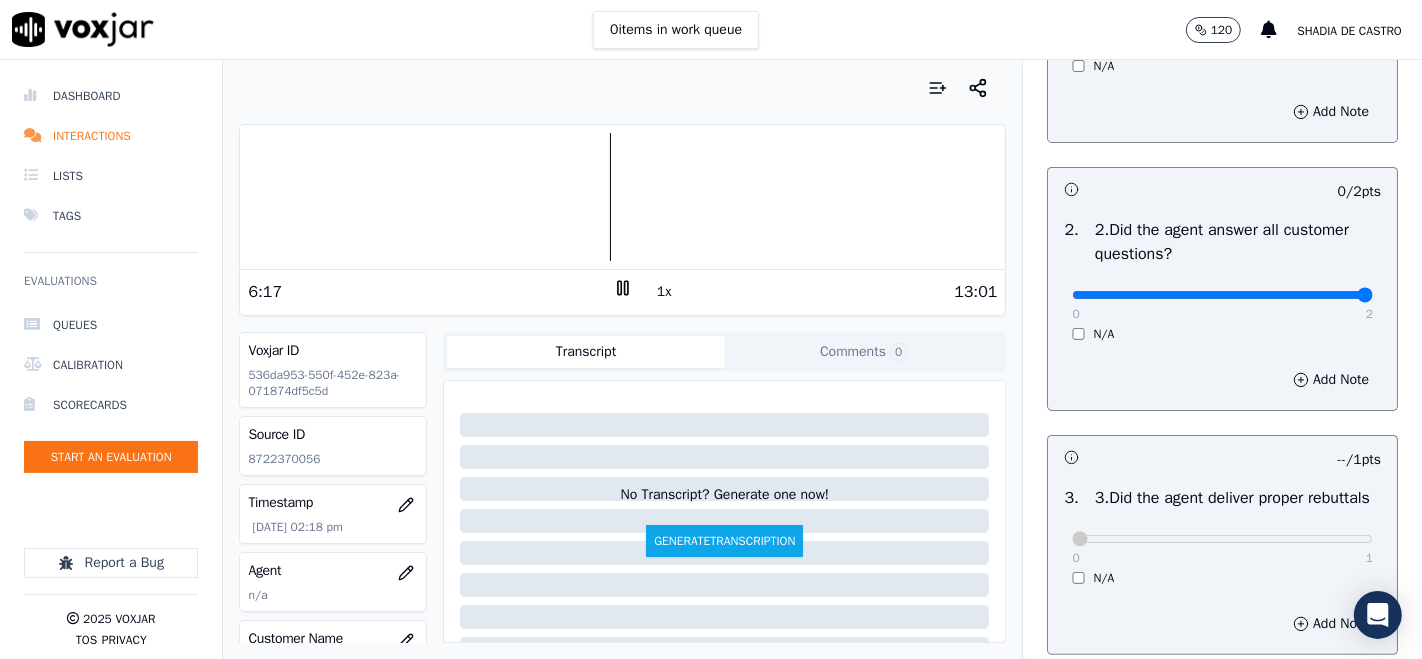 type on "2" 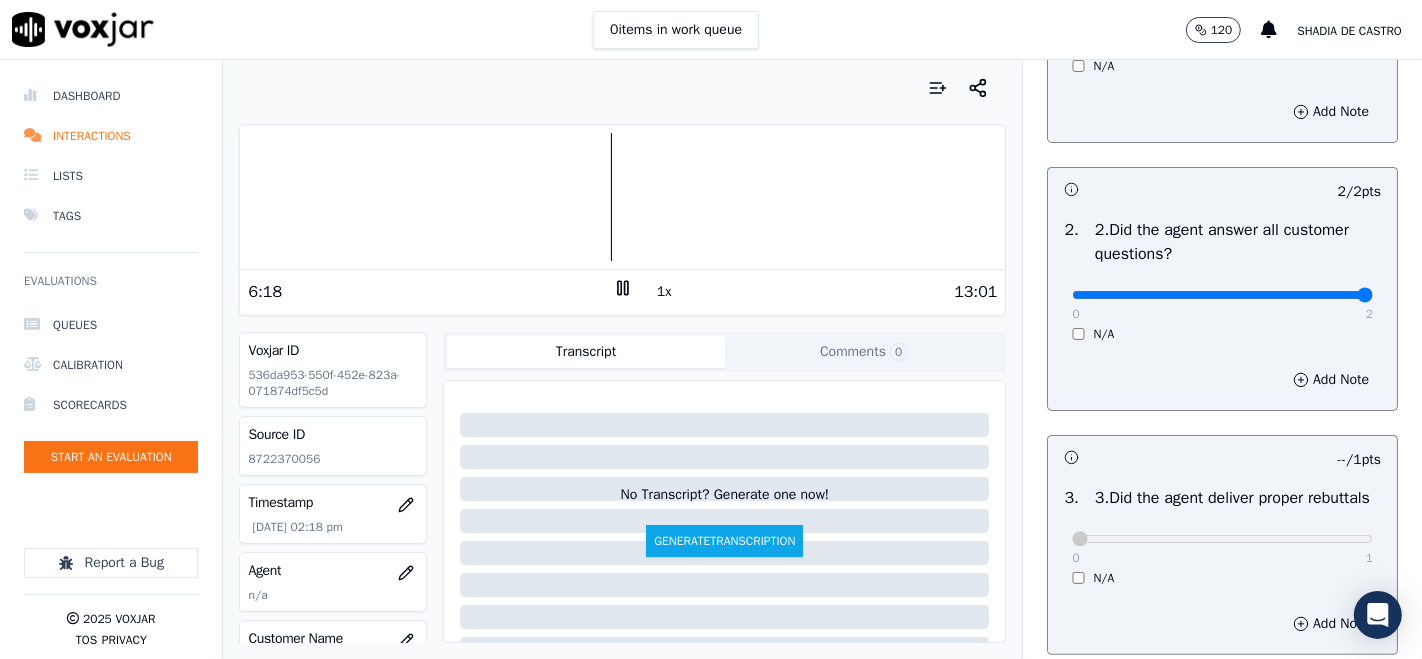 scroll, scrollTop: 555, scrollLeft: 0, axis: vertical 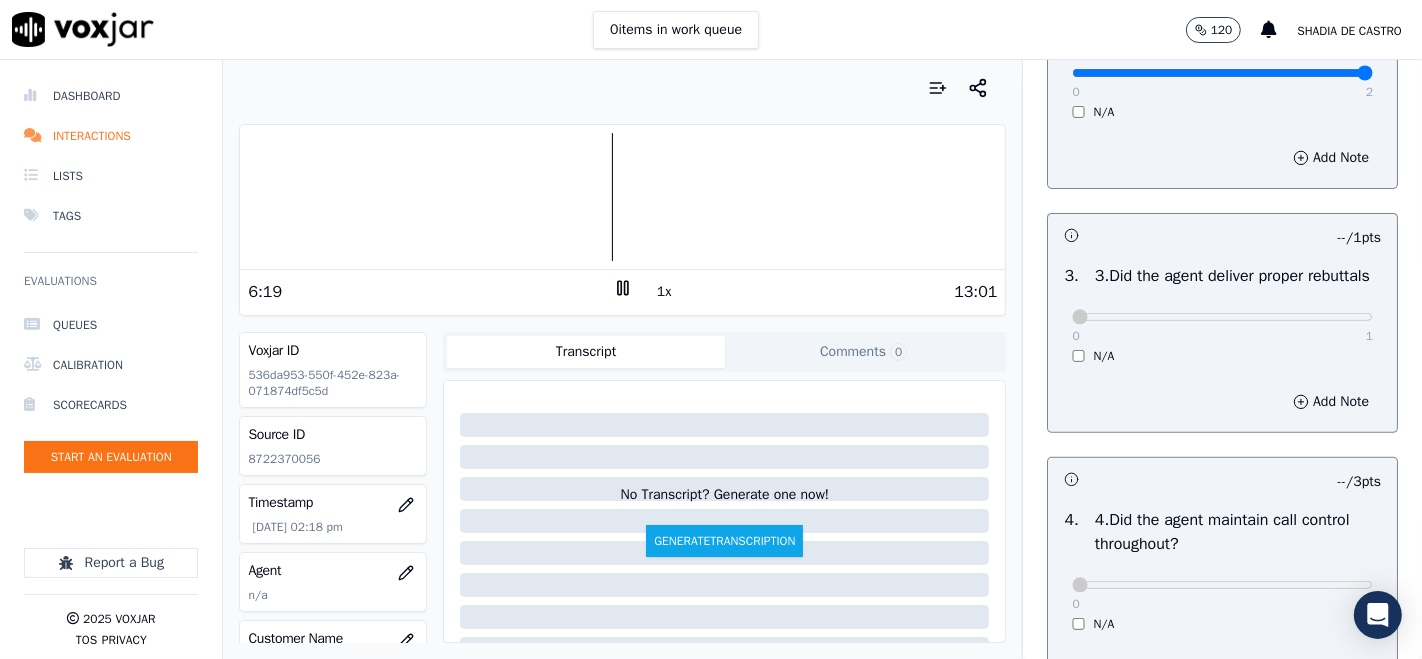 click on "N/A" at bounding box center [1222, 356] 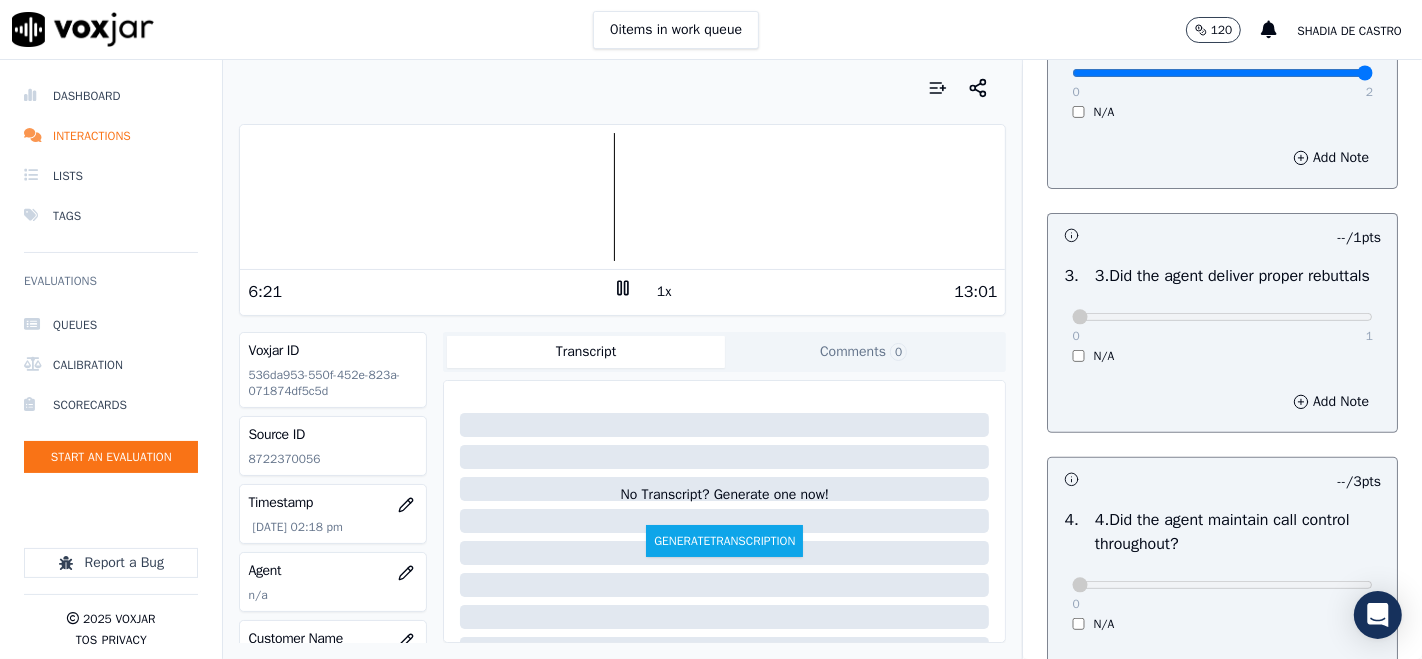 click on "N/A" at bounding box center (1222, 356) 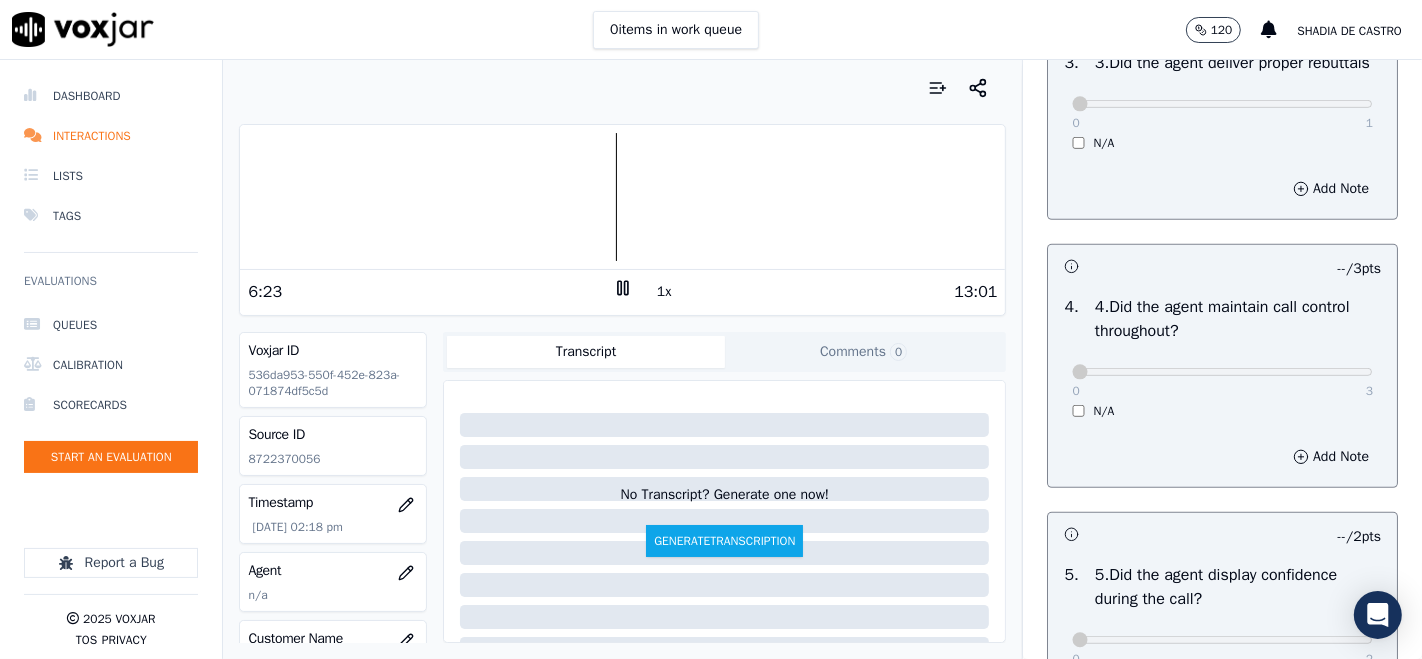 scroll, scrollTop: 777, scrollLeft: 0, axis: vertical 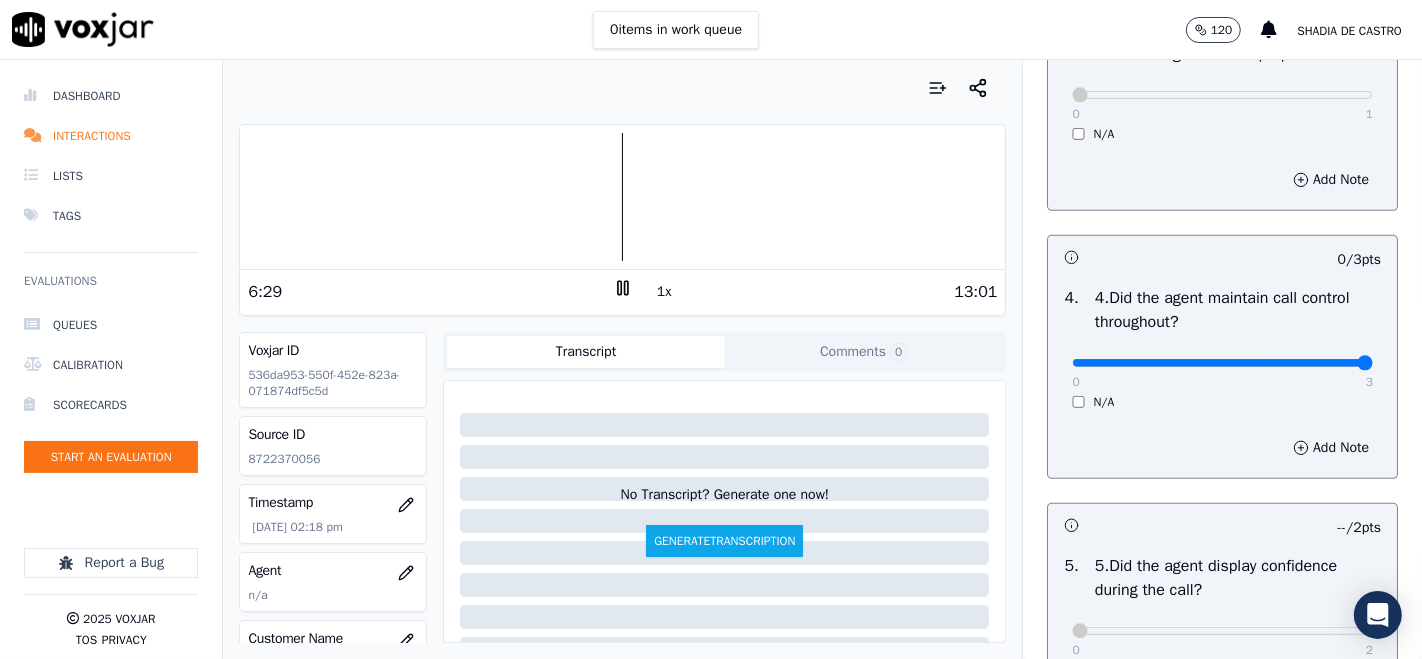 type on "3" 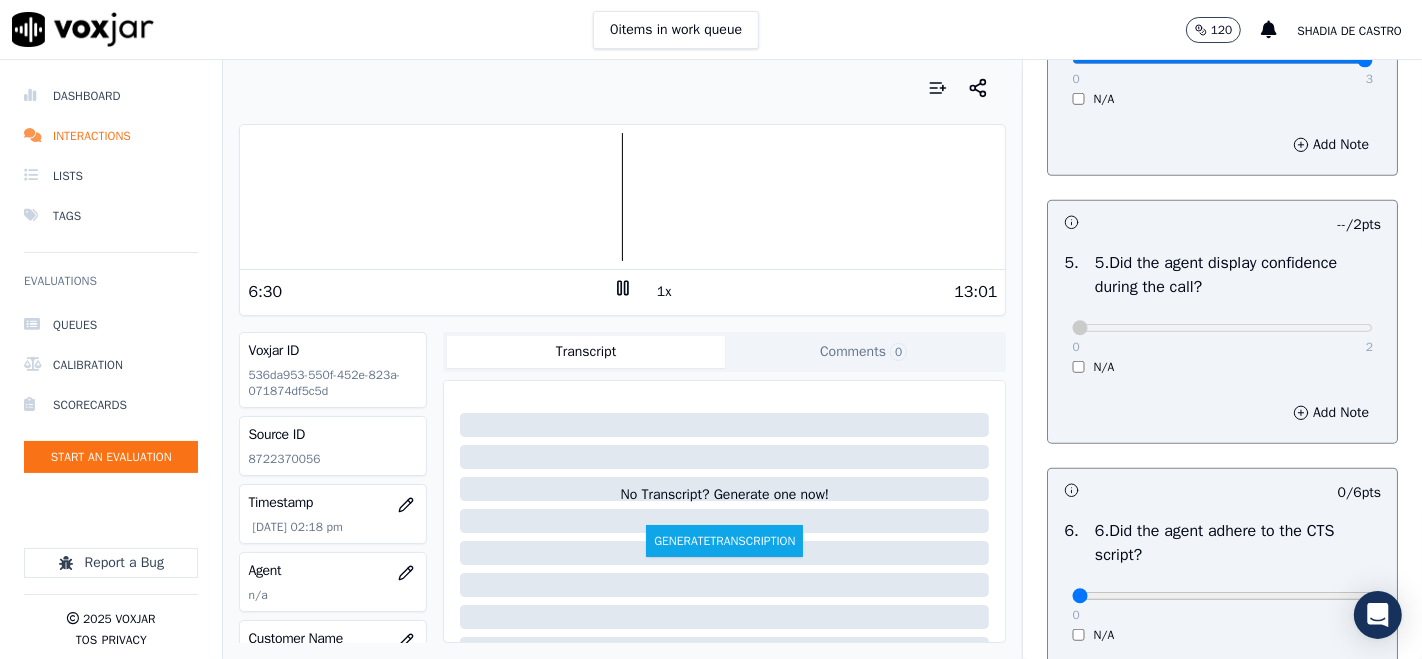scroll, scrollTop: 1111, scrollLeft: 0, axis: vertical 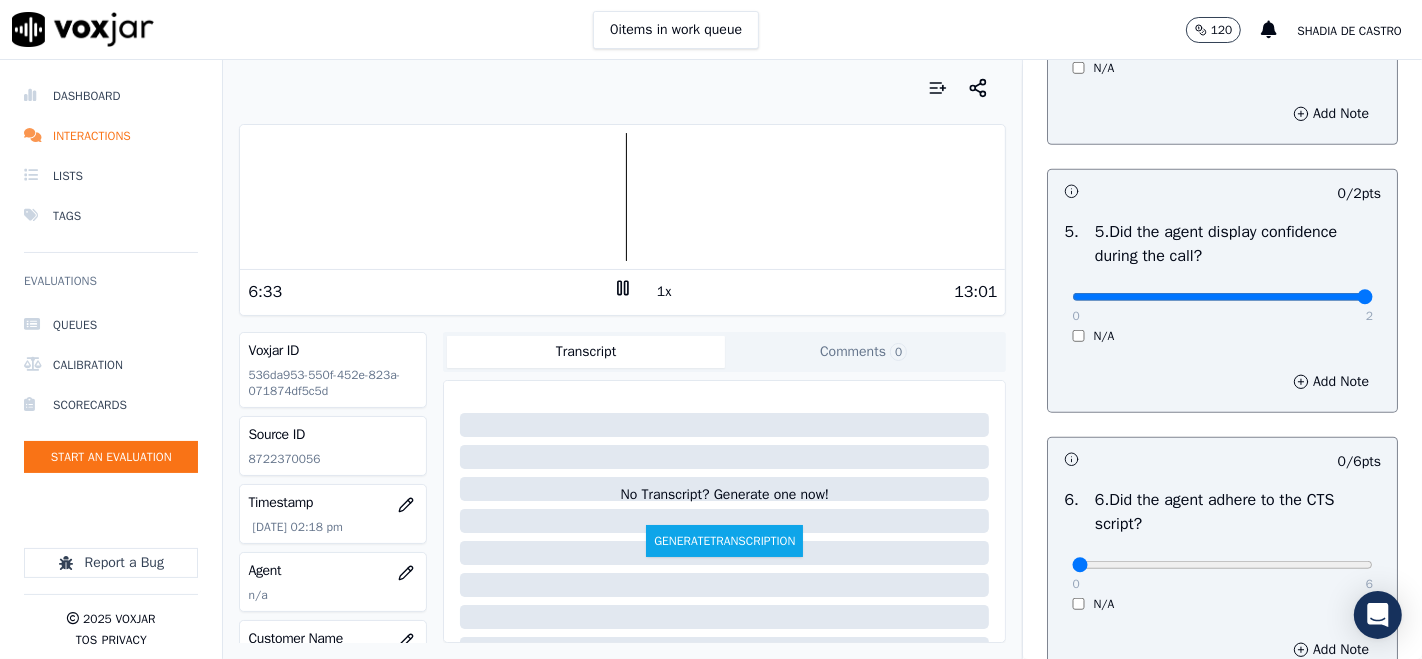 type on "2" 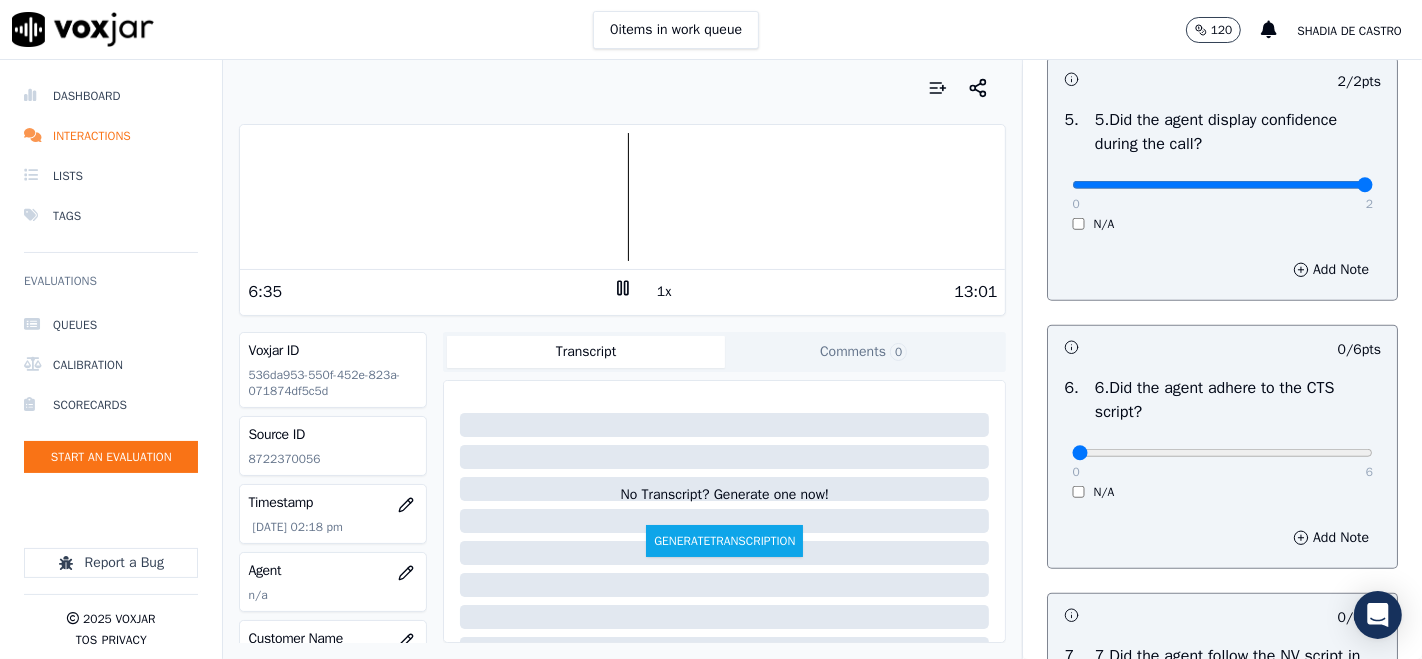 scroll, scrollTop: 1333, scrollLeft: 0, axis: vertical 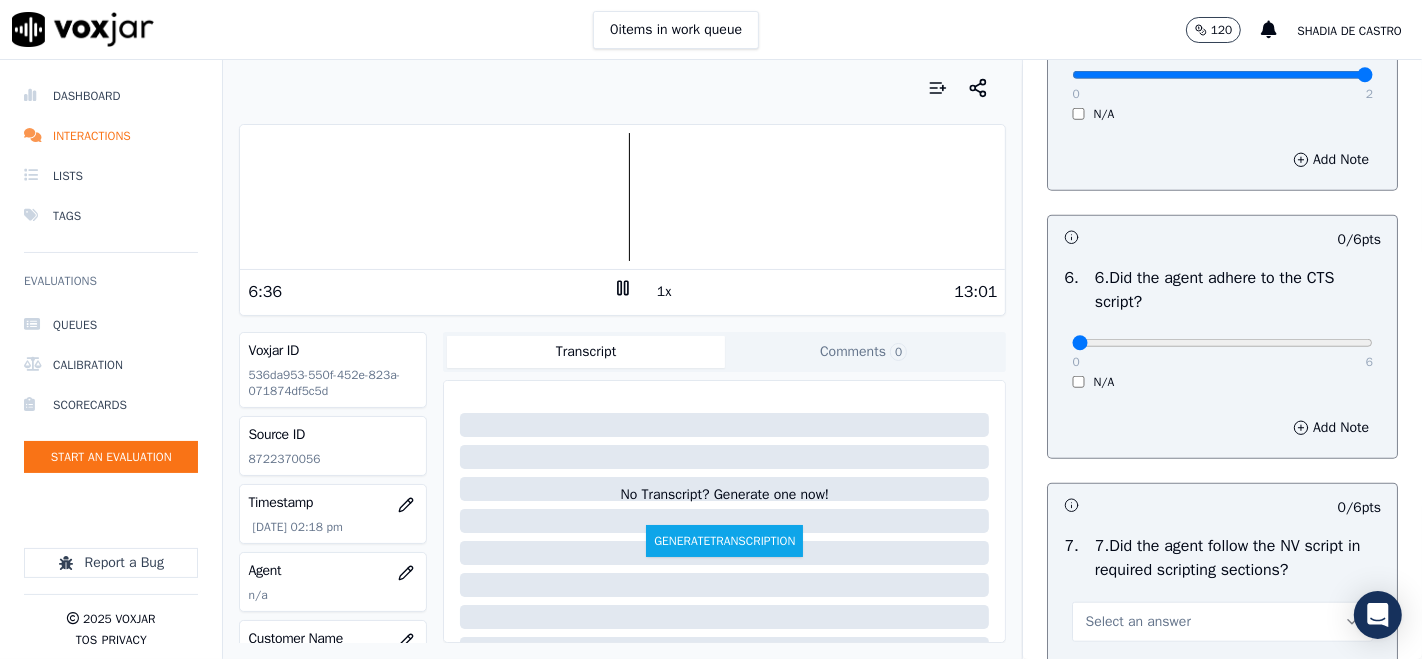 click on "0   6     N/A" at bounding box center (1222, 352) 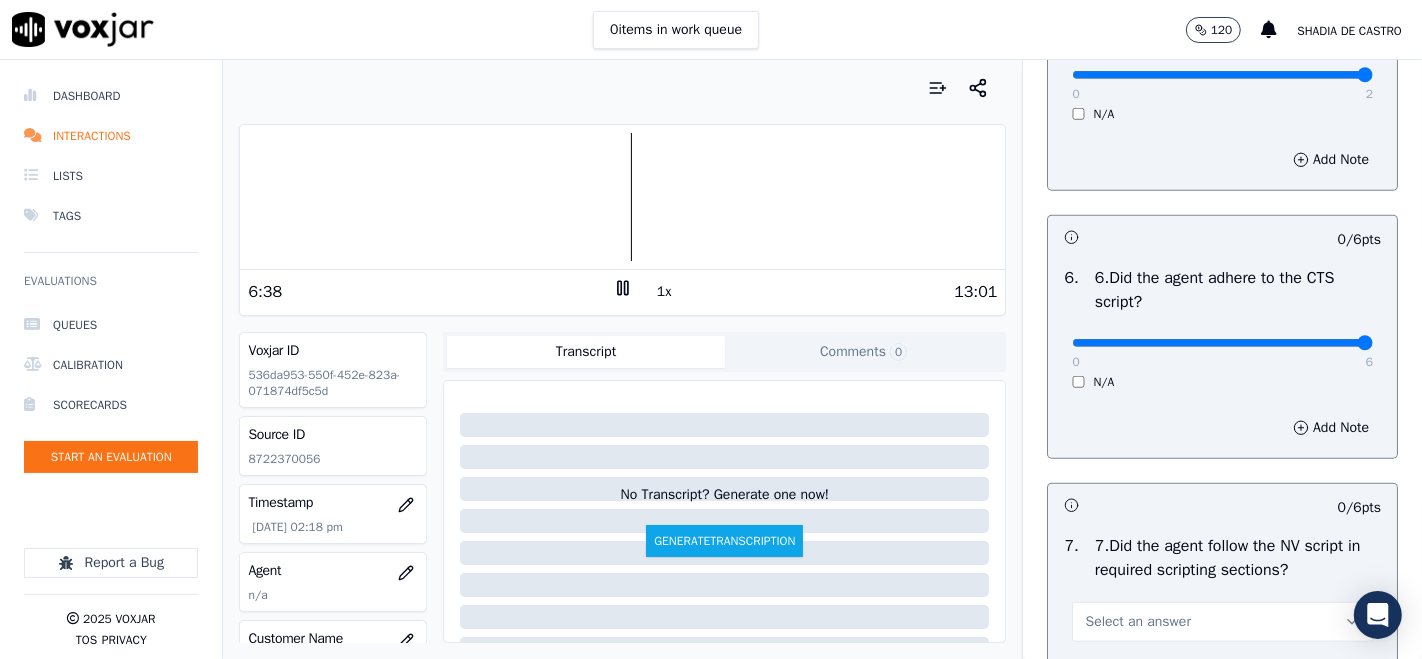 type on "6" 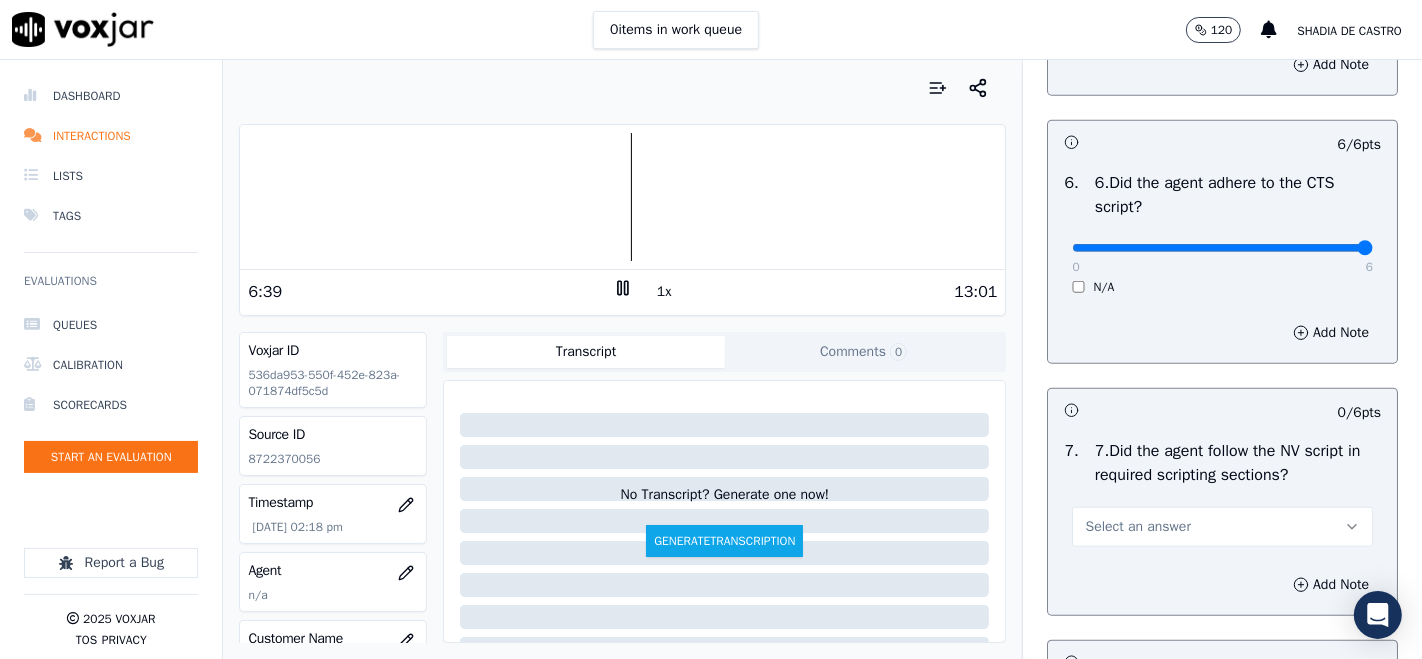 scroll, scrollTop: 1555, scrollLeft: 0, axis: vertical 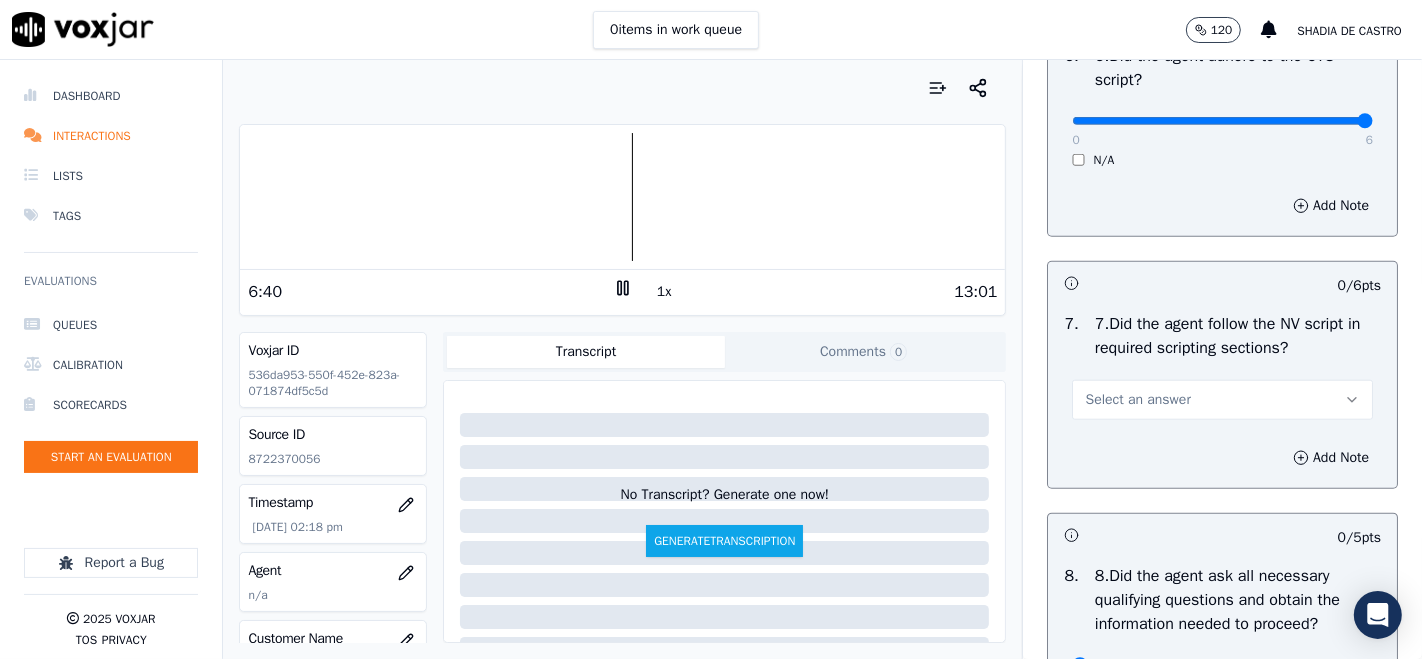 click 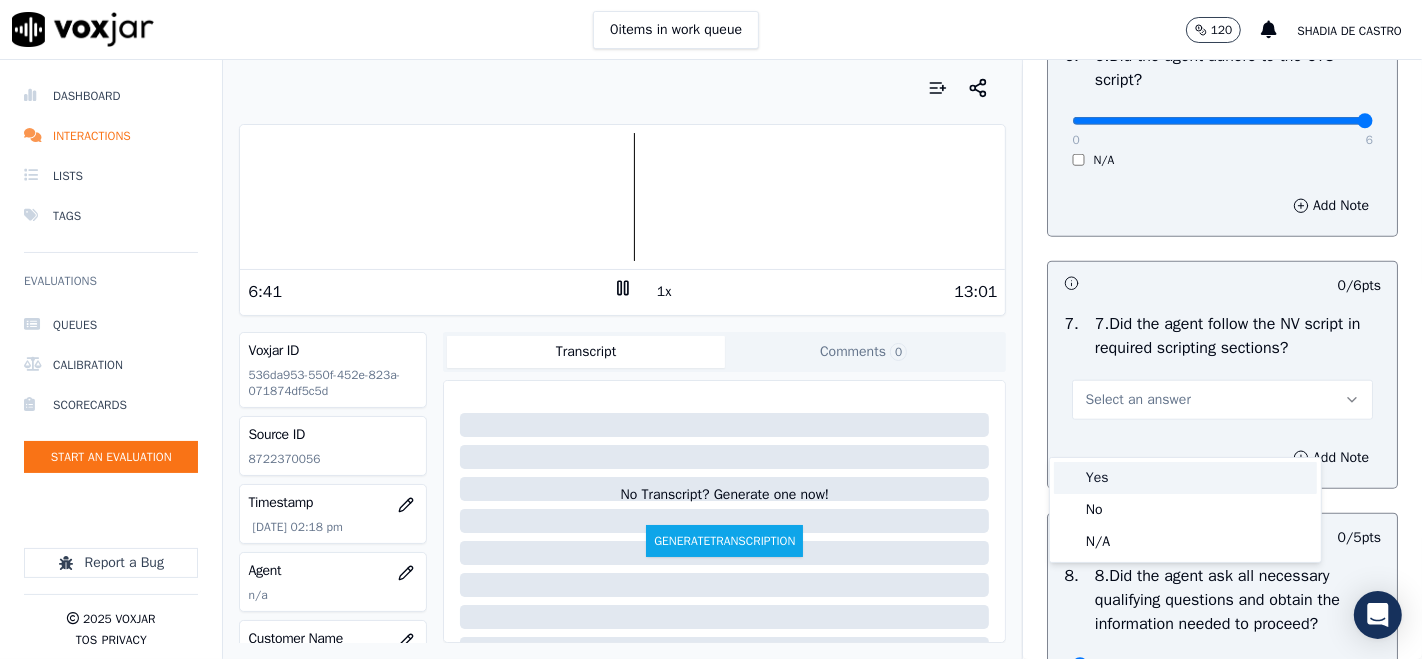 click on "Yes" at bounding box center [1185, 478] 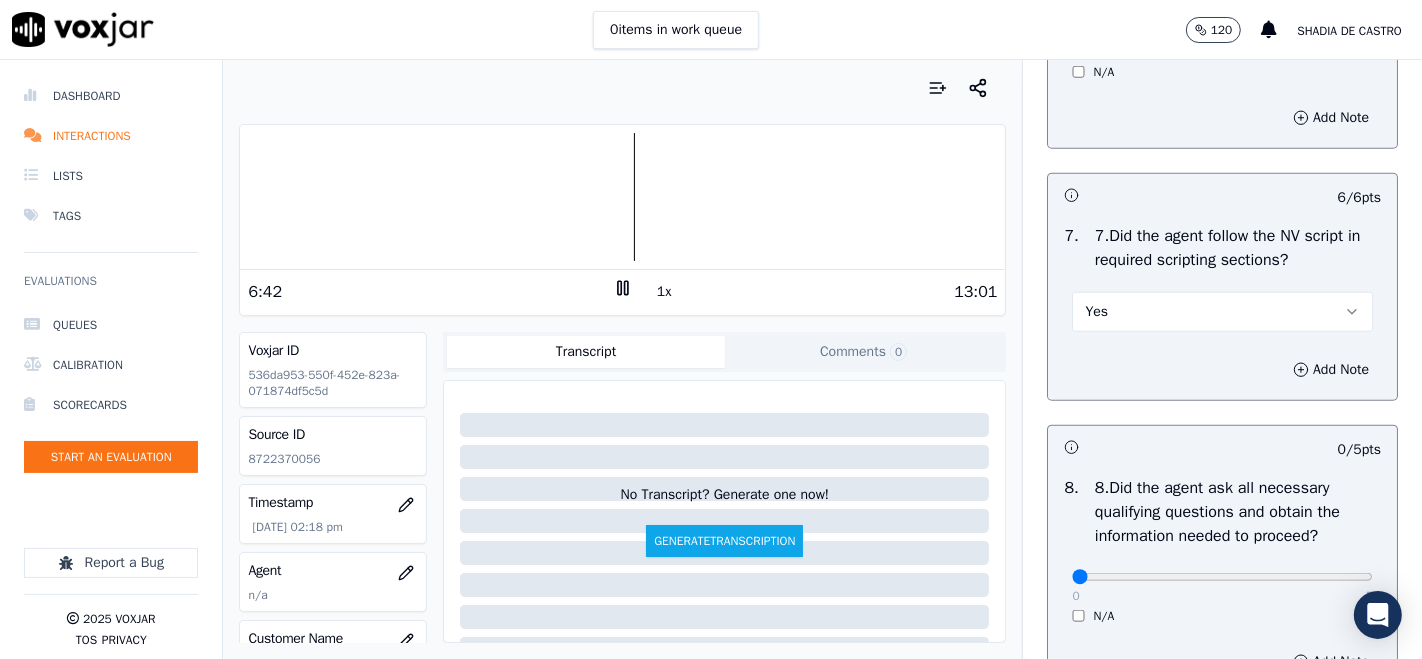 scroll, scrollTop: 1777, scrollLeft: 0, axis: vertical 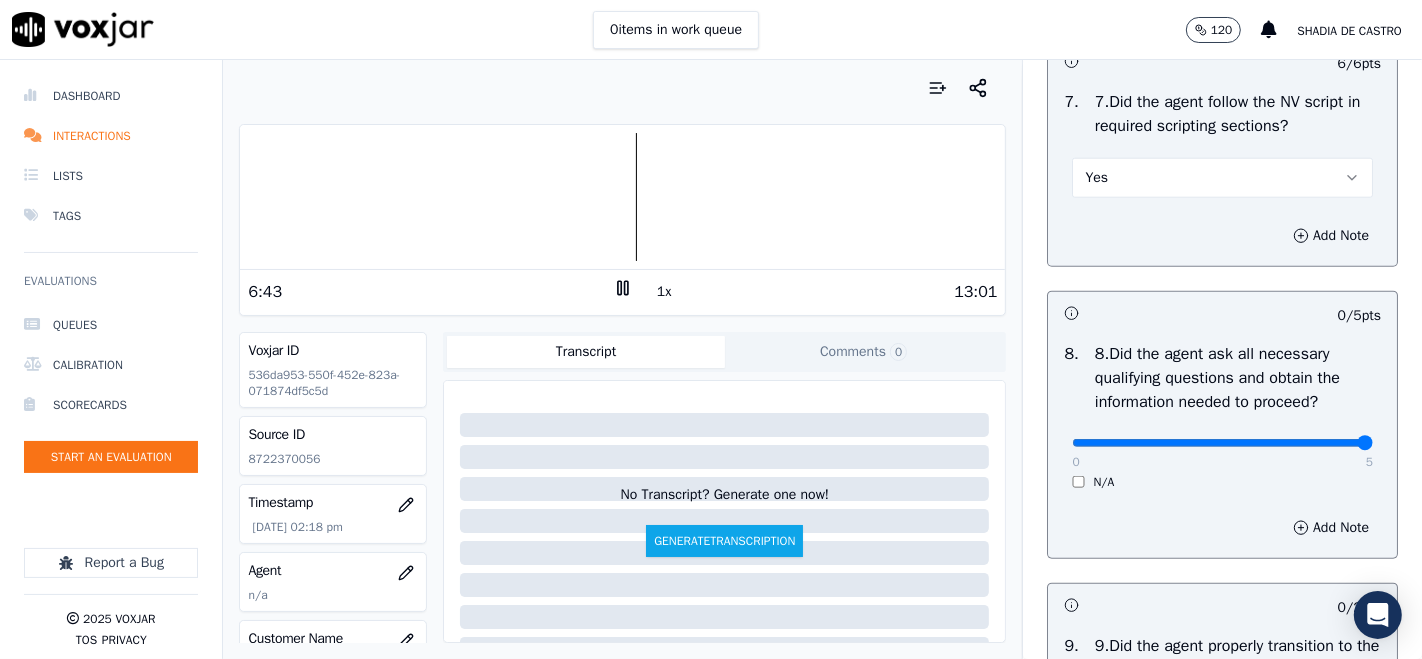 type on "5" 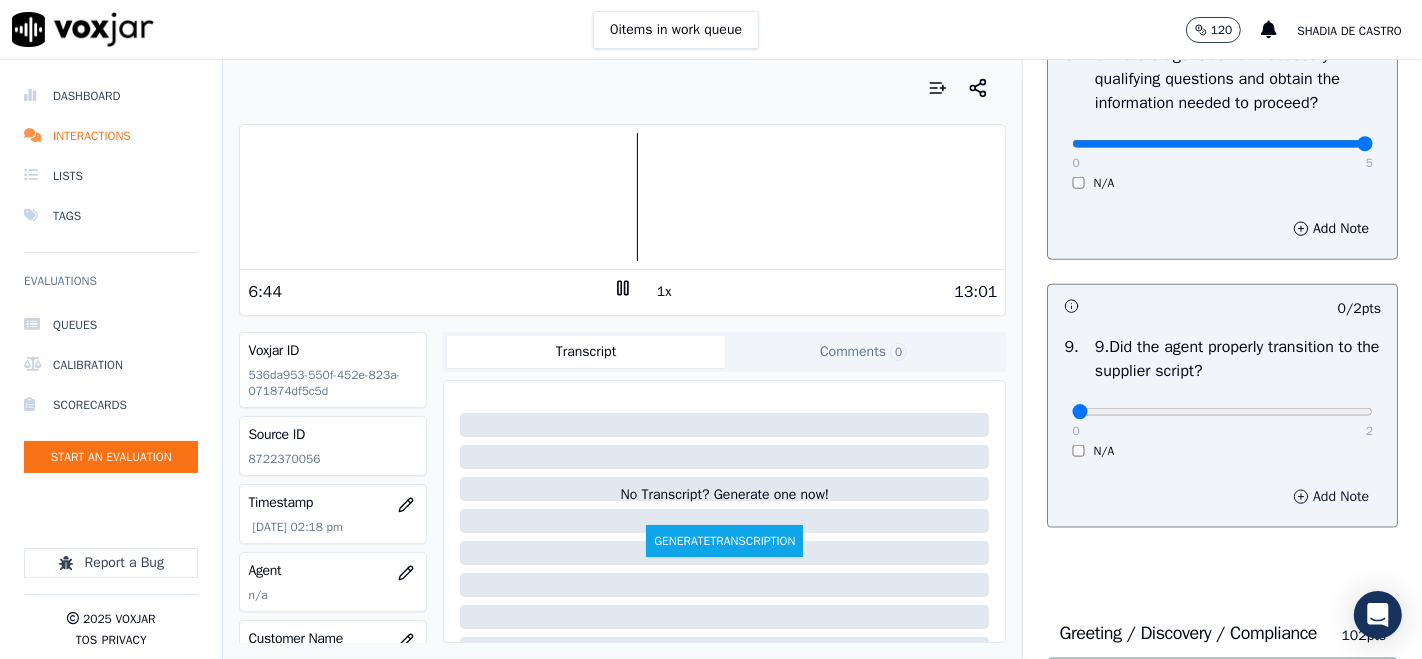 scroll, scrollTop: 2111, scrollLeft: 0, axis: vertical 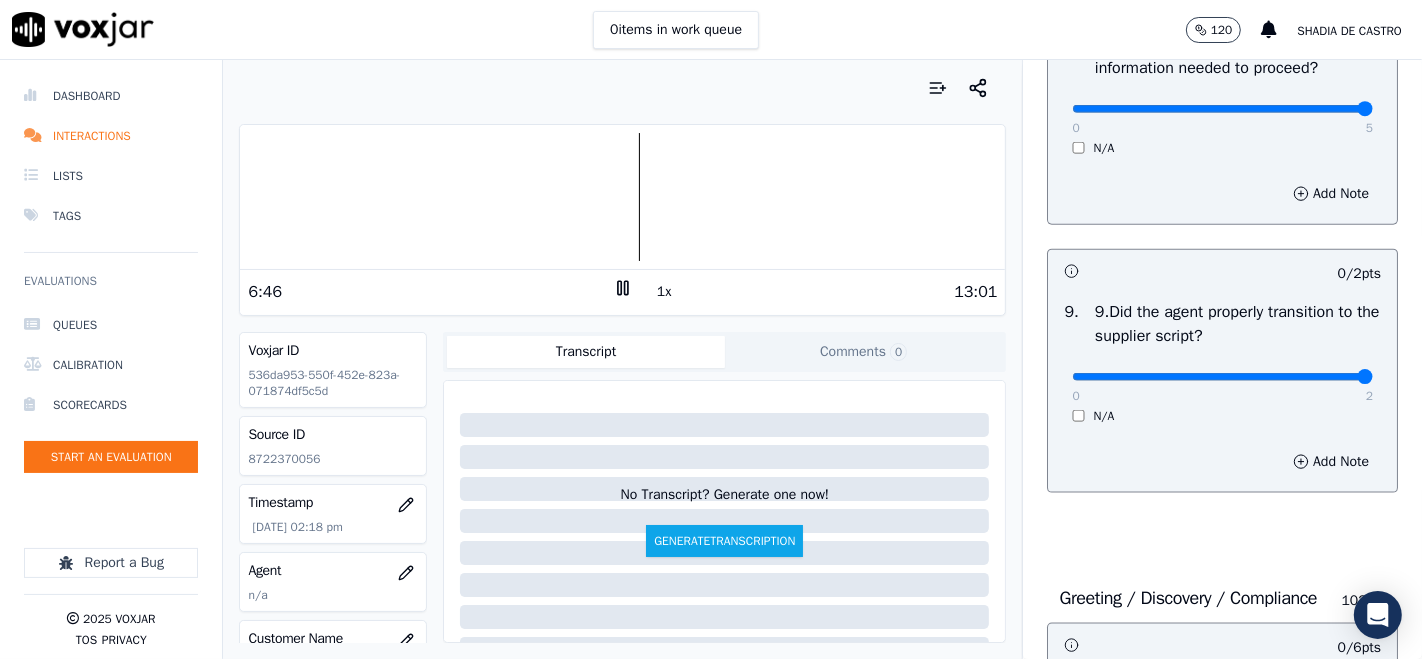 type on "2" 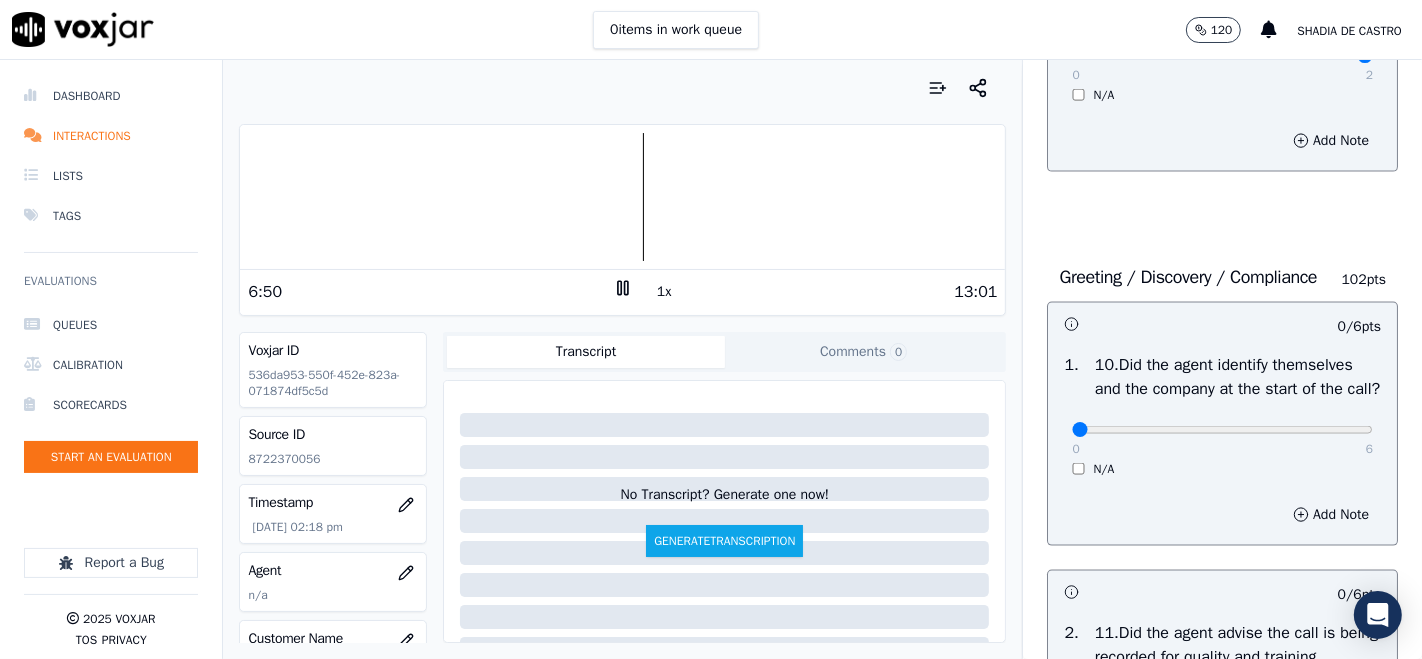 scroll, scrollTop: 2444, scrollLeft: 0, axis: vertical 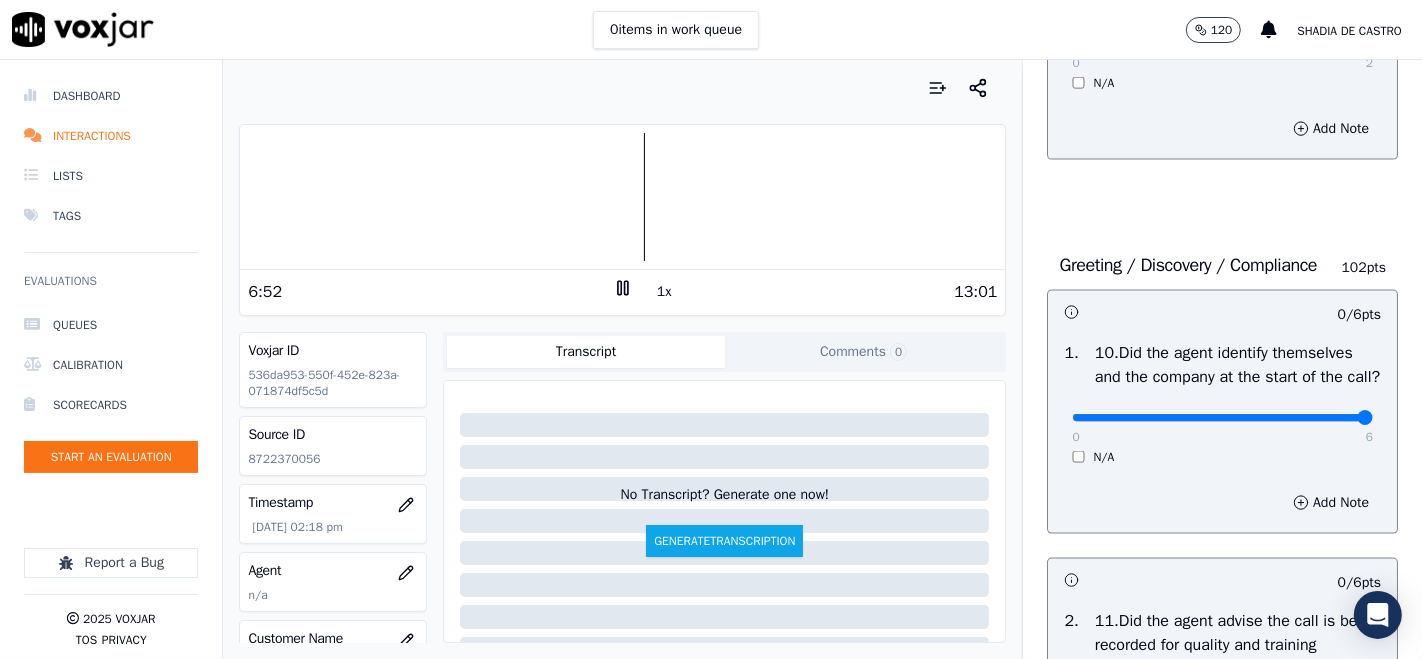 type on "6" 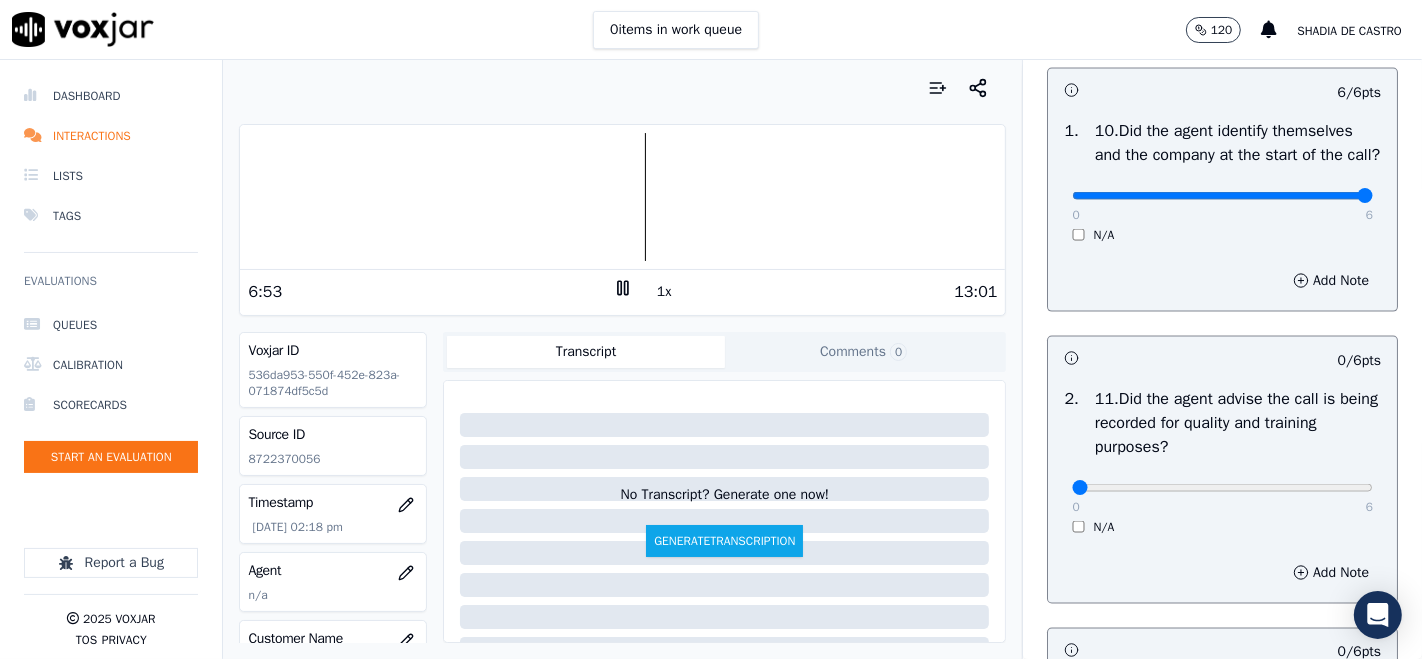 scroll, scrollTop: 2777, scrollLeft: 0, axis: vertical 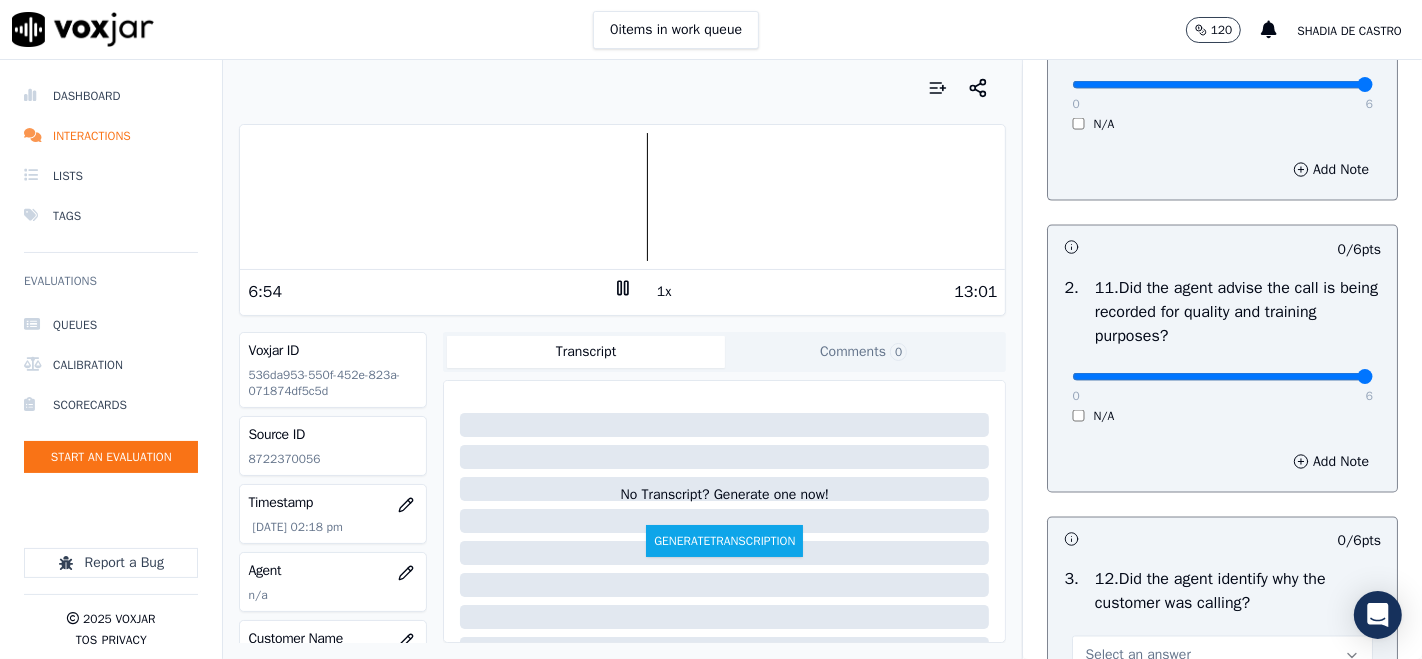 type on "6" 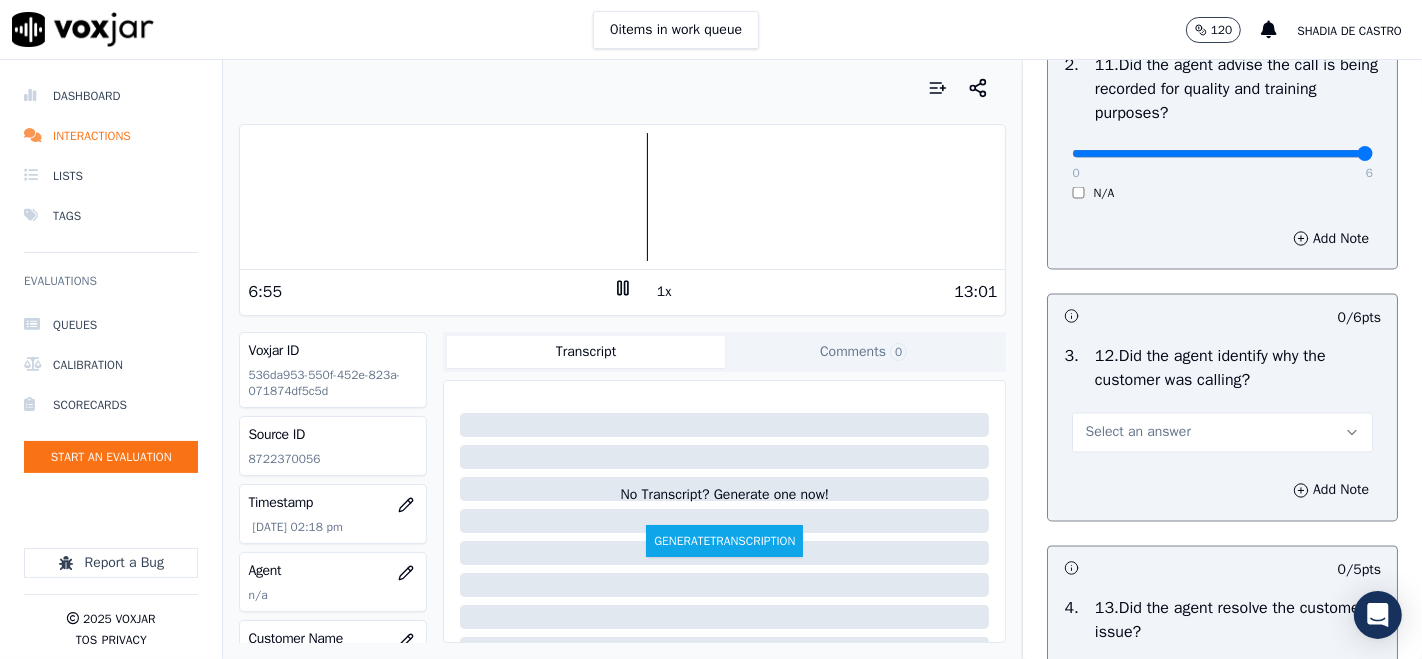 scroll, scrollTop: 3111, scrollLeft: 0, axis: vertical 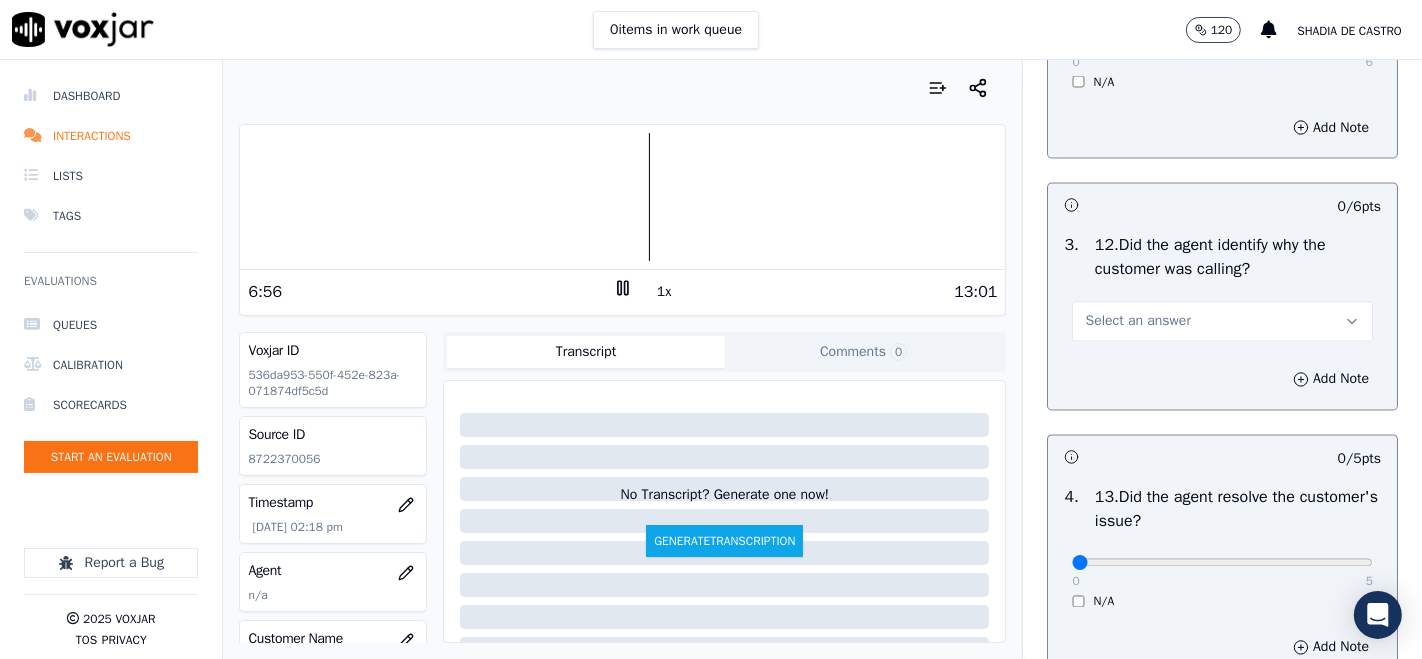 click on "Select an answer" at bounding box center [1222, 322] 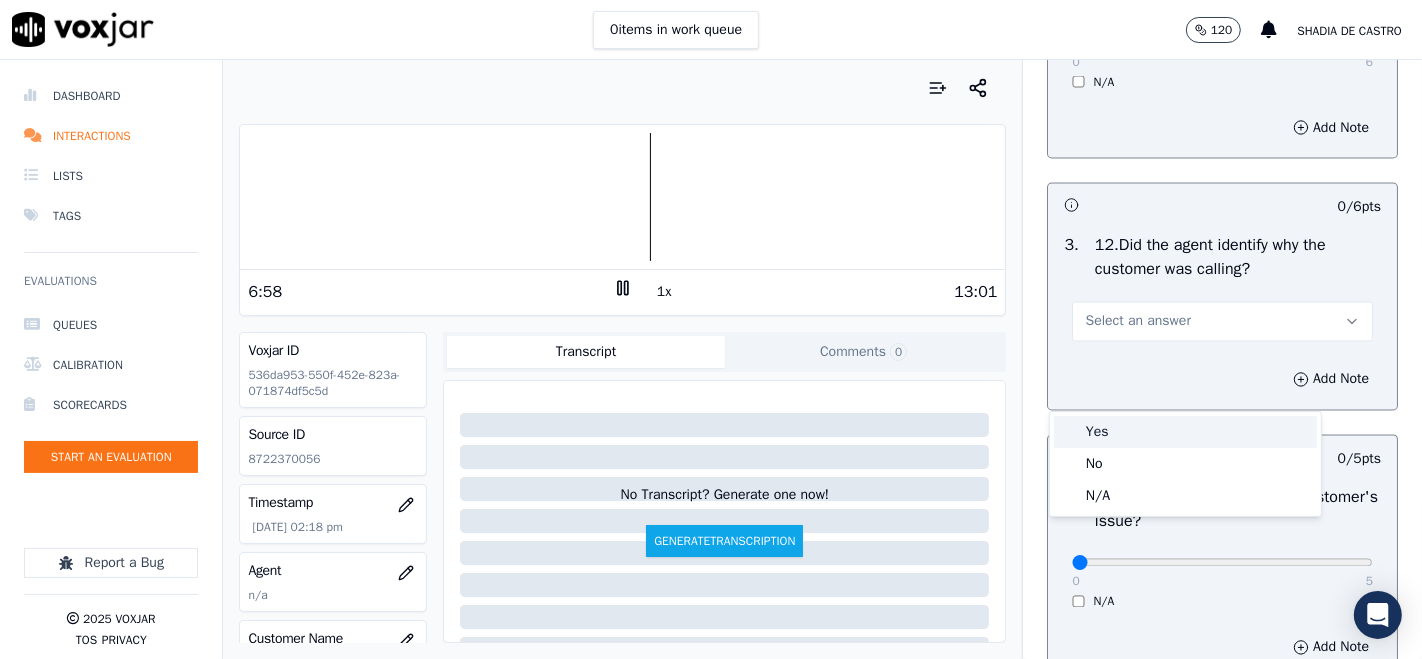 click on "Yes" at bounding box center [1185, 432] 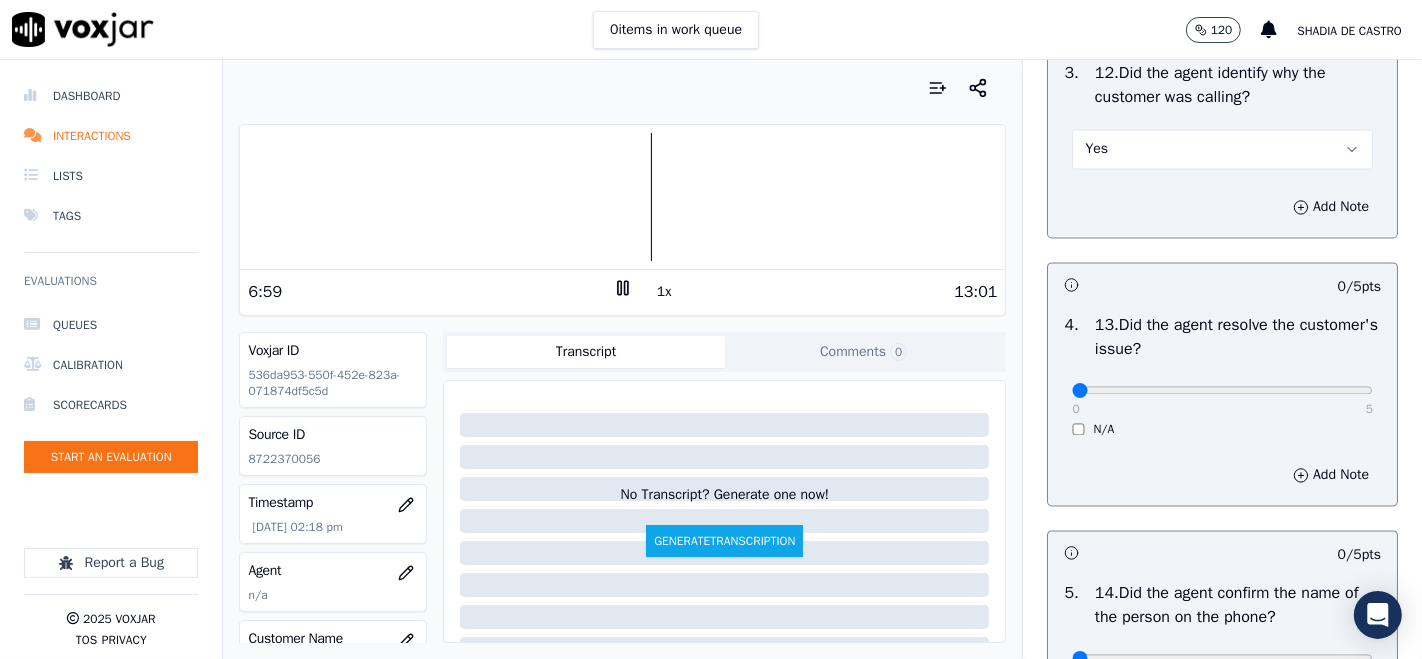 scroll, scrollTop: 3444, scrollLeft: 0, axis: vertical 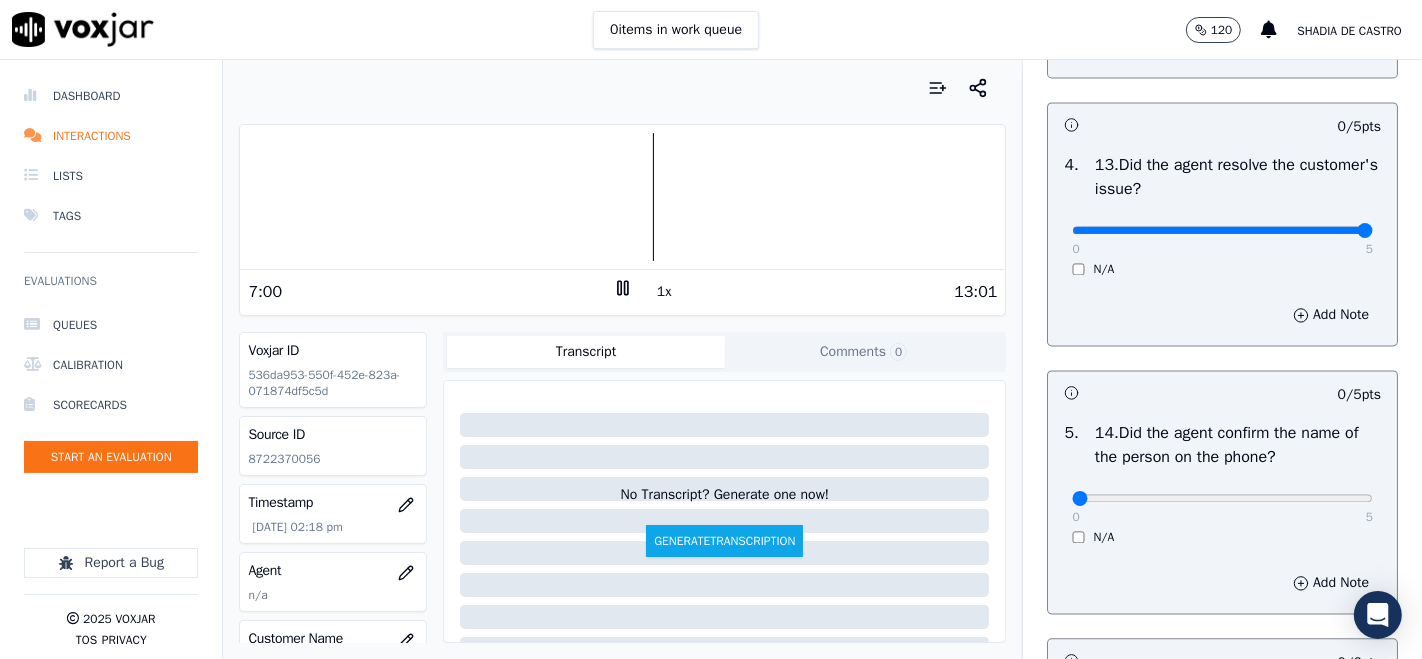 type on "5" 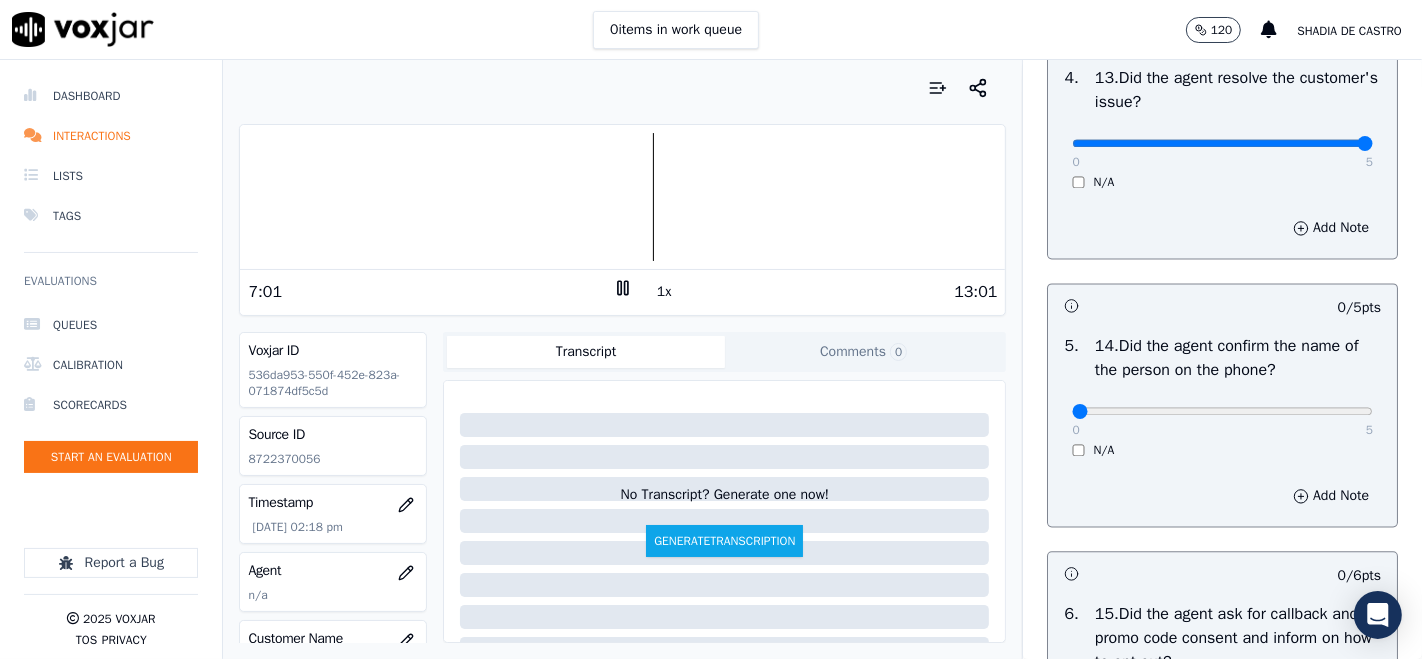 scroll, scrollTop: 3666, scrollLeft: 0, axis: vertical 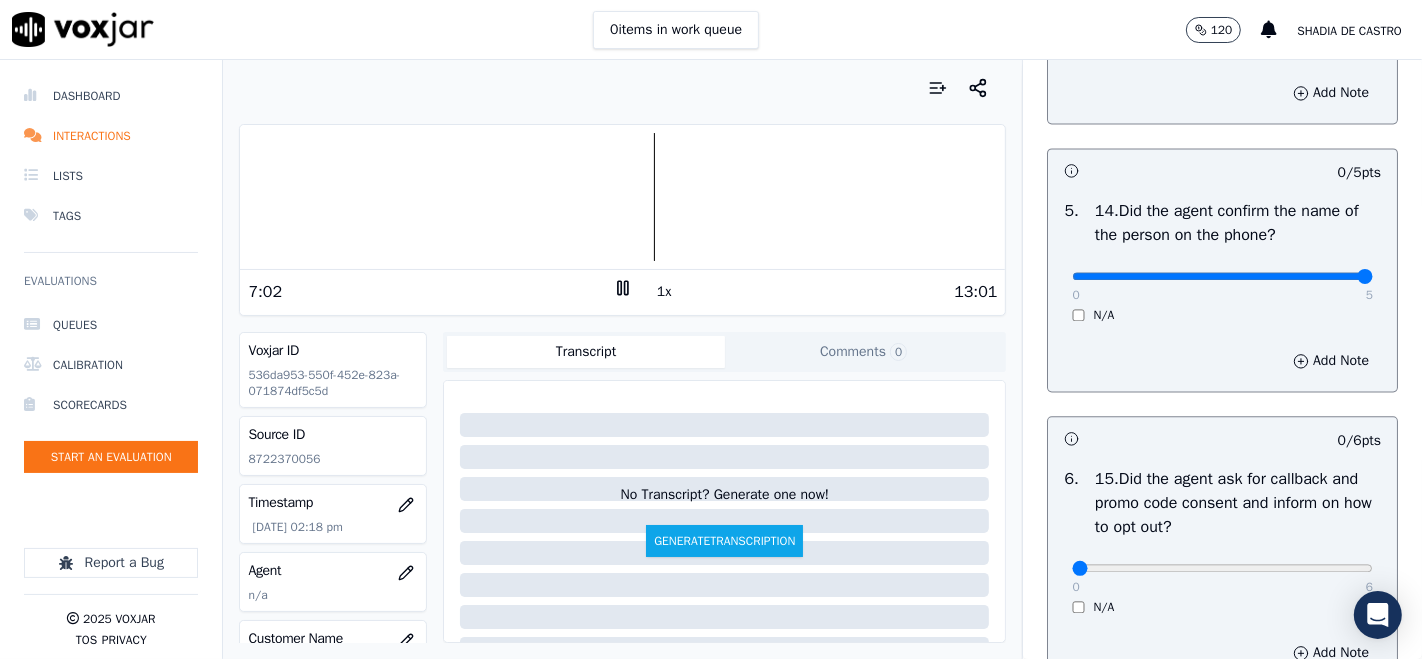 type on "5" 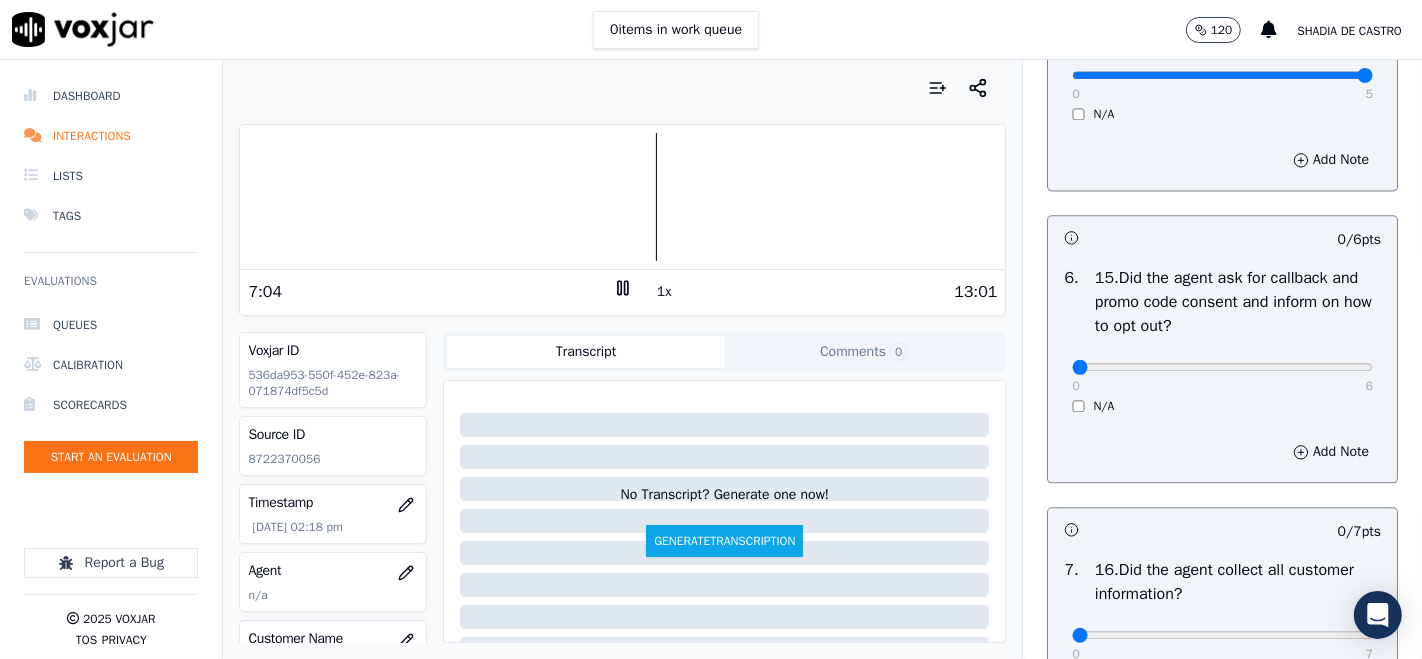 scroll, scrollTop: 3888, scrollLeft: 0, axis: vertical 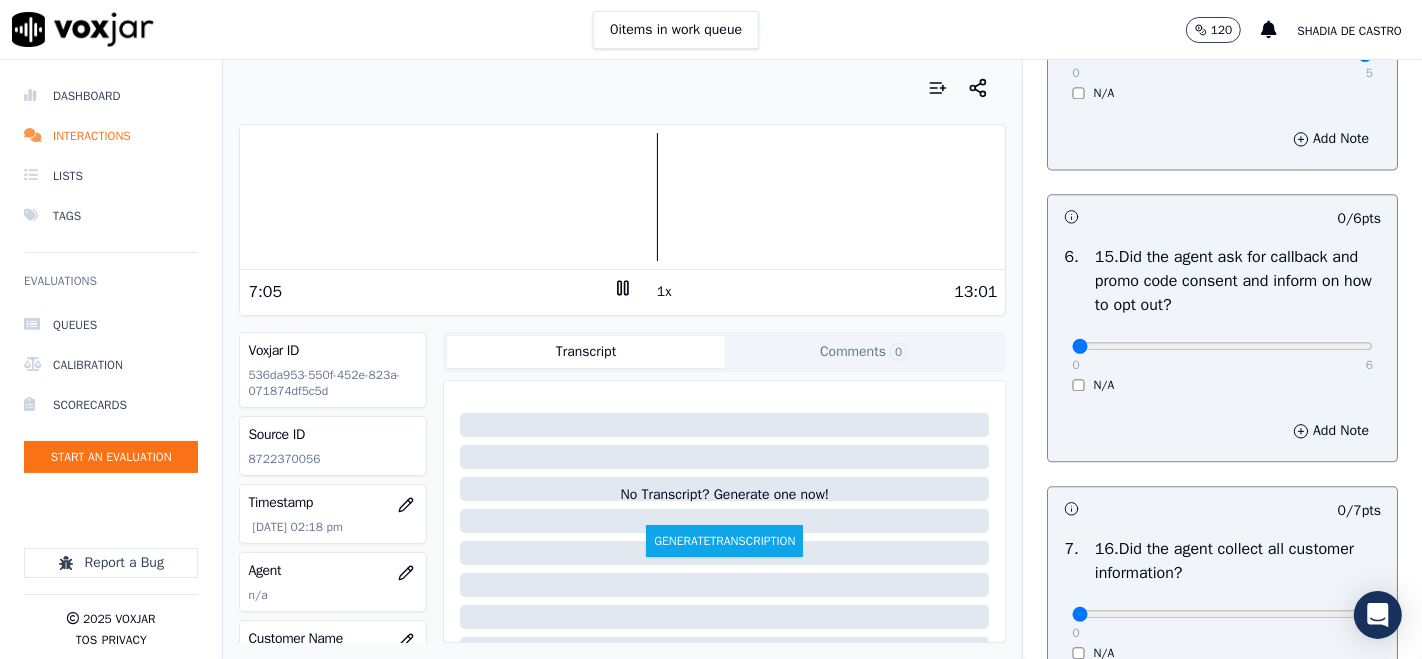 click on "6" at bounding box center (1369, 365) 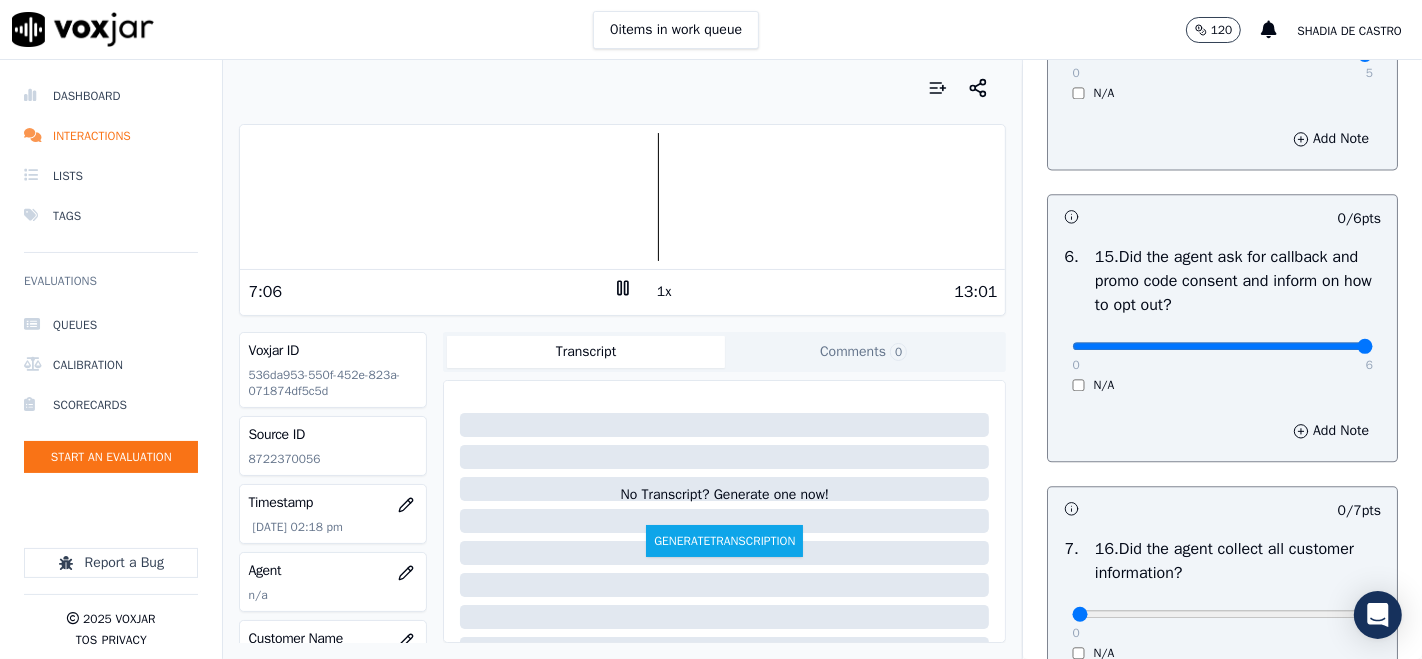 type on "6" 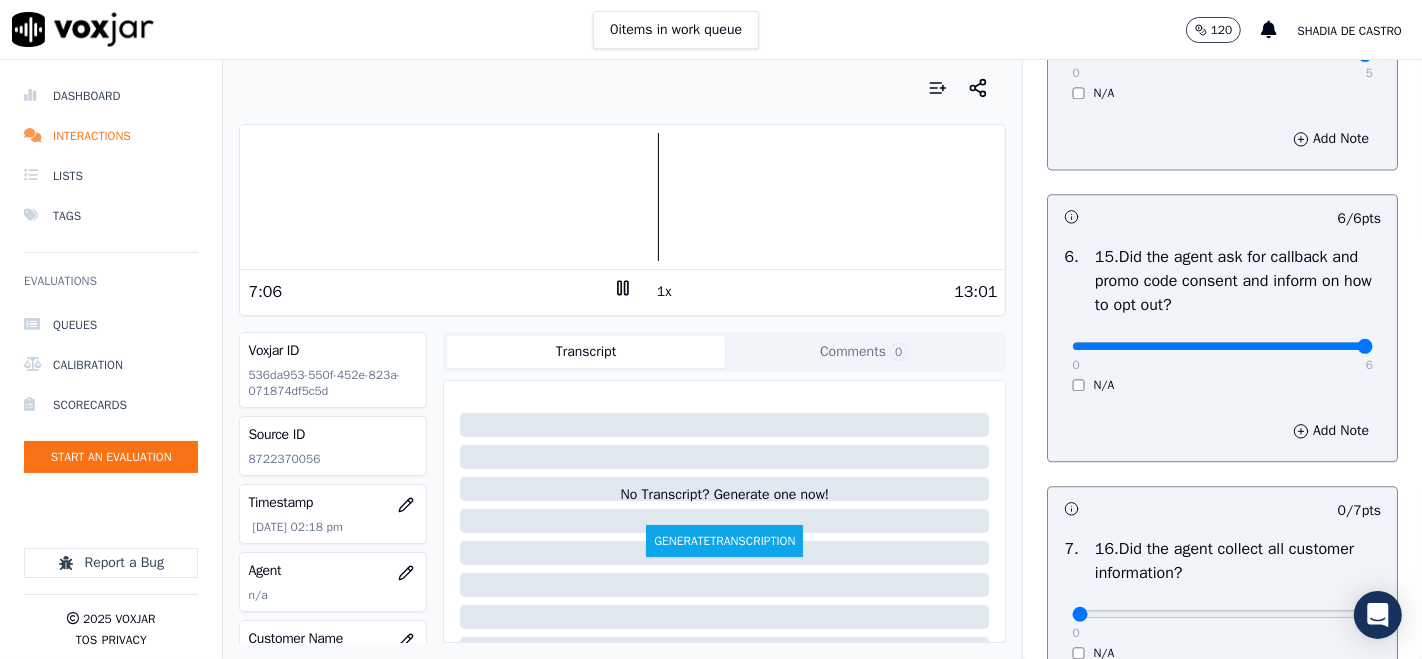 scroll, scrollTop: 4222, scrollLeft: 0, axis: vertical 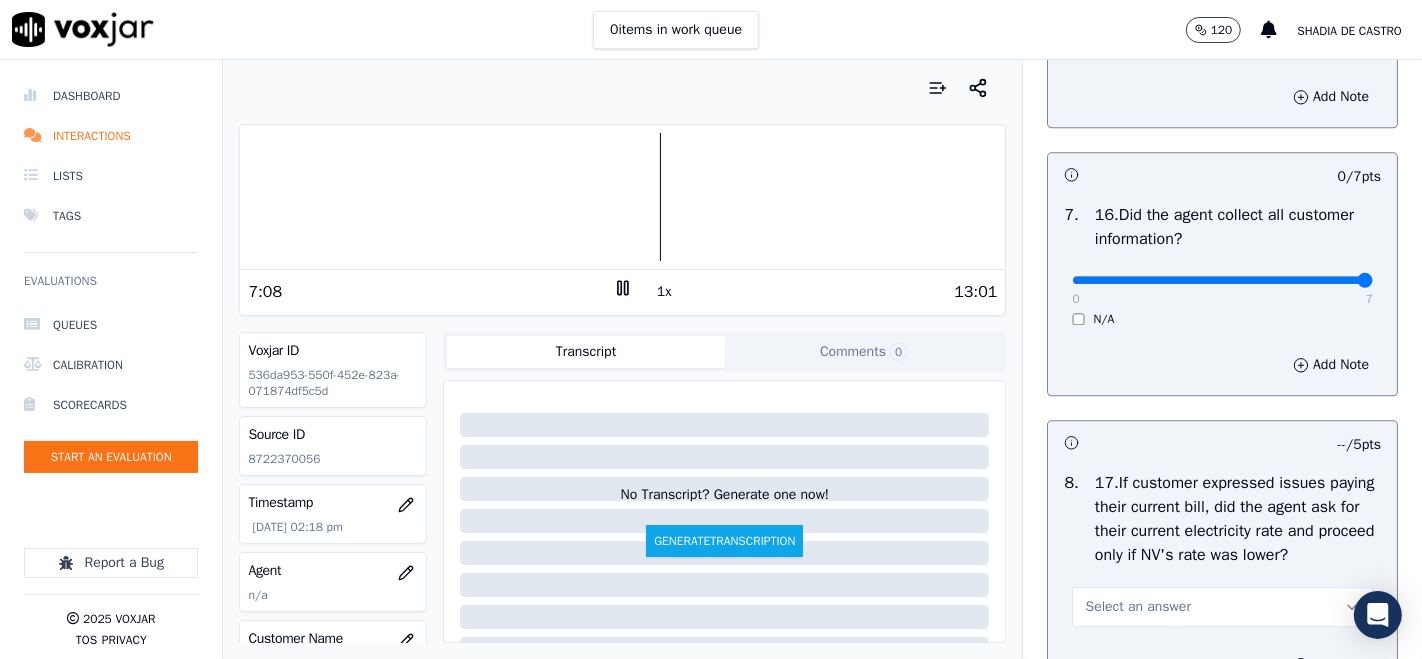 type on "7" 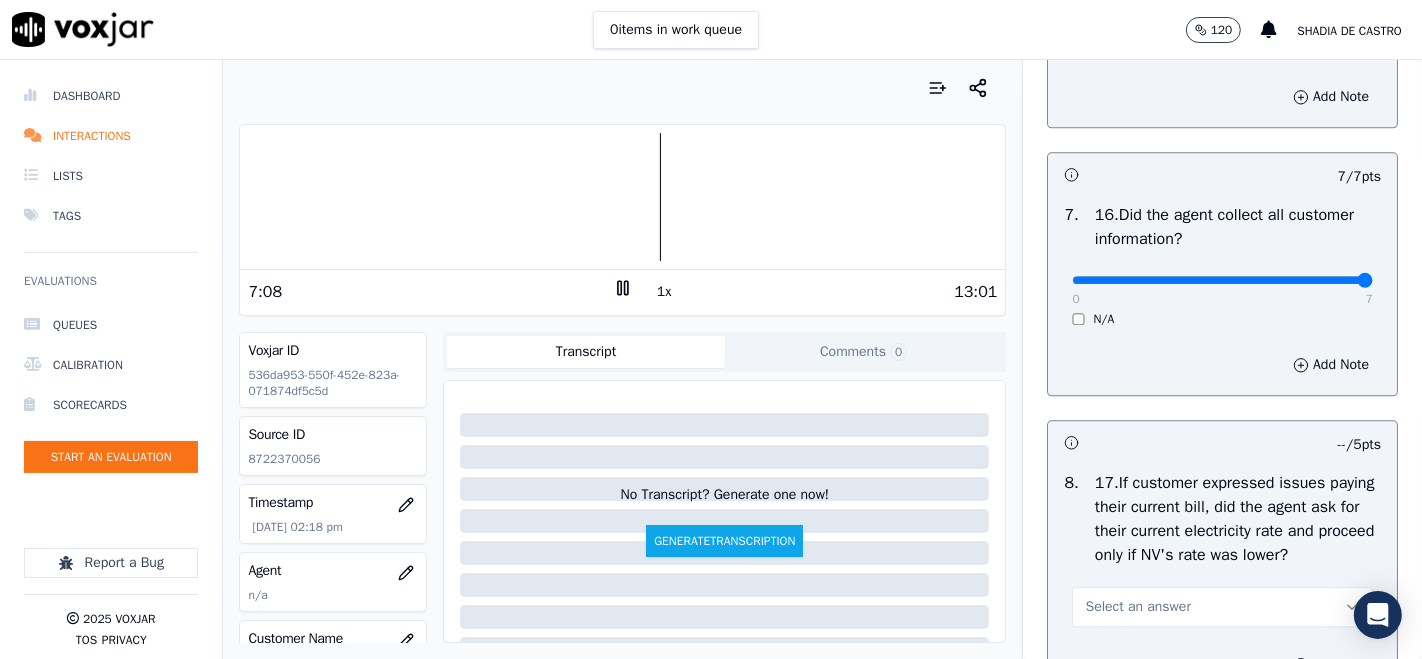 scroll, scrollTop: 4444, scrollLeft: 0, axis: vertical 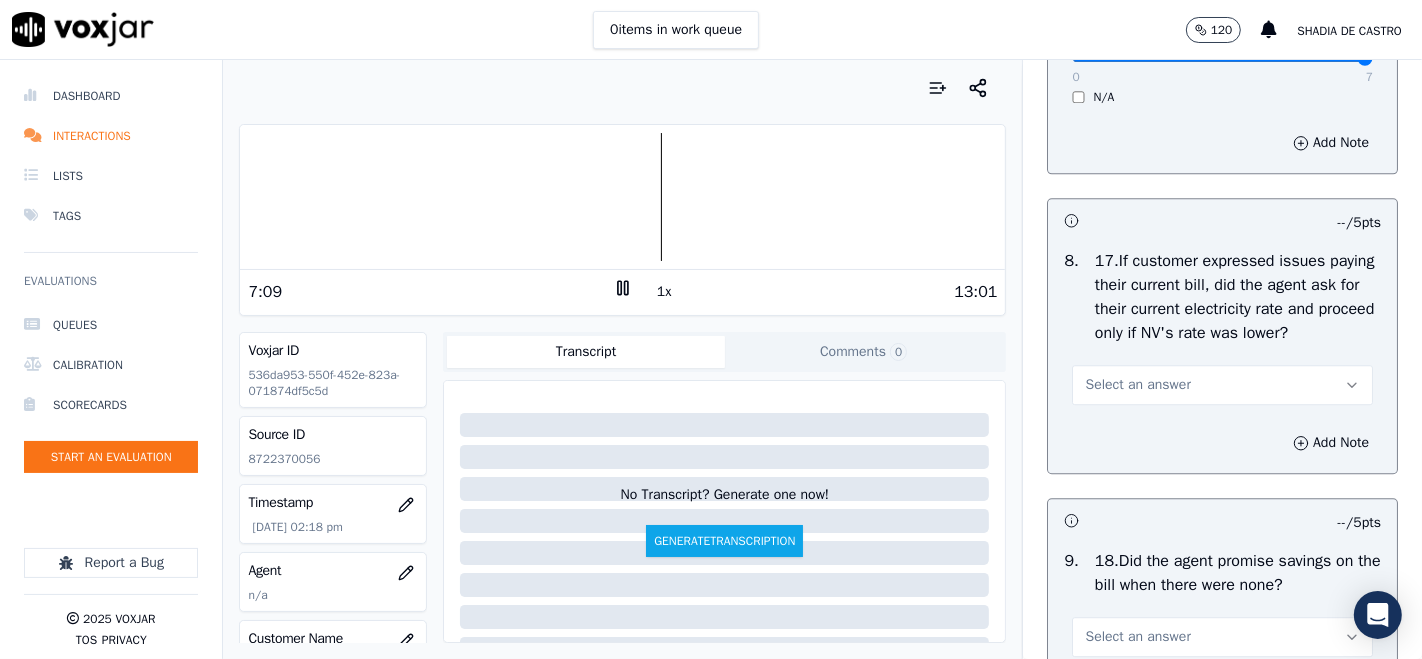 click on "Select an answer" at bounding box center (1222, 385) 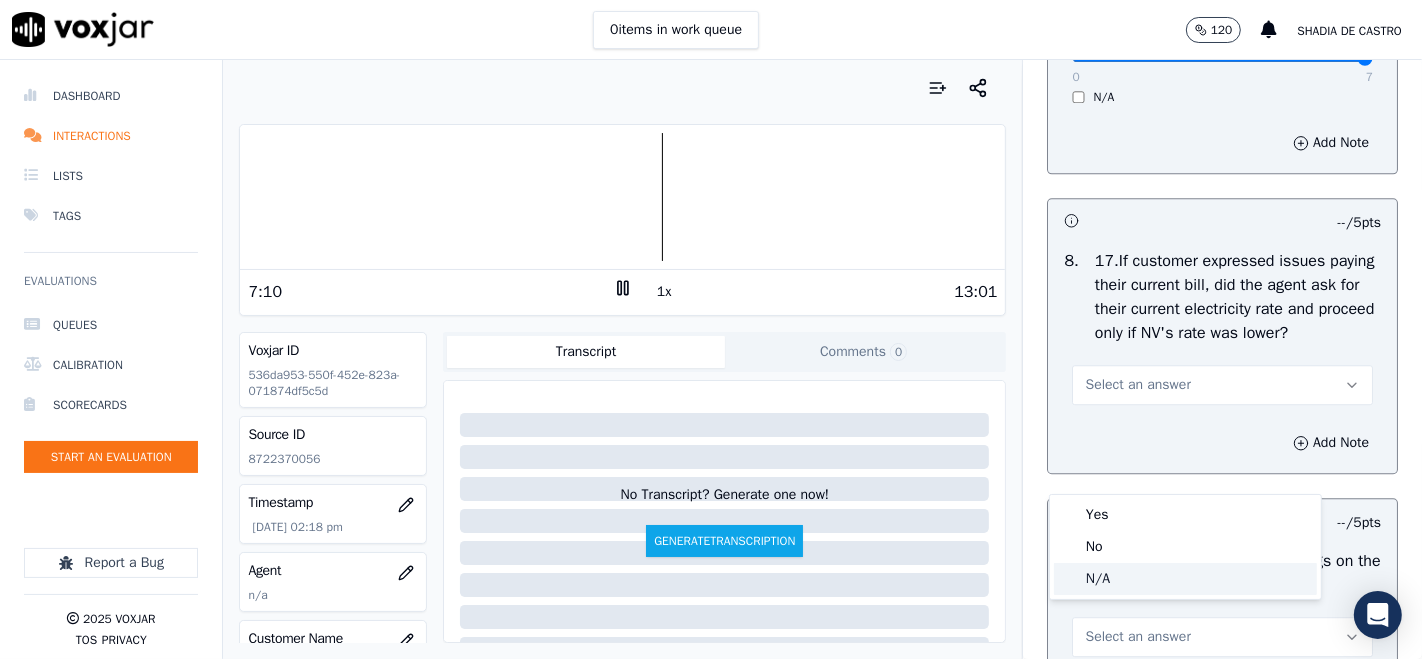 click on "N/A" 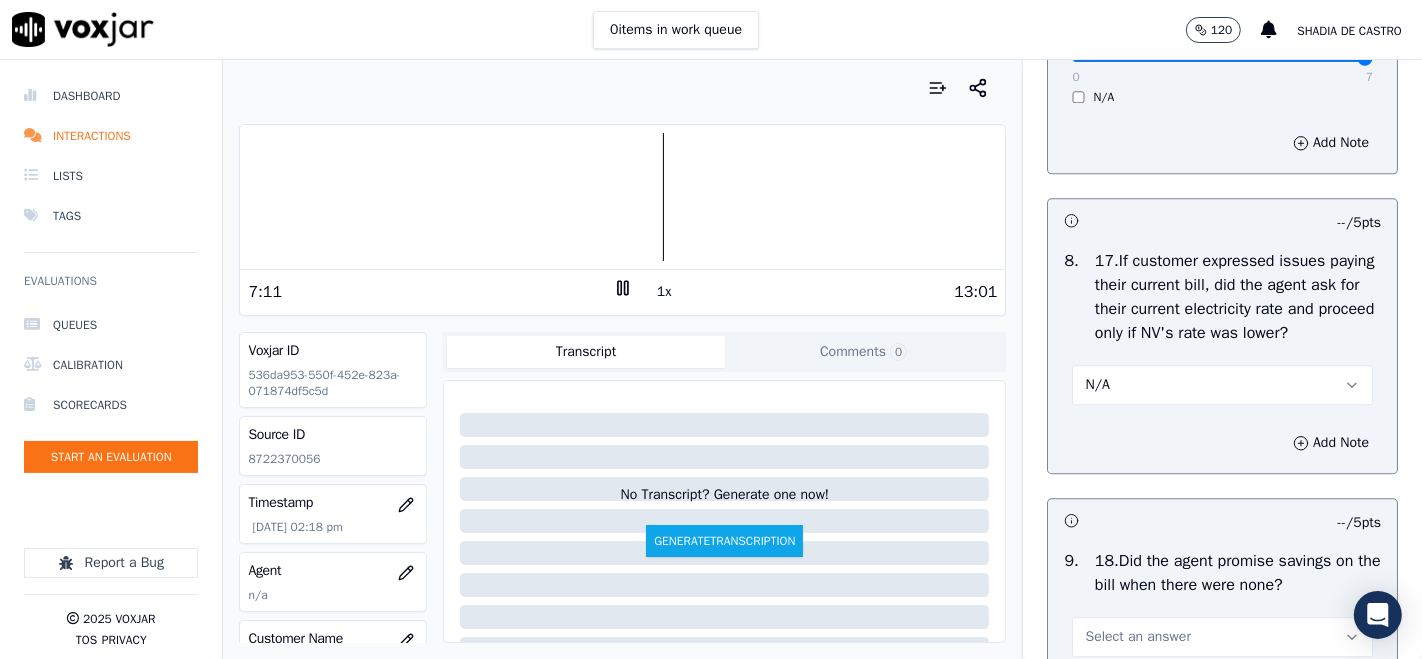 scroll, scrollTop: 4666, scrollLeft: 0, axis: vertical 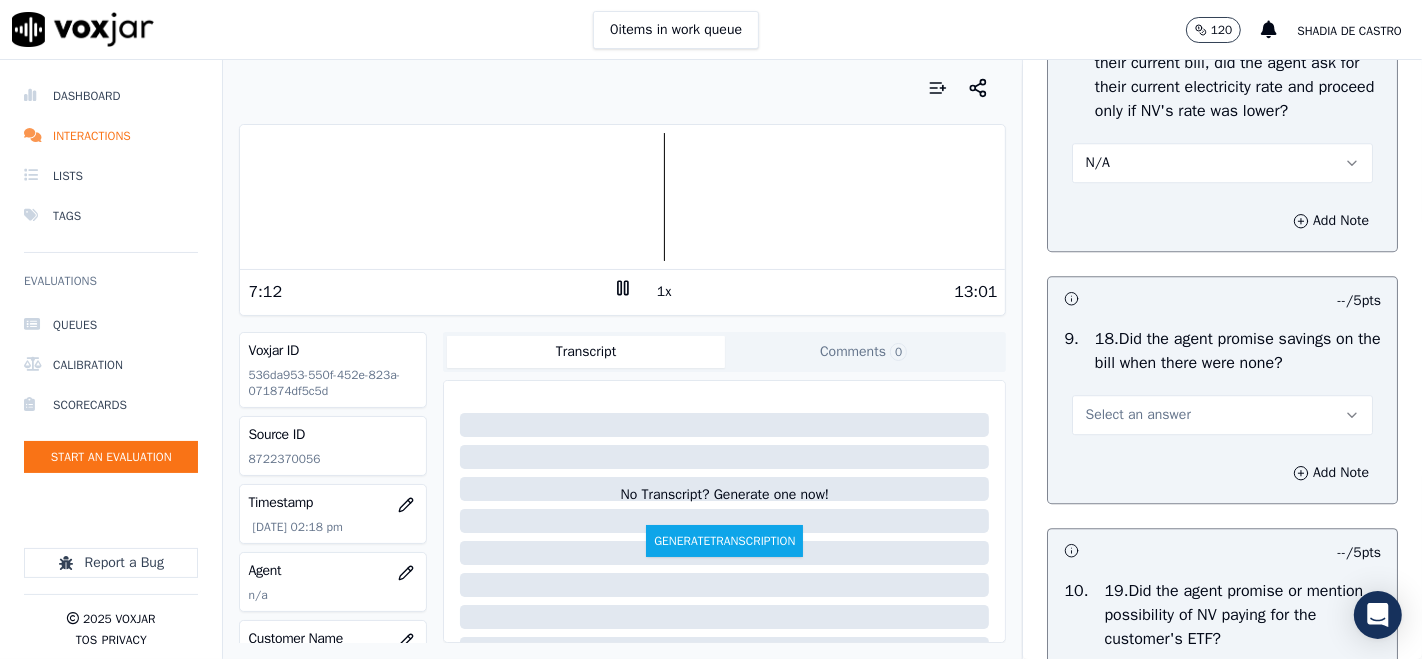 click on "Select an answer" at bounding box center (1222, 415) 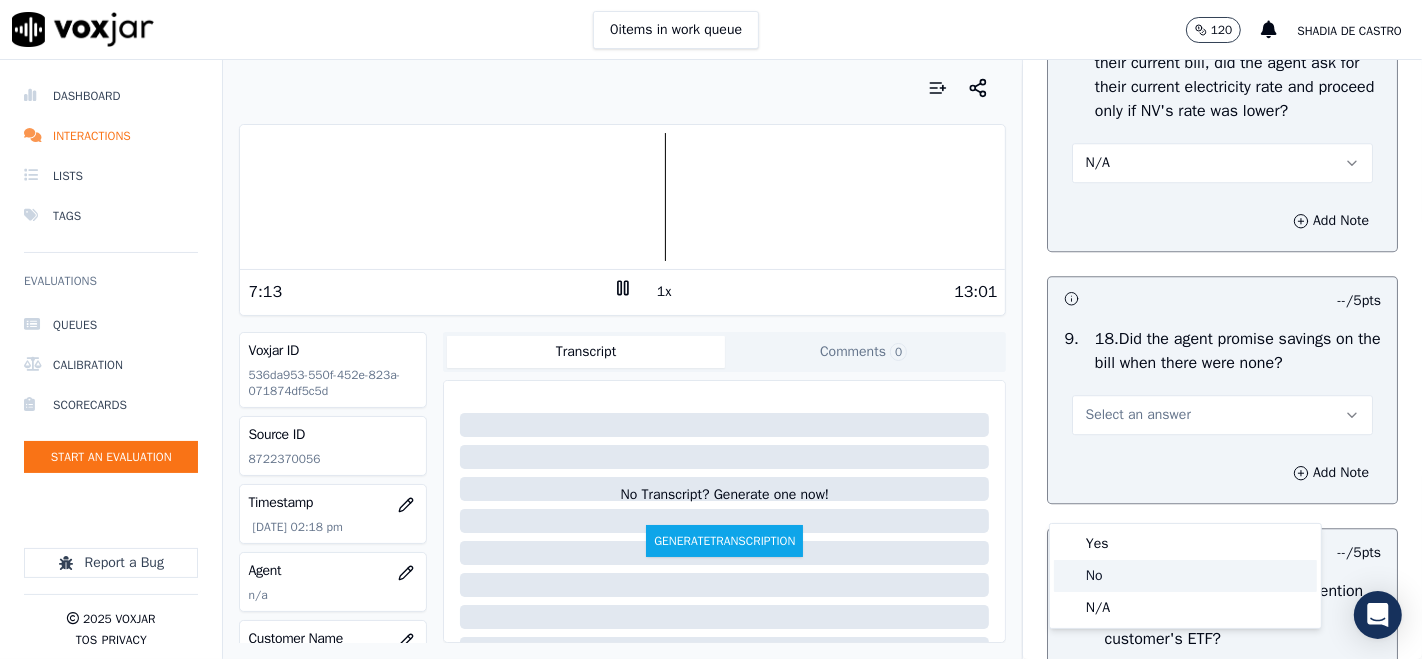 click on "No" 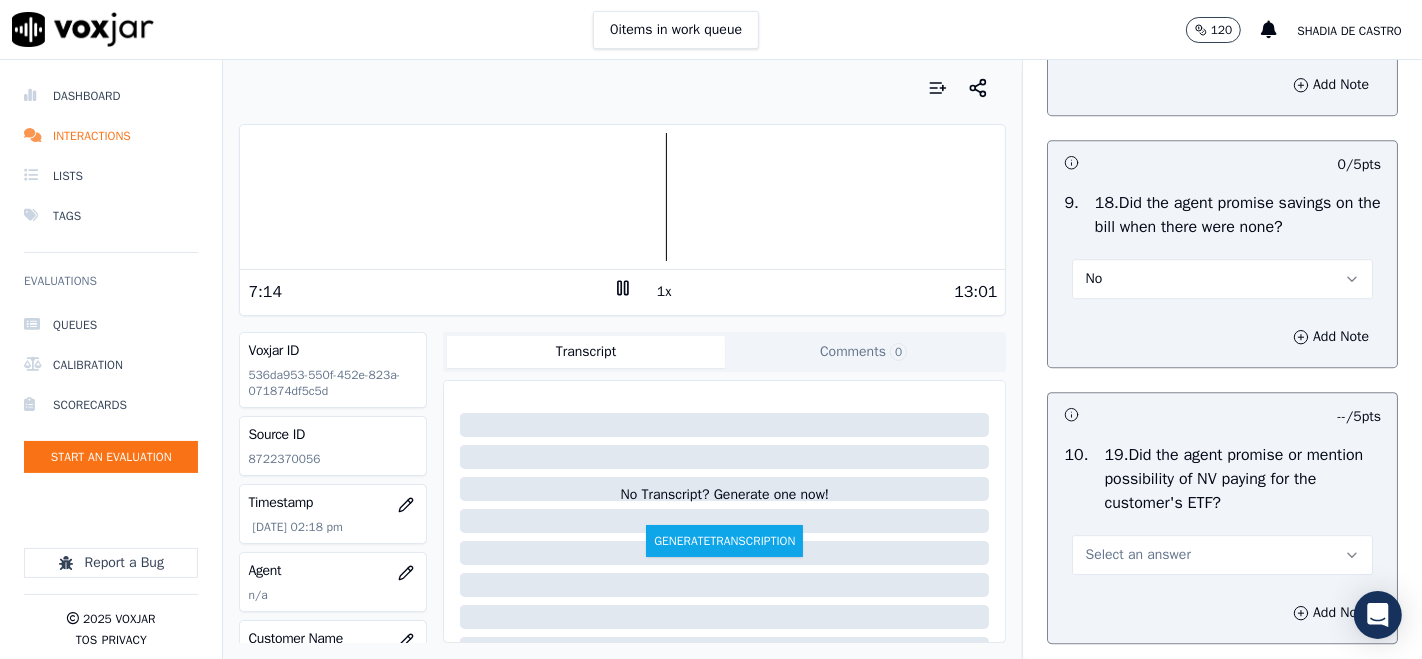 scroll, scrollTop: 4888, scrollLeft: 0, axis: vertical 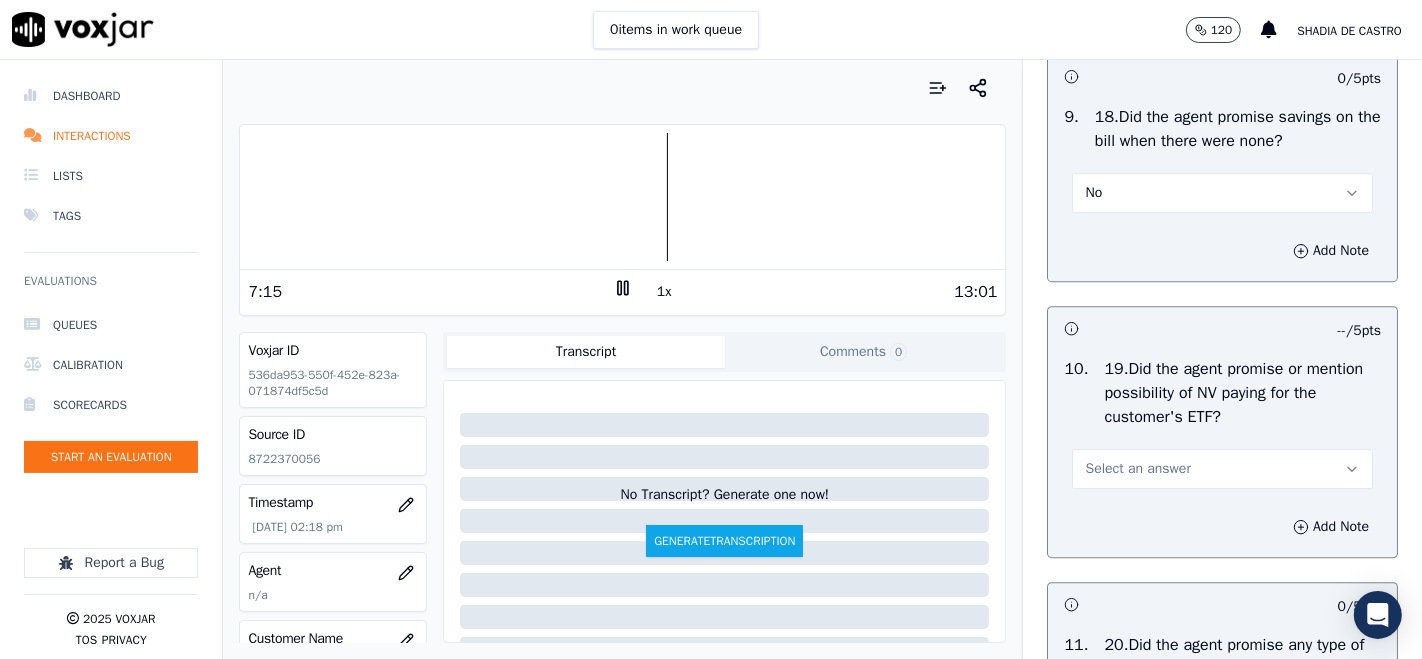 click on "Select an answer" at bounding box center [1137, 469] 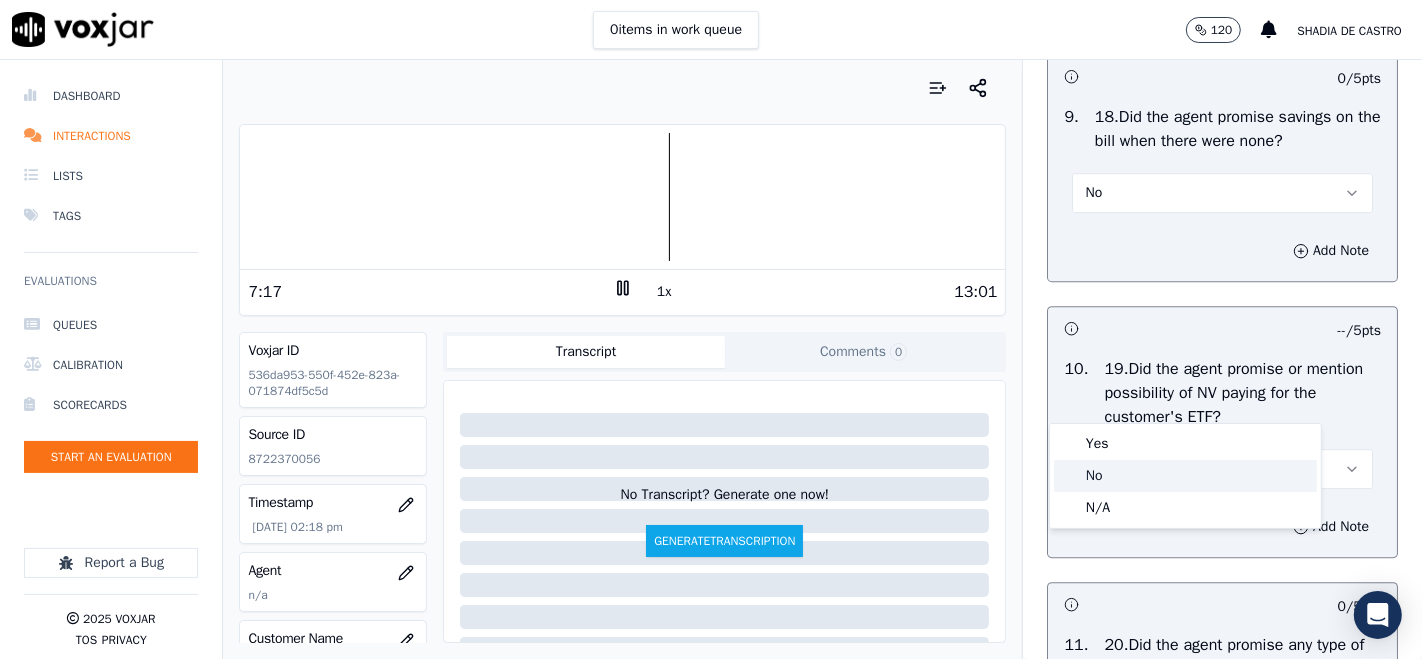 click on "No" 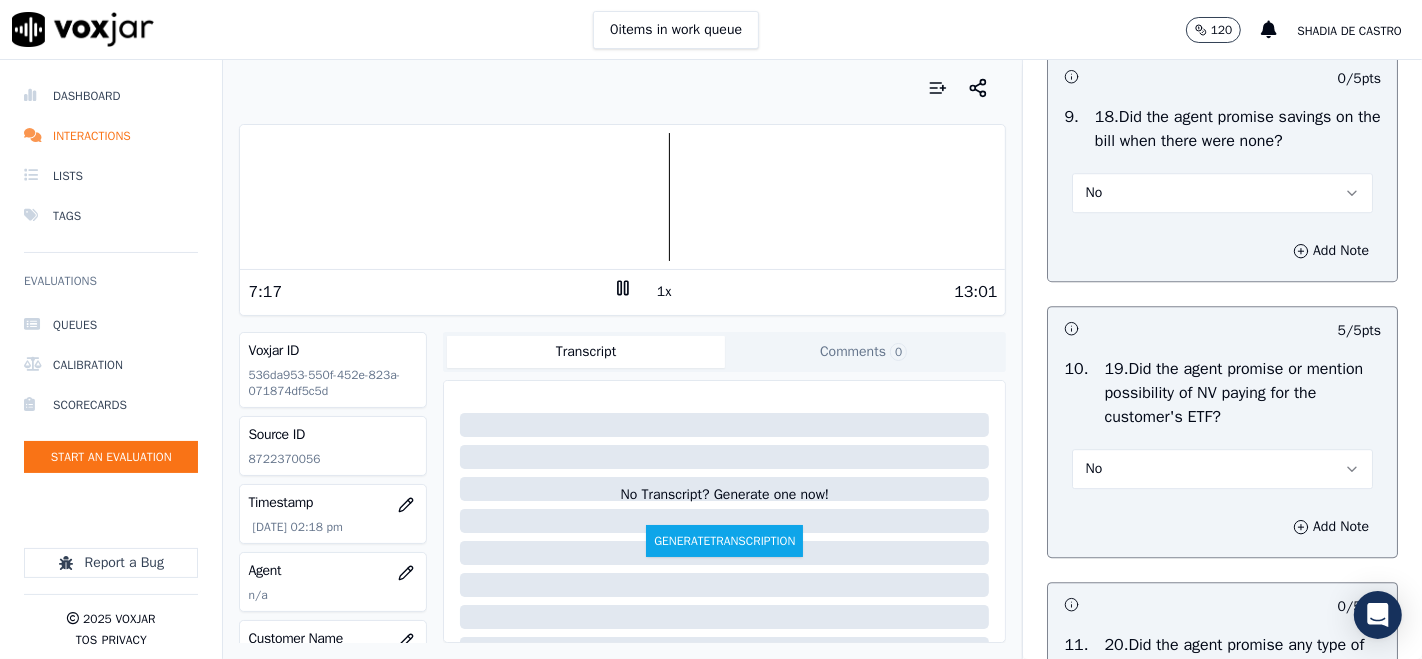 scroll, scrollTop: 5222, scrollLeft: 0, axis: vertical 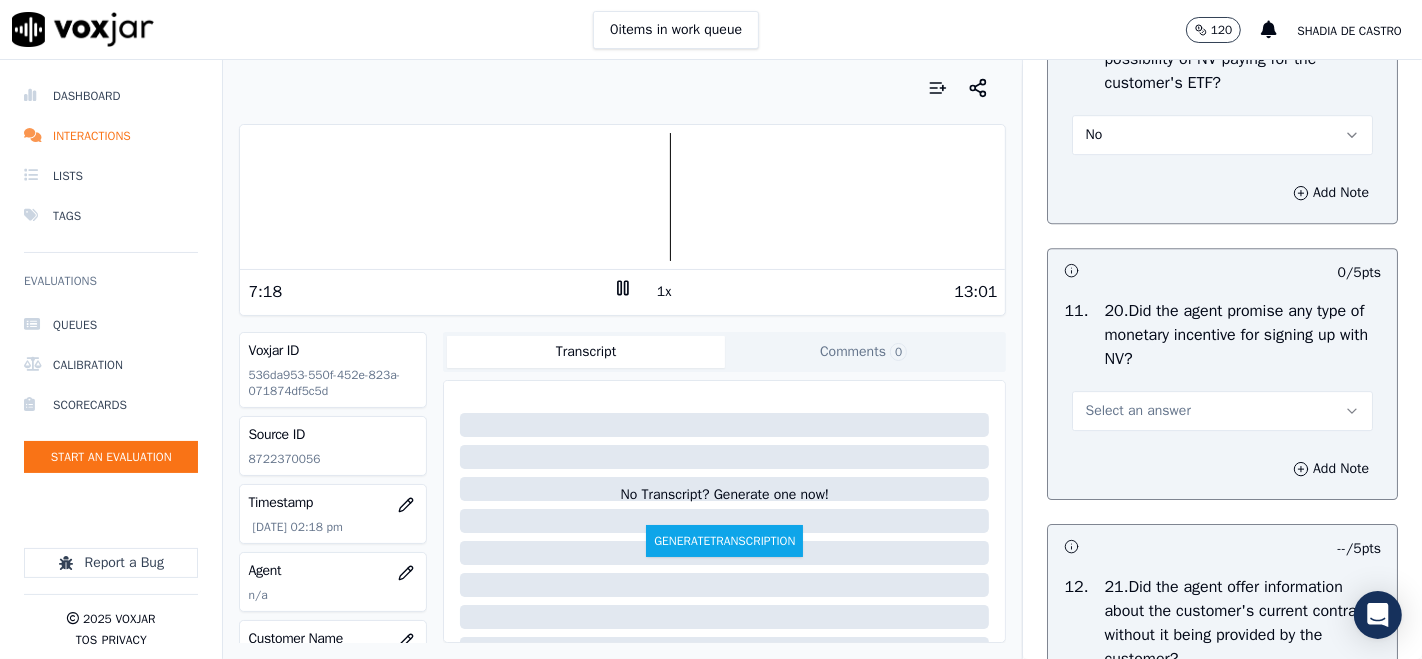 click on "Select an answer" at bounding box center [1137, 411] 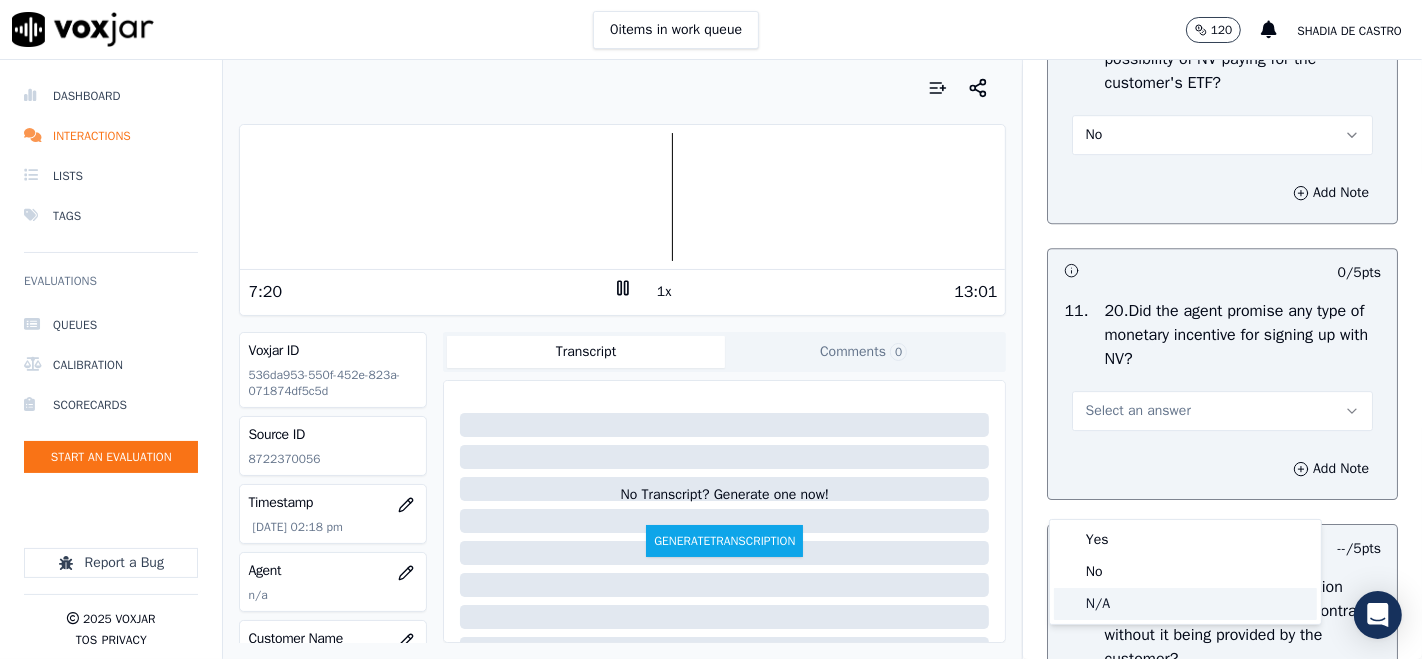 drag, startPoint x: 1097, startPoint y: 598, endPoint x: 1099, endPoint y: 584, distance: 14.142136 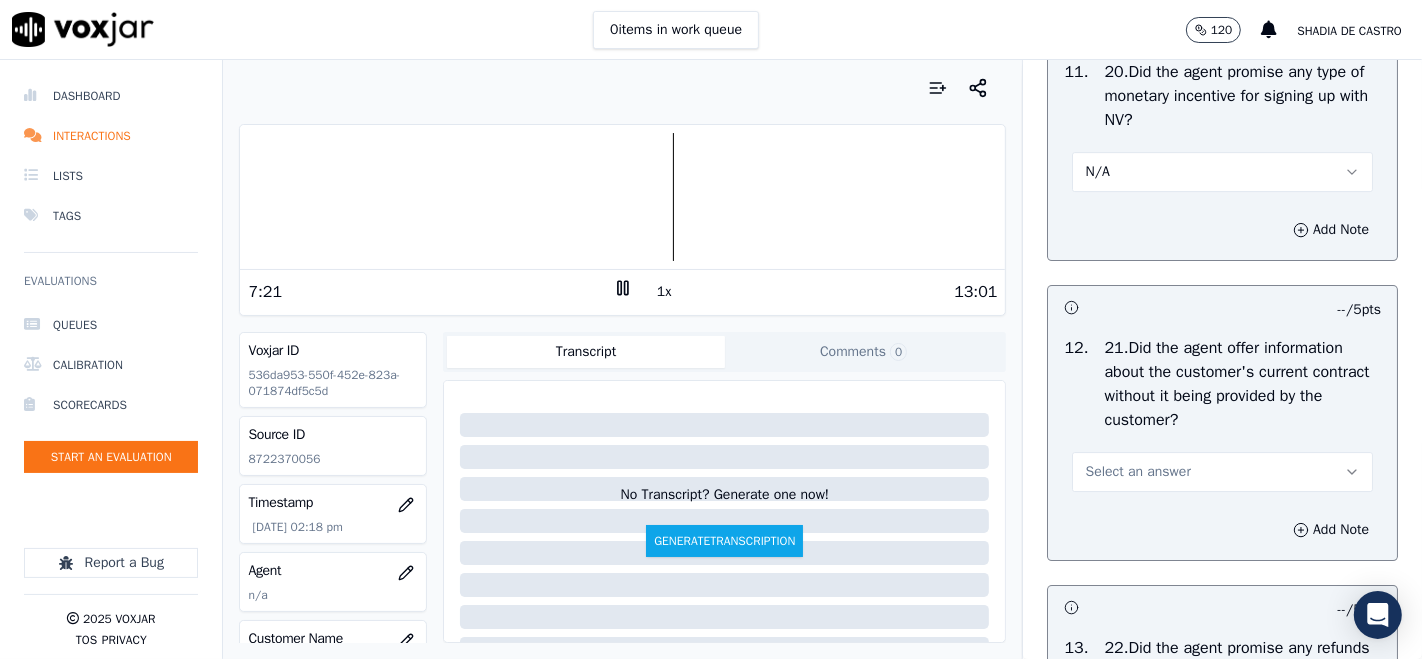 scroll, scrollTop: 5555, scrollLeft: 0, axis: vertical 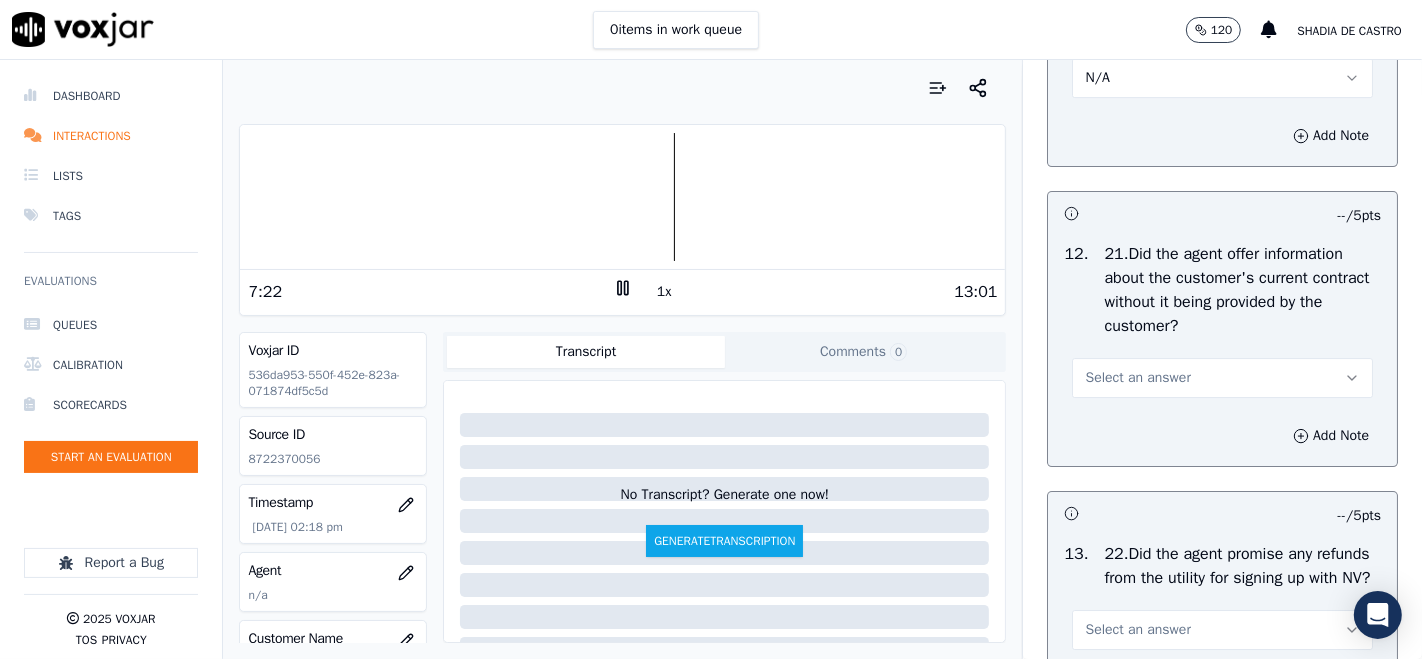click on "Select an answer" at bounding box center (1222, 378) 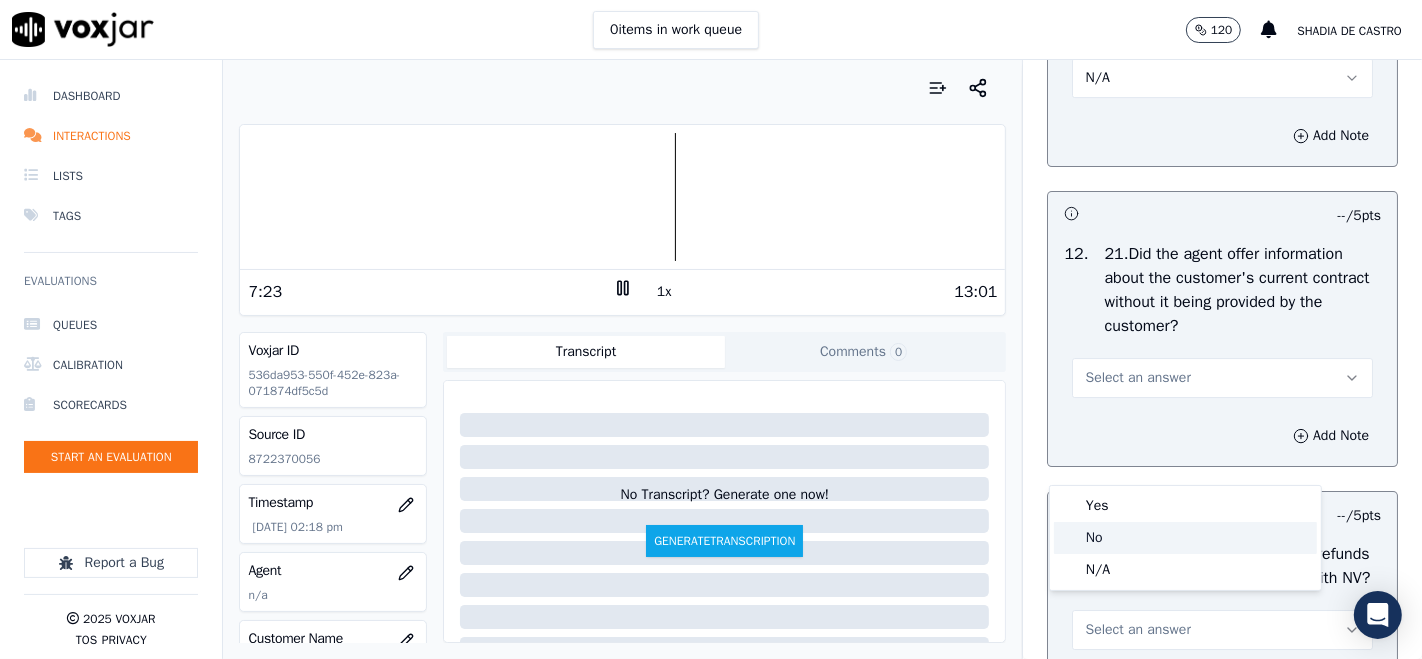 click on "No" 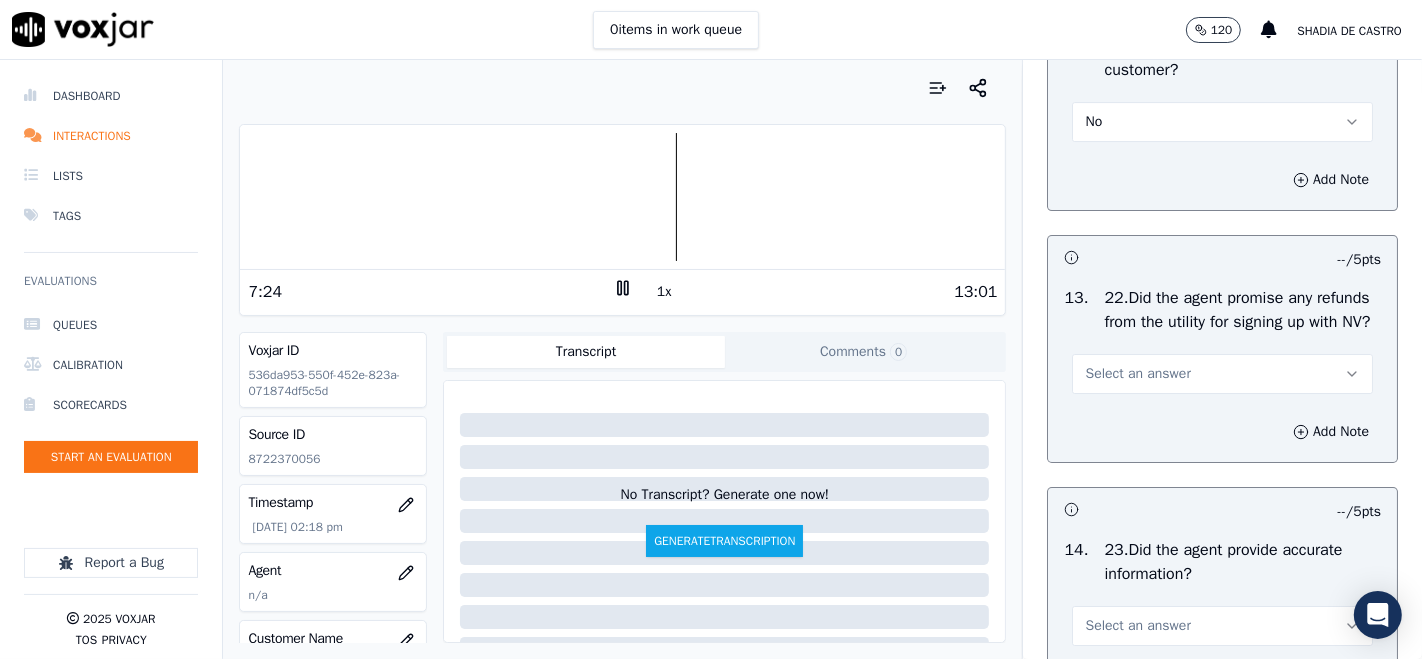 scroll, scrollTop: 5888, scrollLeft: 0, axis: vertical 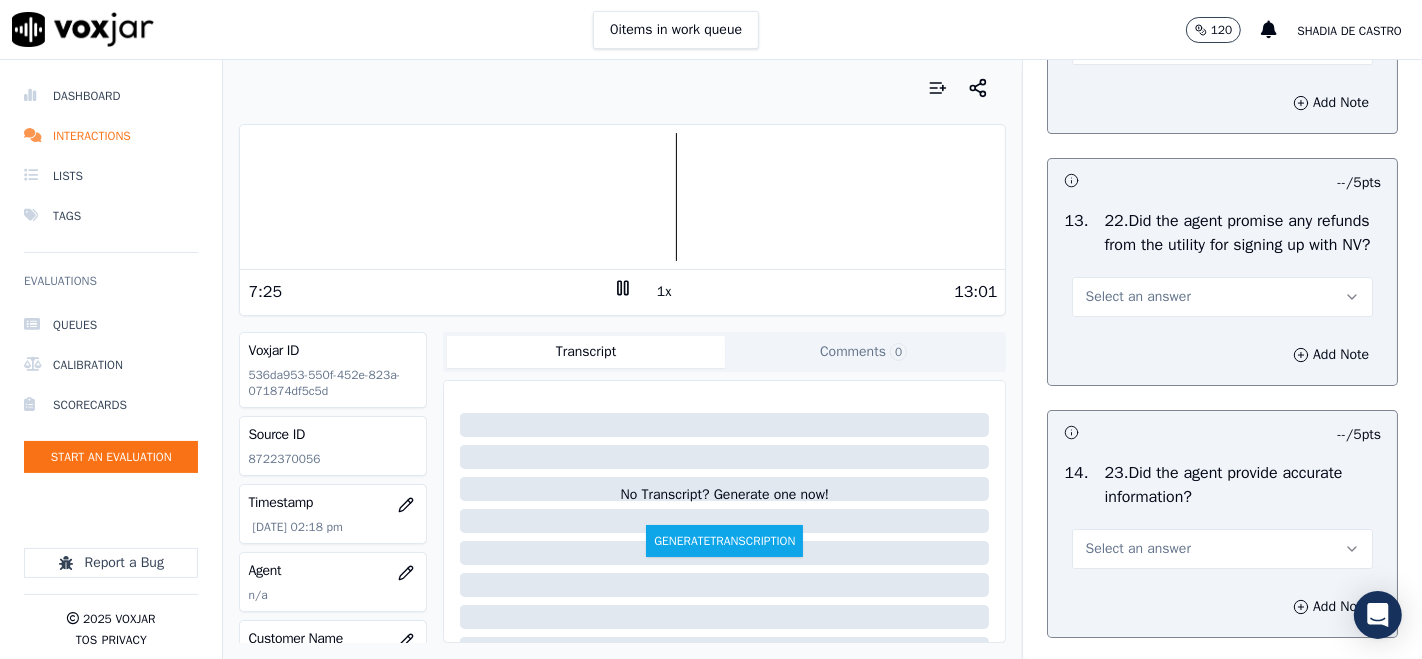click on "Select an answer" at bounding box center (1222, 297) 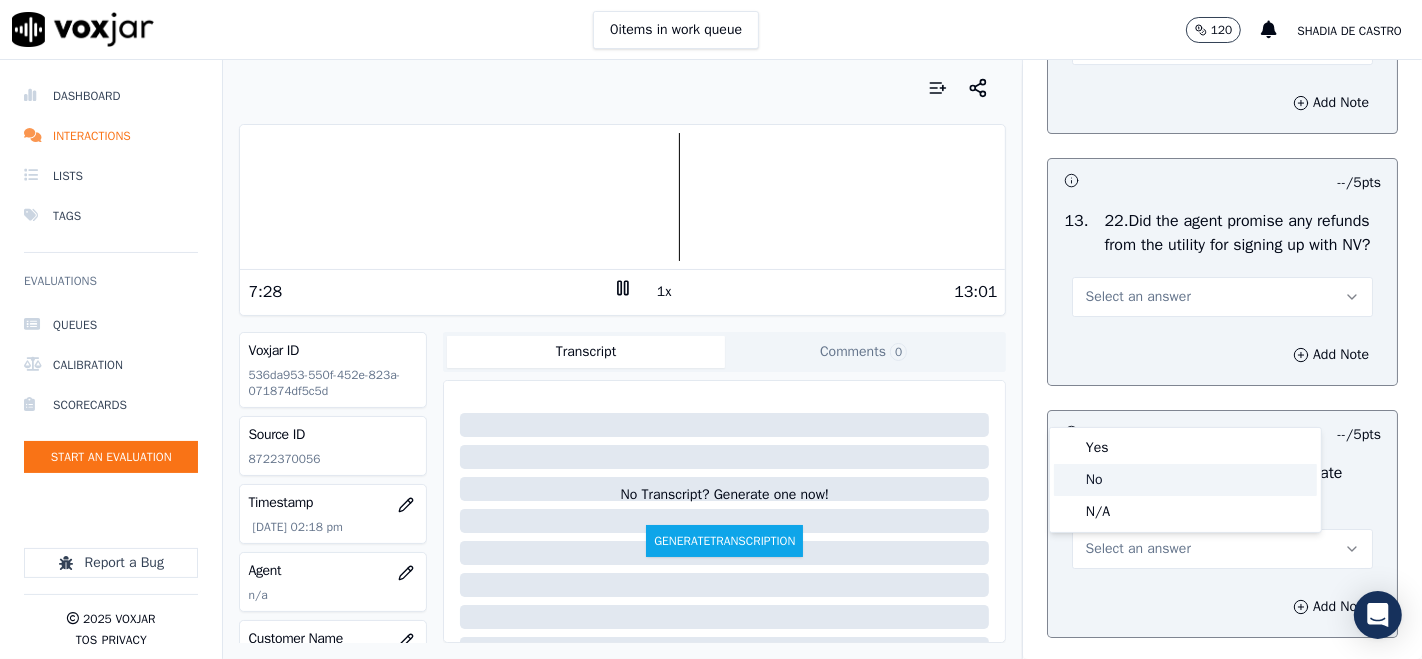 click on "No" 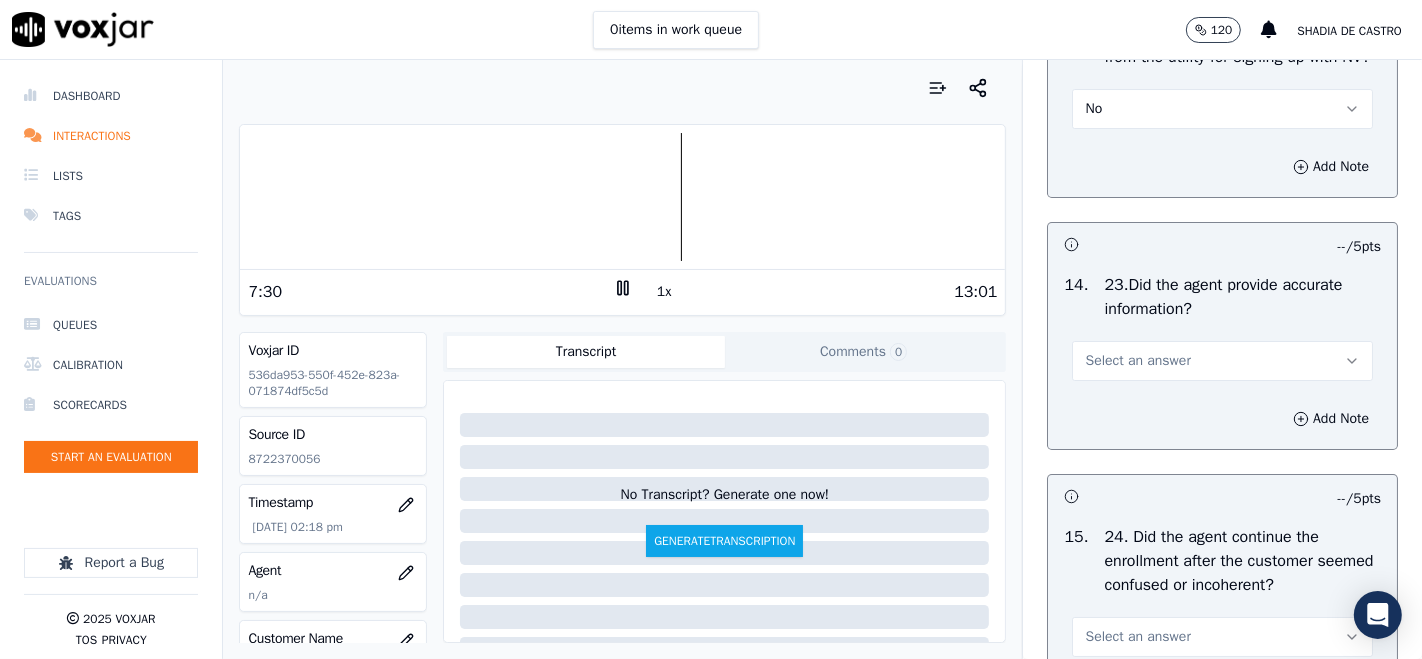 scroll, scrollTop: 6111, scrollLeft: 0, axis: vertical 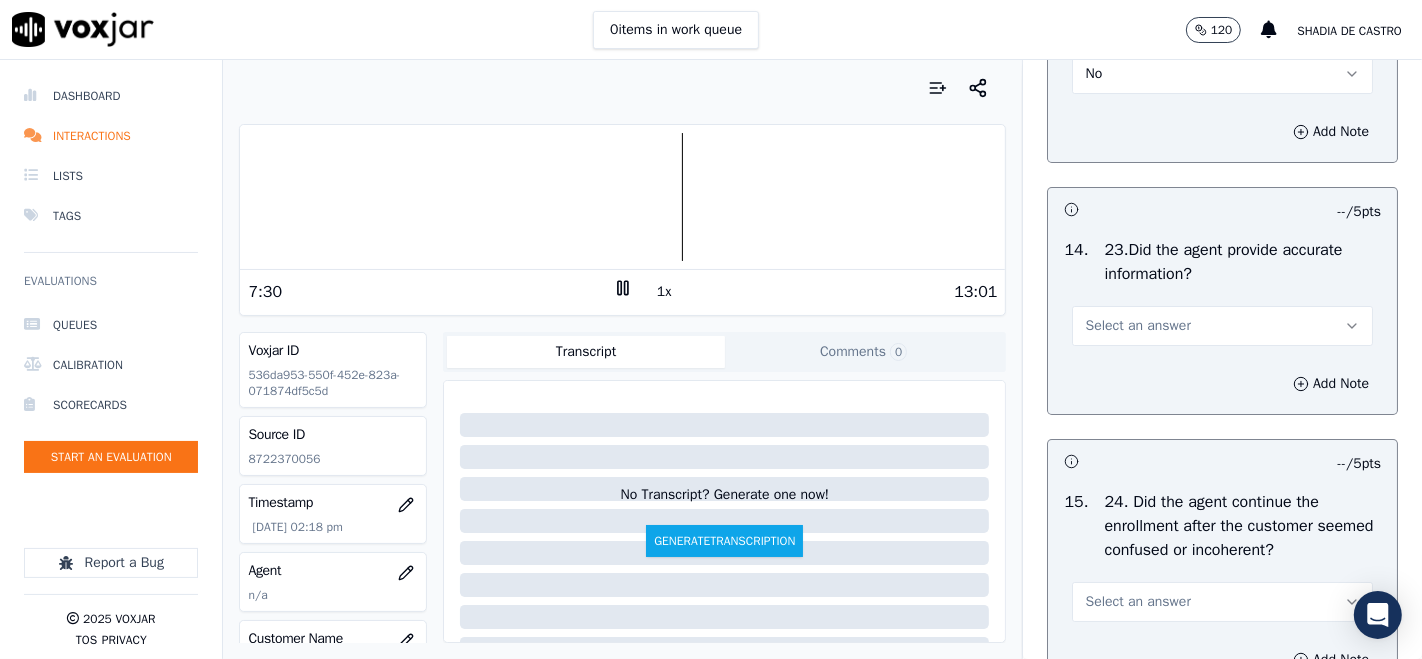 click on "Select an answer" at bounding box center (1137, 326) 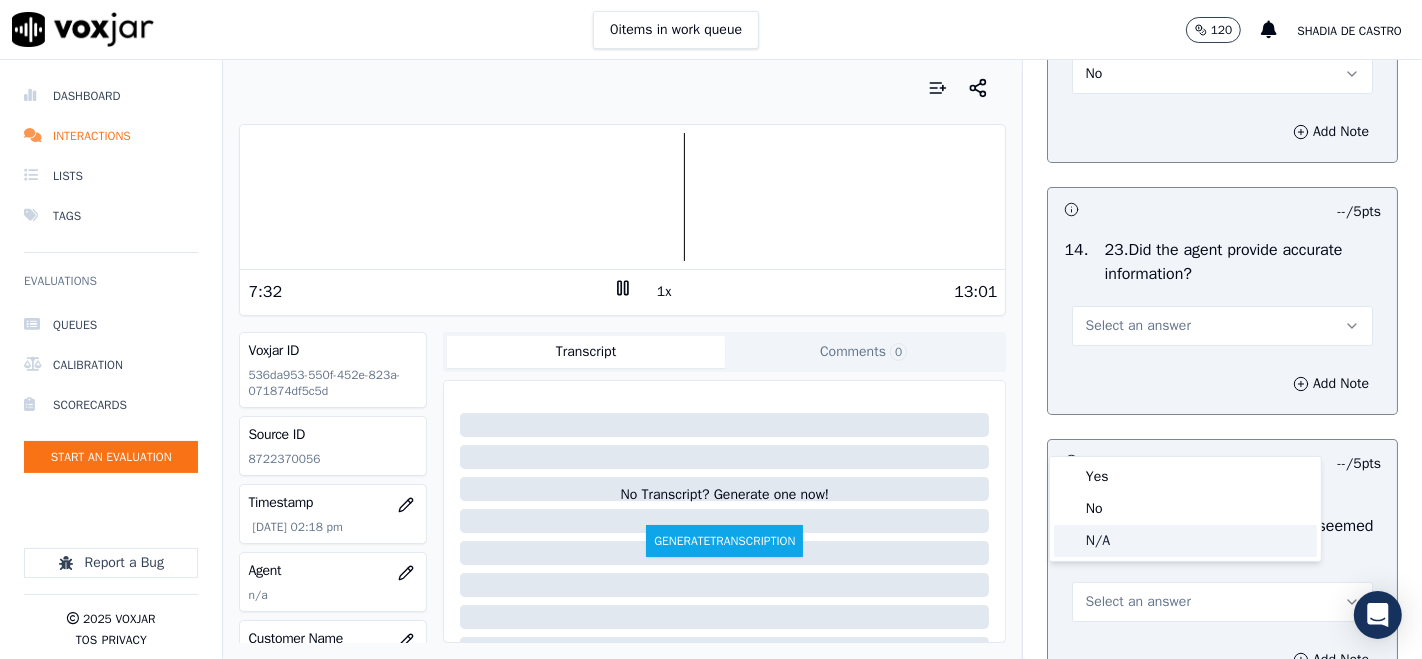 click on "N/A" 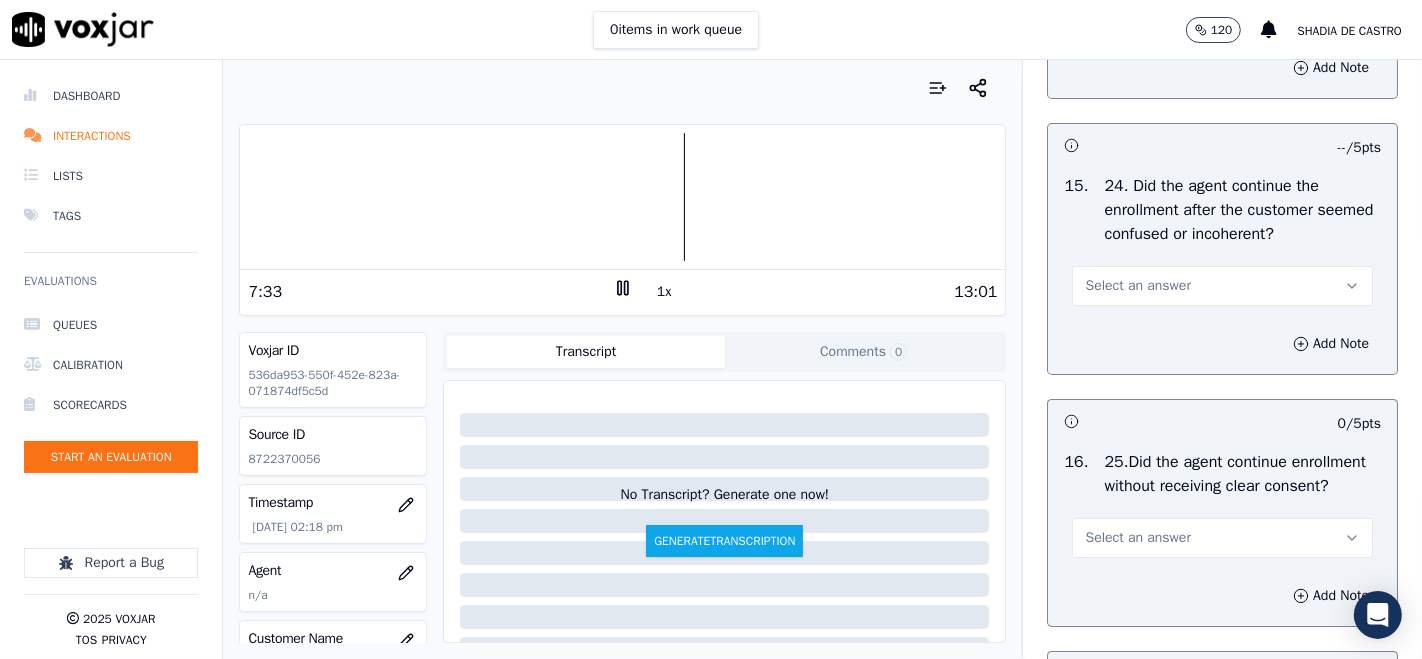 scroll, scrollTop: 6444, scrollLeft: 0, axis: vertical 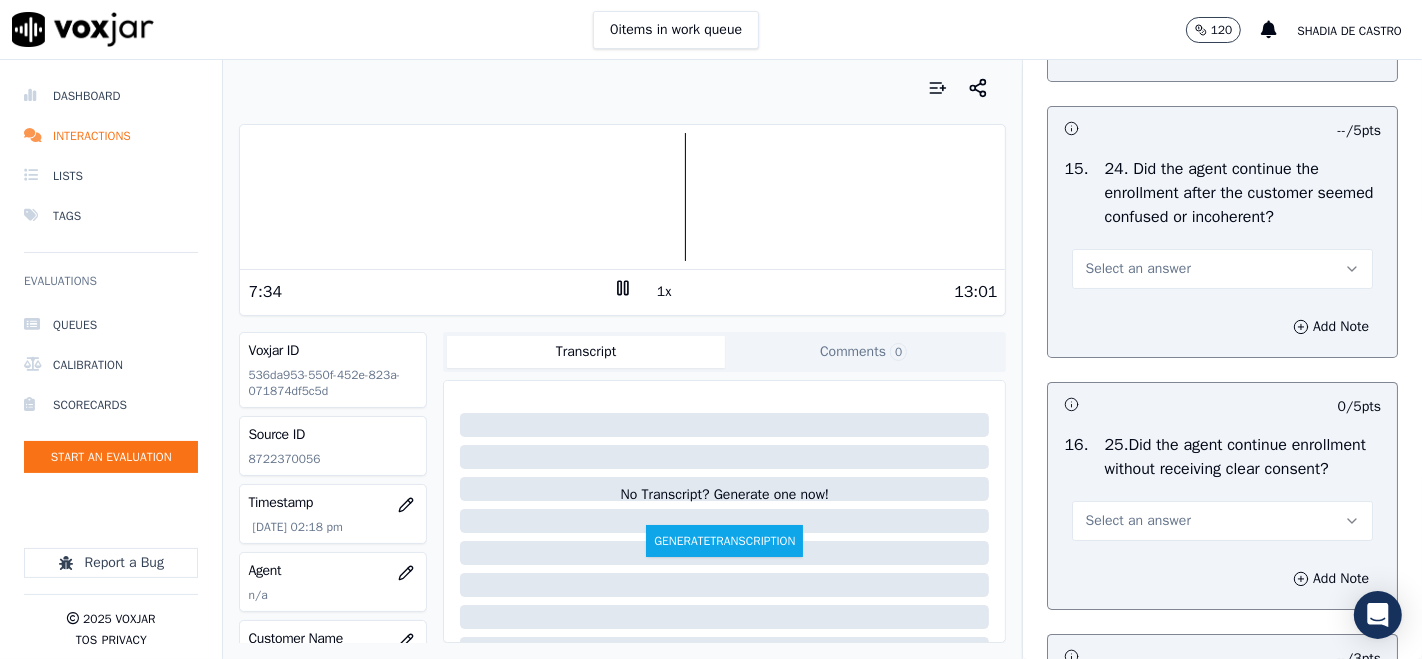 click on "Select an answer" at bounding box center (1222, 269) 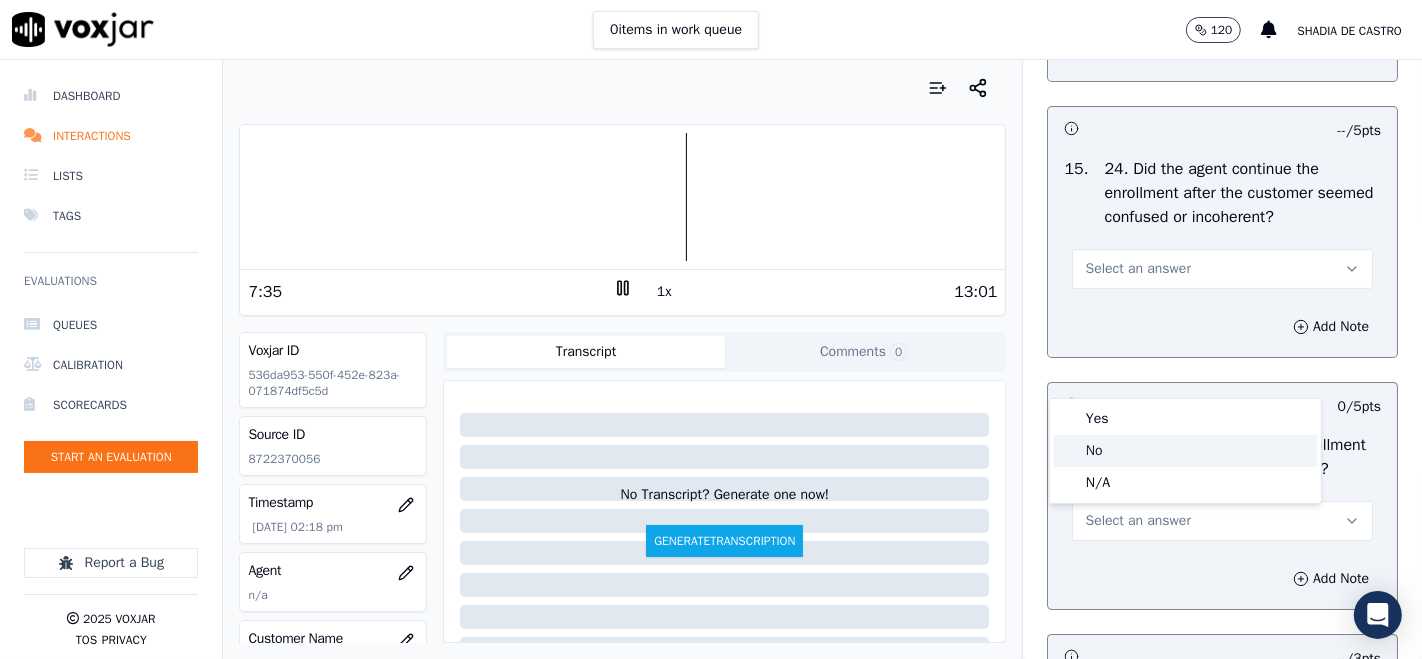 click on "No" 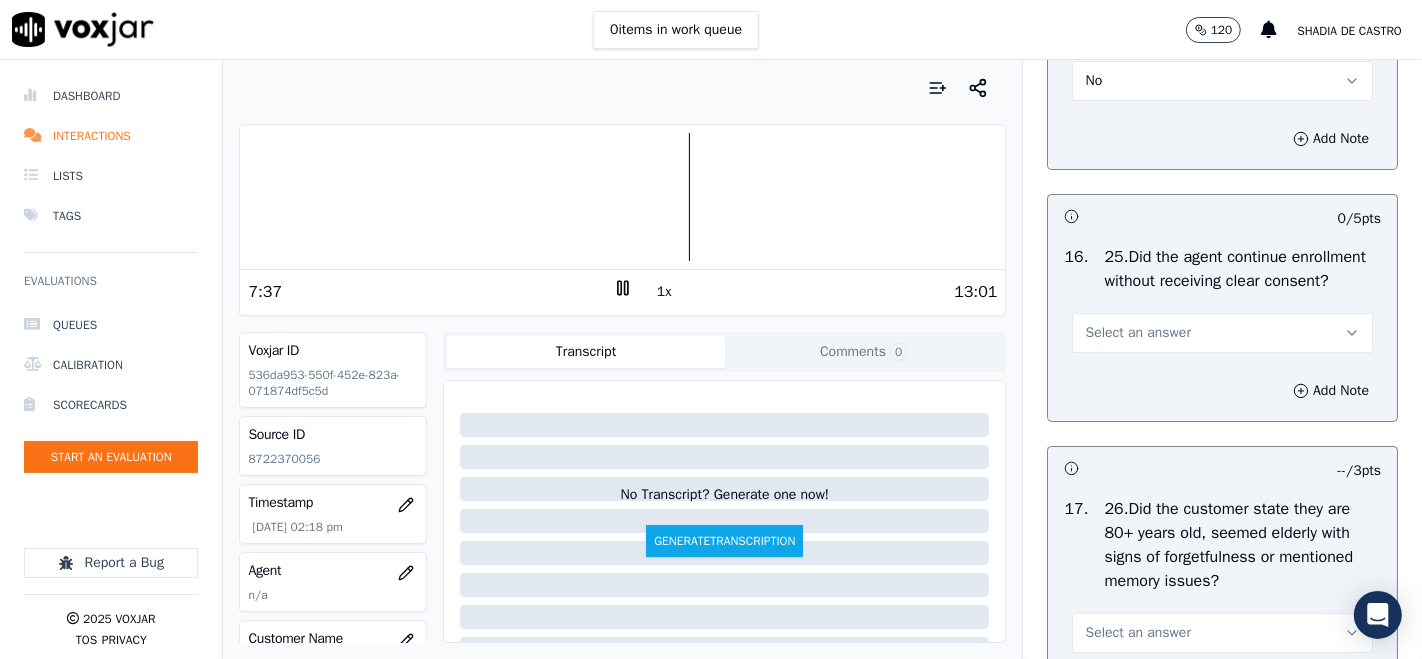 scroll, scrollTop: 6666, scrollLeft: 0, axis: vertical 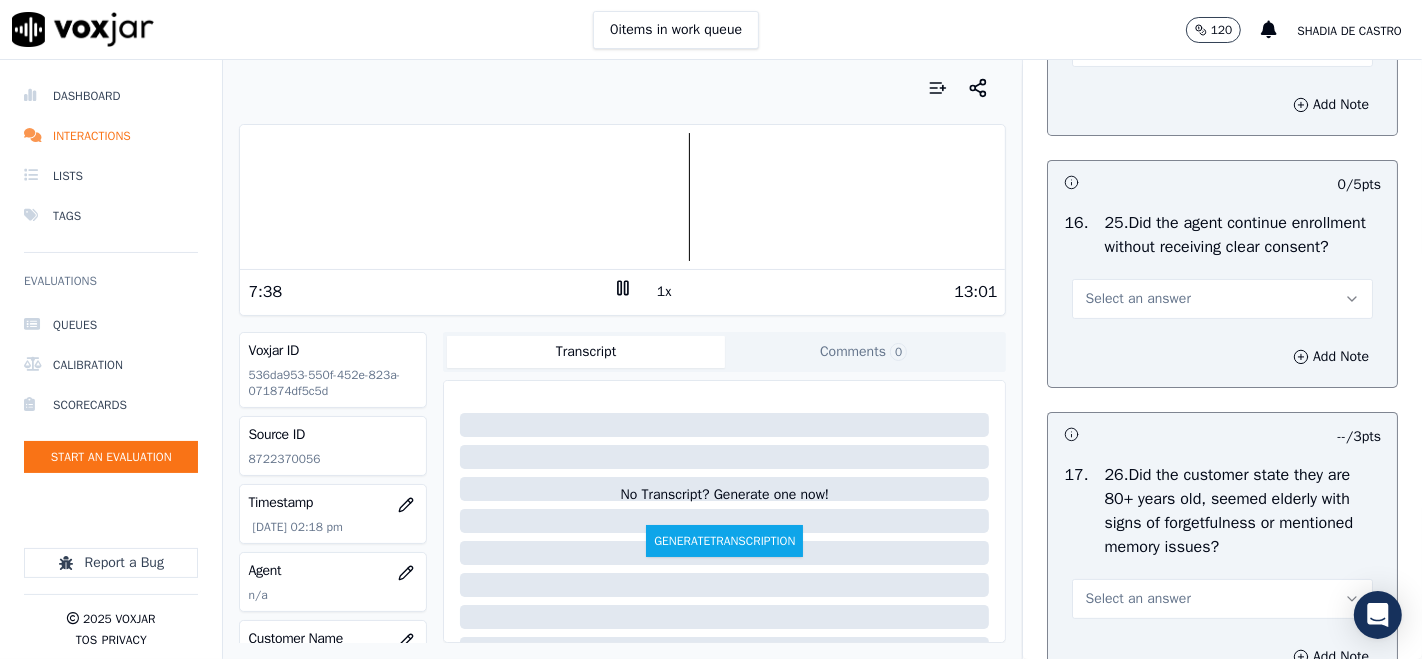 click on "Select an answer" at bounding box center (1137, 299) 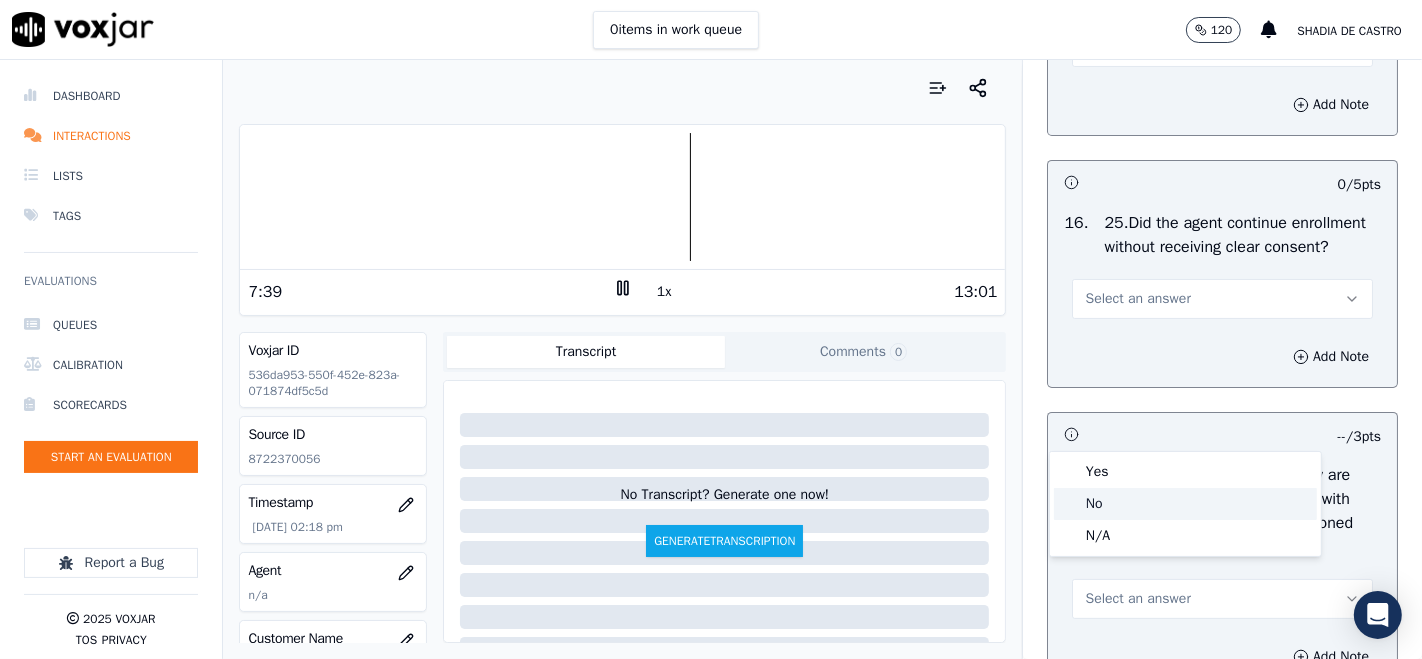click on "No" 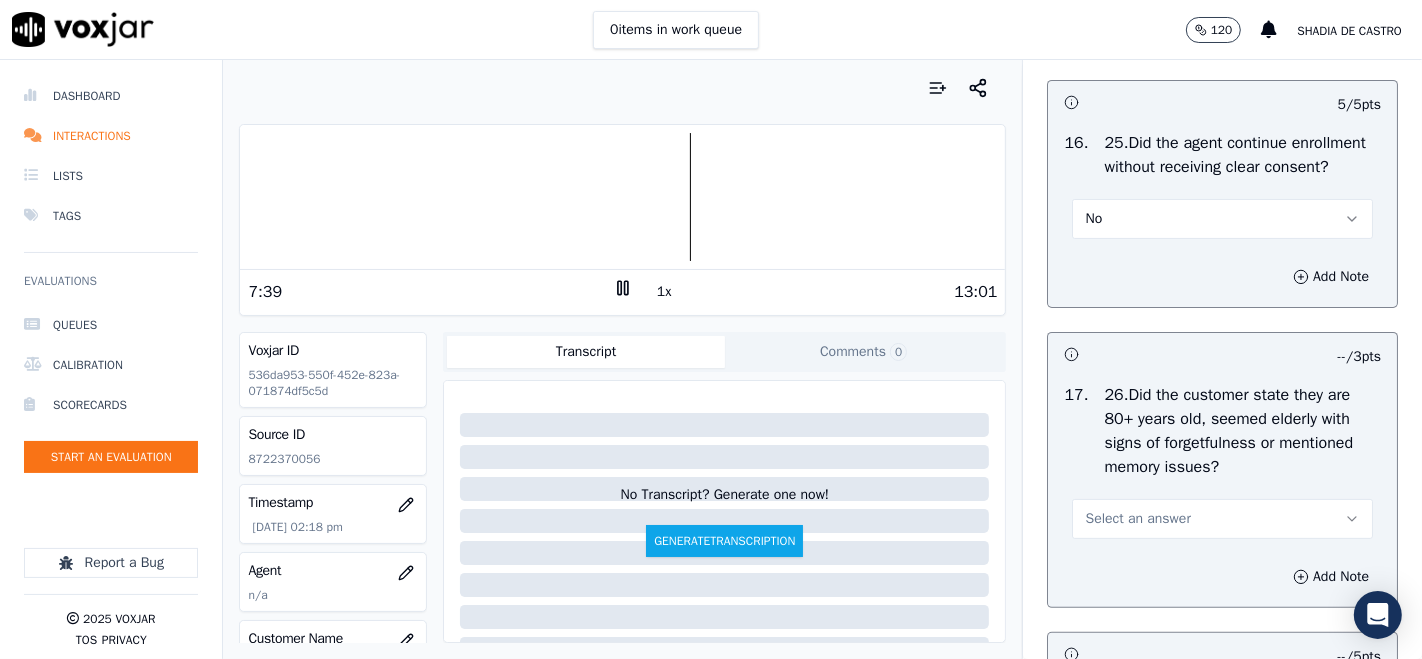 scroll, scrollTop: 6888, scrollLeft: 0, axis: vertical 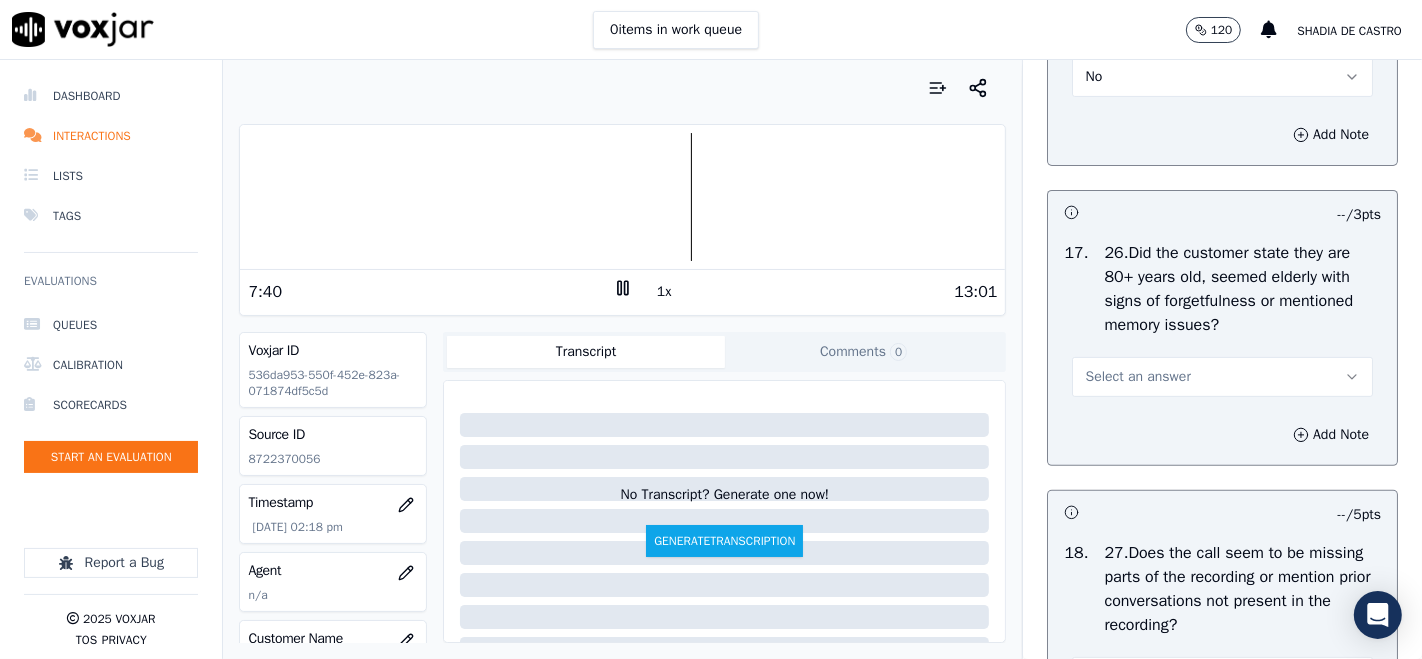 click on "Select an answer" at bounding box center (1222, 377) 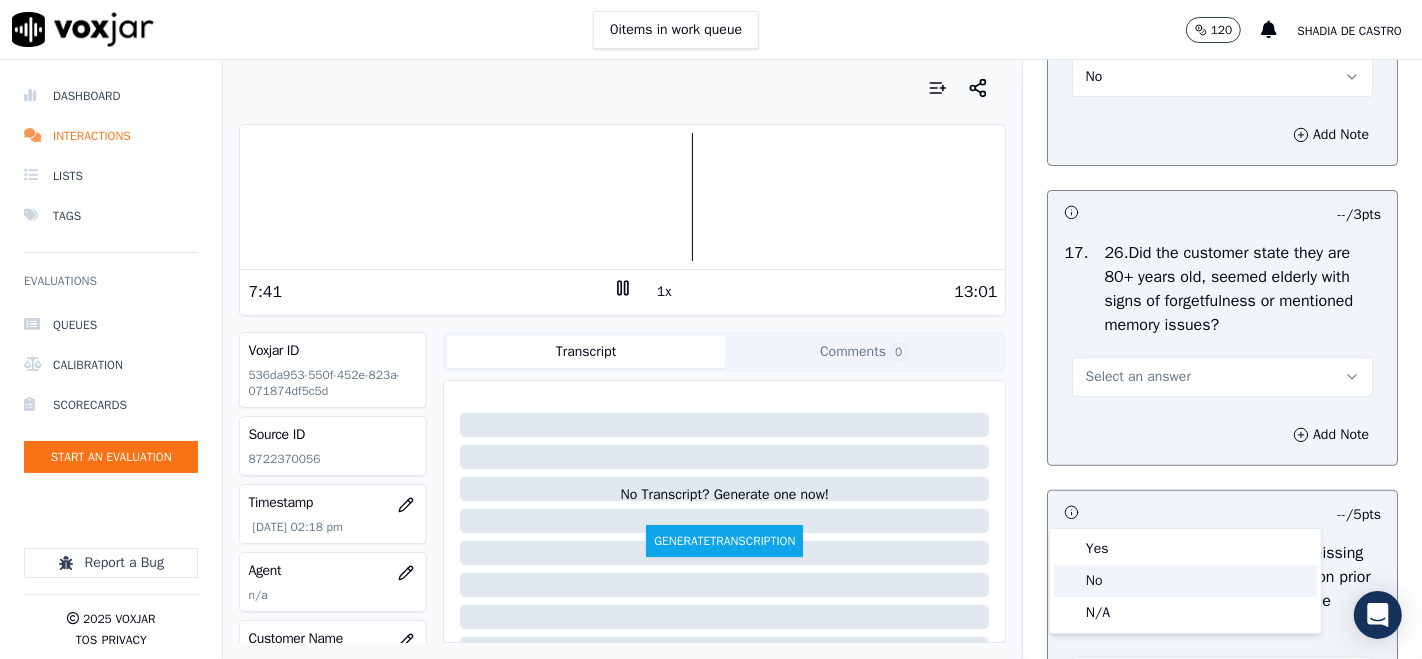 click on "No" 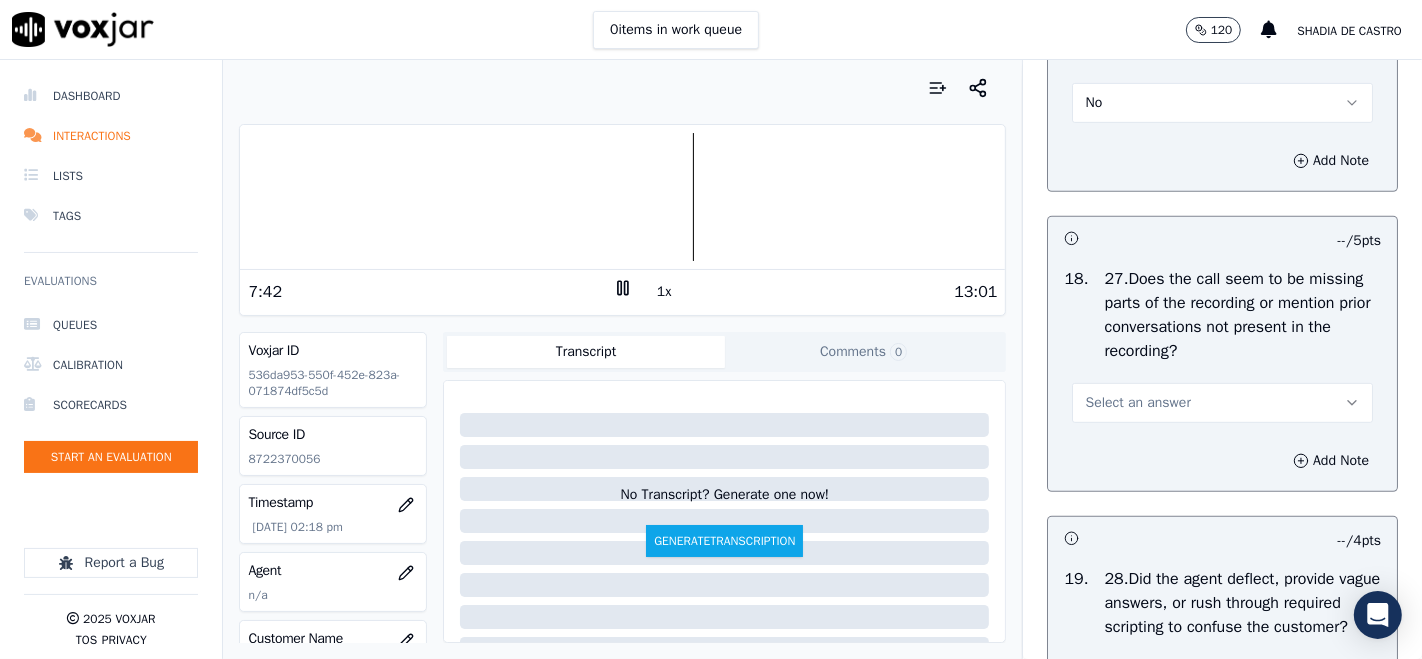 scroll, scrollTop: 7222, scrollLeft: 0, axis: vertical 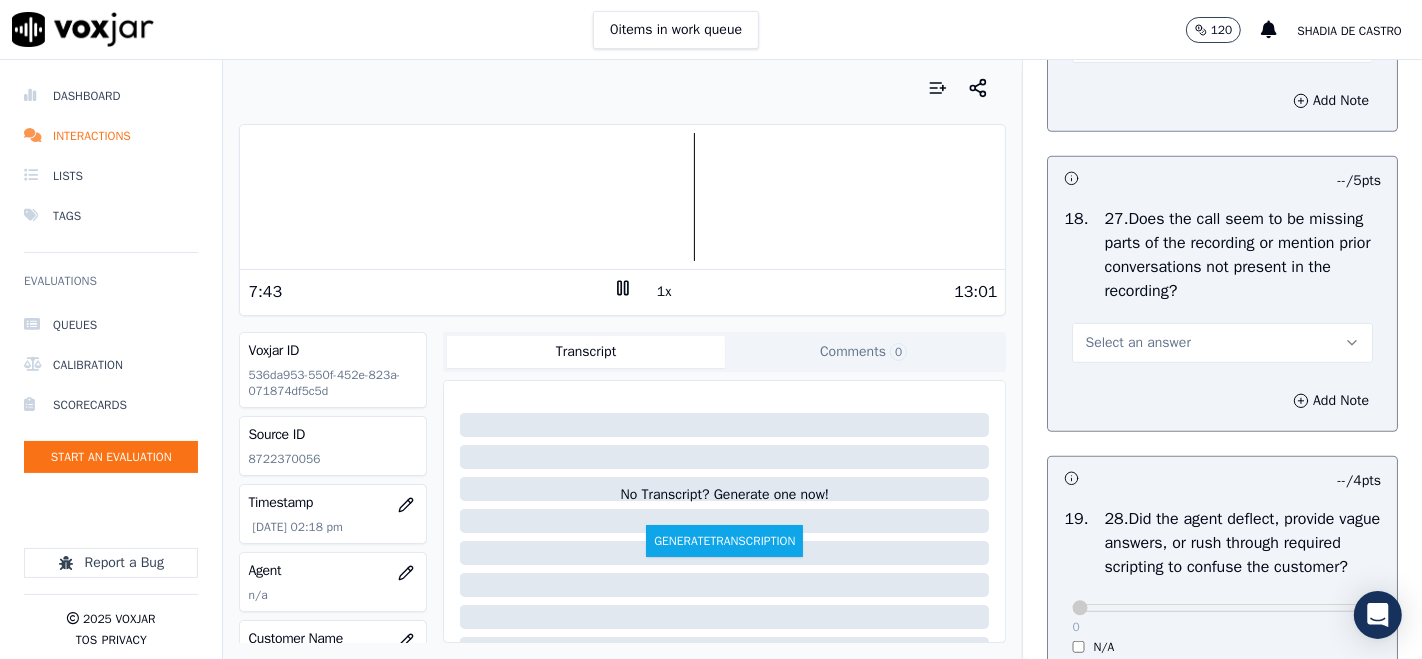 click on "Select an answer" at bounding box center (1137, 343) 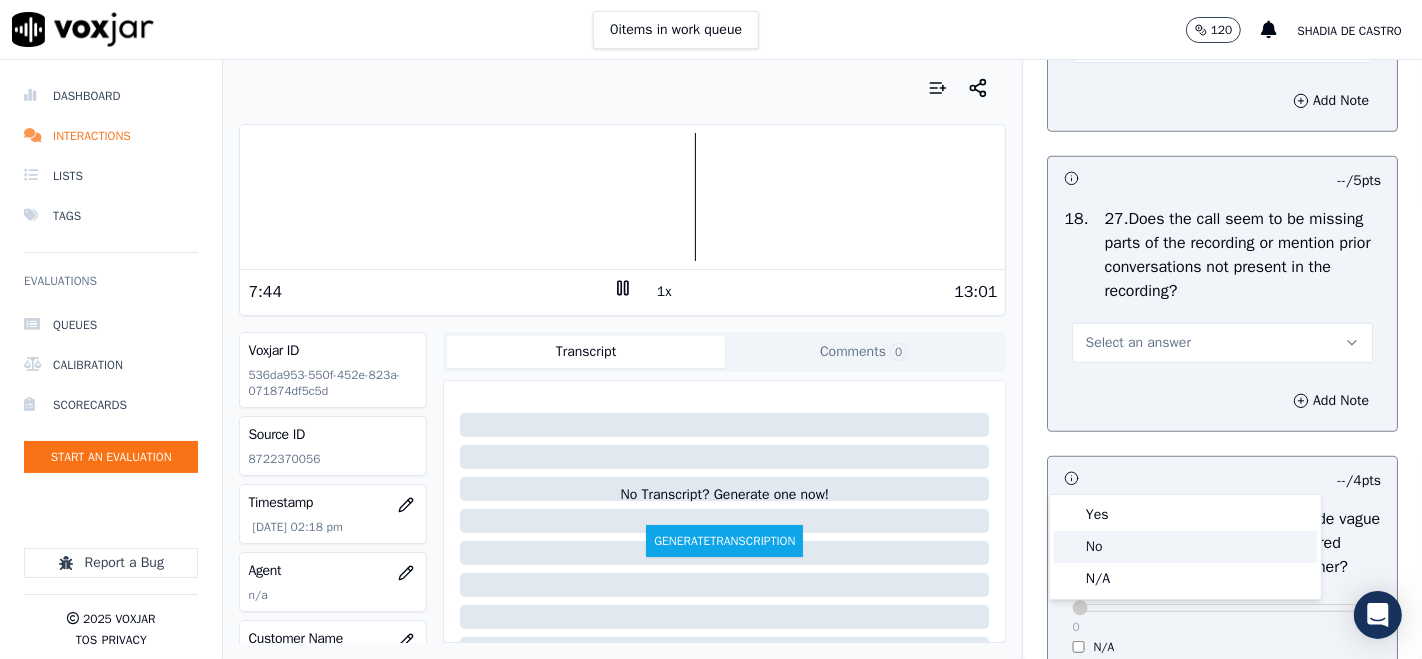 click on "No" 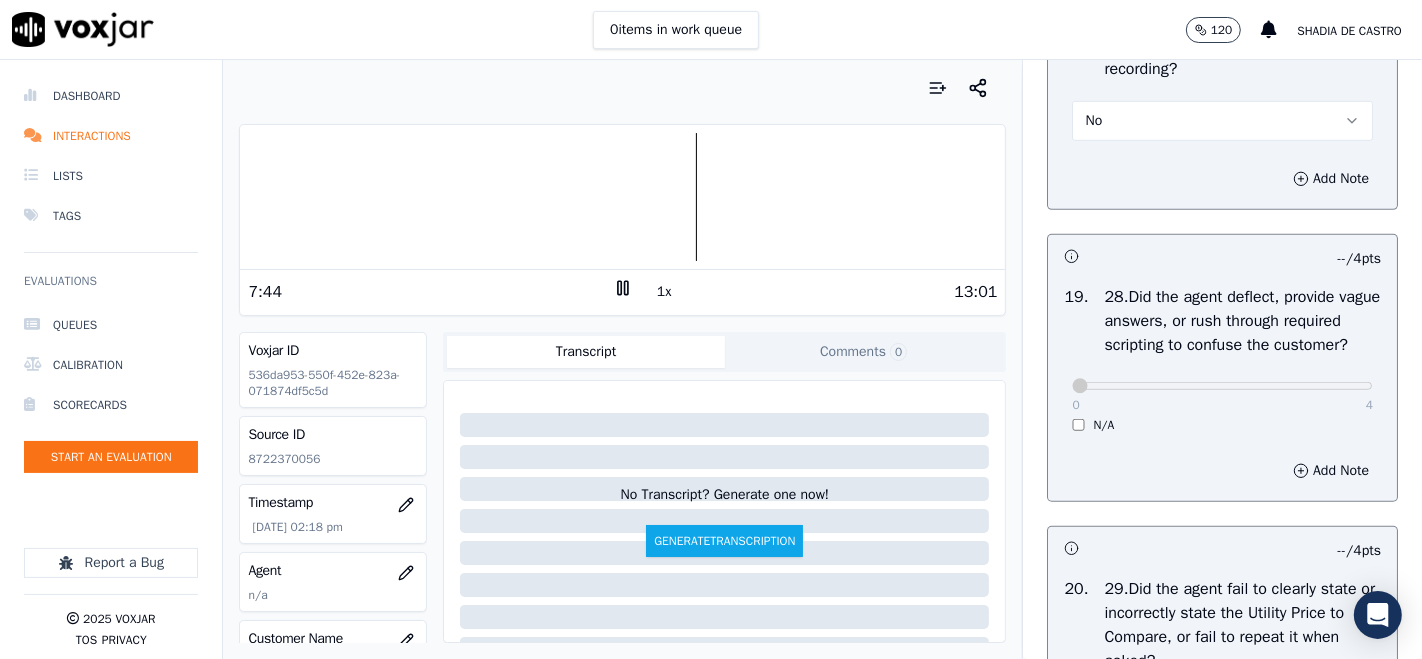 scroll, scrollTop: 7555, scrollLeft: 0, axis: vertical 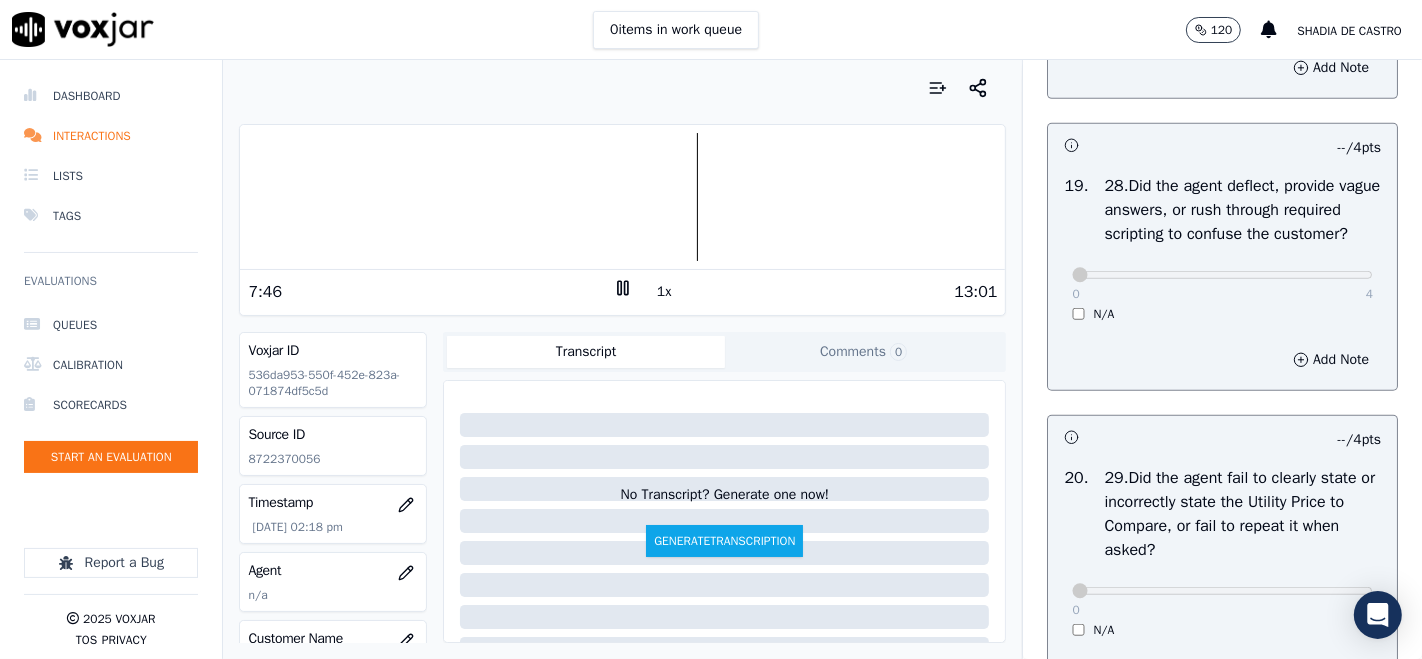 click on "N/A" at bounding box center (1222, 314) 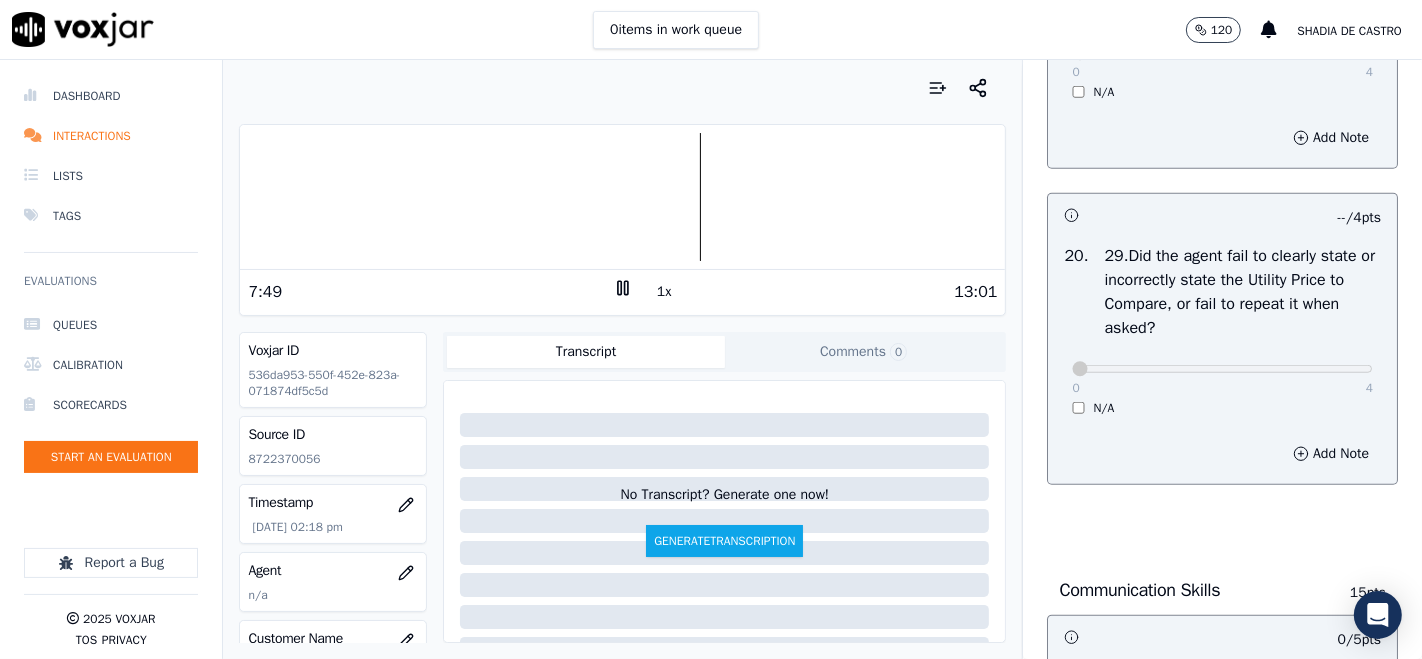 scroll, scrollTop: 7888, scrollLeft: 0, axis: vertical 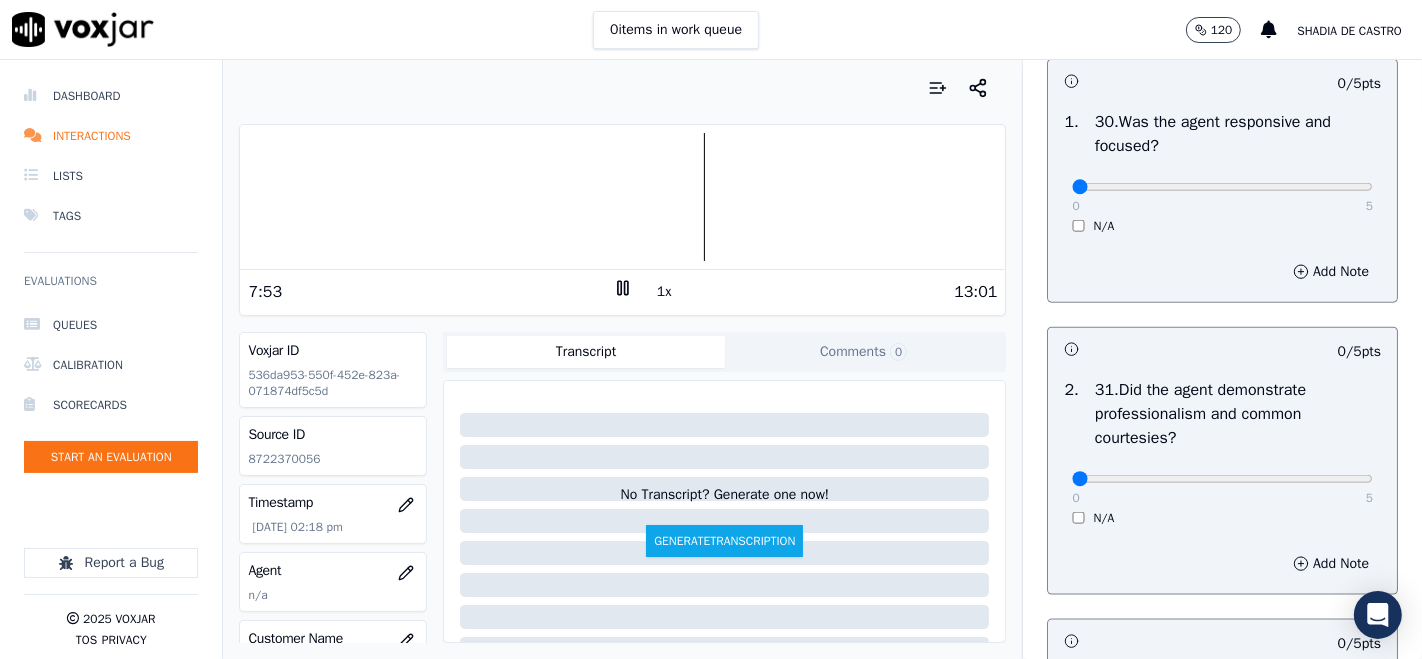 click on "0   5     N/A" at bounding box center [1222, 196] 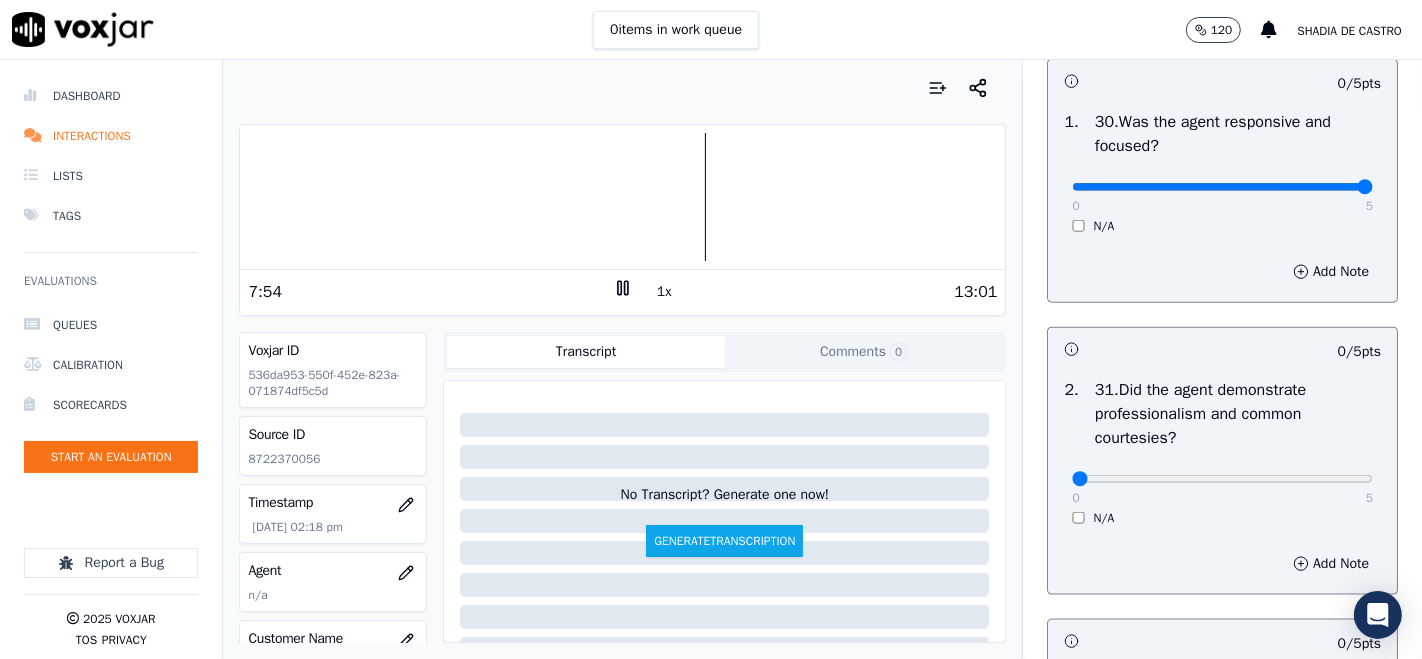 type on "5" 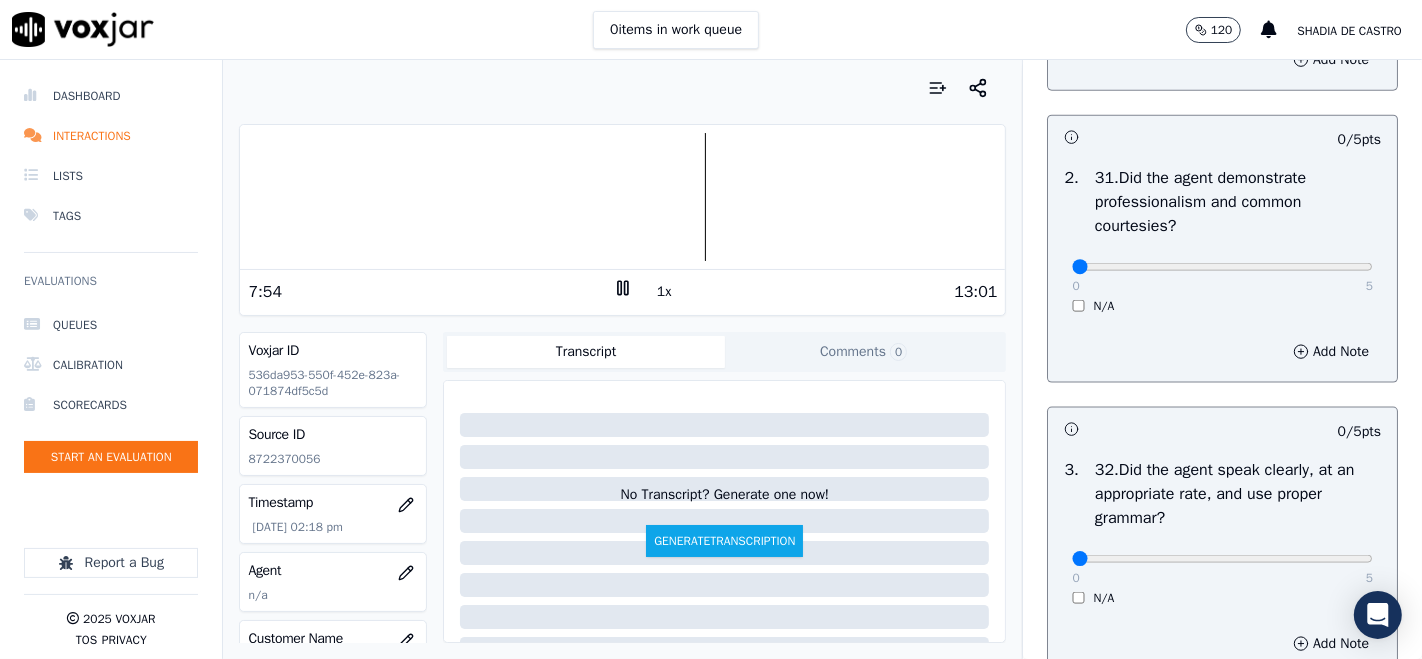 scroll, scrollTop: 8555, scrollLeft: 0, axis: vertical 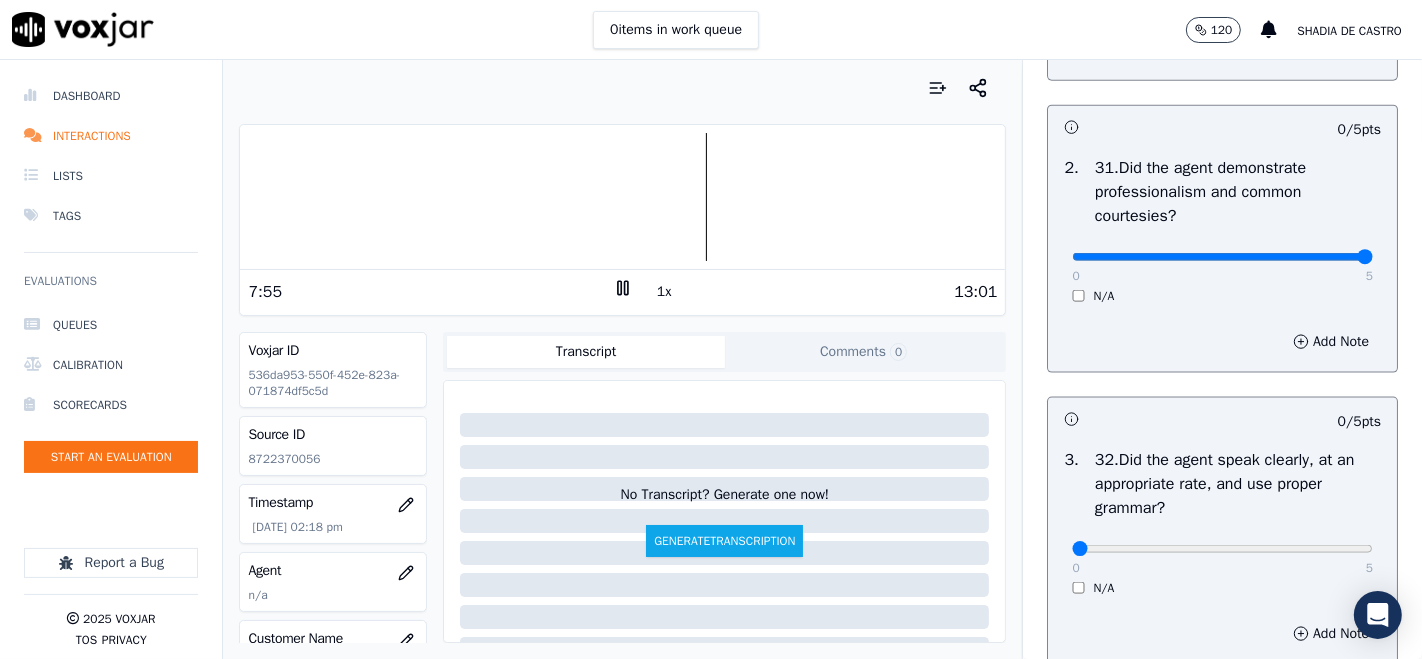 type on "5" 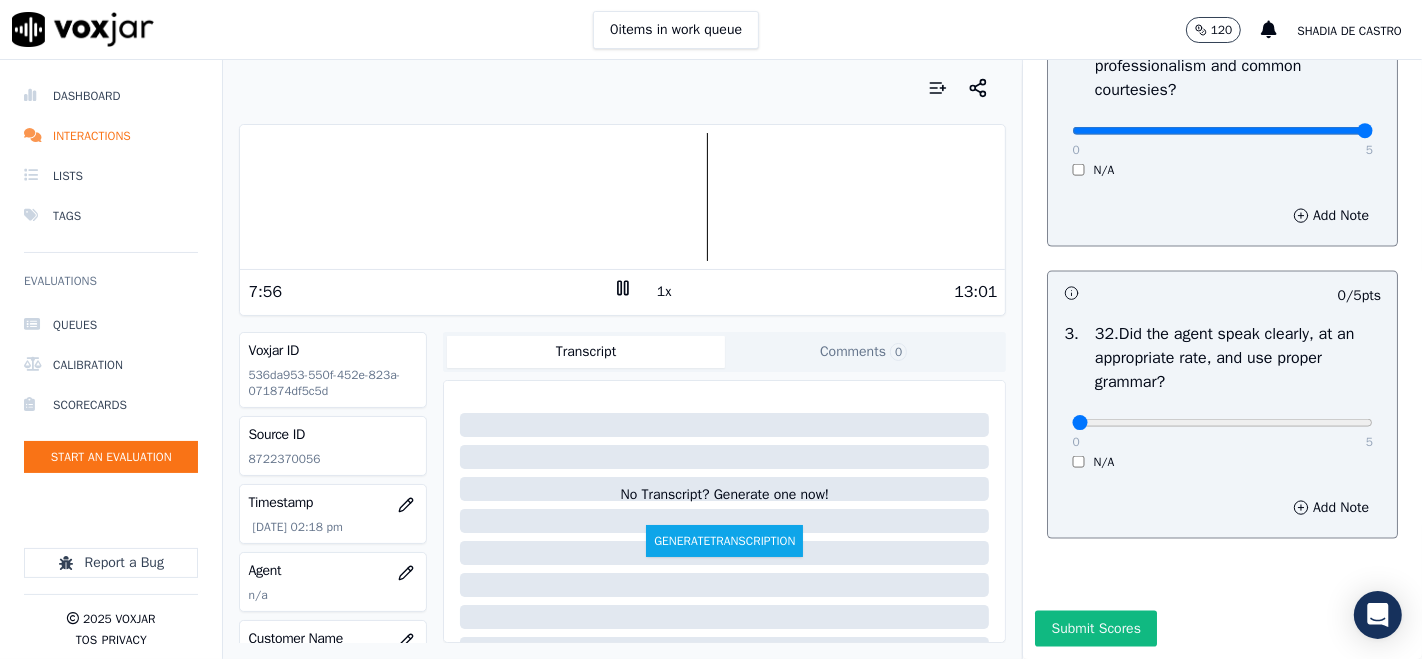 scroll, scrollTop: 8880, scrollLeft: 0, axis: vertical 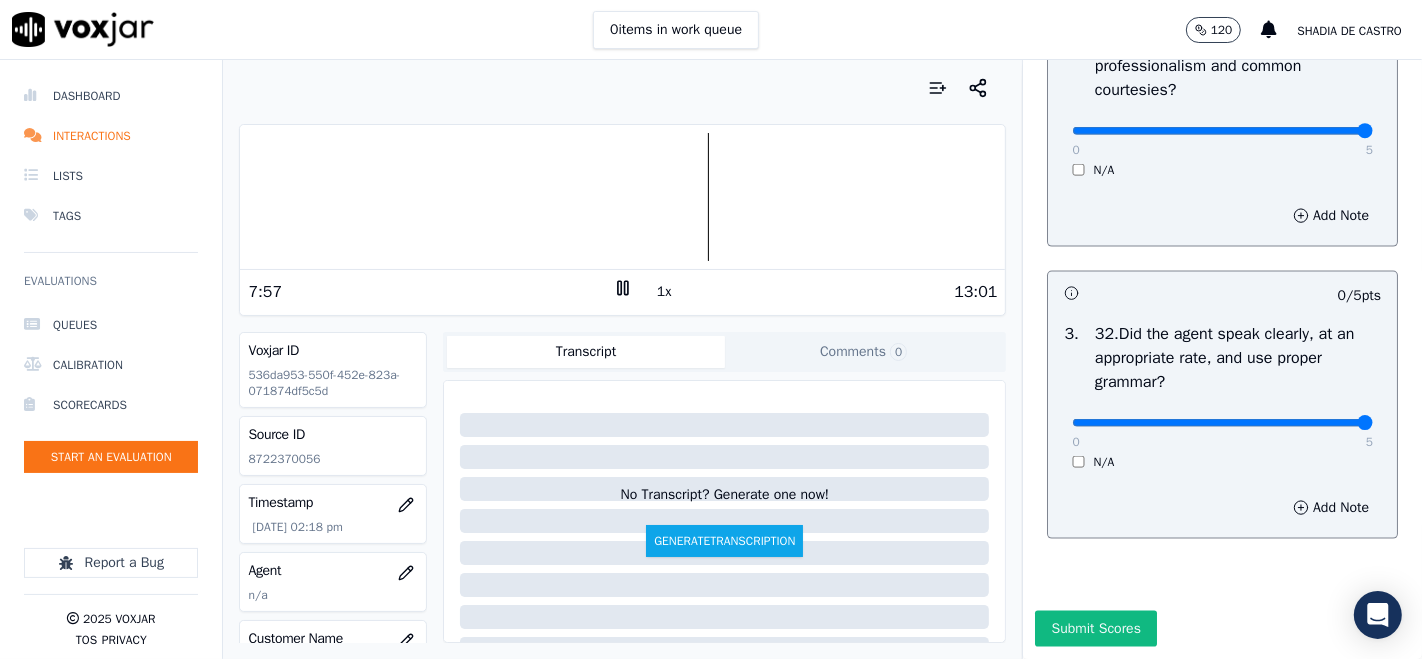 type on "5" 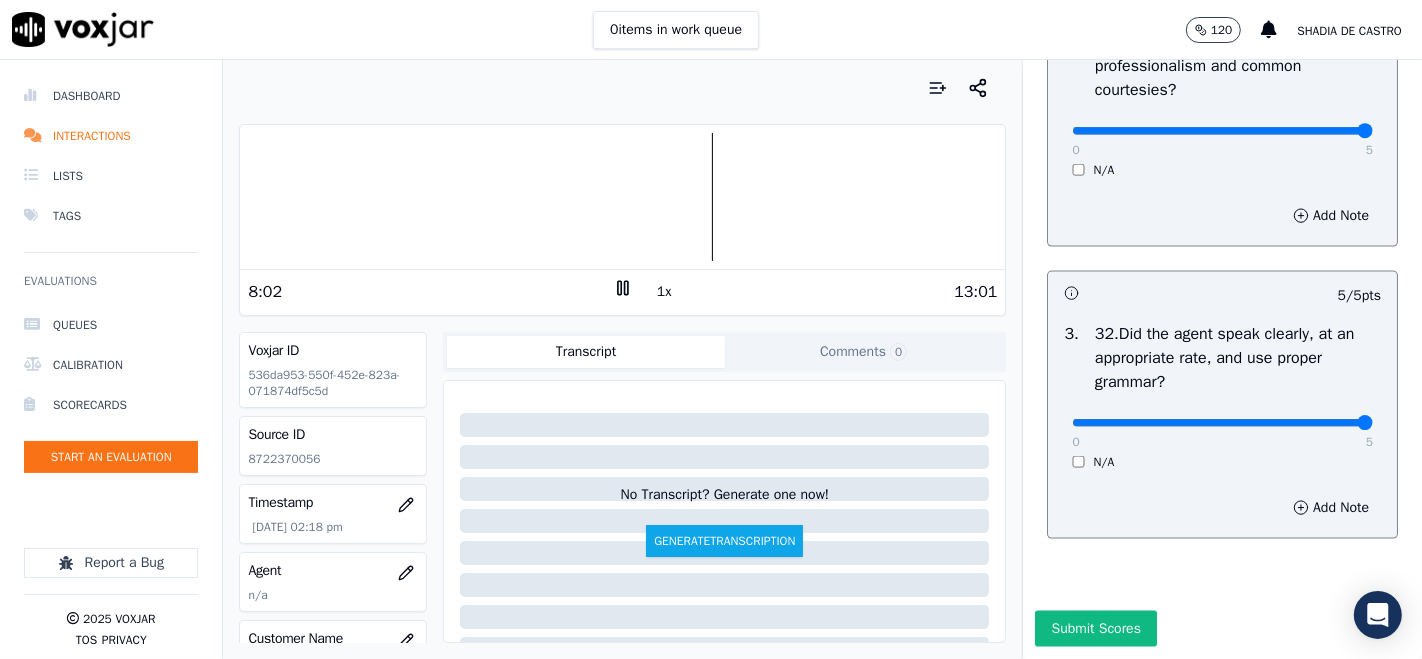 click on "1x" at bounding box center [664, 292] 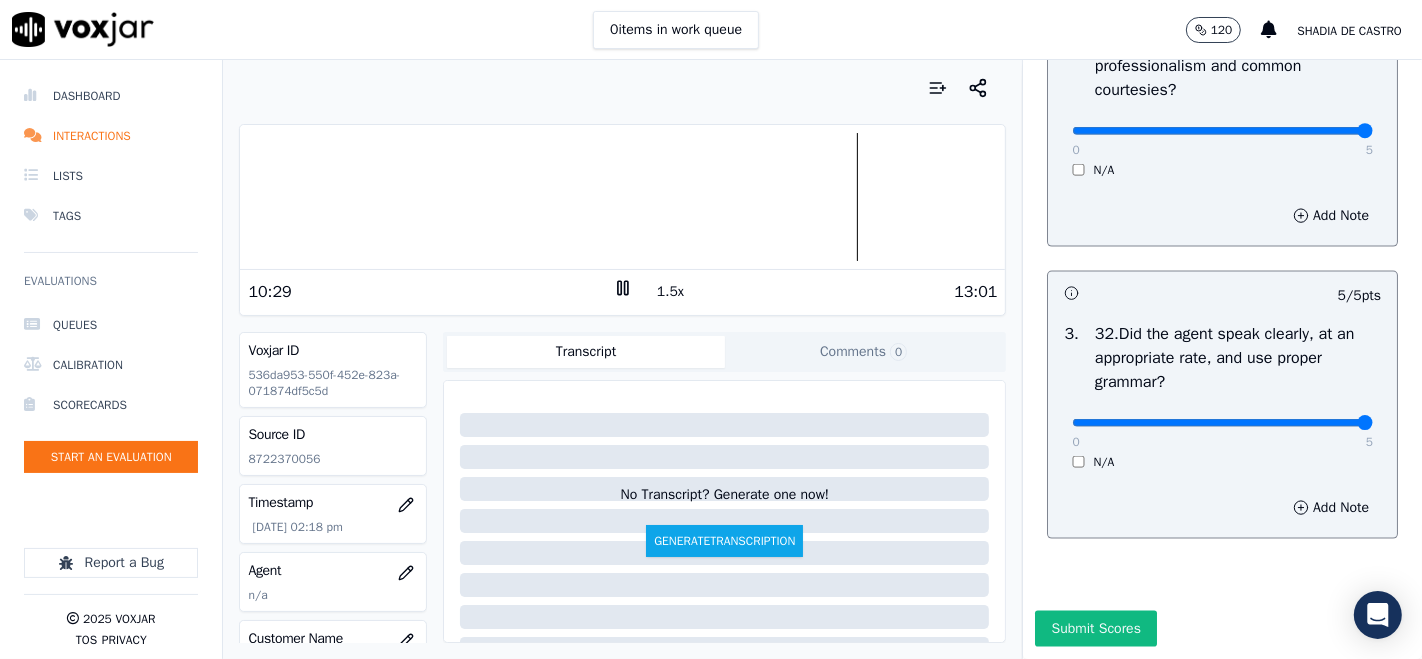click at bounding box center [622, 197] 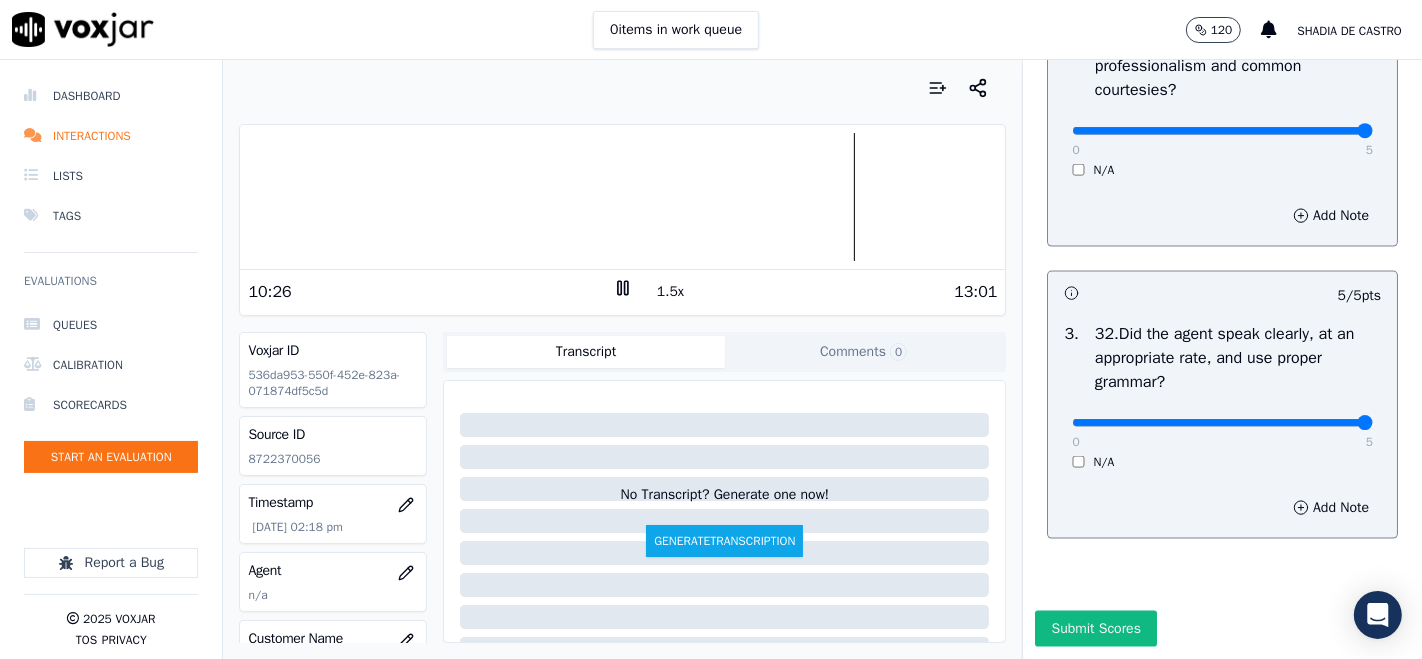 click at bounding box center [622, 197] 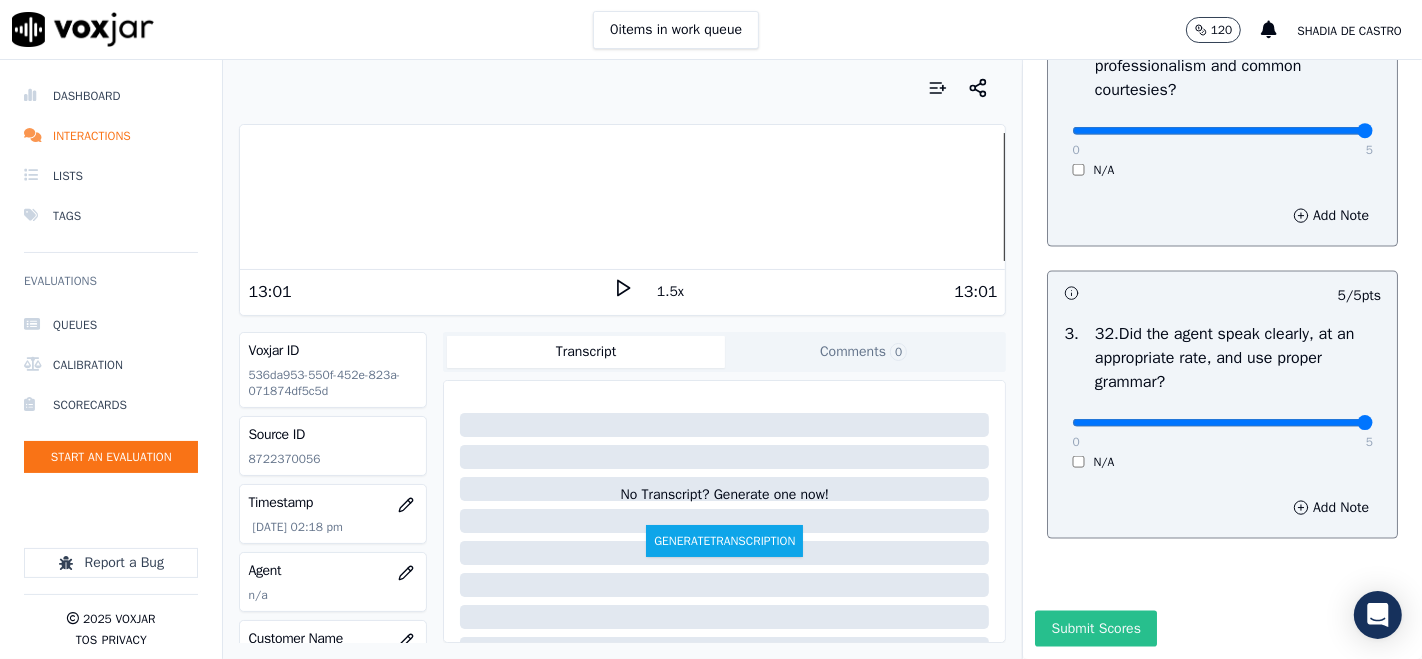 click on "Submit Scores" at bounding box center (1095, 629) 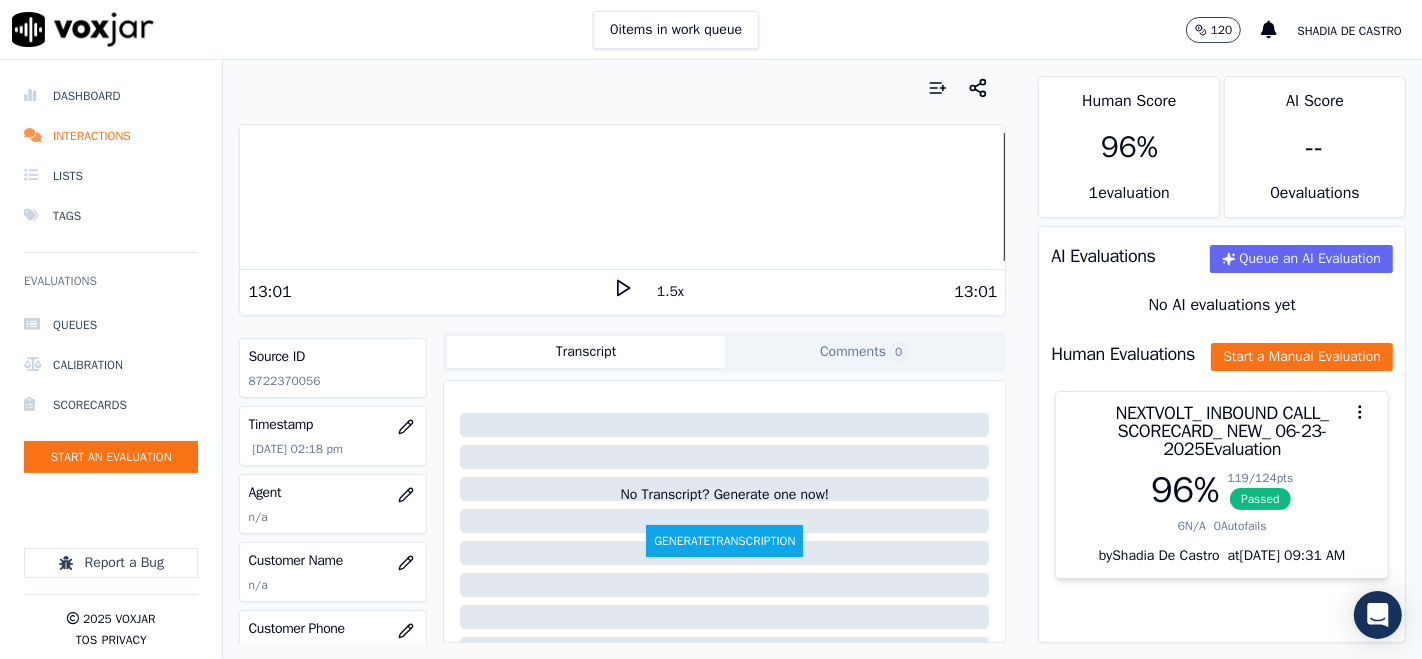 scroll, scrollTop: 111, scrollLeft: 0, axis: vertical 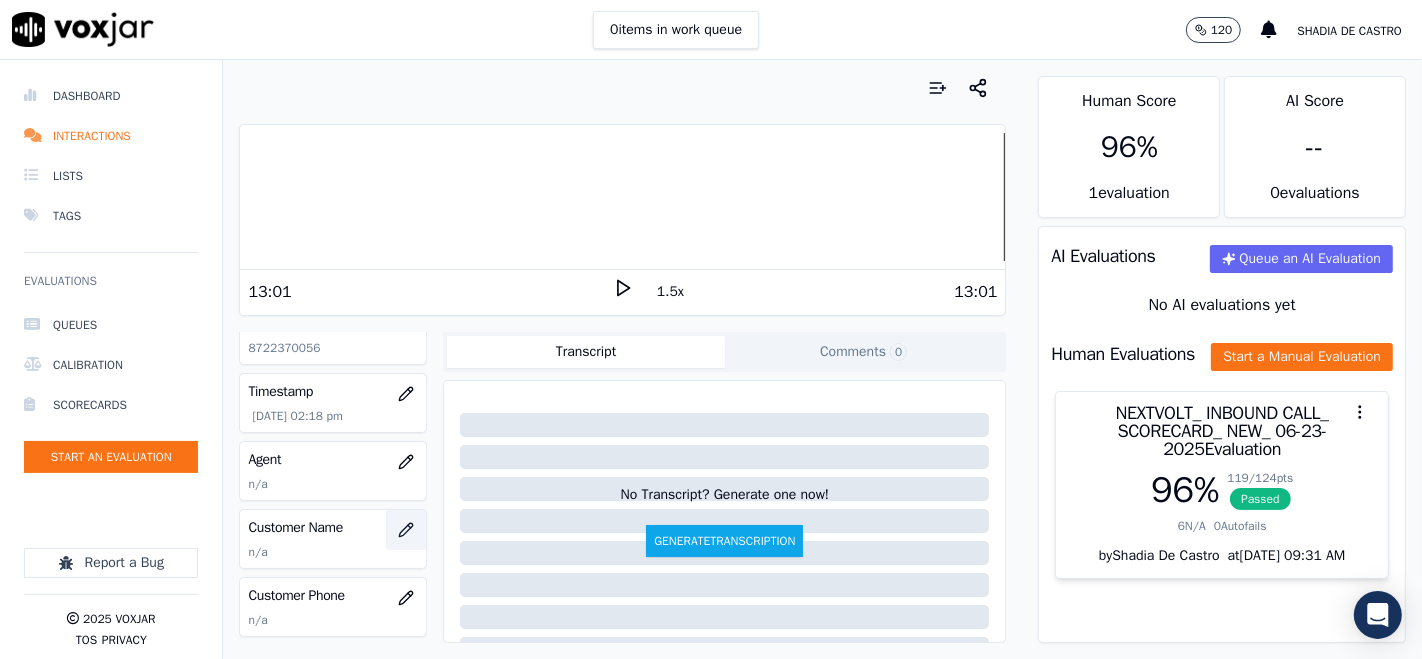 click 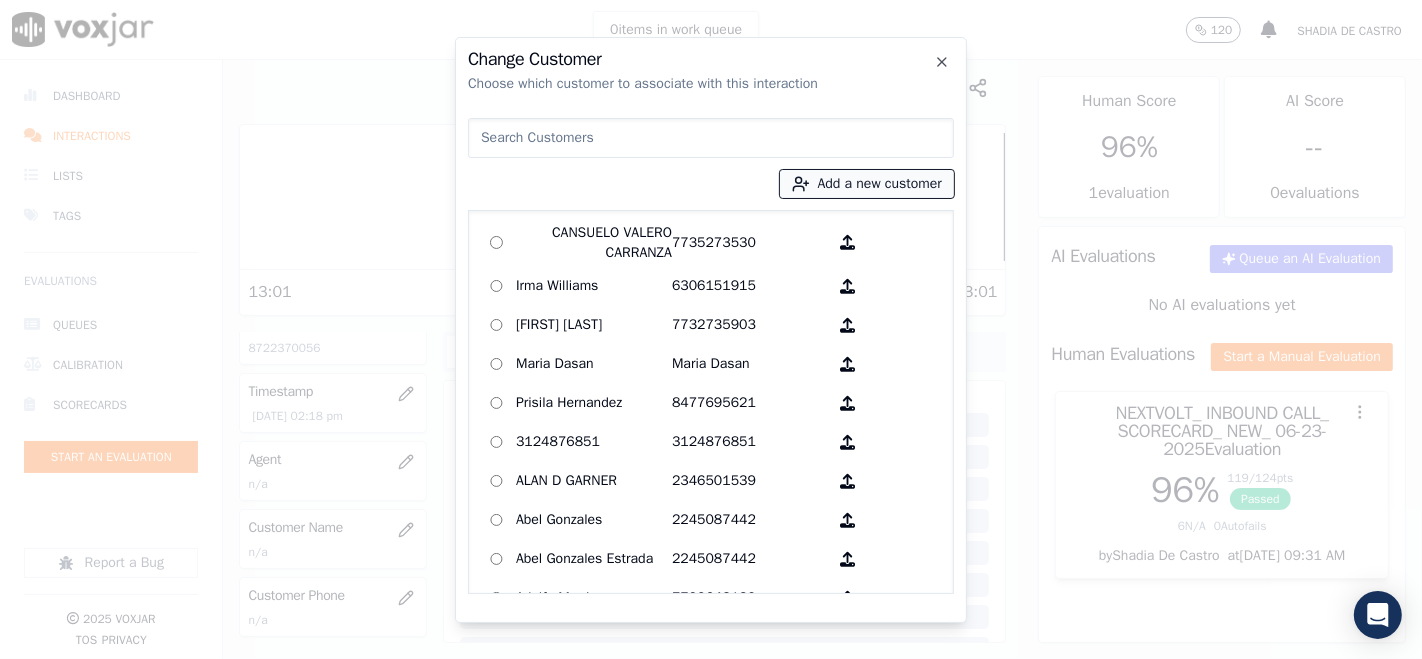 click on "Add a new customer" at bounding box center [867, 184] 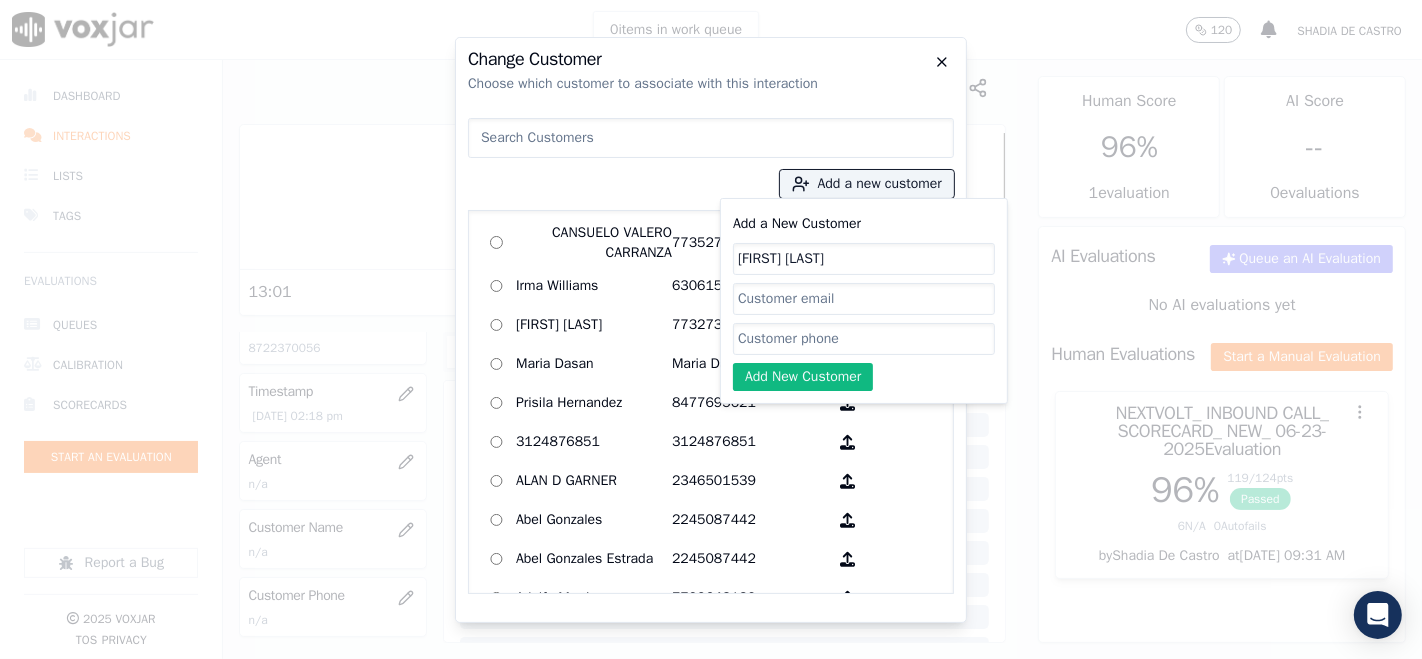 click 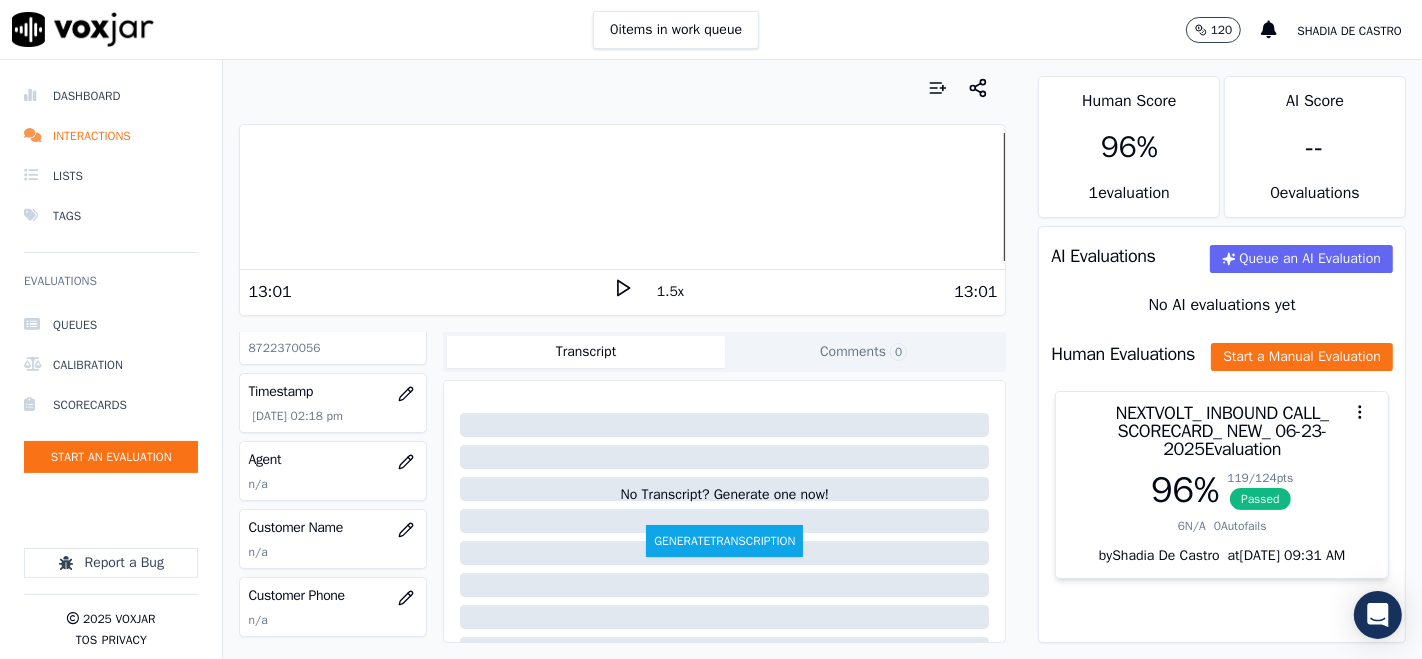 scroll, scrollTop: 222, scrollLeft: 0, axis: vertical 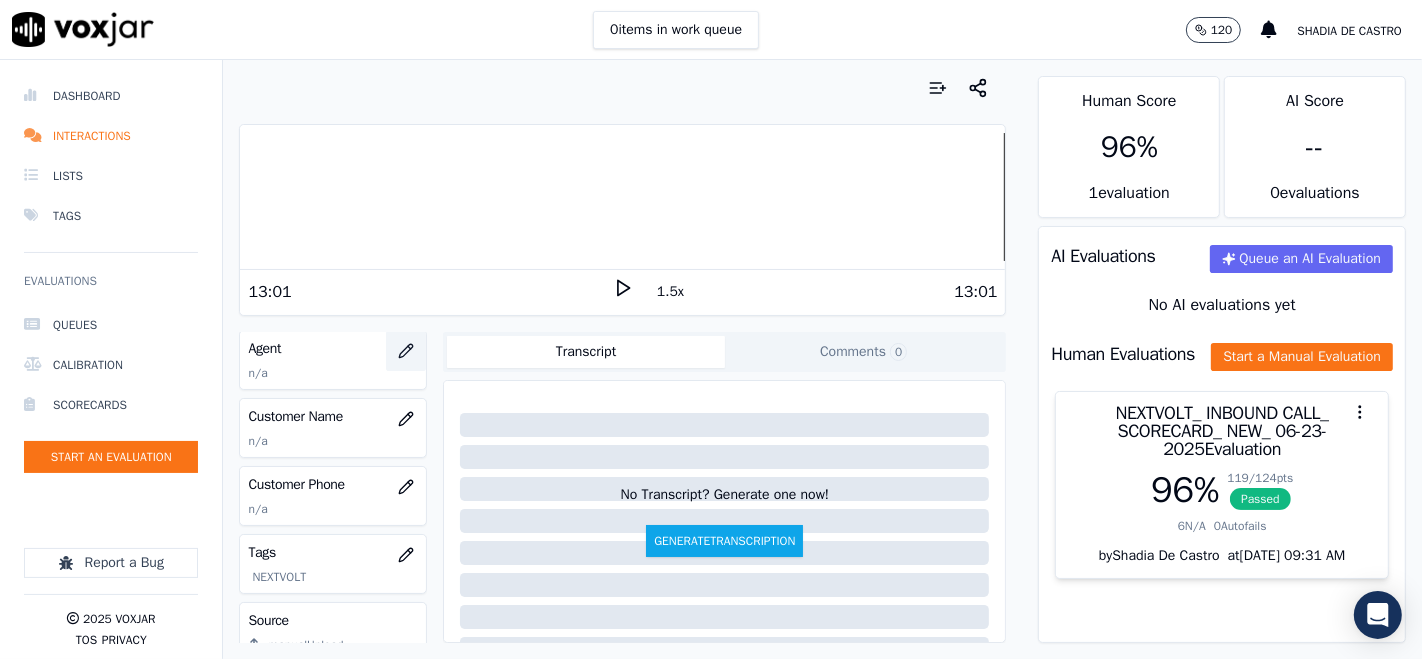 click 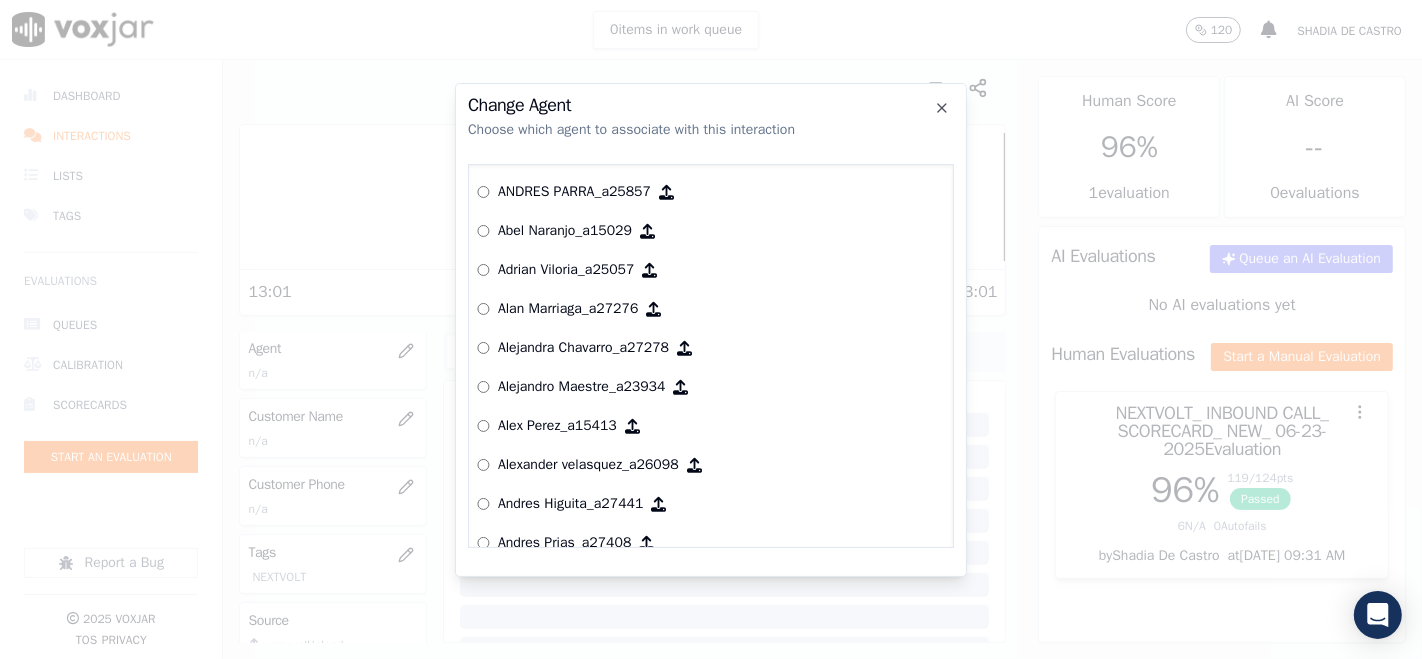 click on "Change Agent   Choose which agent to associate with this interaction" at bounding box center (711, 118) 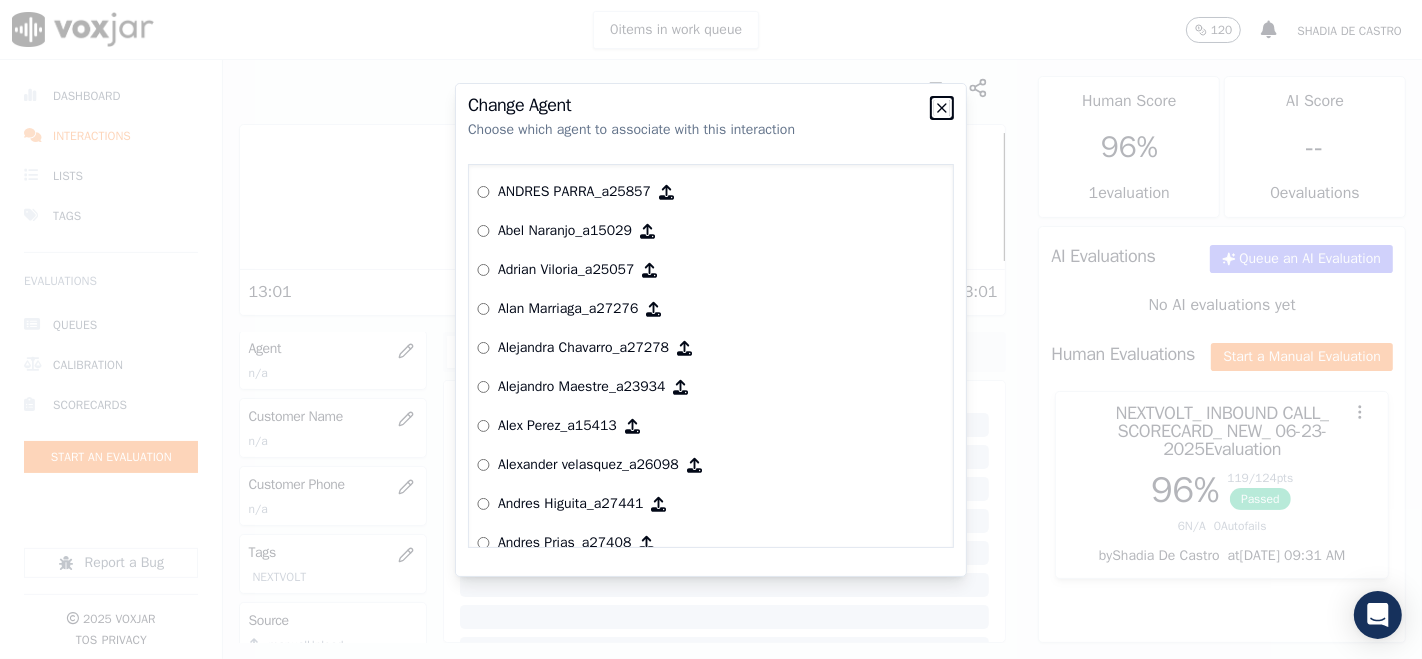 click 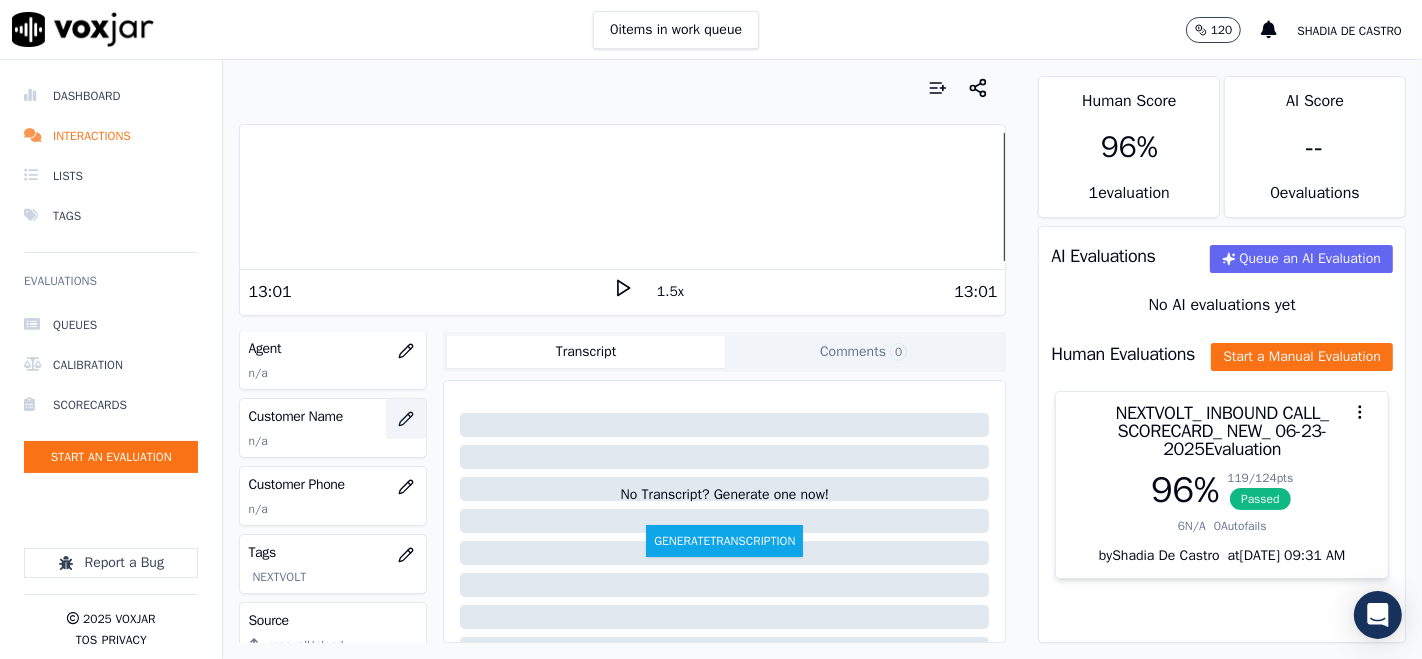 click 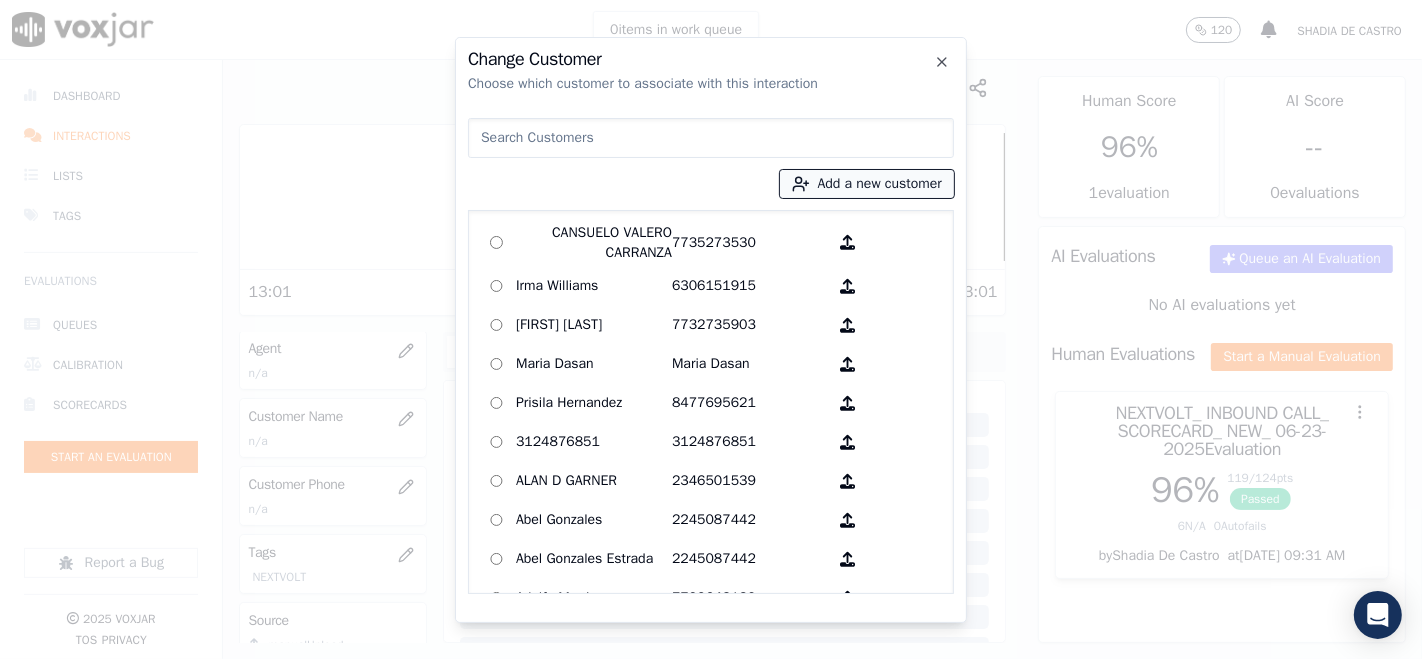 click on "Add a new customer" at bounding box center [867, 184] 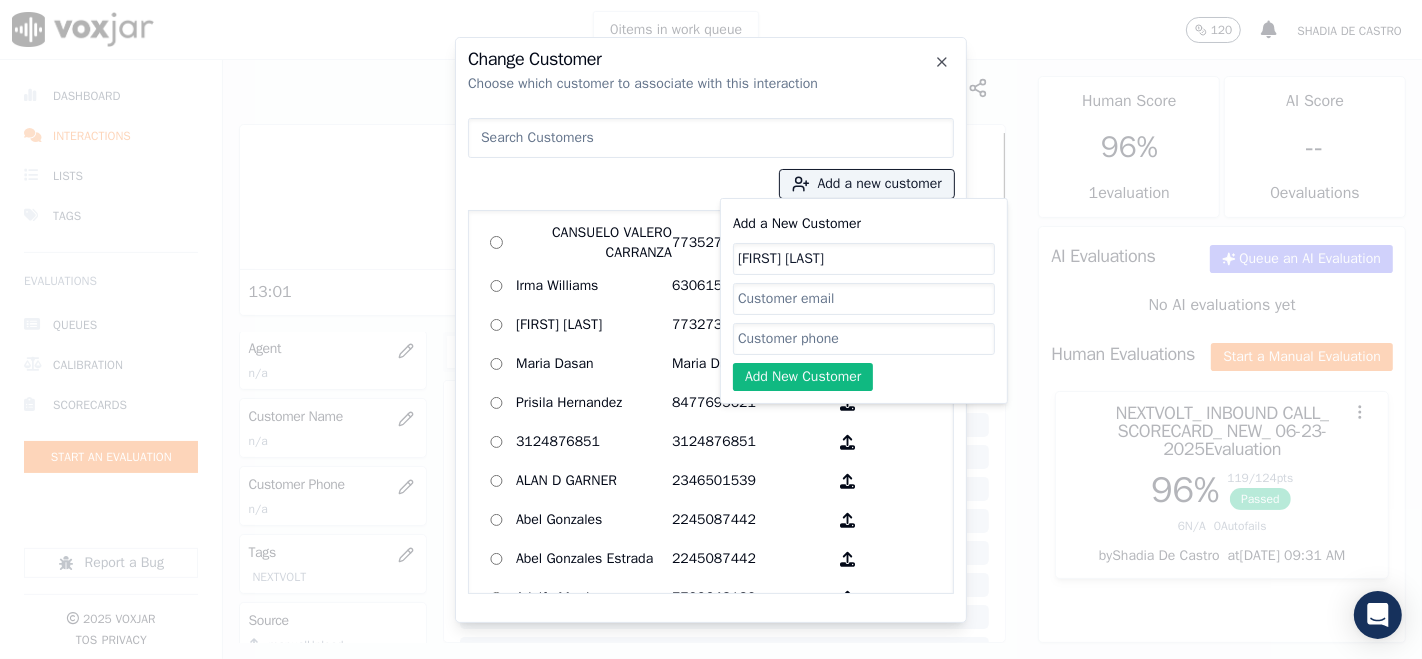 click on "Add a New Customer" 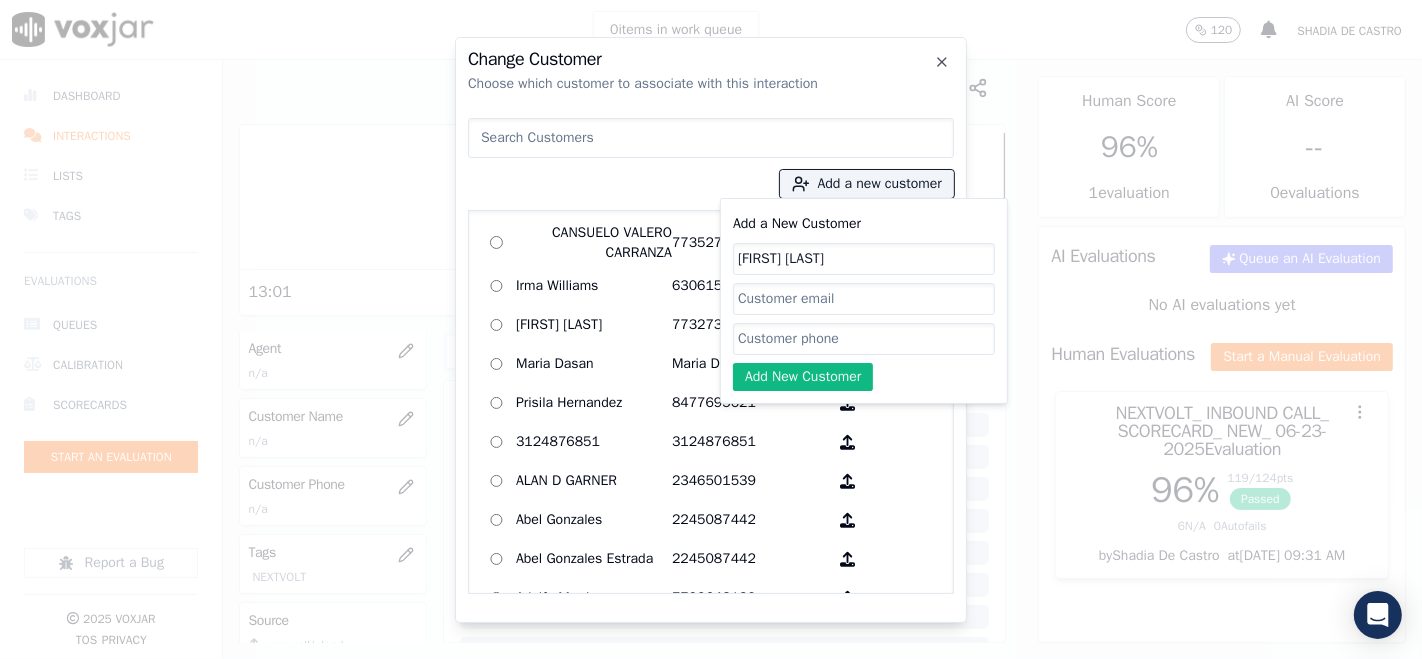 paste on "8722370056" 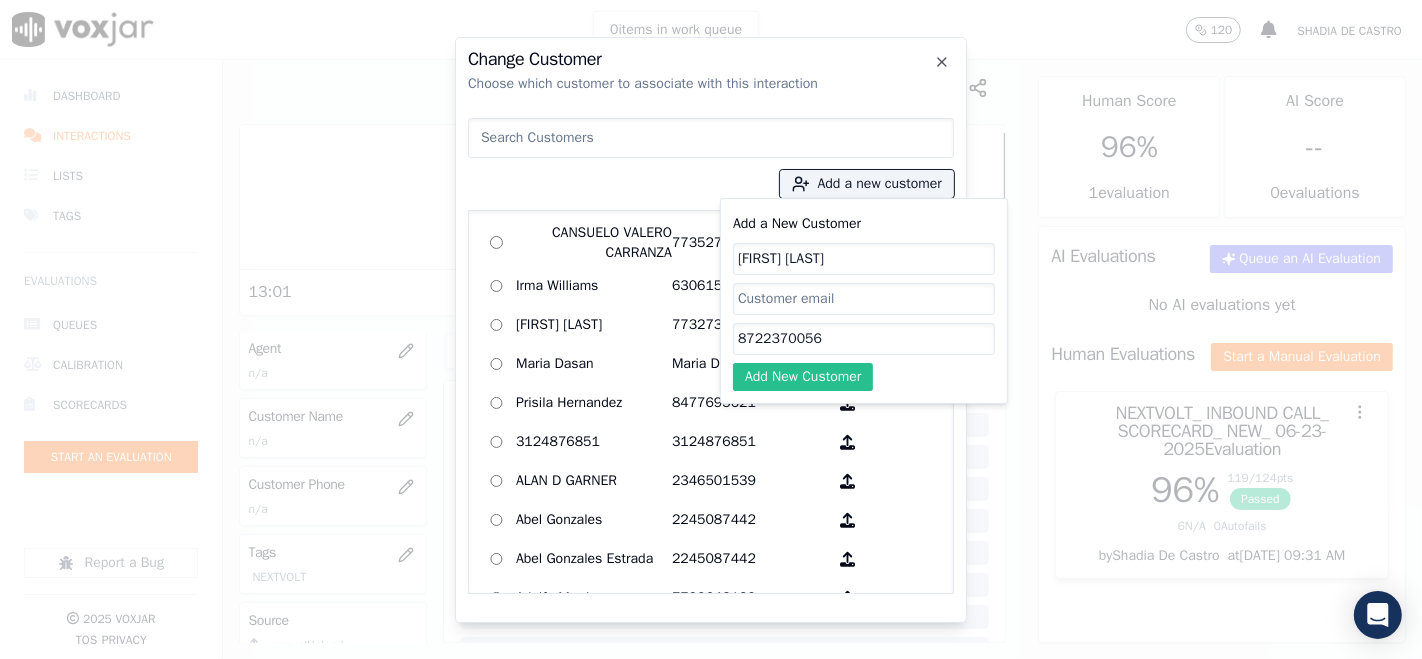 type on "8722370056" 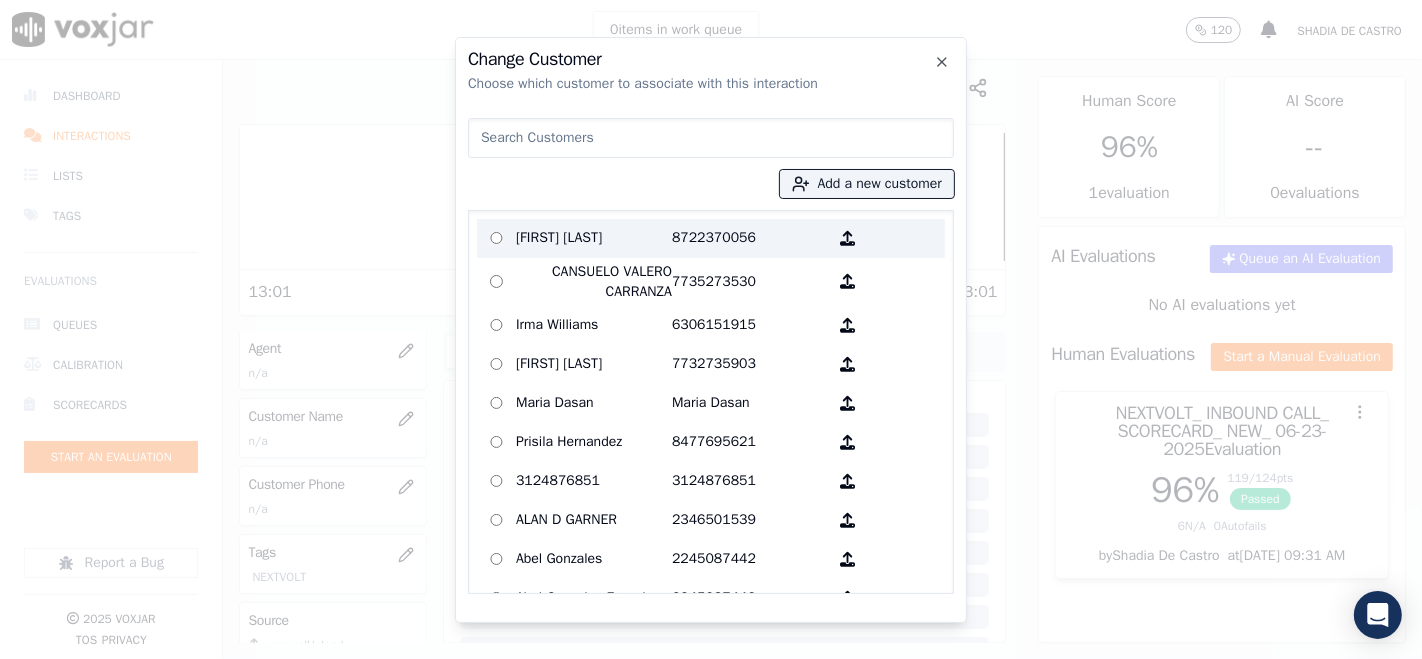 click on "[FIRST] [LAST]" at bounding box center (594, 238) 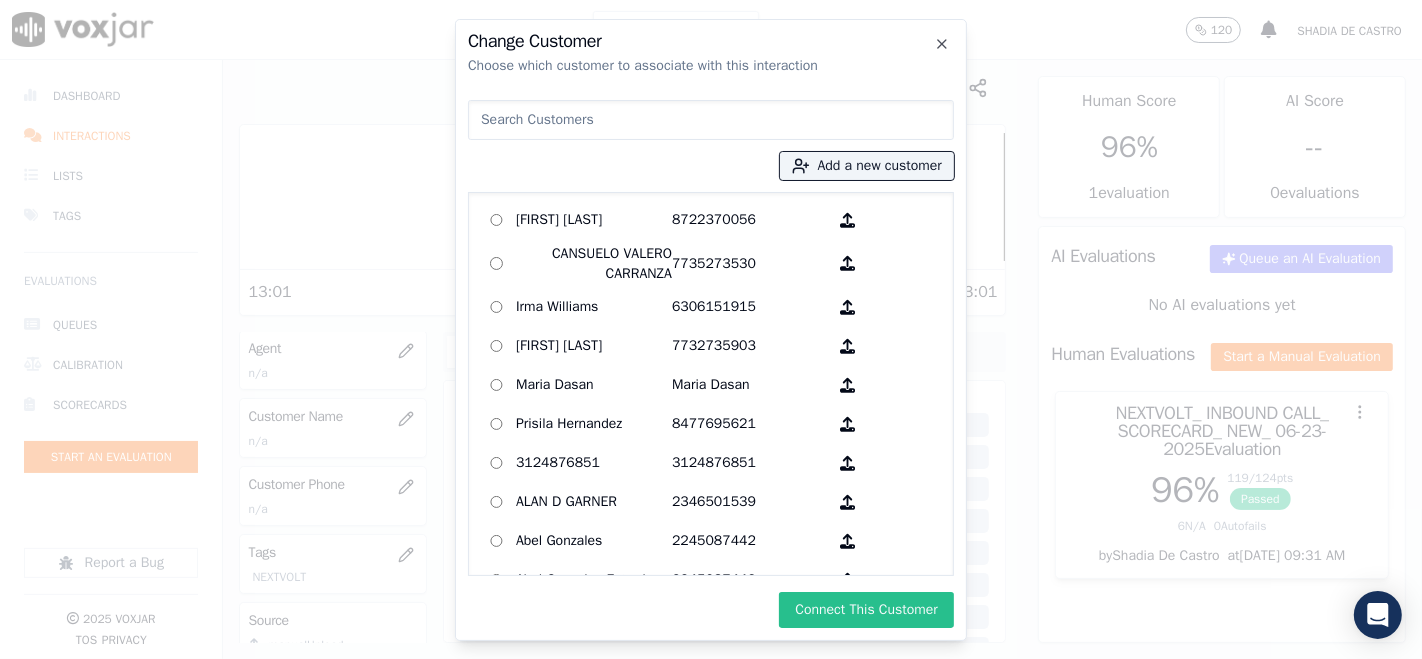 click on "Connect This Customer" at bounding box center [866, 610] 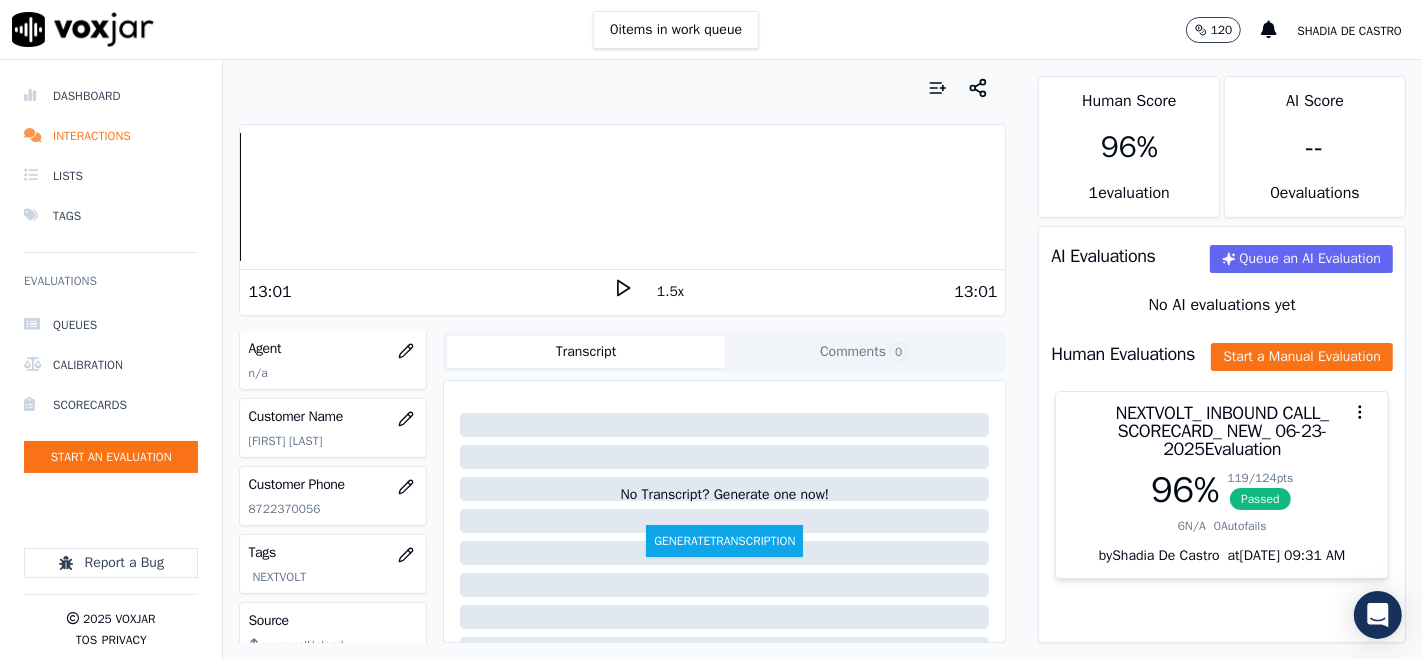 click on "Dashboard   Interactions   Lists   Tags       Evaluations     Queues   Calibration   Scorecards   Start an Evaluation
Report a Bug       2025   Voxjar   TOS   Privacy             Your browser does not support the audio element.   13:01     1.5x   13:01   Voxjar ID   536da953-550f-452e-823a-071874df5c5d   Source ID   8722370056   Timestamp
07/16/2025 02:18 pm     Agent
n/a     Customer Name     PATRICIA JONES     Customer Phone     8722370056     Tags
NEXTVOLT     Source     manualUpload   Type     AUDIO       Transcript   Comments  0   No Transcript? Generate one now!   Generate  Transcription         Add Comment   Scores   Transcript   Metadata   Comments         Human Score   96 %   1  evaluation   AI Score   --   0  evaluation s     AI Evaluations
Queue an AI Evaluation   No AI evaluations yet   Human Evaluations   Start a Manual Evaluation         NEXTVOLT_ INBOUND CALL_ SCORECARD_ NEW_ 06-23-2025  Evaluation   96 %   119 / 124  pts   Passed   6   0" at bounding box center [711, 359] 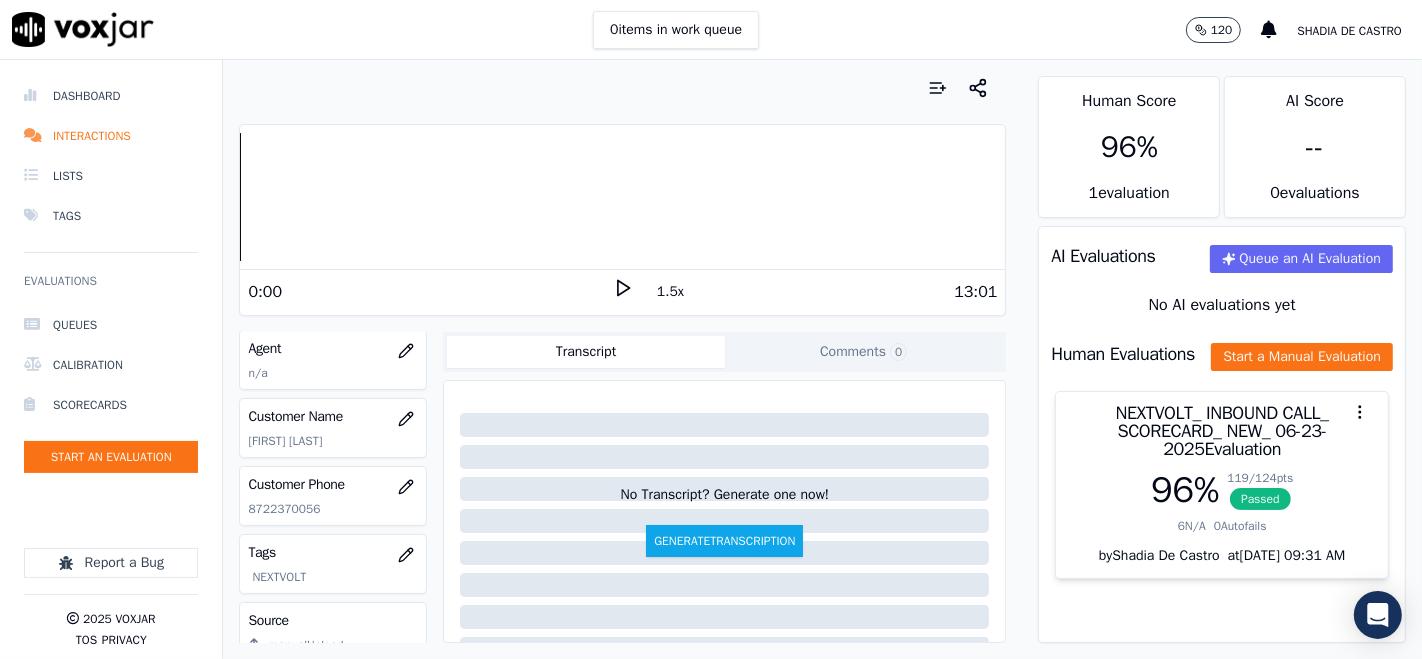 click 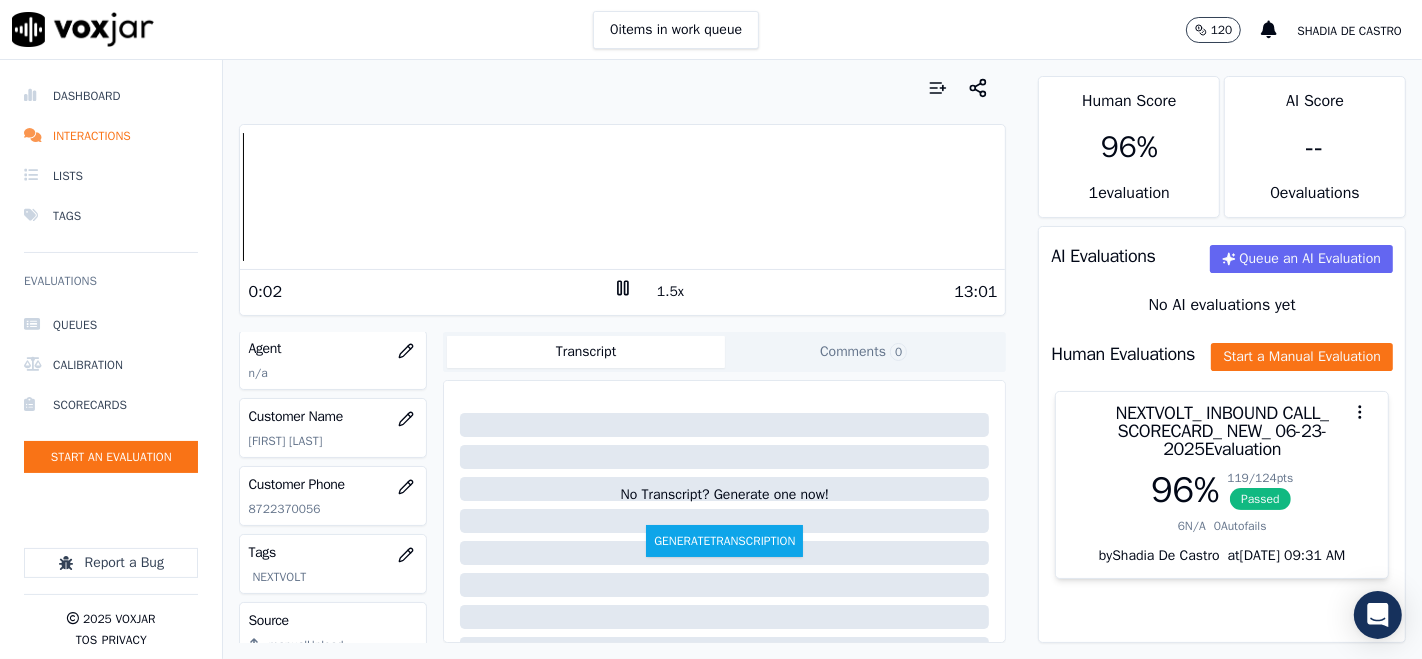click 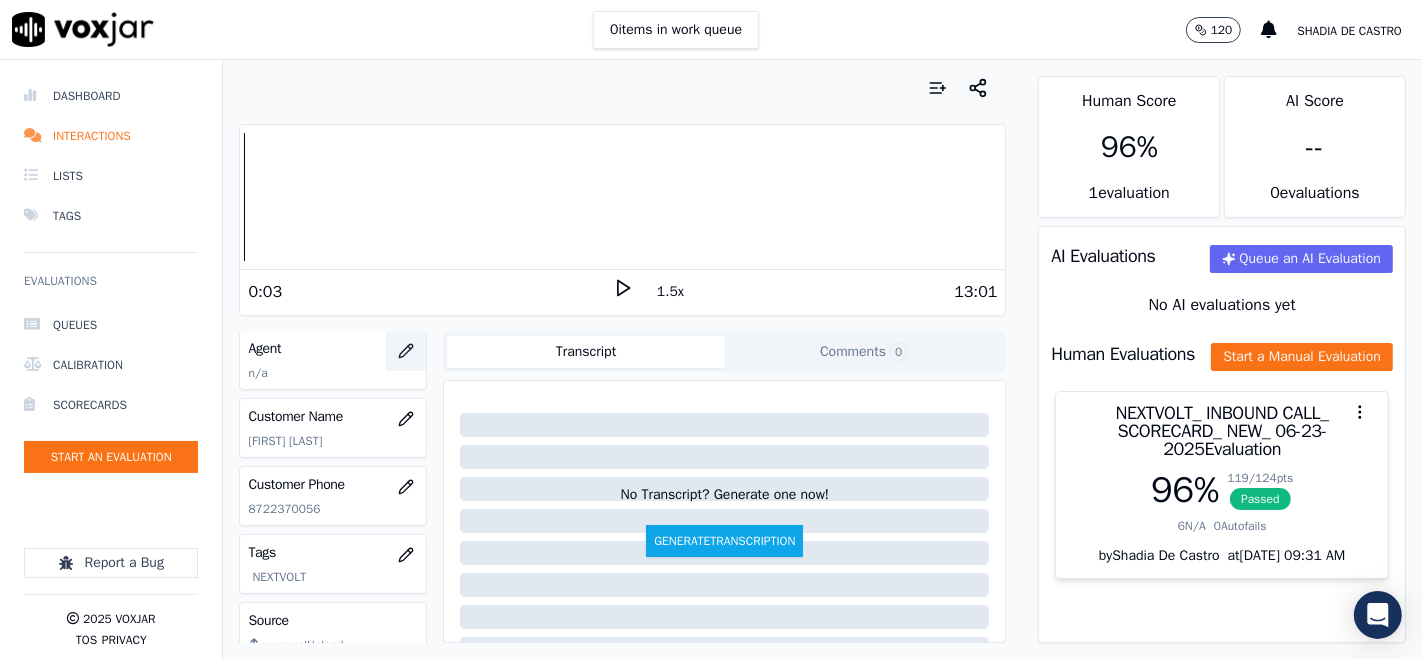 click 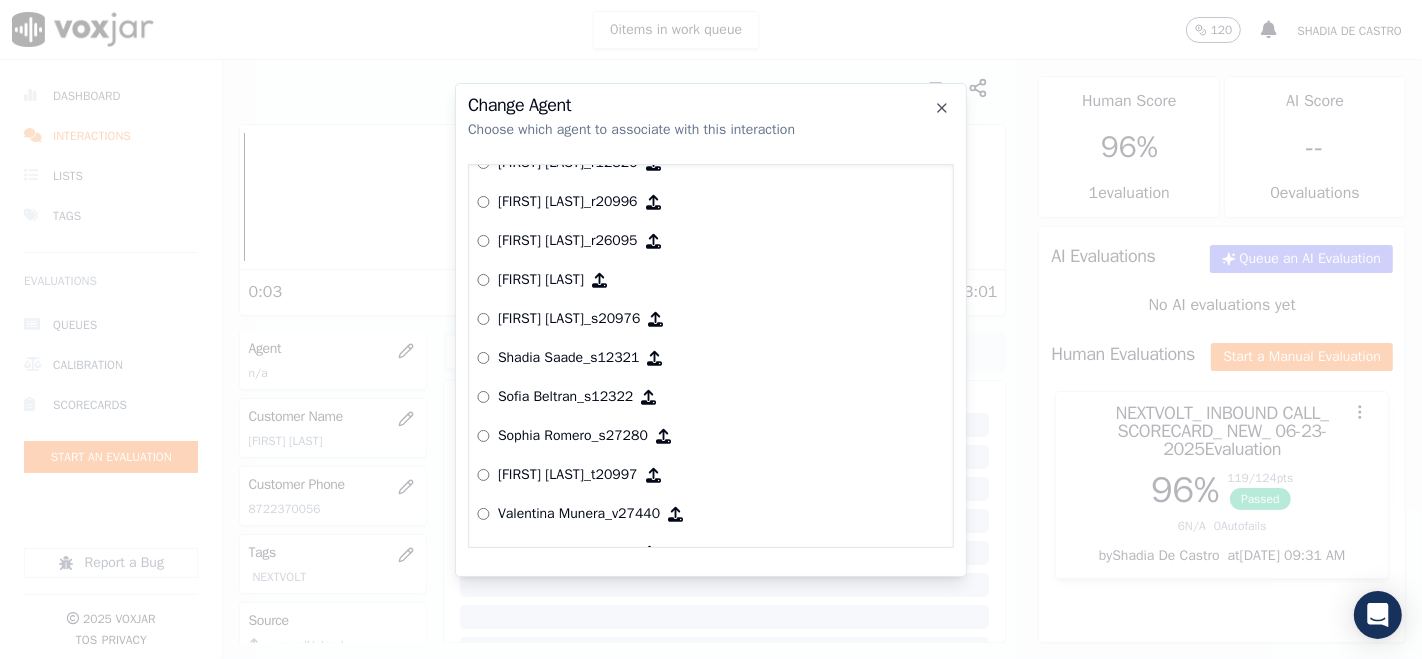 scroll, scrollTop: 2907, scrollLeft: 0, axis: vertical 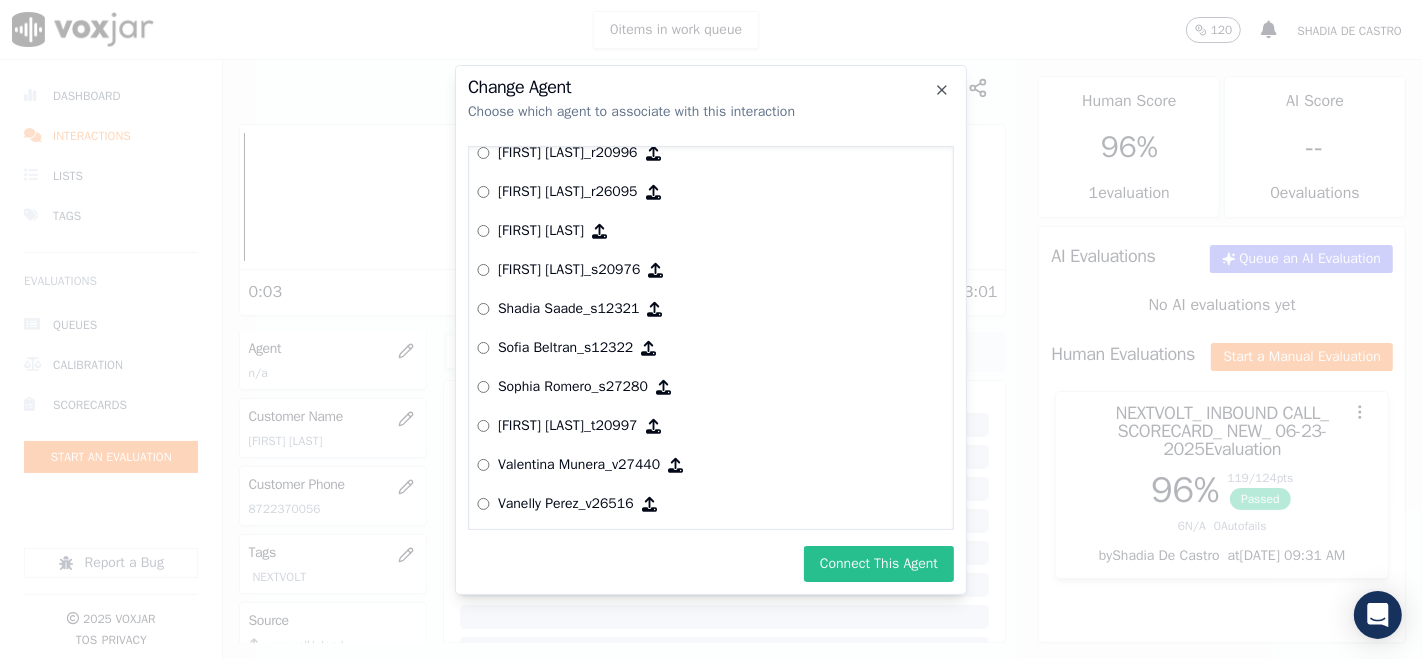 click on "Connect This Agent" at bounding box center [879, 564] 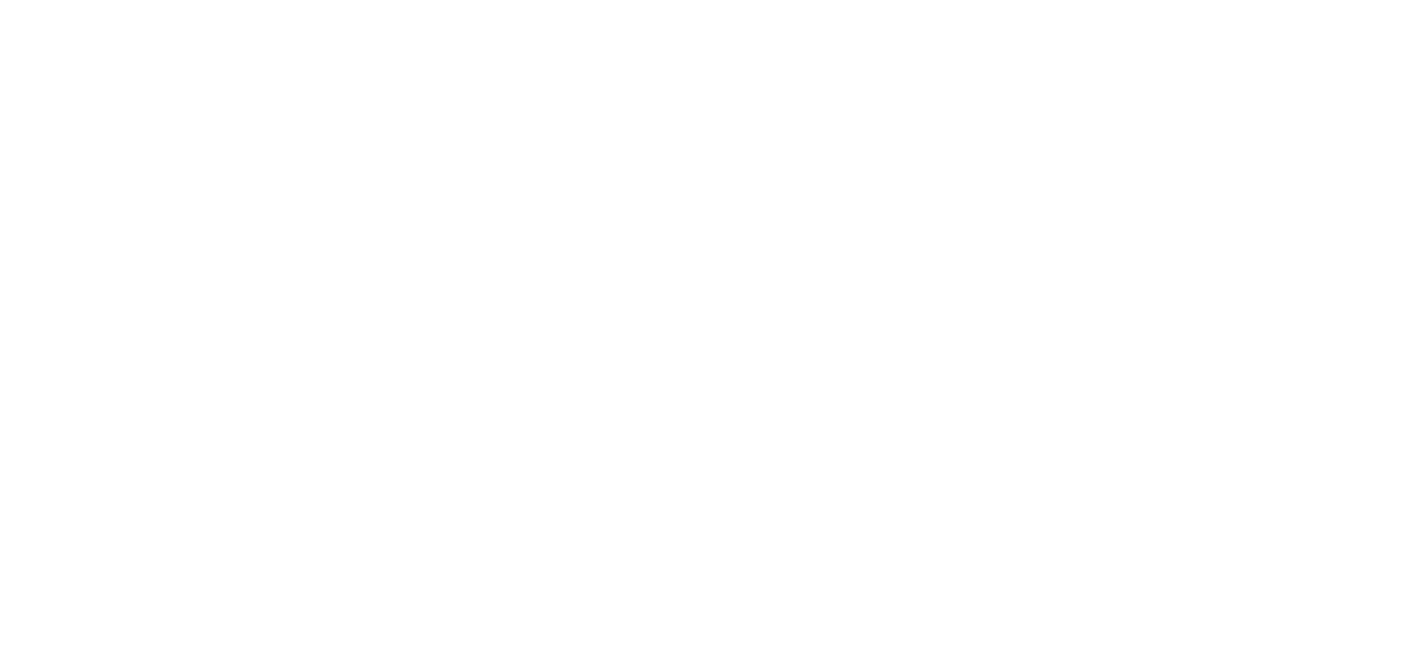scroll, scrollTop: 0, scrollLeft: 0, axis: both 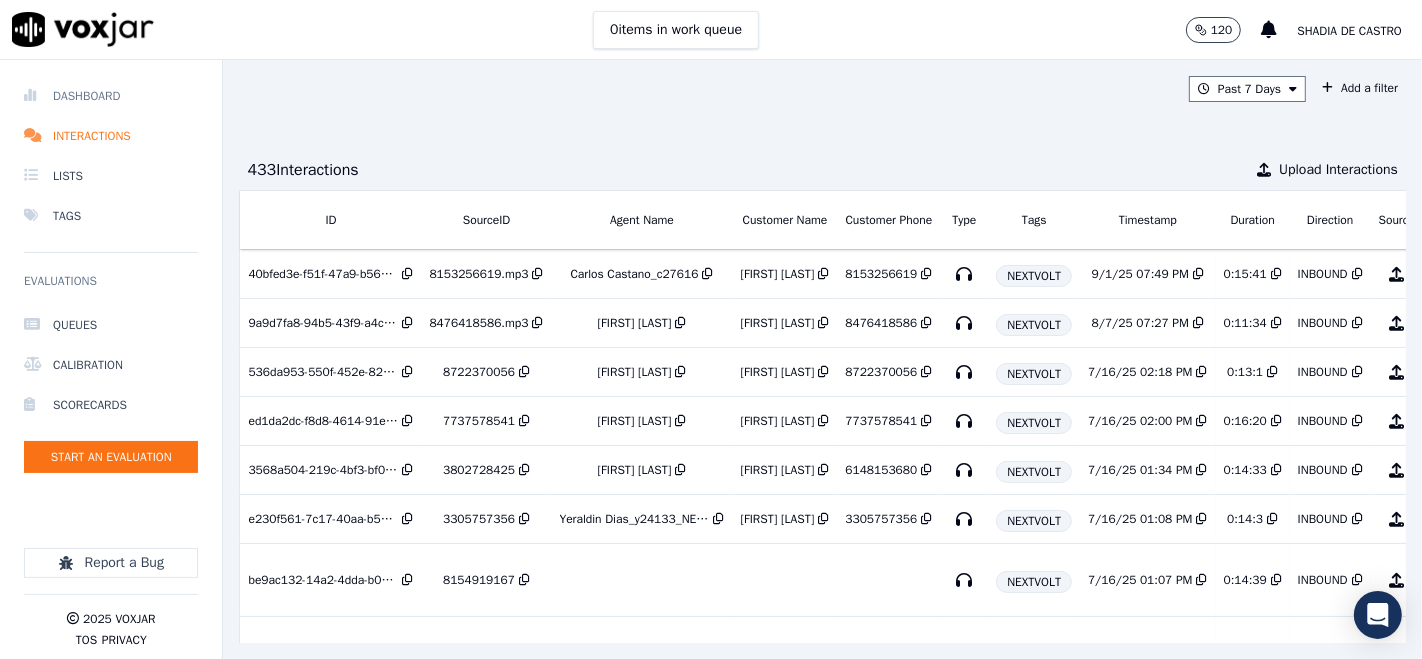 click on "Dashboard" at bounding box center [111, 96] 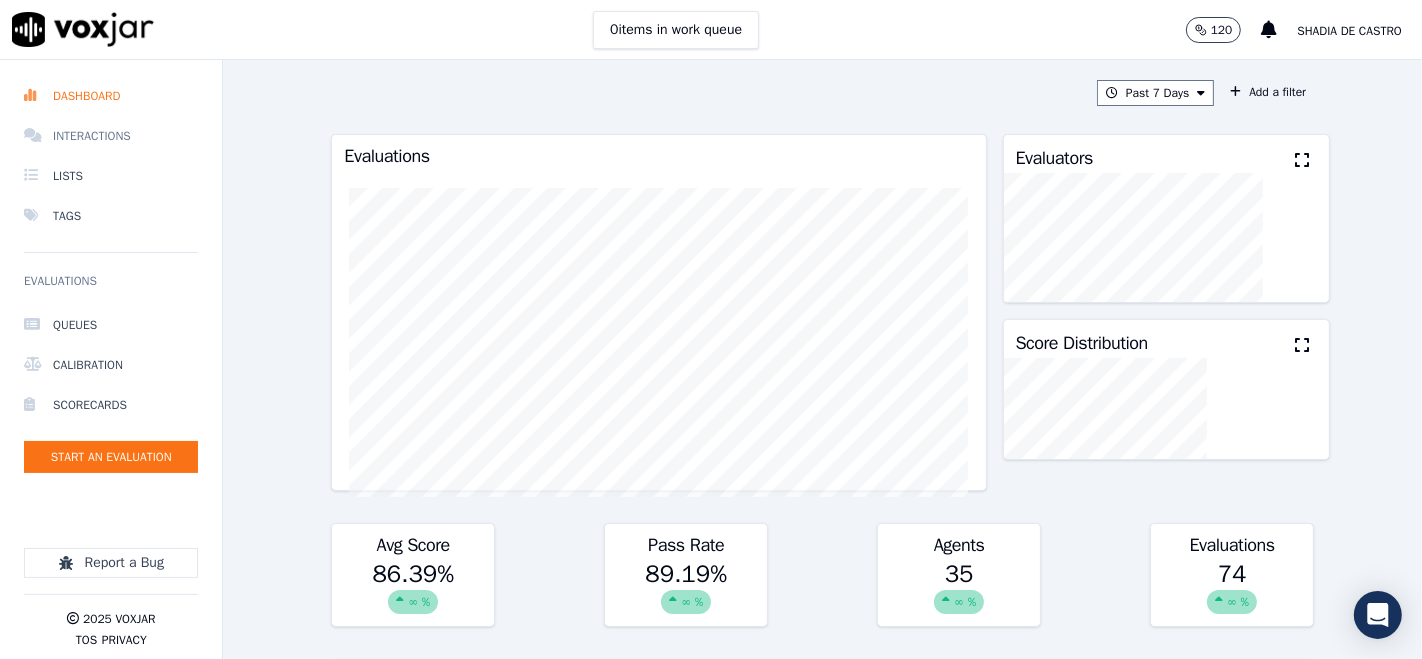 click on "Interactions" at bounding box center (111, 136) 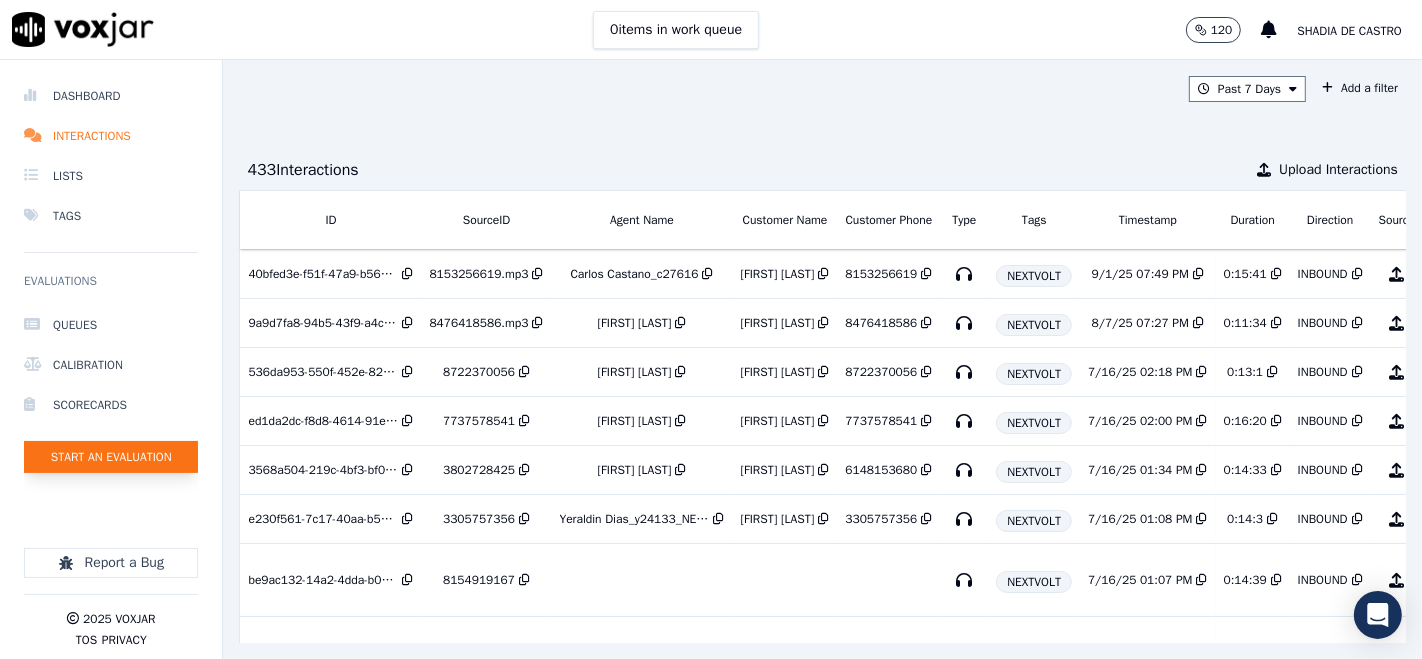 click on "Start an Evaluation" 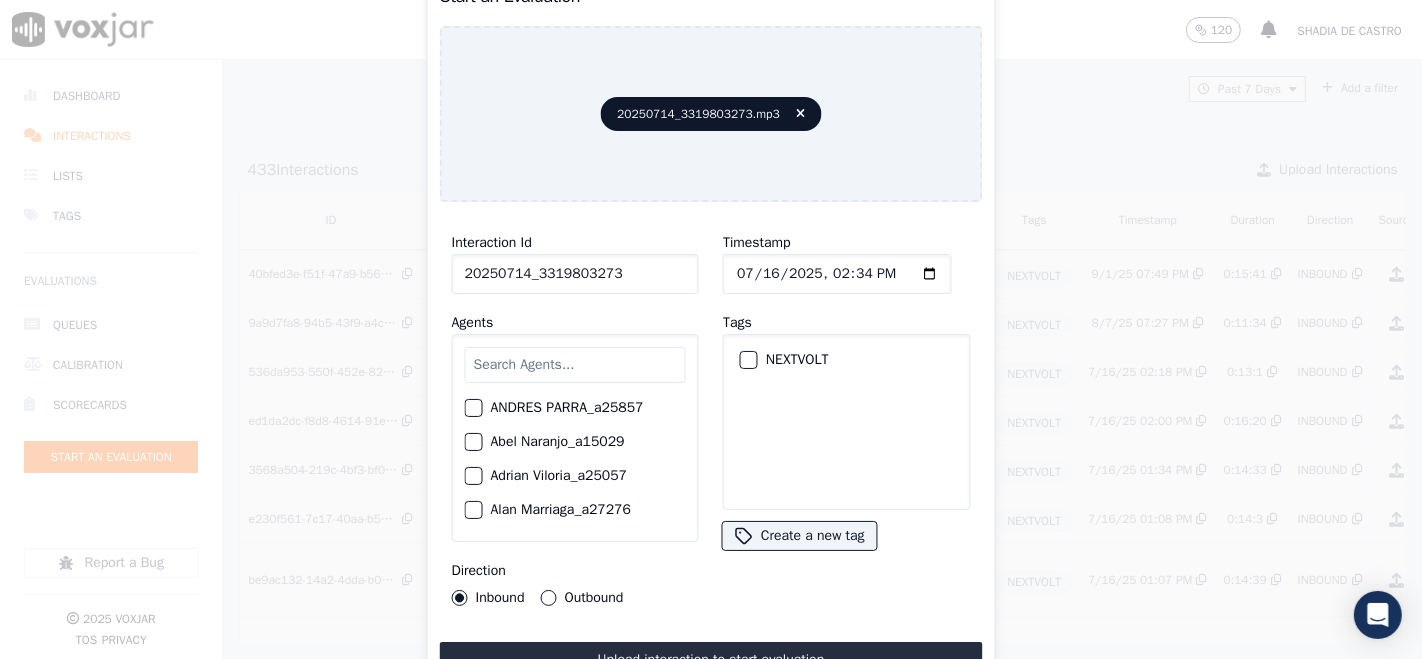 type on "20250714_3319803273" 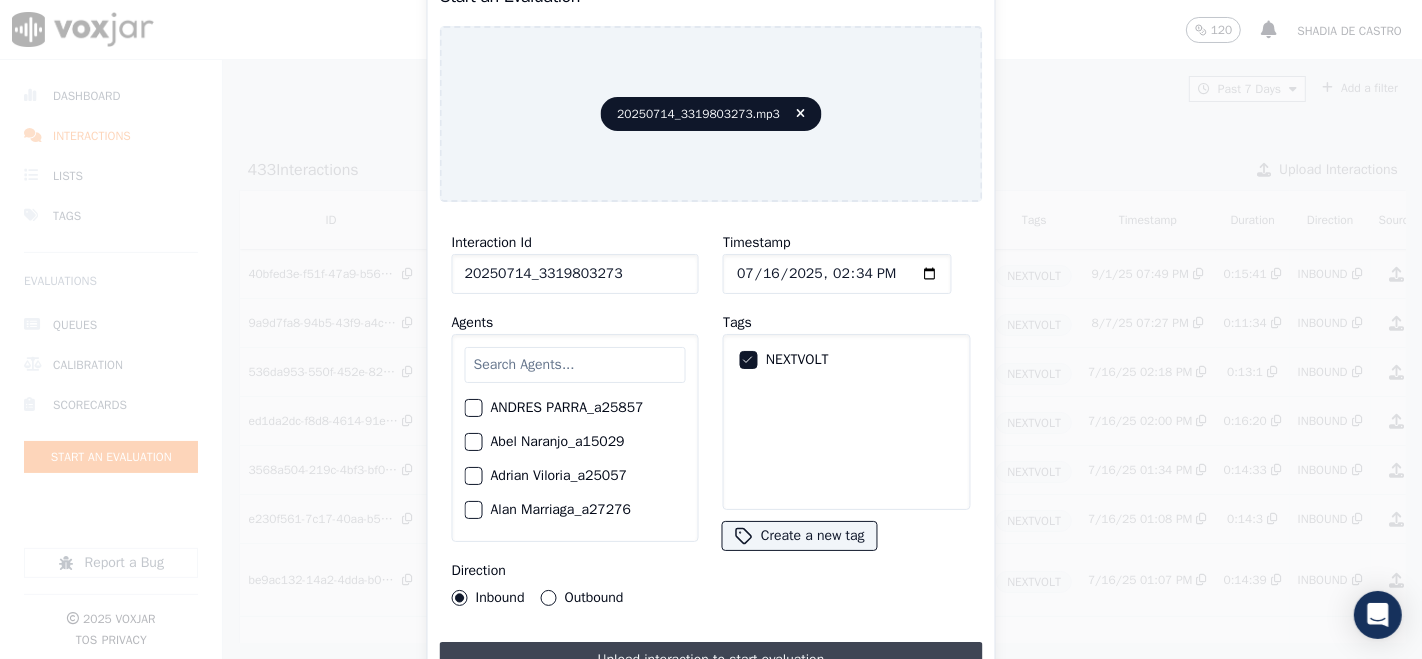 click on "Upload interaction to start evaluation" at bounding box center (711, 660) 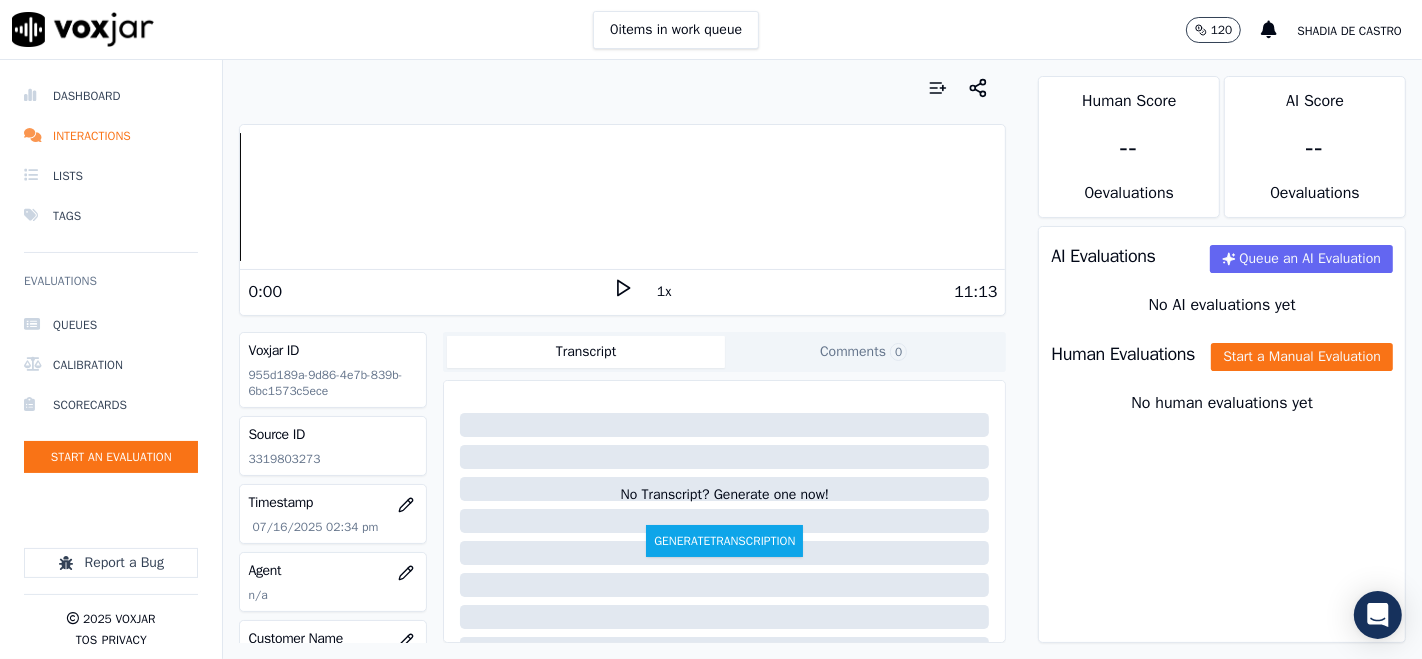 click 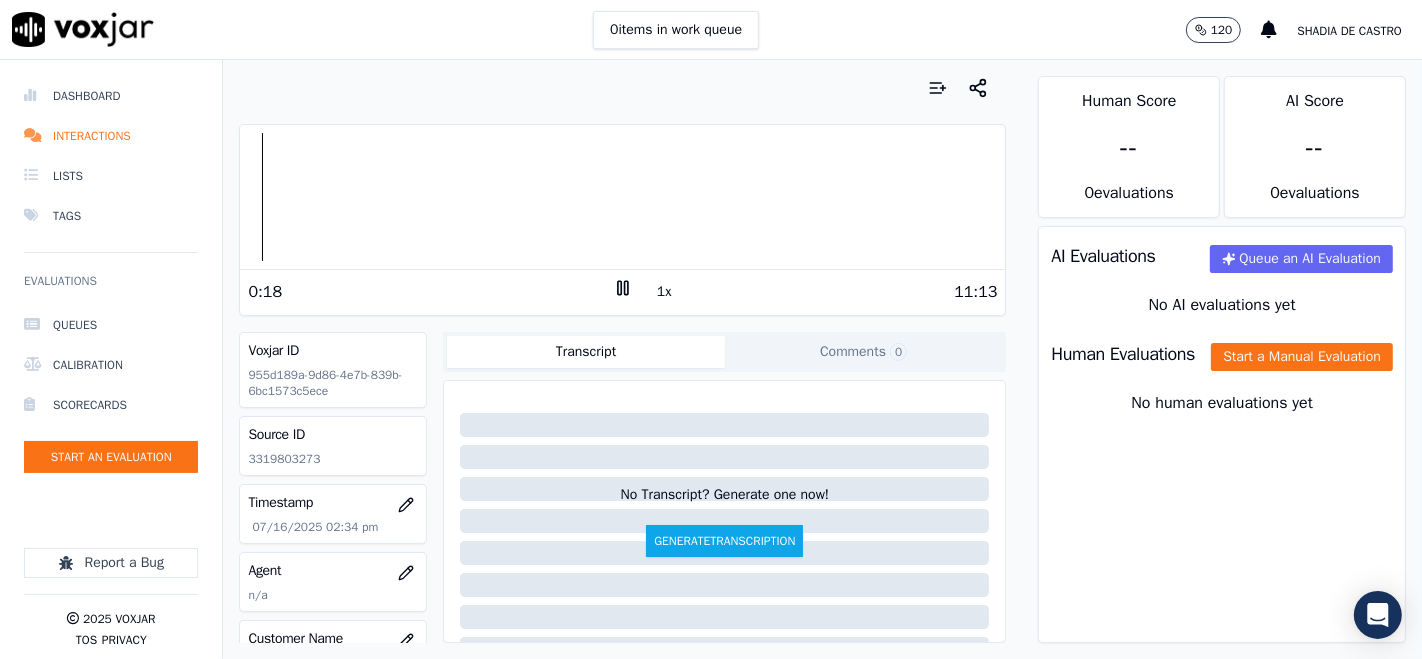 click on "3319803273" 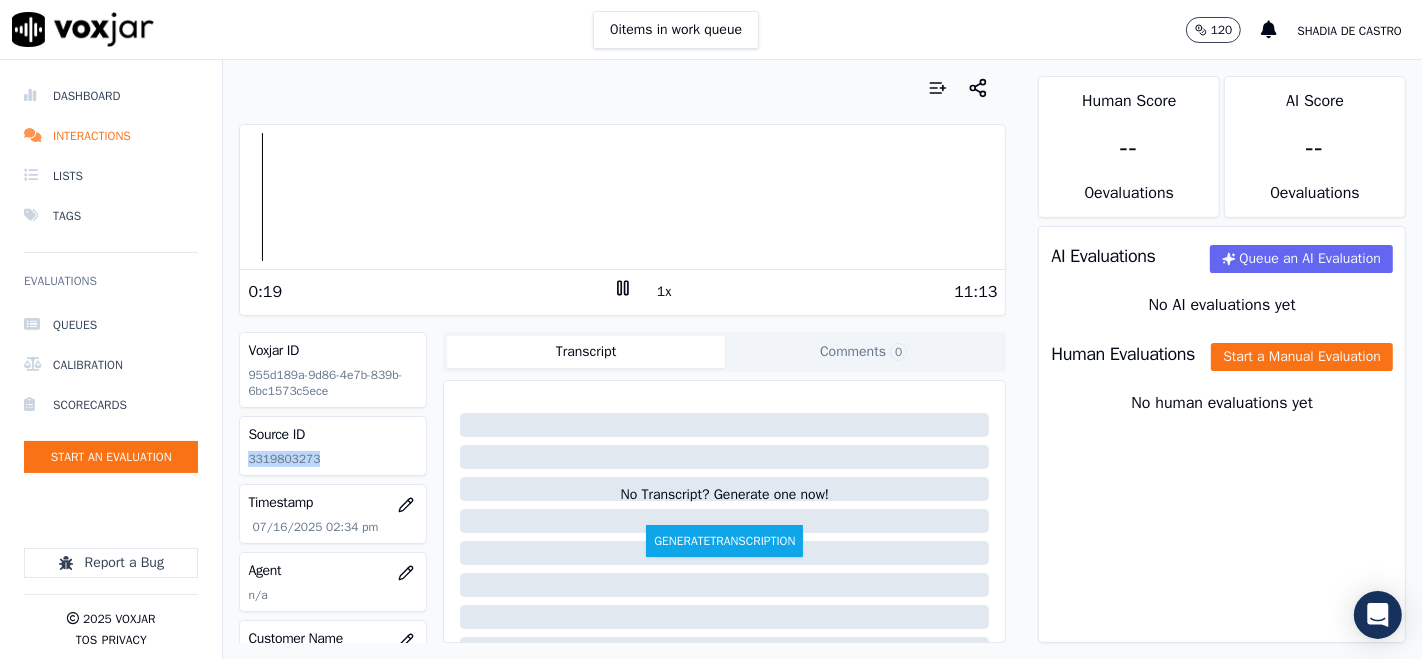 click on "3319803273" 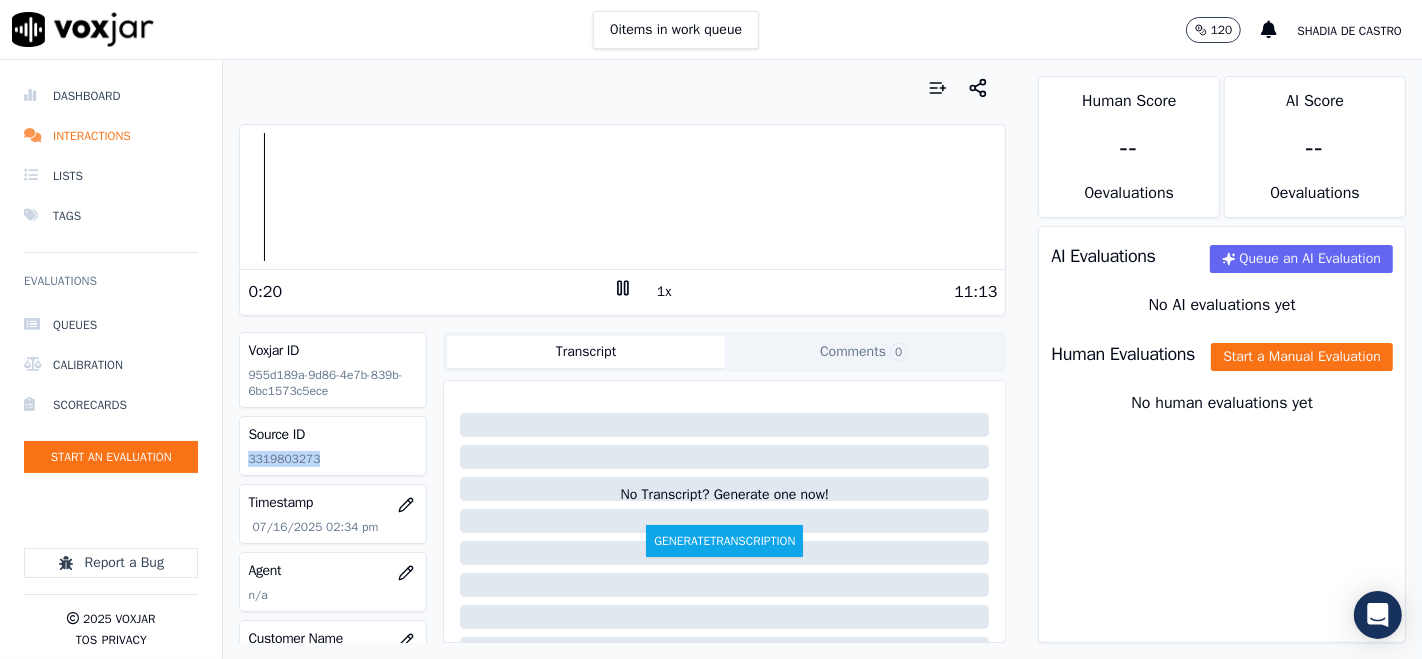 copy on "3319803273" 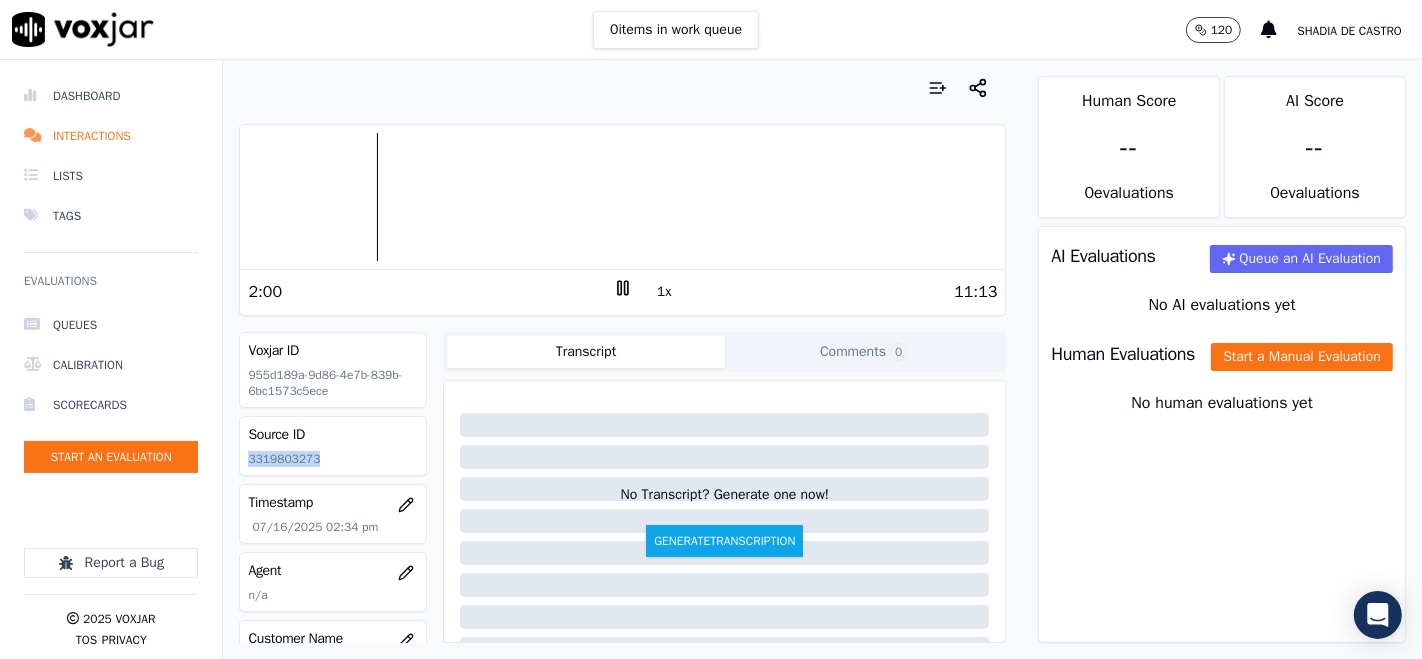 click 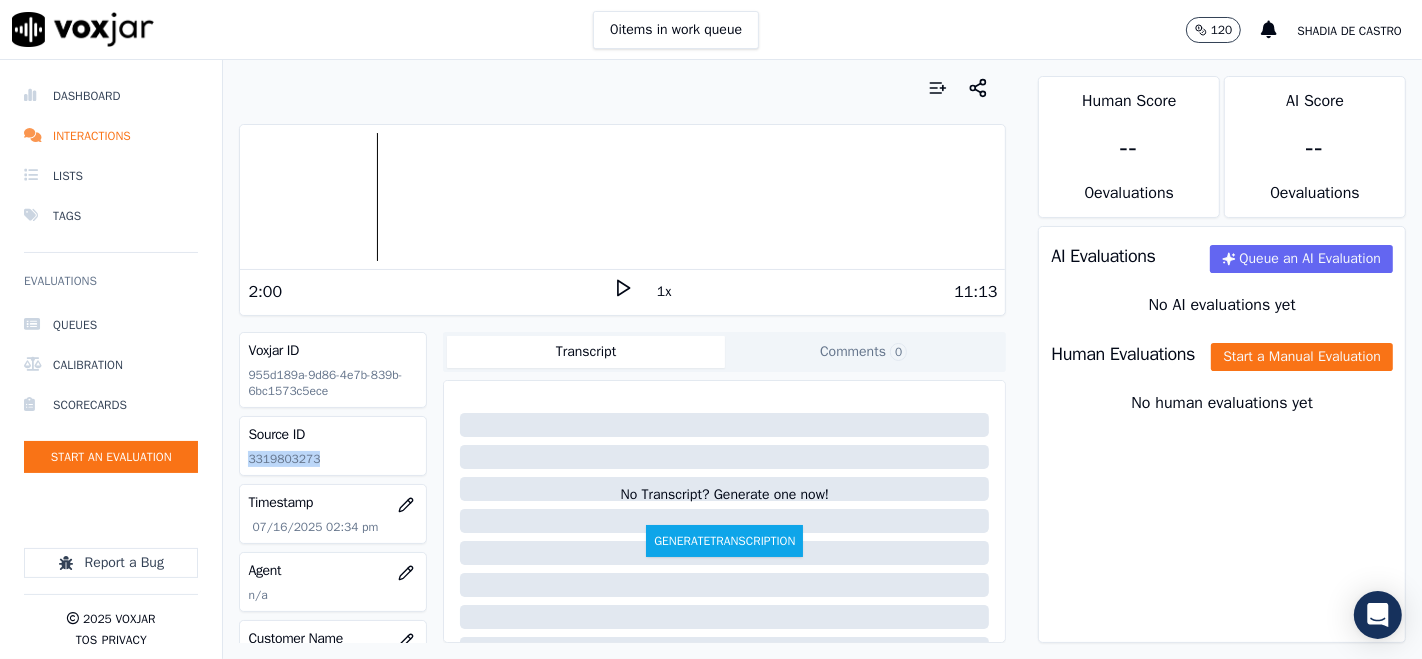 click 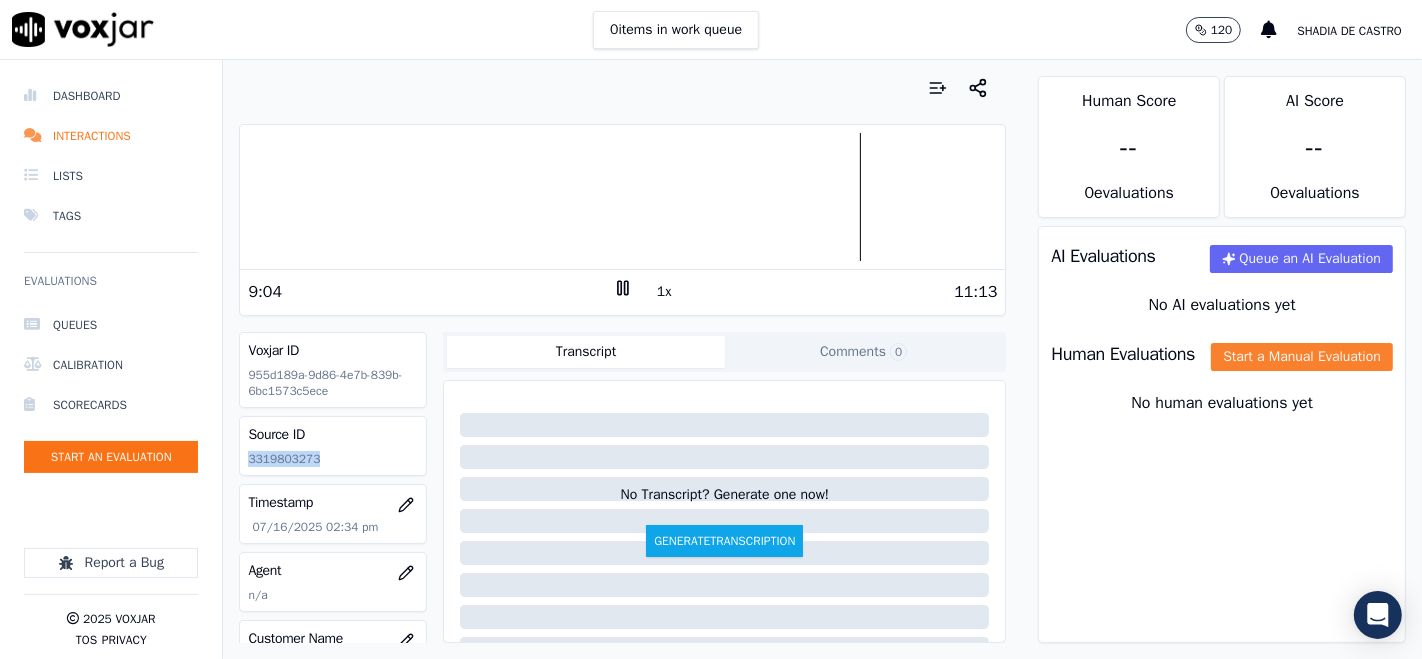click on "Start a Manual Evaluation" 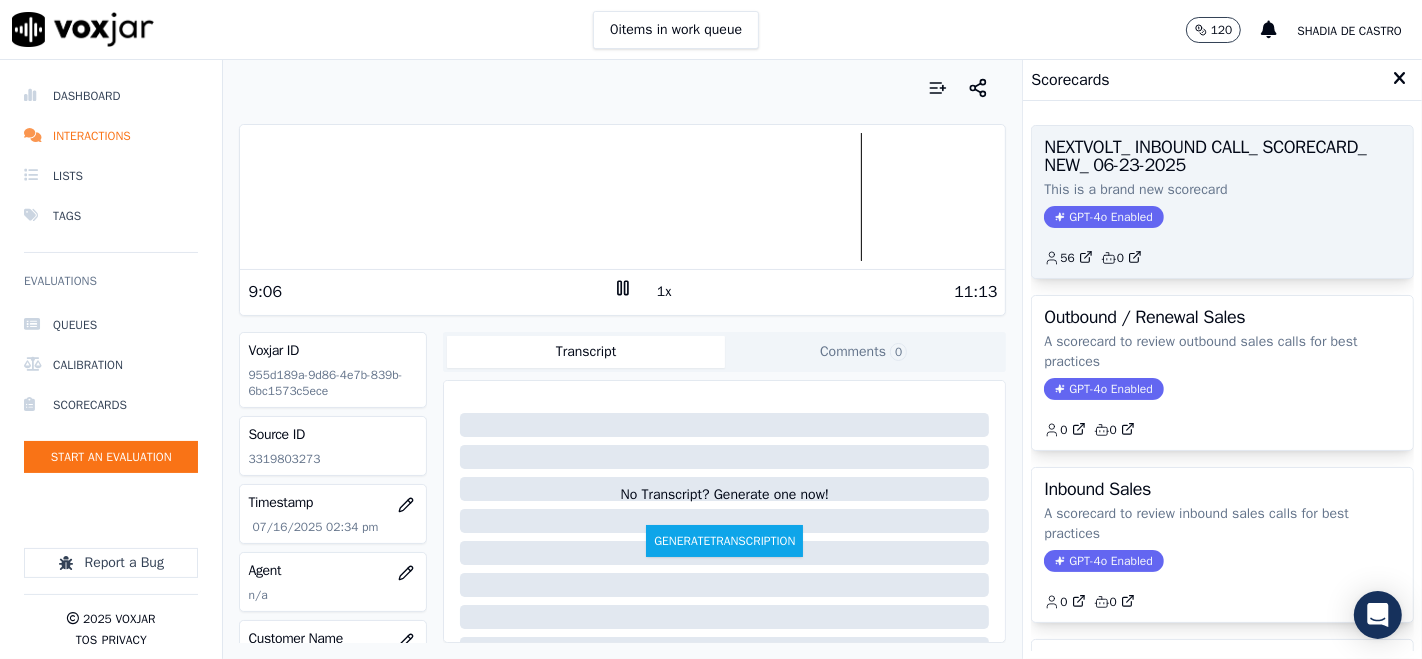 click on "GPT-4o Enabled" 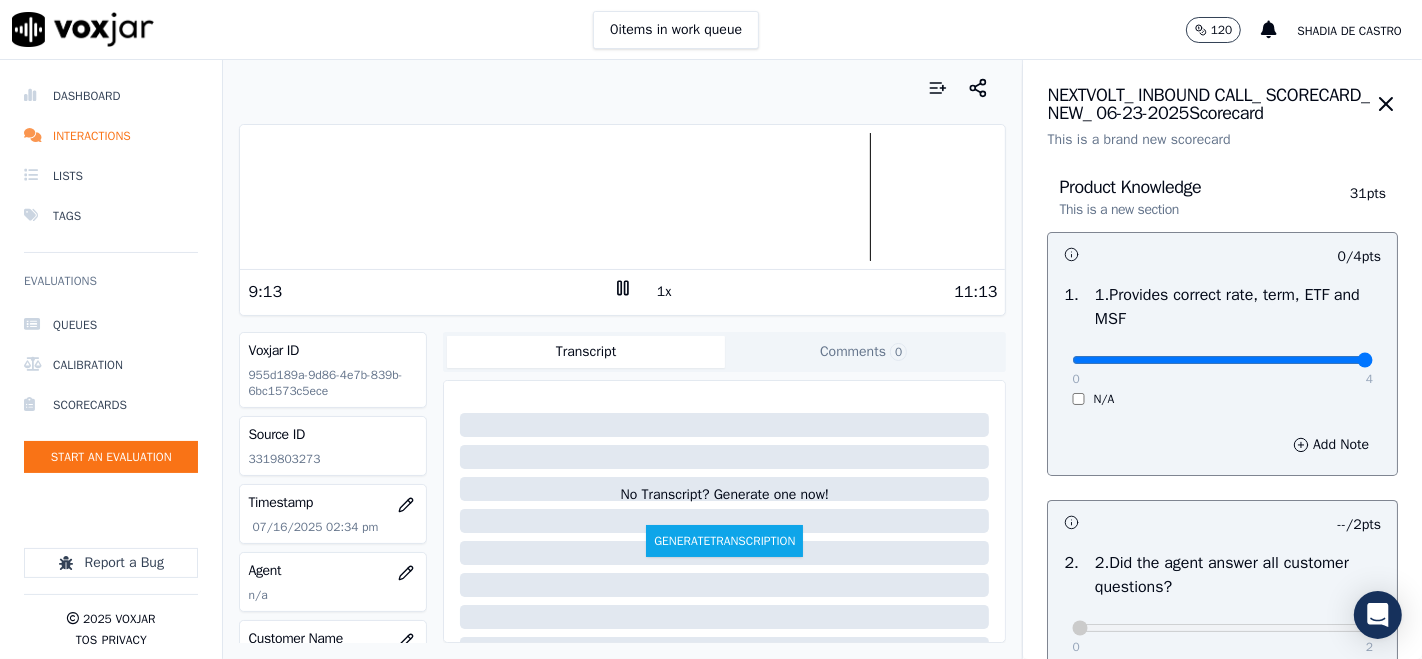 type on "4" 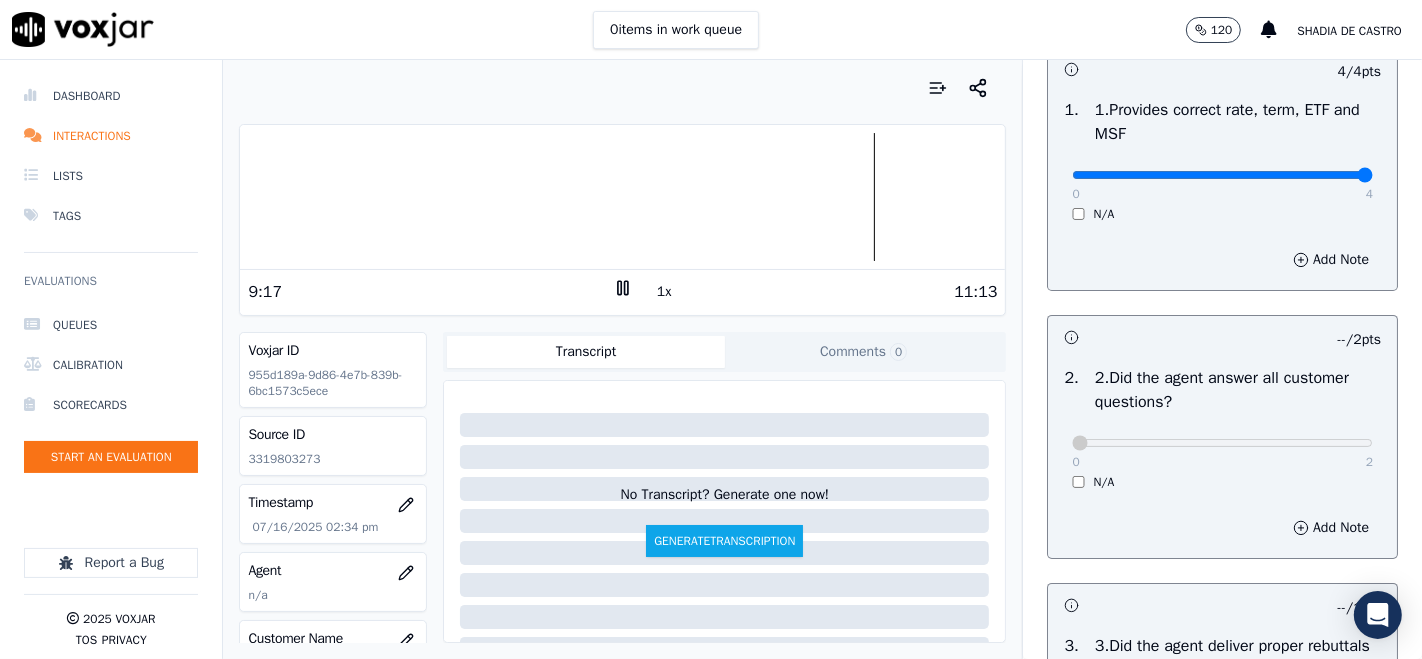 scroll, scrollTop: 222, scrollLeft: 0, axis: vertical 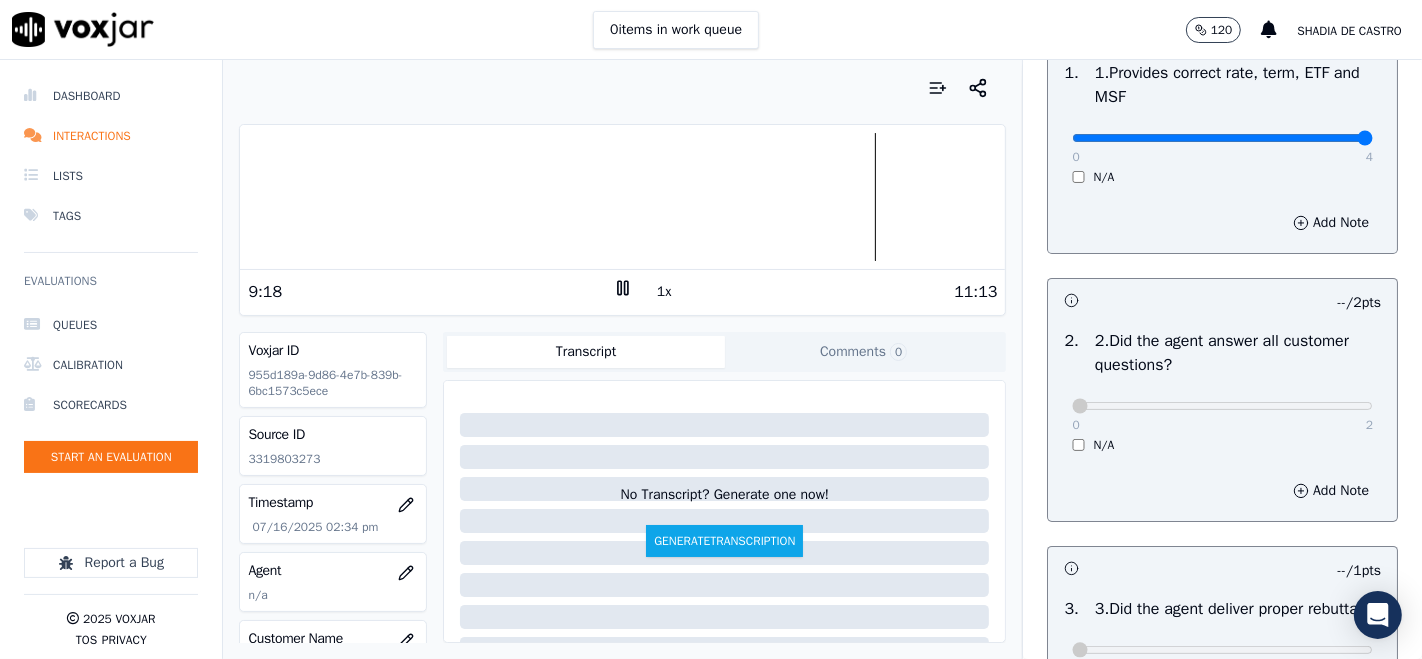 click on "0   2     N/A" at bounding box center [1222, 415] 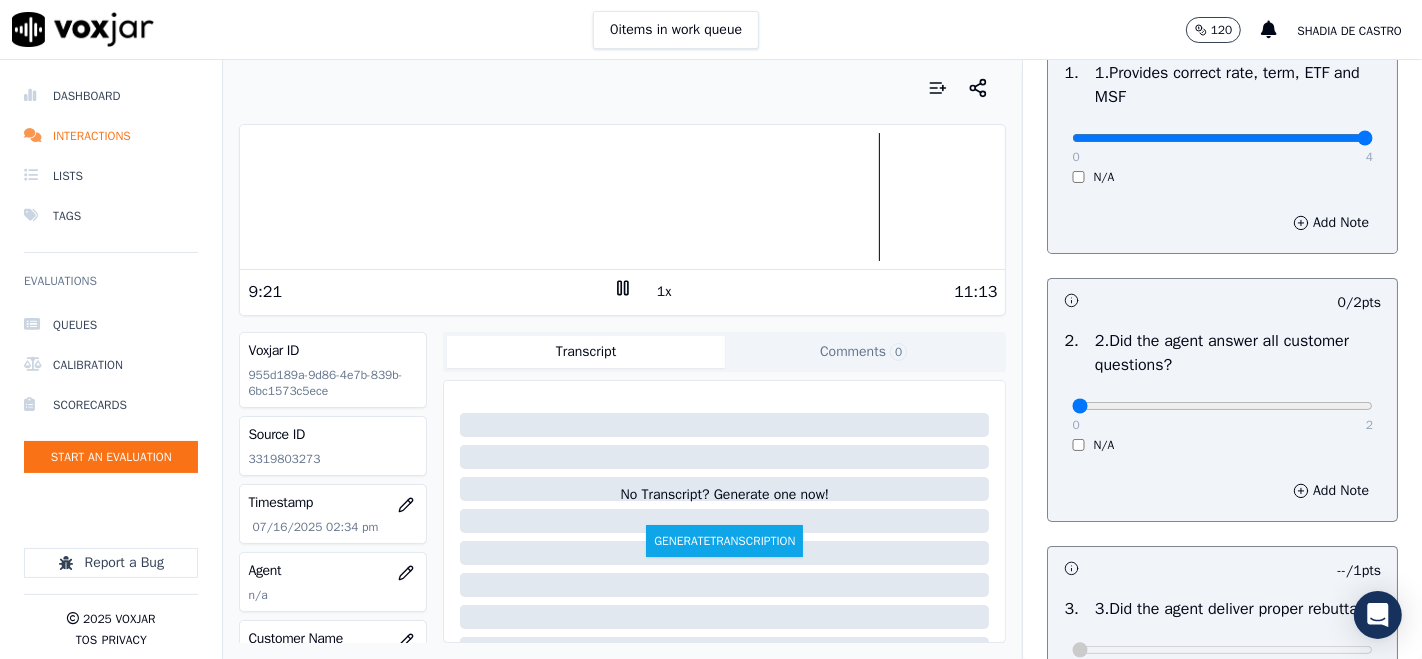 click on "0   2     N/A" at bounding box center (1222, 415) 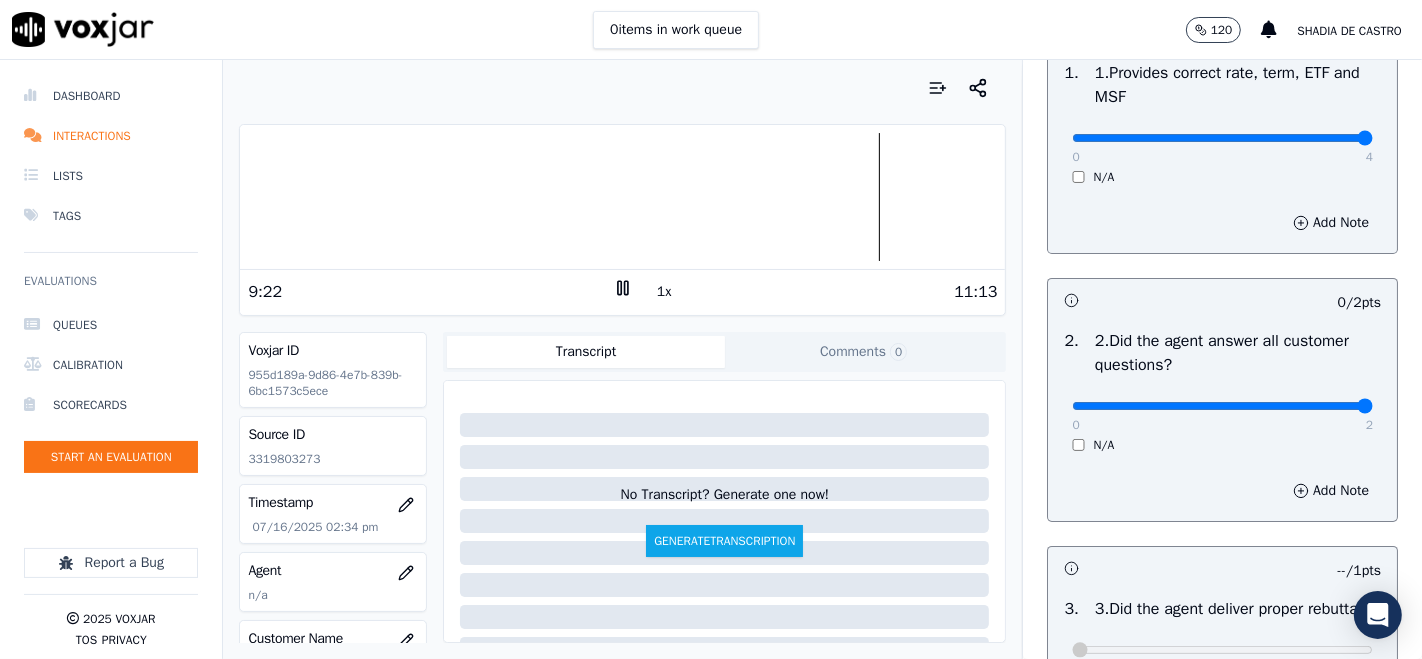 type on "2" 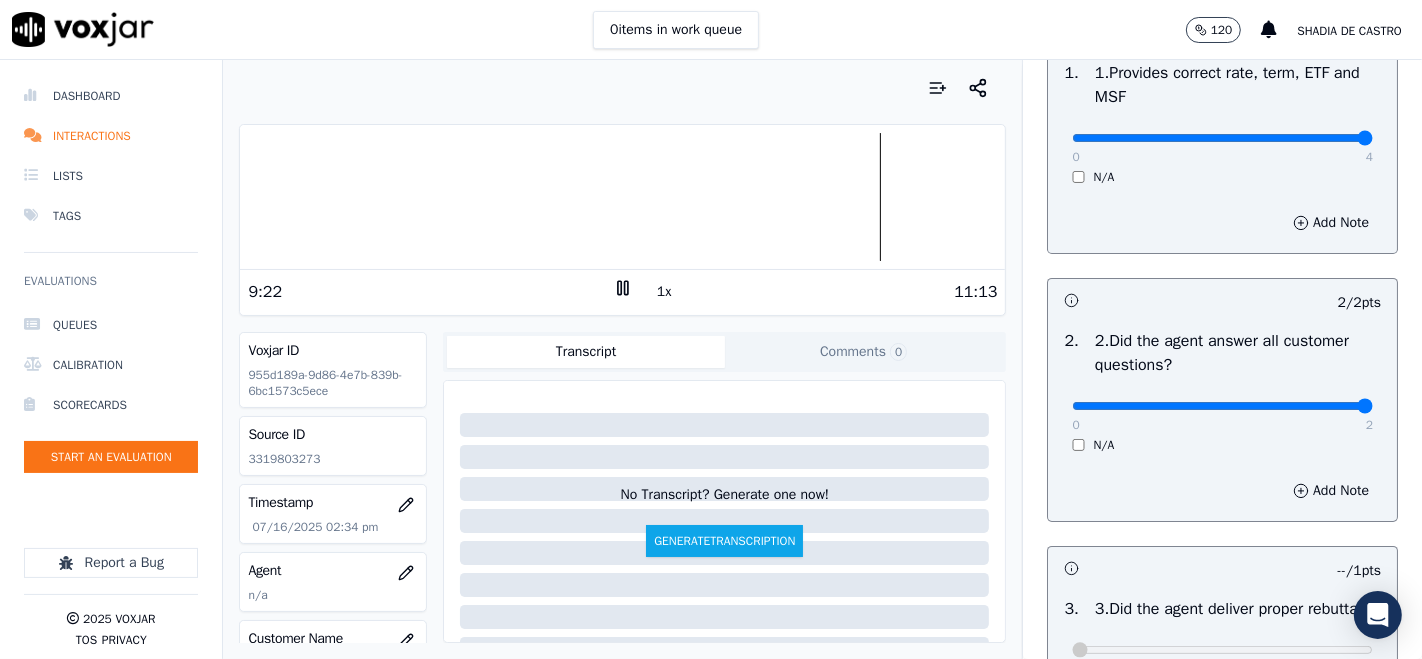 scroll, scrollTop: 555, scrollLeft: 0, axis: vertical 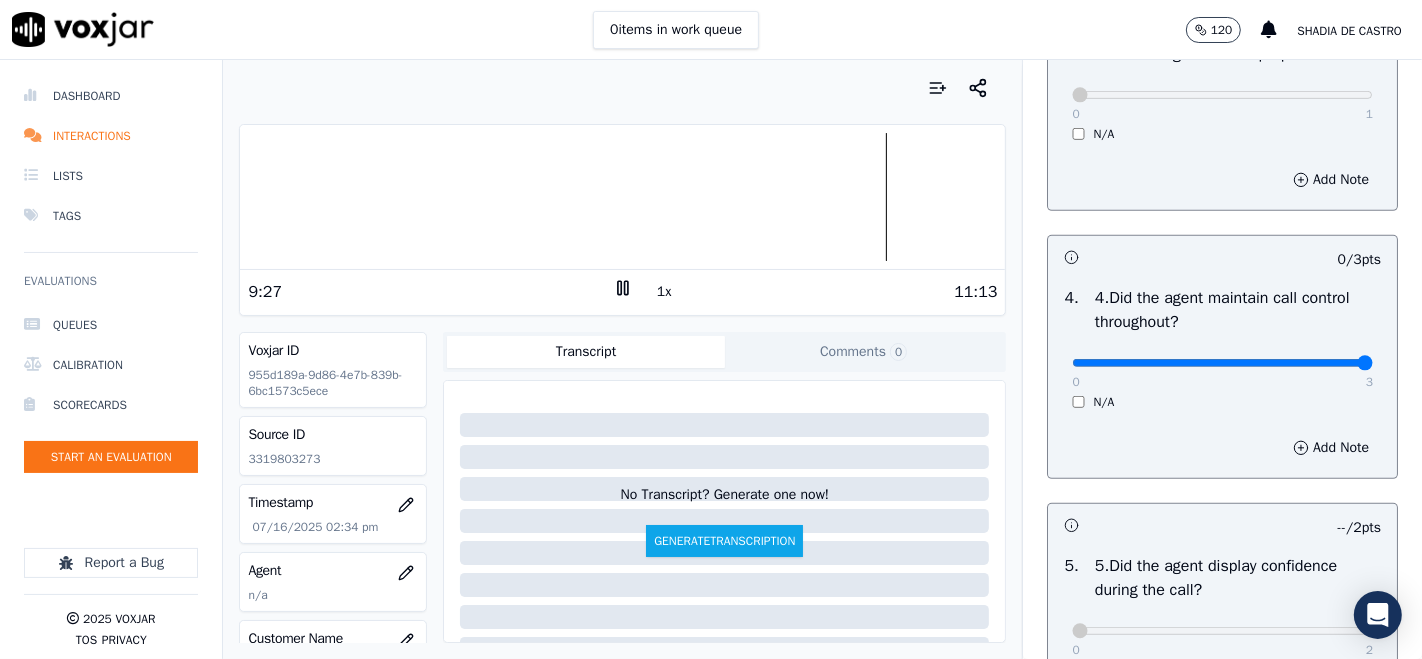 type on "3" 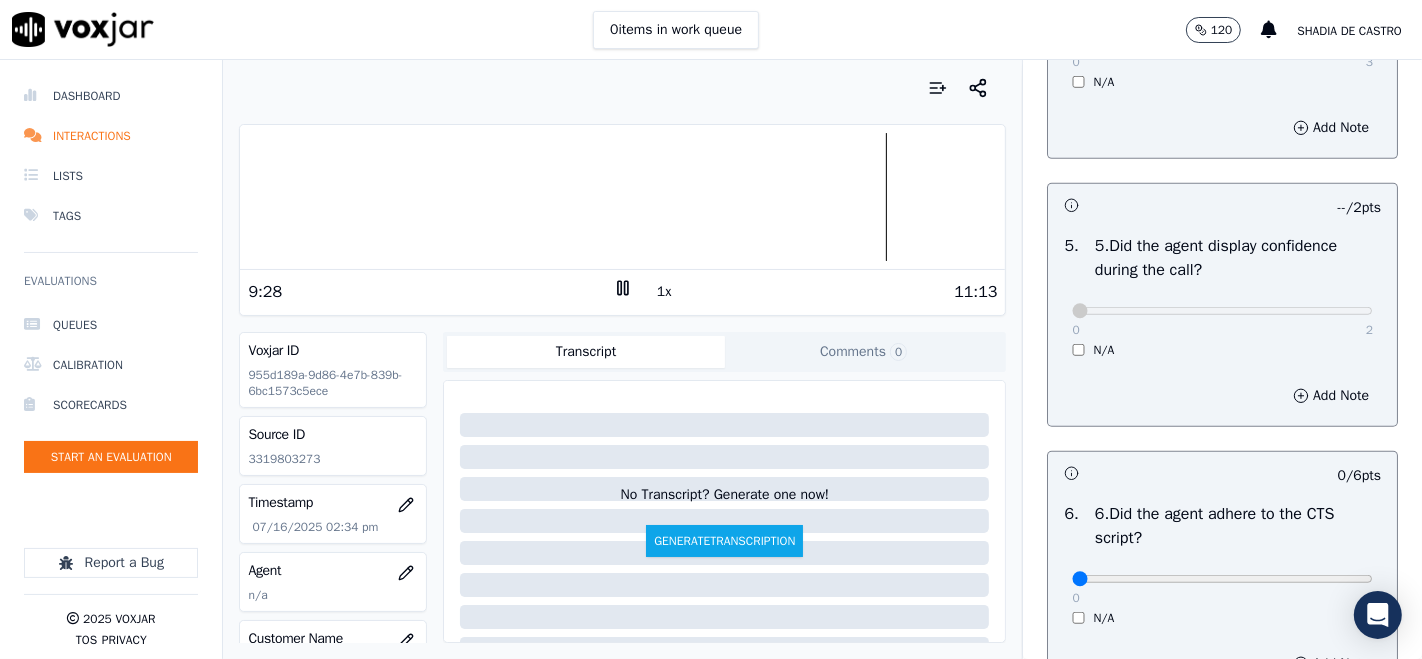 scroll, scrollTop: 1111, scrollLeft: 0, axis: vertical 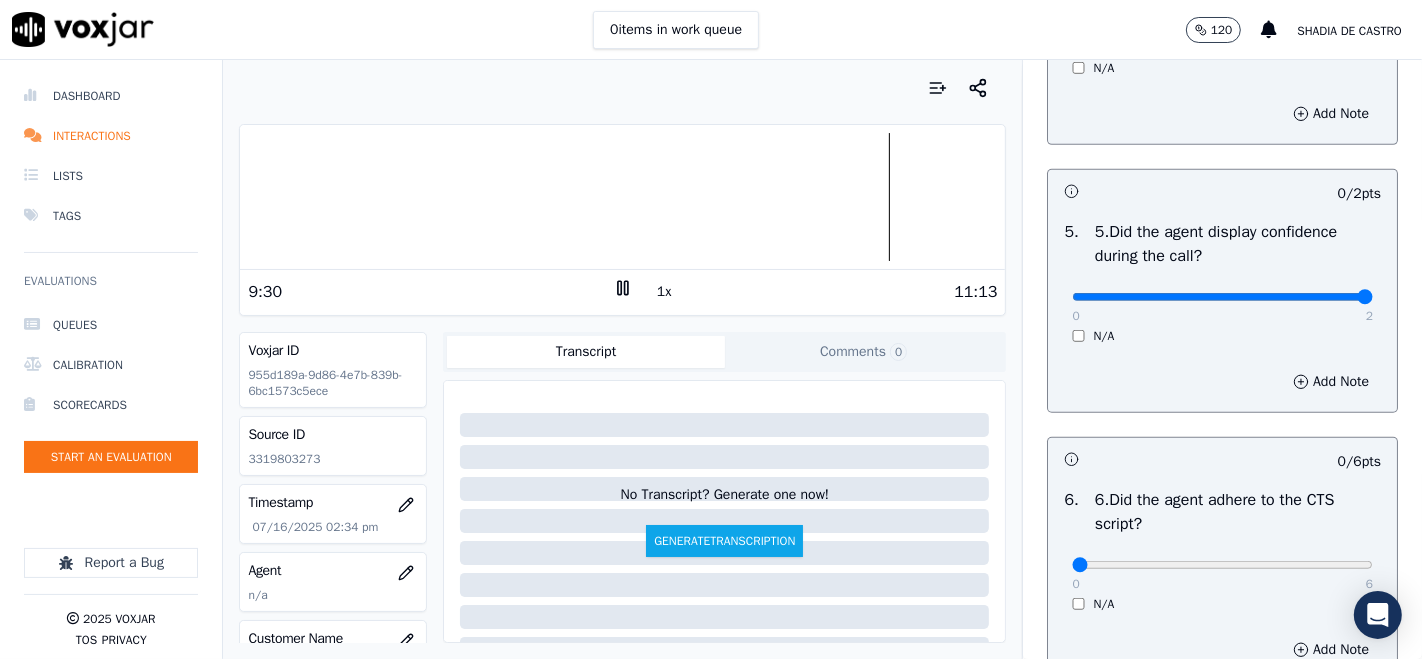 type on "2" 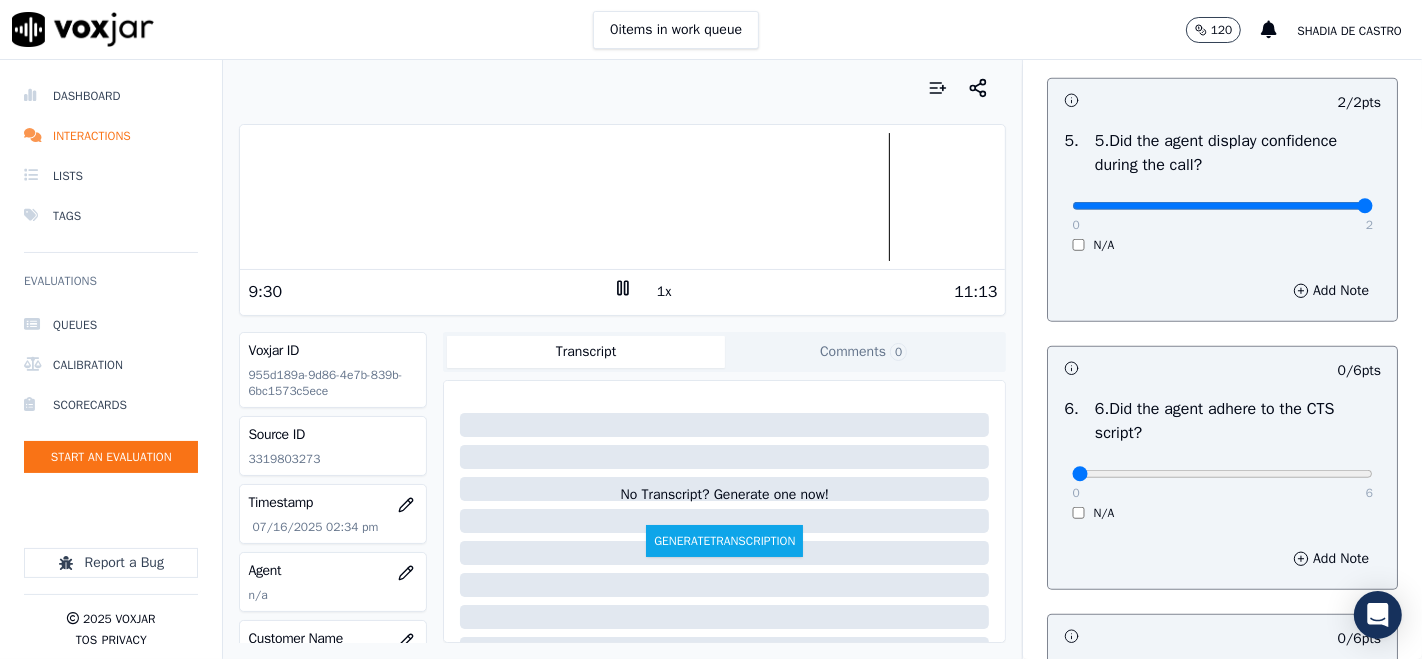 scroll, scrollTop: 1333, scrollLeft: 0, axis: vertical 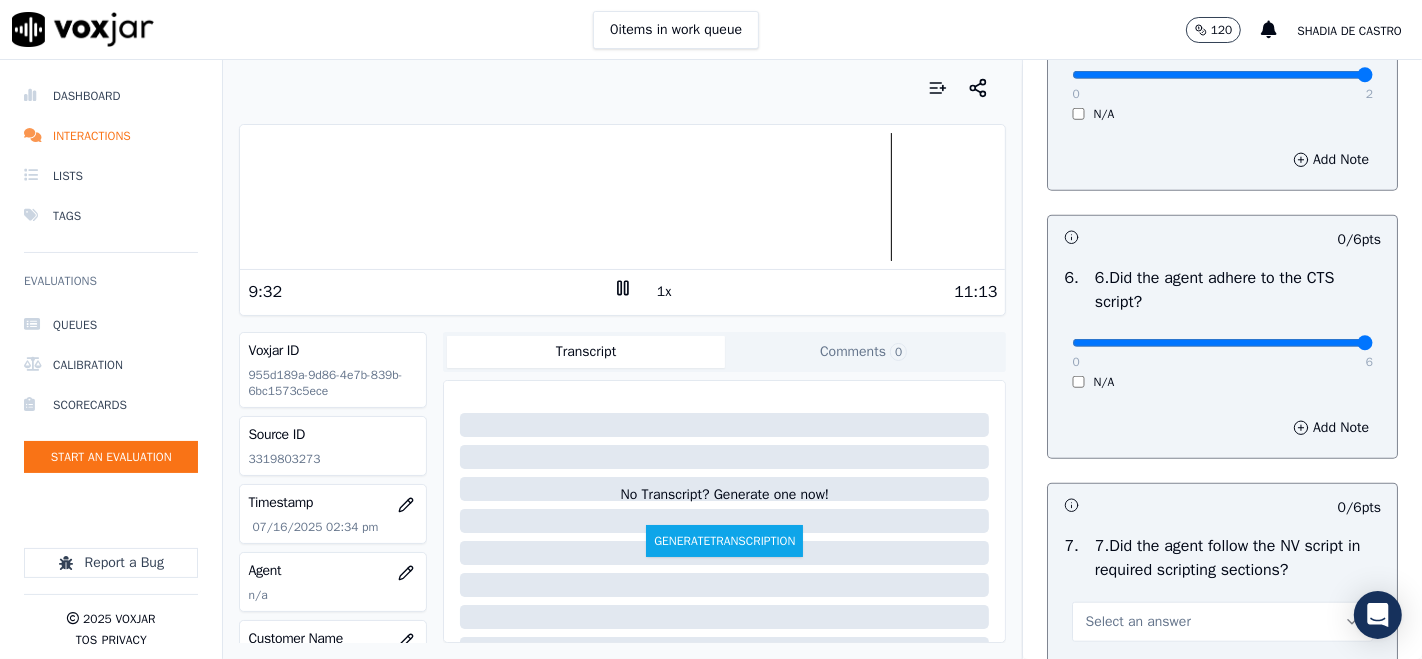 type on "6" 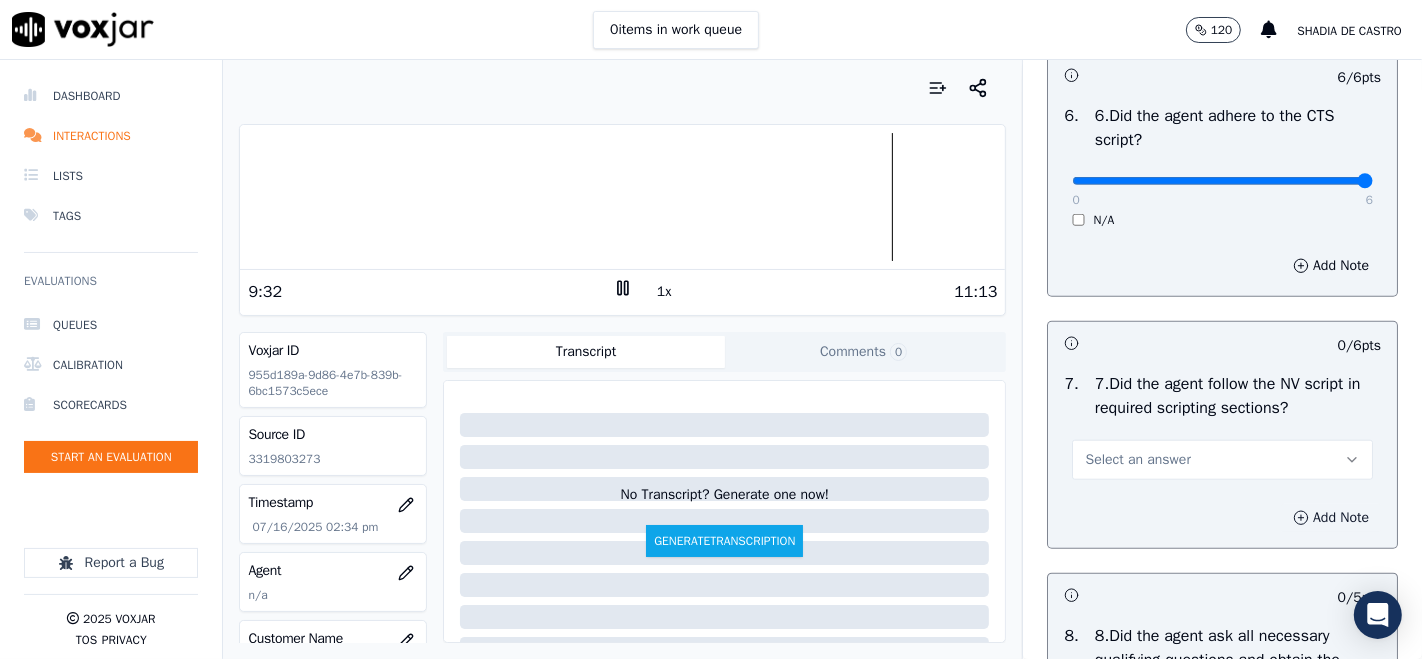 scroll, scrollTop: 1666, scrollLeft: 0, axis: vertical 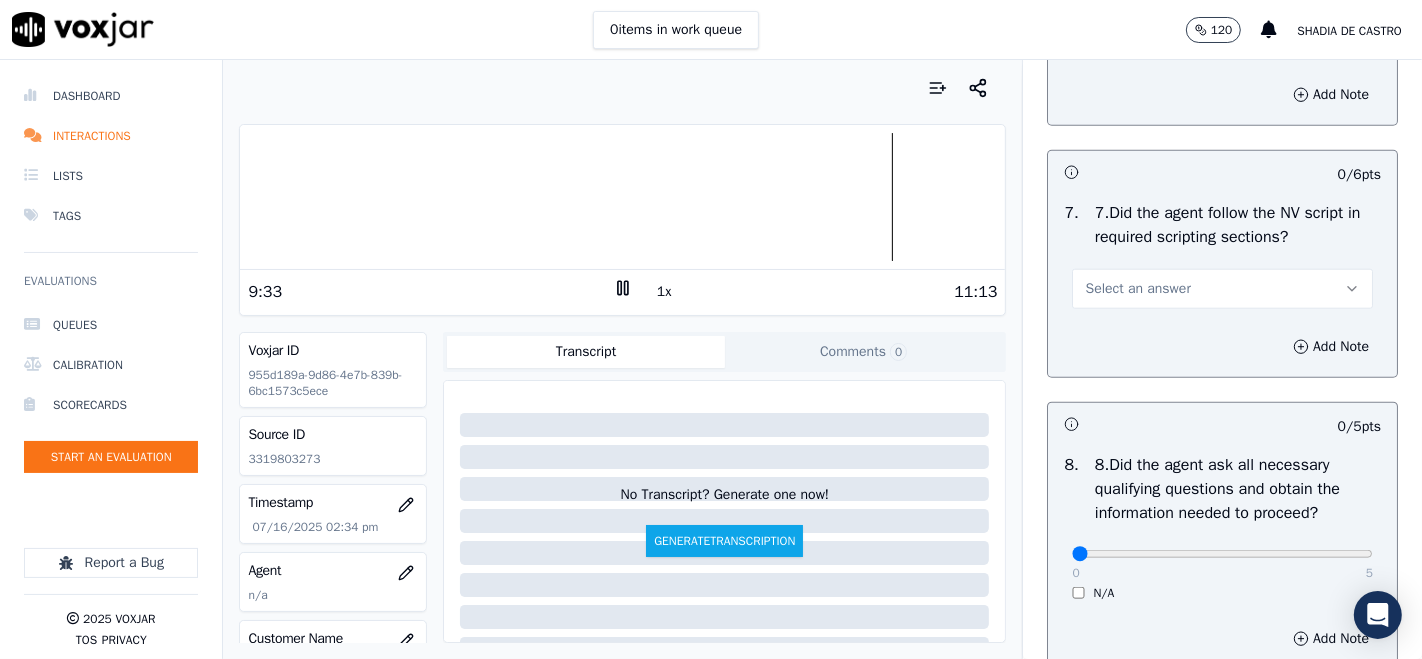 click on "Select an answer" at bounding box center (1222, 289) 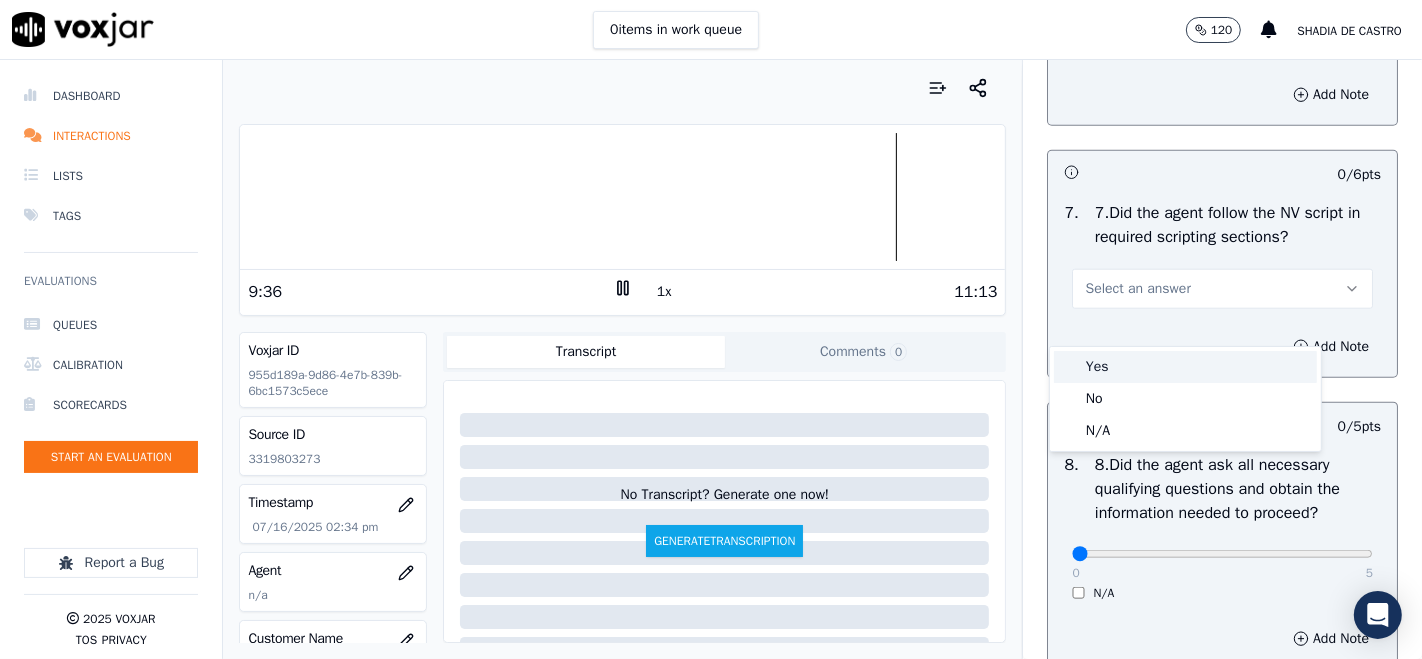 click on "Yes" at bounding box center (1185, 367) 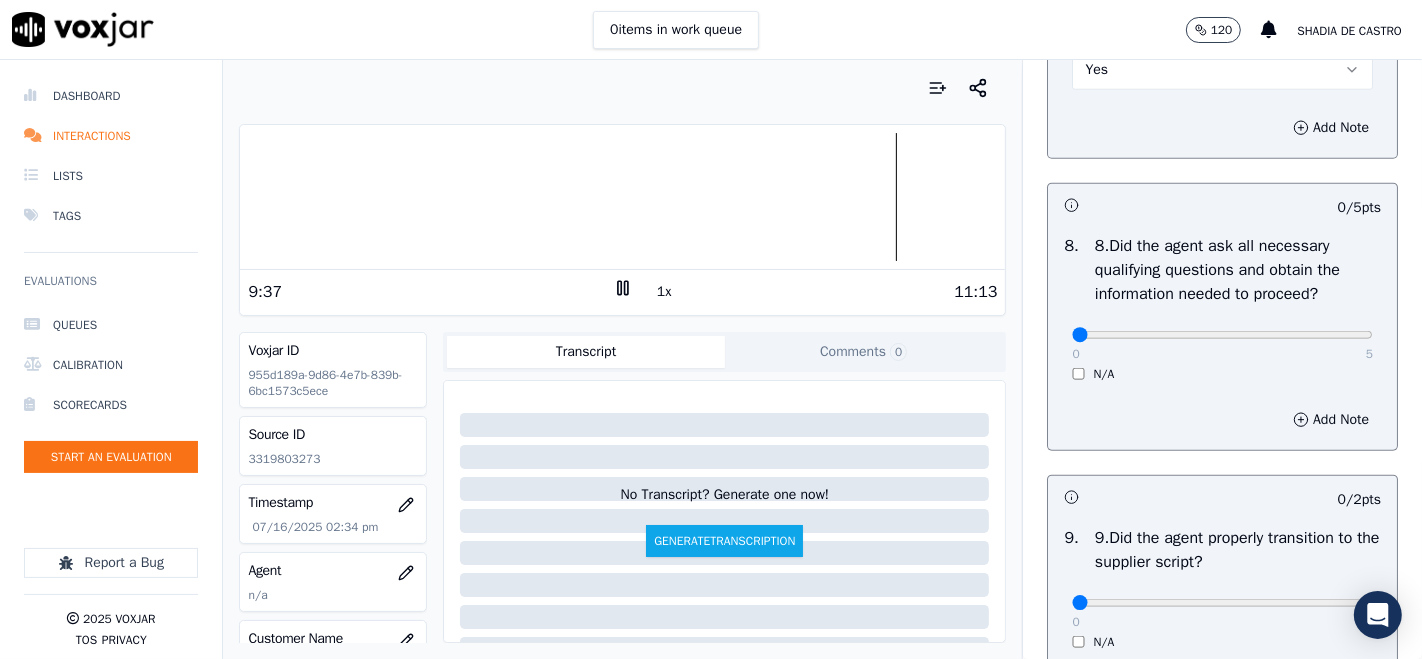 scroll, scrollTop: 1888, scrollLeft: 0, axis: vertical 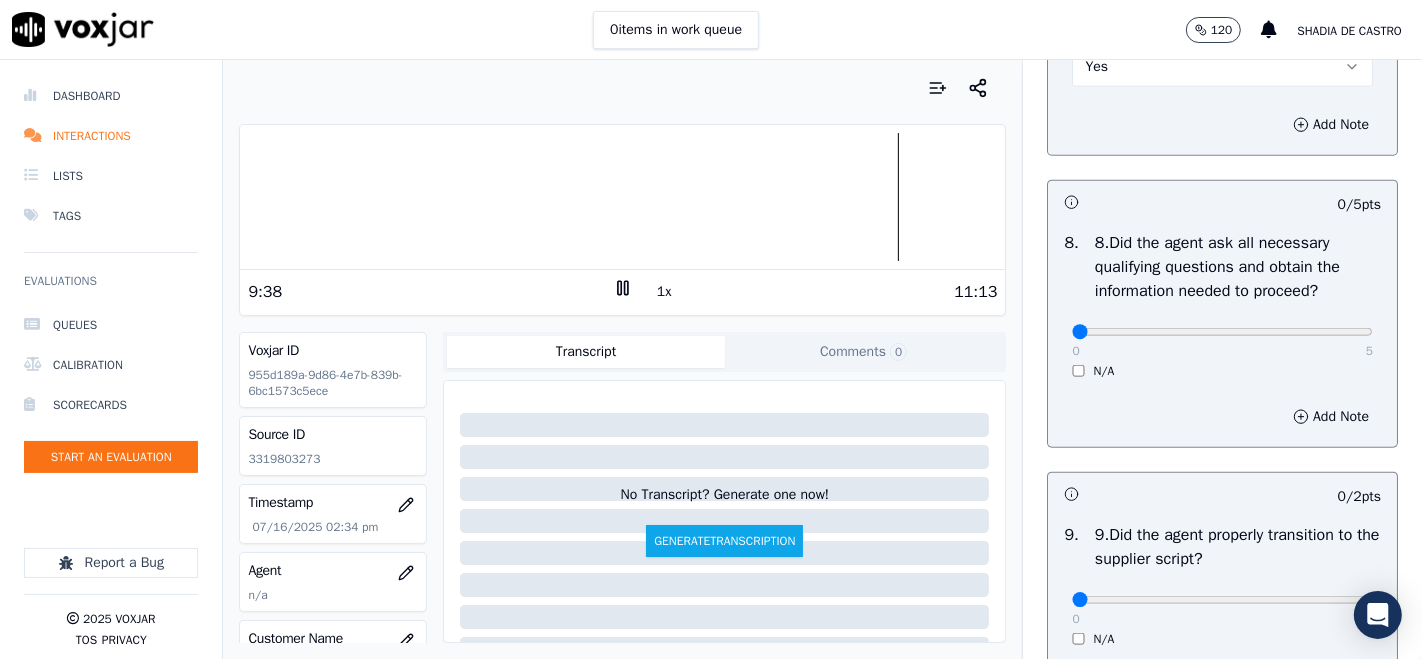 click on "0   5     N/A" at bounding box center [1222, 341] 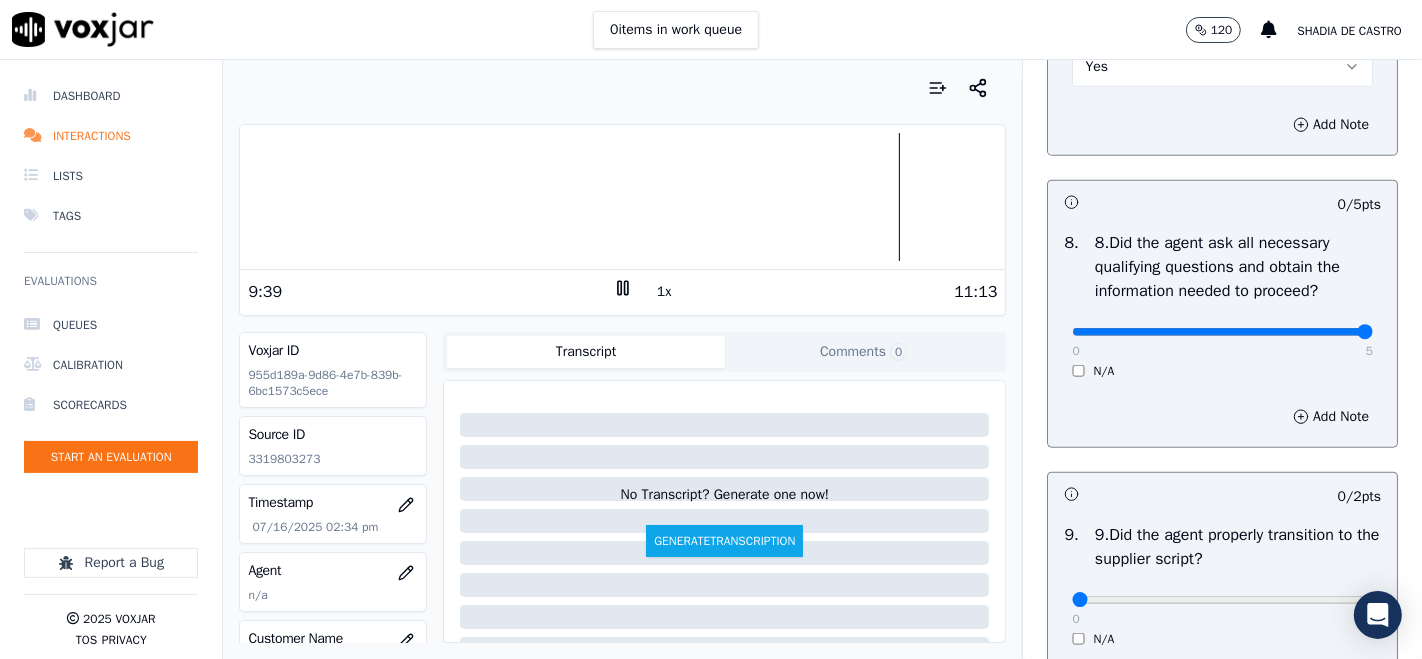 type on "5" 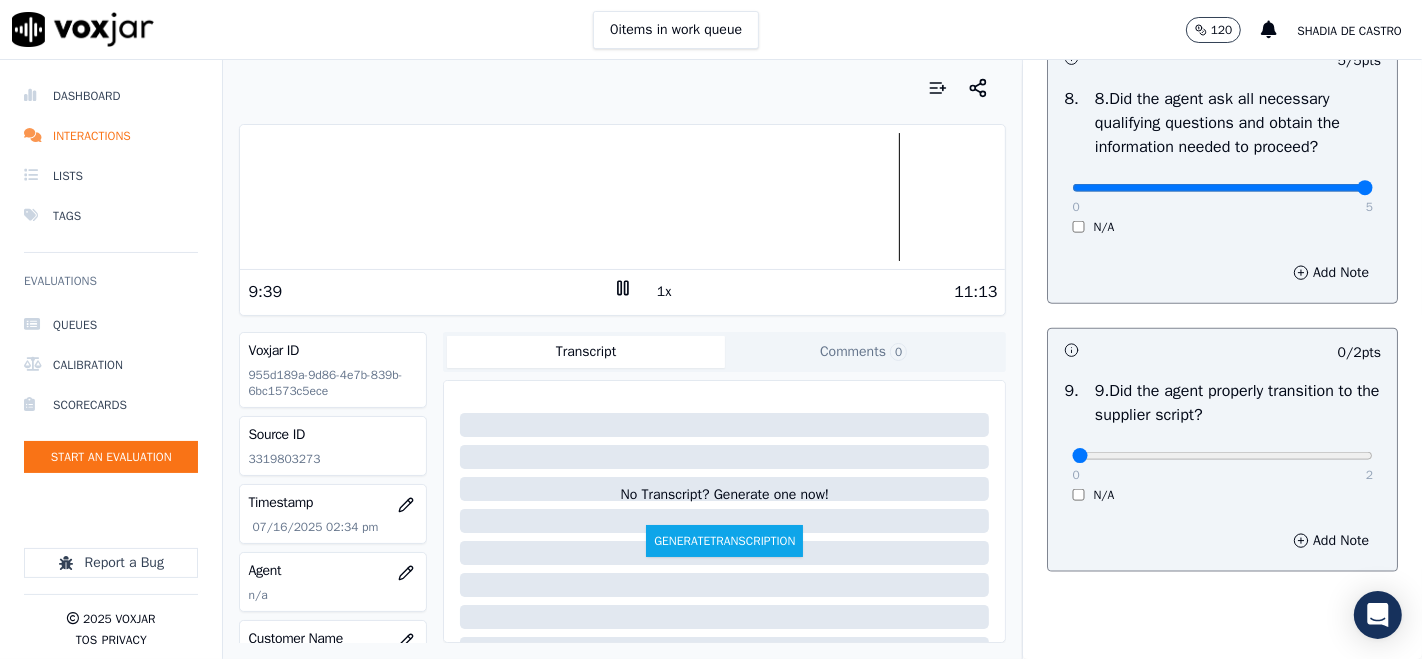 scroll, scrollTop: 2111, scrollLeft: 0, axis: vertical 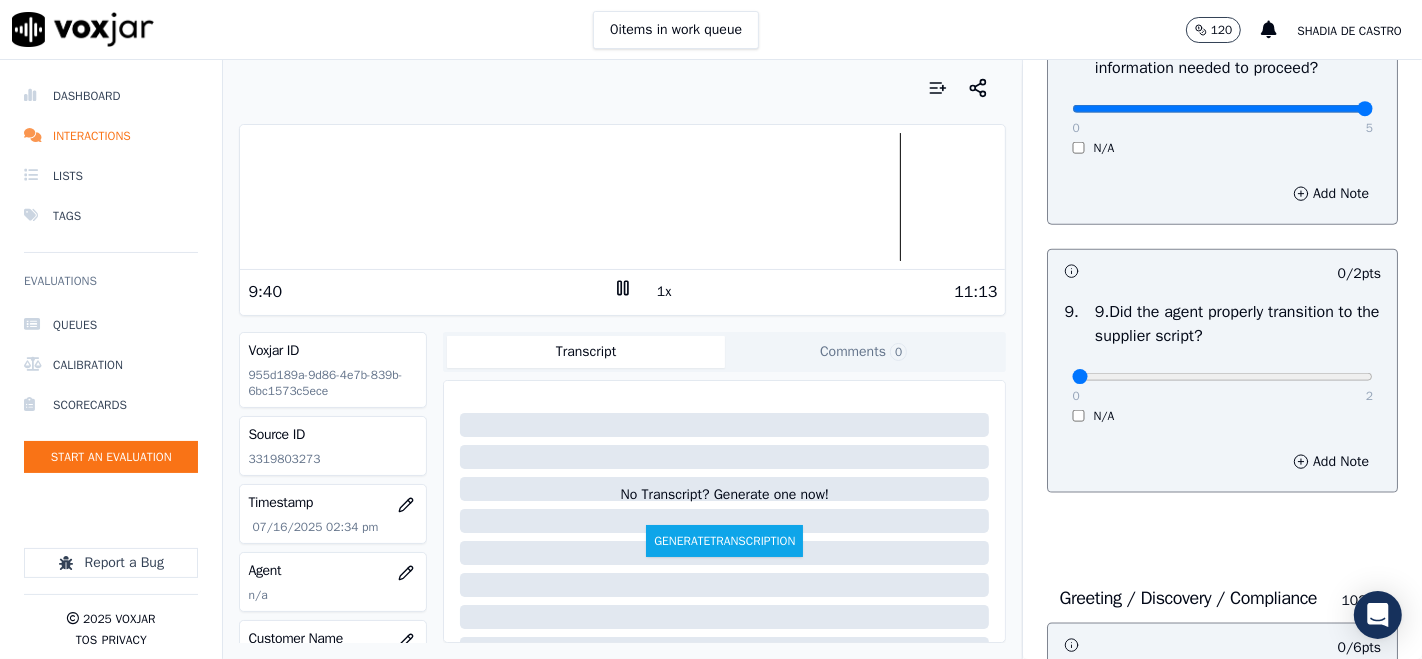 click on "0   2     N/A" at bounding box center (1222, 386) 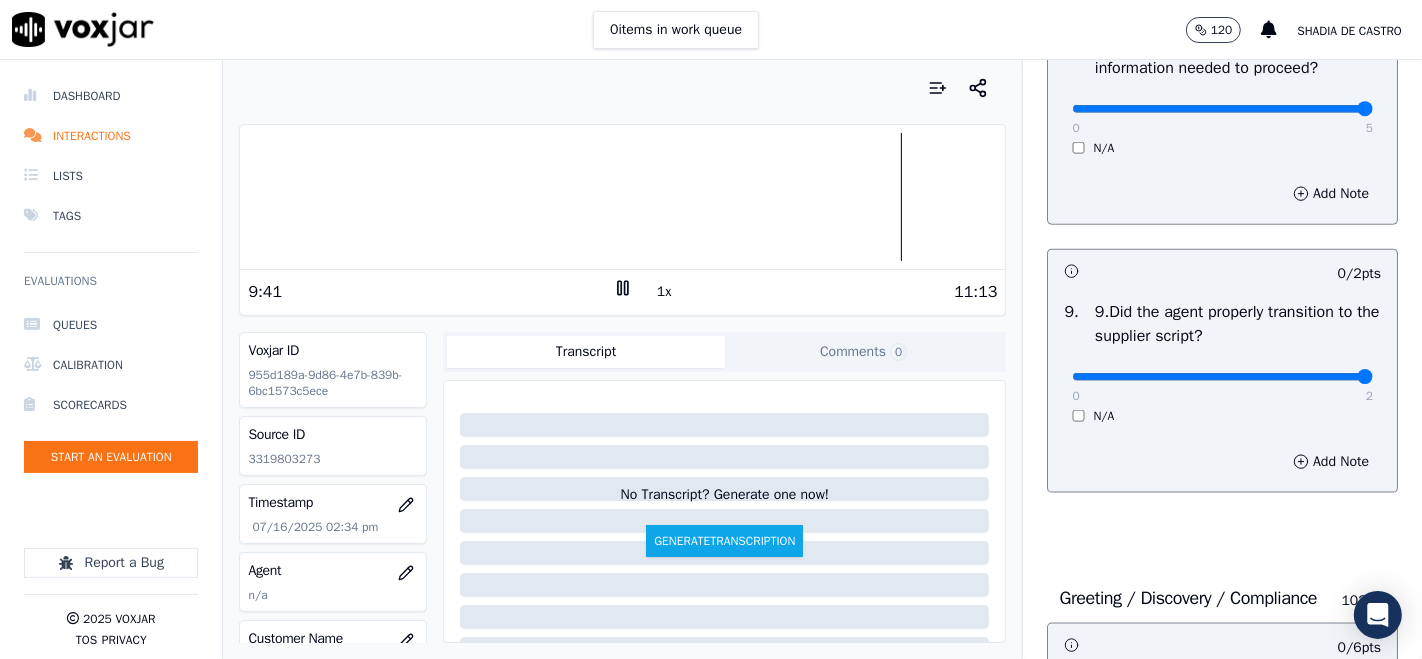 type on "2" 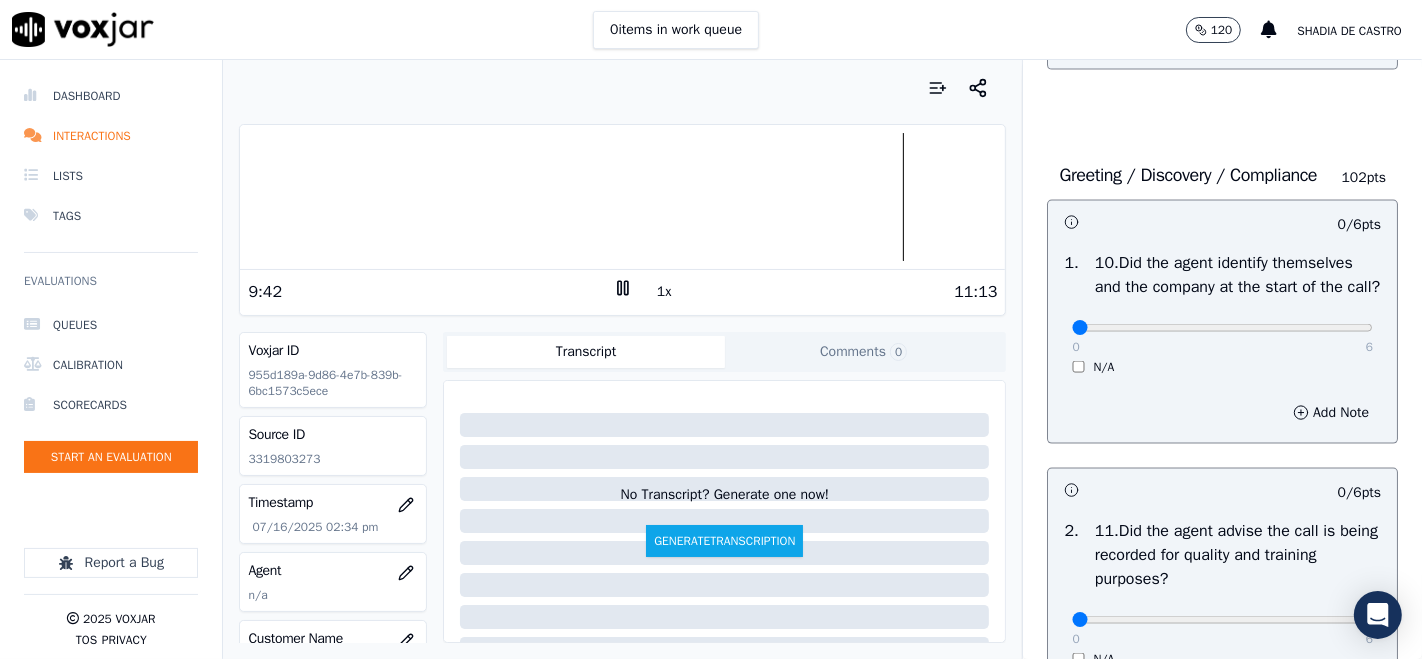 scroll, scrollTop: 2555, scrollLeft: 0, axis: vertical 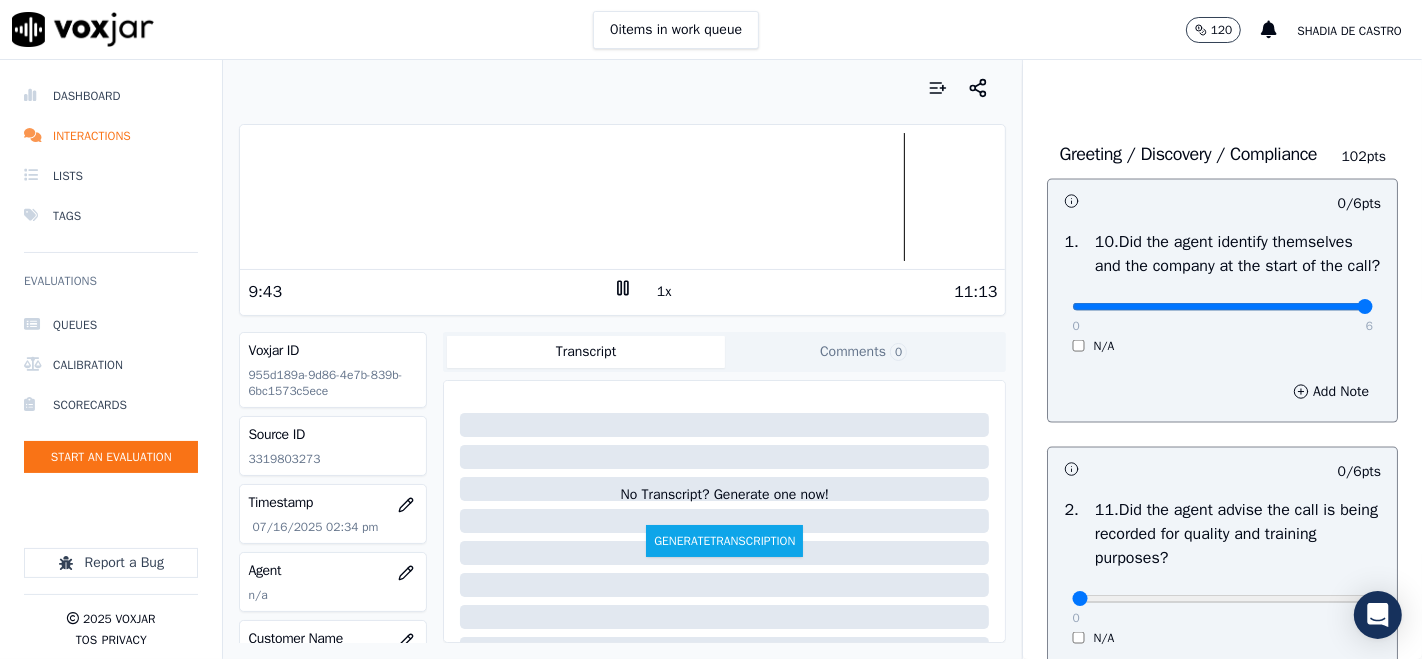 type on "6" 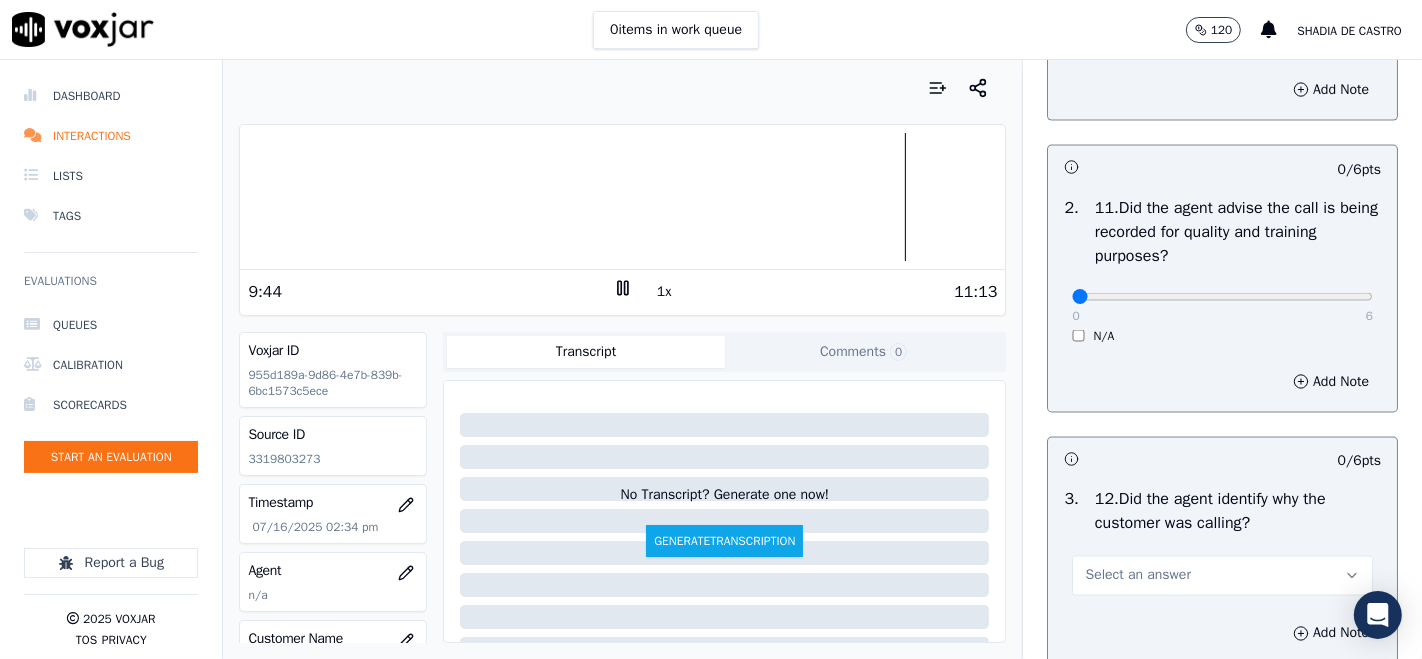 scroll, scrollTop: 2888, scrollLeft: 0, axis: vertical 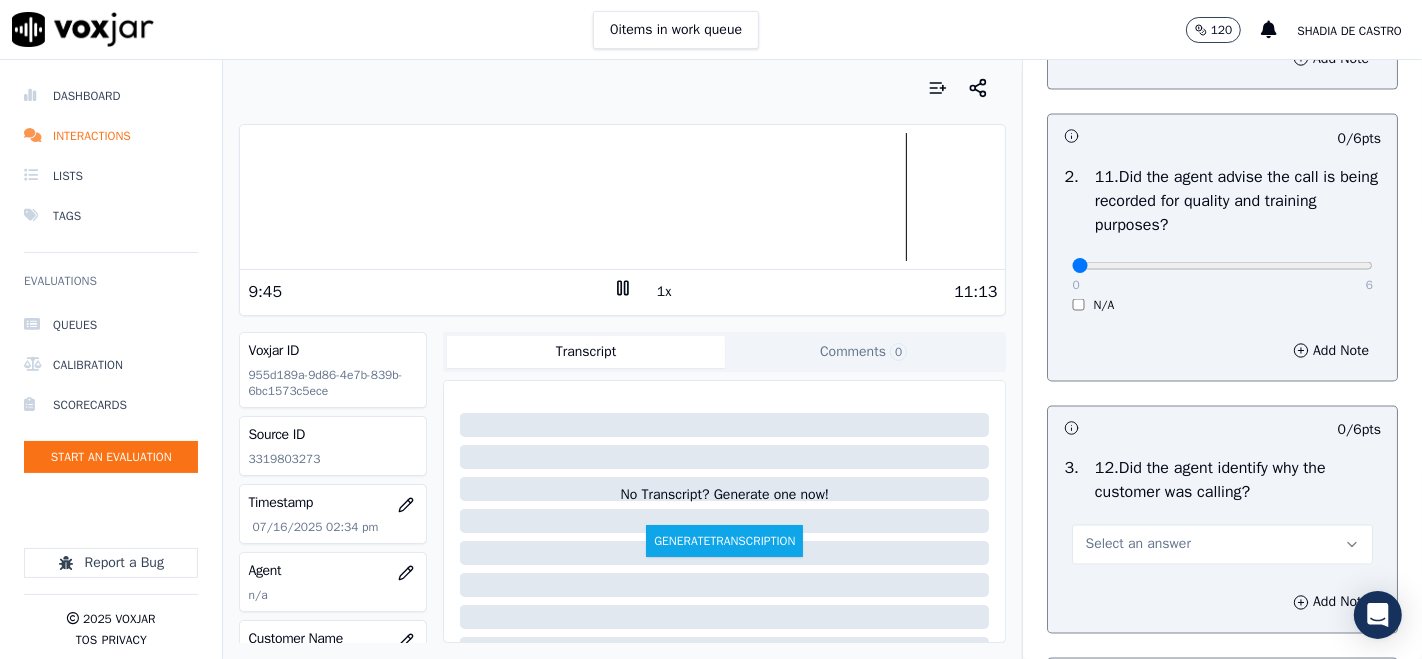 click on "0   6     N/A" at bounding box center [1222, 275] 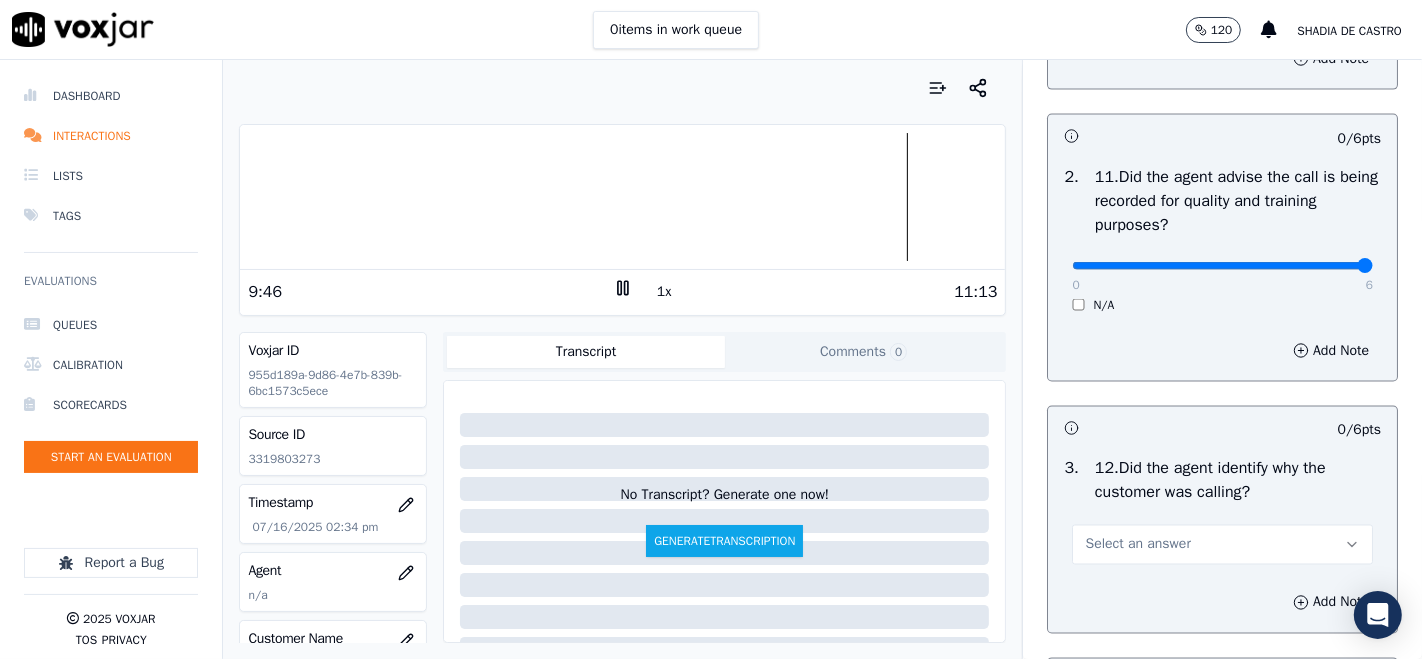 type on "6" 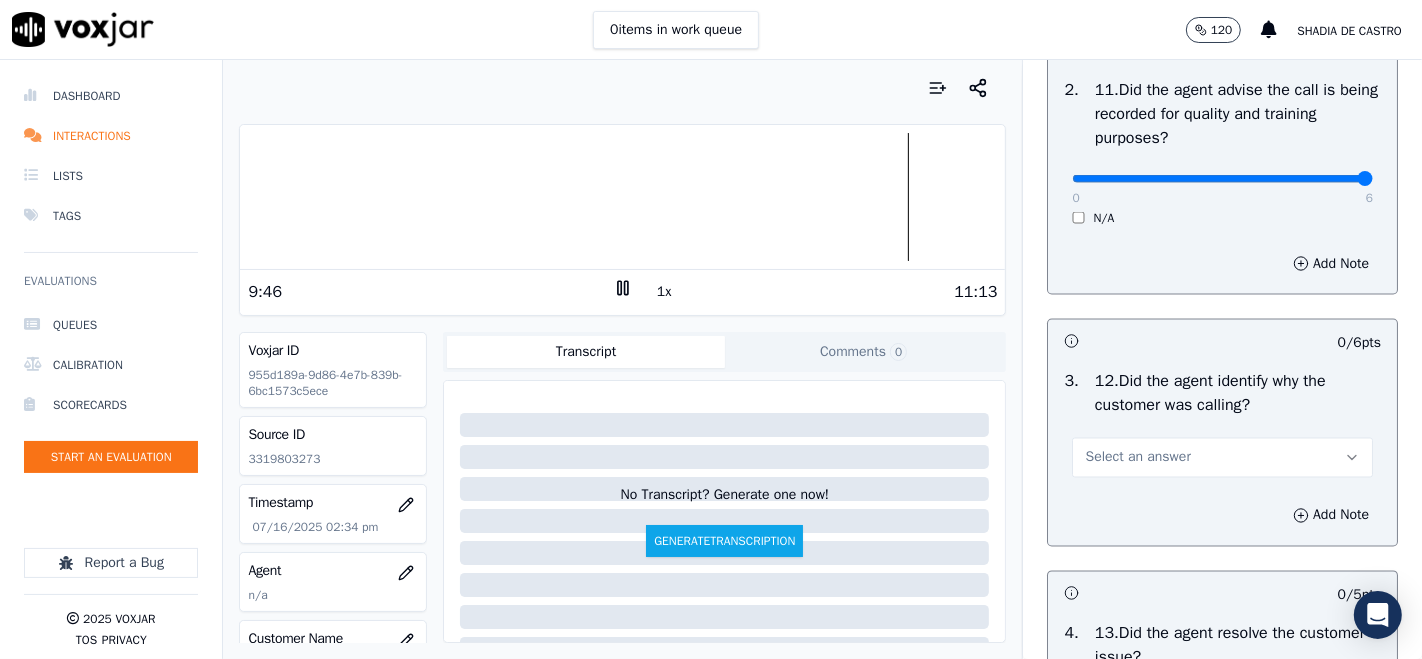 scroll, scrollTop: 3111, scrollLeft: 0, axis: vertical 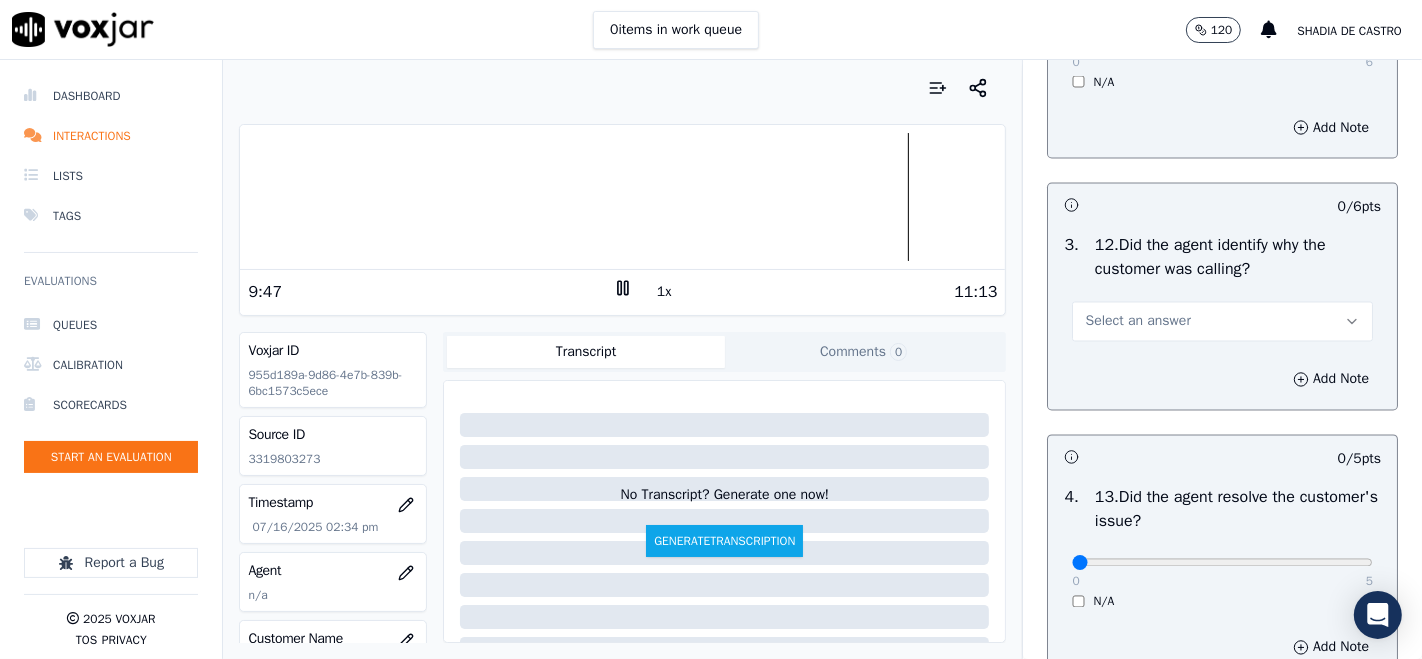 click 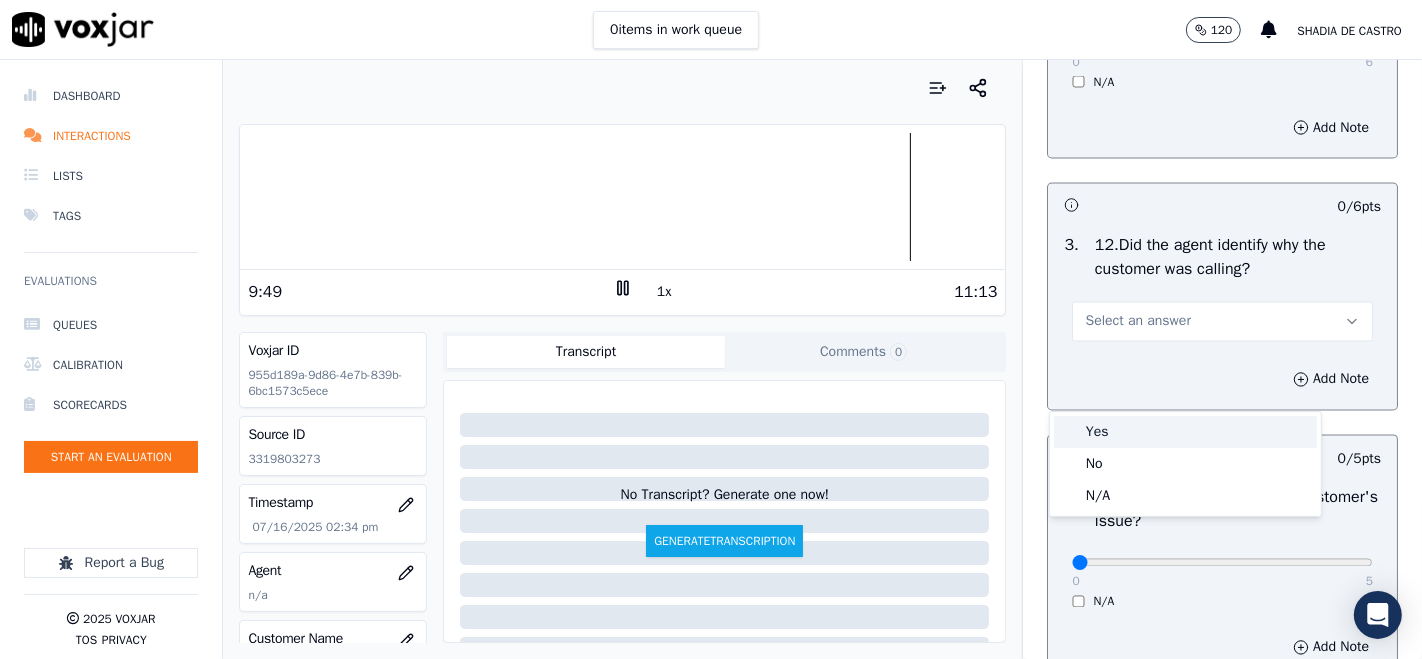 drag, startPoint x: 1108, startPoint y: 433, endPoint x: 1134, endPoint y: 426, distance: 26.925823 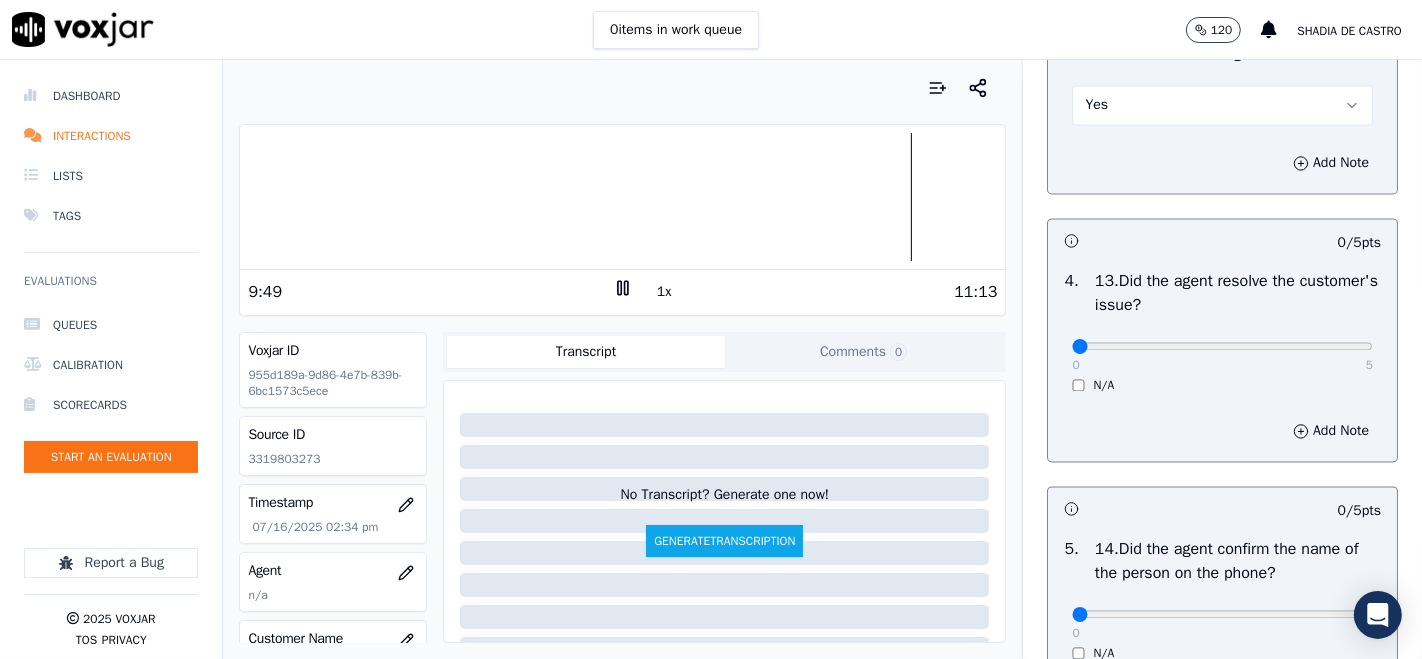 scroll, scrollTop: 3333, scrollLeft: 0, axis: vertical 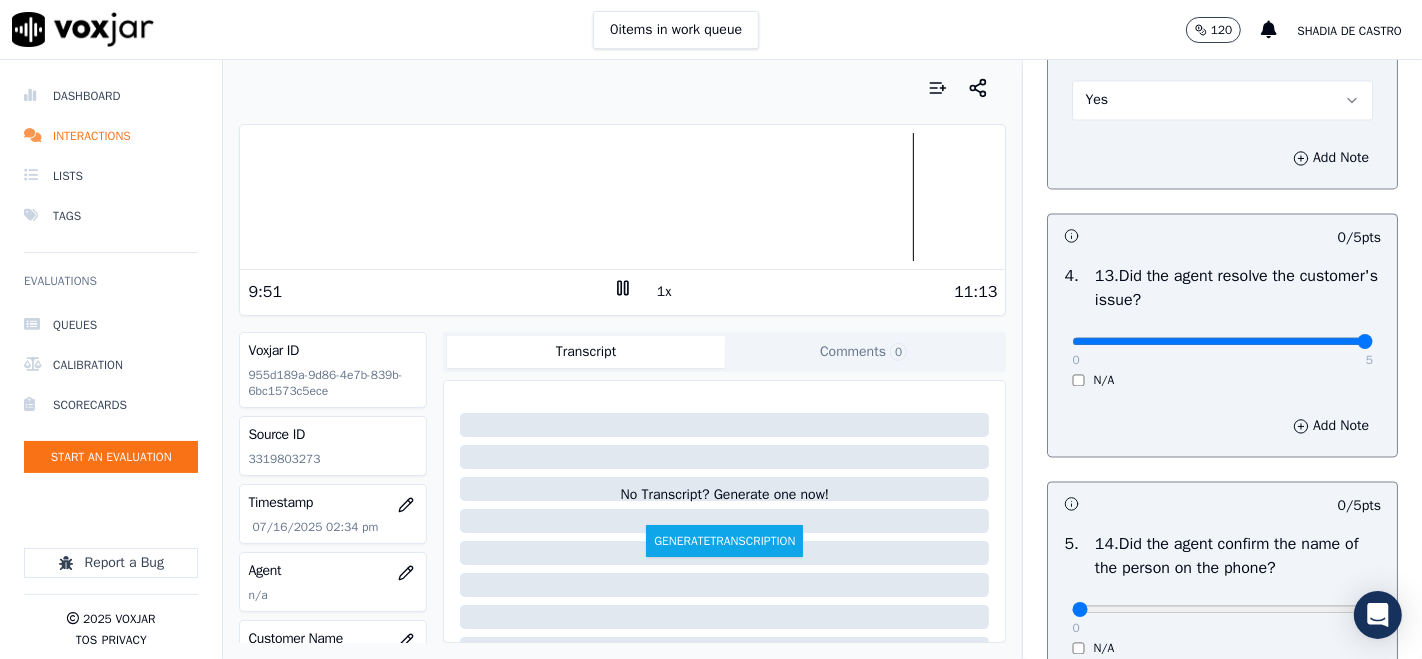 type on "5" 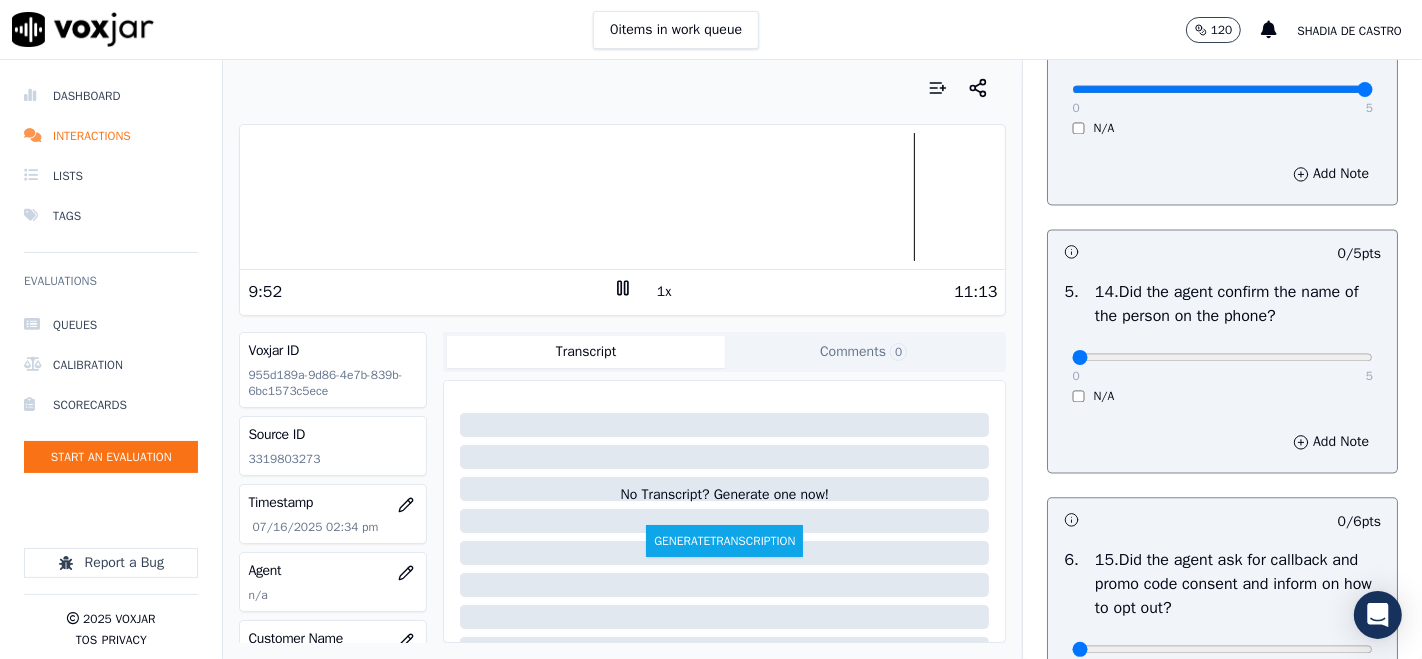 scroll, scrollTop: 3666, scrollLeft: 0, axis: vertical 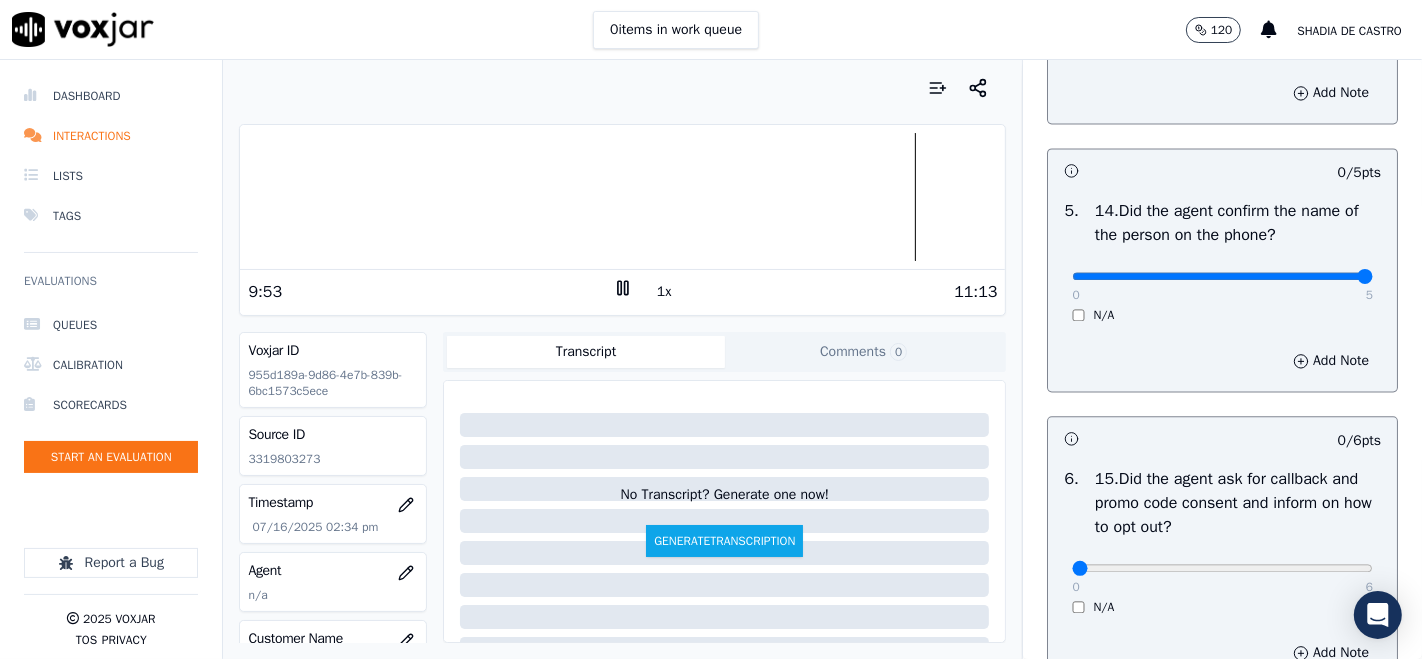 drag, startPoint x: 1302, startPoint y: 346, endPoint x: 1308, endPoint y: 355, distance: 10.816654 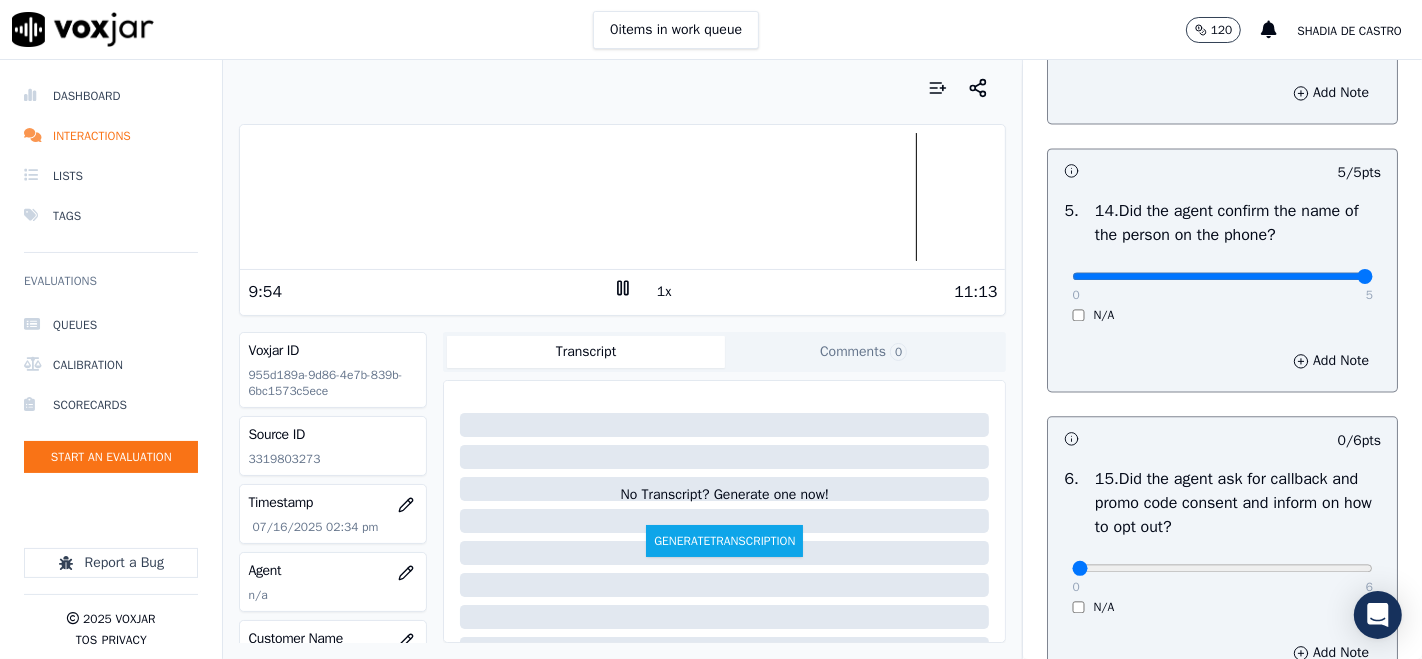 scroll, scrollTop: 3888, scrollLeft: 0, axis: vertical 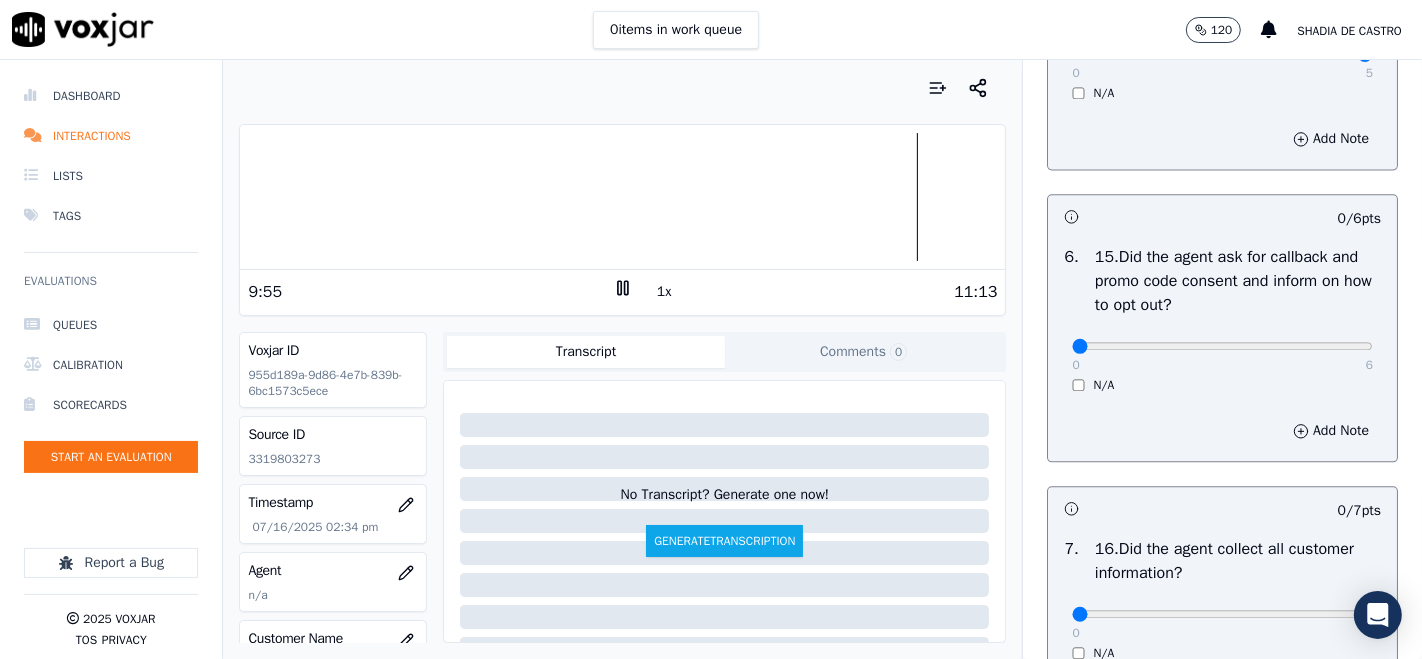 click on "0   6     N/A" at bounding box center [1222, 355] 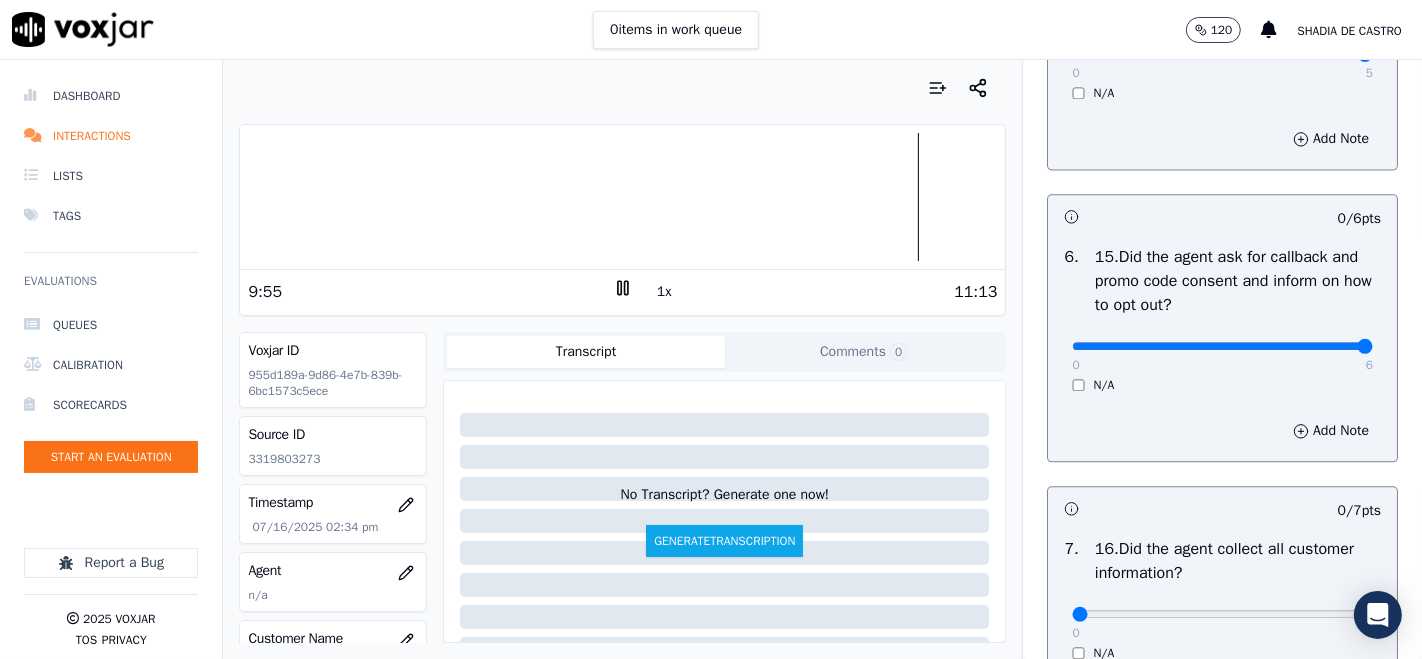 type on "6" 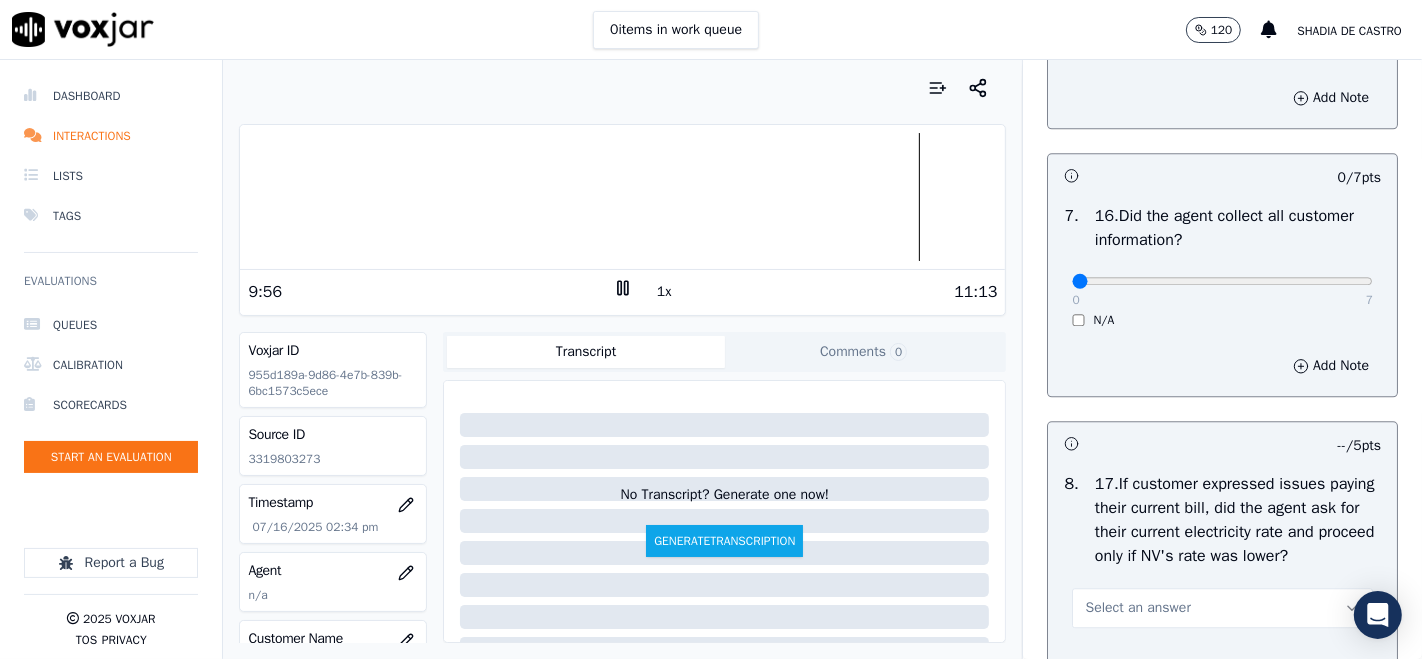 scroll, scrollTop: 4222, scrollLeft: 0, axis: vertical 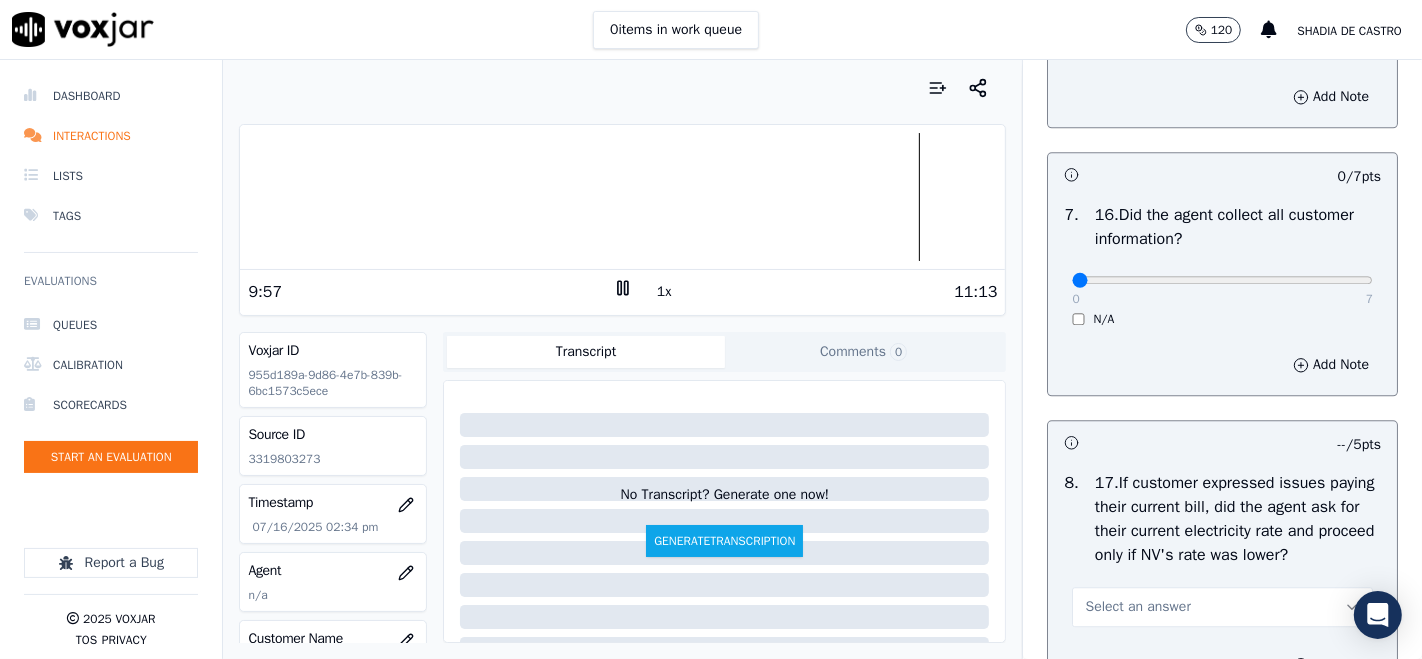 click on "0   7     N/A" at bounding box center (1222, 289) 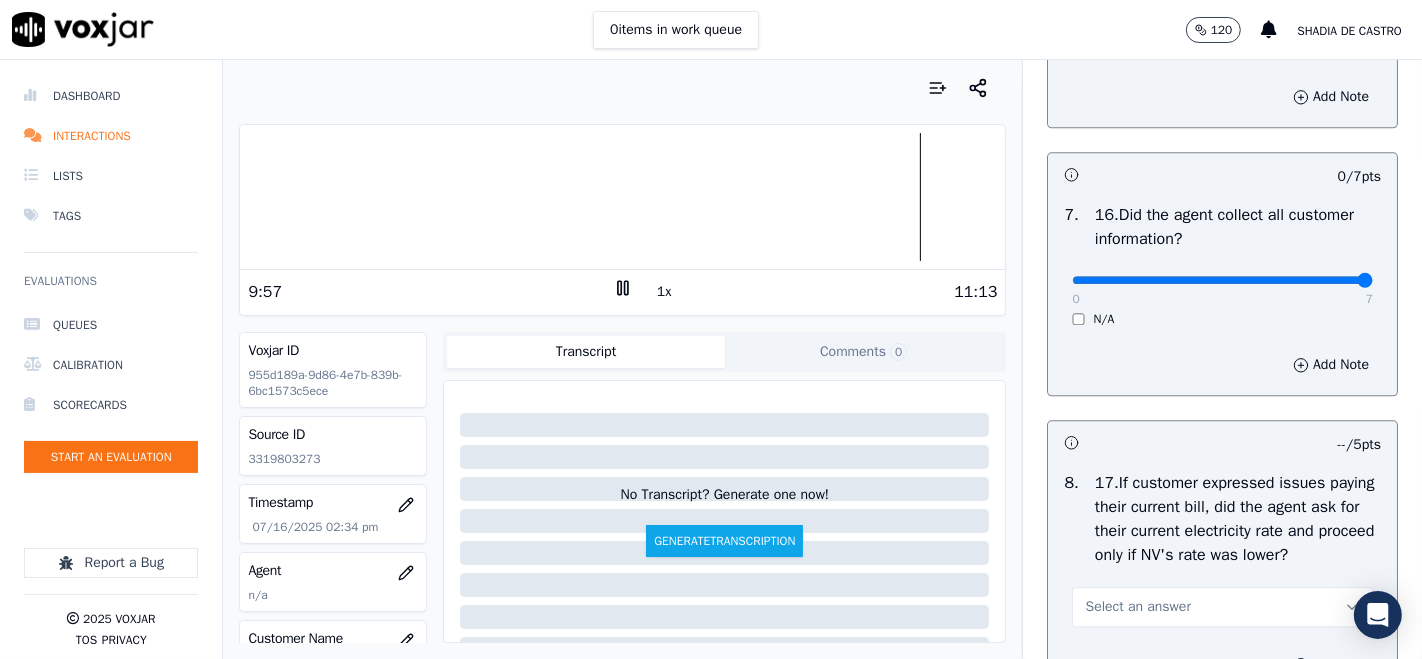 type on "7" 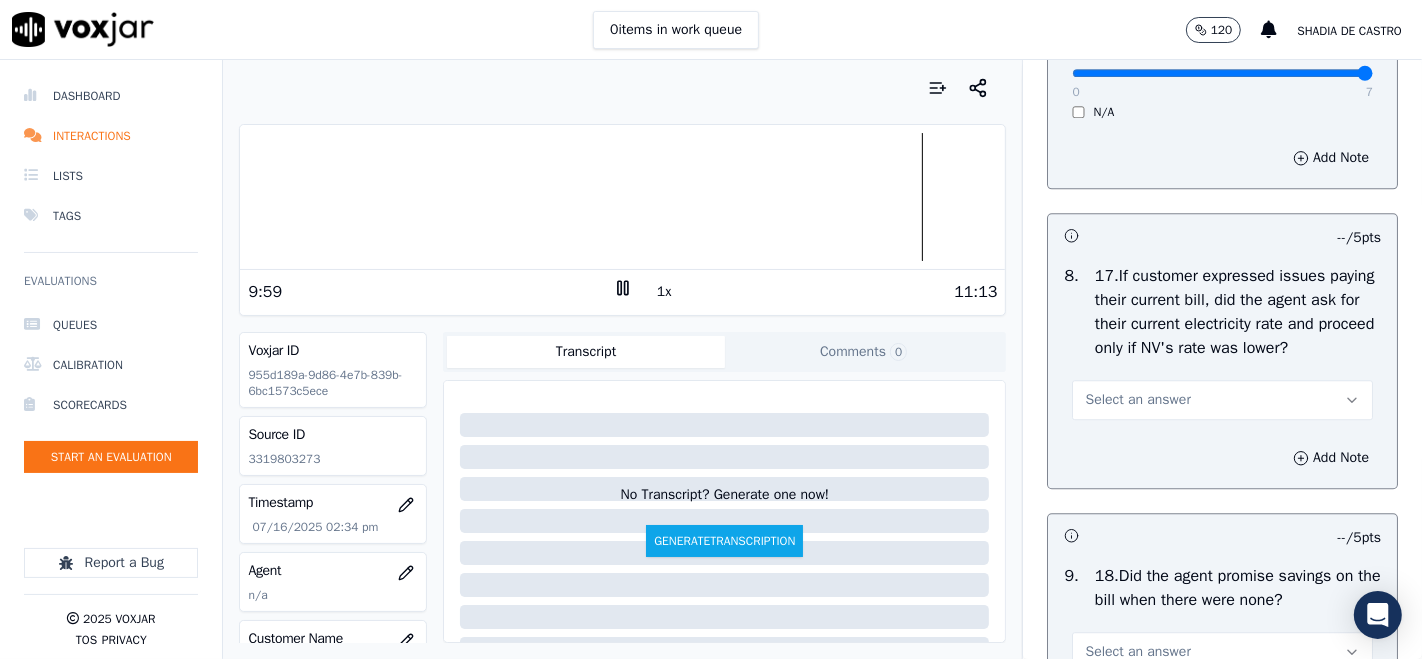 scroll, scrollTop: 4555, scrollLeft: 0, axis: vertical 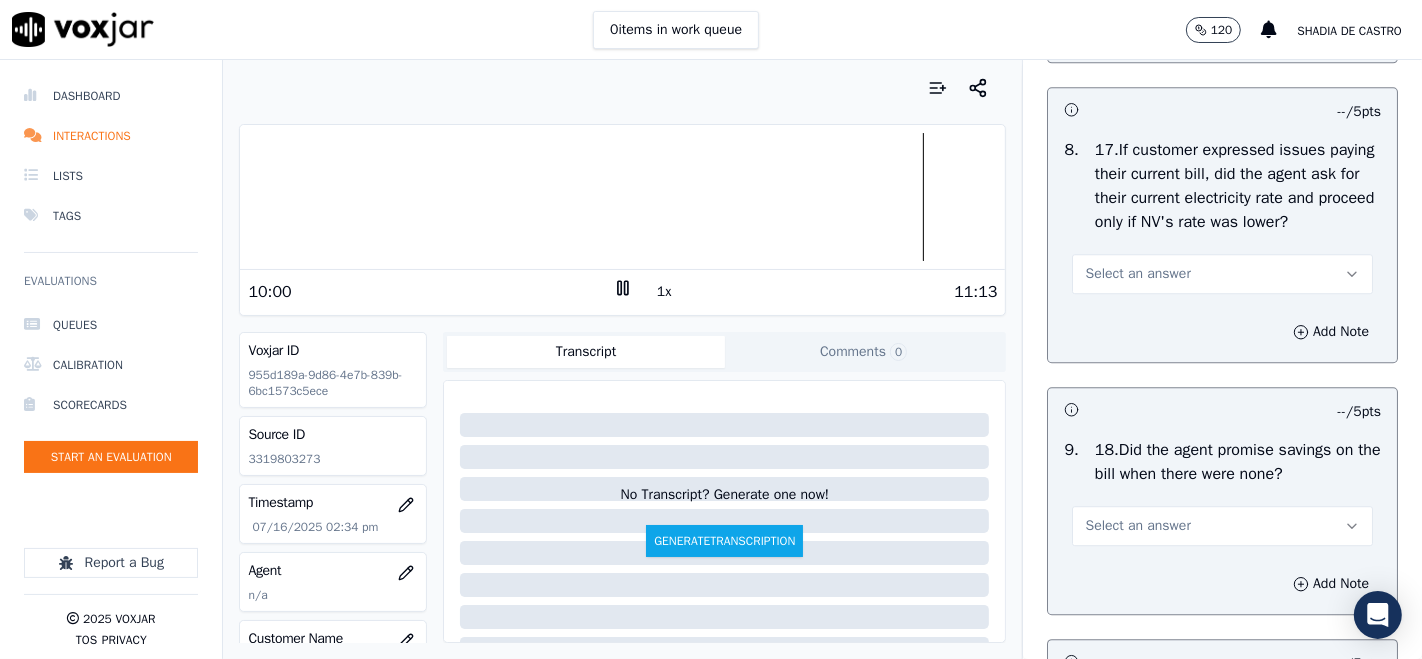 click on "Select an answer" at bounding box center (1222, 274) 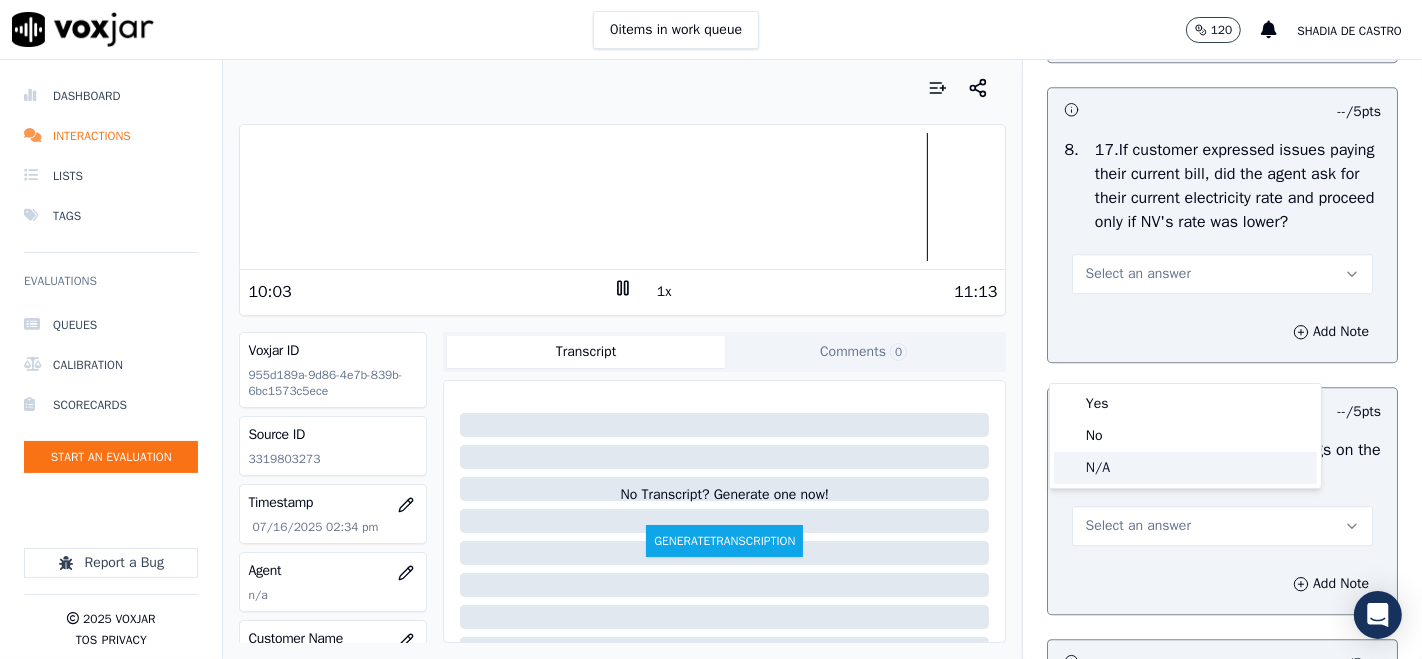 drag, startPoint x: 1111, startPoint y: 464, endPoint x: 1105, endPoint y: 455, distance: 10.816654 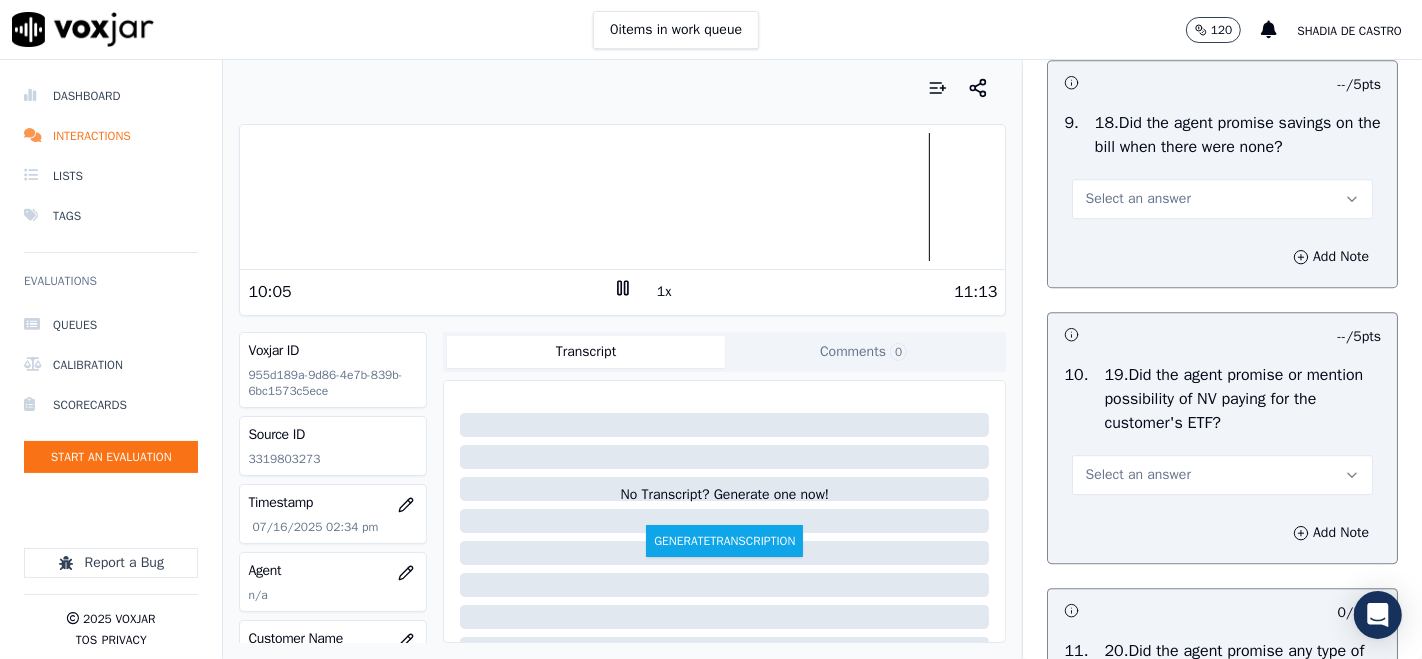 scroll, scrollTop: 4888, scrollLeft: 0, axis: vertical 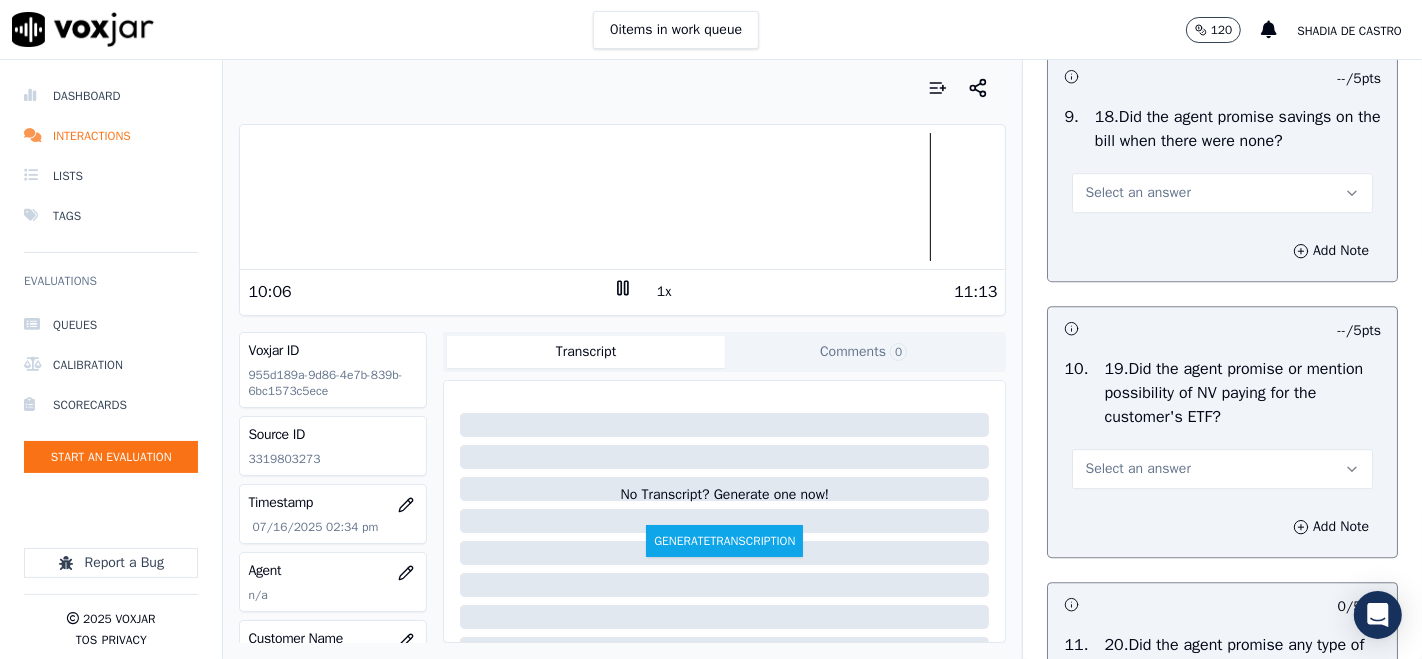 click on "Select an answer" at bounding box center (1222, 193) 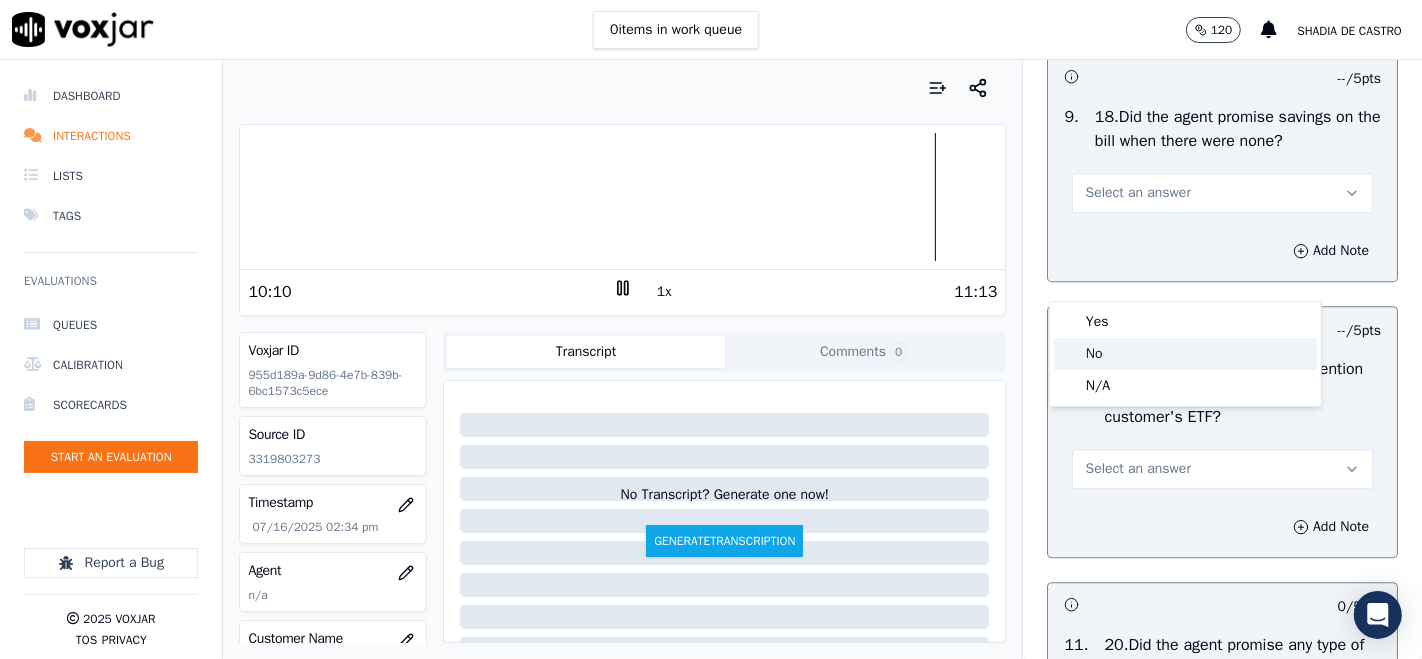 click on "No" 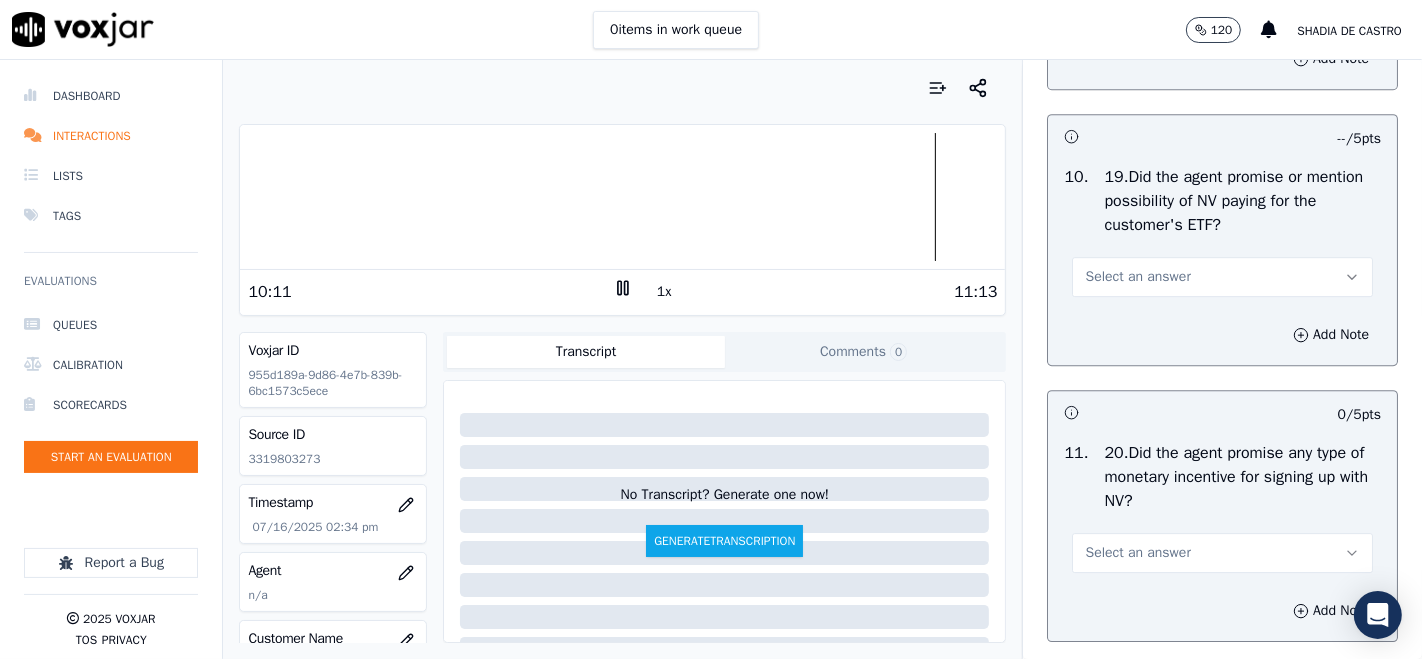 scroll, scrollTop: 5111, scrollLeft: 0, axis: vertical 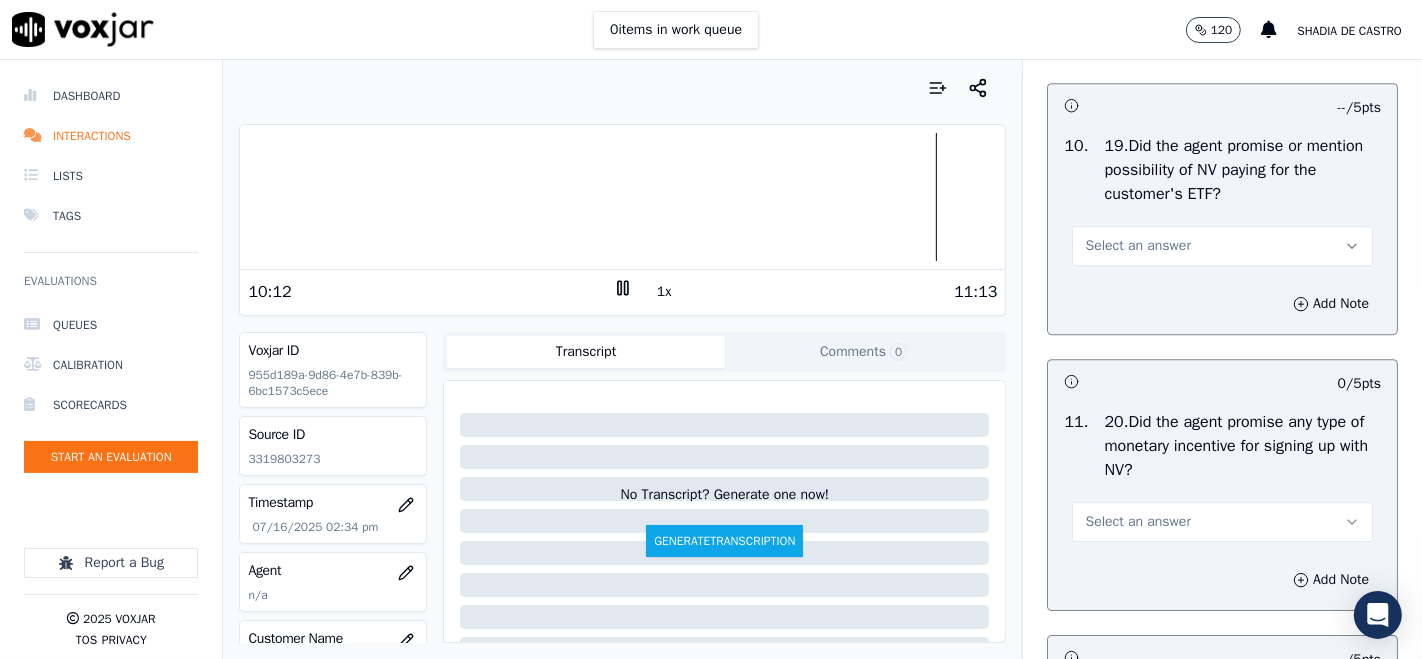click on "Select an answer" at bounding box center [1222, 246] 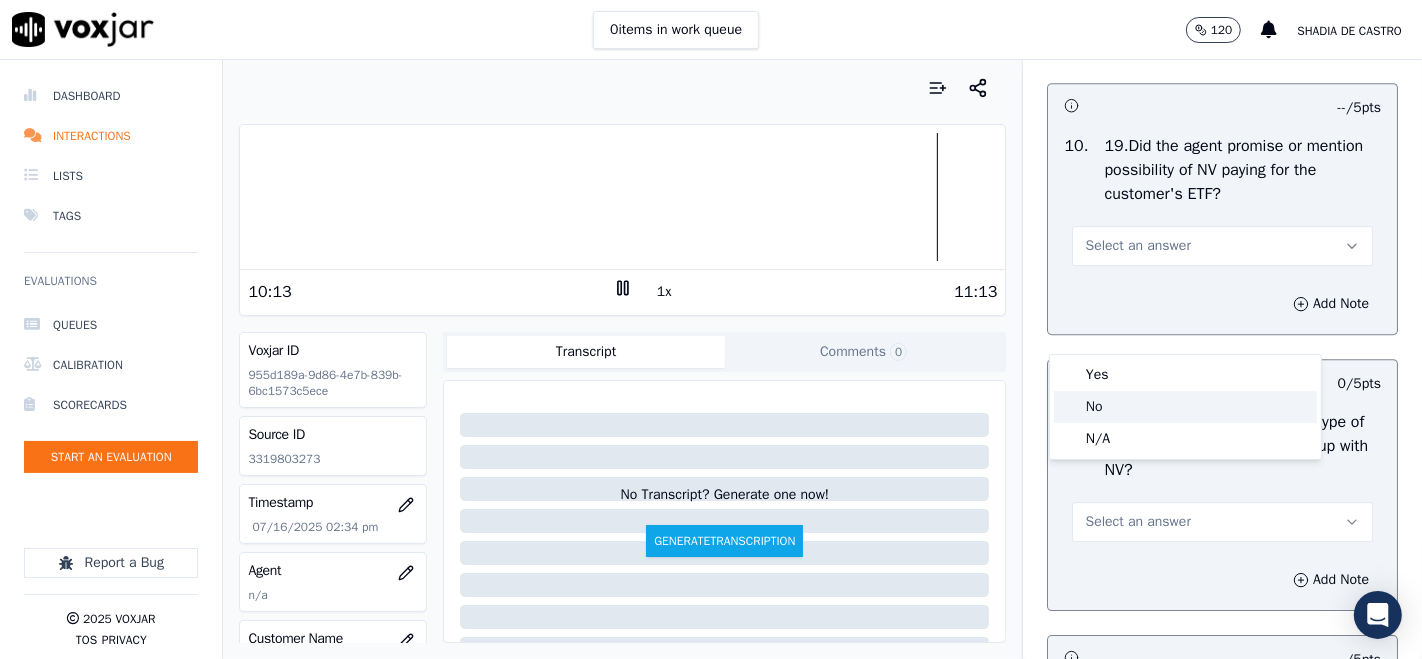 click on "No" 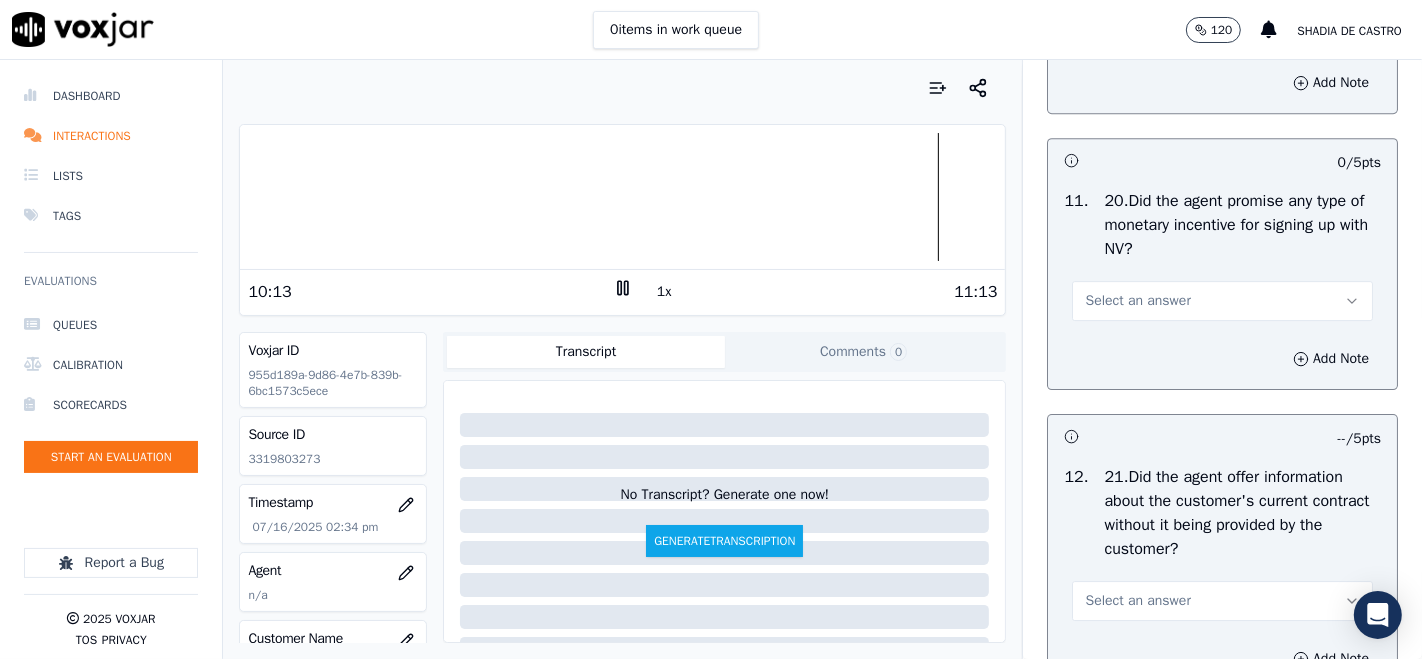 scroll, scrollTop: 5333, scrollLeft: 0, axis: vertical 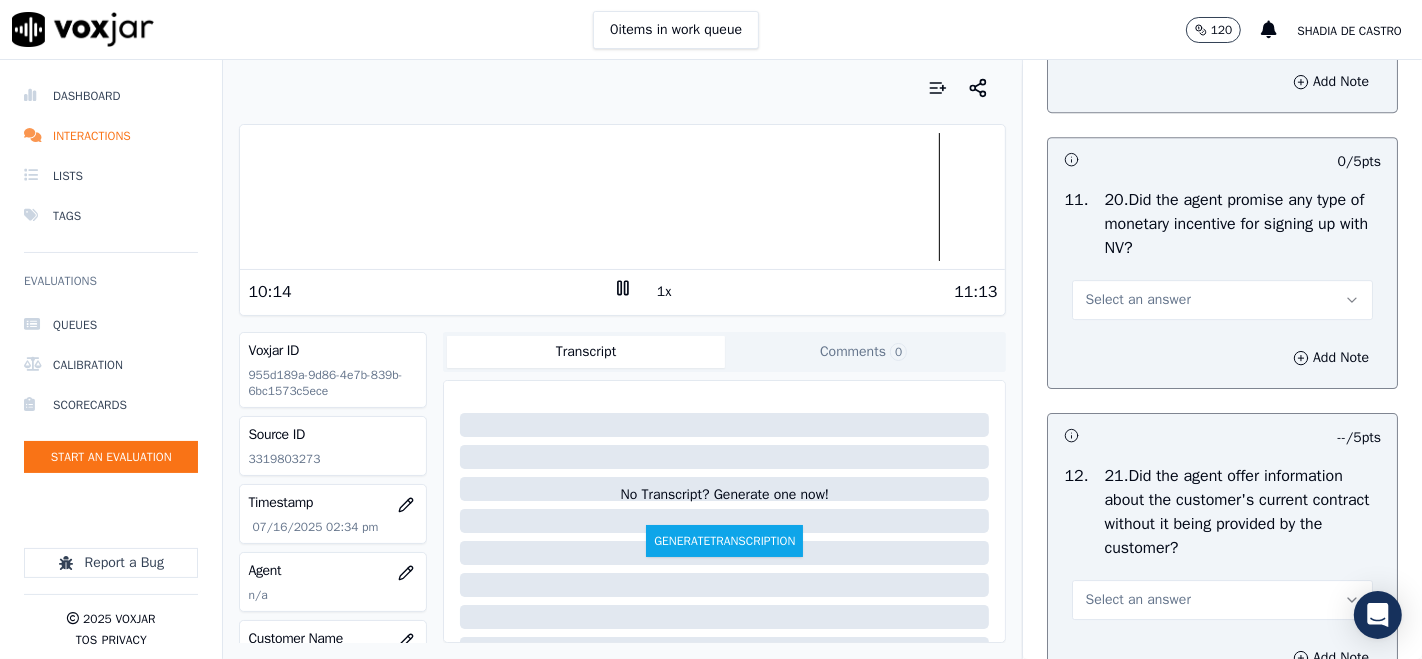click on "Select an answer" at bounding box center [1222, 300] 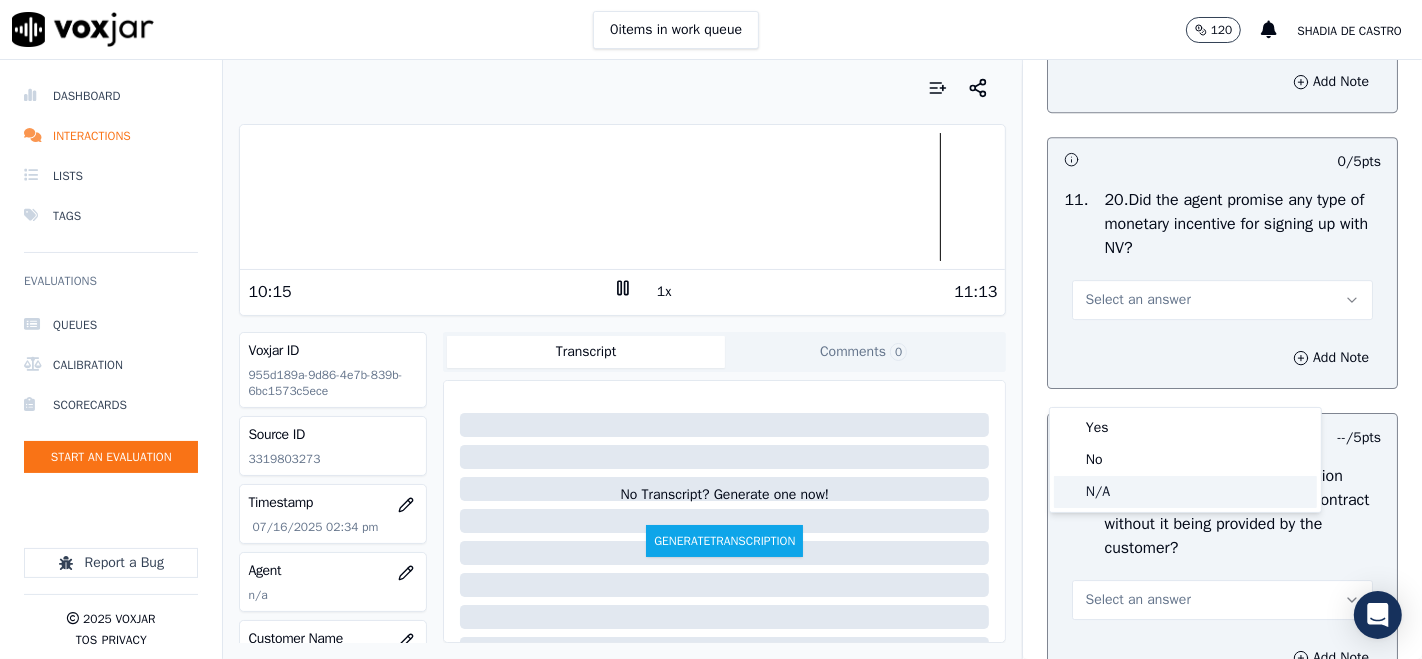 click on "N/A" 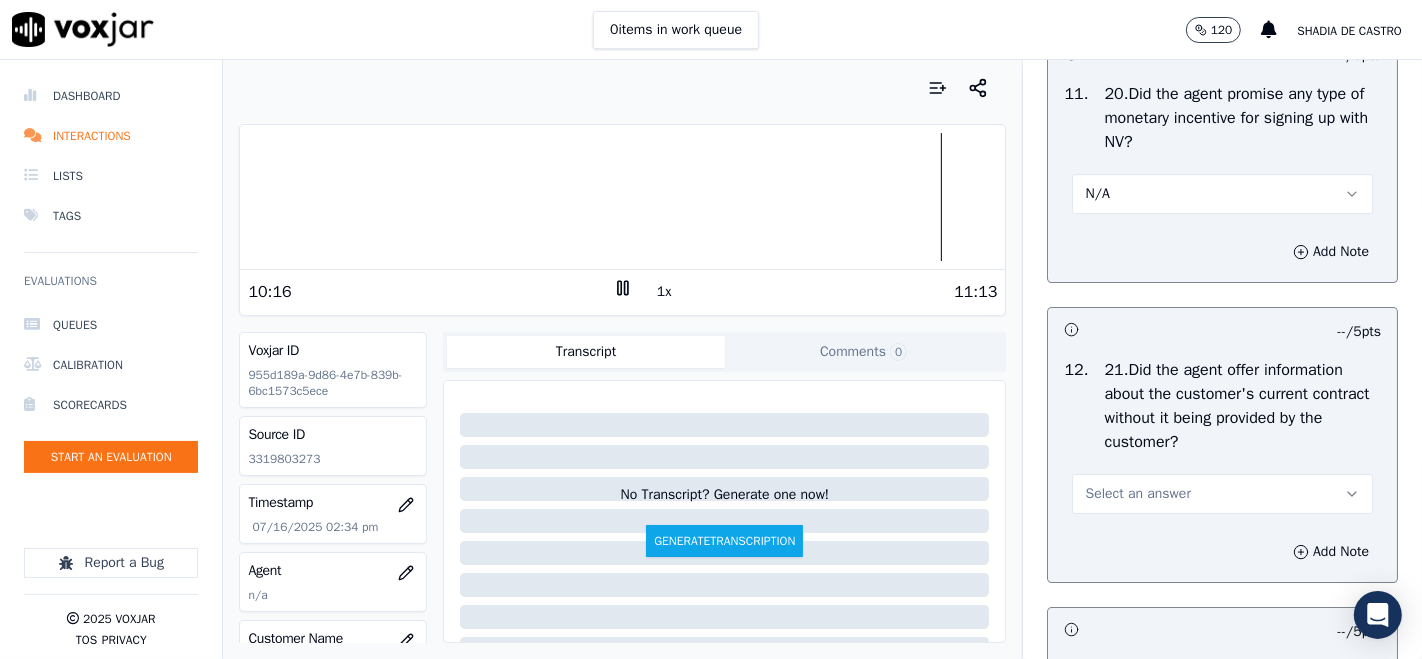 scroll, scrollTop: 5555, scrollLeft: 0, axis: vertical 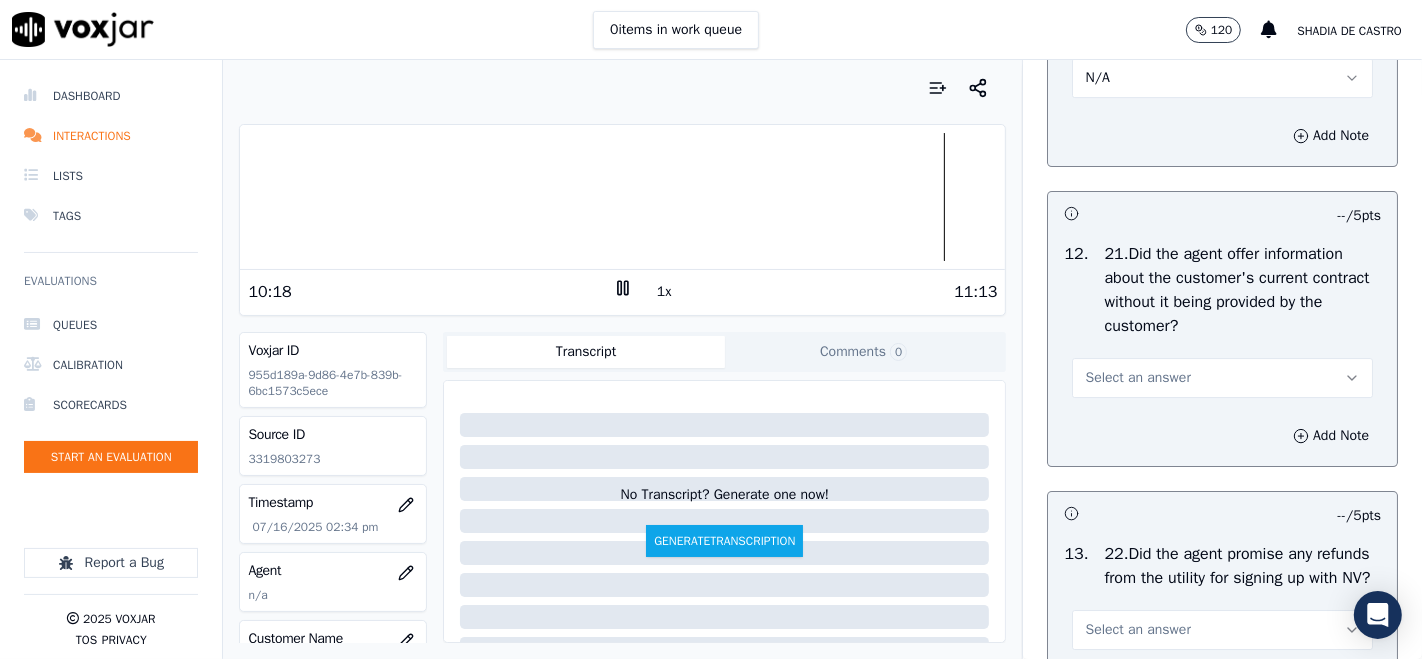 click on "Select an answer" at bounding box center (1137, 378) 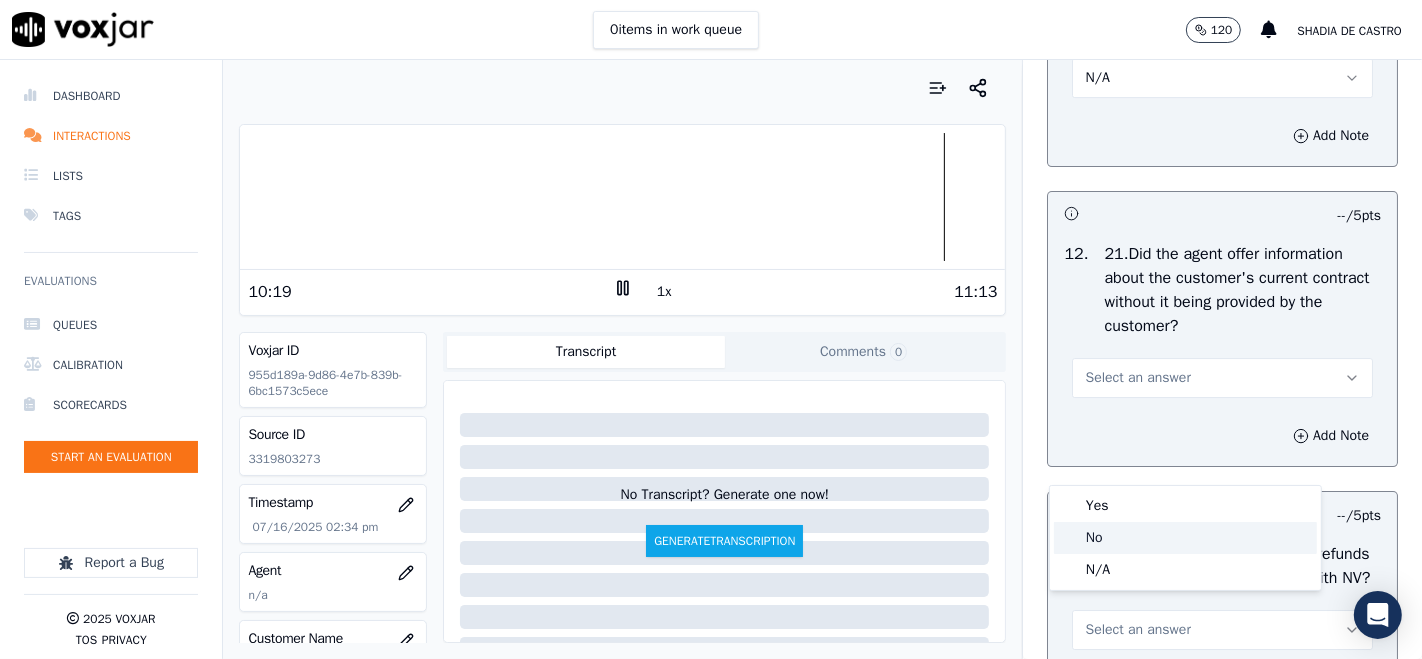 click on "No" 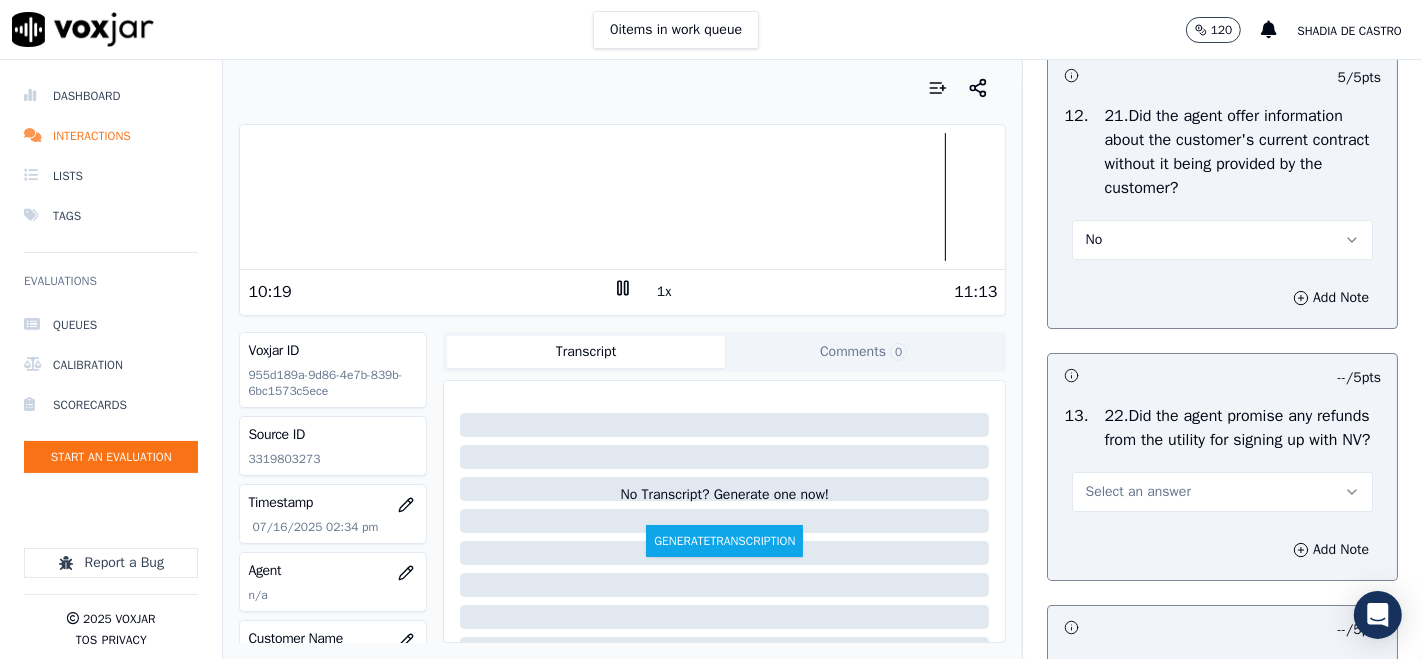scroll, scrollTop: 5777, scrollLeft: 0, axis: vertical 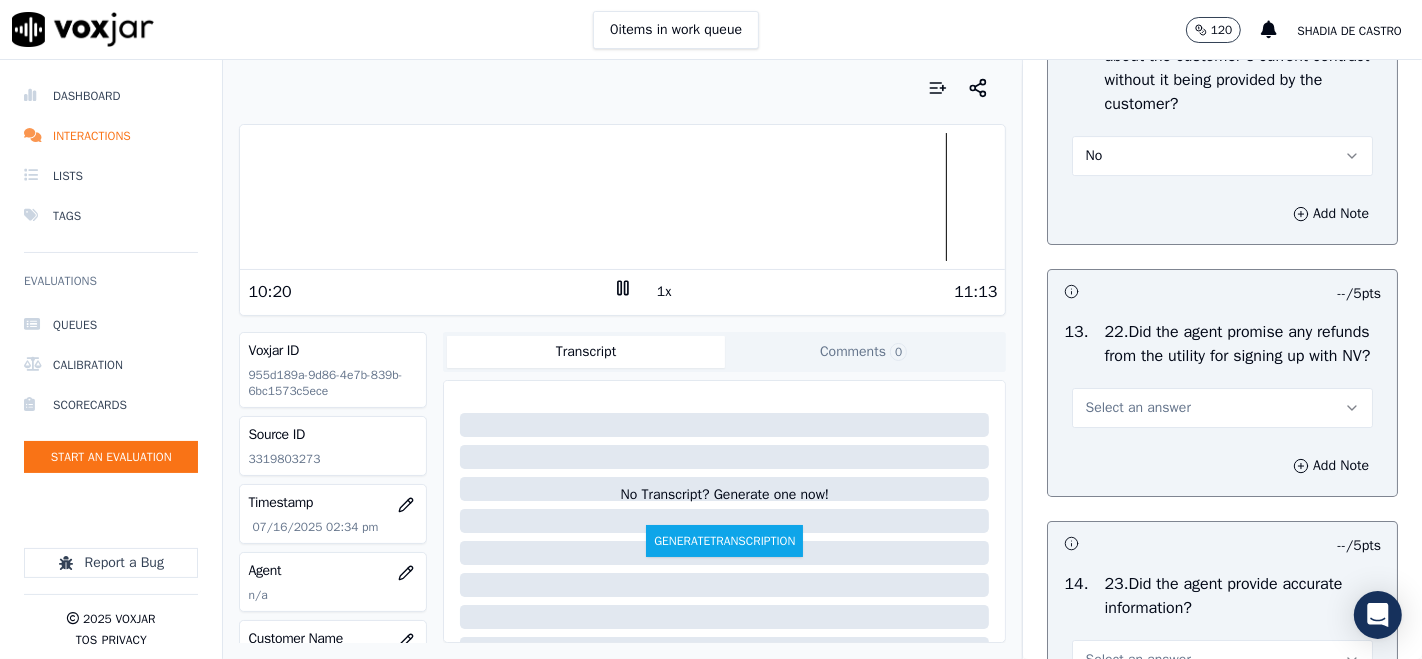 click on "Select an answer" at bounding box center (1137, 408) 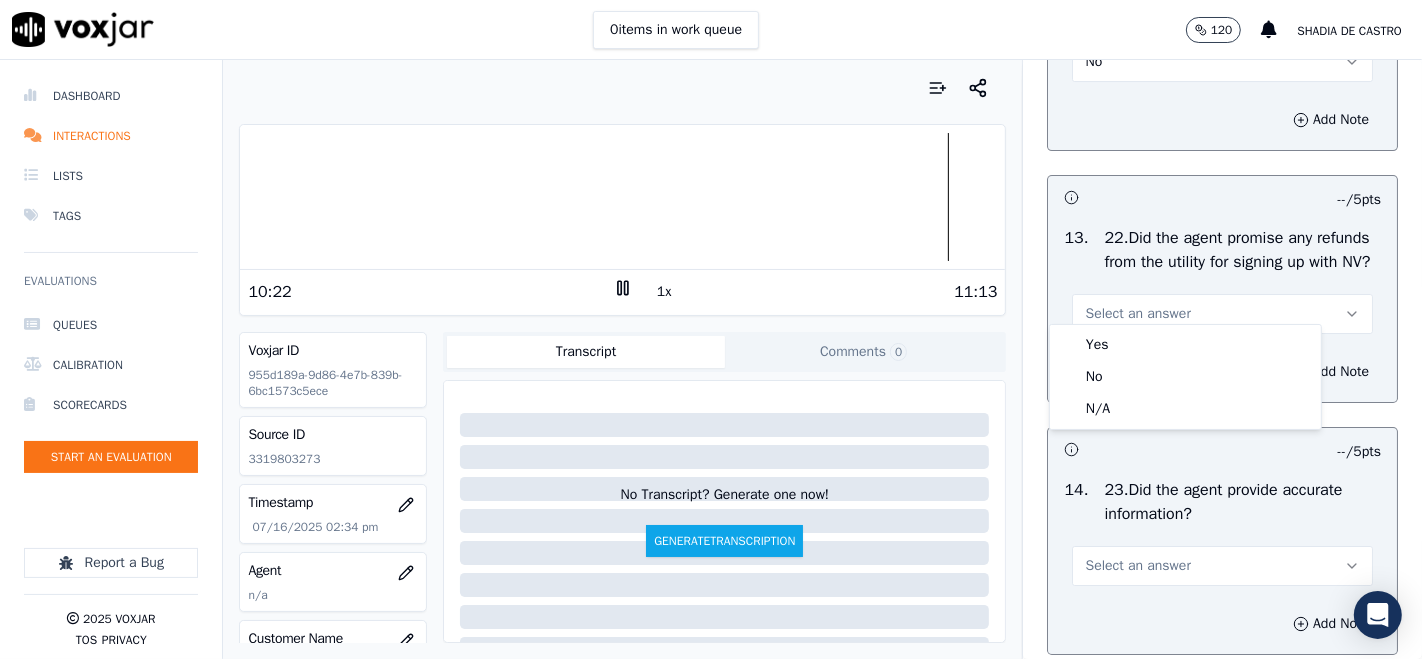 scroll, scrollTop: 6000, scrollLeft: 0, axis: vertical 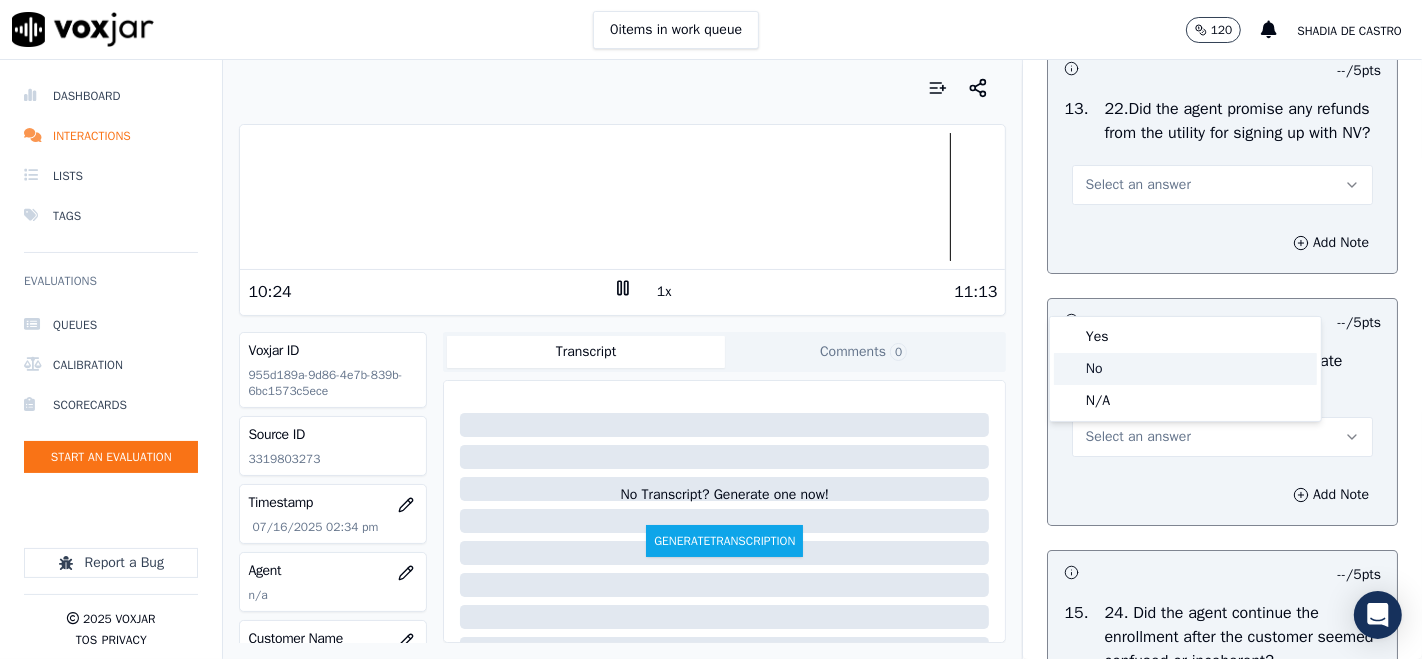click on "No" 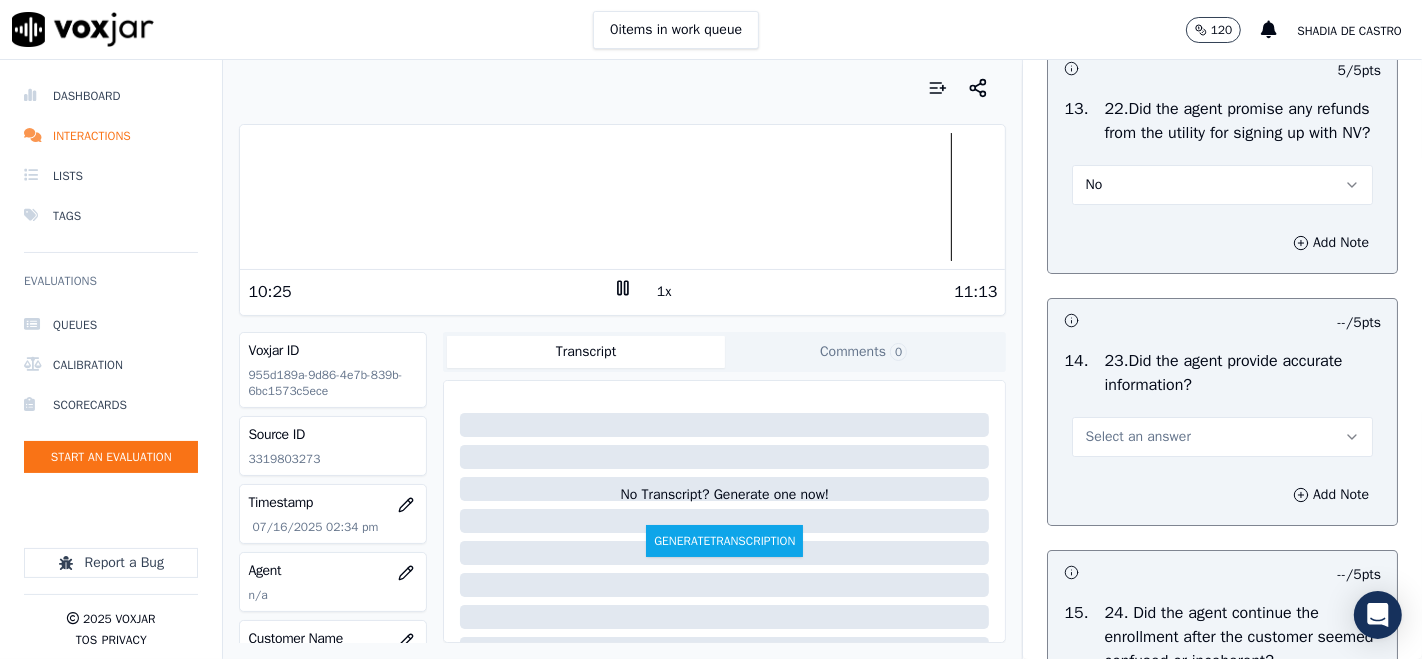 scroll, scrollTop: 6222, scrollLeft: 0, axis: vertical 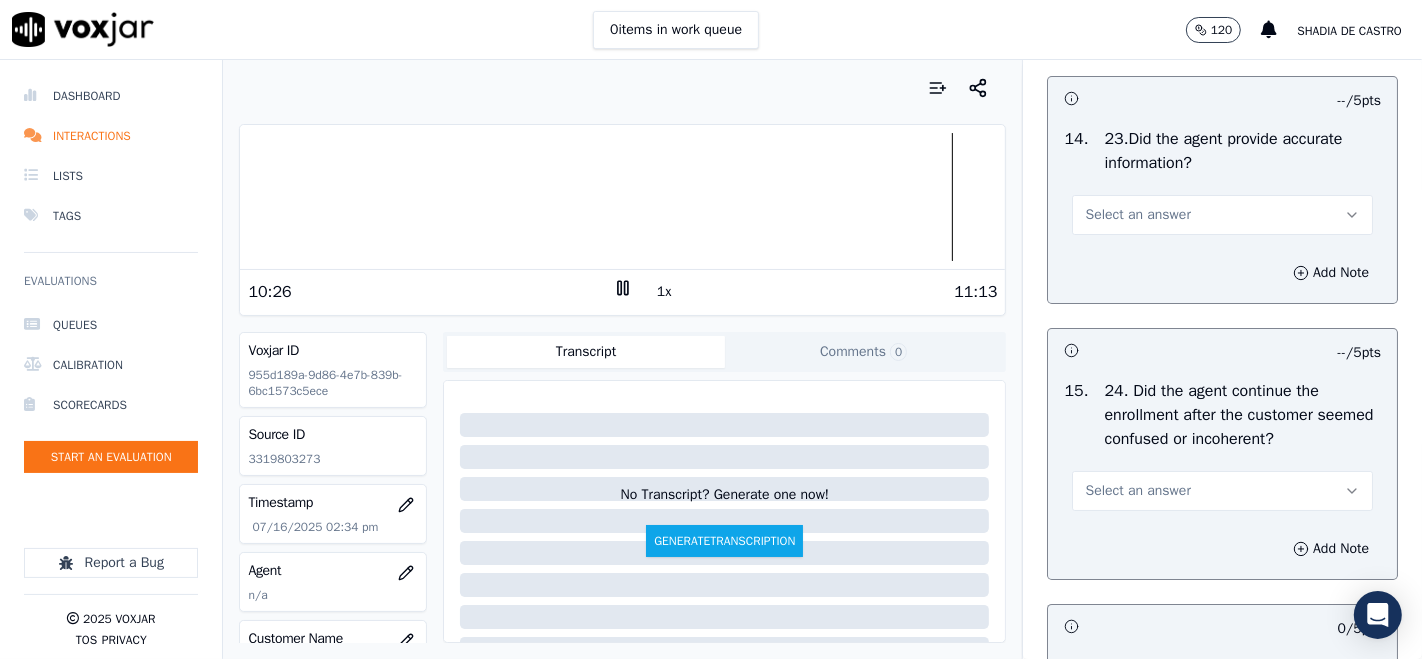 click on "Select an answer" at bounding box center [1137, 215] 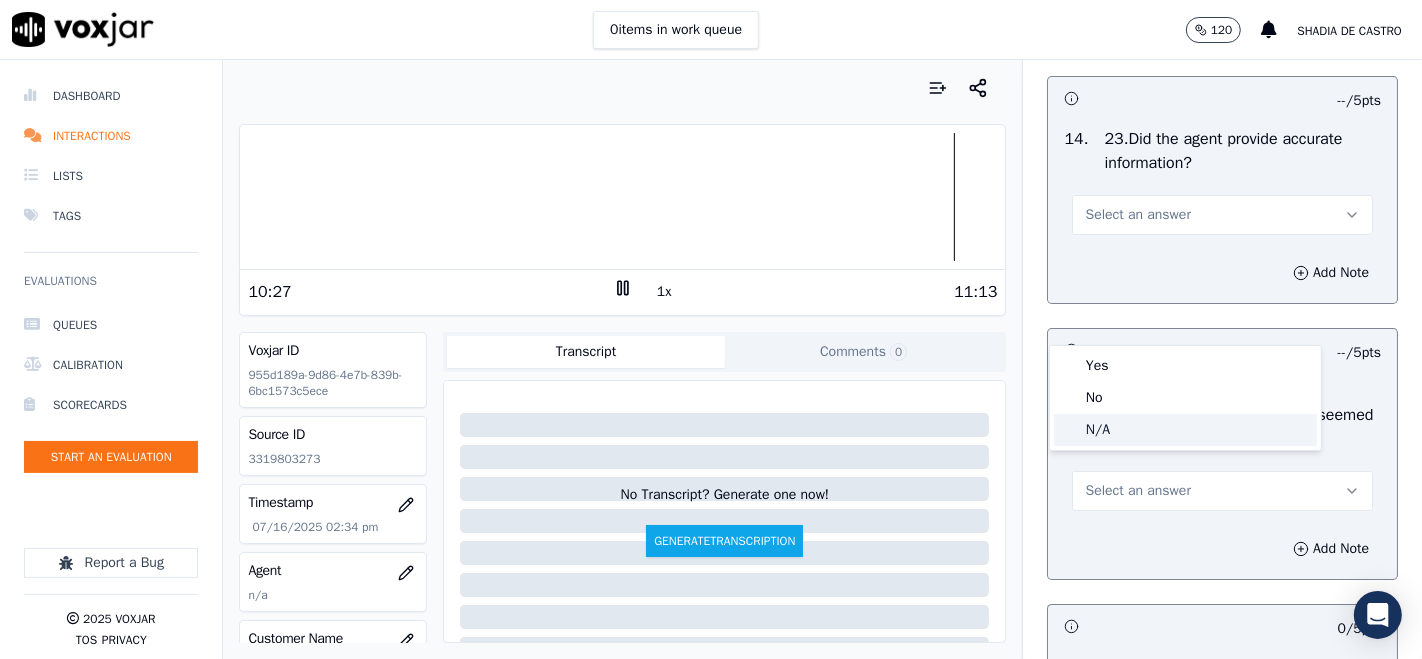 click on "N/A" 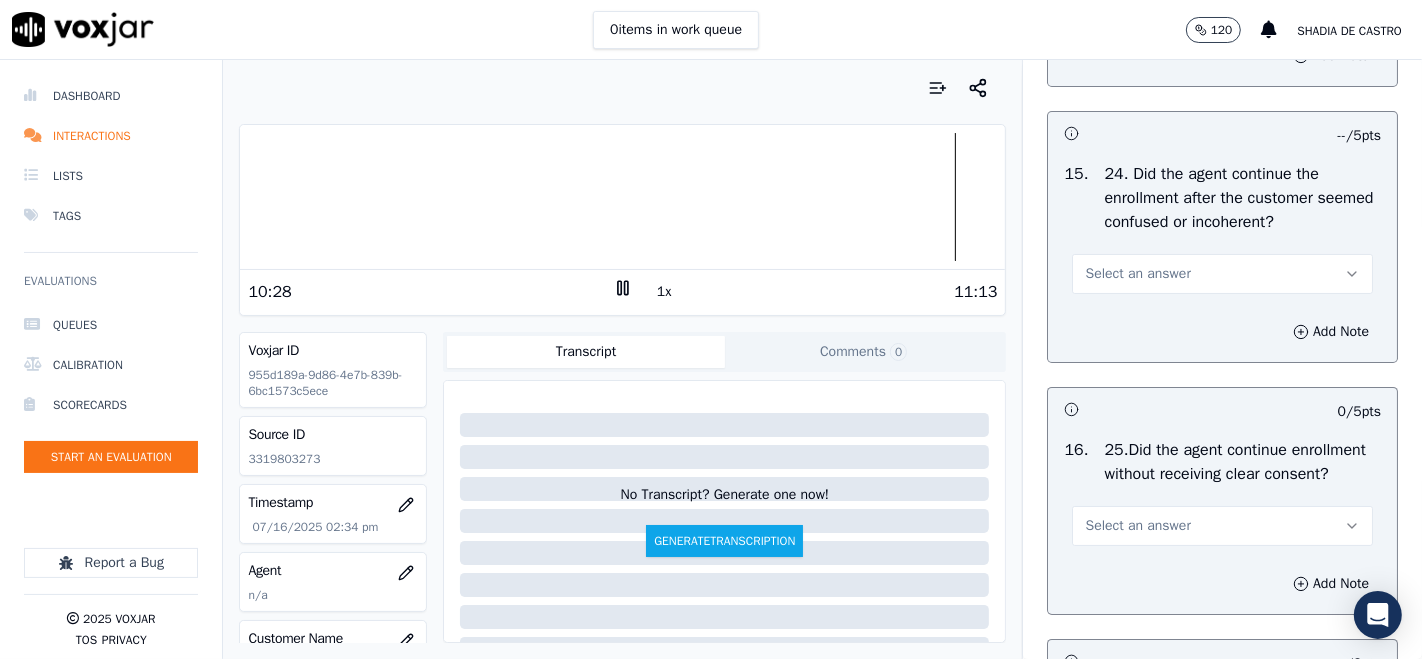 scroll, scrollTop: 6444, scrollLeft: 0, axis: vertical 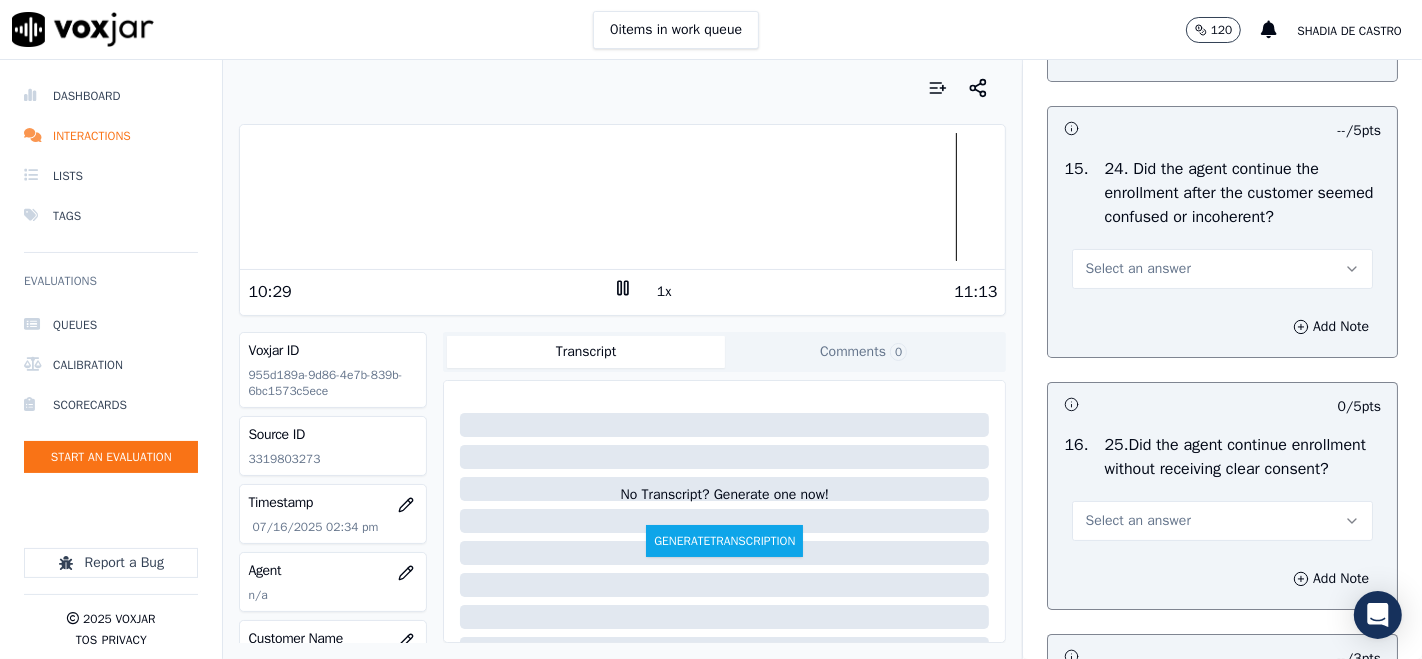 click on "Select an answer" at bounding box center [1222, 269] 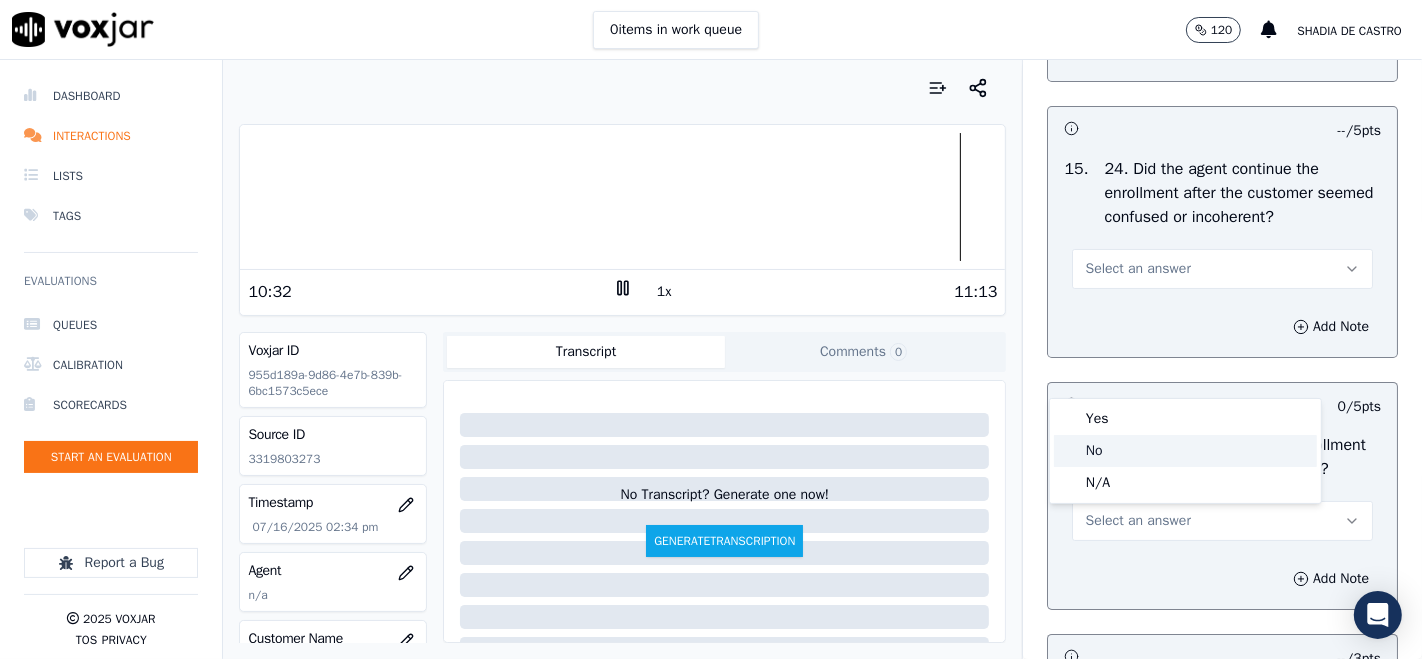 click on "No" 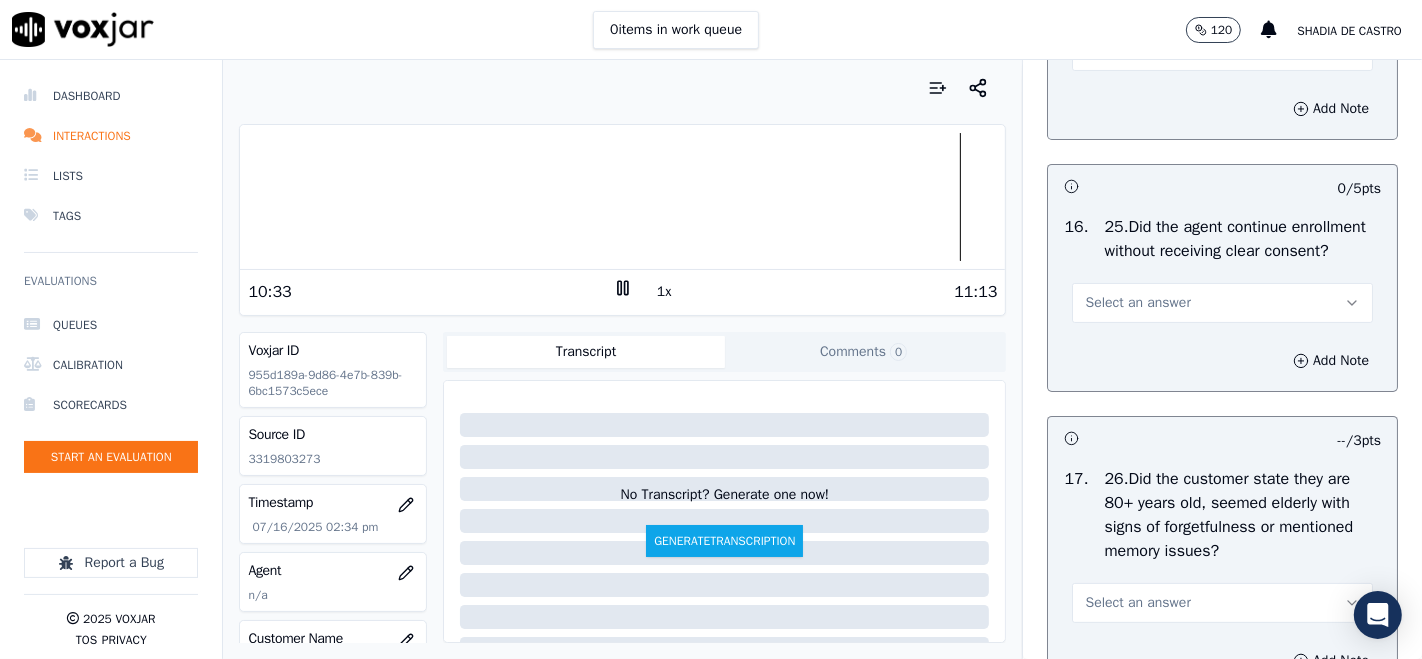 scroll, scrollTop: 6666, scrollLeft: 0, axis: vertical 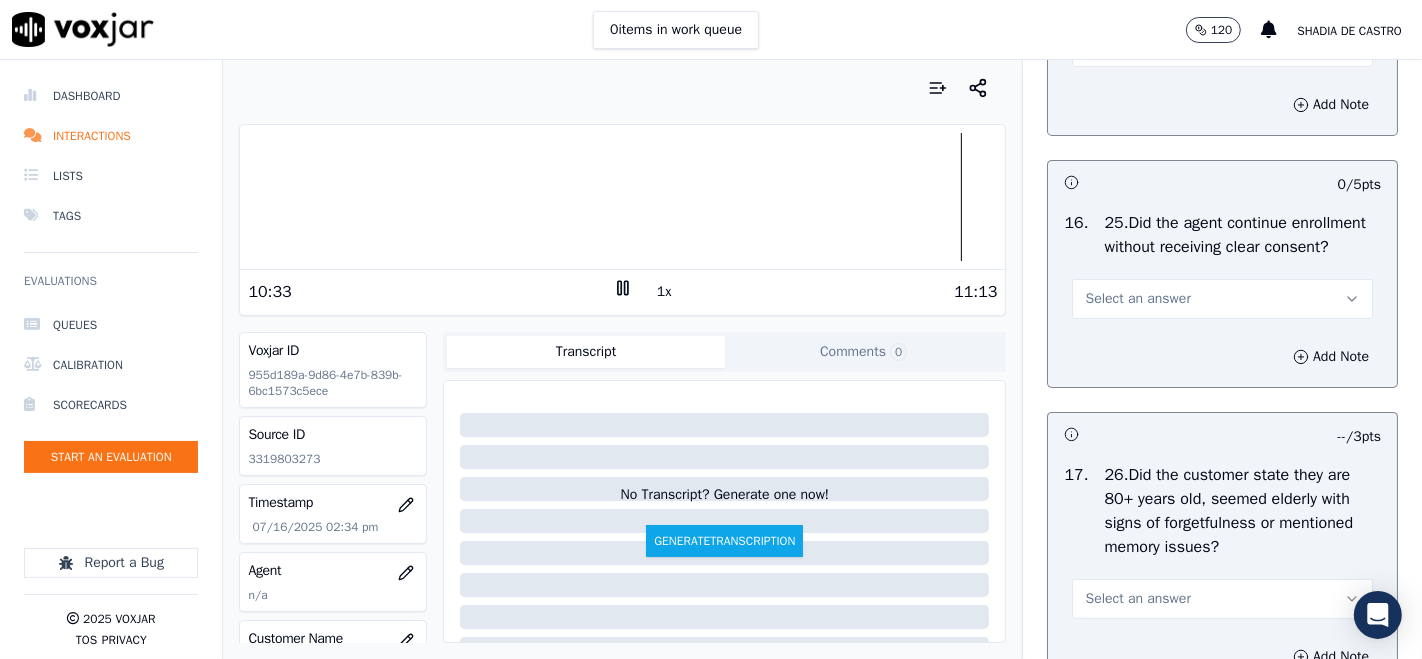click on "Select an answer" at bounding box center (1137, 299) 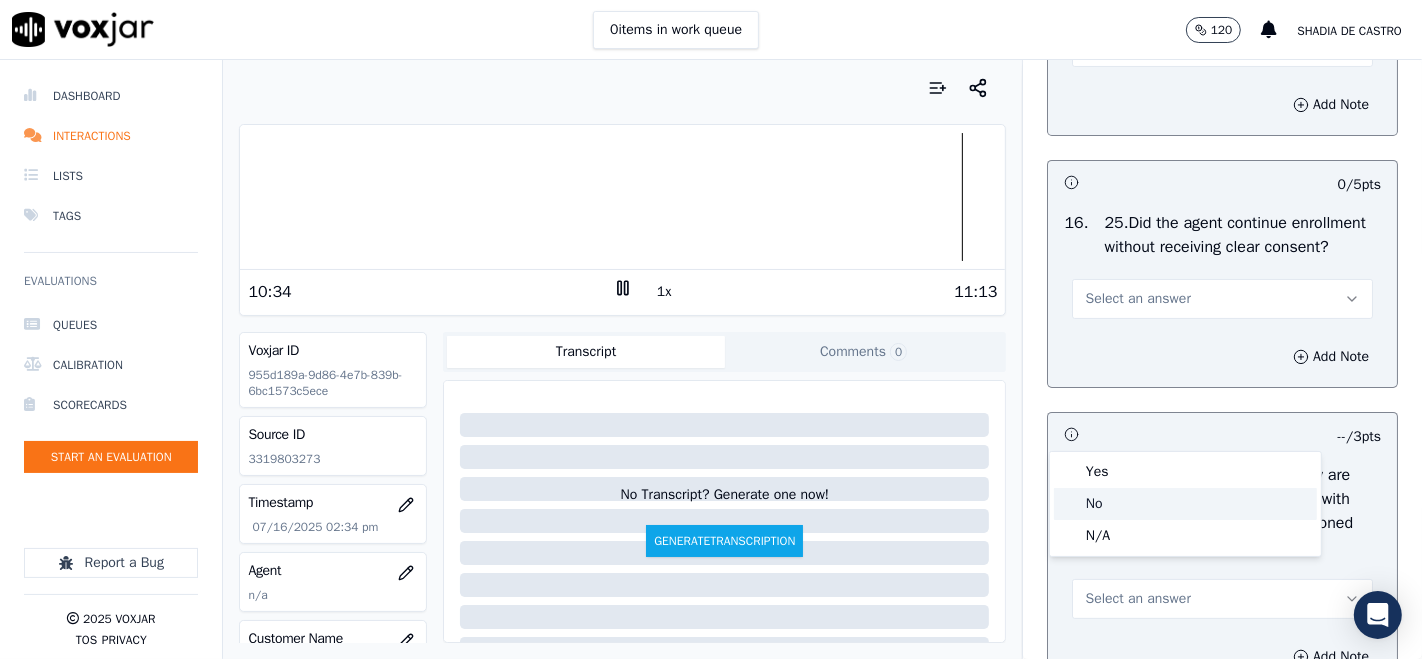 click on "No" 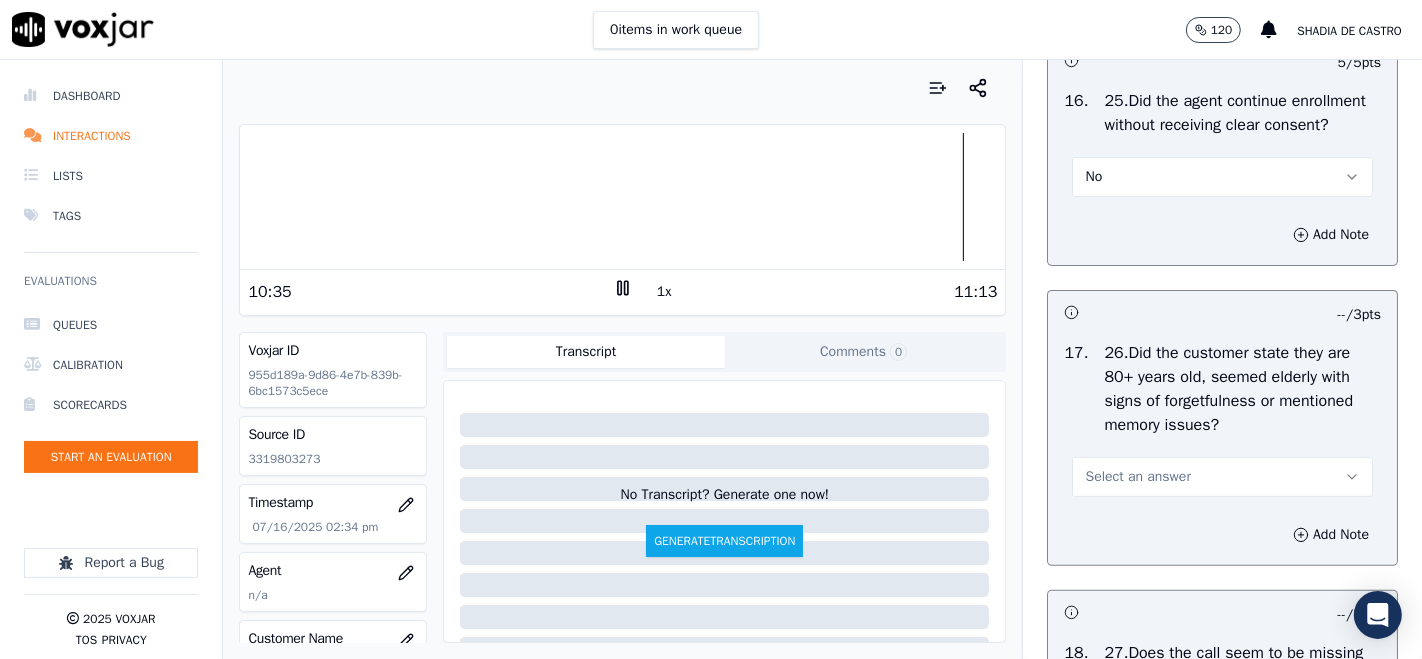 scroll, scrollTop: 6888, scrollLeft: 0, axis: vertical 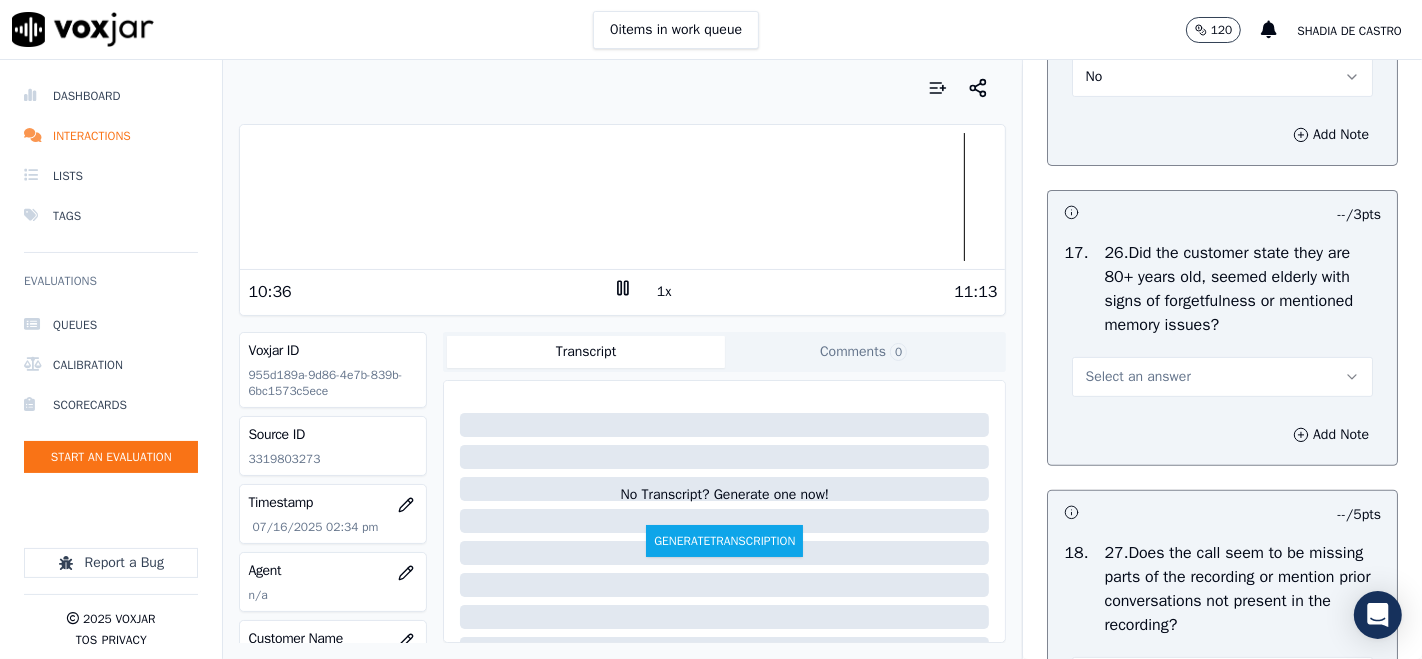 click on "Select an answer" at bounding box center (1222, 377) 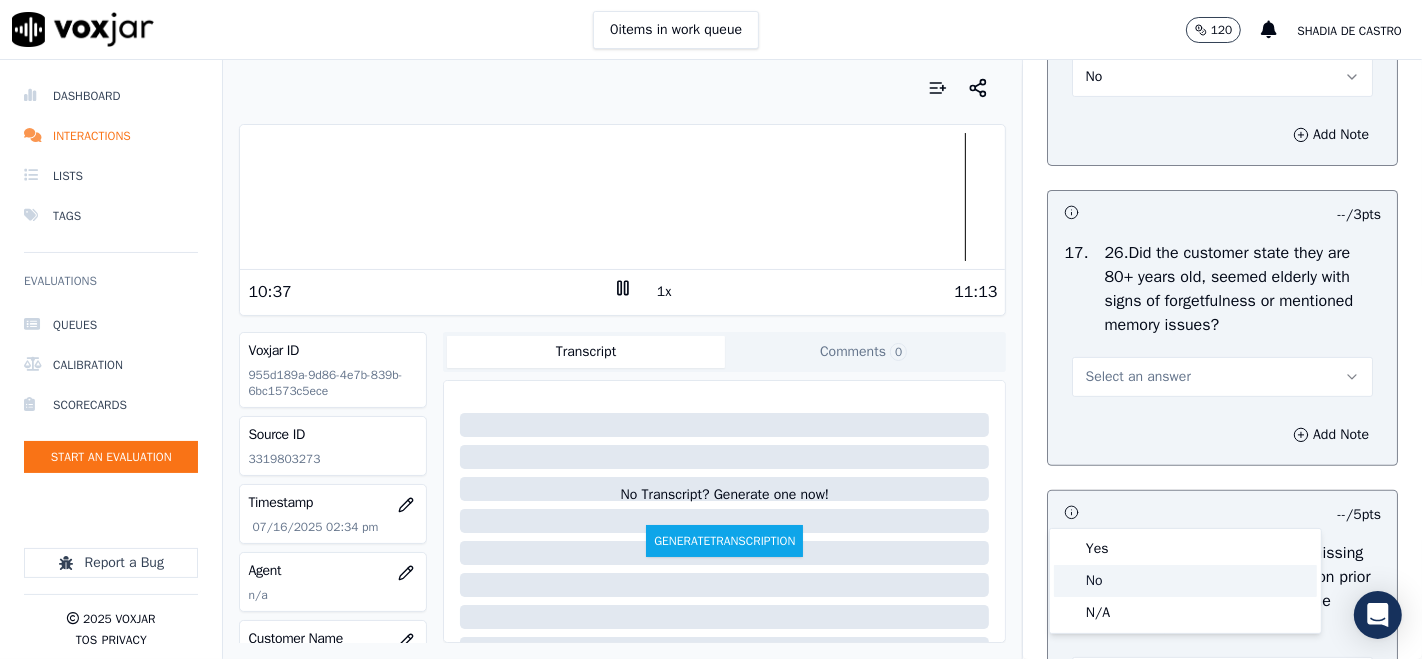 click on "No" 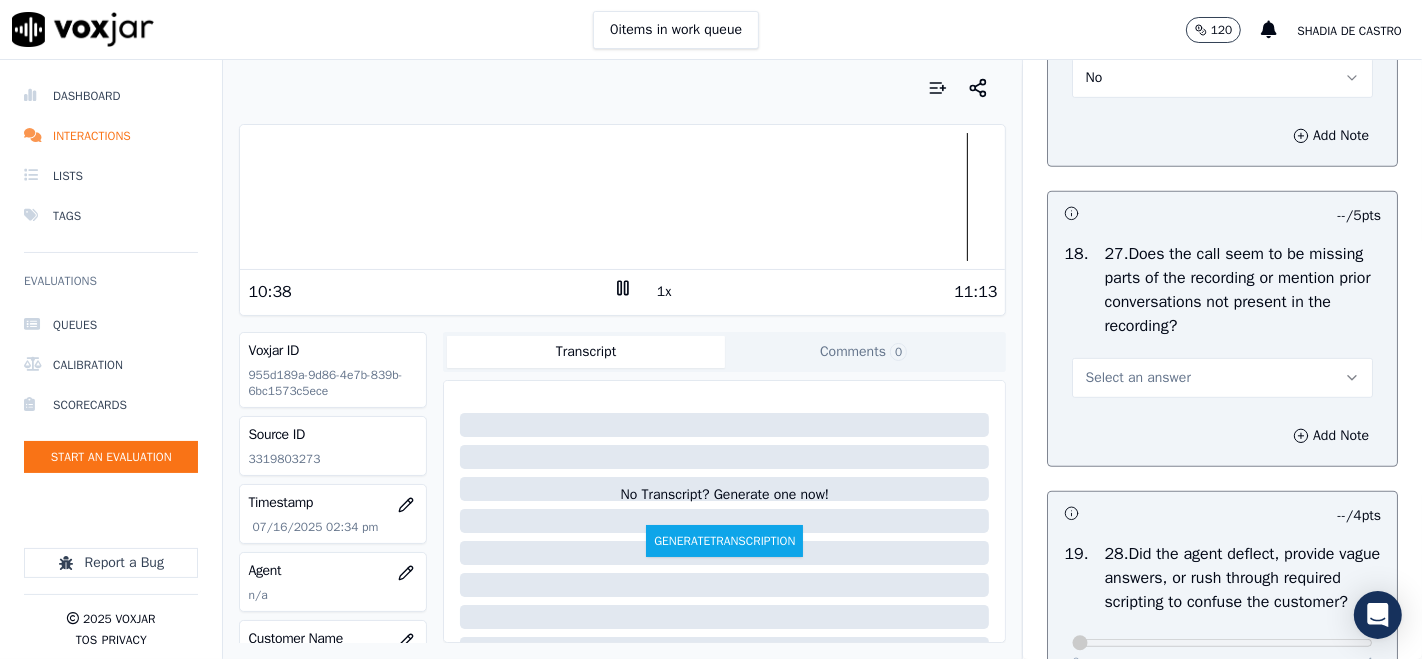 scroll, scrollTop: 7222, scrollLeft: 0, axis: vertical 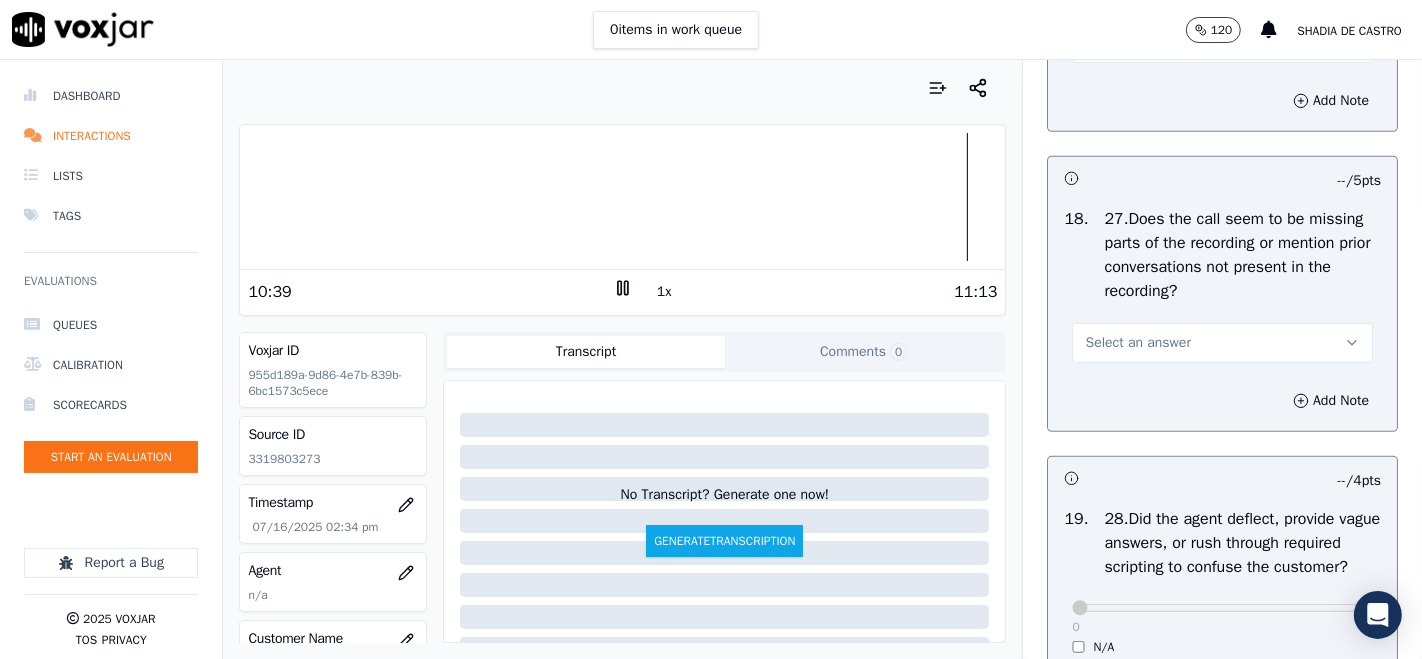 click on "Select an answer" at bounding box center (1137, 343) 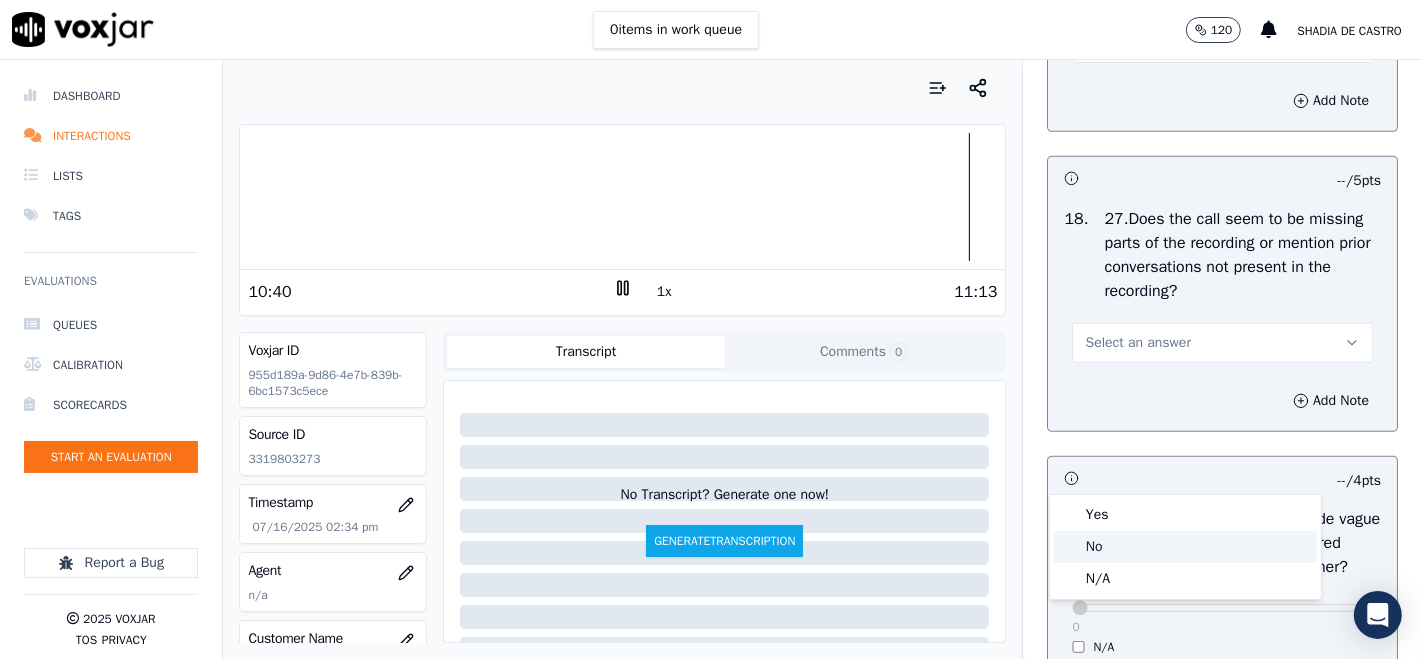 click on "No" 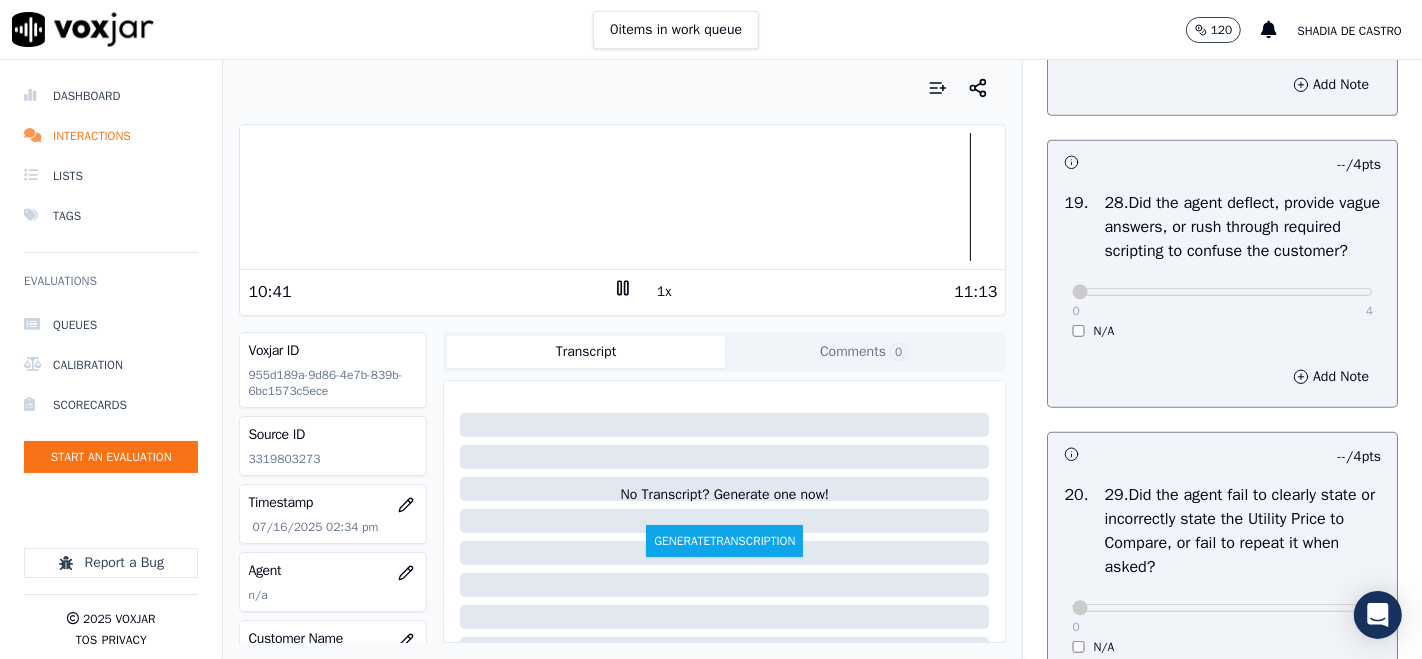 scroll, scrollTop: 7555, scrollLeft: 0, axis: vertical 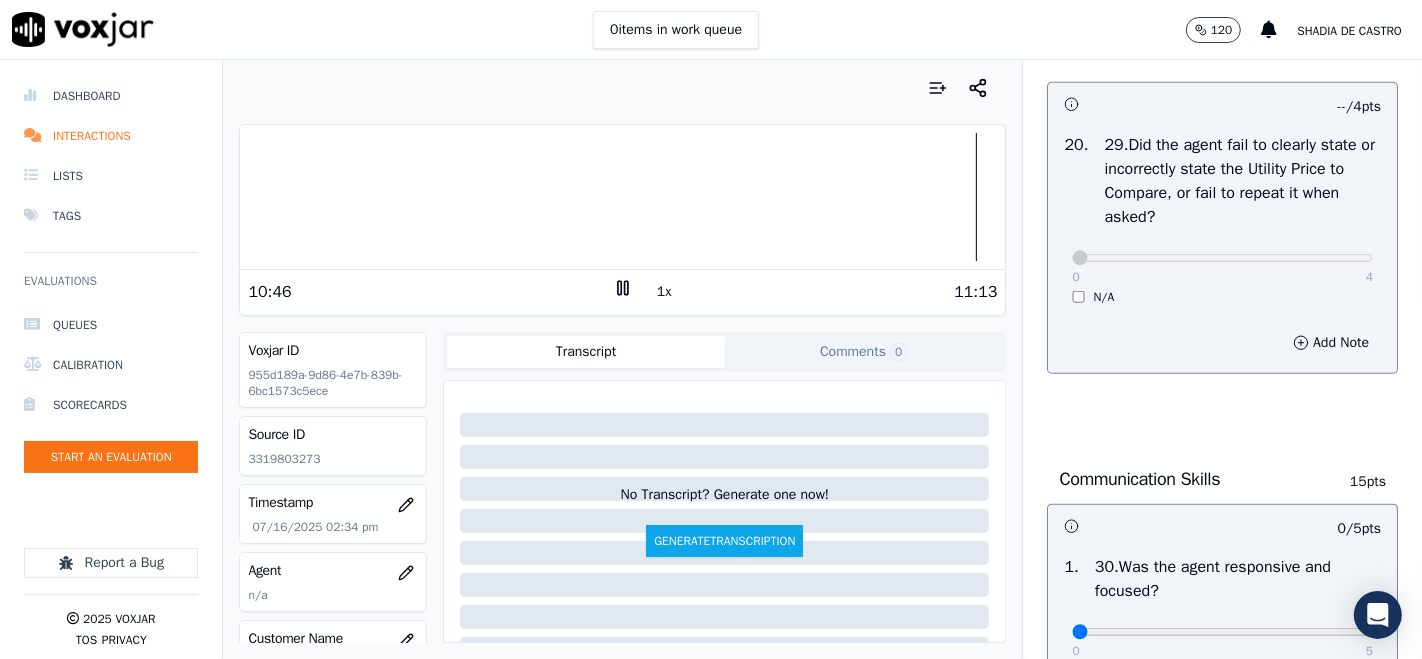 click on "20 .   29.Did the agent fail to clearly state or incorrectly state the Utility Price to Compare, or fail to repeat it when asked?      0   4     N/A" at bounding box center (1222, 219) 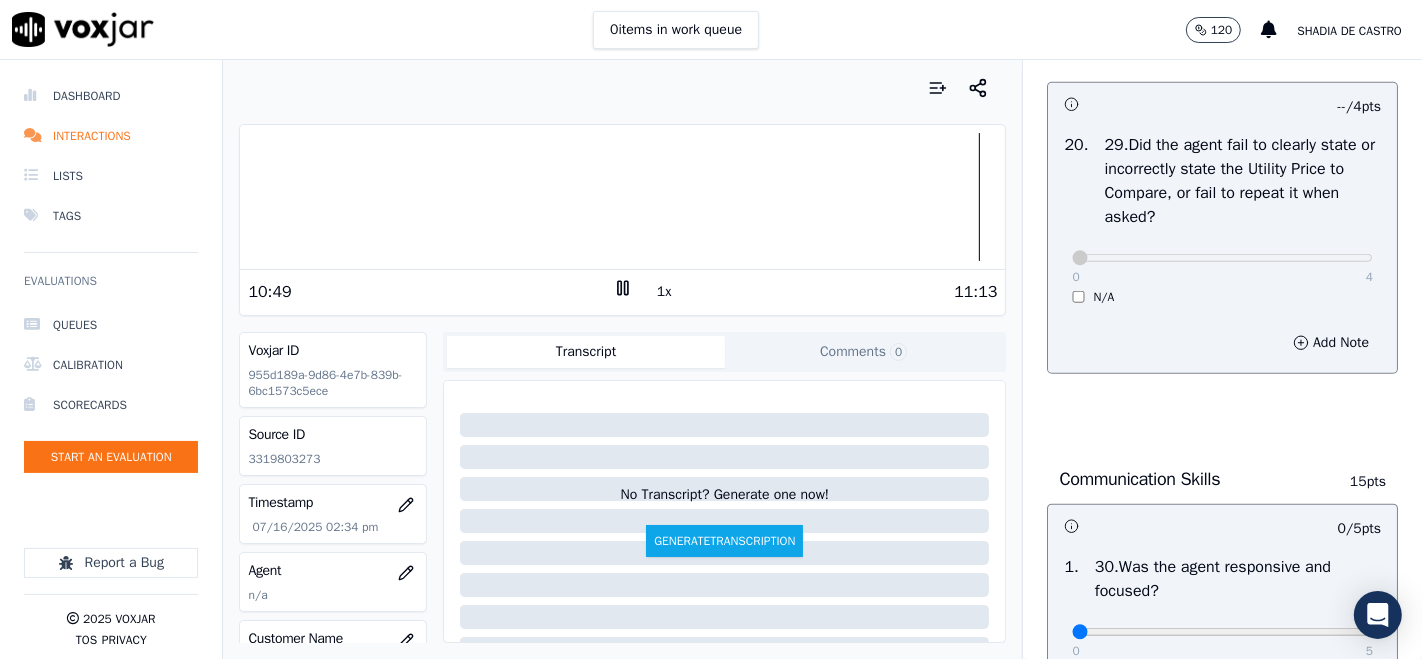 scroll, scrollTop: 8222, scrollLeft: 0, axis: vertical 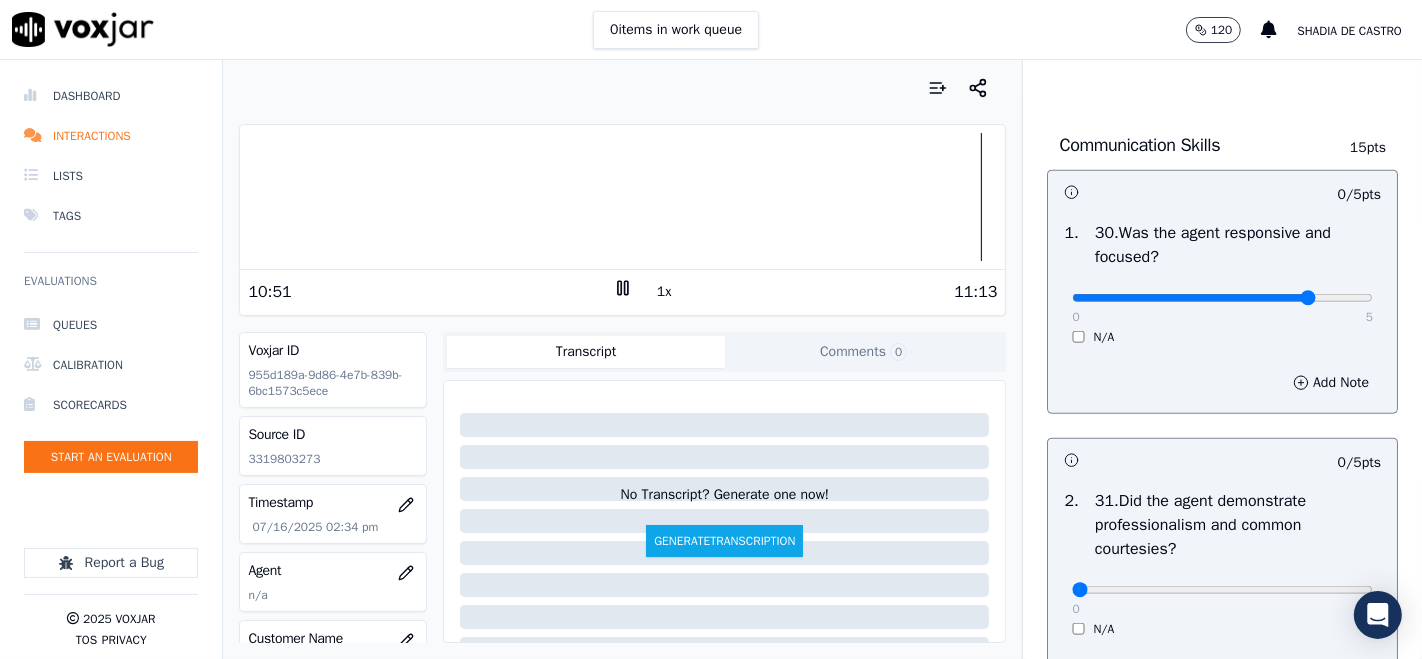 click at bounding box center [1222, -7862] 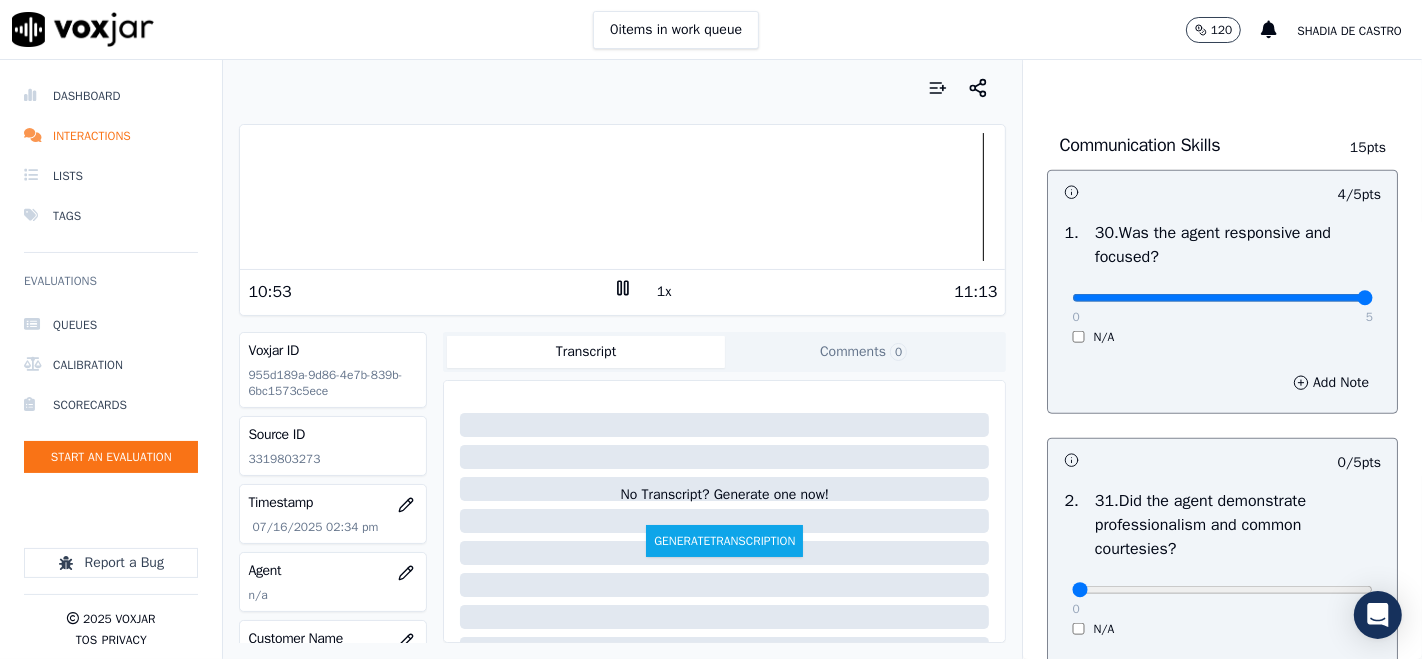 type on "5" 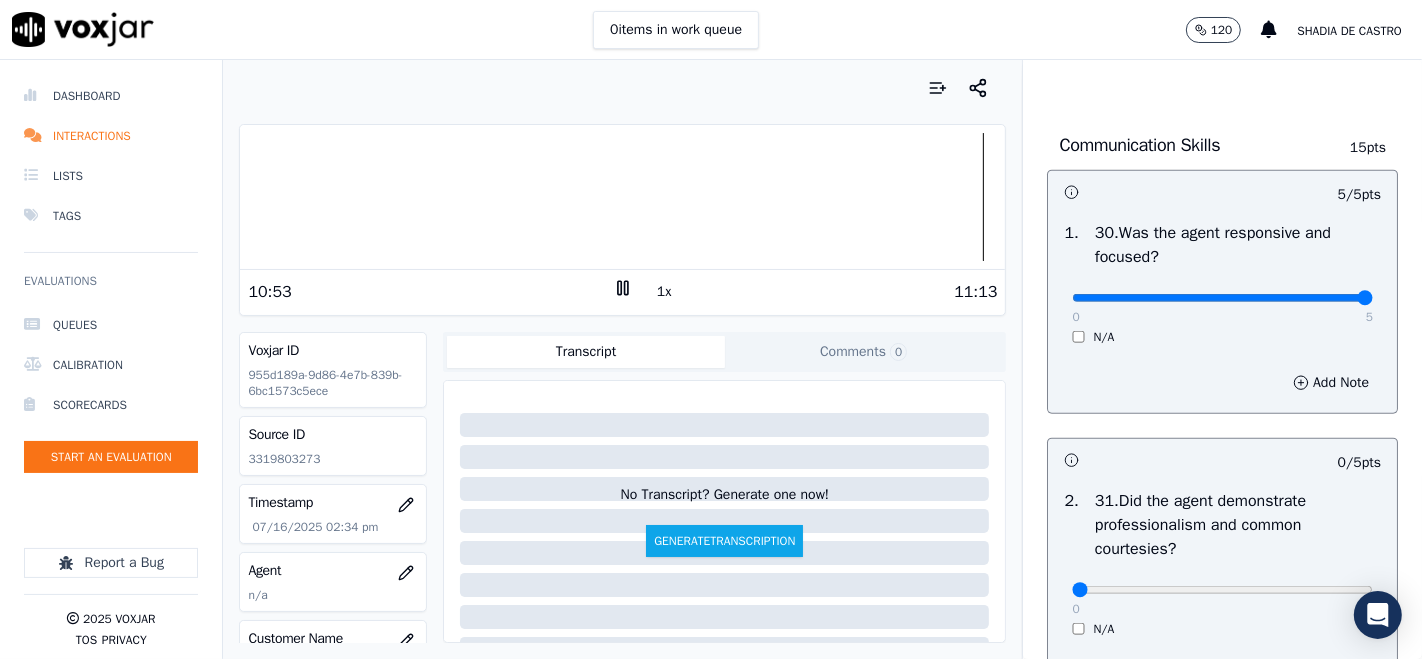 scroll, scrollTop: 8444, scrollLeft: 0, axis: vertical 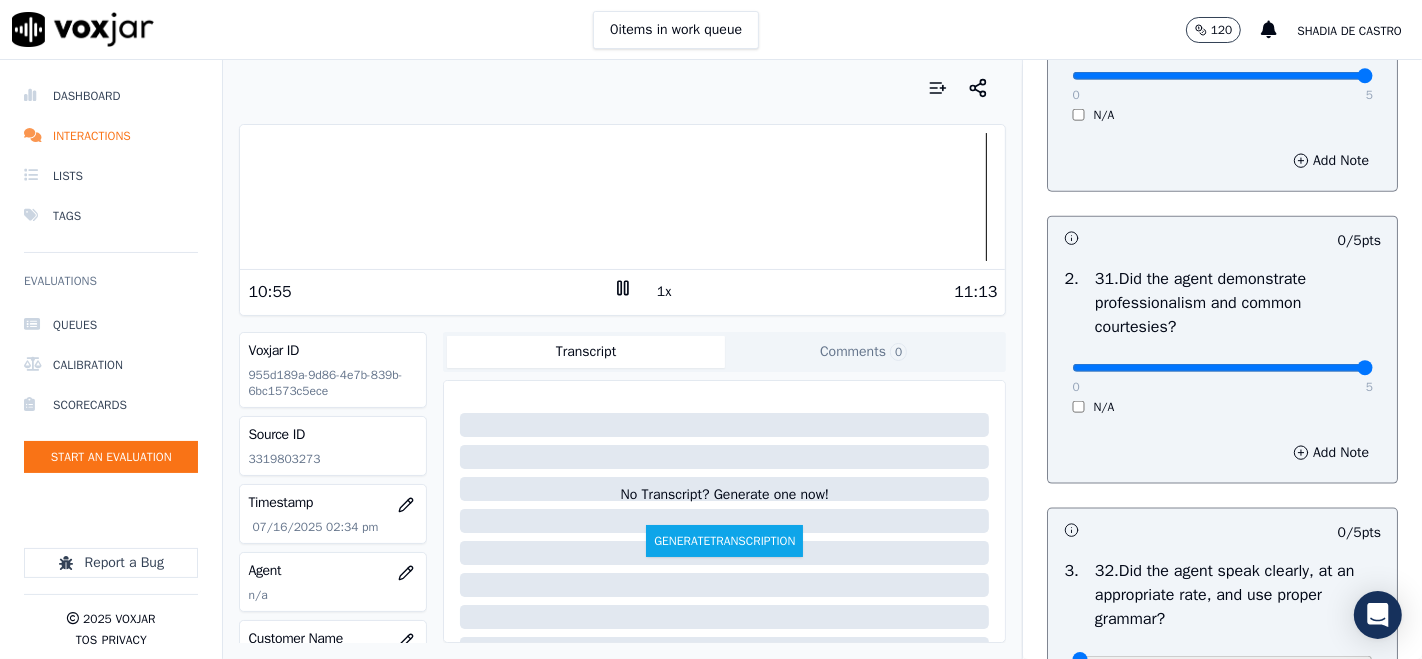 type on "5" 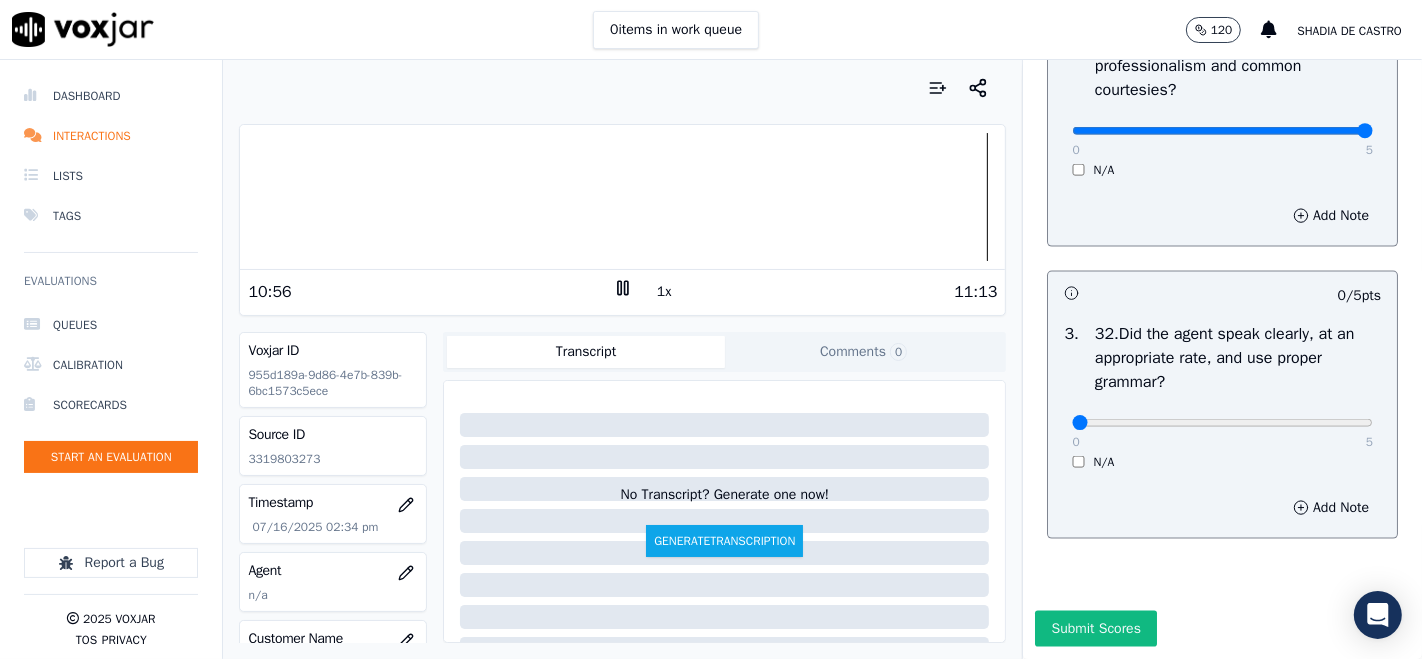 scroll, scrollTop: 8777, scrollLeft: 0, axis: vertical 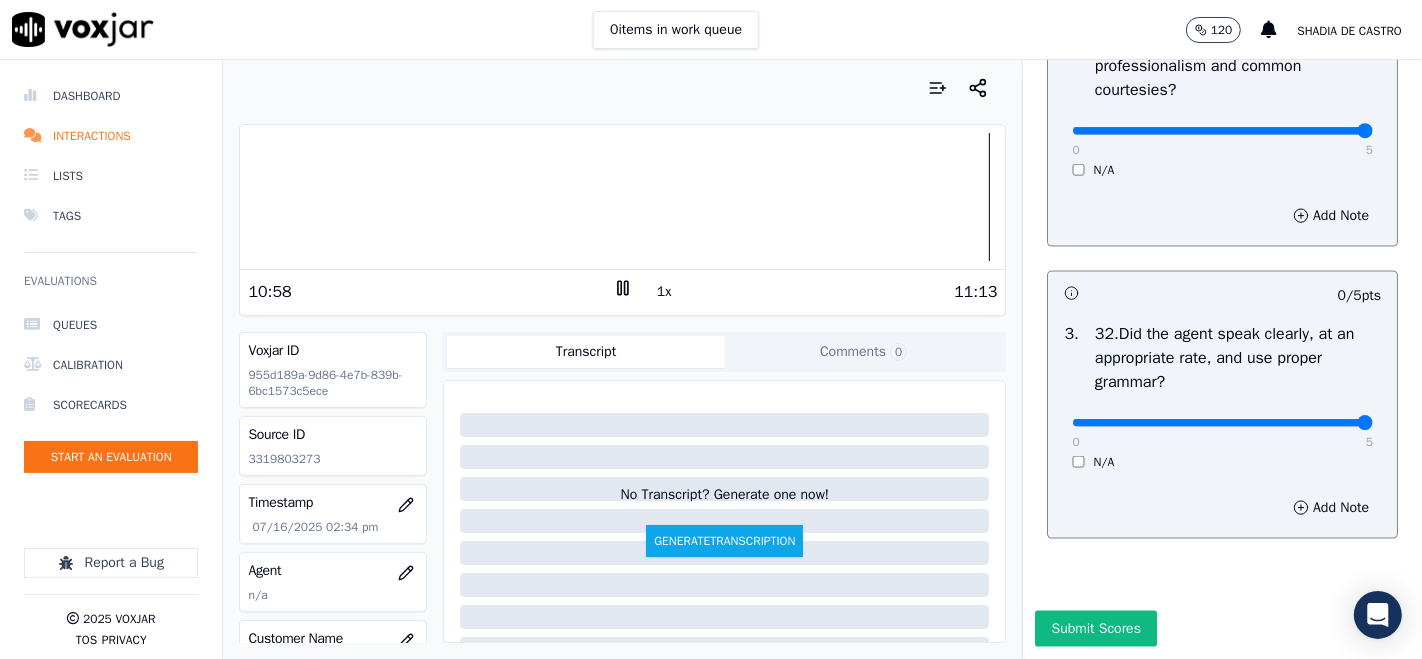 type on "5" 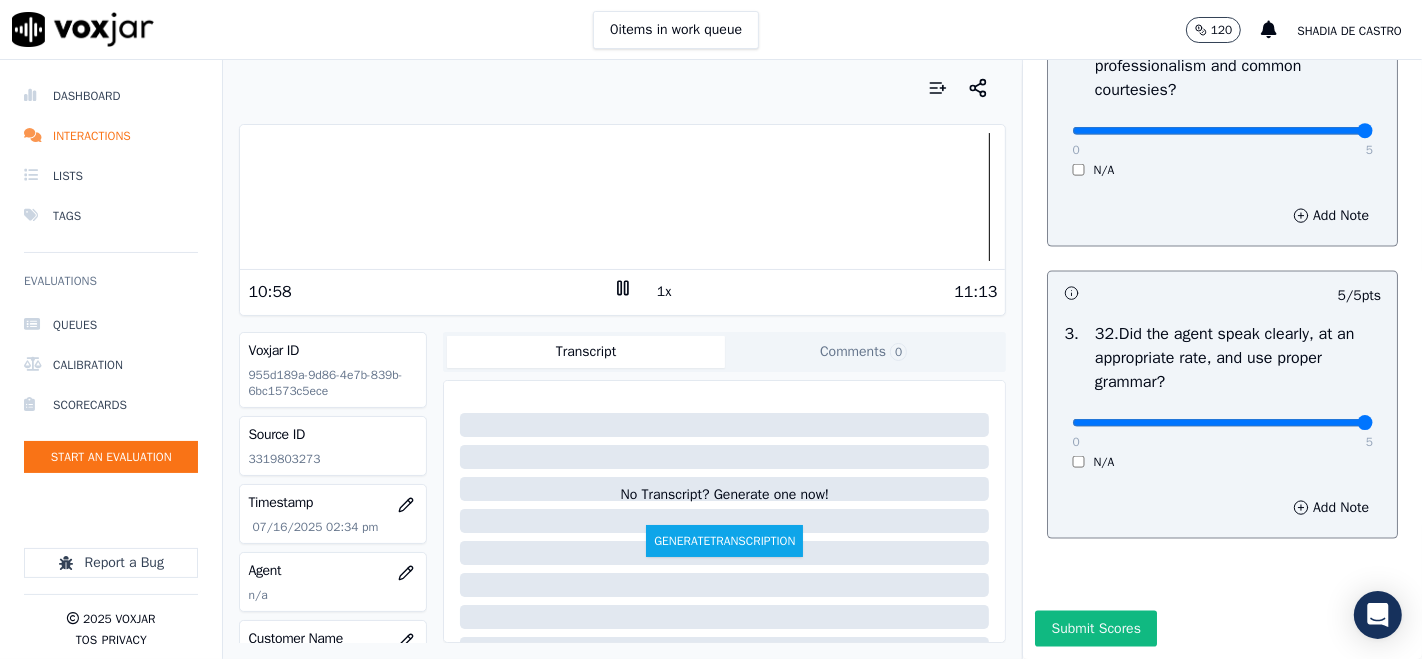 scroll, scrollTop: 8880, scrollLeft: 0, axis: vertical 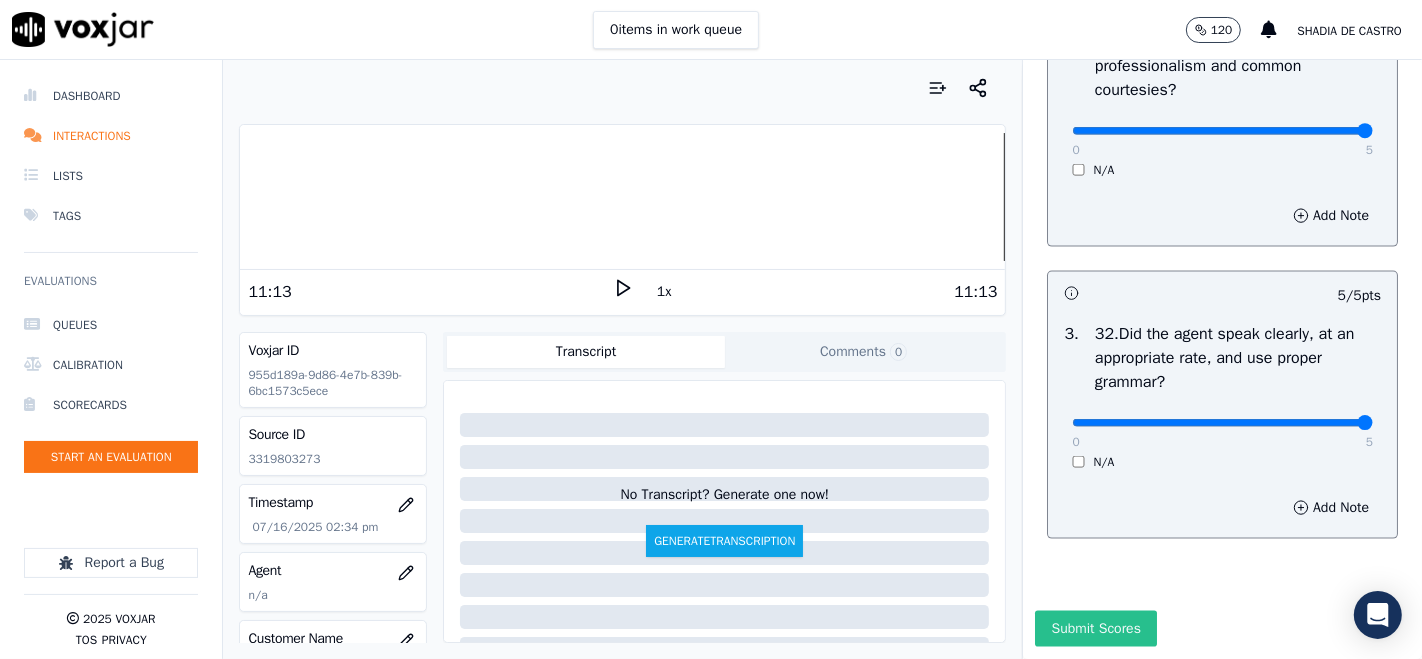 click on "Submit Scores" at bounding box center [1095, 629] 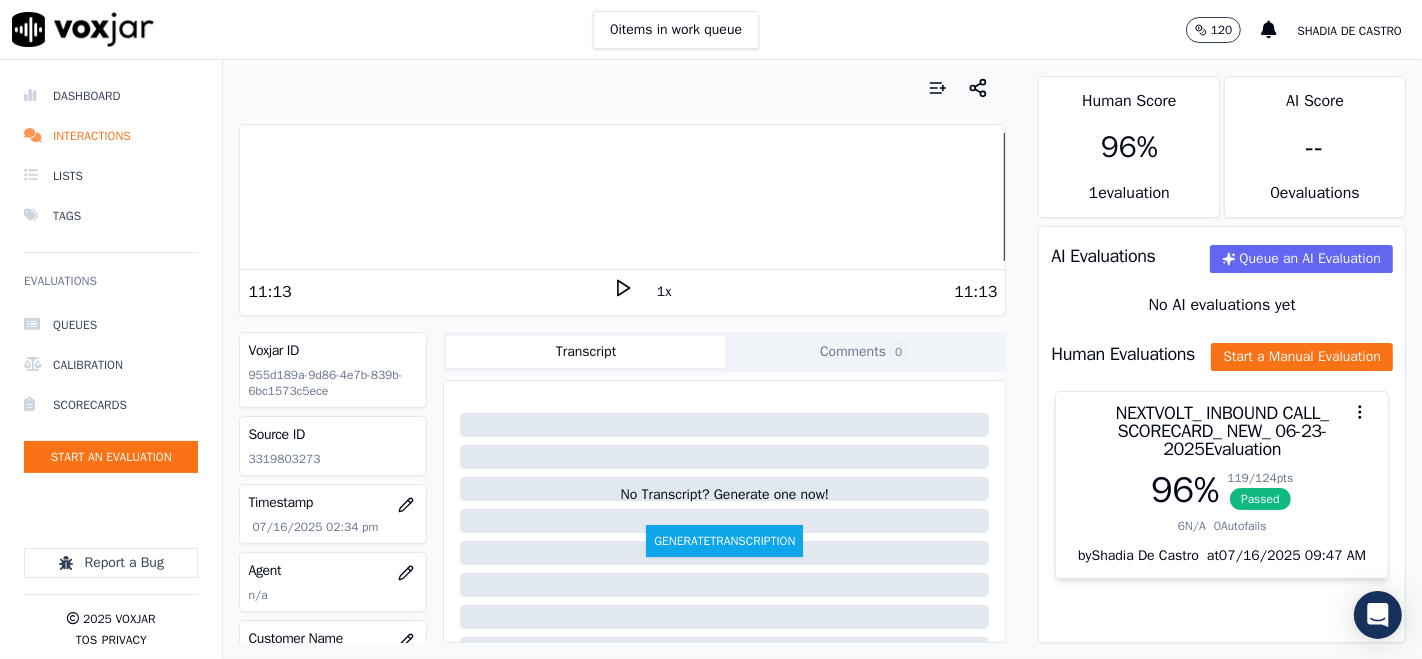scroll, scrollTop: 111, scrollLeft: 0, axis: vertical 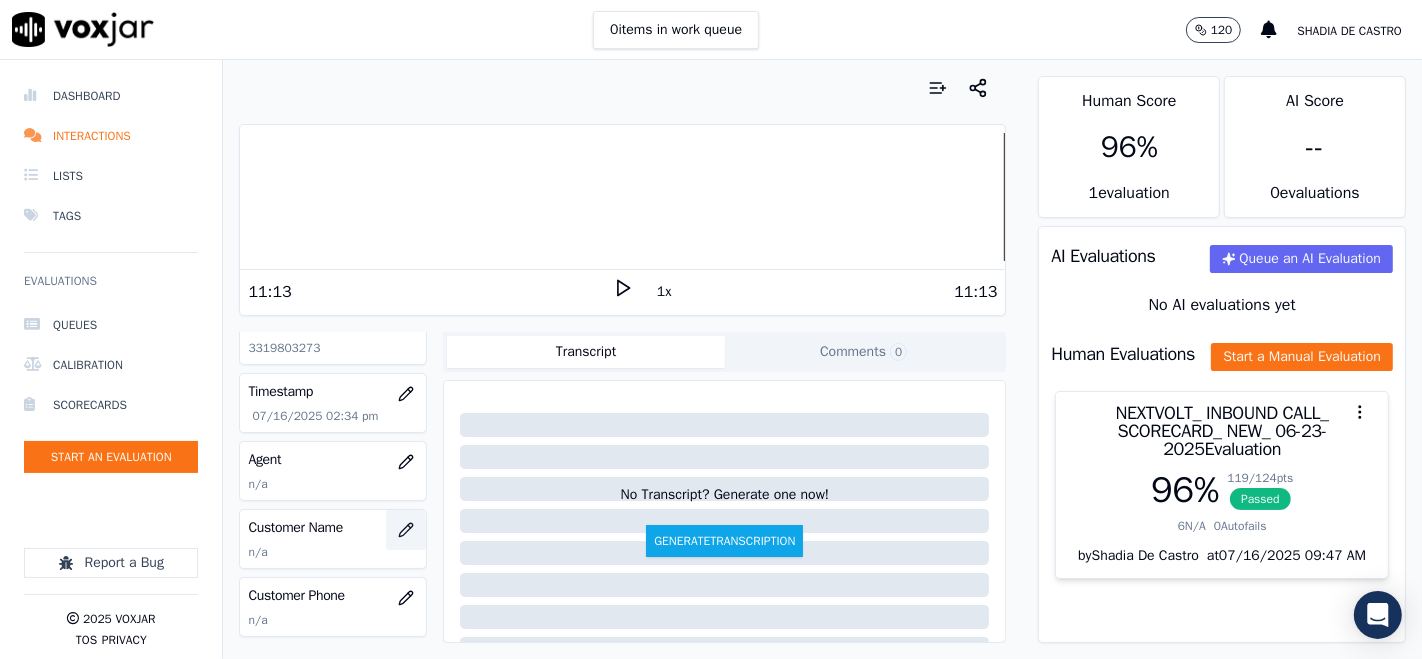 click 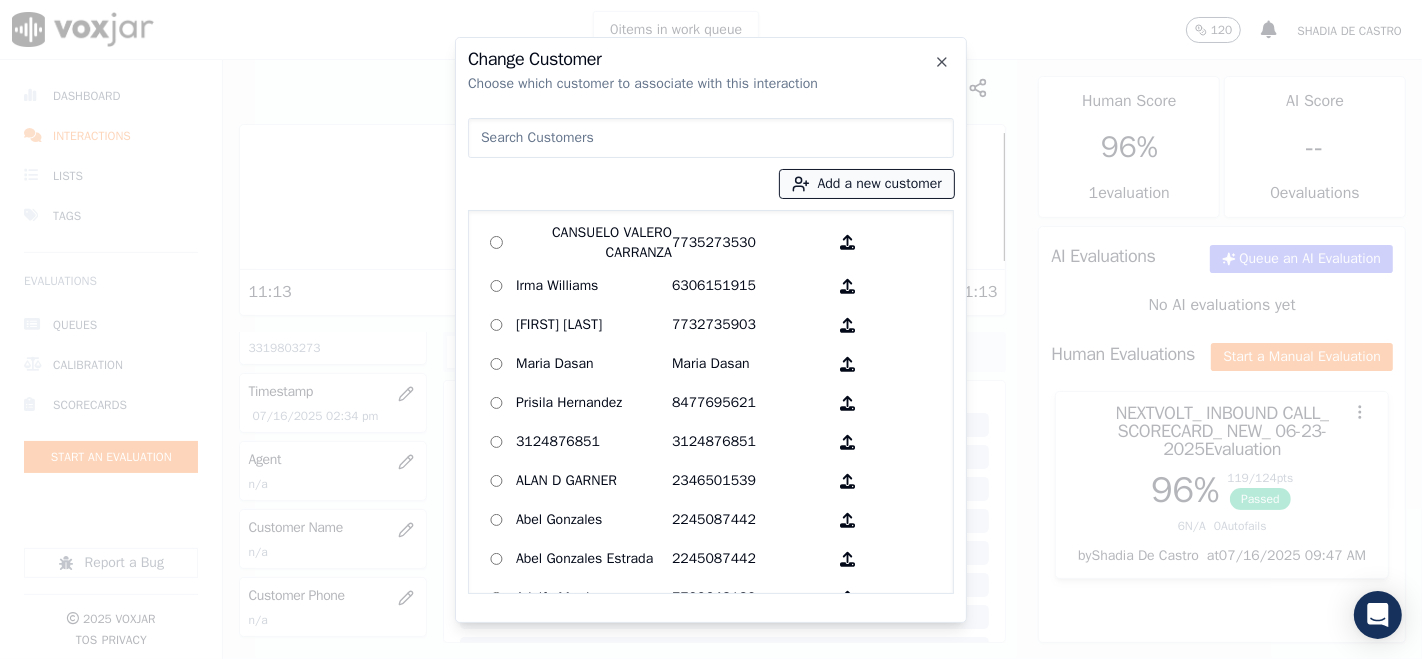 click on "Add a new customer" at bounding box center (867, 184) 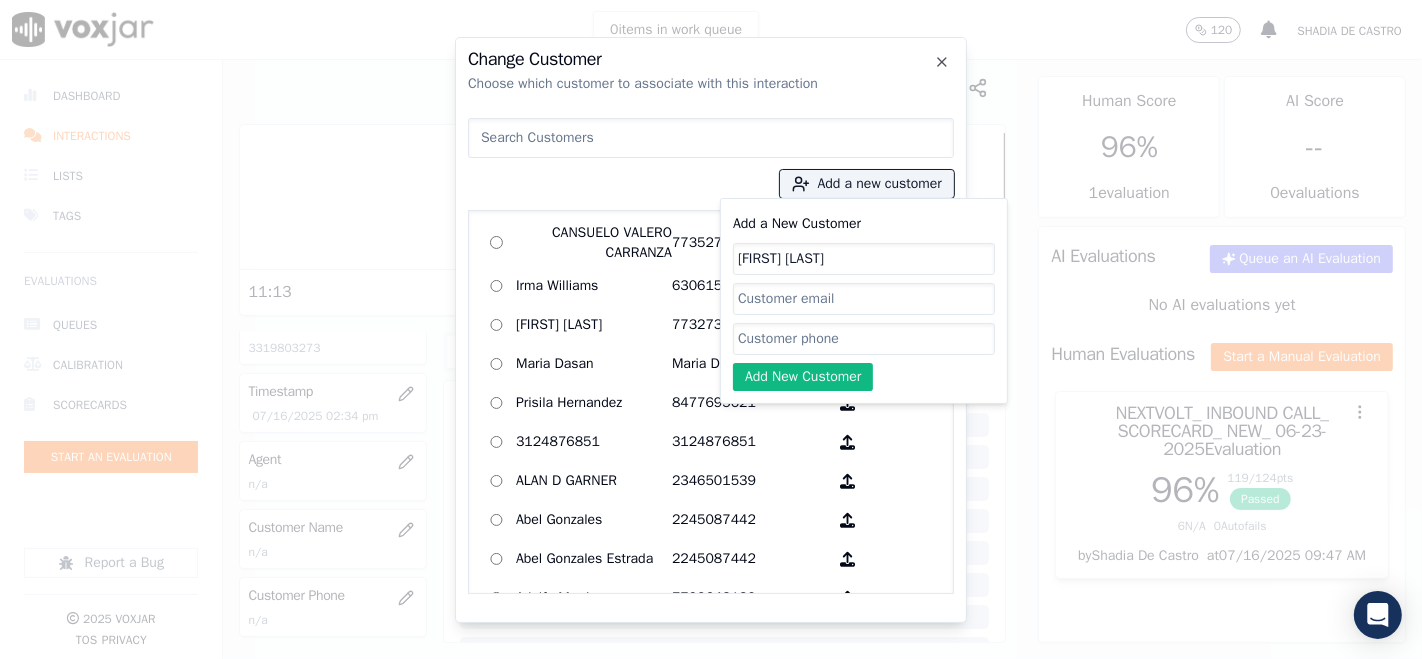 type on "MARIA ASENCIO" 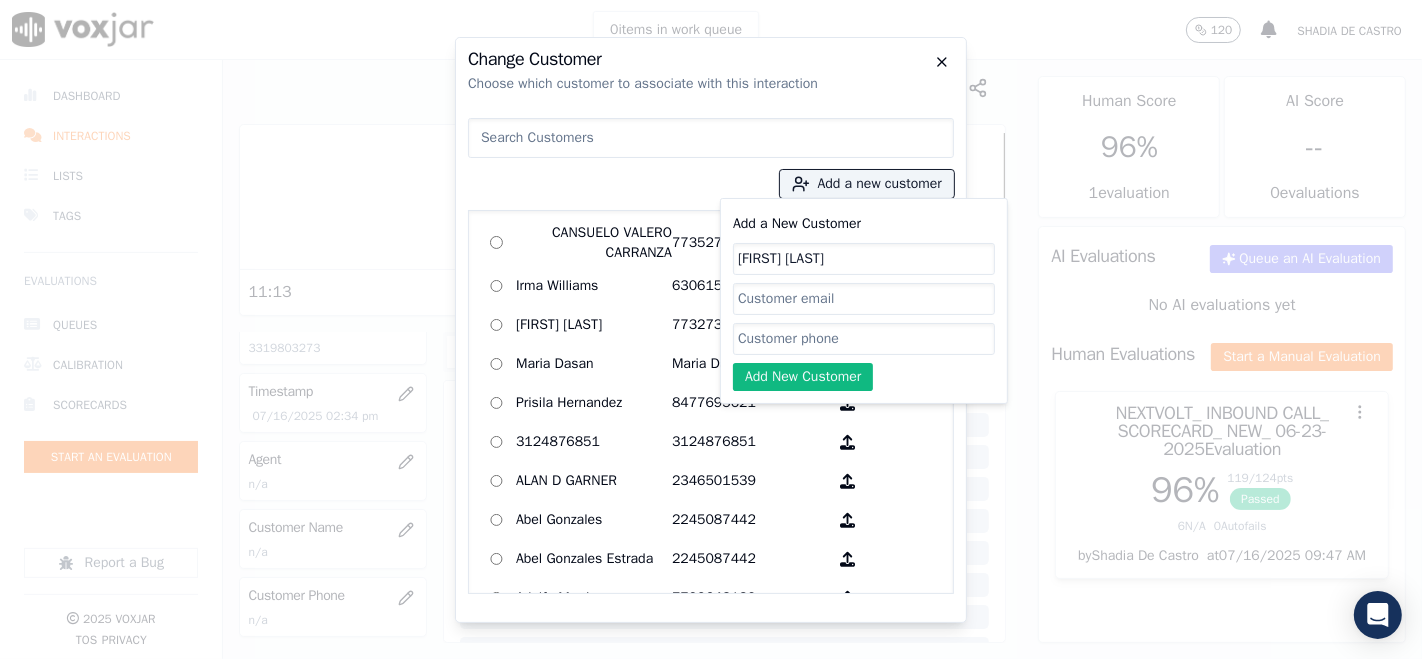 click 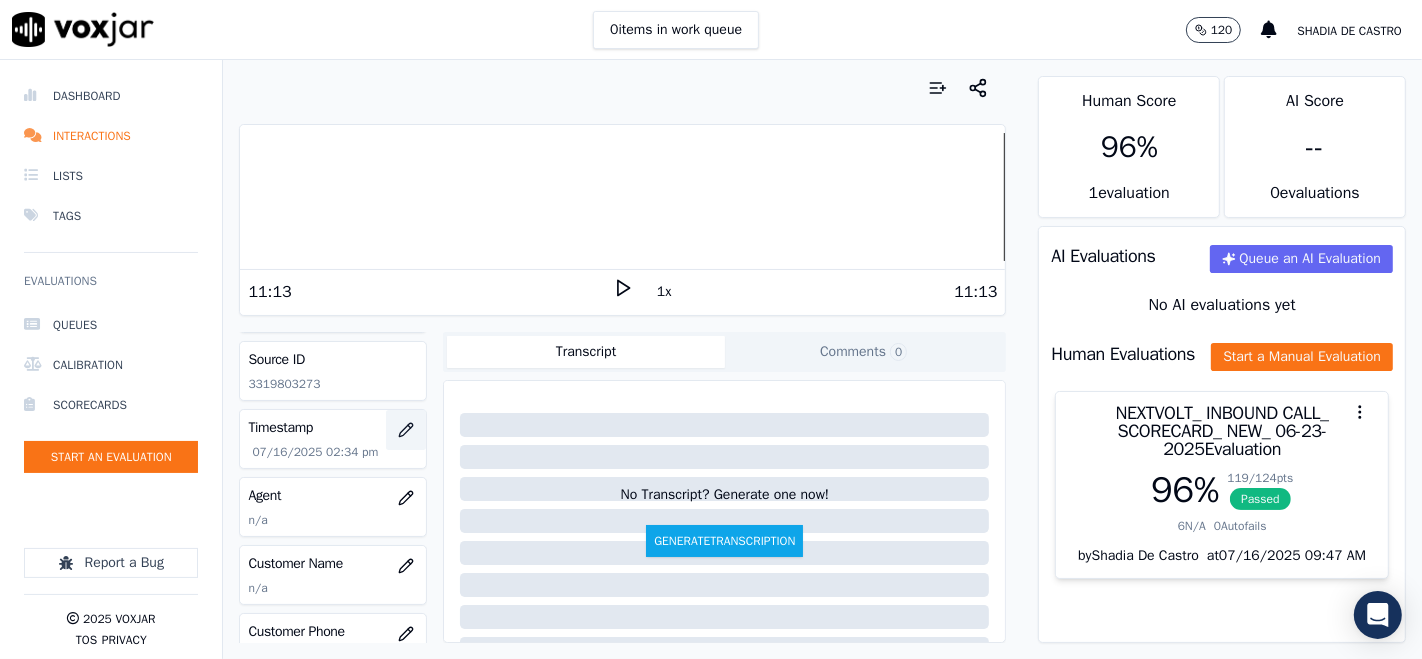 scroll, scrollTop: 111, scrollLeft: 0, axis: vertical 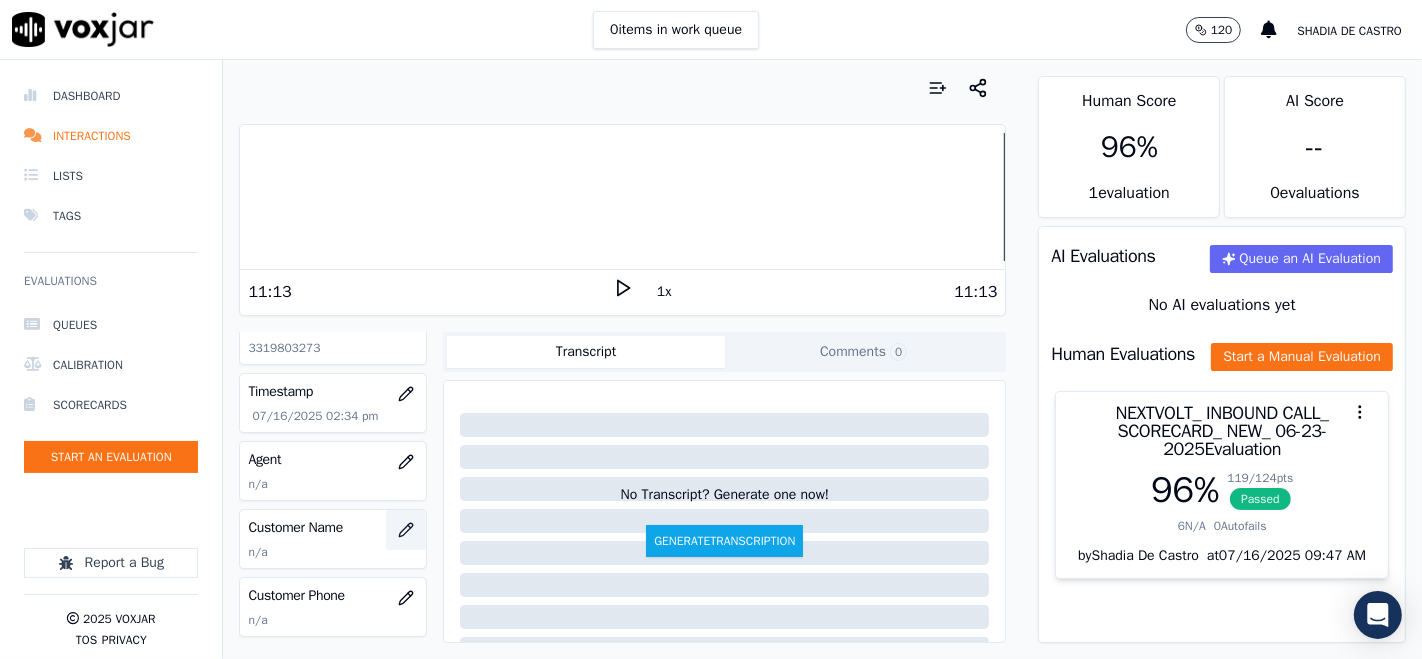click at bounding box center (406, 530) 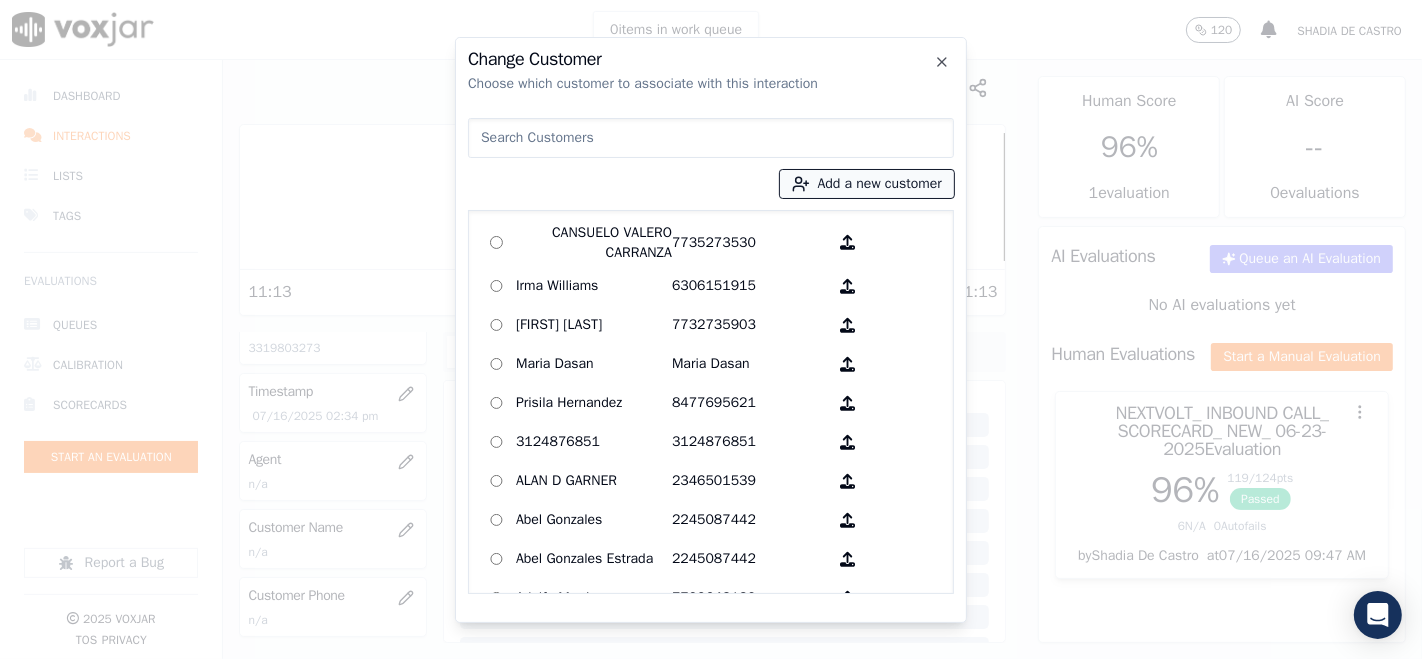 click on "Add a new customer" at bounding box center [867, 184] 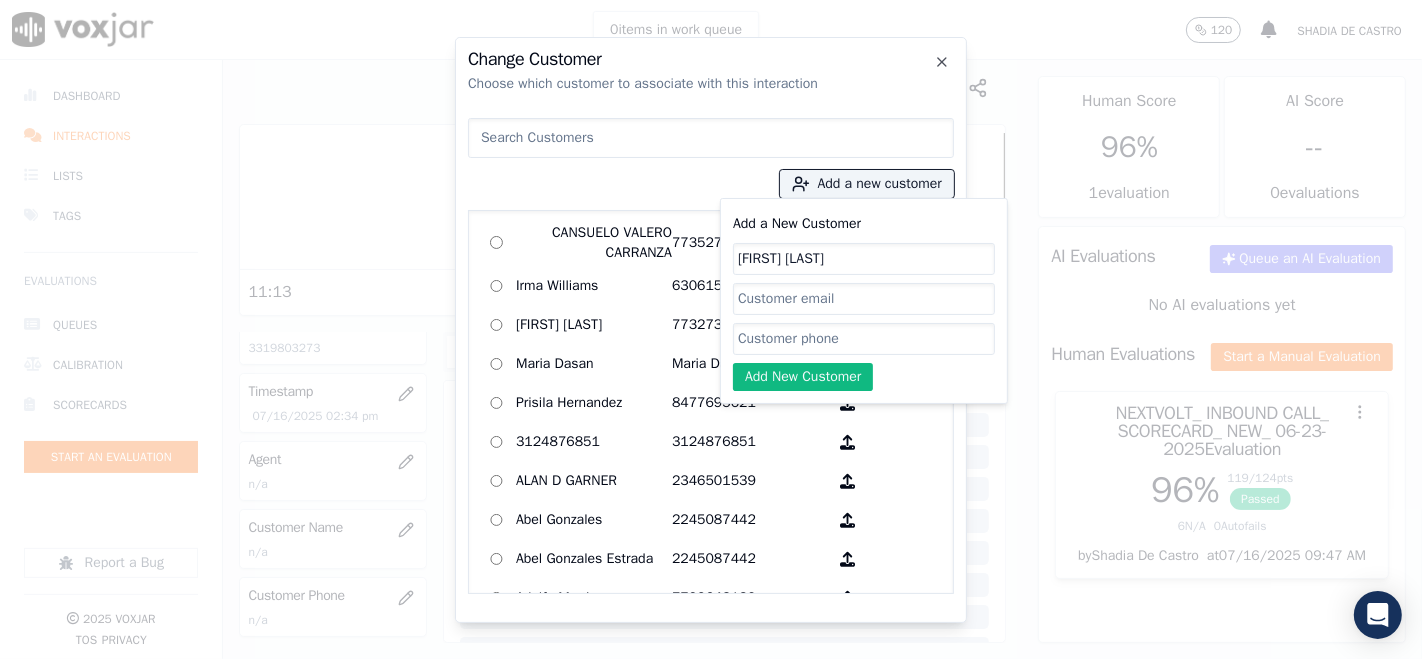 click on "Add a New Customer" 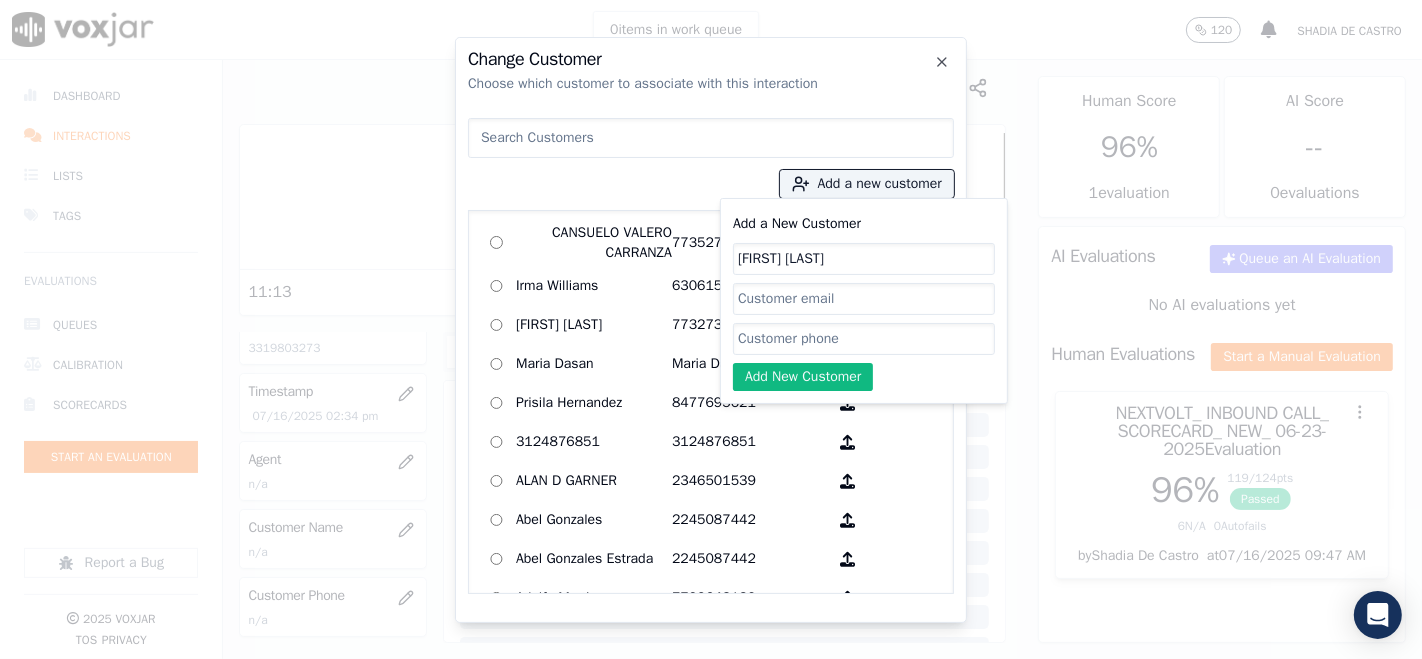 paste on "3319803273" 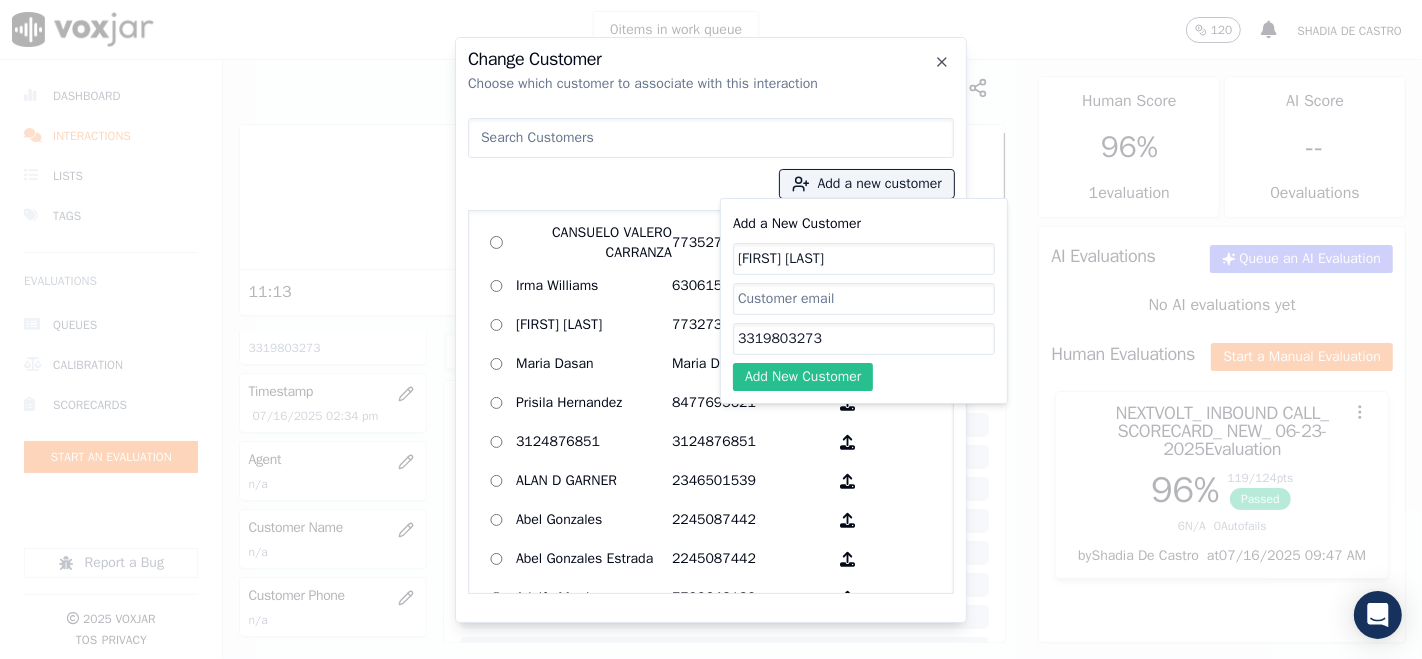 type on "3319803273" 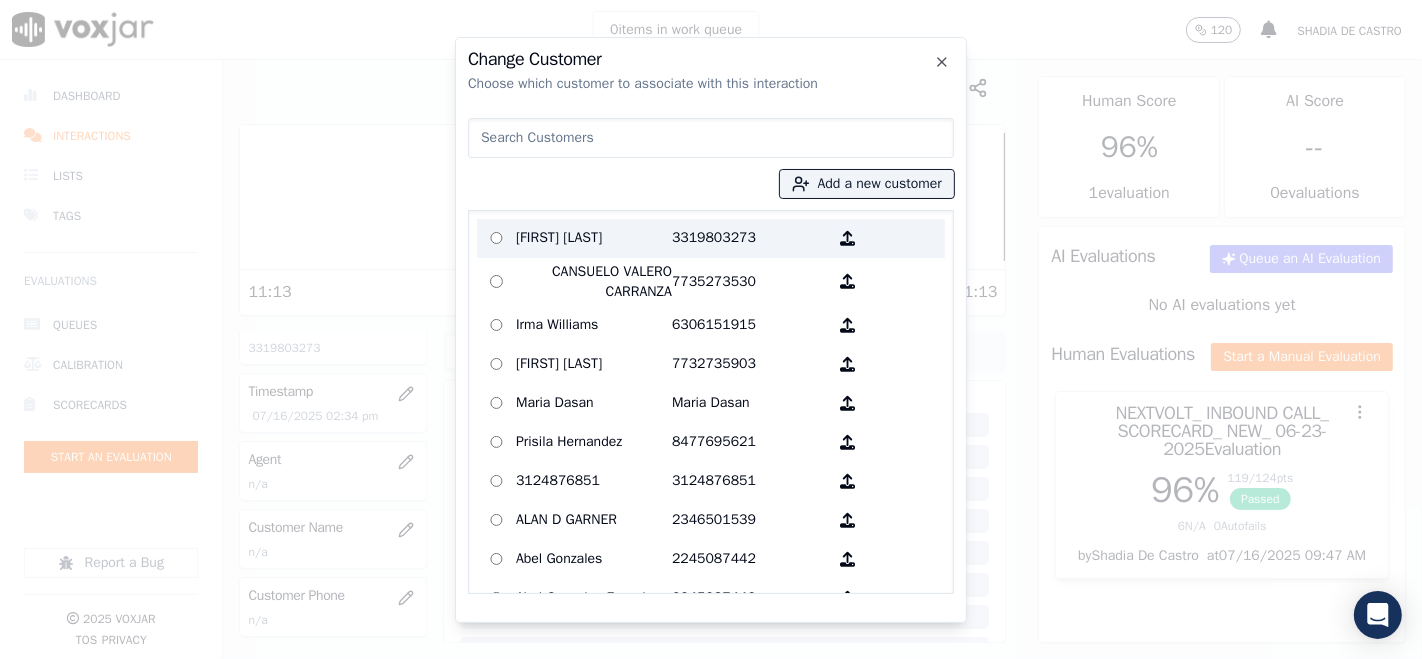 click on "MARIA ASENCIO" at bounding box center (594, 238) 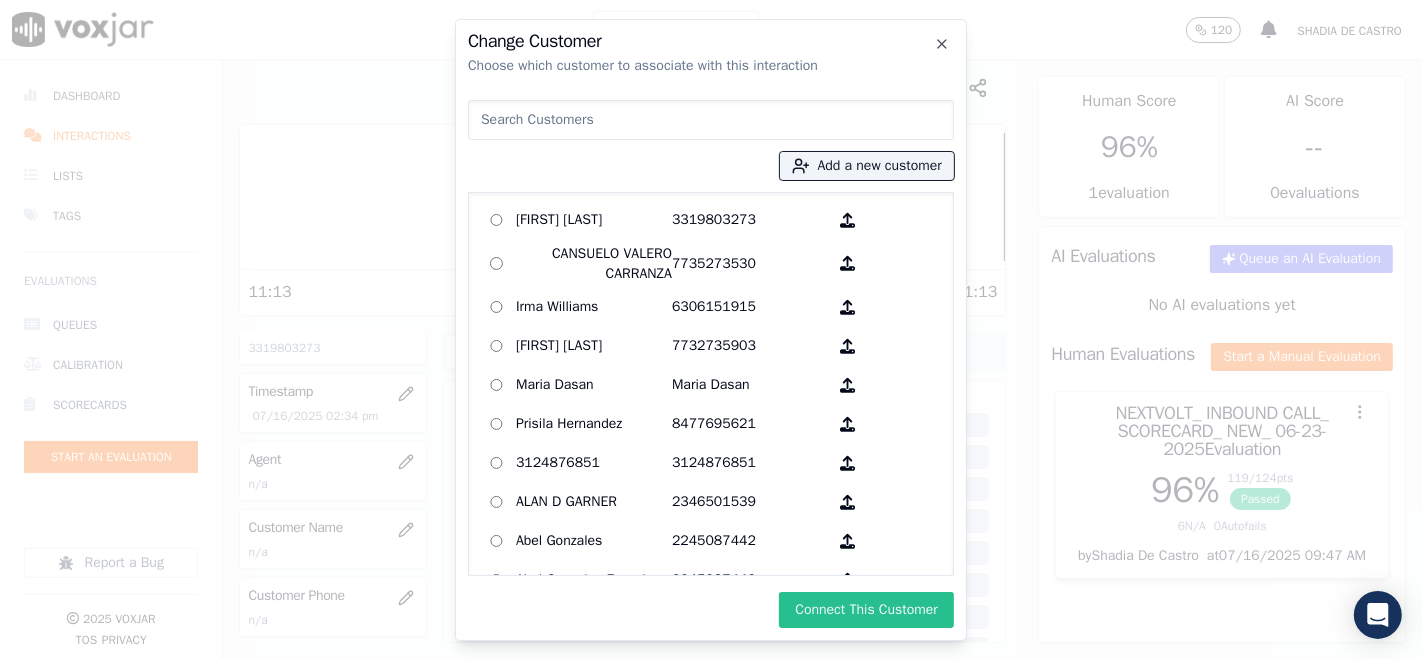 click on "Connect This Customer" at bounding box center [866, 610] 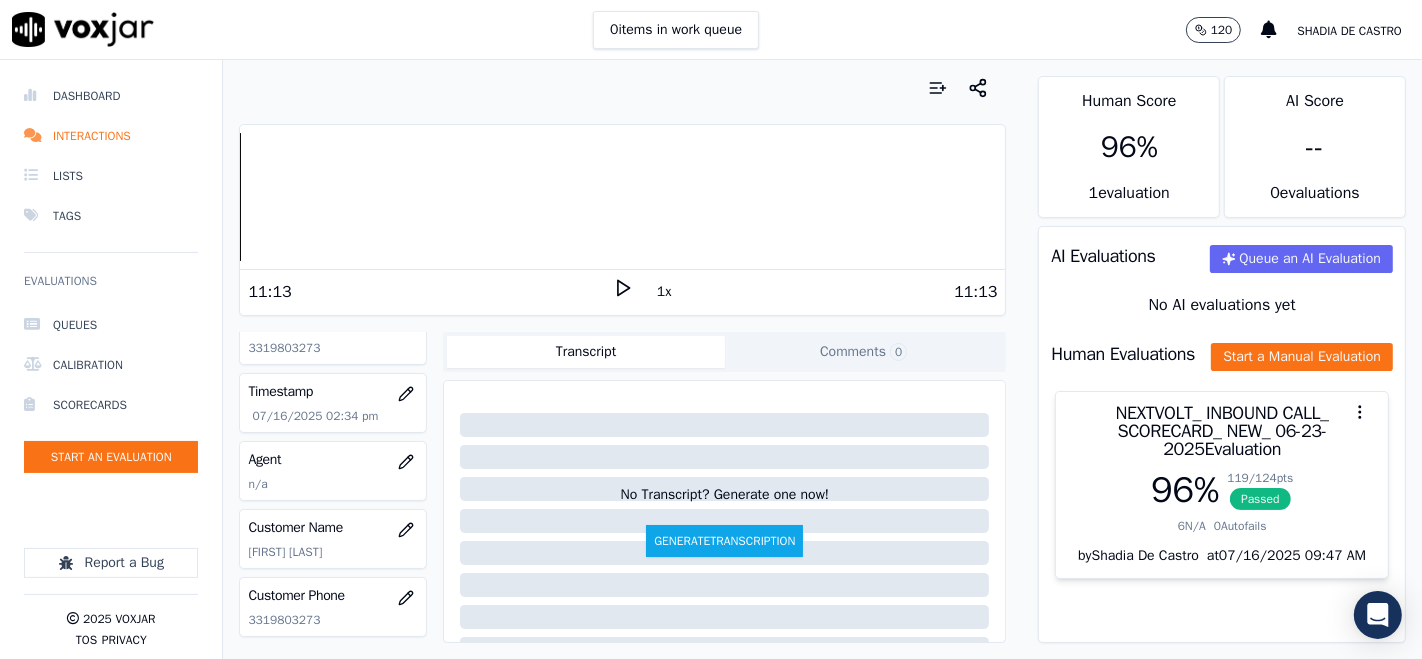 click on "Dashboard   Interactions   Lists   Tags       Evaluations     Queues   Calibration   Scorecards   Start an Evaluation
Report a Bug       2025   Voxjar   TOS   Privacy             Your browser does not support the audio element.   11:13     1x   11:13   Voxjar ID   955d189a-9d86-4e7b-839b-6bc1573c5ece   Source ID   3319803273   Timestamp
07/16/2025 02:34 pm     Agent
n/a     Customer Name     MARIA ASENCIO     Customer Phone     3319803273     Tags
NEXTVOLT     Source     manualUpload   Type     AUDIO       Transcript   Comments  0   No Transcript? Generate one now!   Generate  Transcription         Add Comment   Scores   Transcript   Metadata   Comments         Human Score   96 %   1  evaluation   AI Score   --   0  evaluation s     AI Evaluations
Queue an AI Evaluation   No AI evaluations yet   Human Evaluations   Start a Manual Evaluation         NEXTVOLT_ INBOUND CALL_ SCORECARD_ NEW_ 06-23-2025  Evaluation   96 %   119 / 124  pts   Passed   6  N/A" at bounding box center [711, 359] 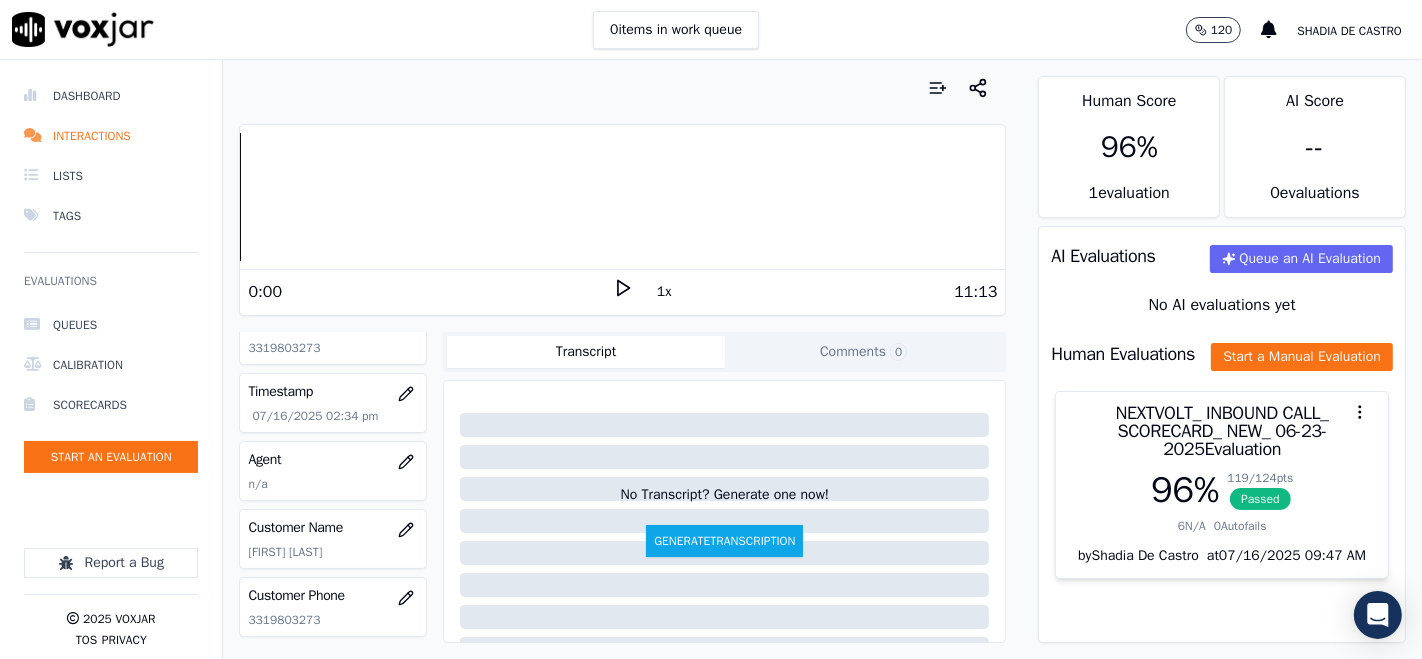 click 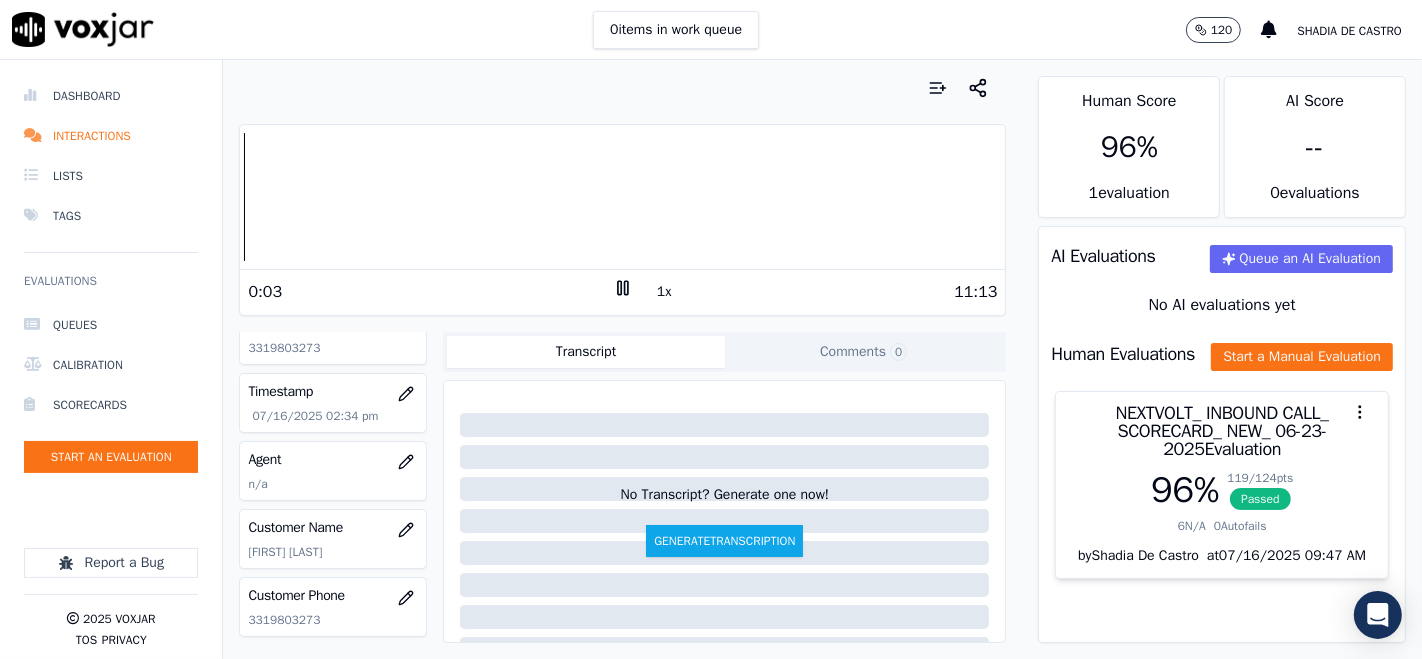 click 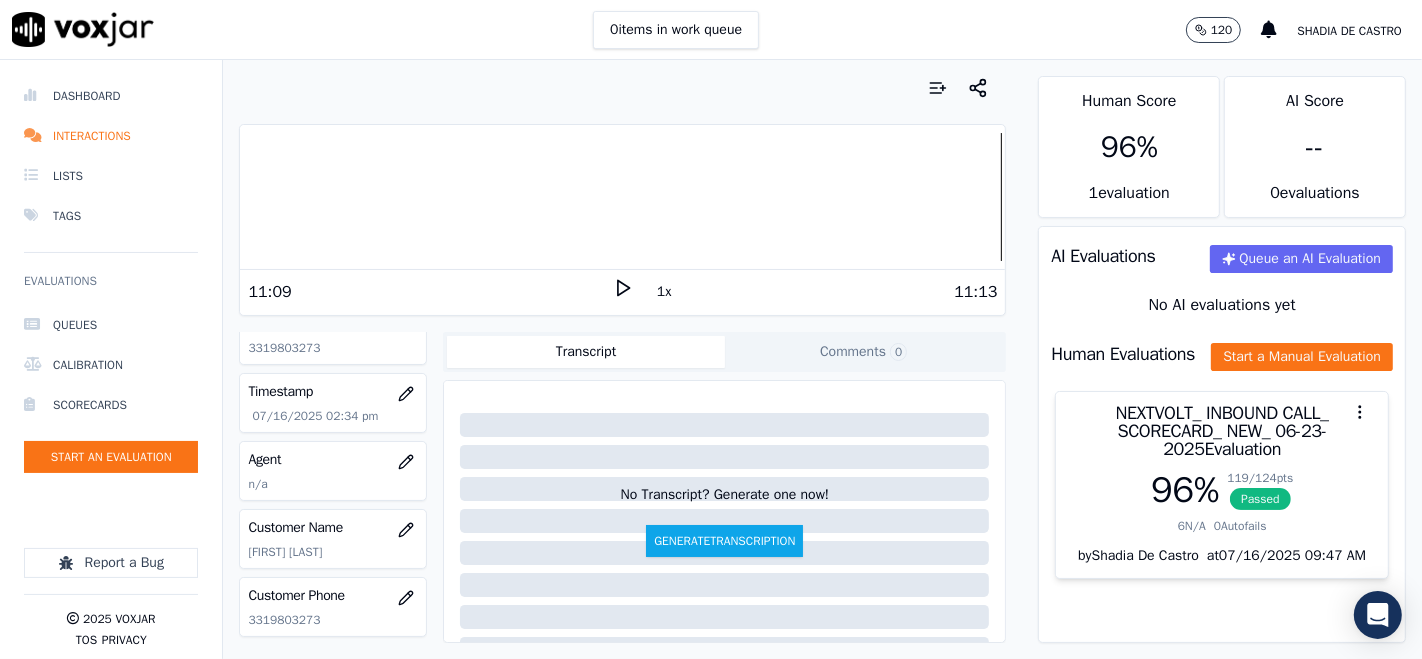 click at bounding box center (622, 197) 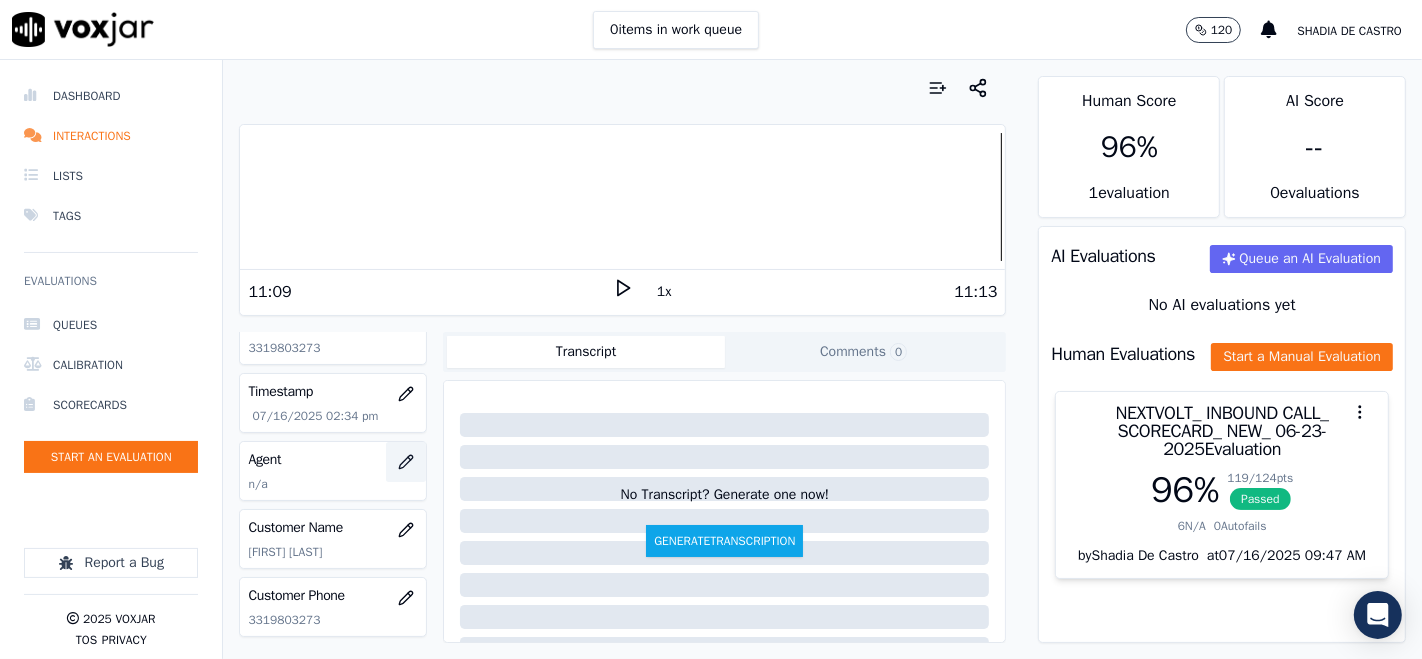 click 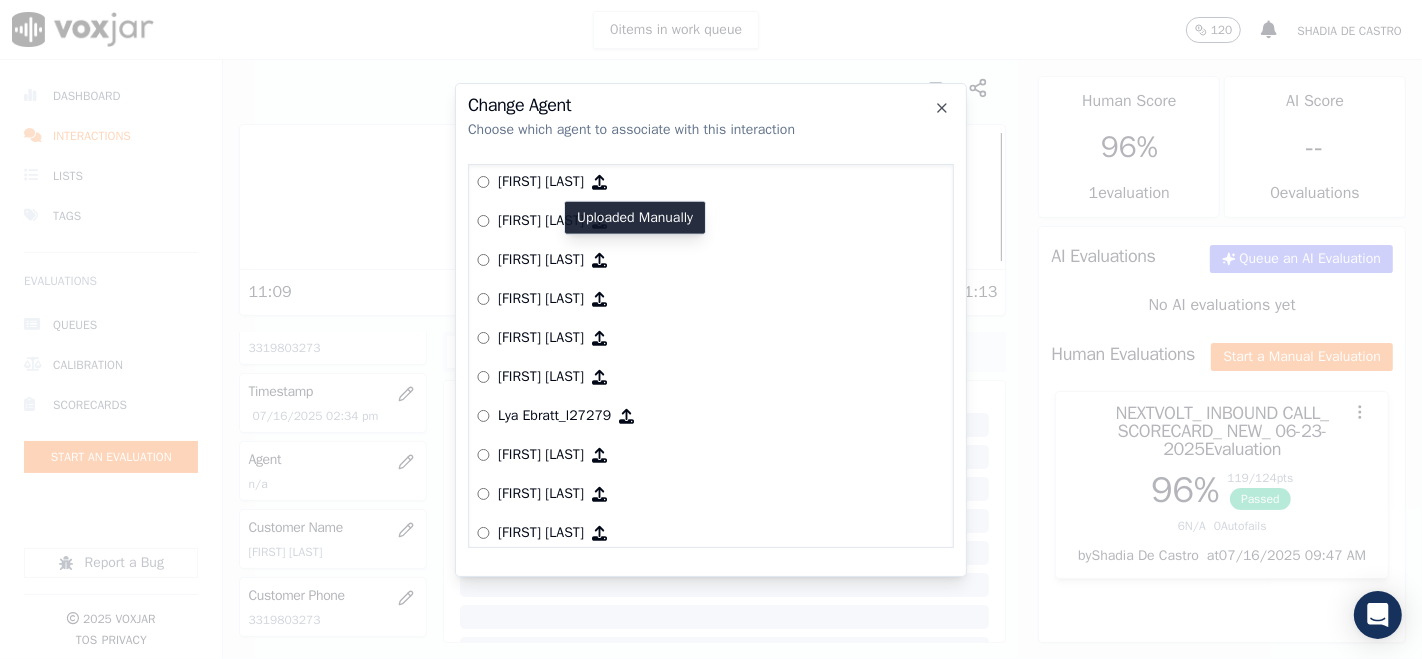 scroll, scrollTop: 2156, scrollLeft: 0, axis: vertical 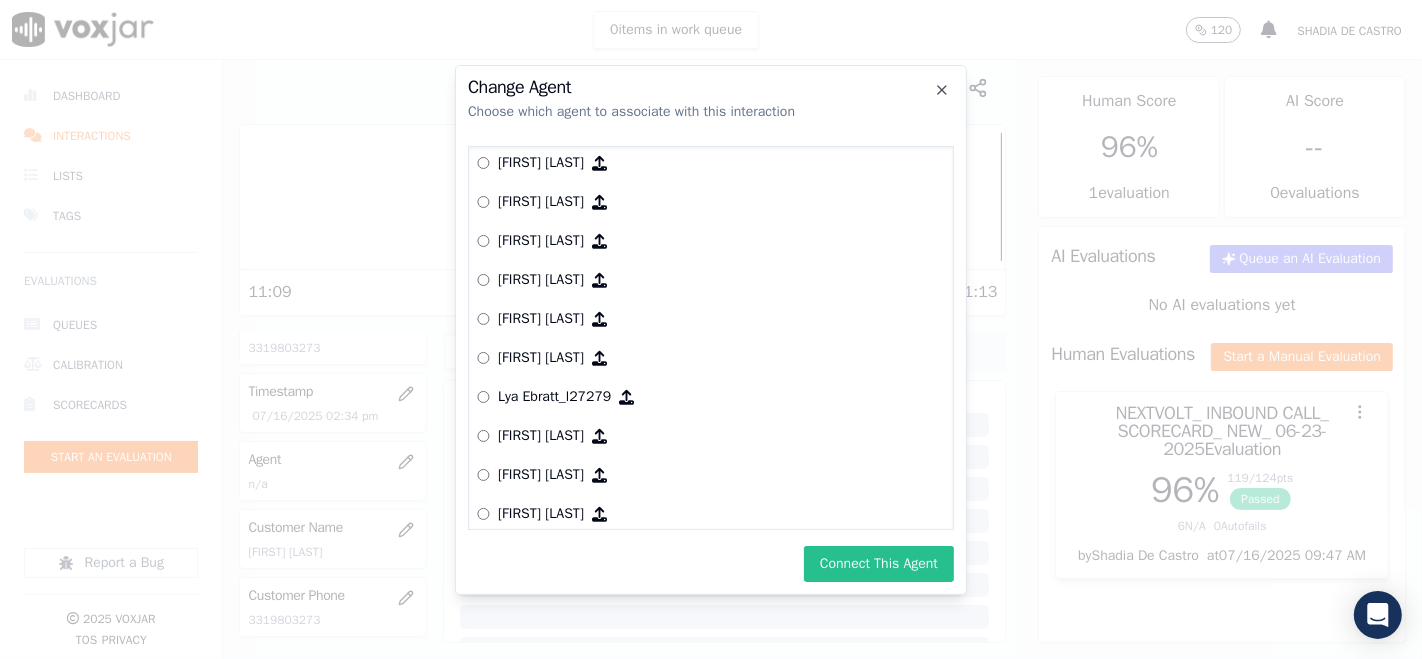 click on "Connect This Agent" at bounding box center [879, 564] 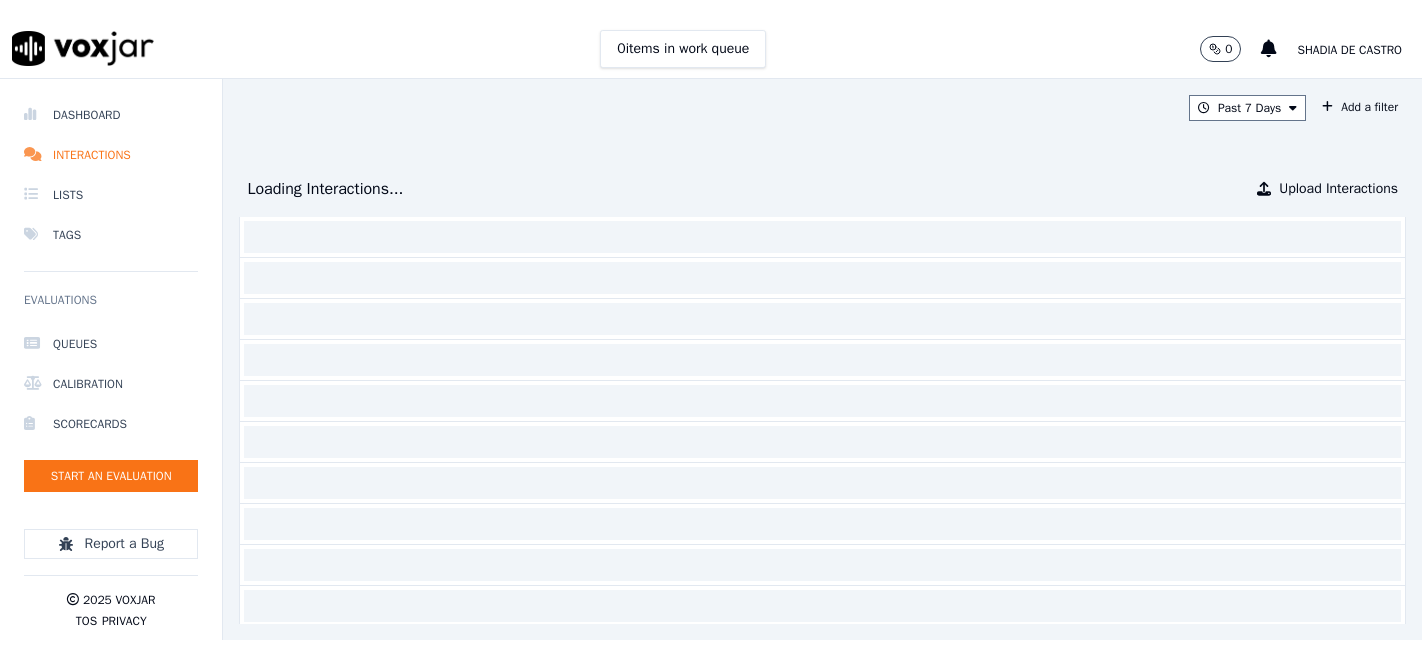 scroll, scrollTop: 0, scrollLeft: 0, axis: both 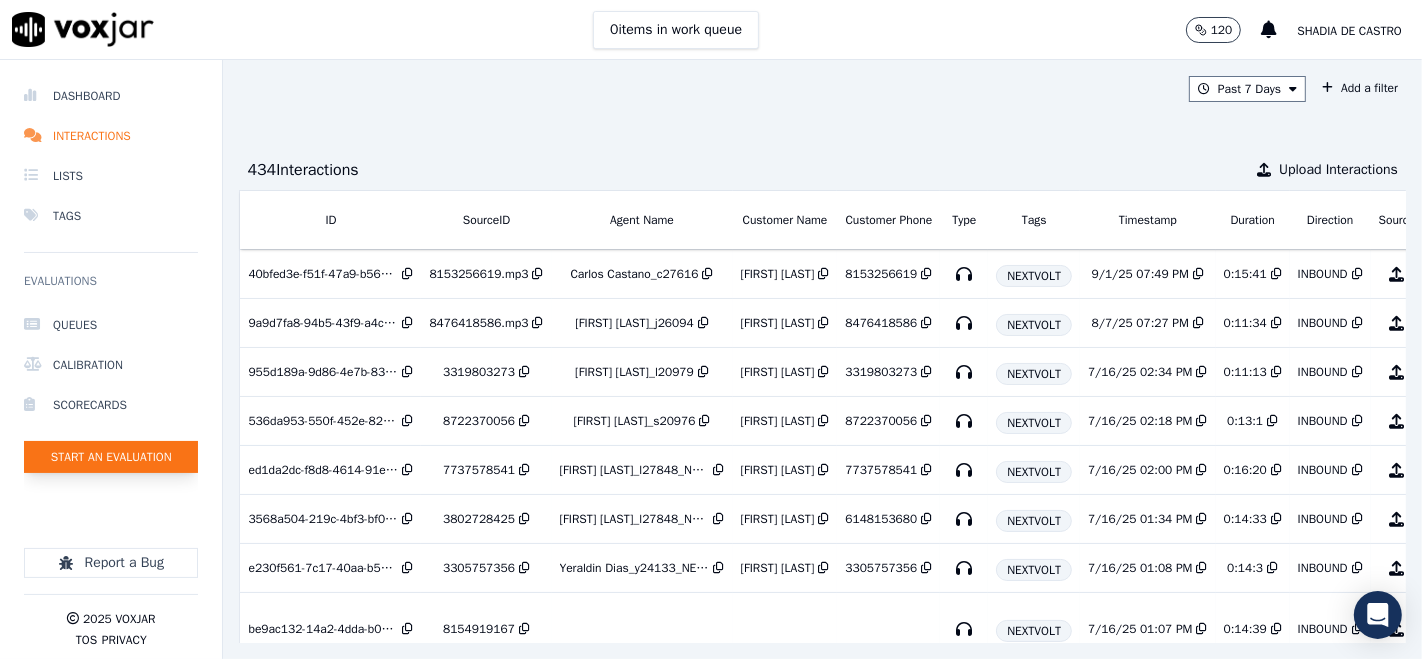 click on "Start an Evaluation" 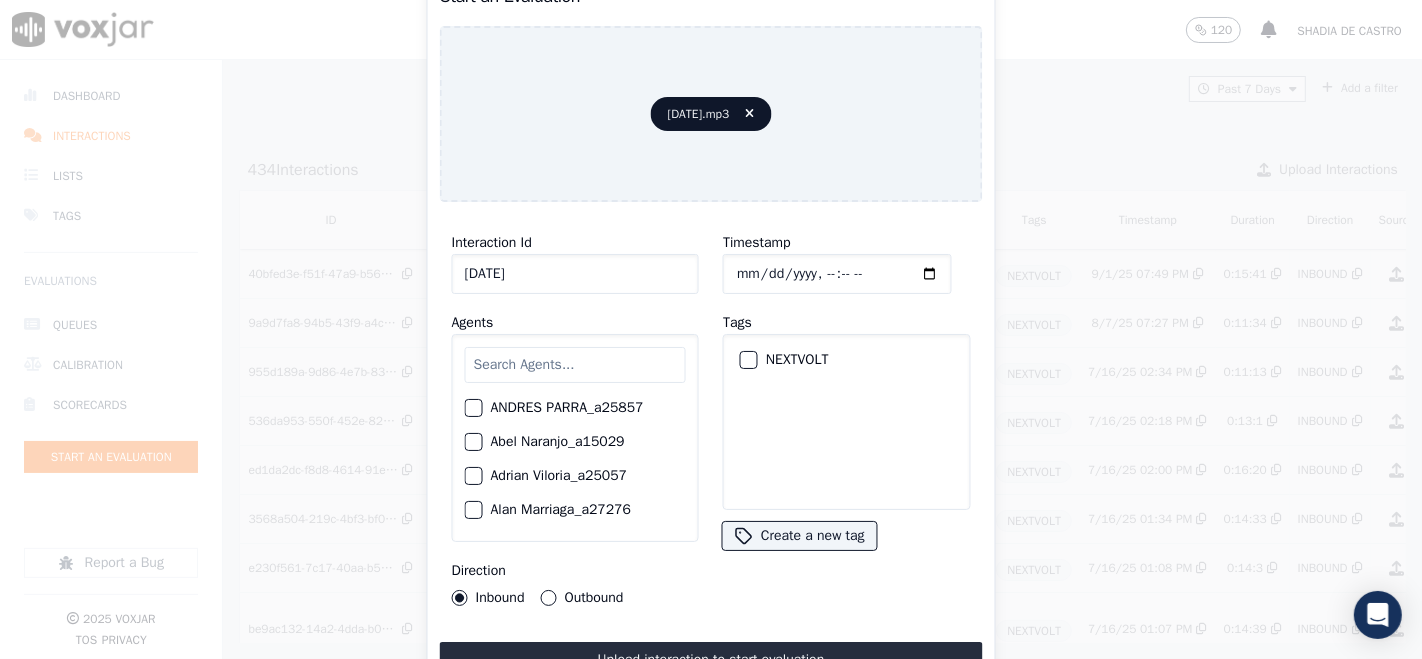 type on "[DATE]" 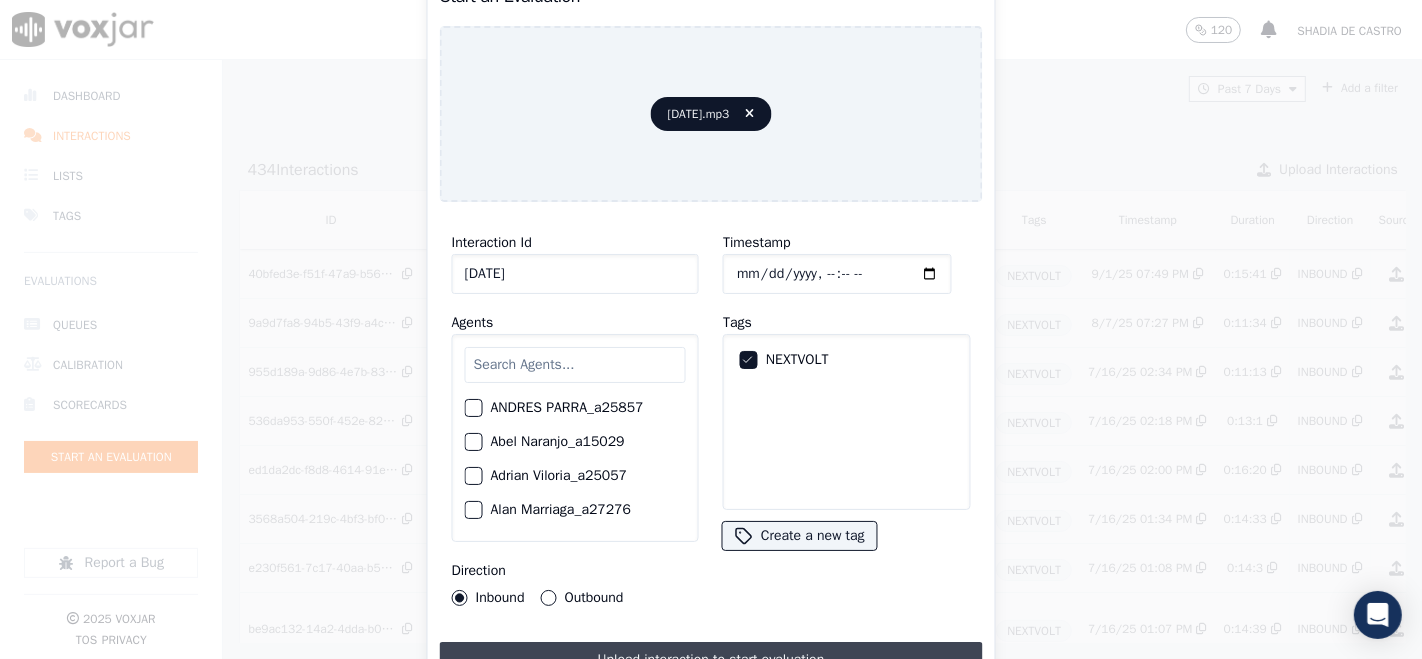 click on "Upload interaction to start evaluation" at bounding box center [711, 660] 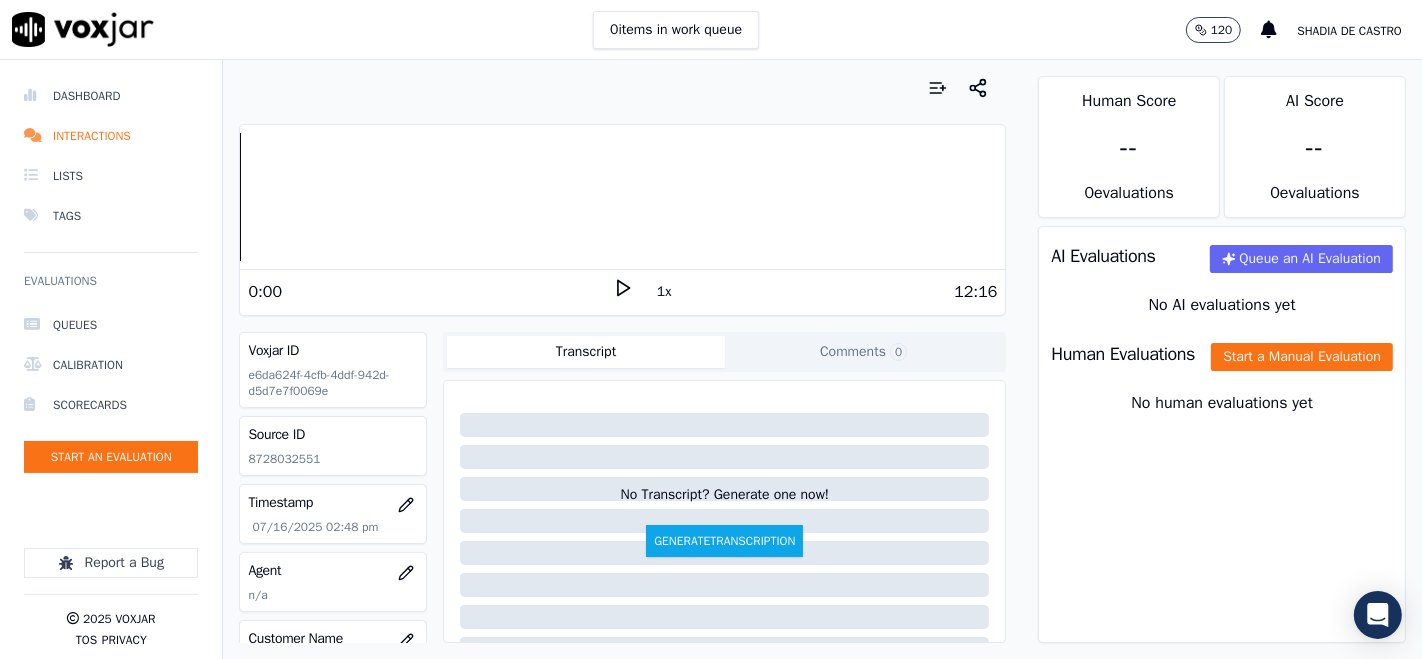 click on "8728032551" 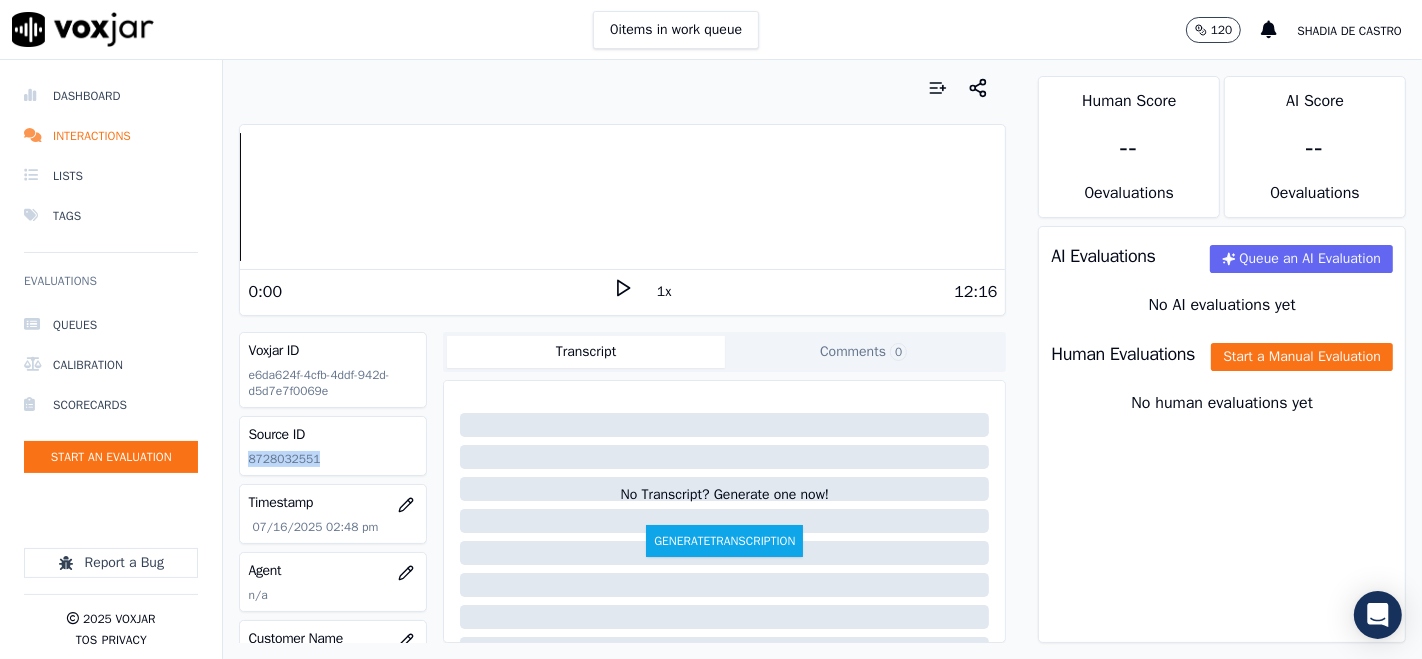 click on "8728032551" 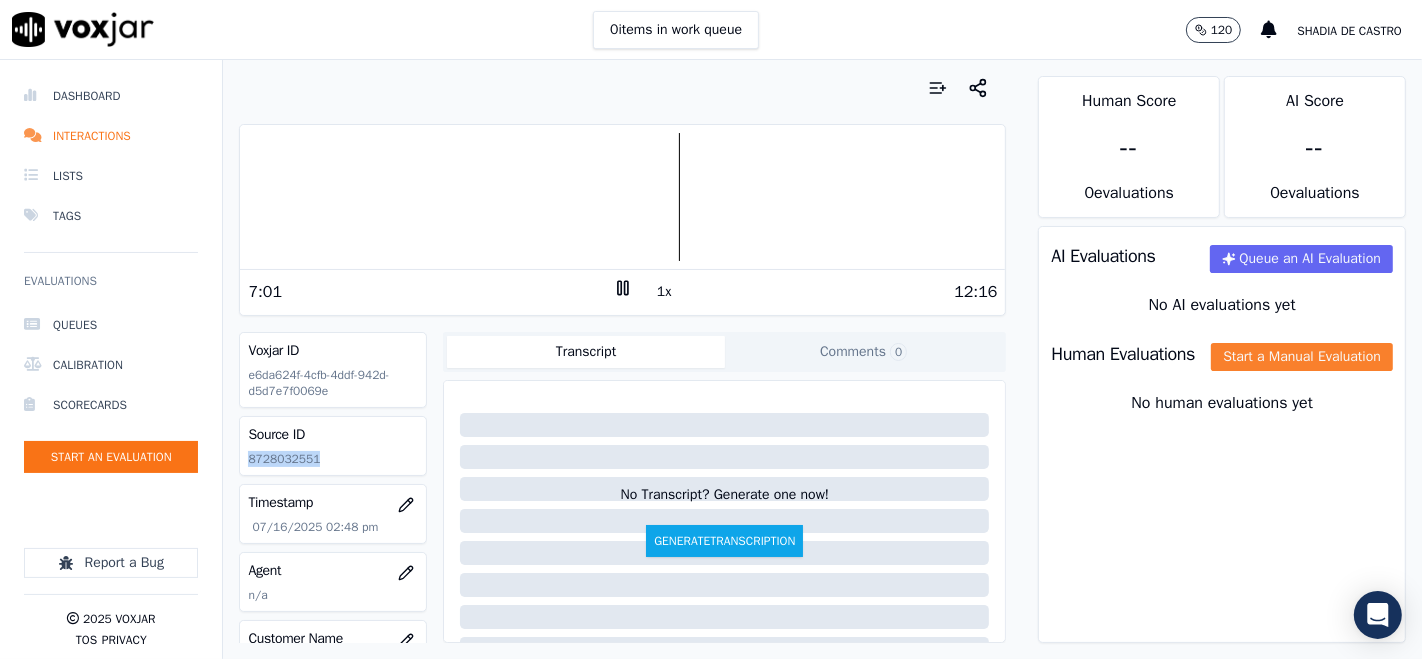 click on "Start a Manual Evaluation" 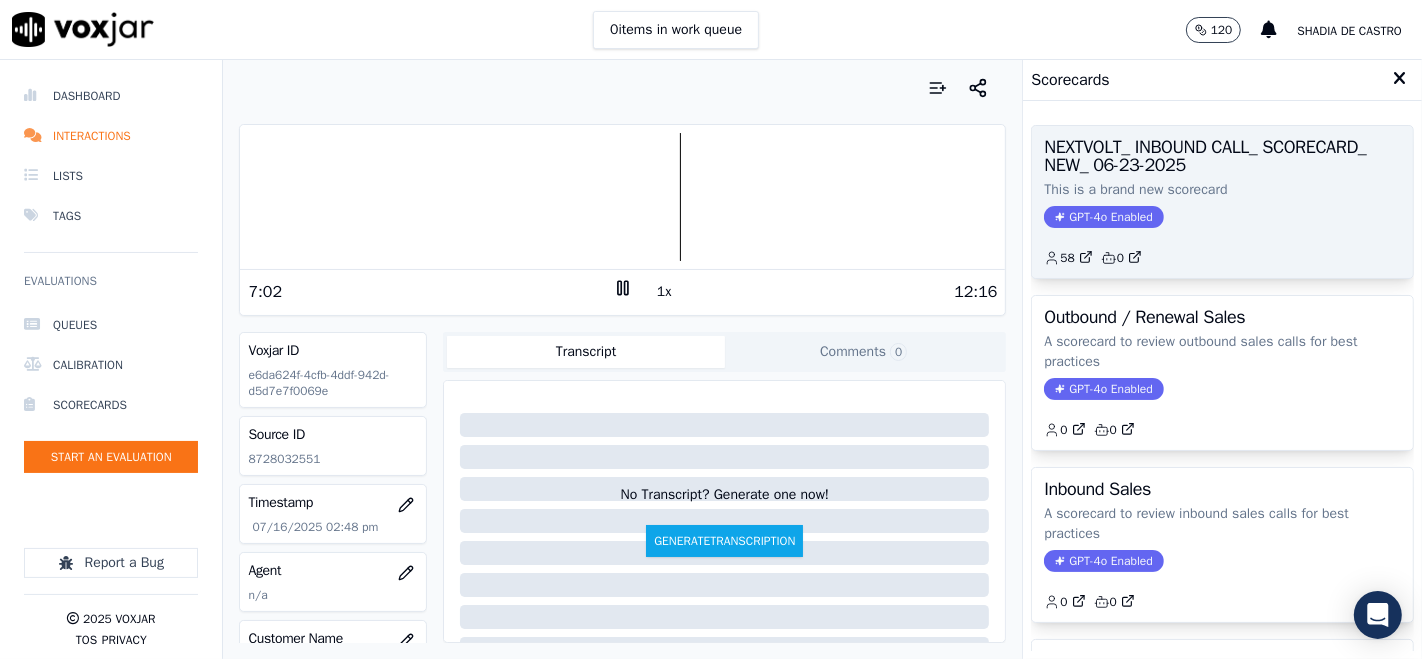 click on "58         0" 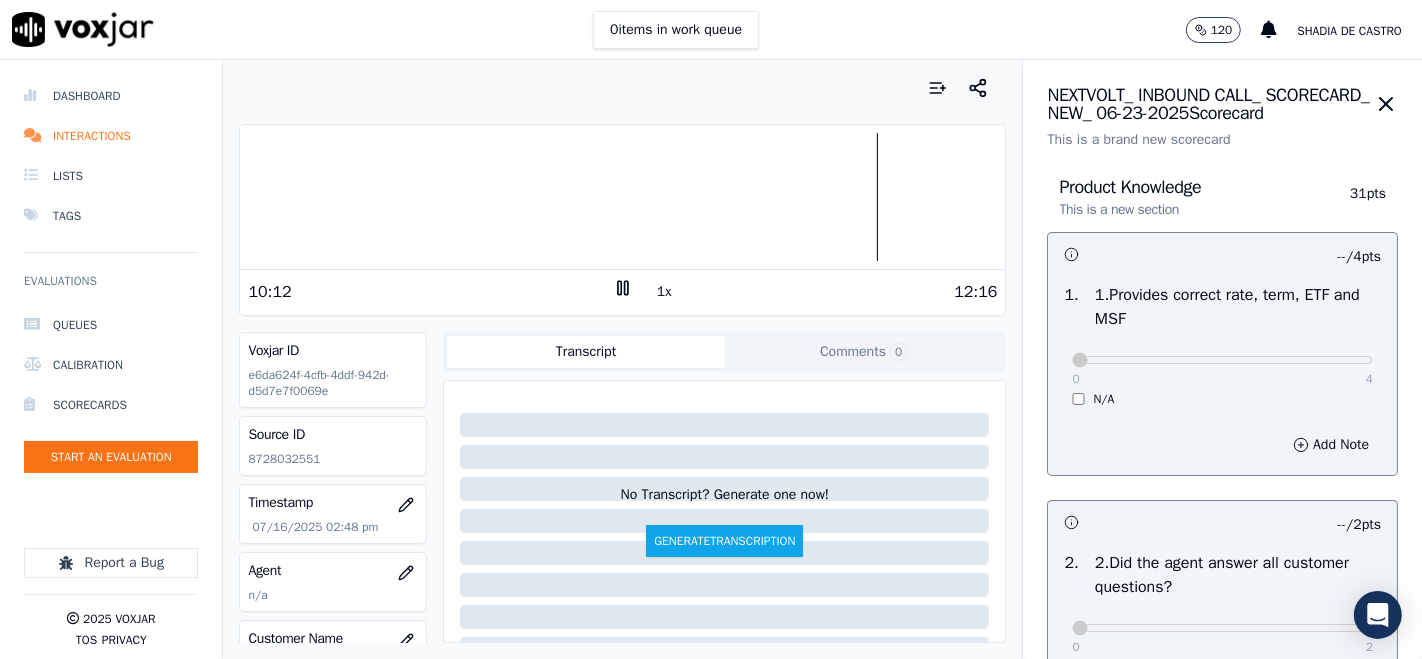 click at bounding box center [622, 197] 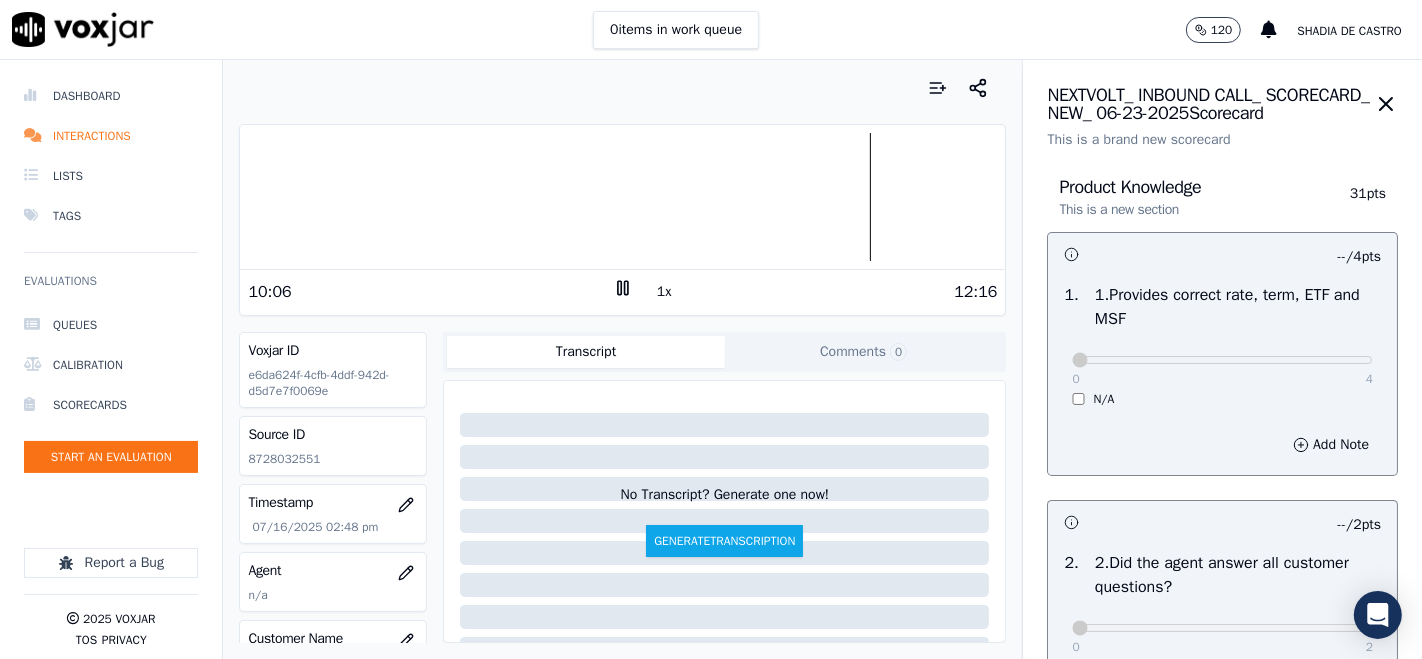 click at bounding box center (622, 197) 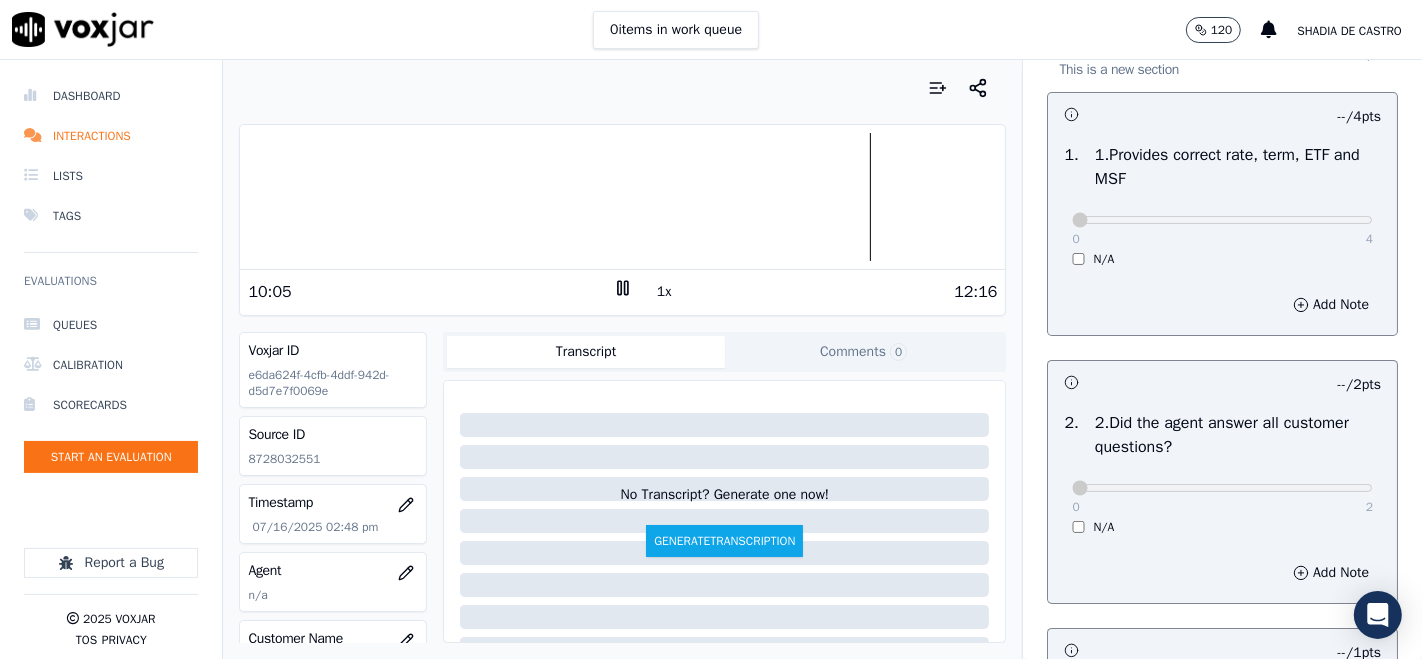scroll, scrollTop: 111, scrollLeft: 0, axis: vertical 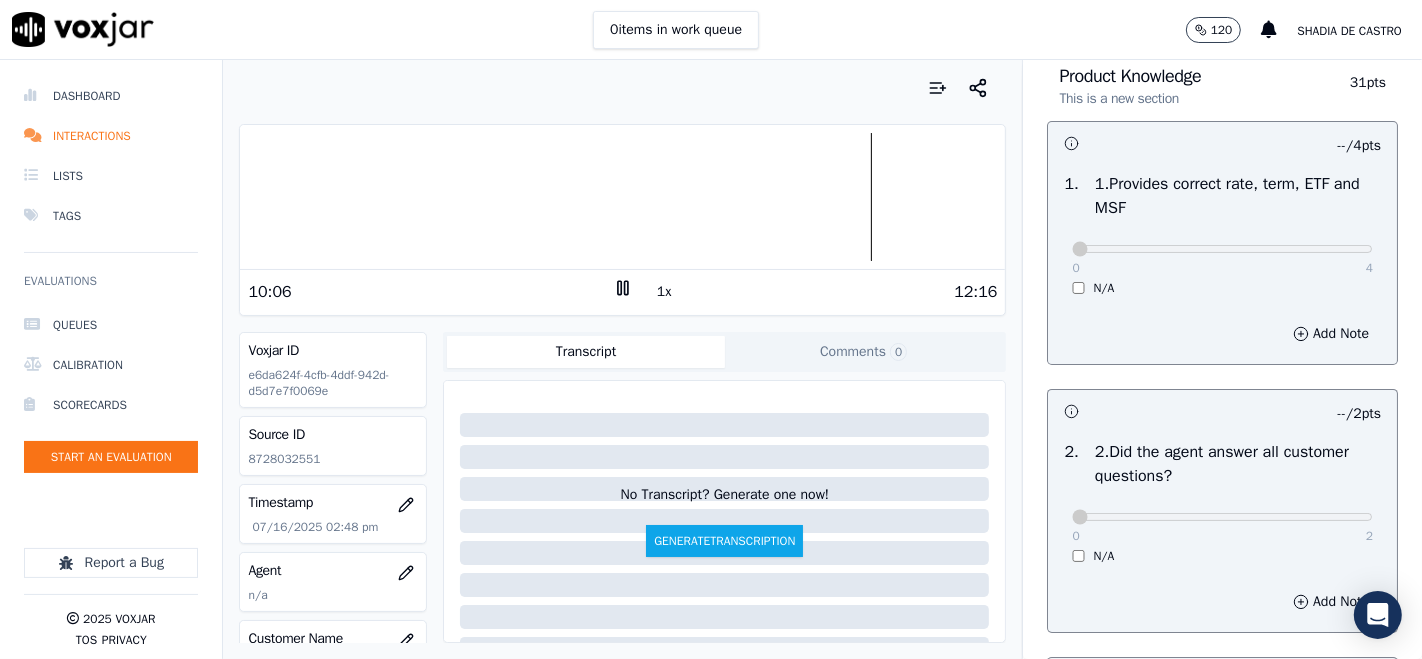 click on "1 .   1.Provides correct rate, term, ETF and MSF     0   4     N/A" at bounding box center (1222, 234) 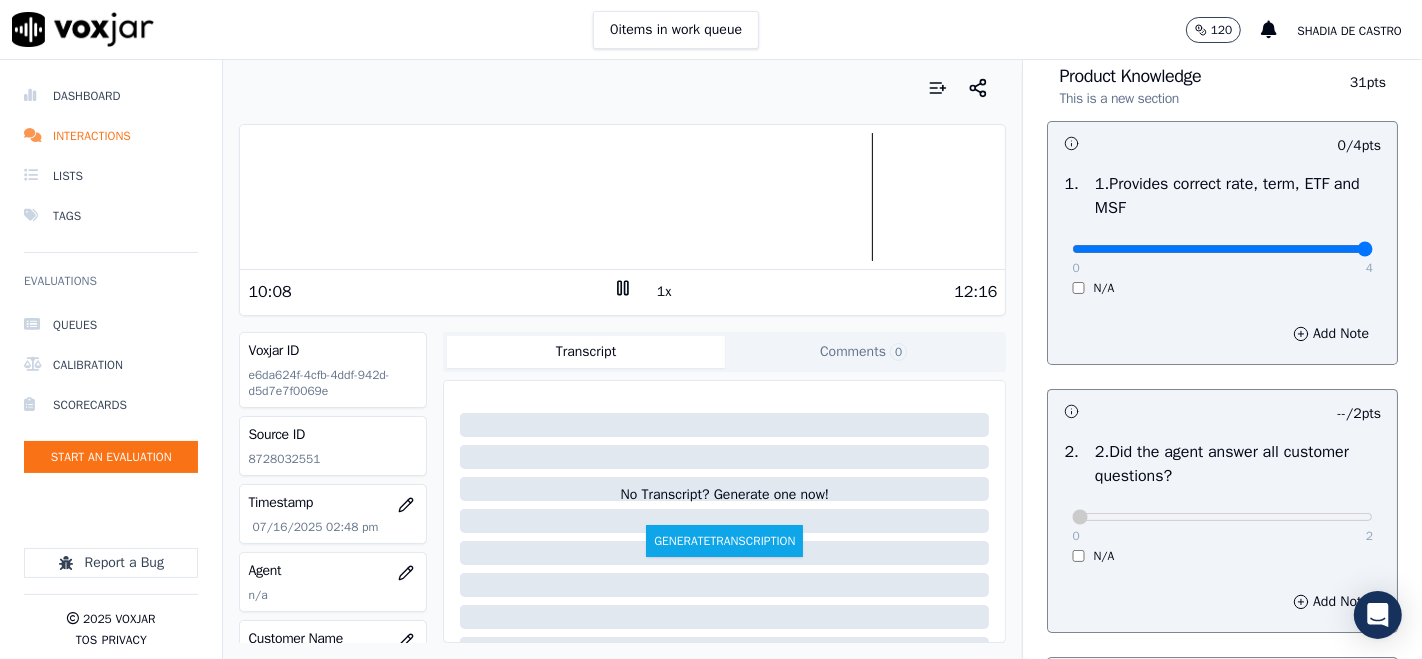 type on "4" 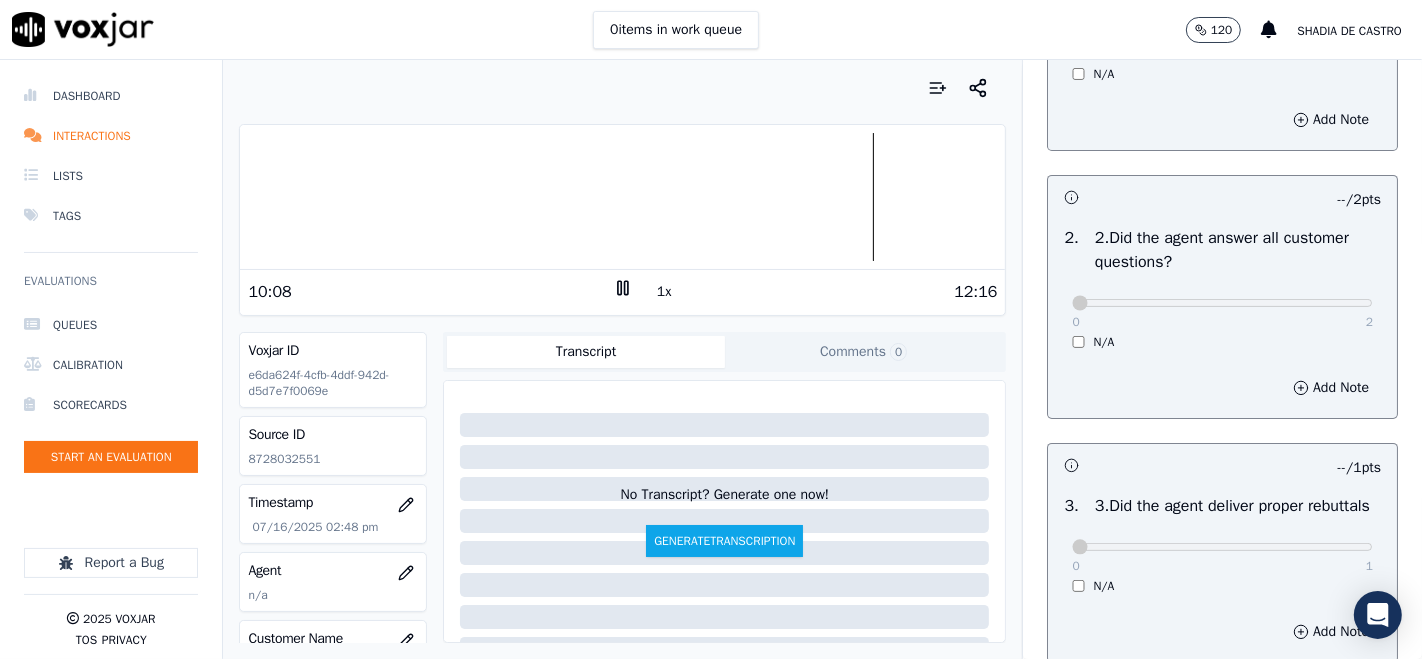 scroll, scrollTop: 333, scrollLeft: 0, axis: vertical 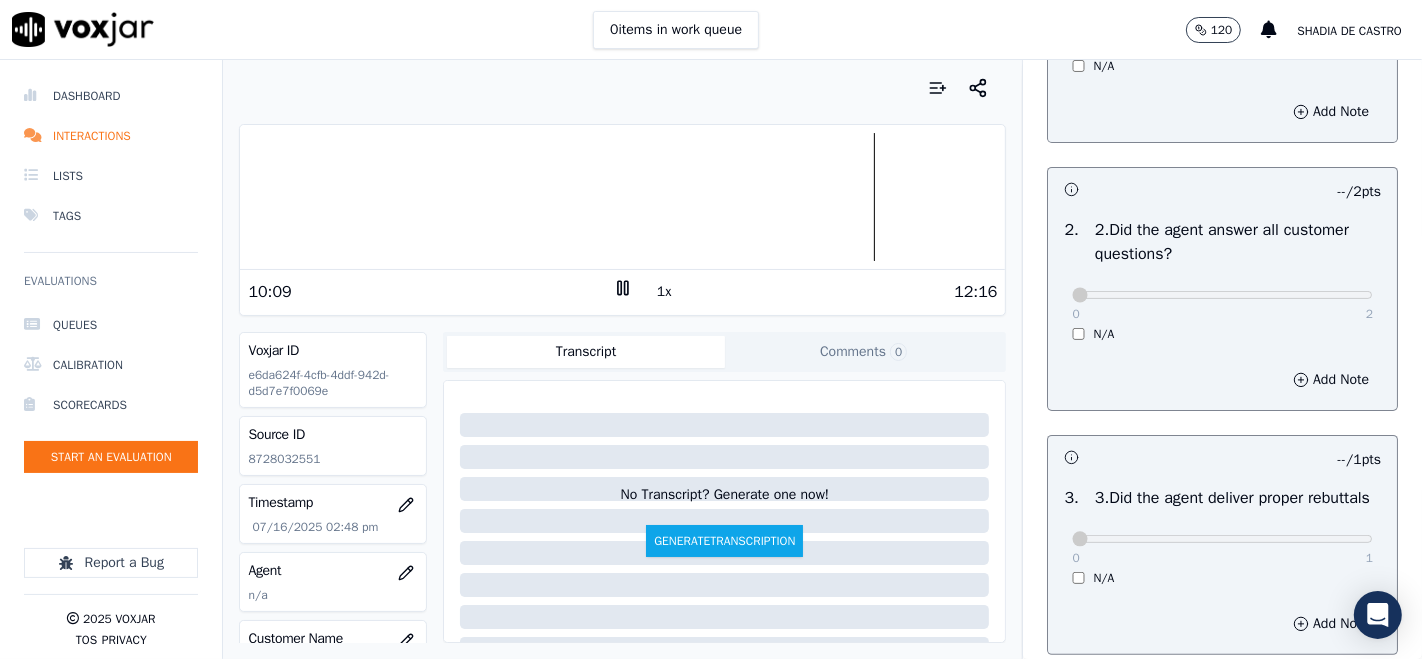 click on "0   2     N/A" at bounding box center (1222, 304) 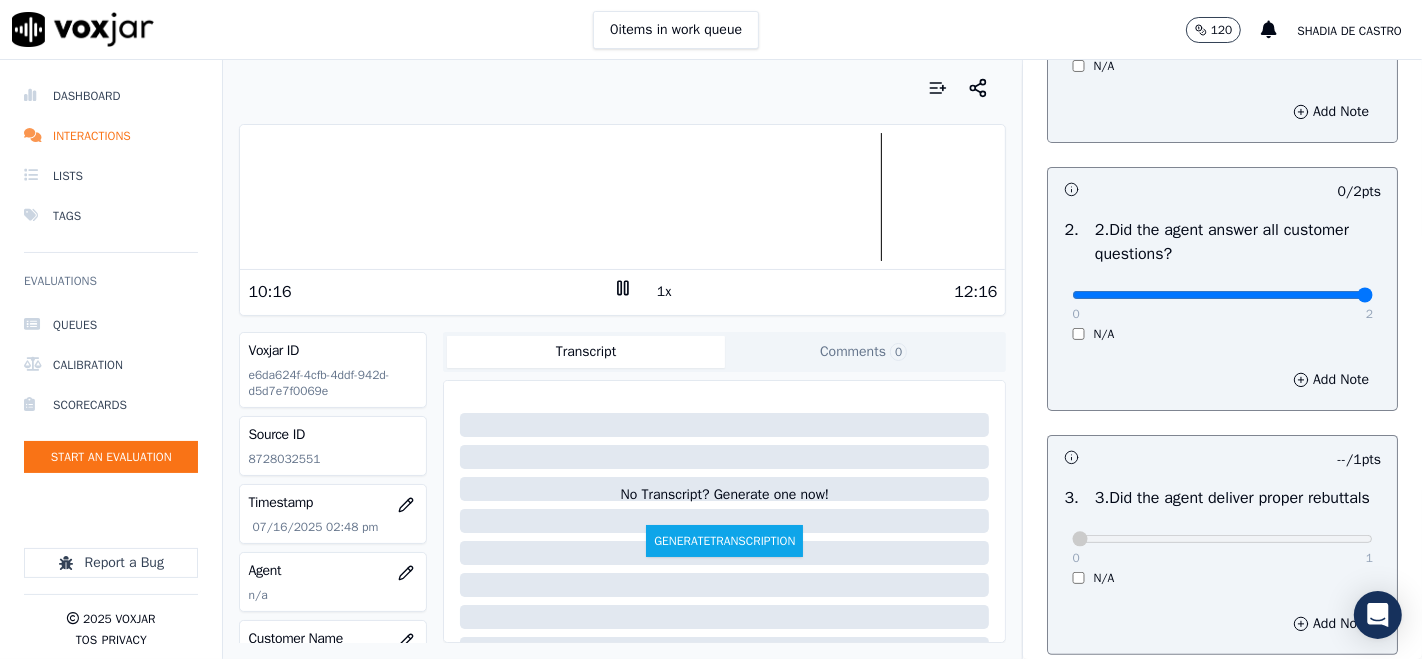 type on "2" 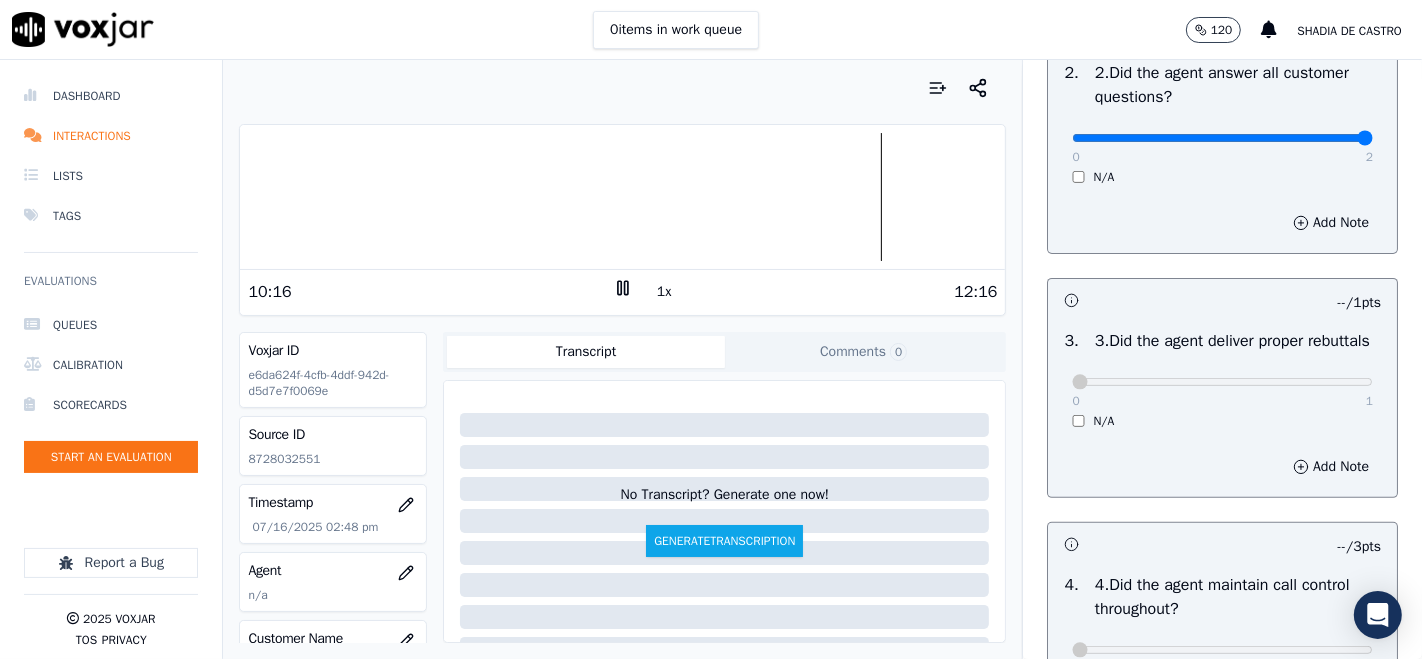 scroll, scrollTop: 555, scrollLeft: 0, axis: vertical 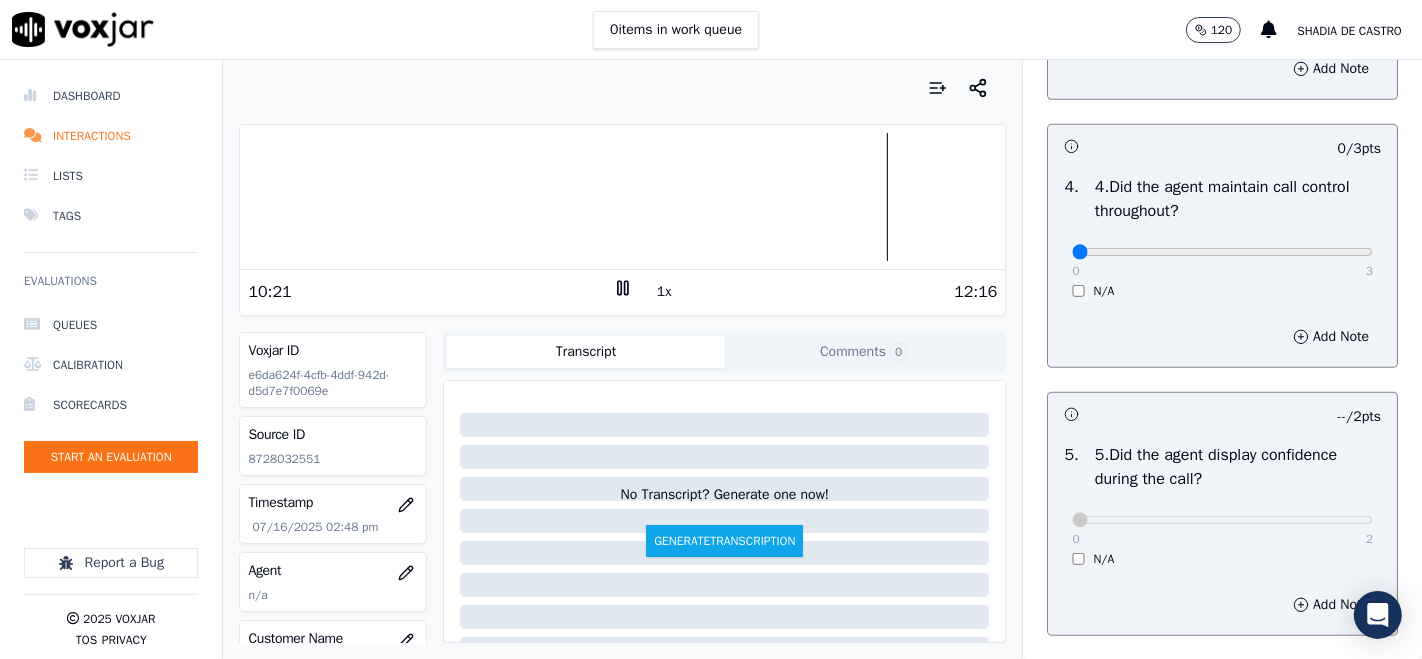 click on "0   3" at bounding box center [1222, 251] 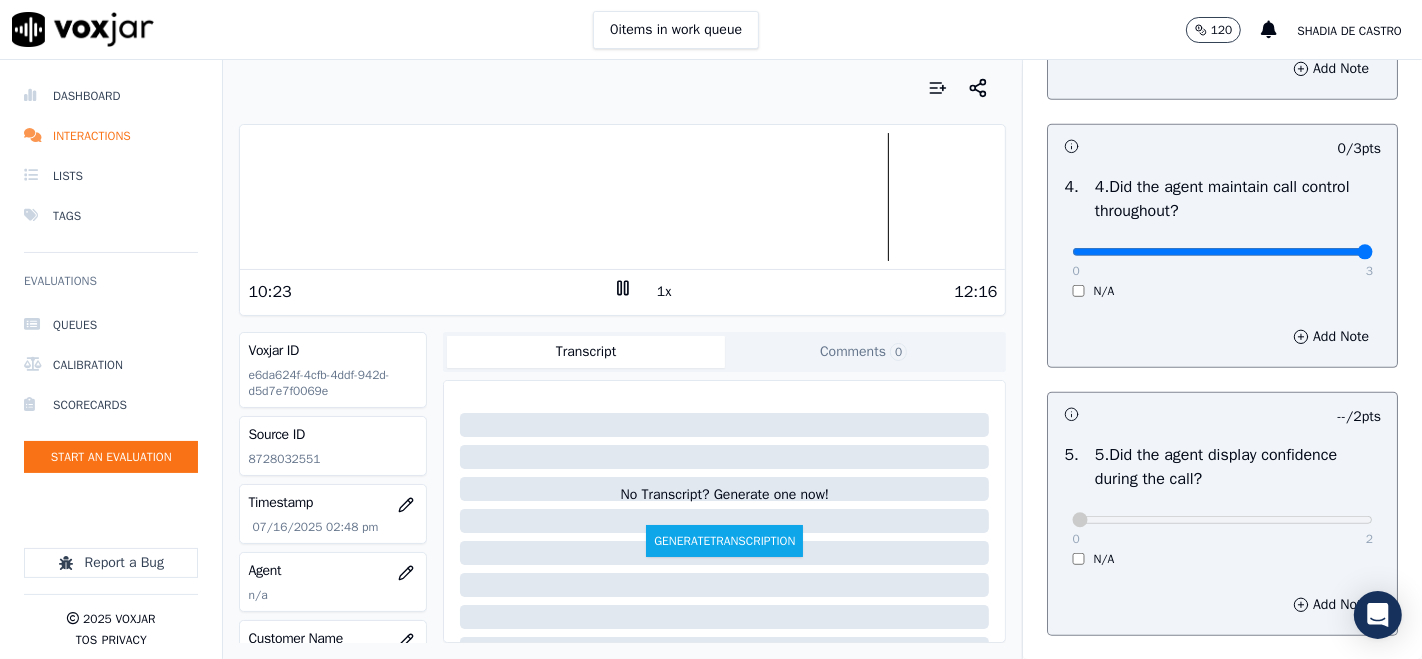 type on "3" 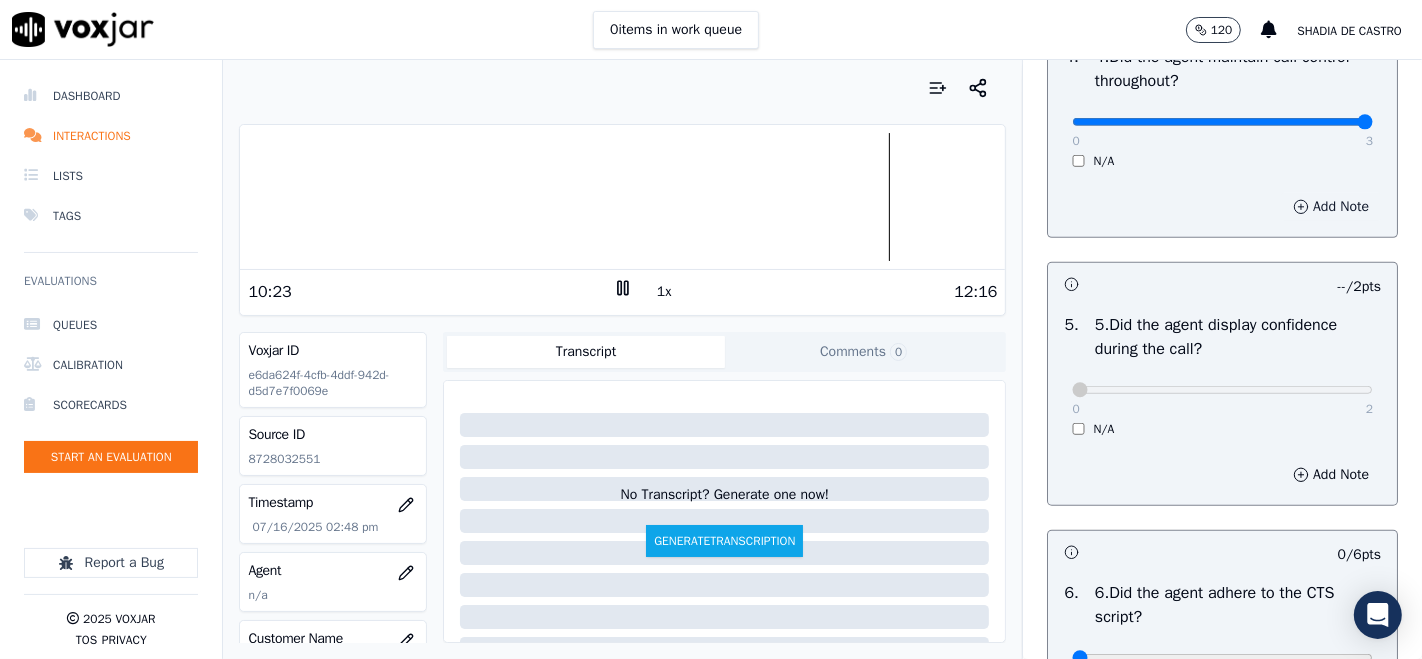 scroll, scrollTop: 1111, scrollLeft: 0, axis: vertical 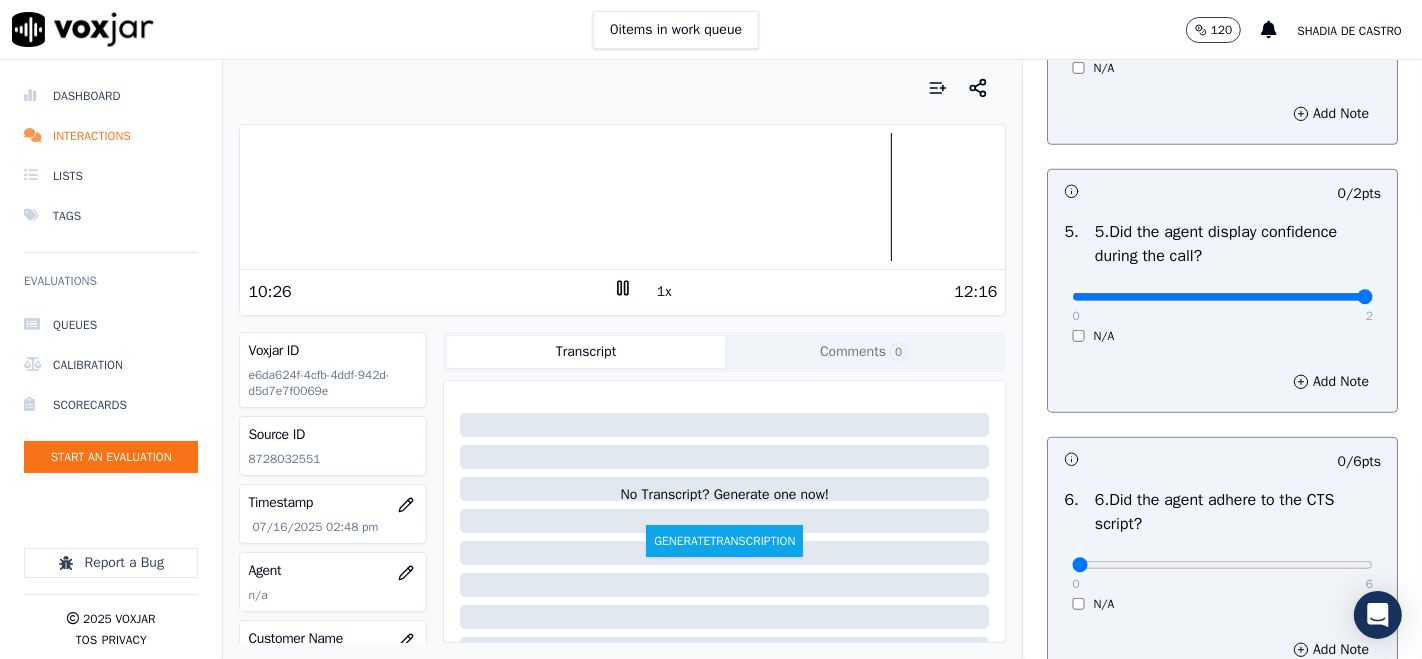 type on "2" 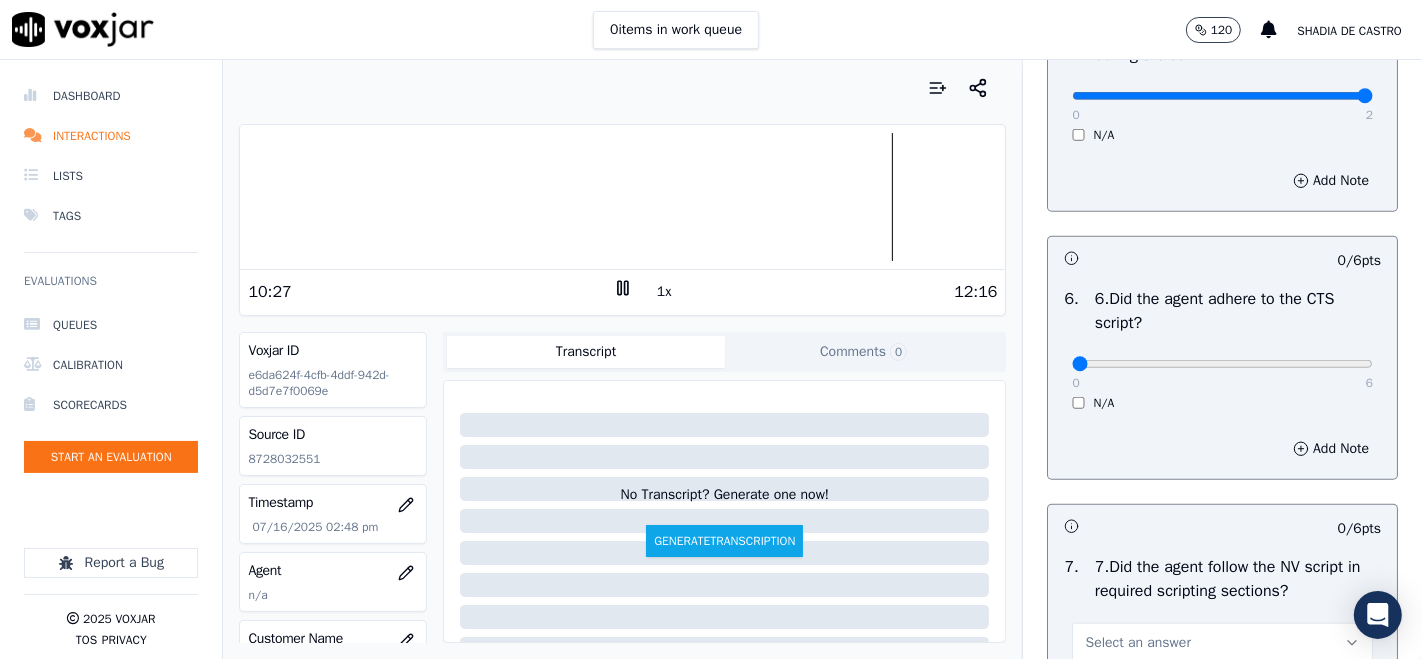 scroll, scrollTop: 1333, scrollLeft: 0, axis: vertical 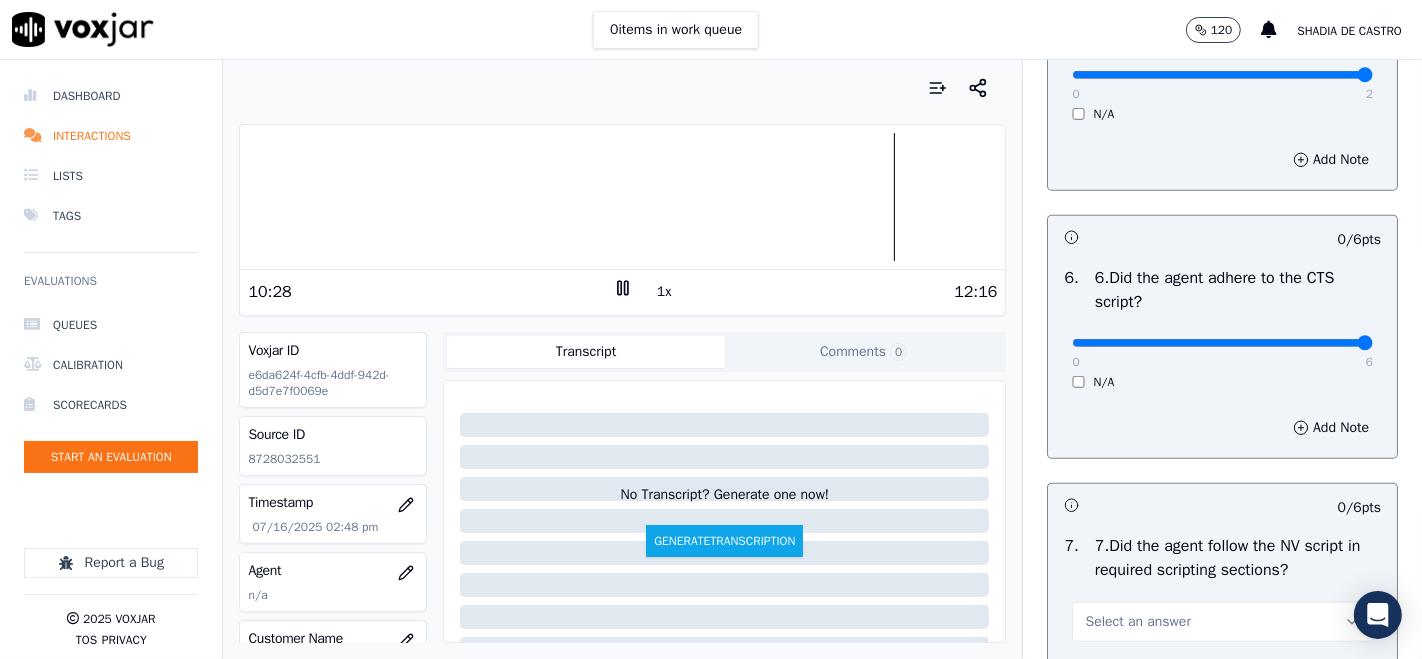 type on "6" 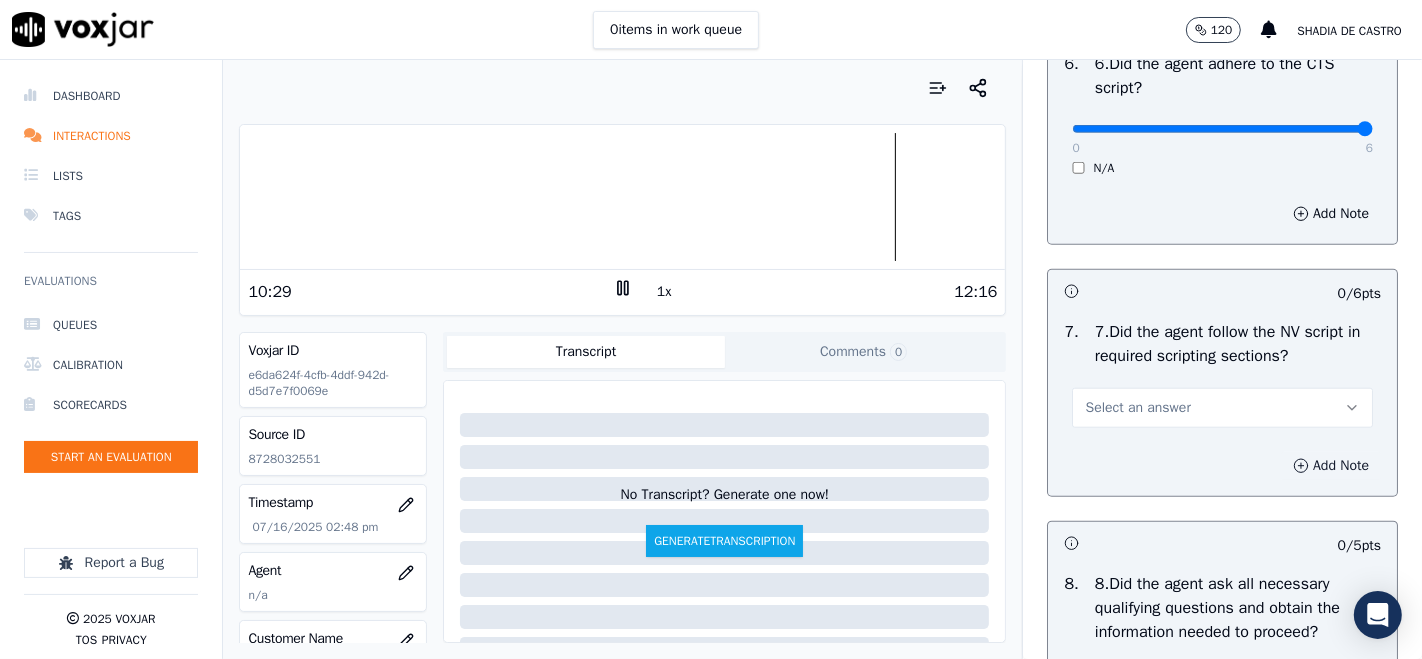 scroll, scrollTop: 1666, scrollLeft: 0, axis: vertical 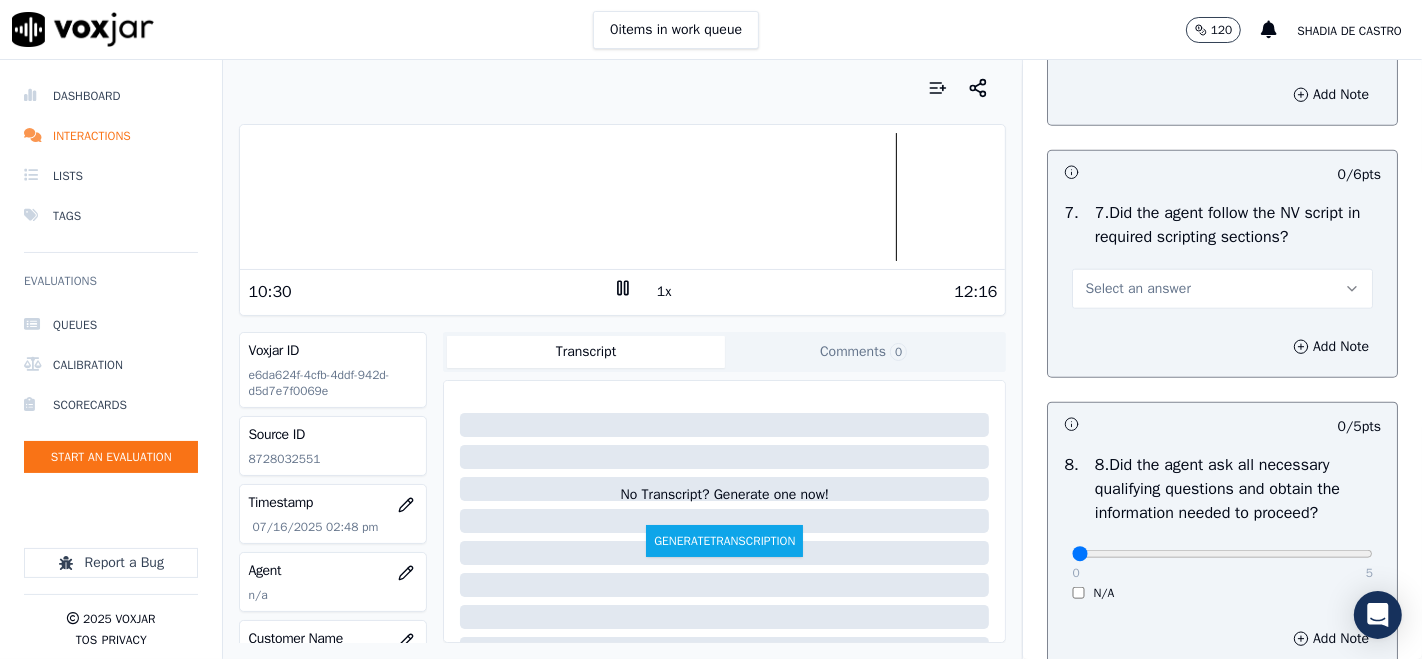 click on "Select an answer" at bounding box center (1222, 289) 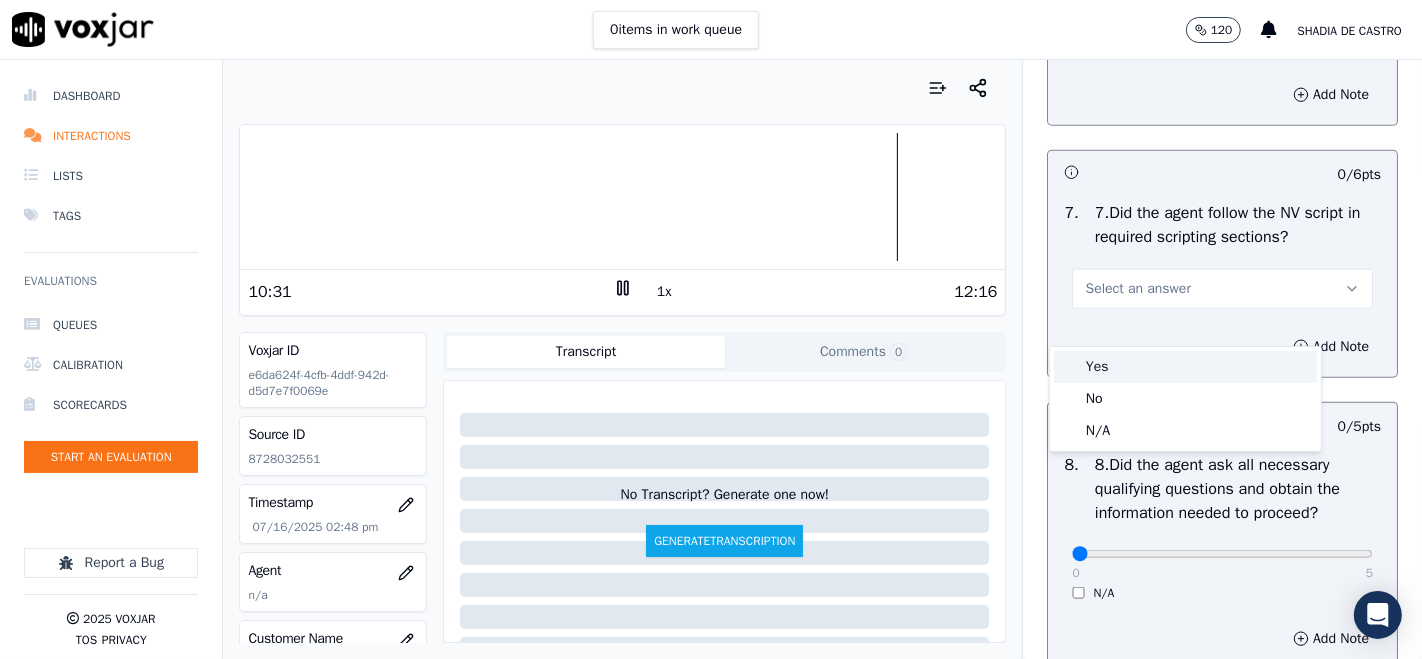 click on "Yes" at bounding box center (1185, 367) 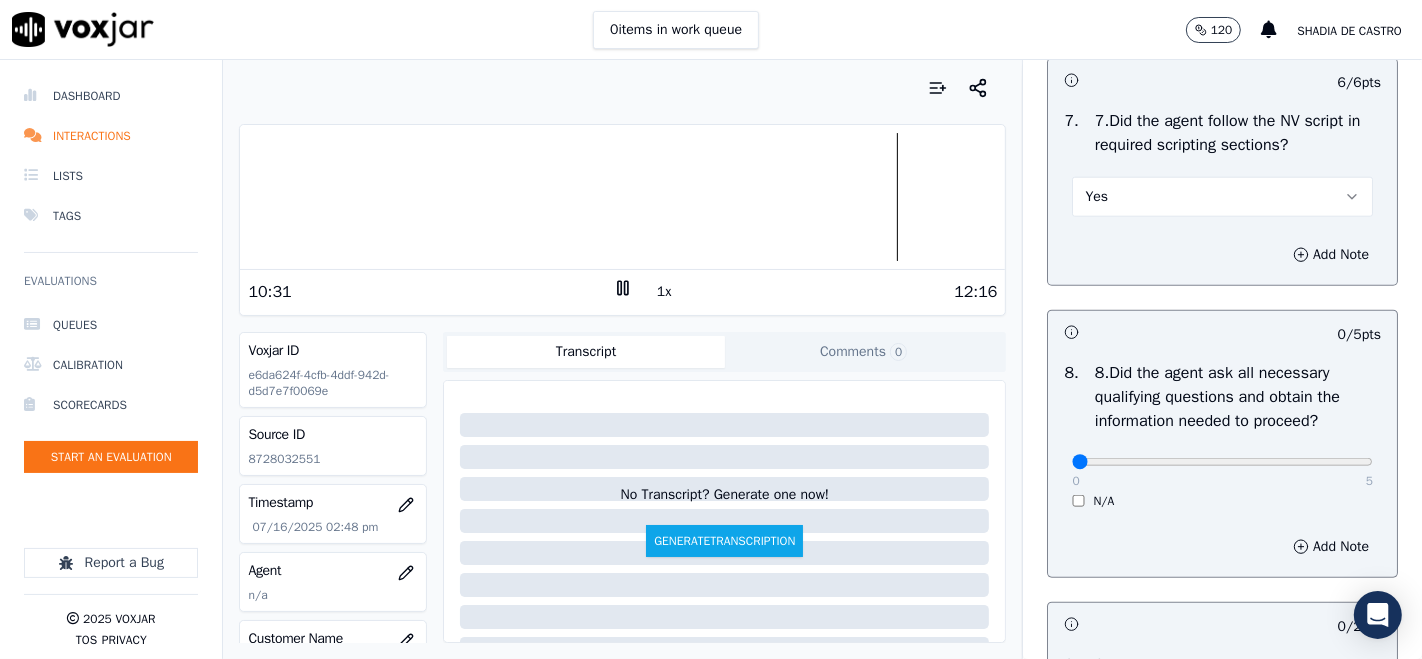 scroll, scrollTop: 1888, scrollLeft: 0, axis: vertical 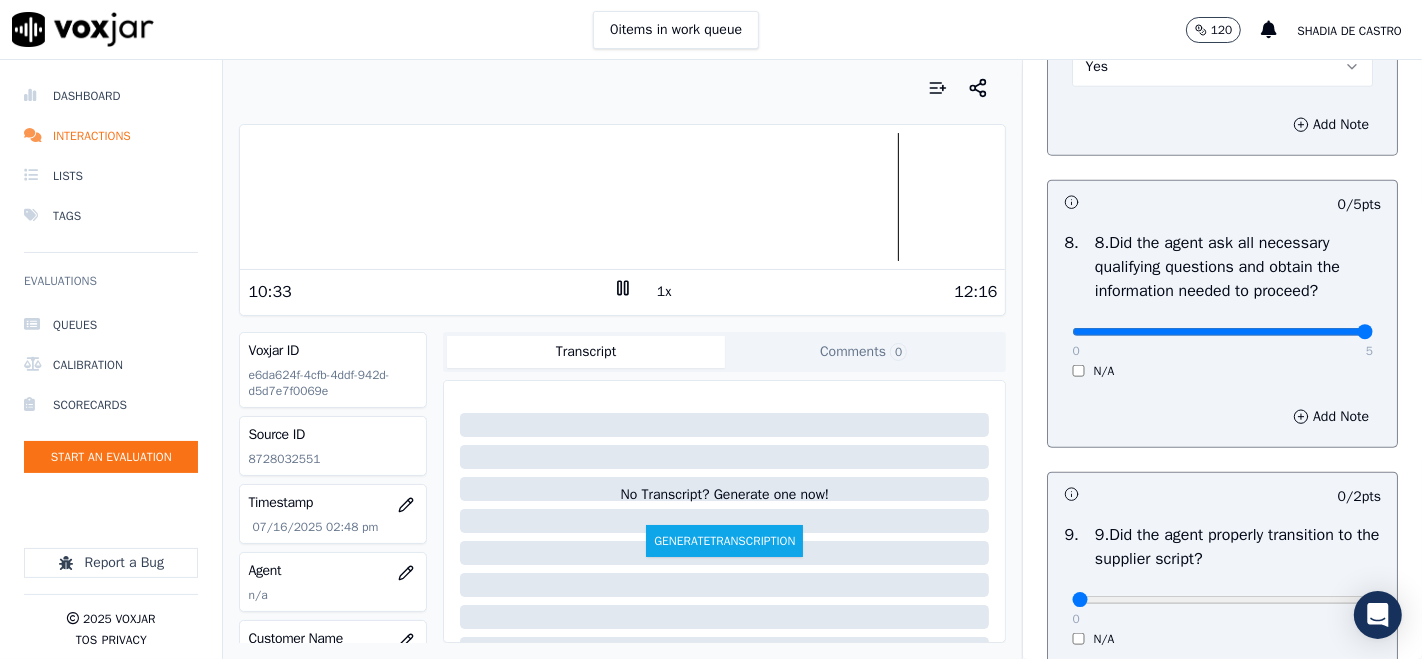 type on "5" 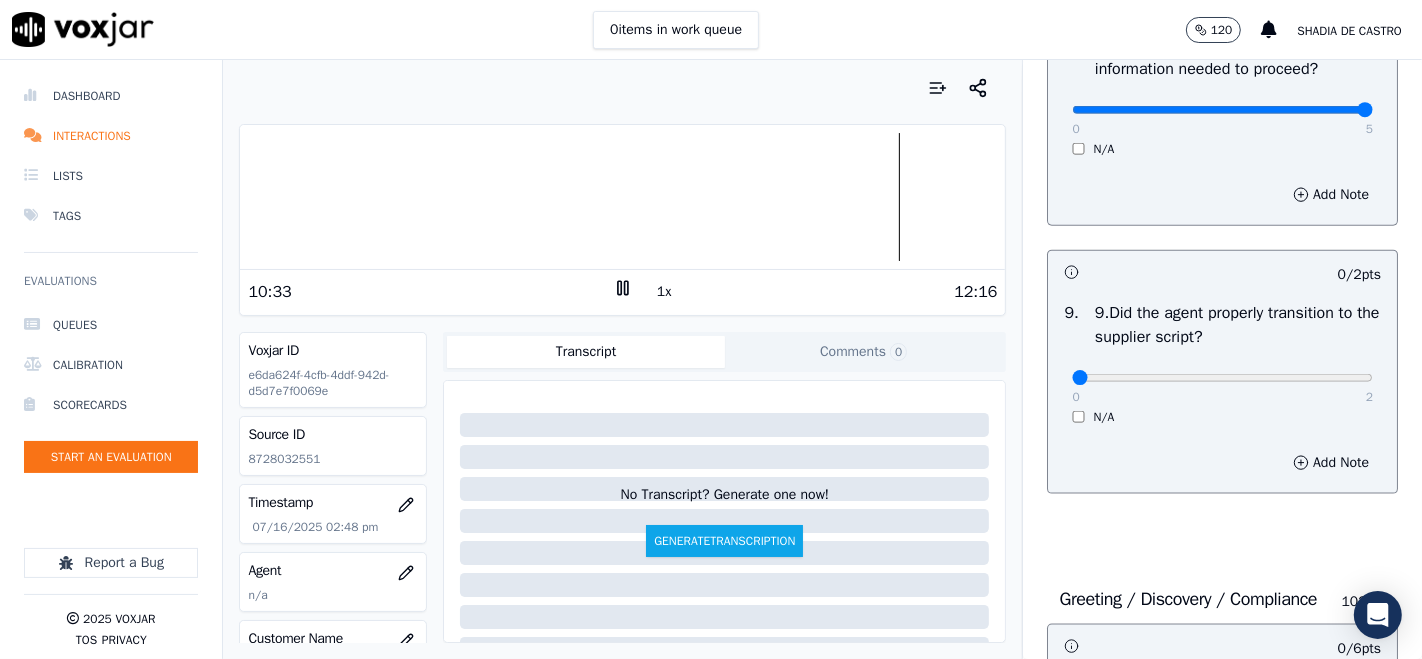 scroll, scrollTop: 2111, scrollLeft: 0, axis: vertical 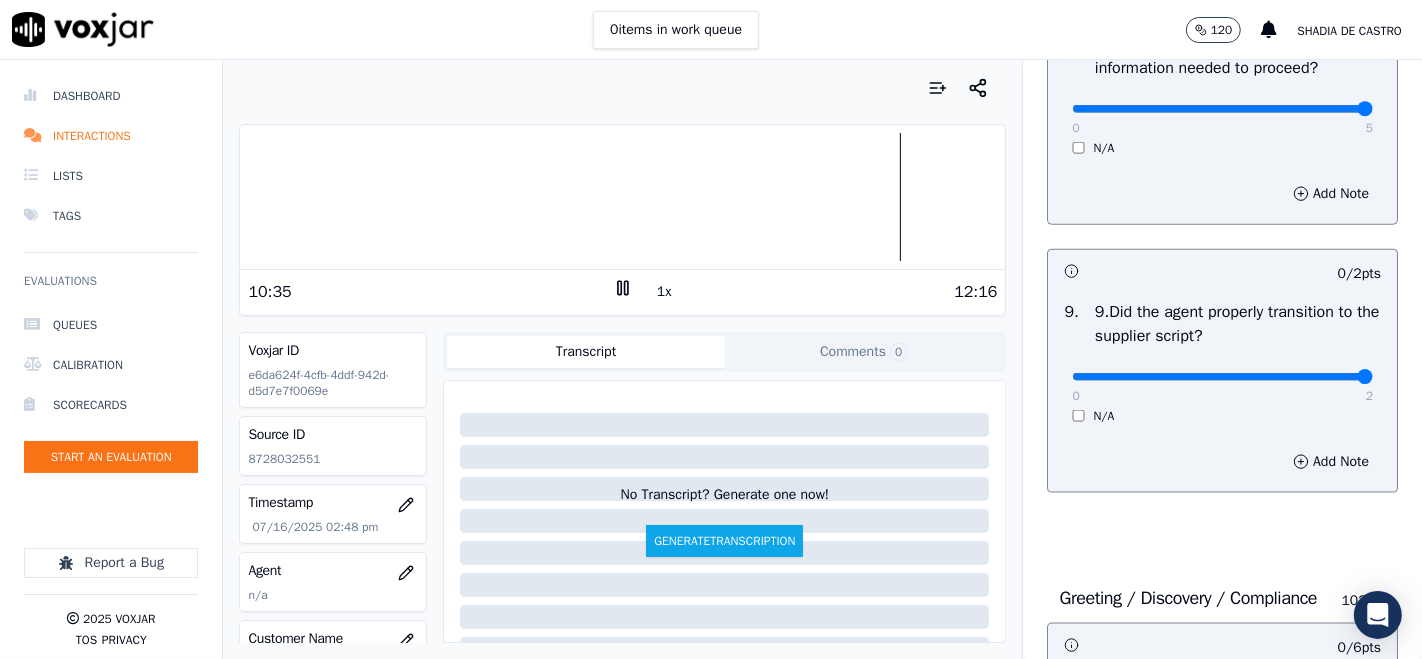 type on "2" 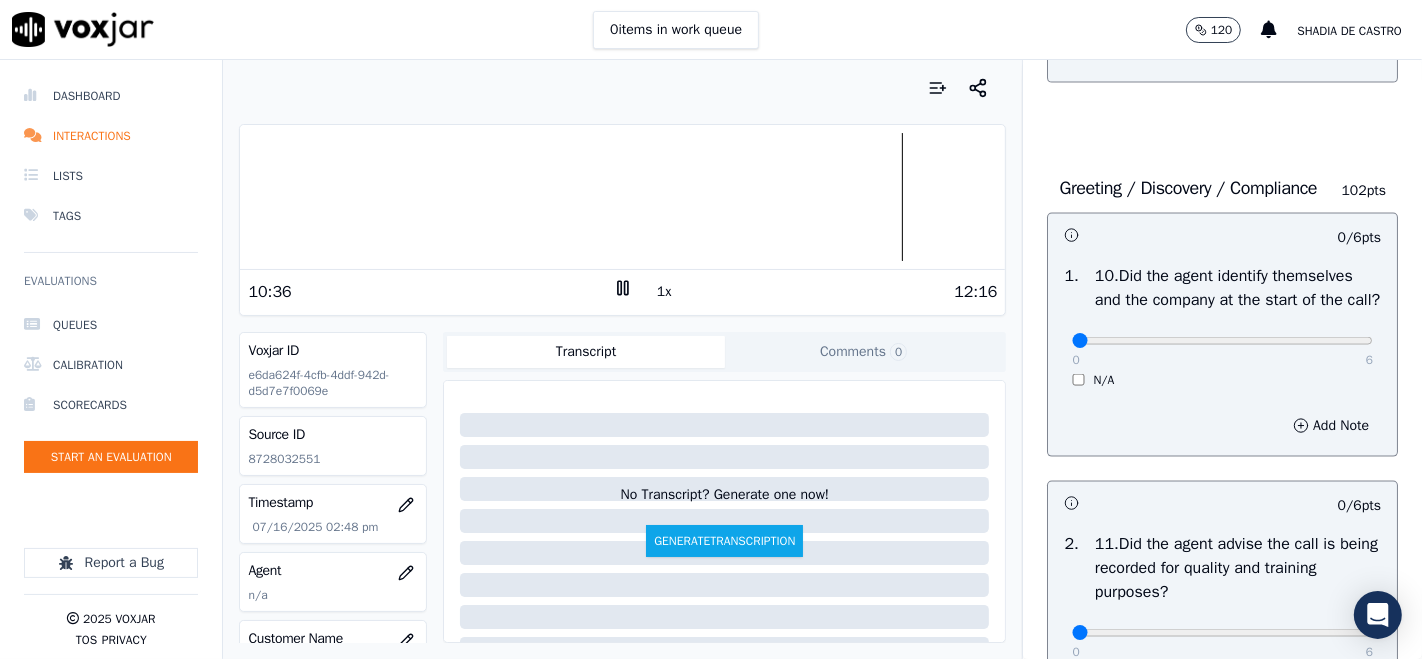 scroll, scrollTop: 2555, scrollLeft: 0, axis: vertical 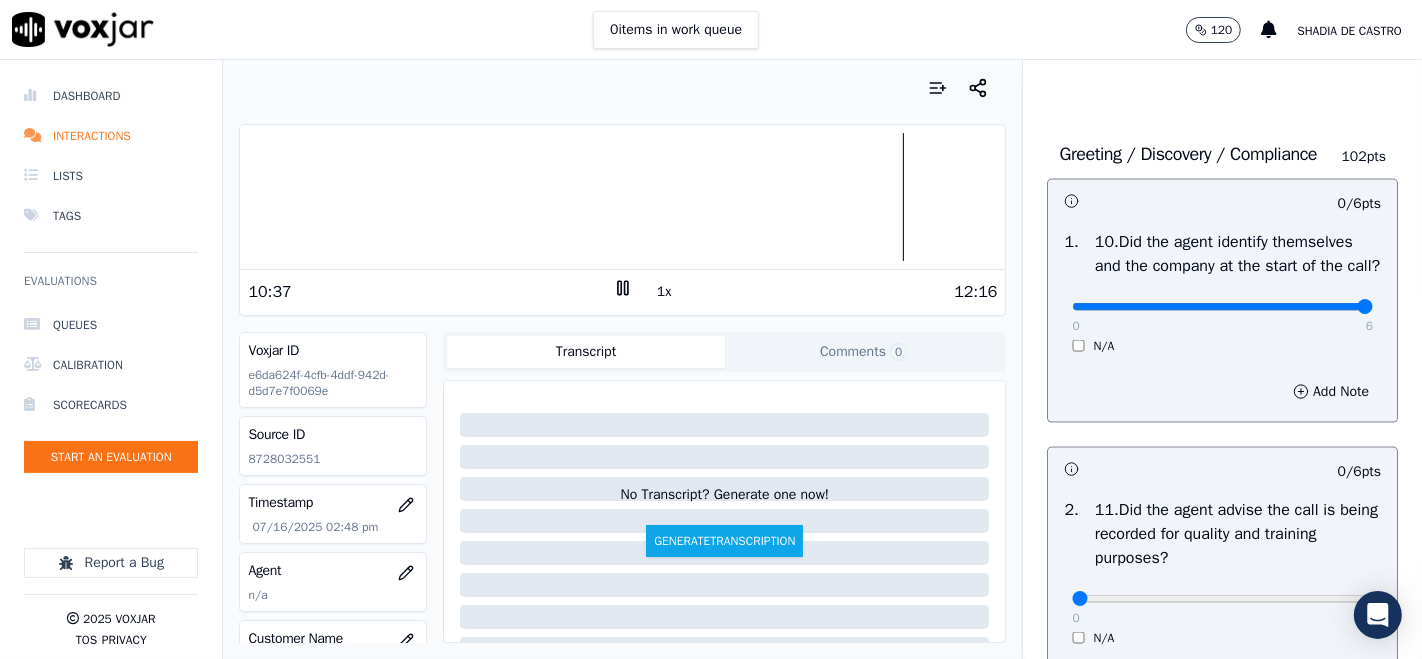 type on "6" 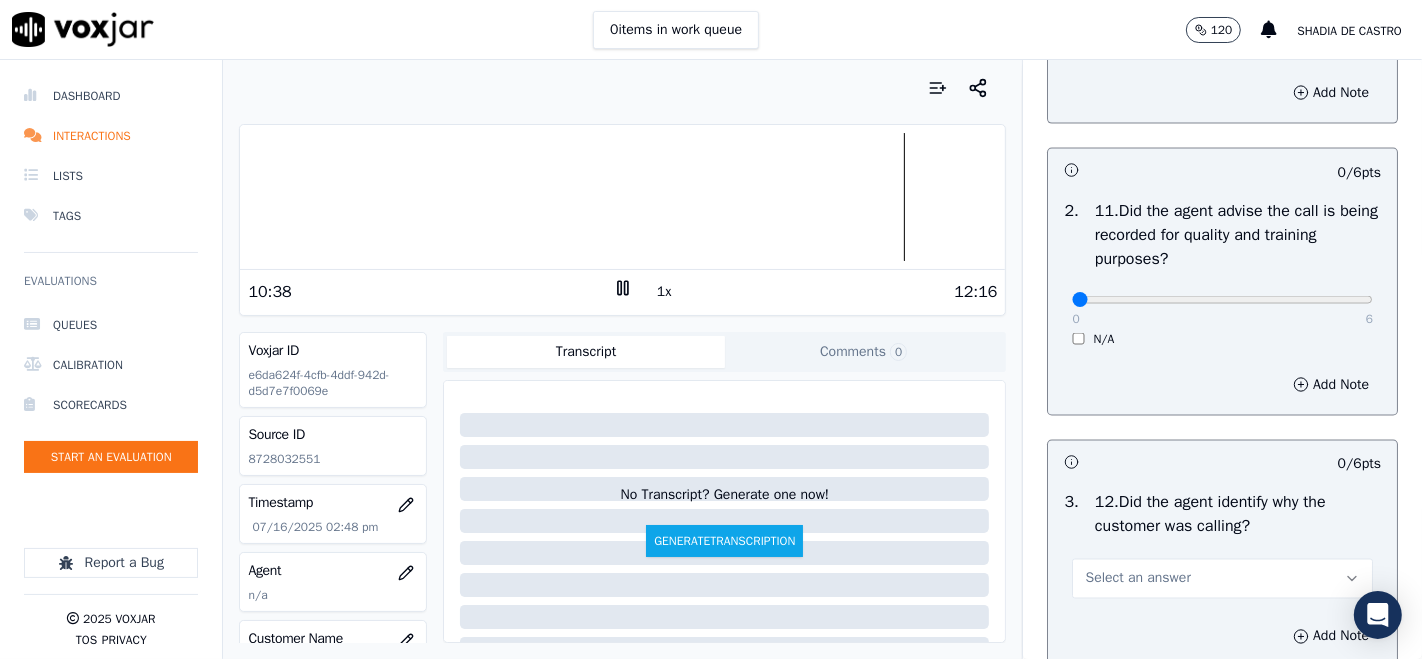 scroll, scrollTop: 2888, scrollLeft: 0, axis: vertical 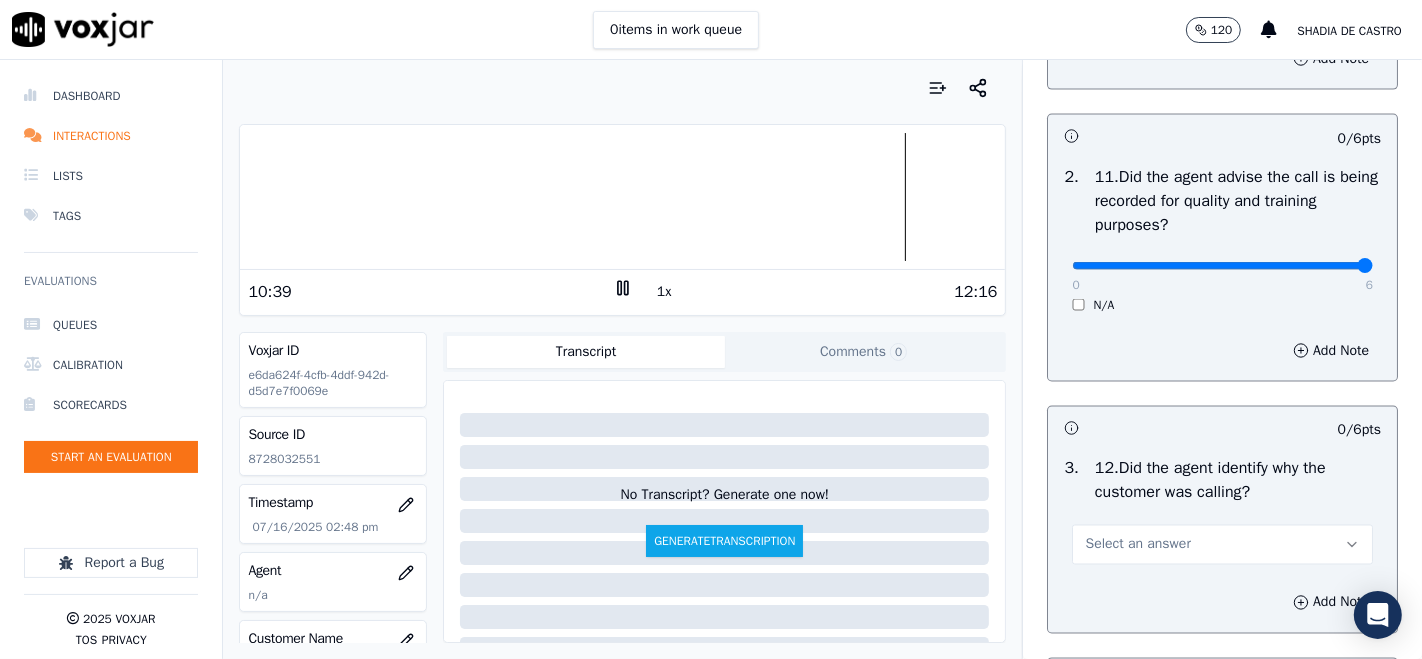 type on "6" 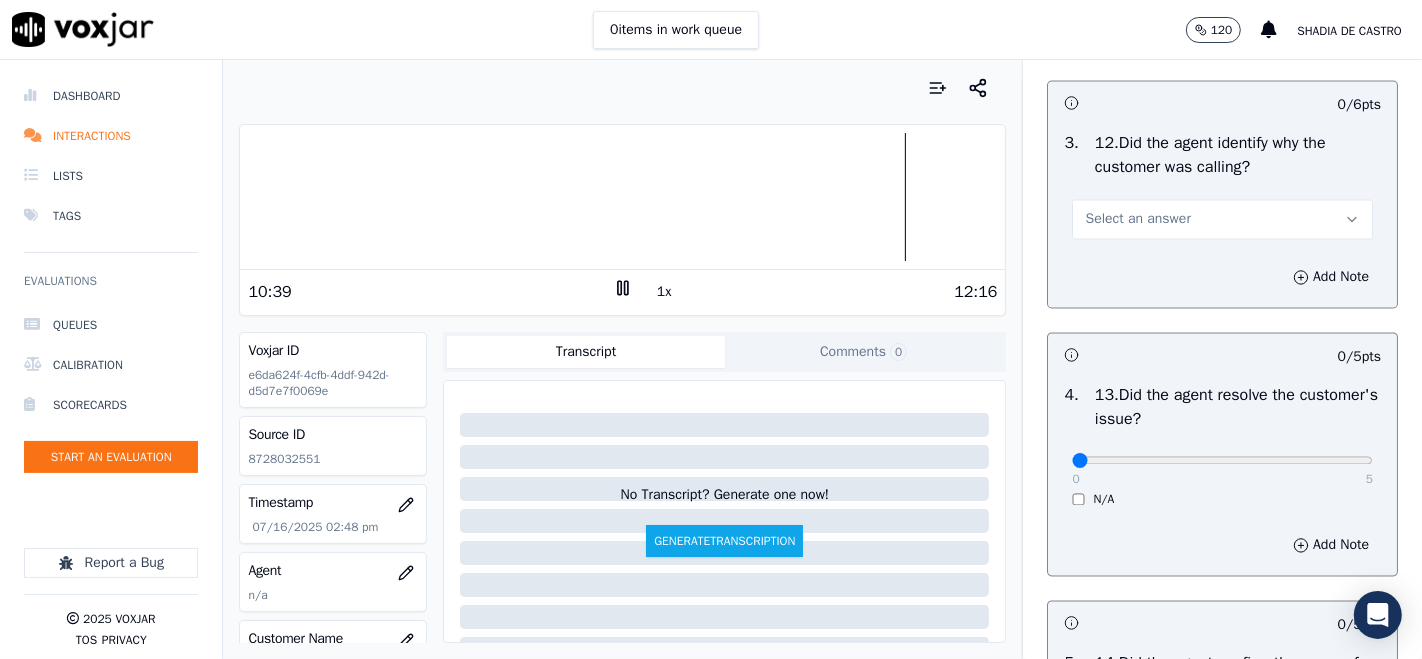scroll, scrollTop: 3222, scrollLeft: 0, axis: vertical 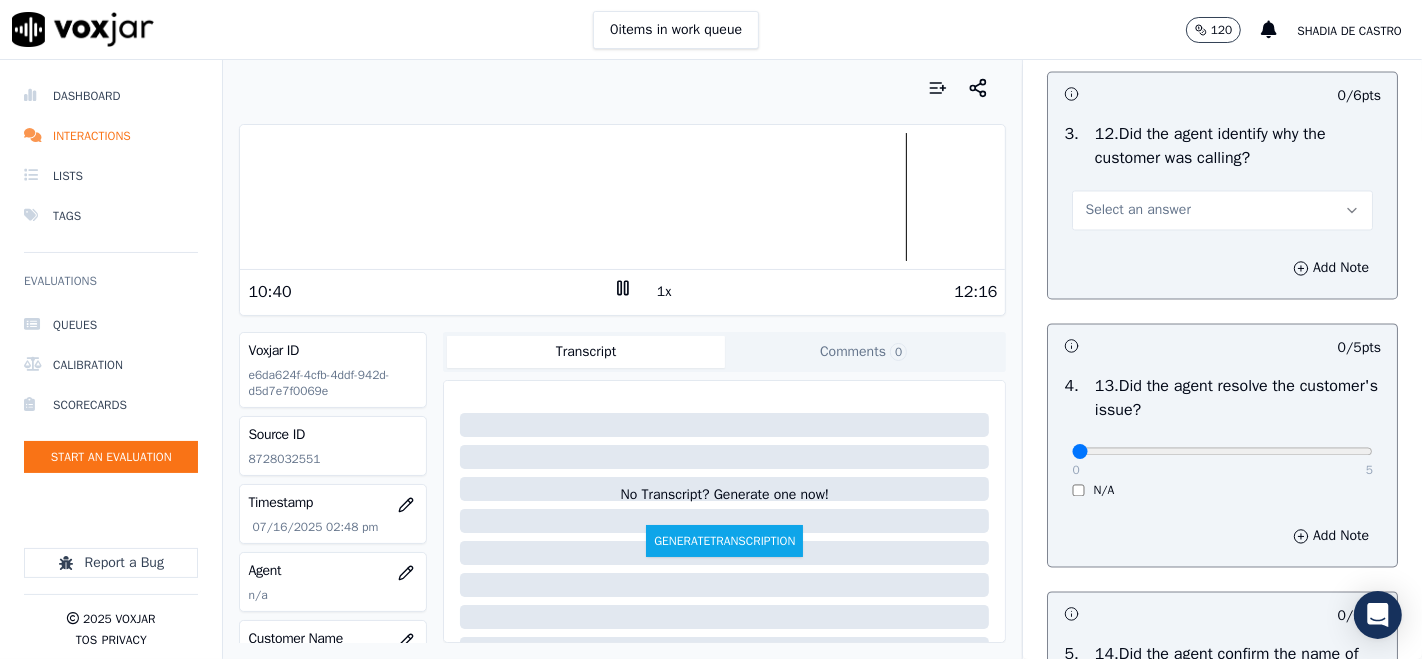 click on "Select an answer" at bounding box center (1222, 211) 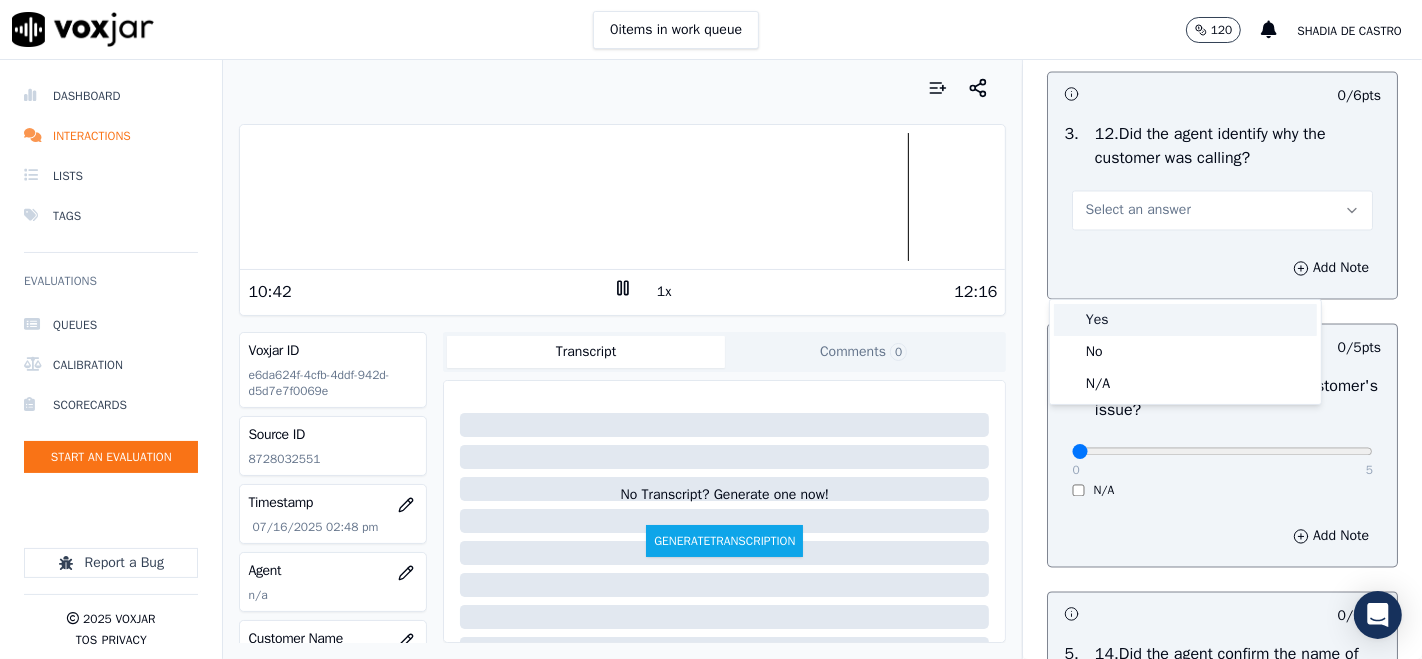 click on "Yes" at bounding box center [1185, 320] 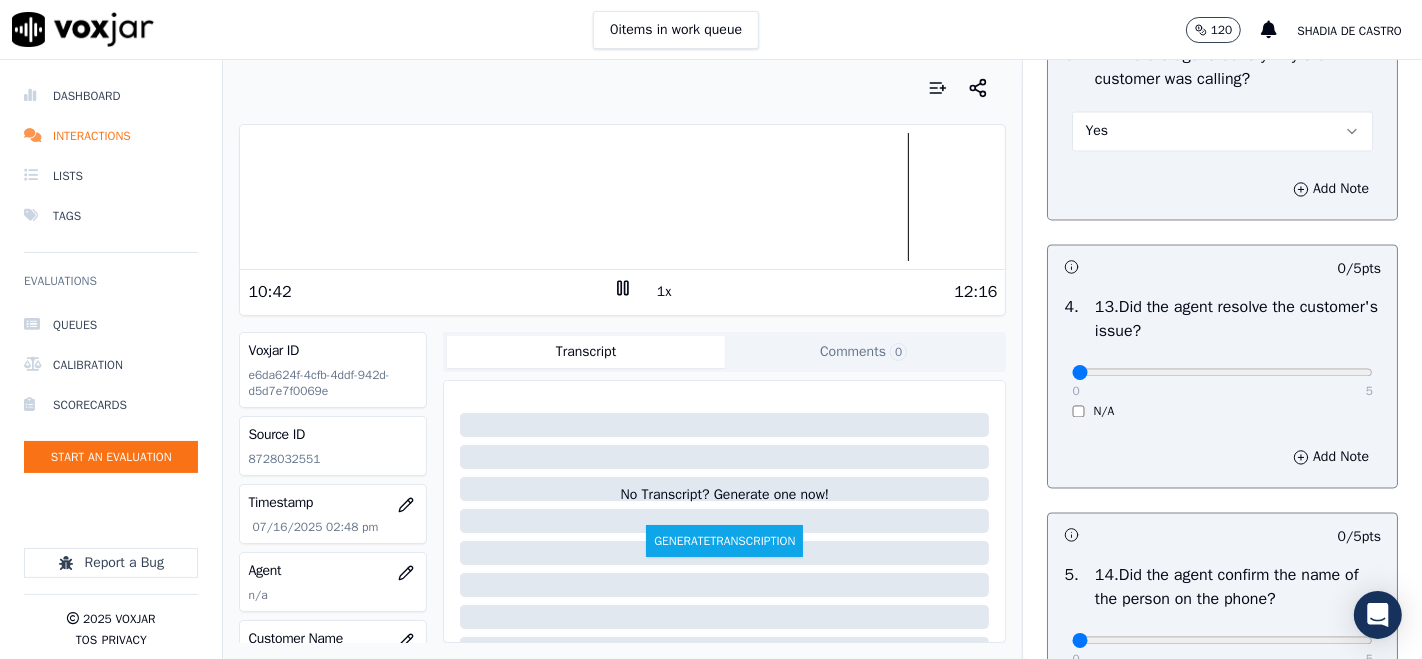 scroll, scrollTop: 3555, scrollLeft: 0, axis: vertical 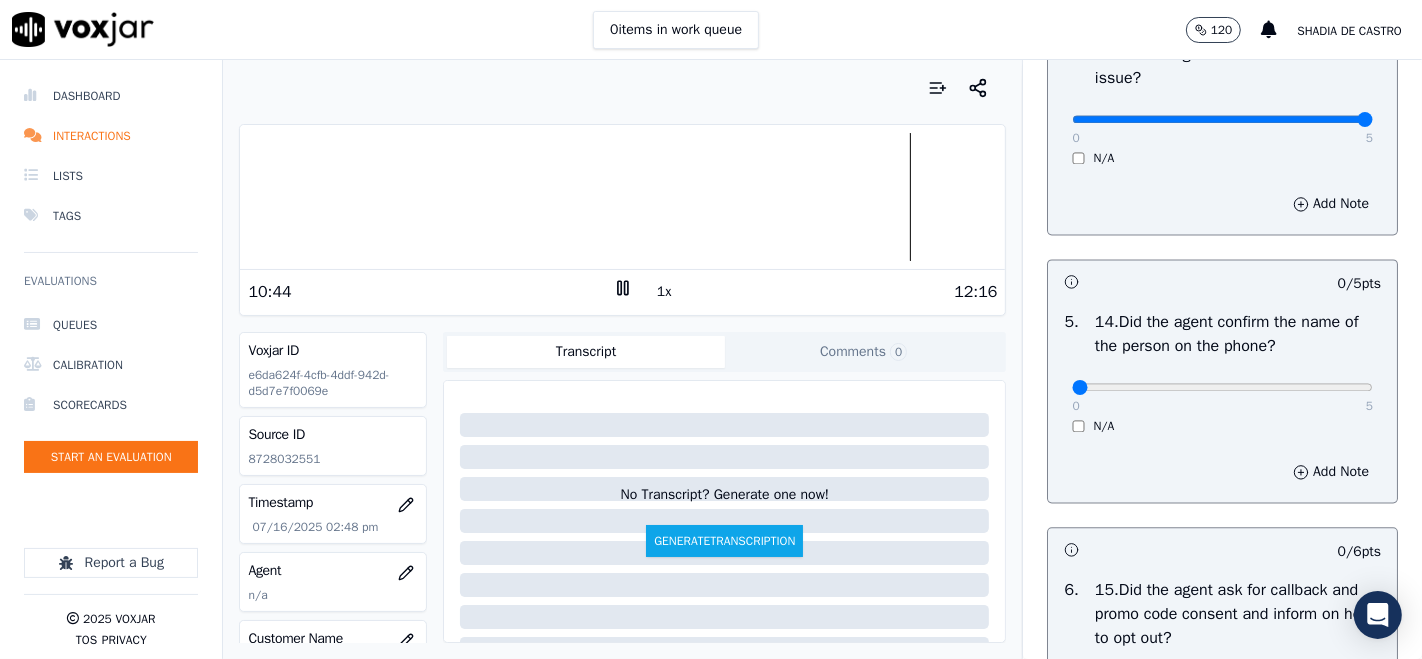type on "5" 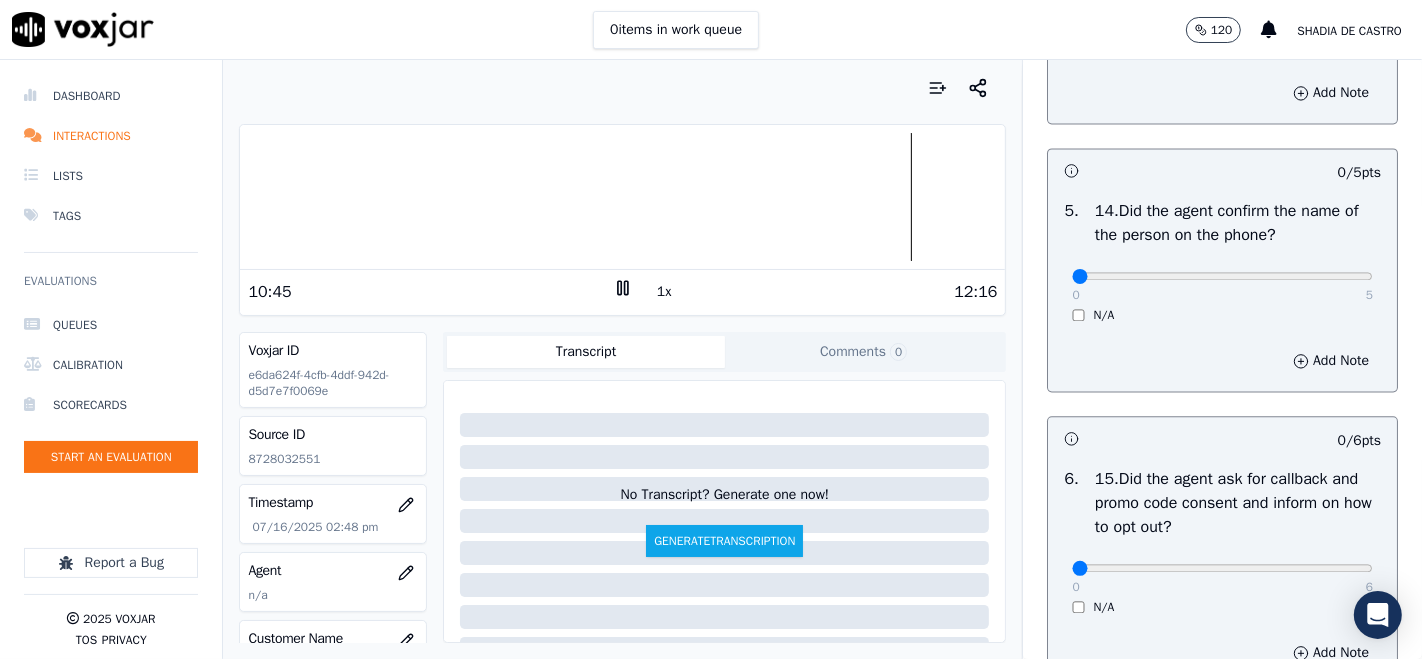 scroll, scrollTop: 3777, scrollLeft: 0, axis: vertical 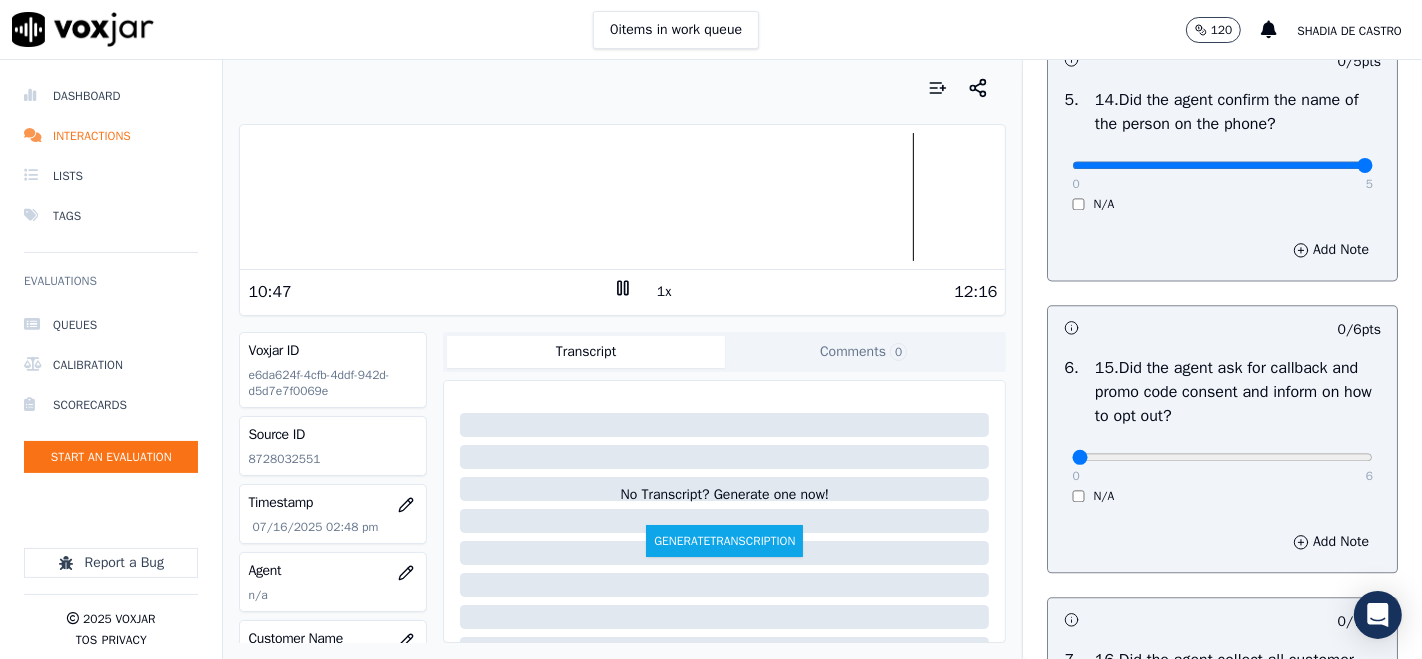 type on "5" 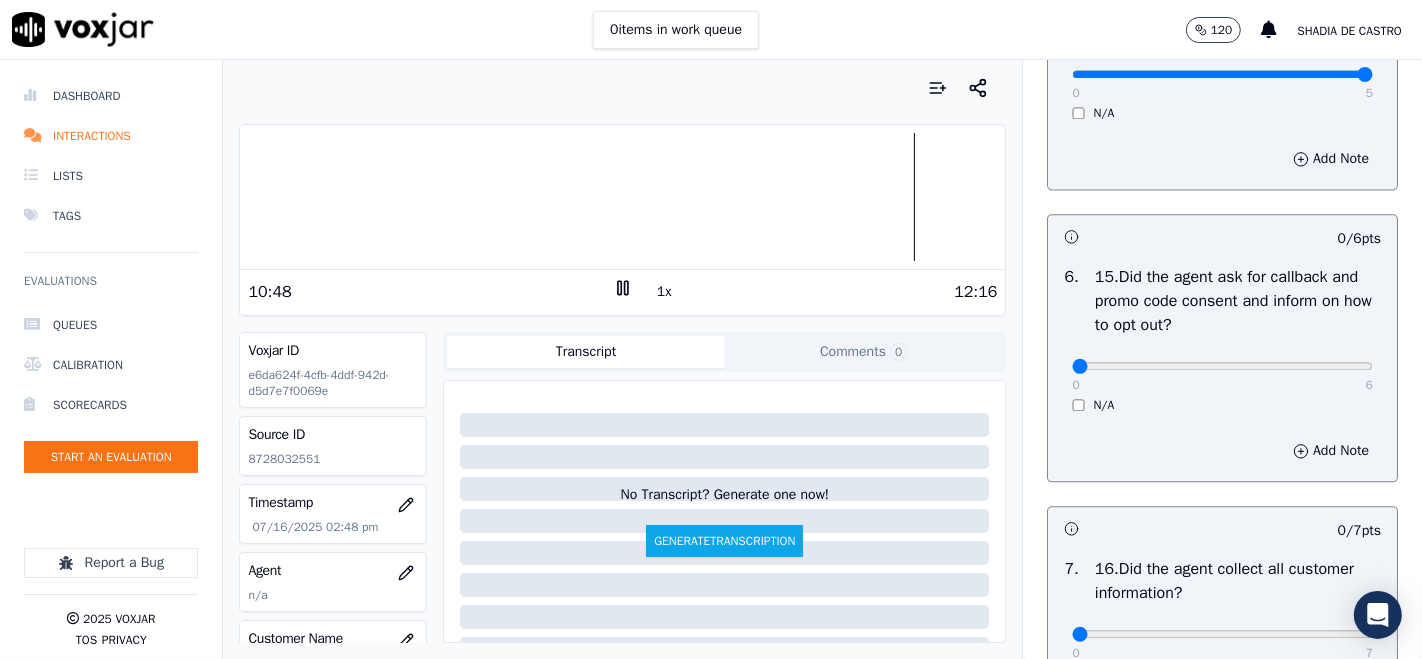 scroll, scrollTop: 4111, scrollLeft: 0, axis: vertical 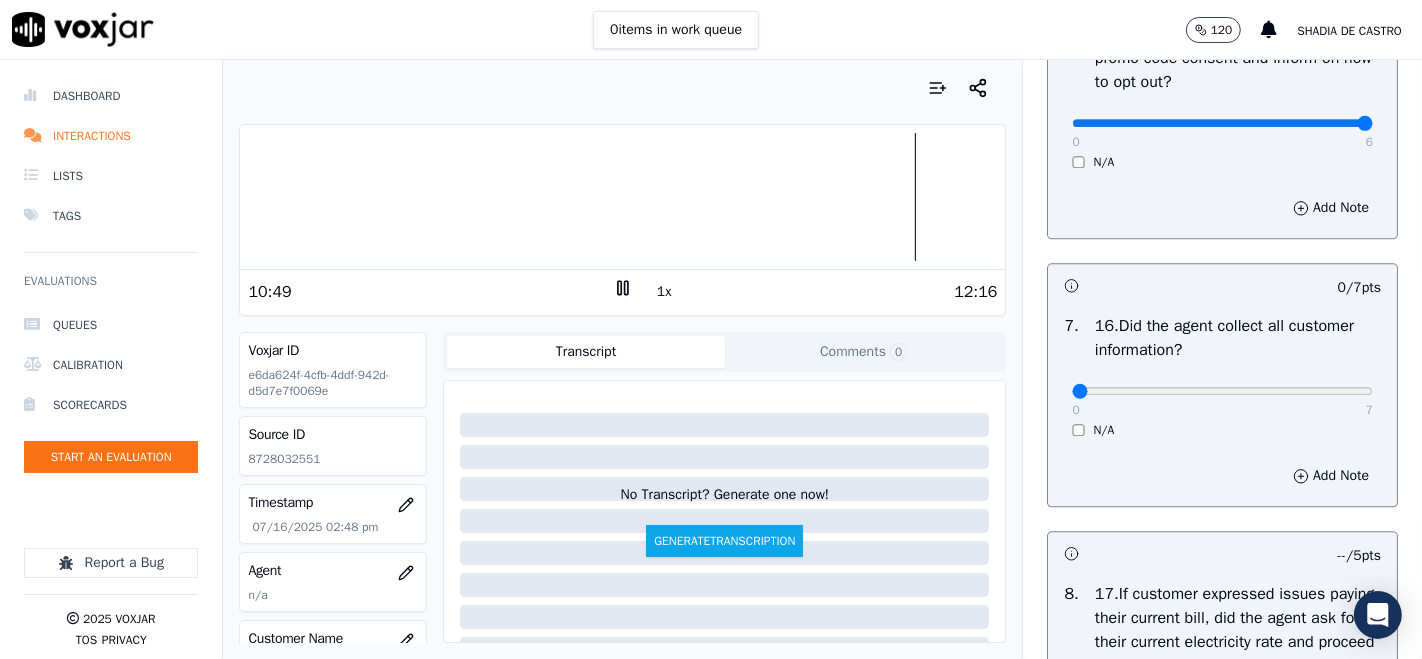 type on "6" 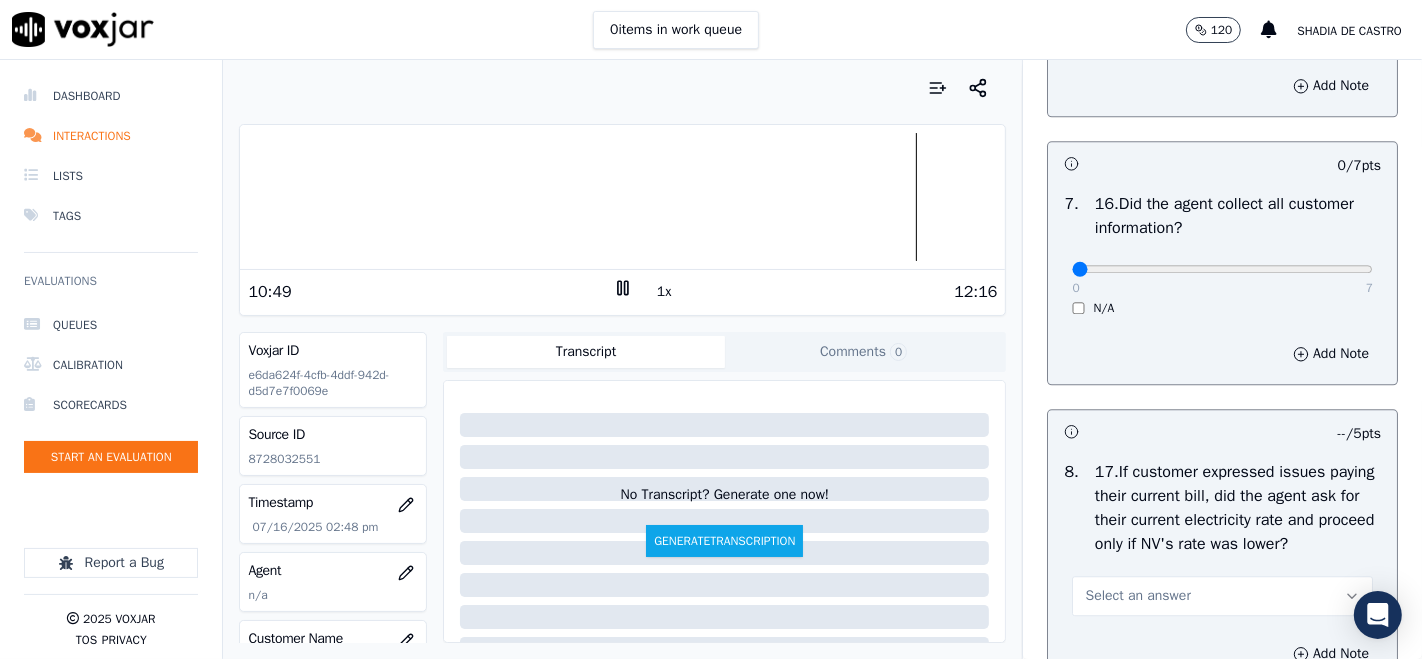 scroll, scrollTop: 4333, scrollLeft: 0, axis: vertical 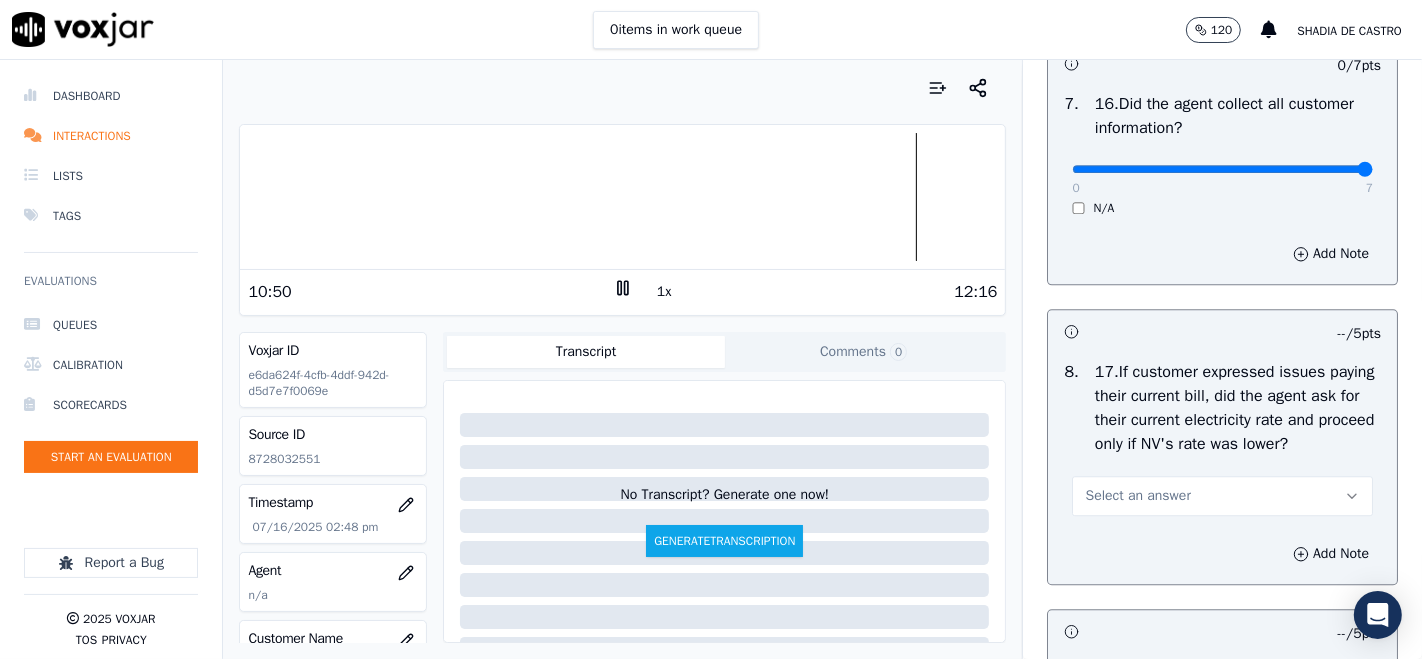 type on "7" 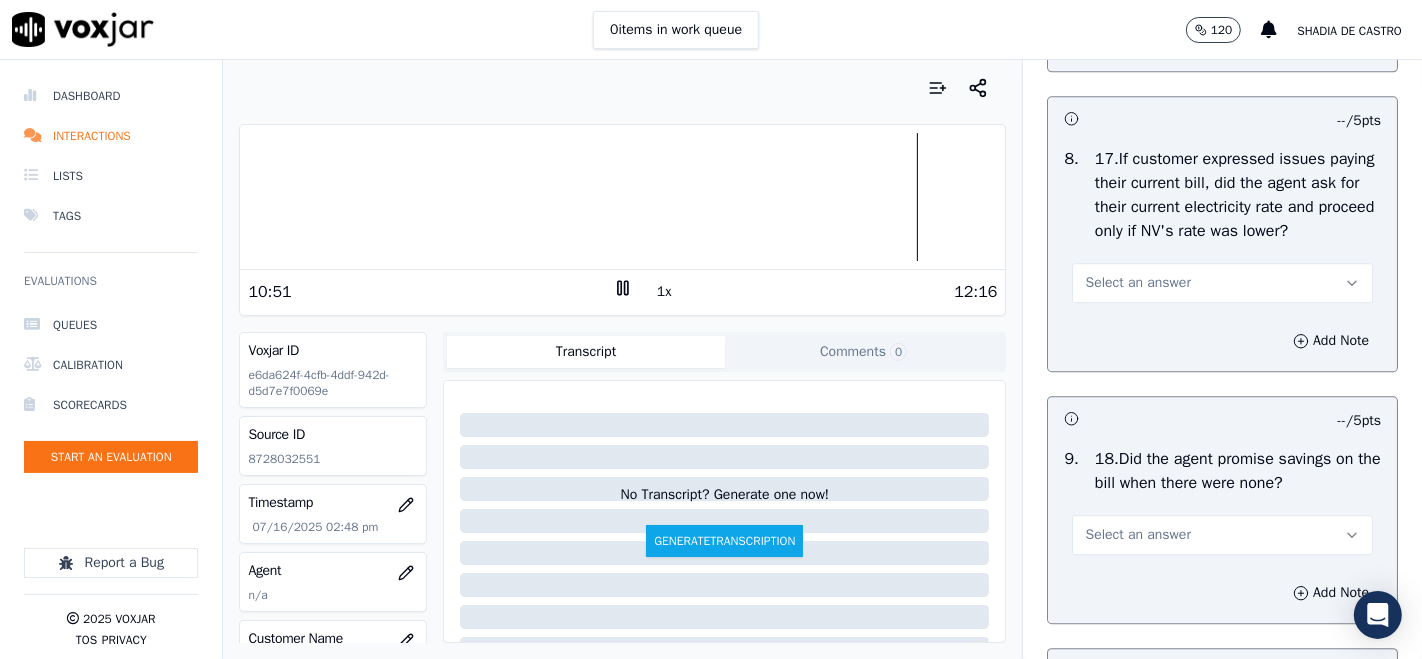 scroll, scrollTop: 4555, scrollLeft: 0, axis: vertical 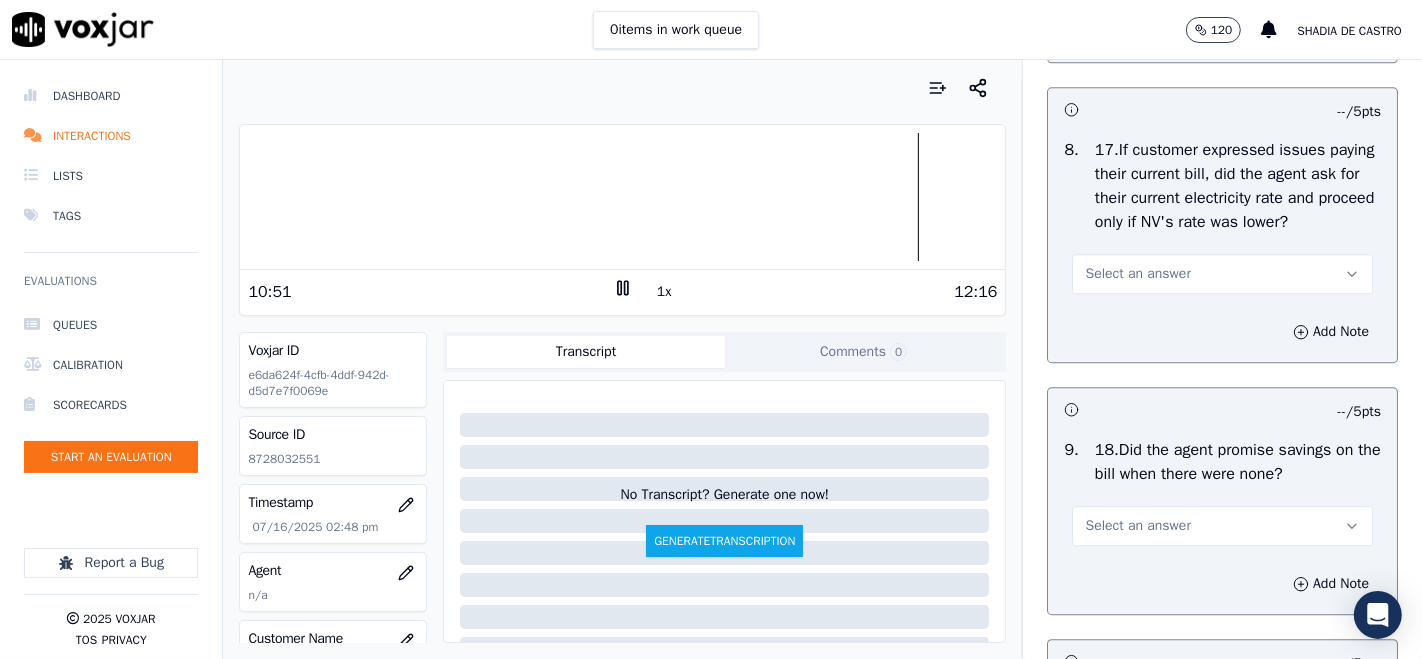 click on "Select an answer" at bounding box center (1222, 274) 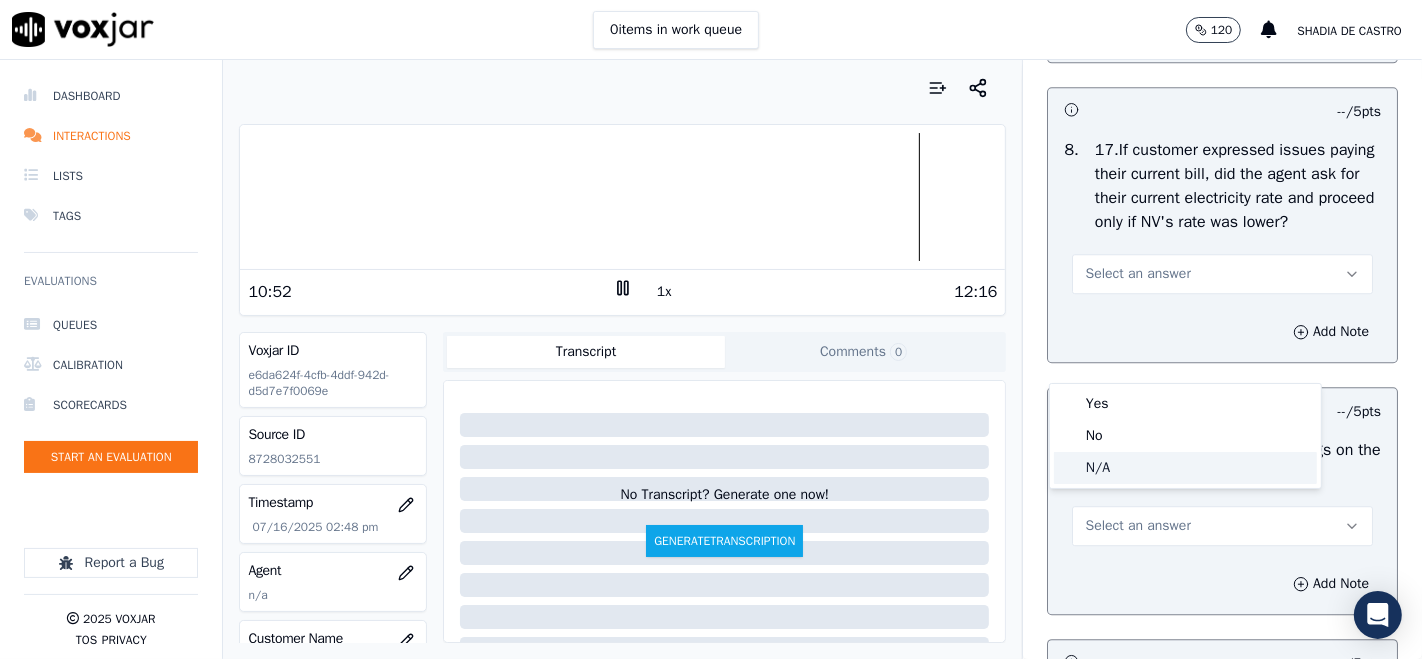 click on "N/A" 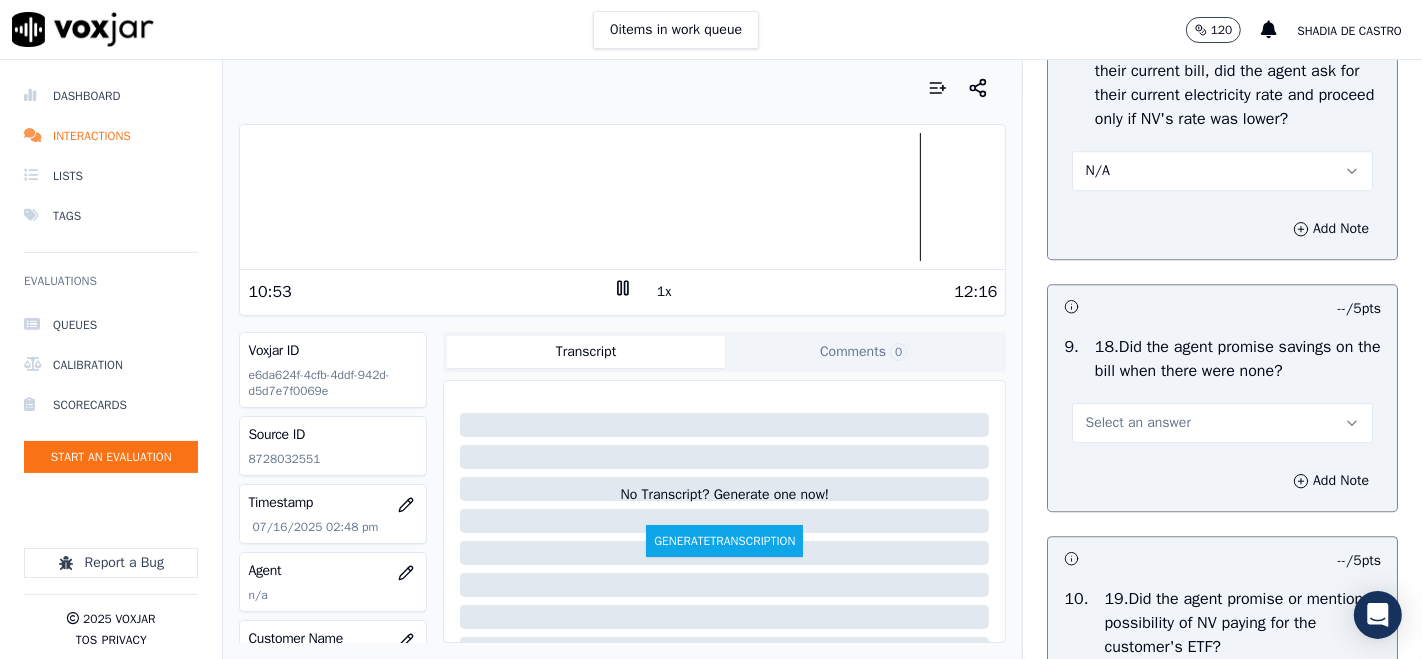 scroll, scrollTop: 4777, scrollLeft: 0, axis: vertical 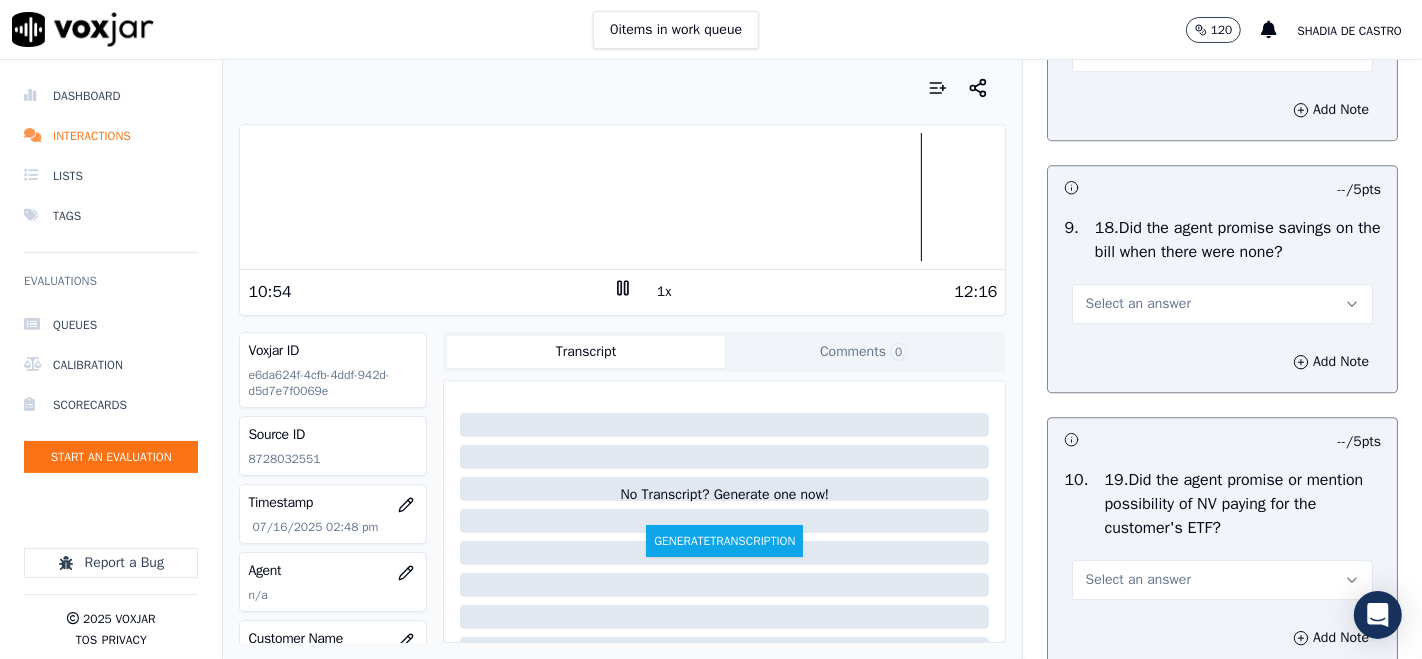 click on "Select an answer" at bounding box center [1222, 304] 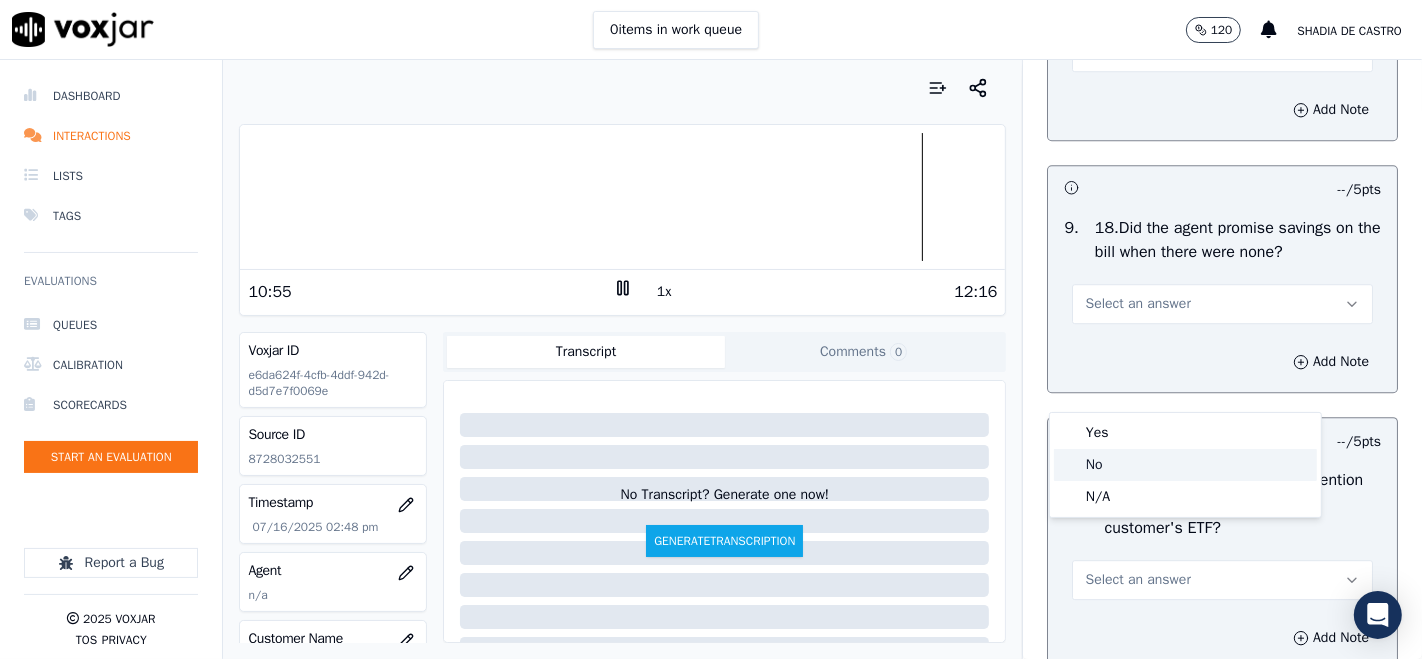 click on "No" 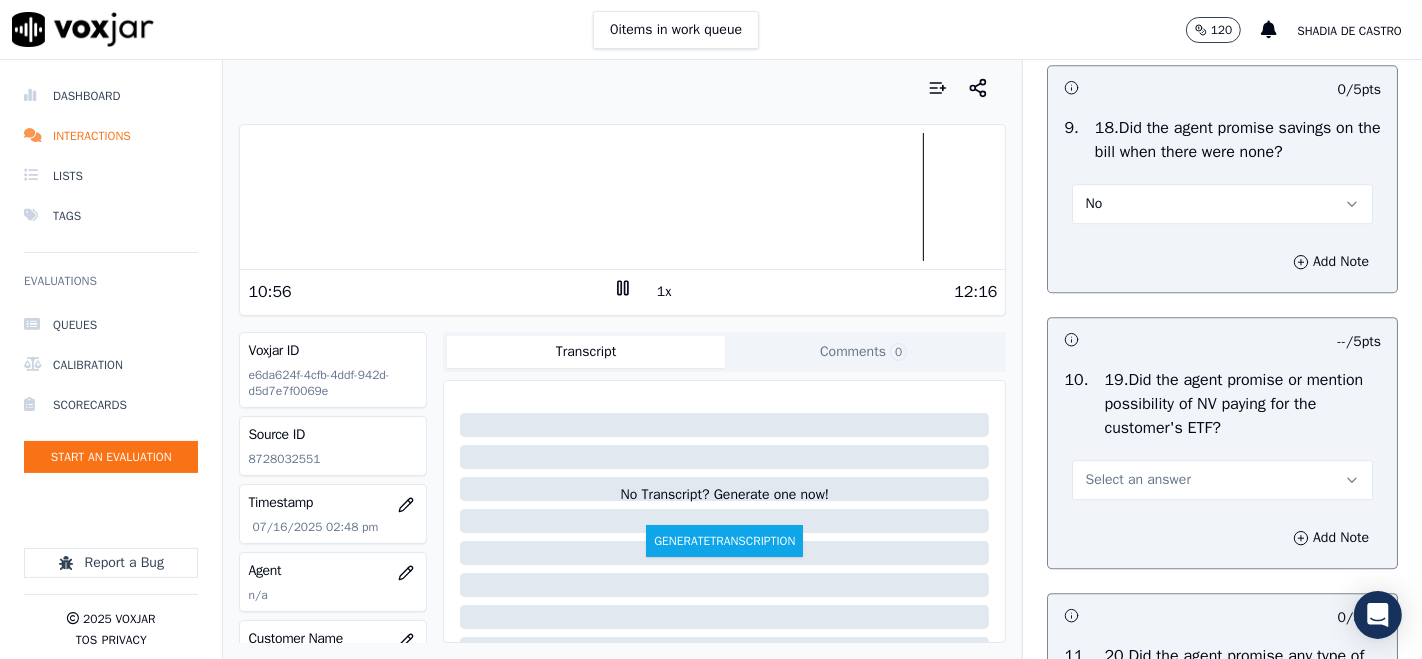 scroll, scrollTop: 5000, scrollLeft: 0, axis: vertical 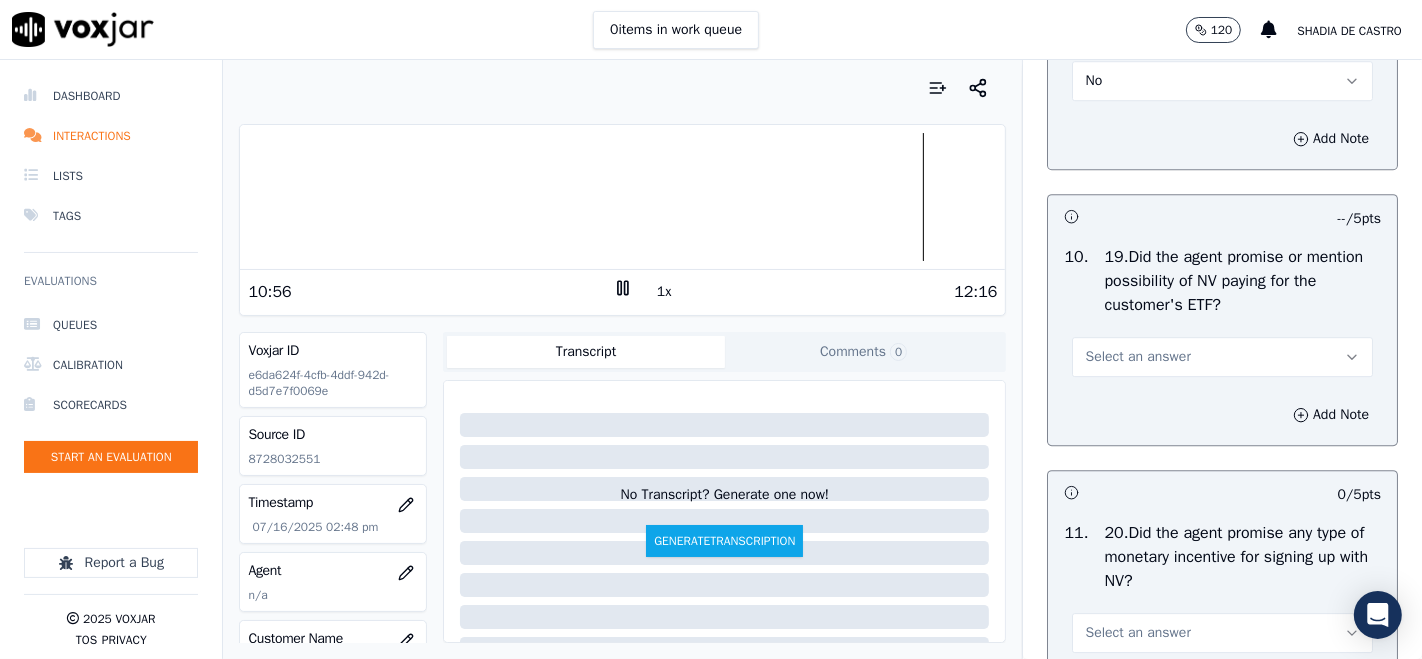 click on "Select an answer" at bounding box center [1222, 357] 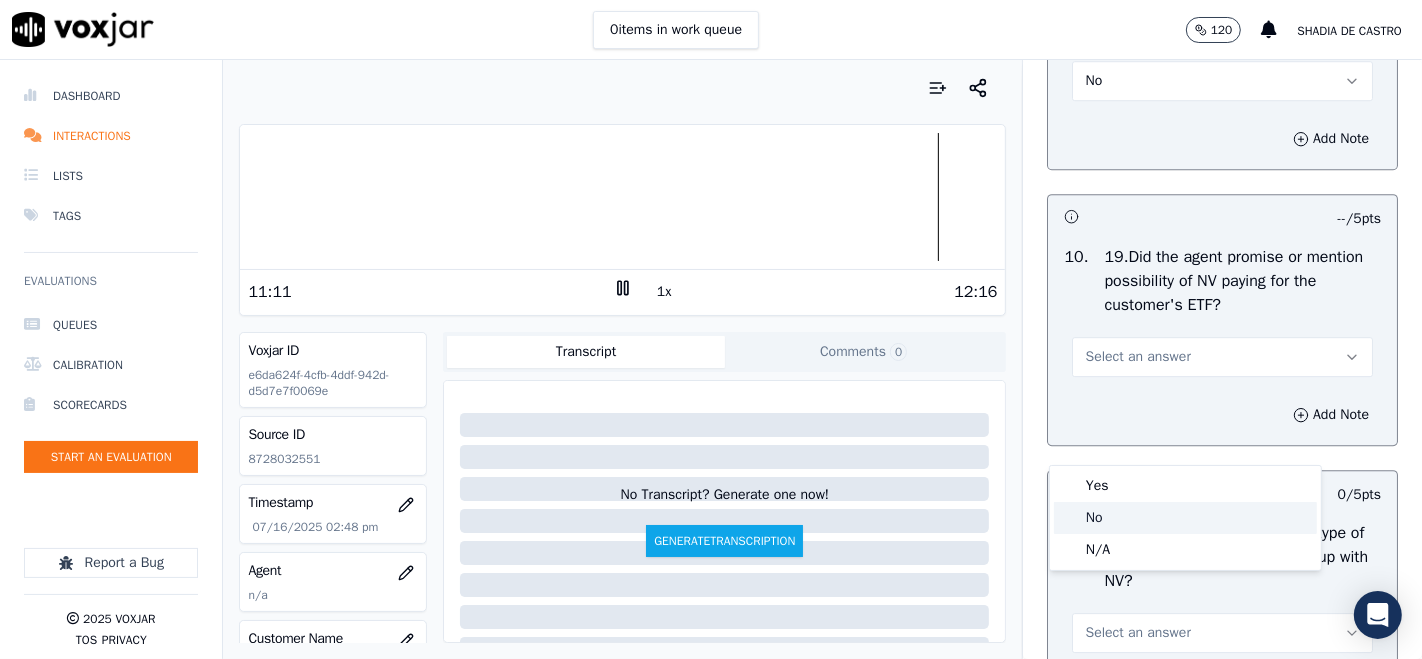 click on "No" 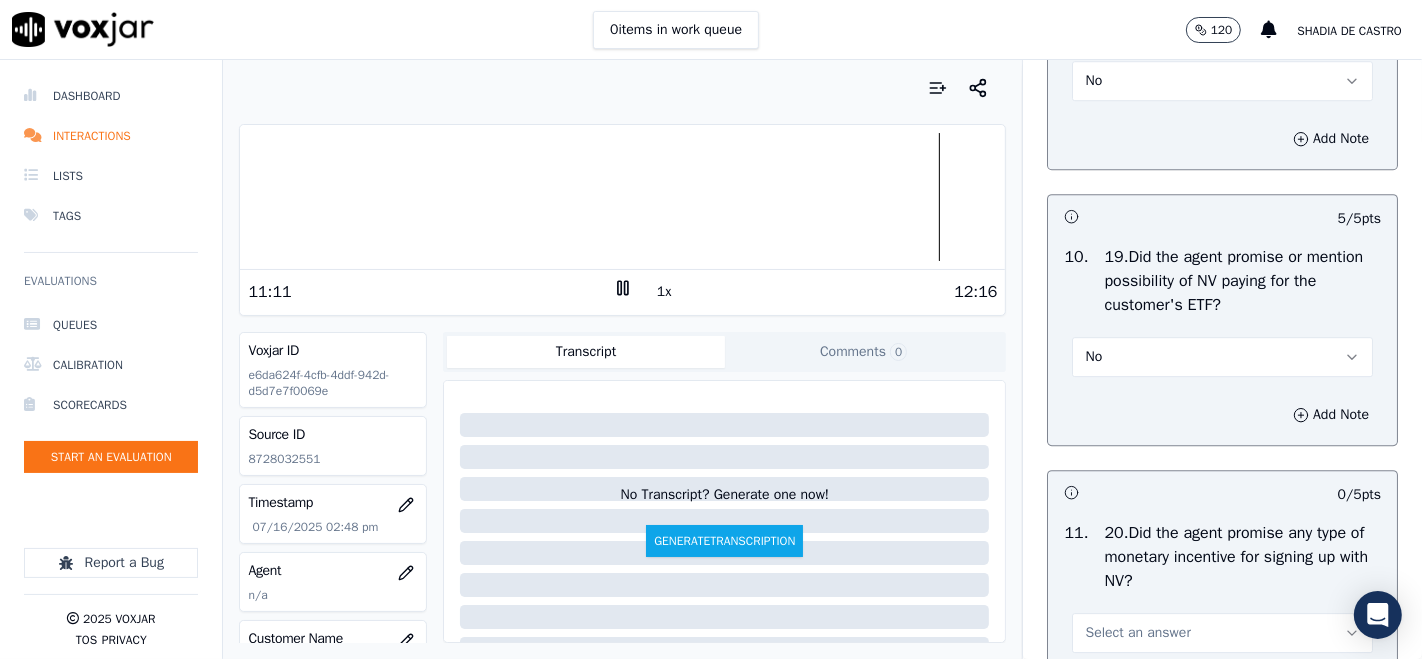 click on "No" at bounding box center (1222, 357) 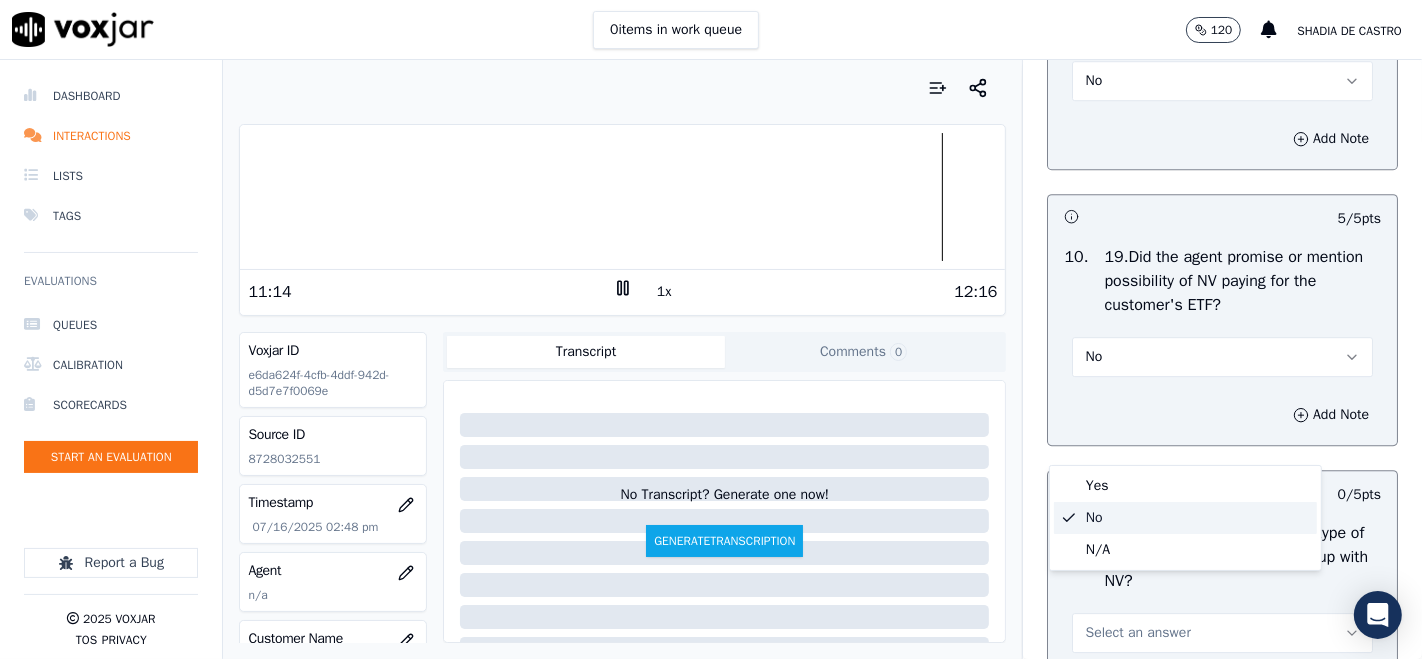 click on "No" 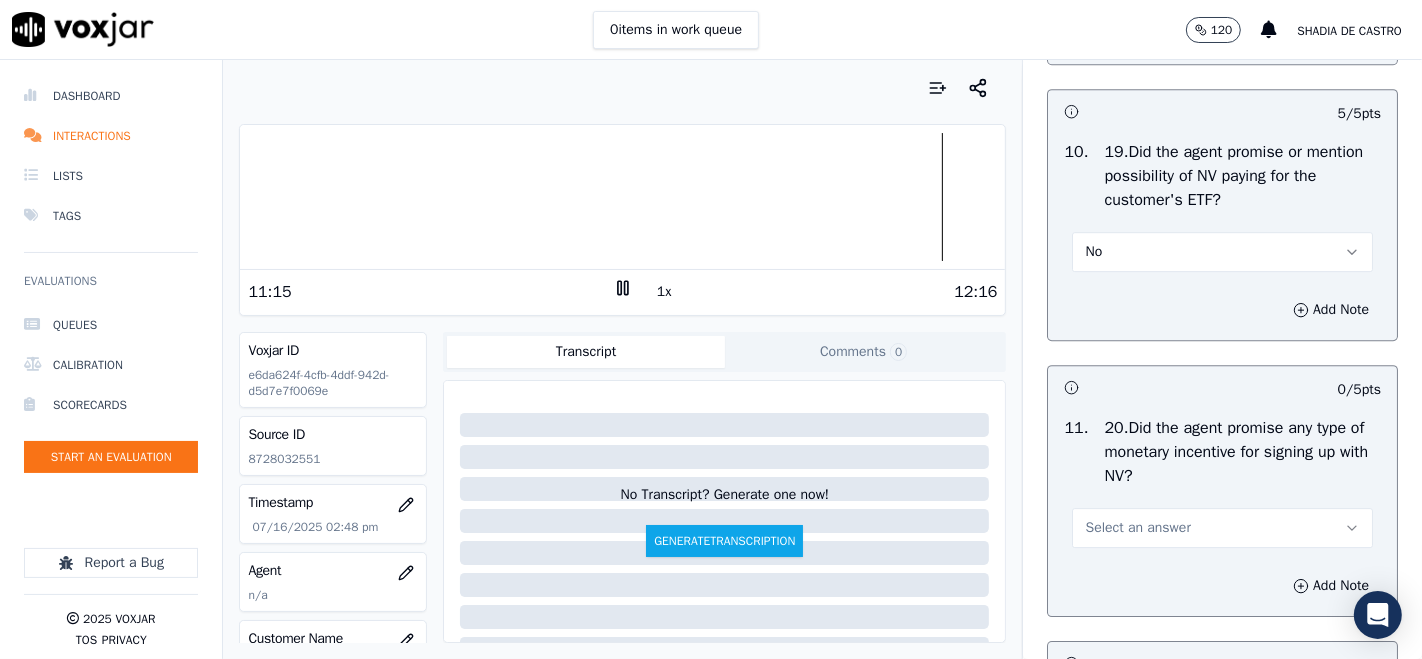 scroll, scrollTop: 5222, scrollLeft: 0, axis: vertical 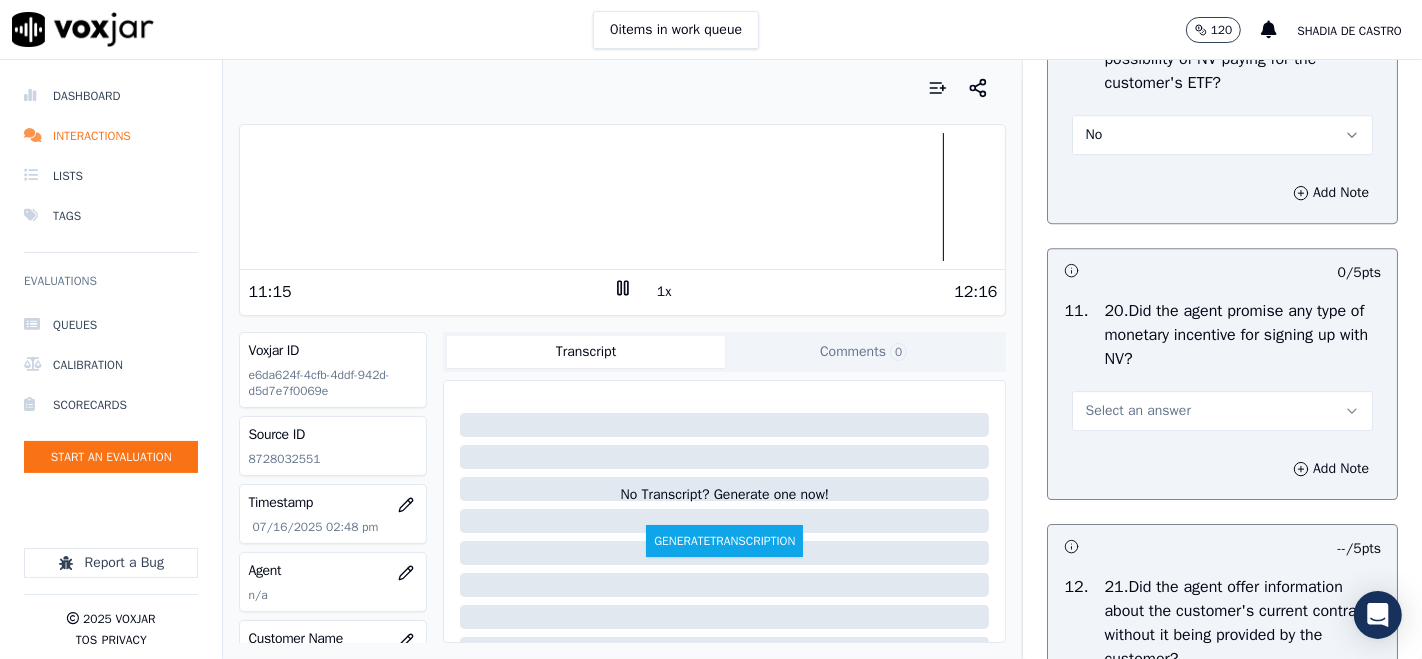 click on "Select an answer" at bounding box center [1137, 411] 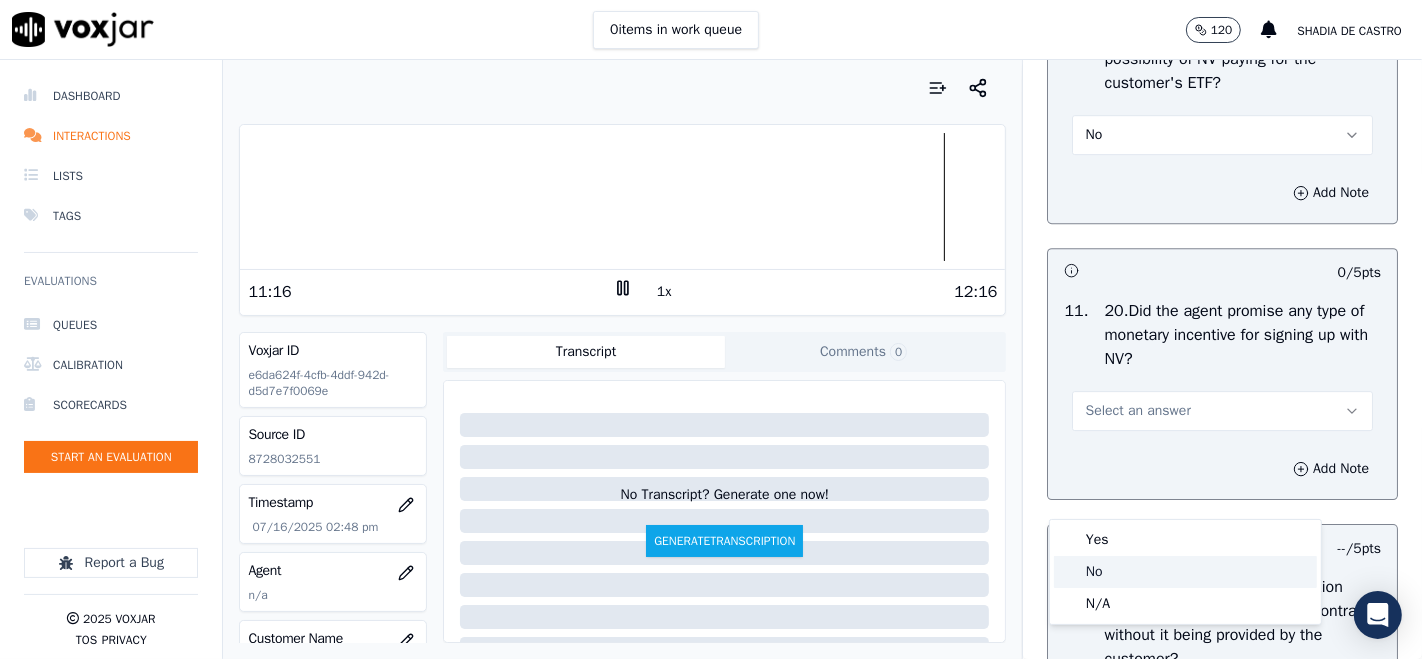 click on "No" 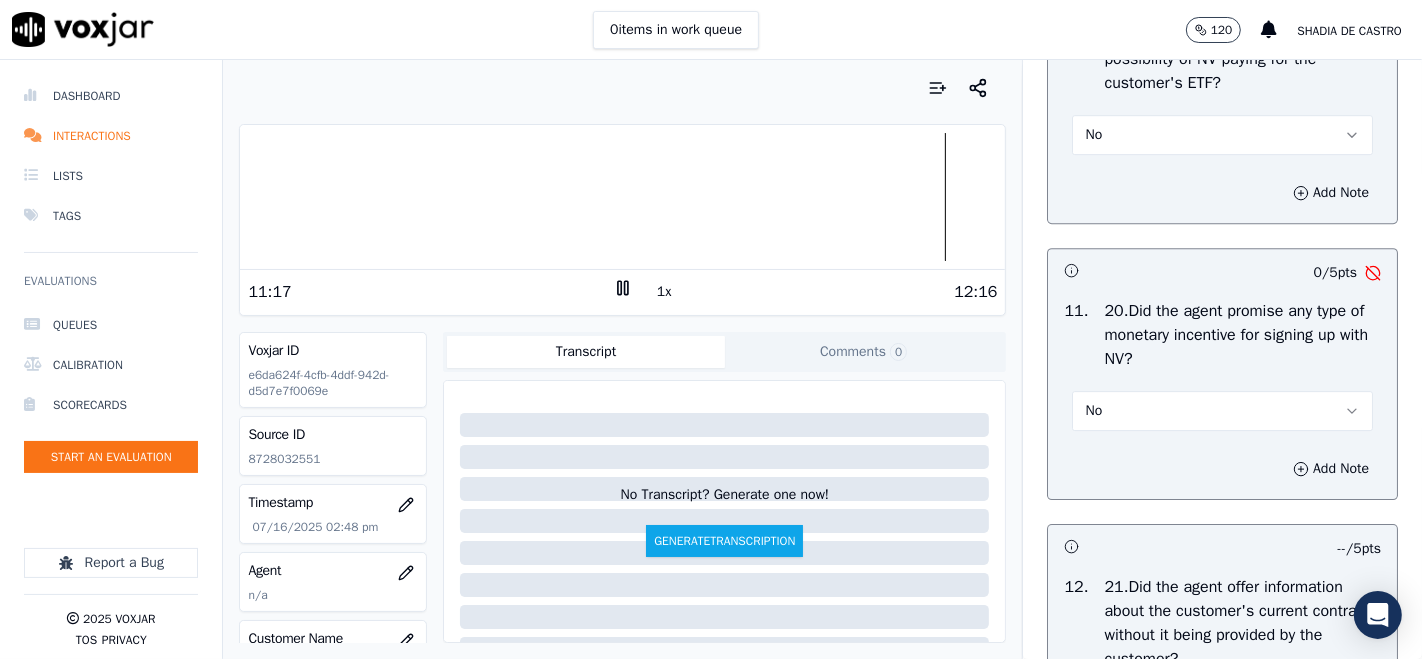 click on "No" at bounding box center (1222, 411) 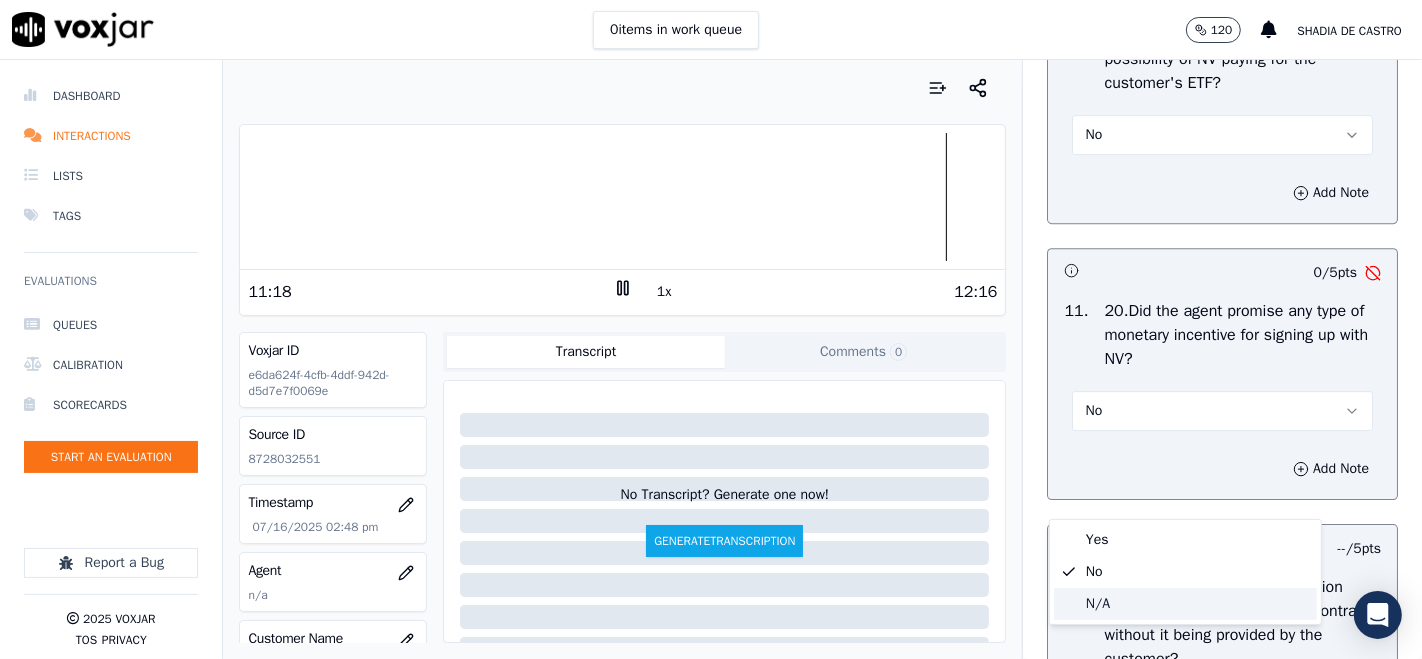 click on "N/A" 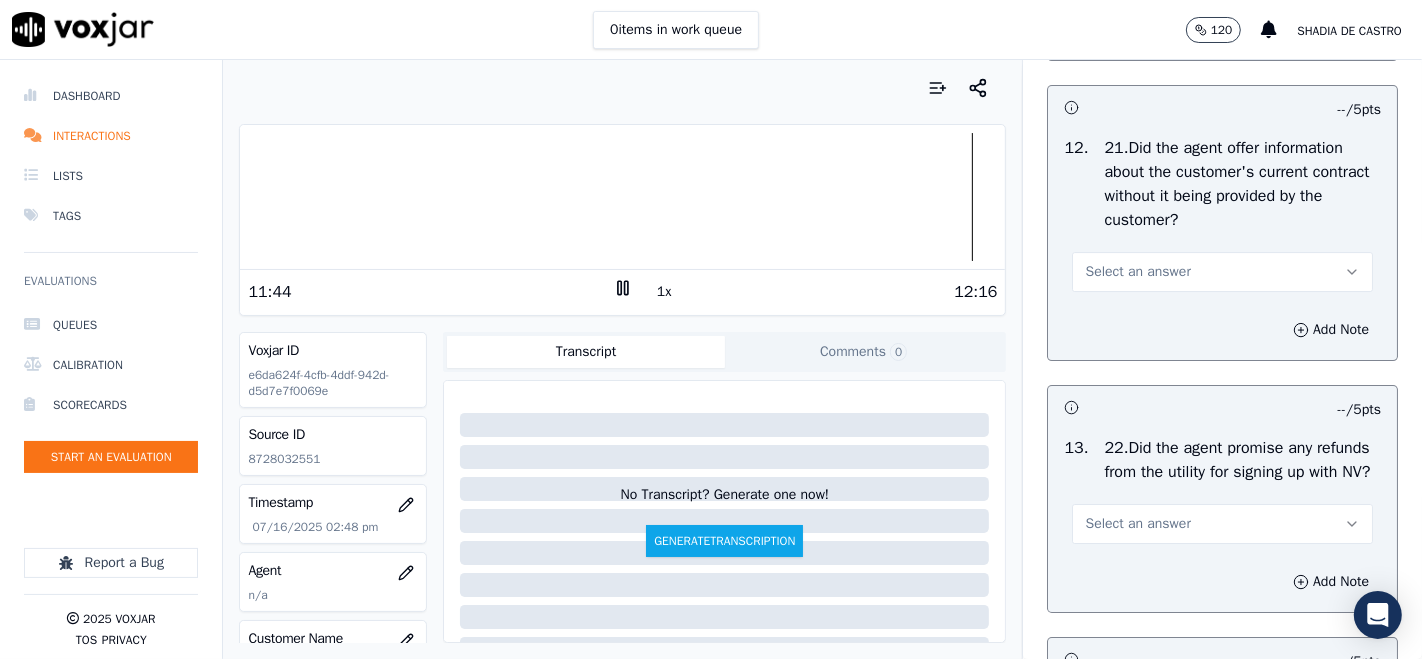 scroll, scrollTop: 5666, scrollLeft: 0, axis: vertical 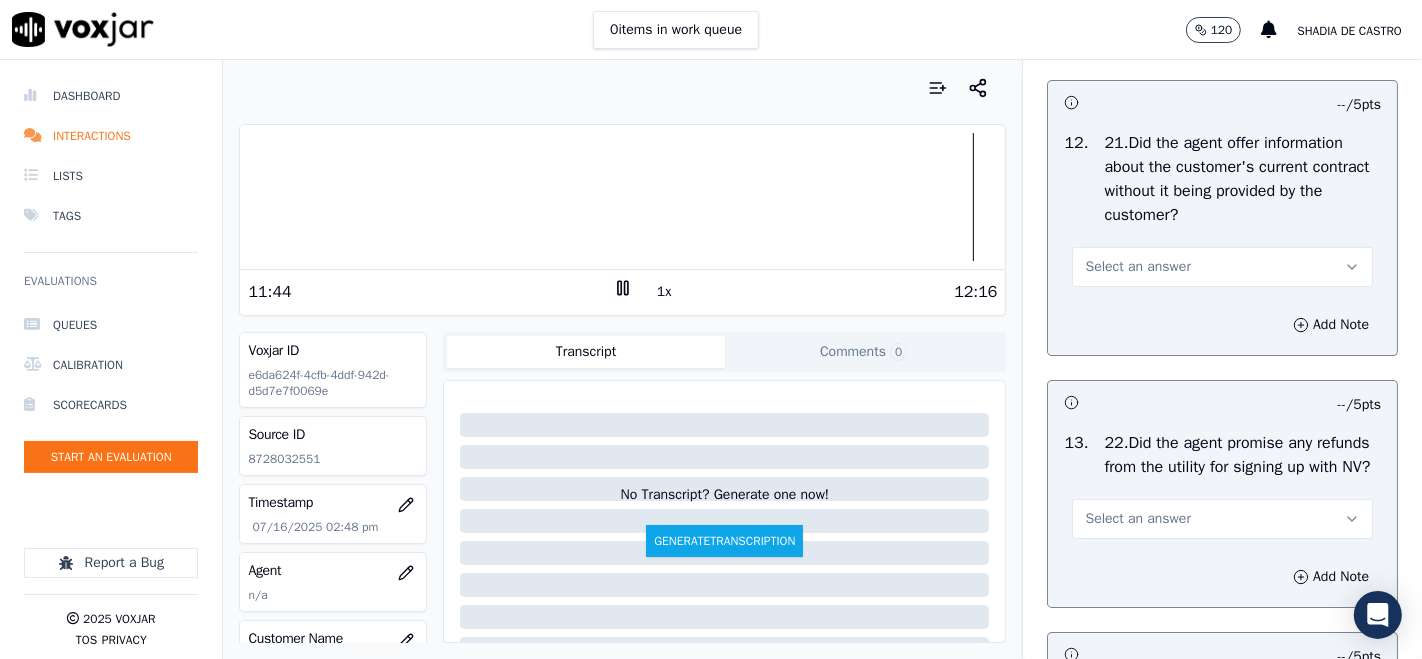 click on "Select an answer" at bounding box center (1222, 267) 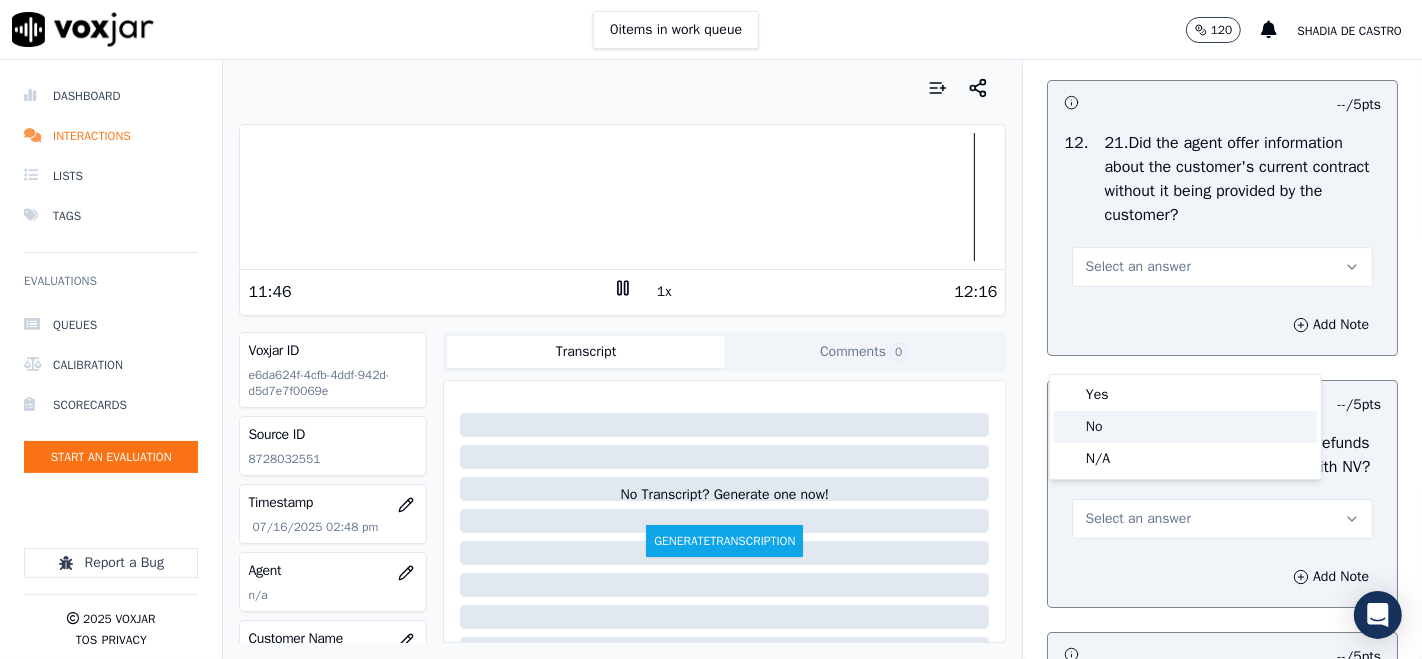 click on "No" 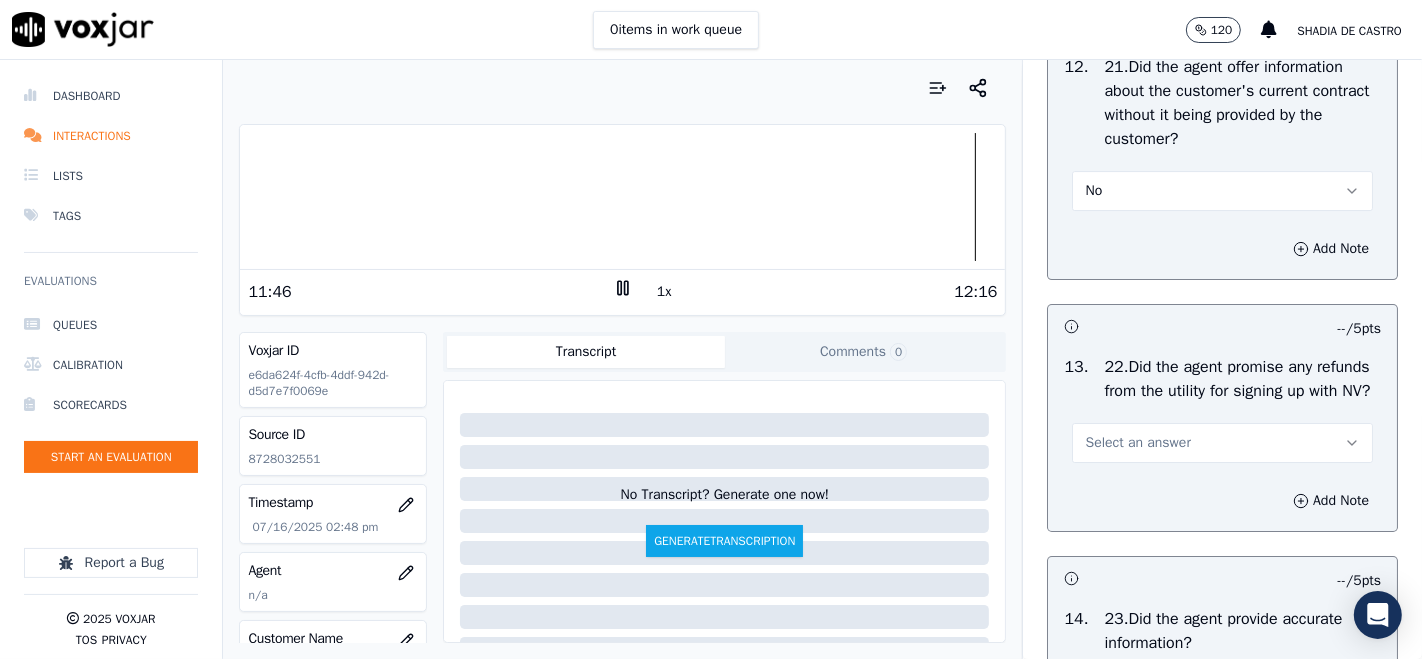 scroll, scrollTop: 5777, scrollLeft: 0, axis: vertical 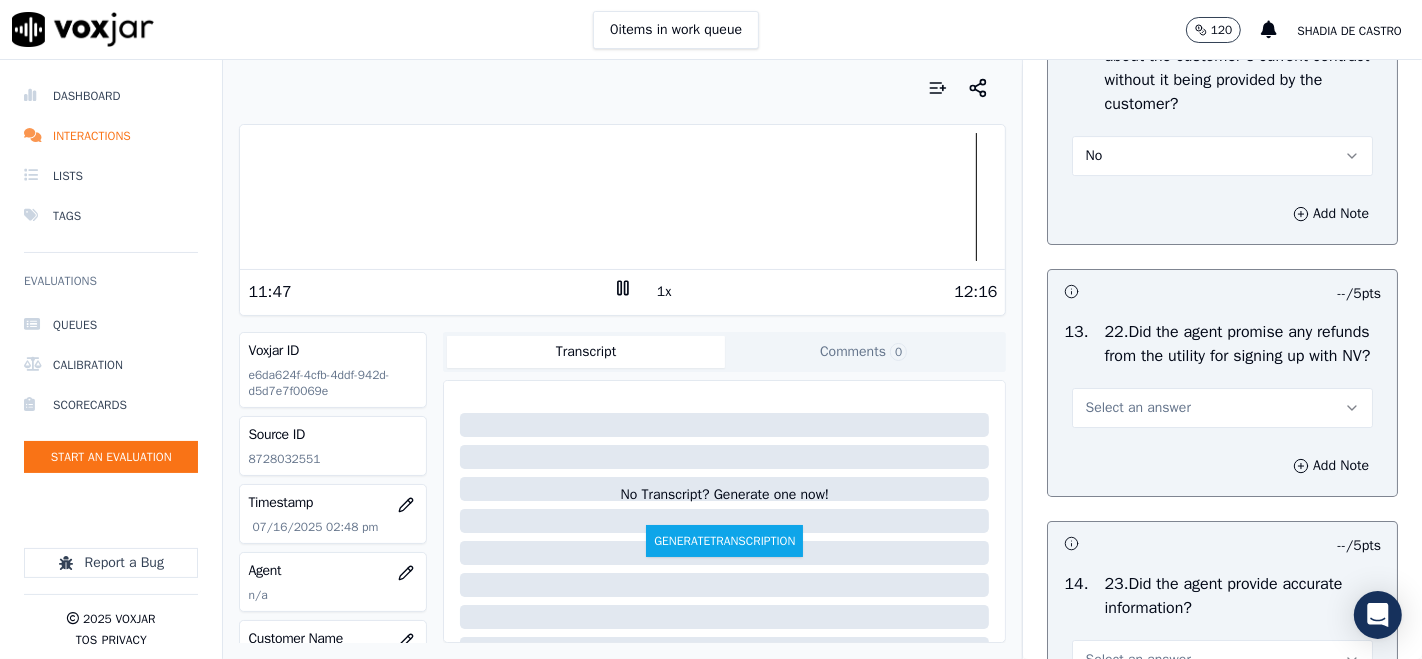 click on "Select an answer" at bounding box center (1137, 408) 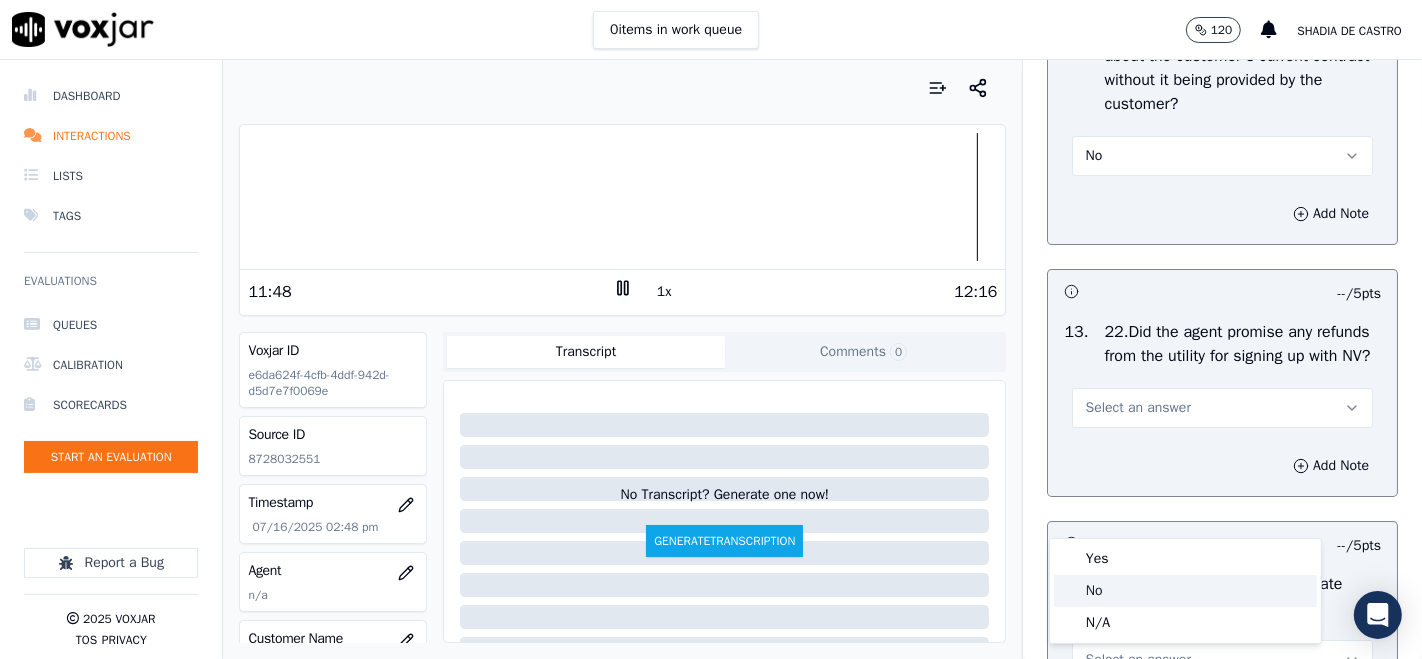 click on "No" 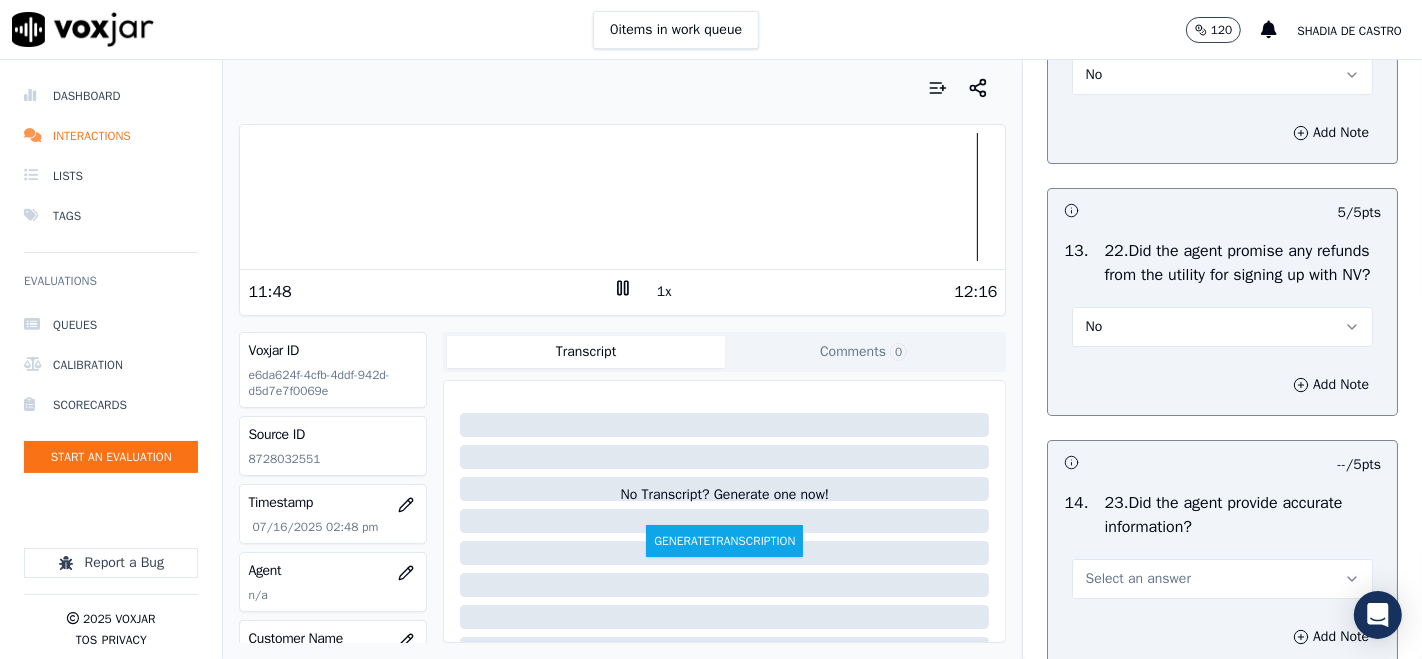 scroll, scrollTop: 6000, scrollLeft: 0, axis: vertical 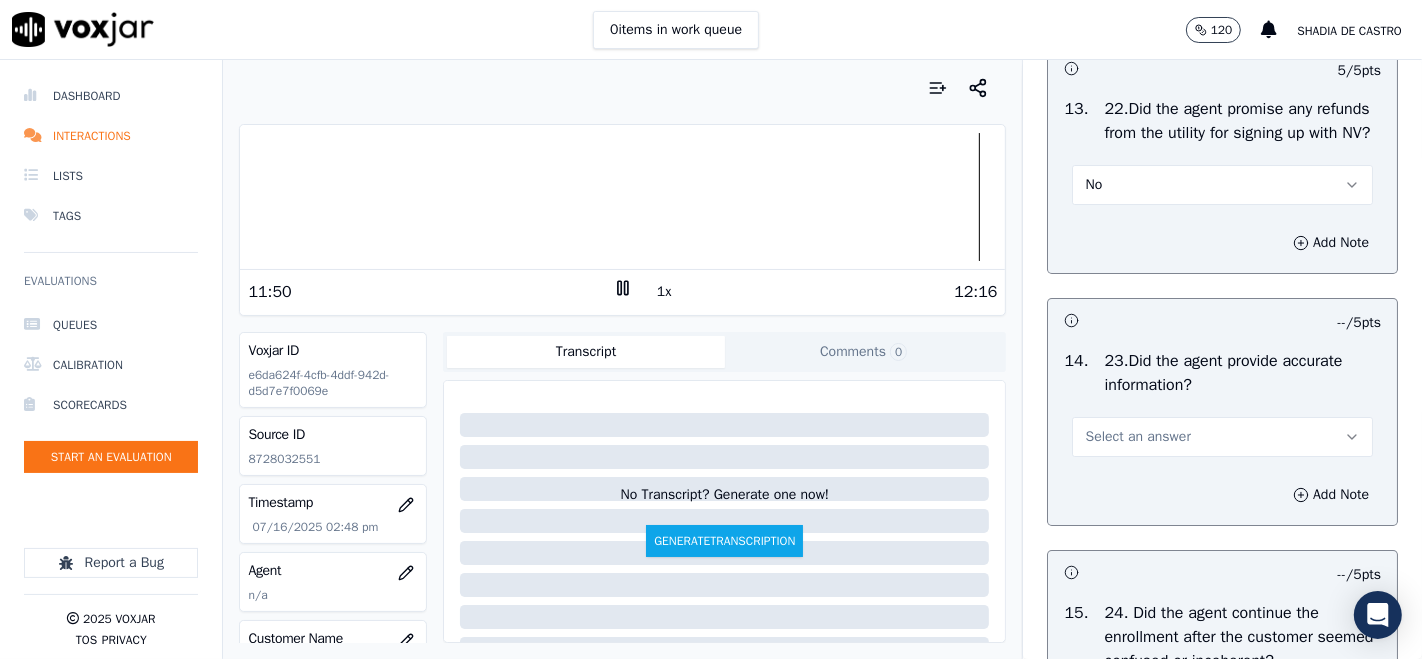 click on "Select an answer" at bounding box center [1137, 437] 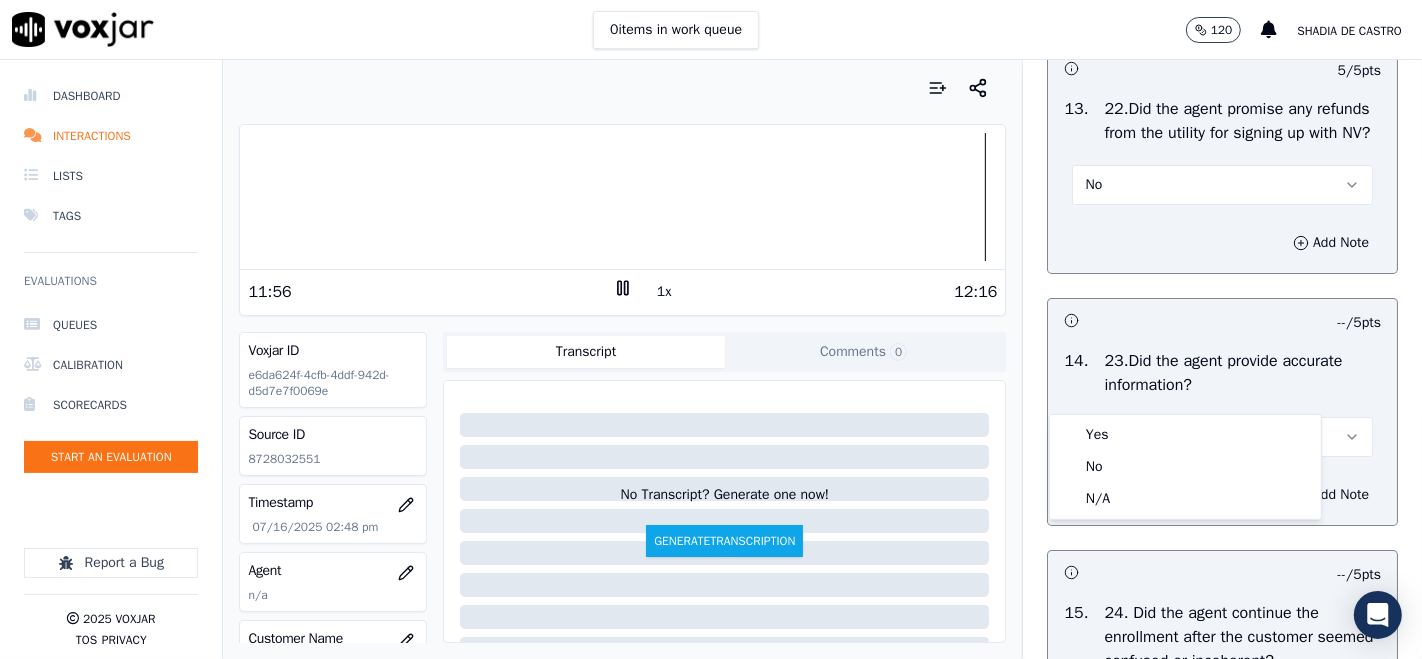 click on "Select an answer" at bounding box center [1137, 437] 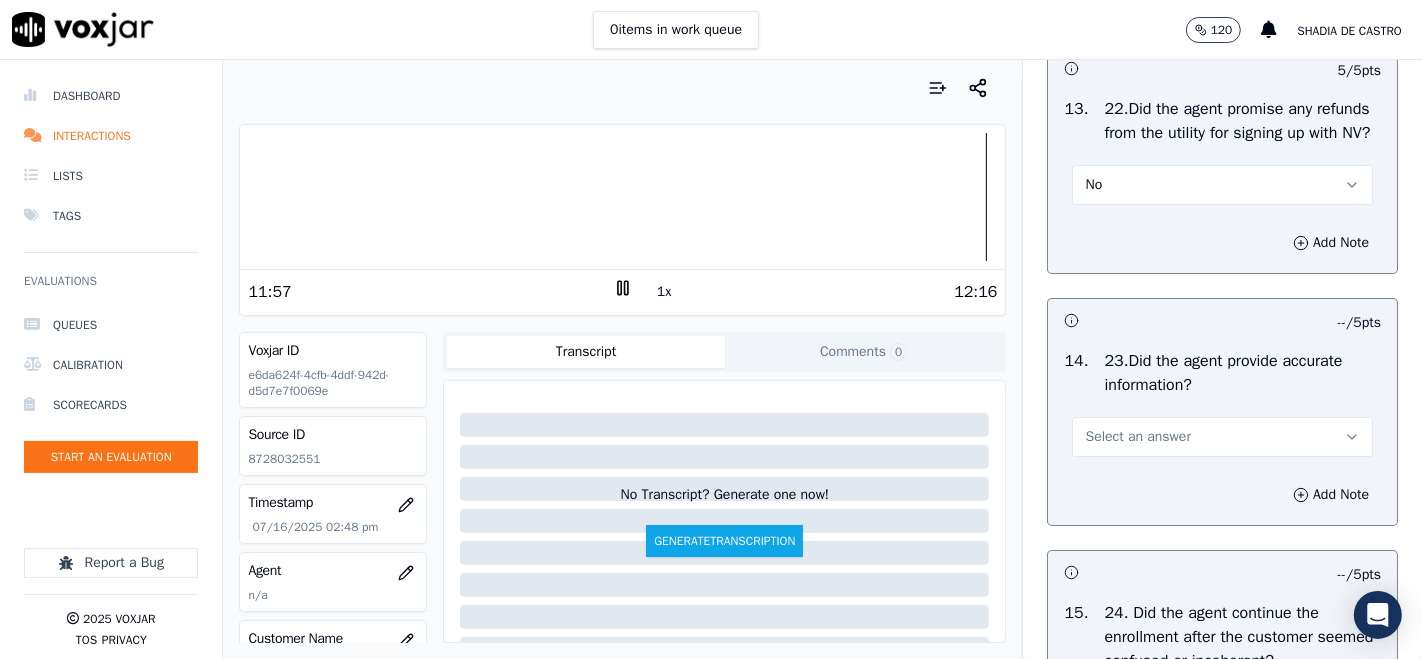 click on "Select an answer" at bounding box center (1137, 437) 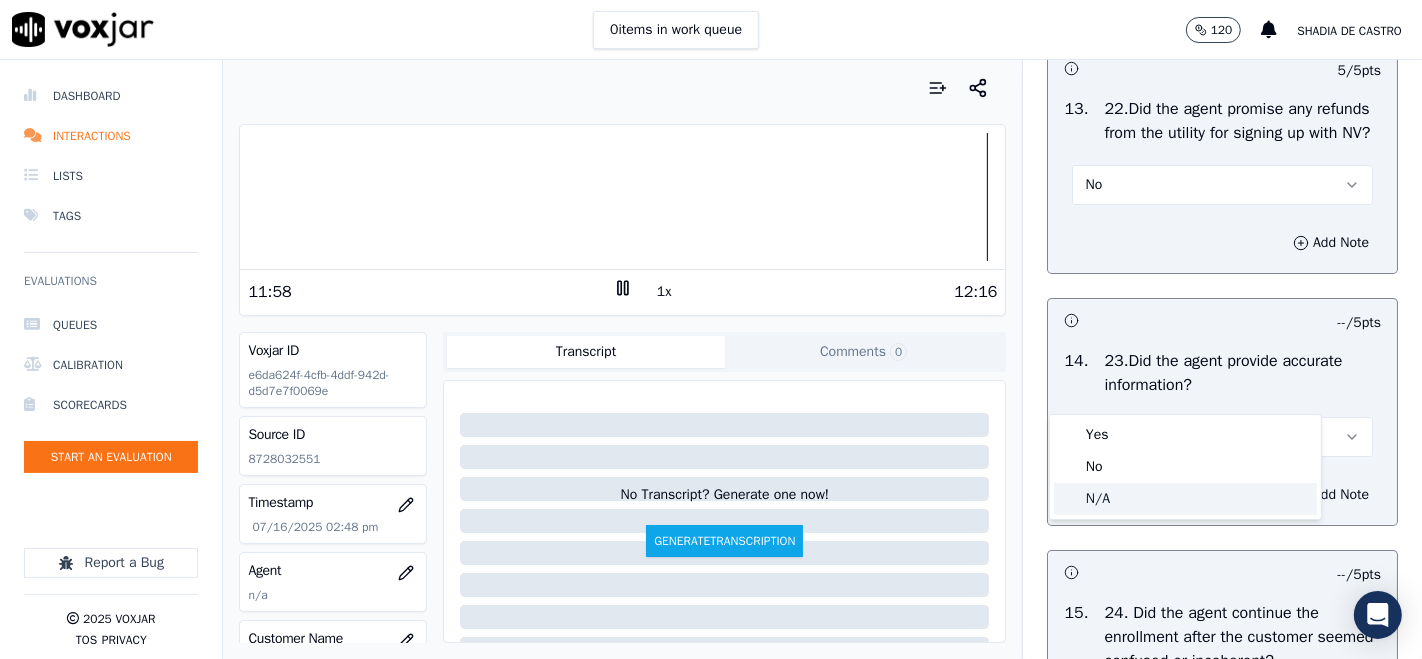 click on "N/A" 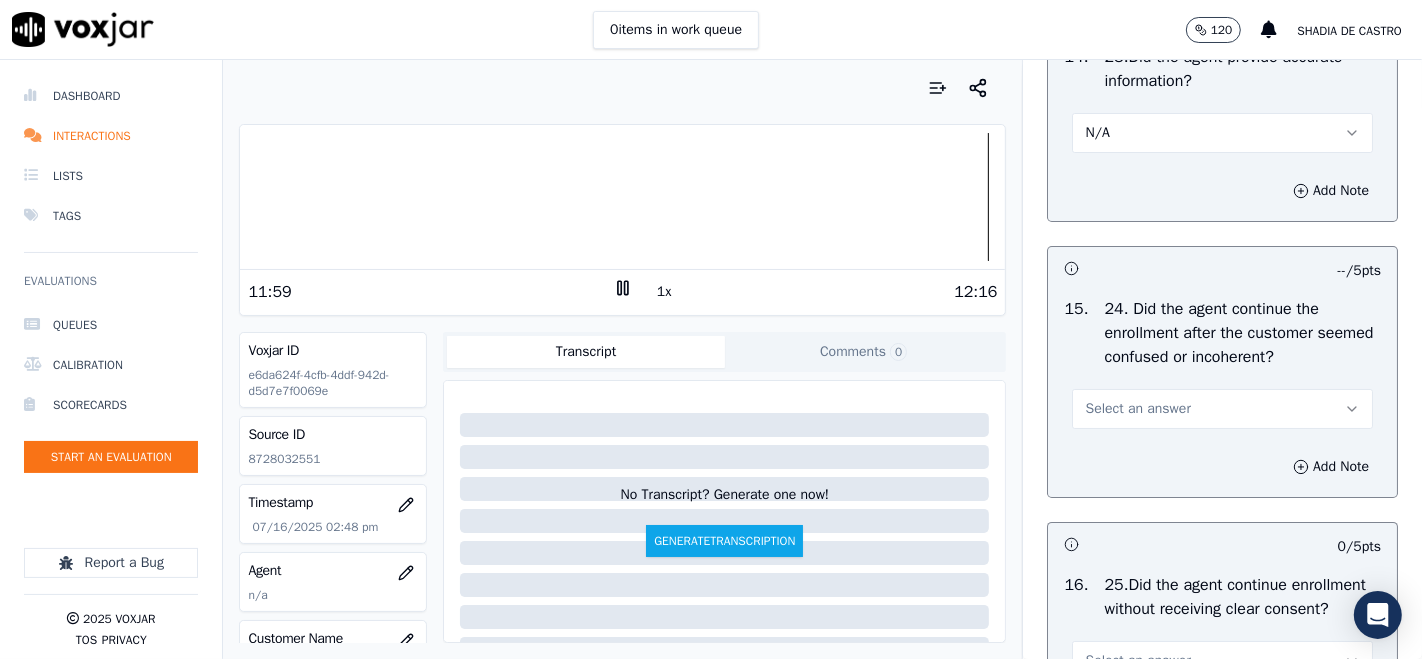 scroll, scrollTop: 6333, scrollLeft: 0, axis: vertical 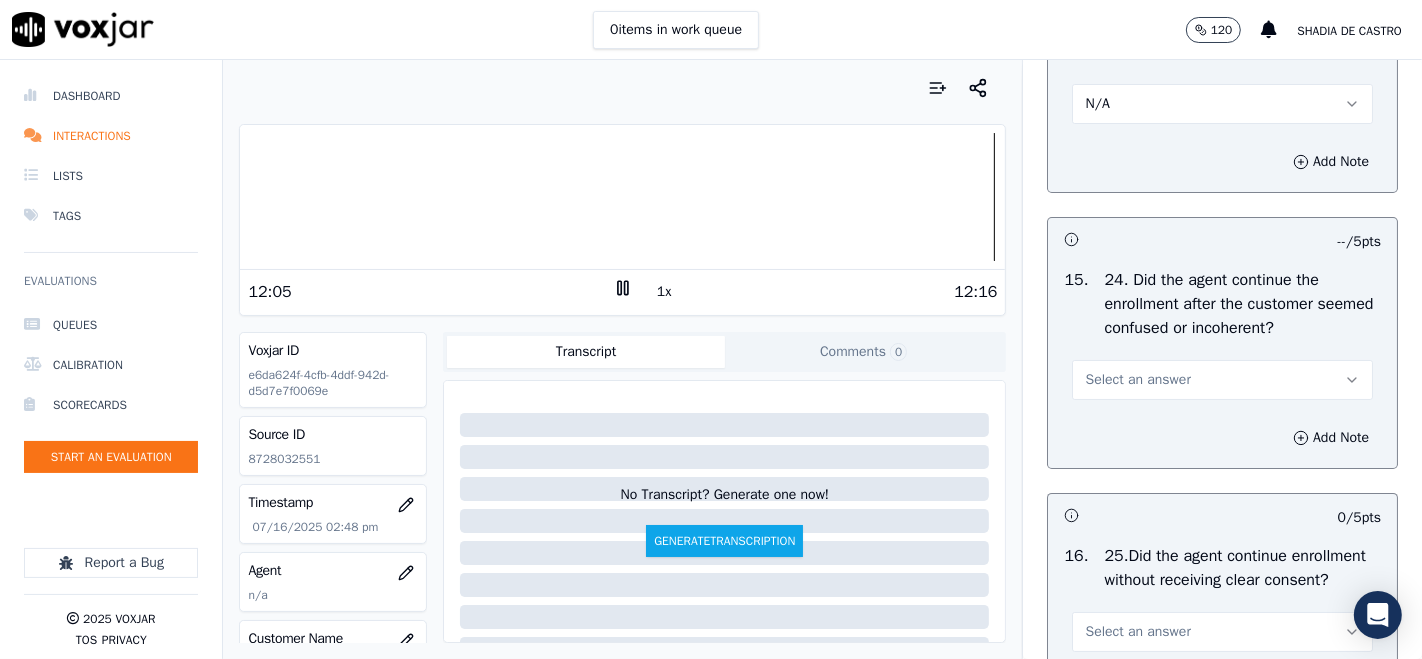 click on "Select an answer" at bounding box center [1222, 380] 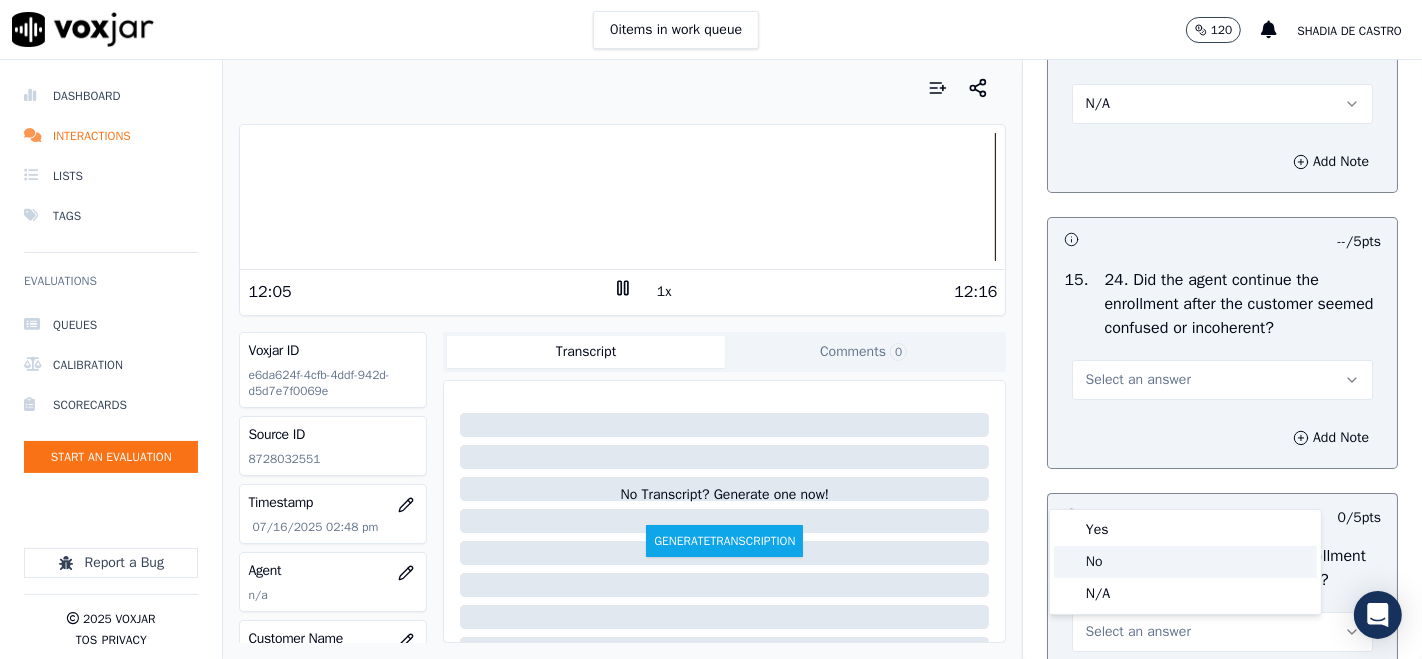 click on "No" 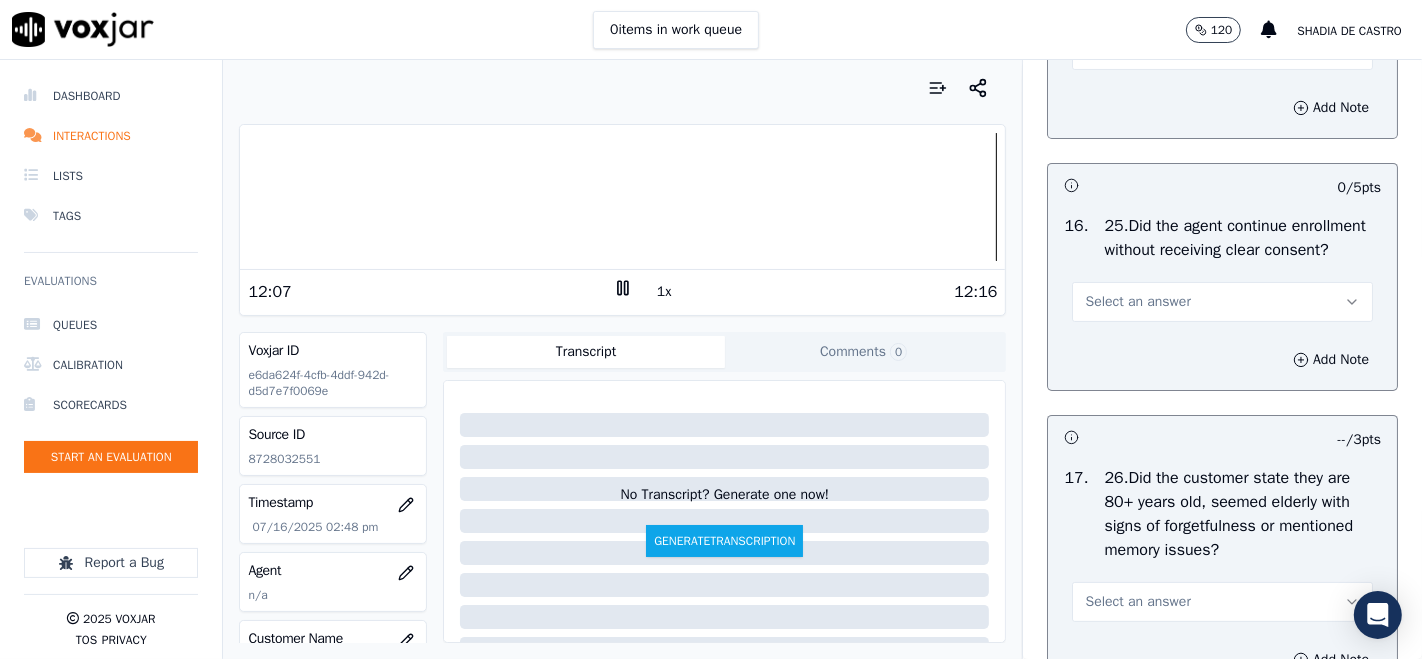 scroll, scrollTop: 6666, scrollLeft: 0, axis: vertical 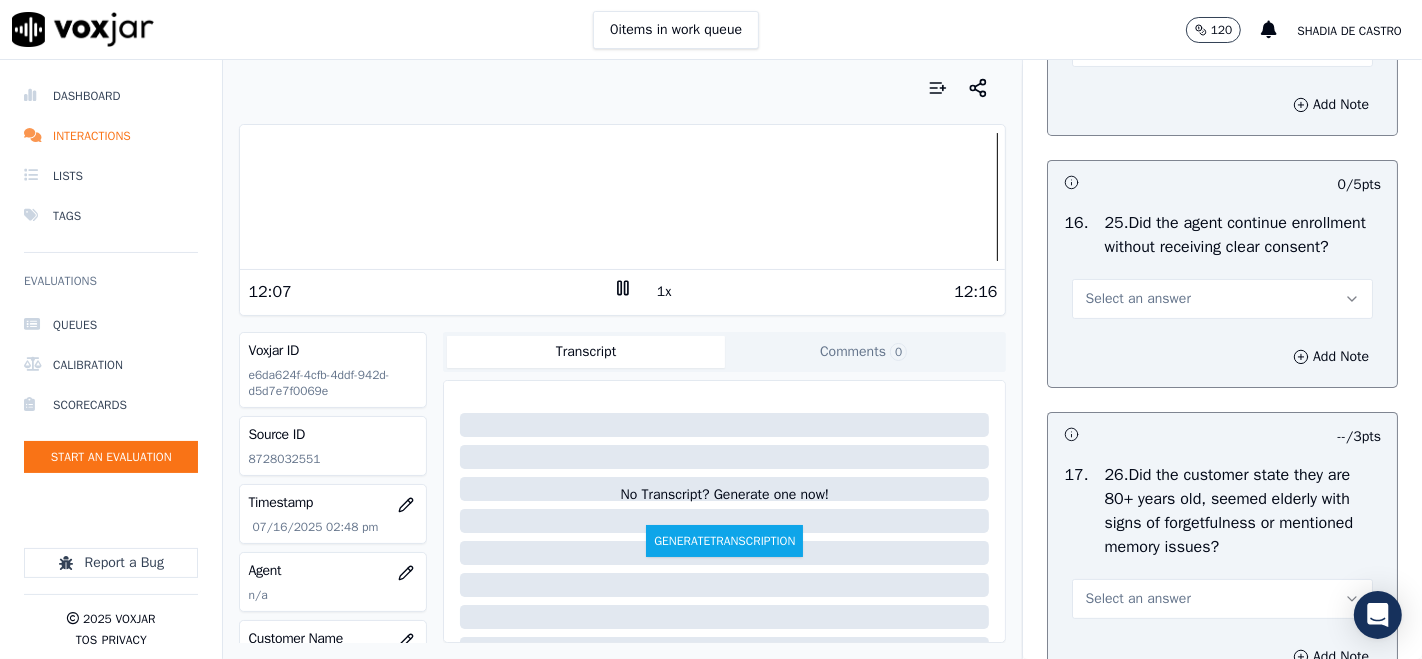 click on "Select an answer" at bounding box center [1222, 299] 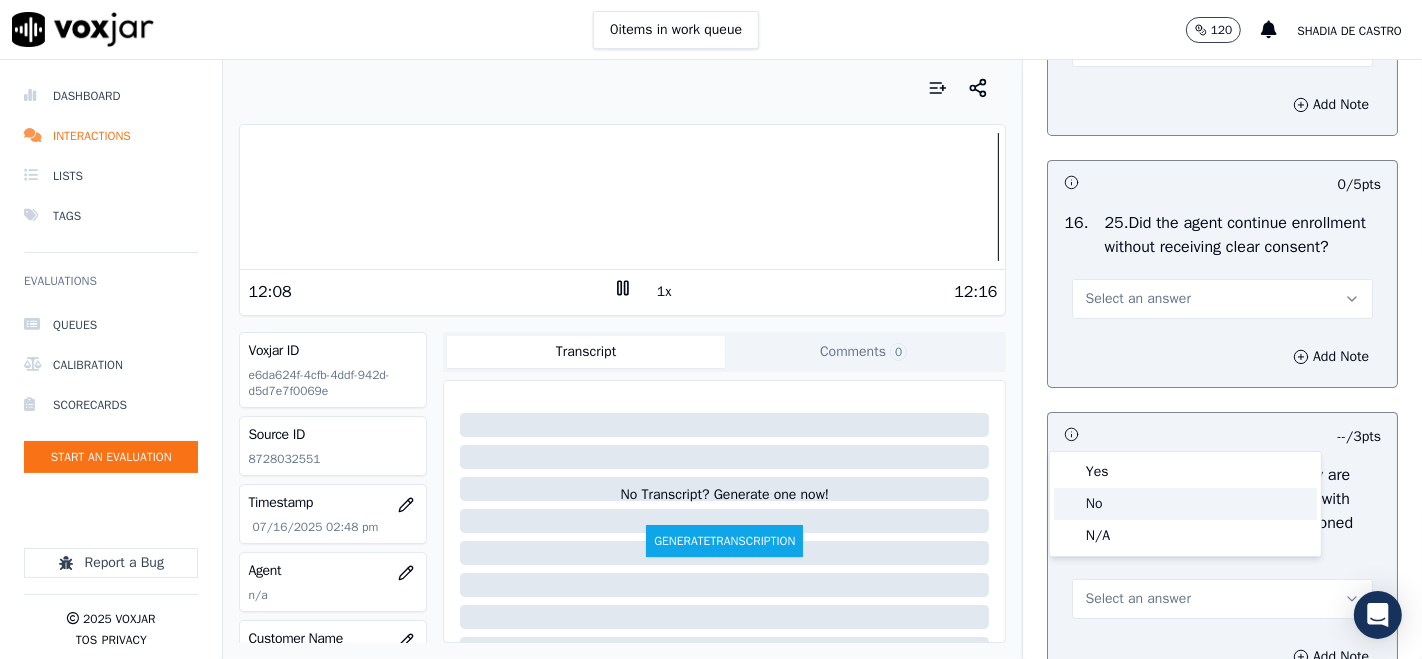 click on "No" 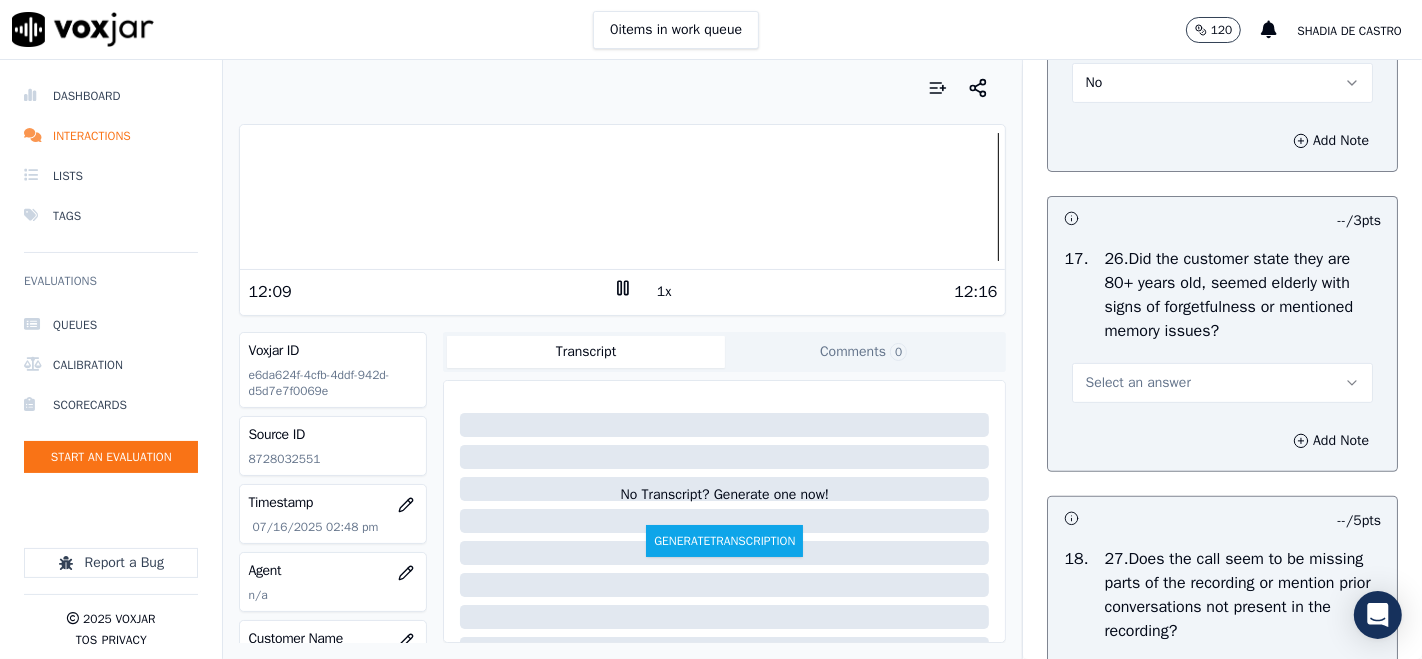 scroll, scrollTop: 6888, scrollLeft: 0, axis: vertical 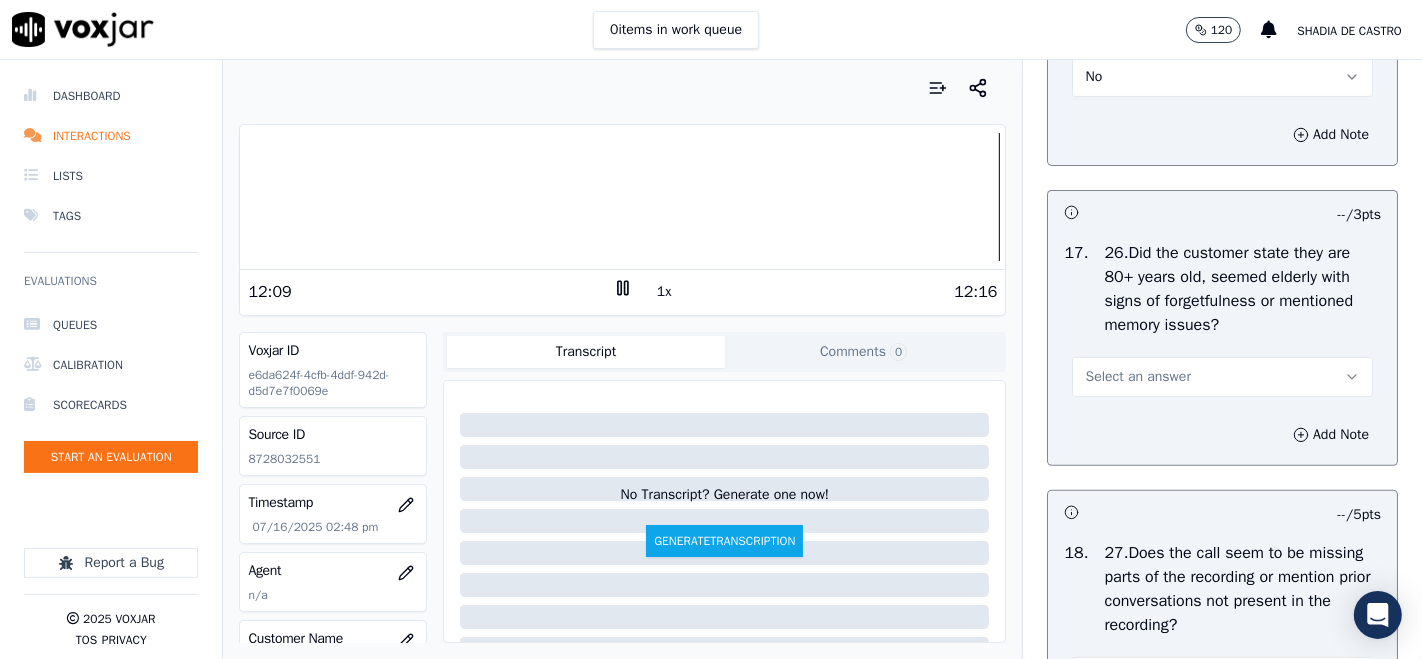 click on "Select an answer" at bounding box center [1222, 377] 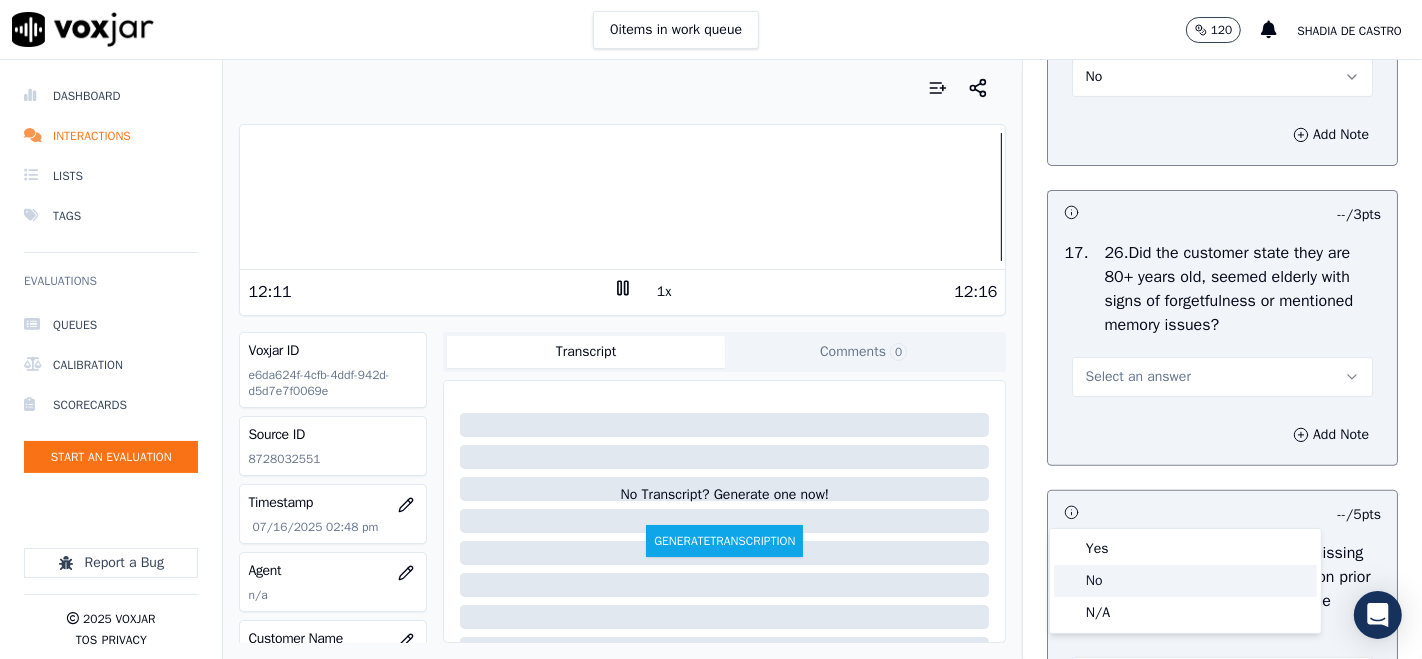 click on "No" 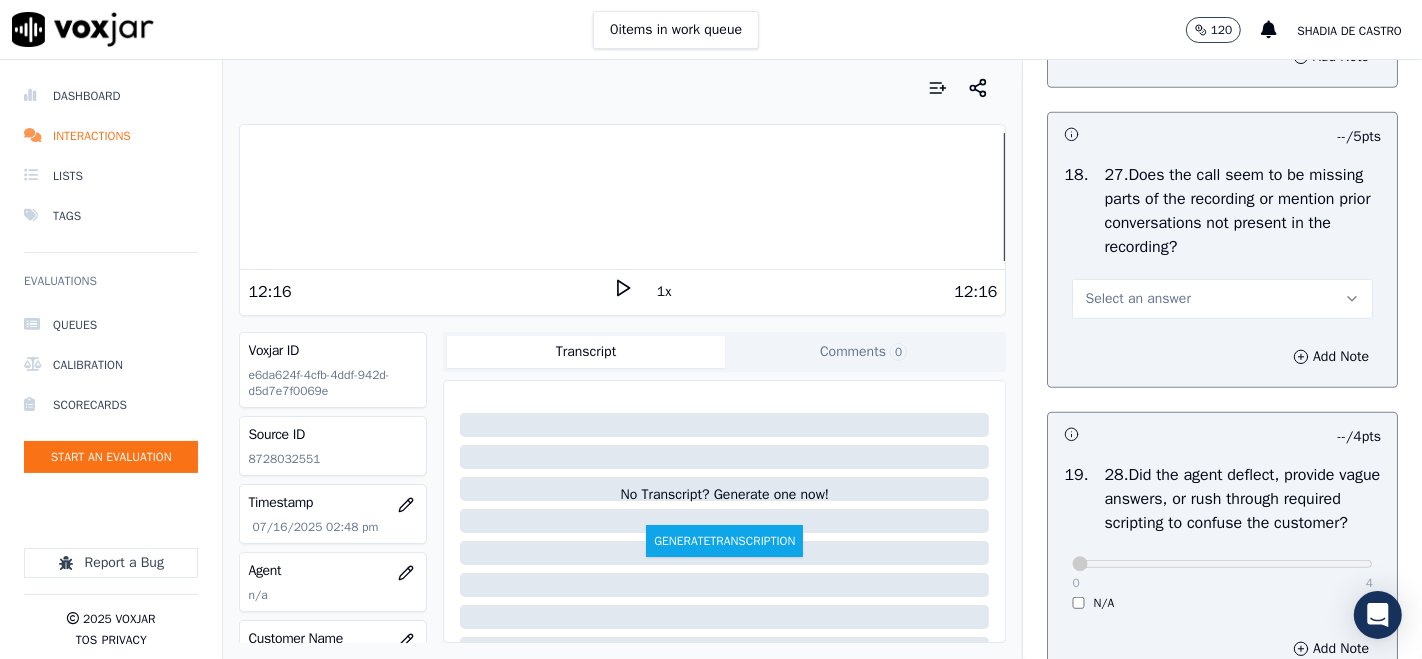 scroll, scrollTop: 7222, scrollLeft: 0, axis: vertical 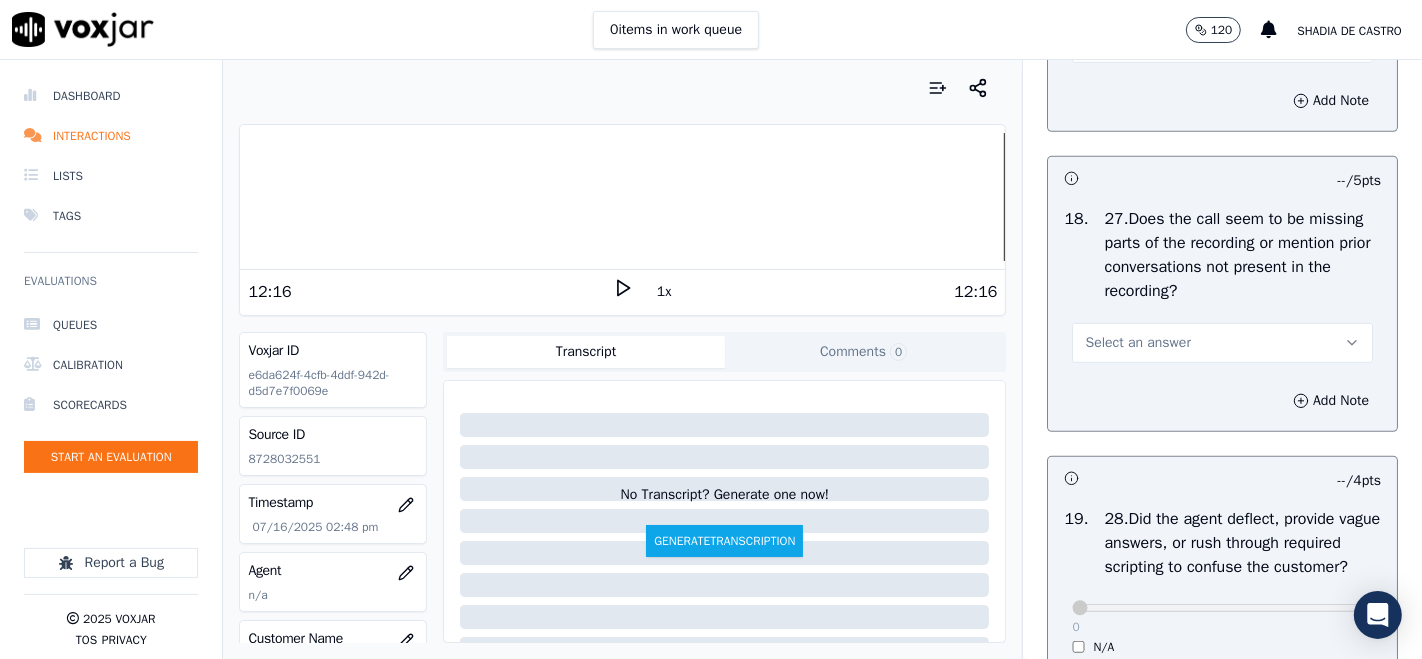 click on "Select an answer" at bounding box center (1222, 343) 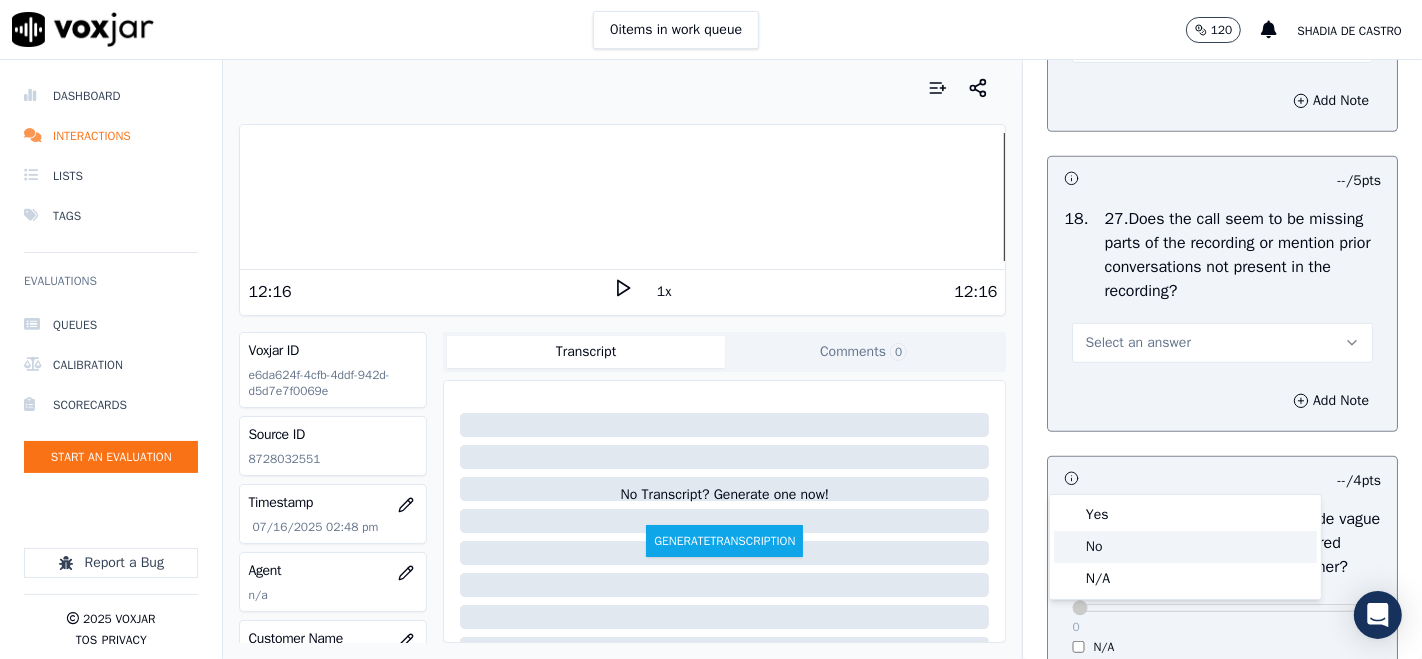 click on "No" 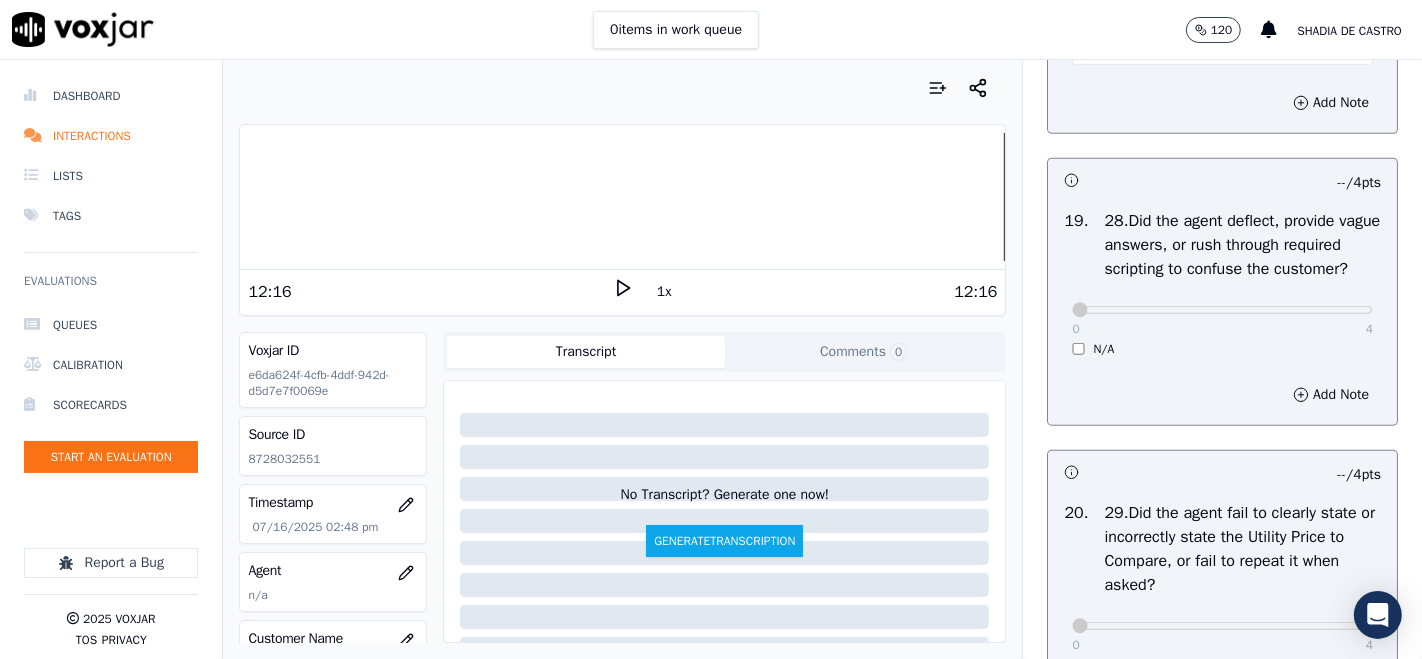 scroll, scrollTop: 7555, scrollLeft: 0, axis: vertical 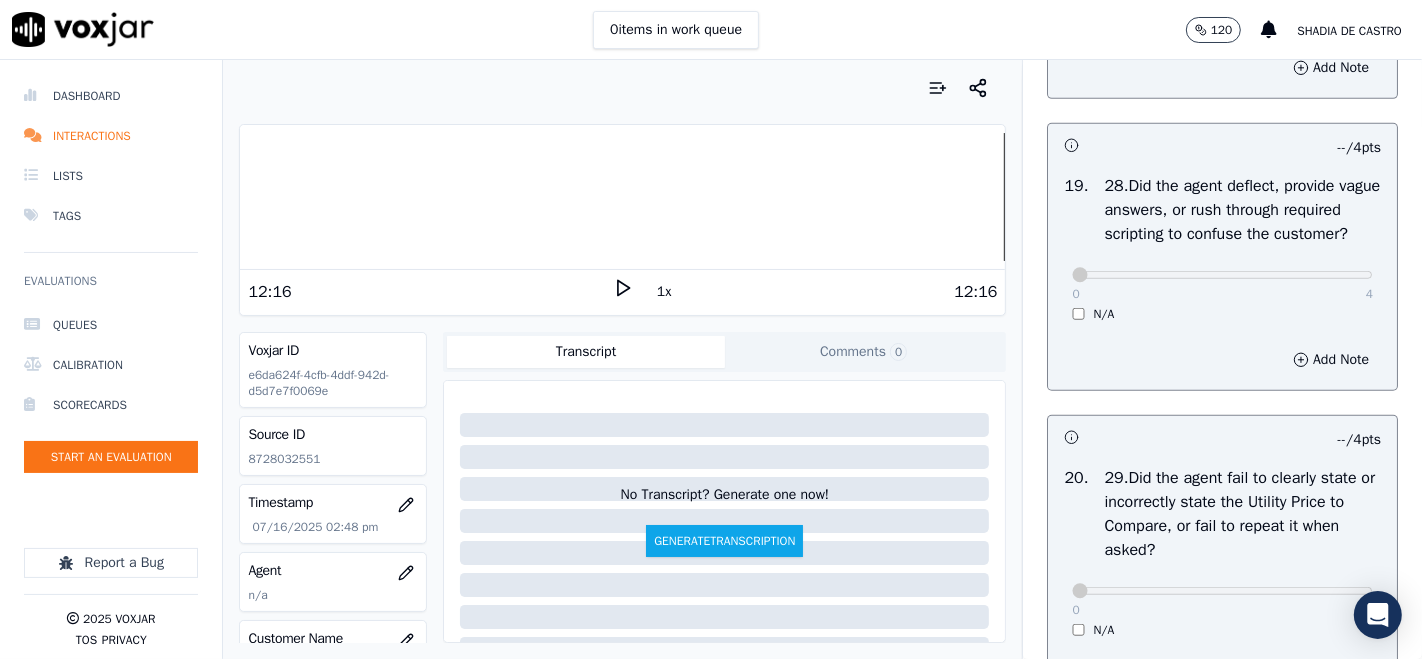 click on "0   4     N/A" at bounding box center (1222, 284) 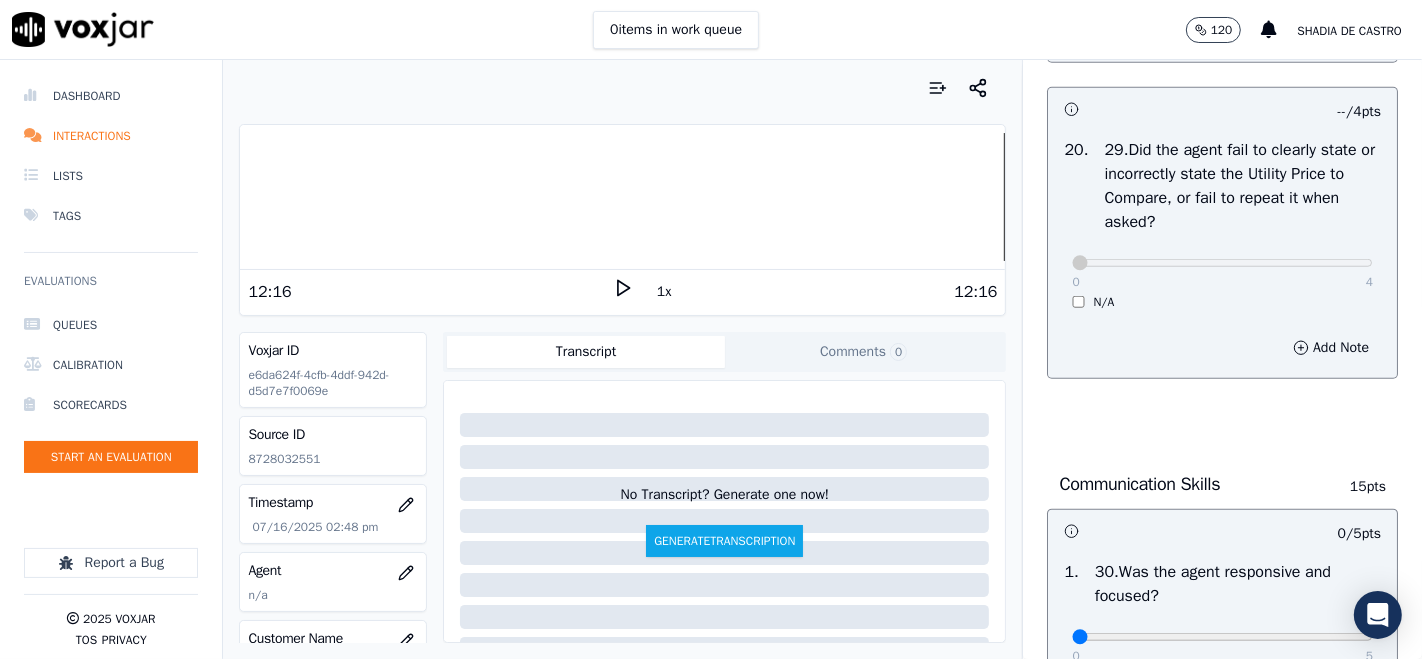scroll, scrollTop: 7888, scrollLeft: 0, axis: vertical 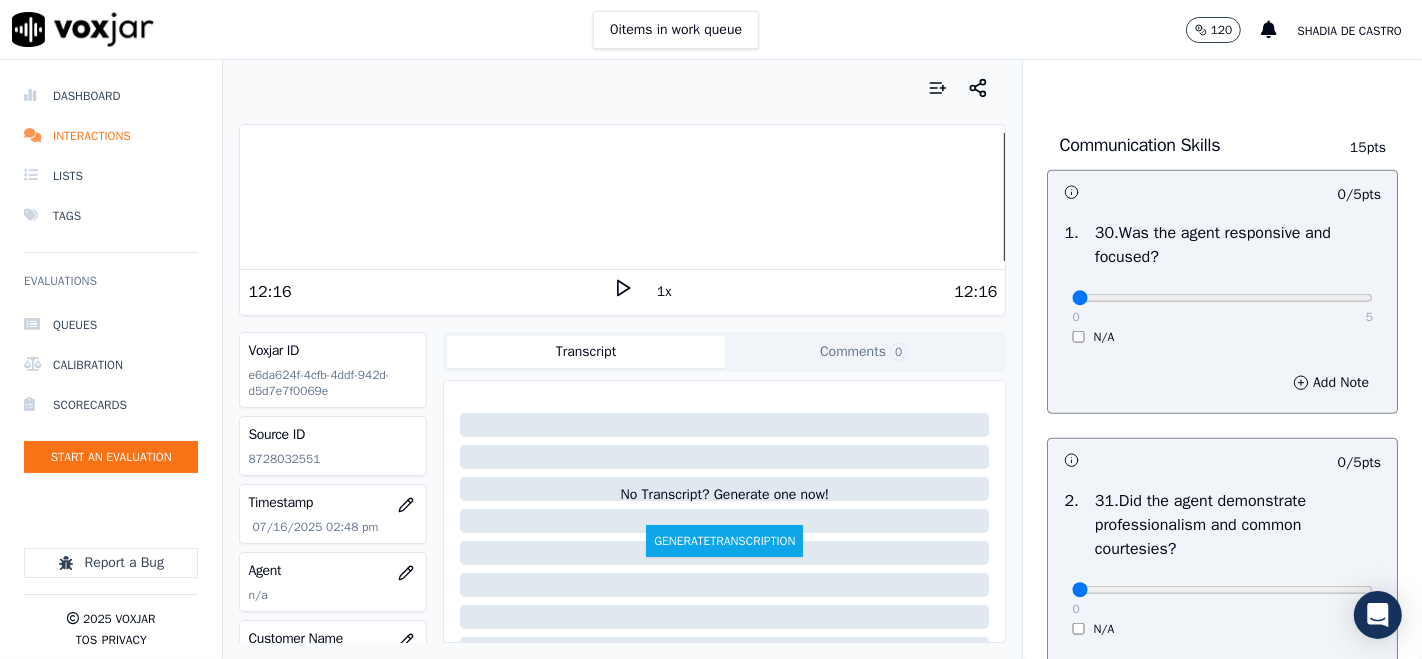 click on "0   5" at bounding box center (1222, 297) 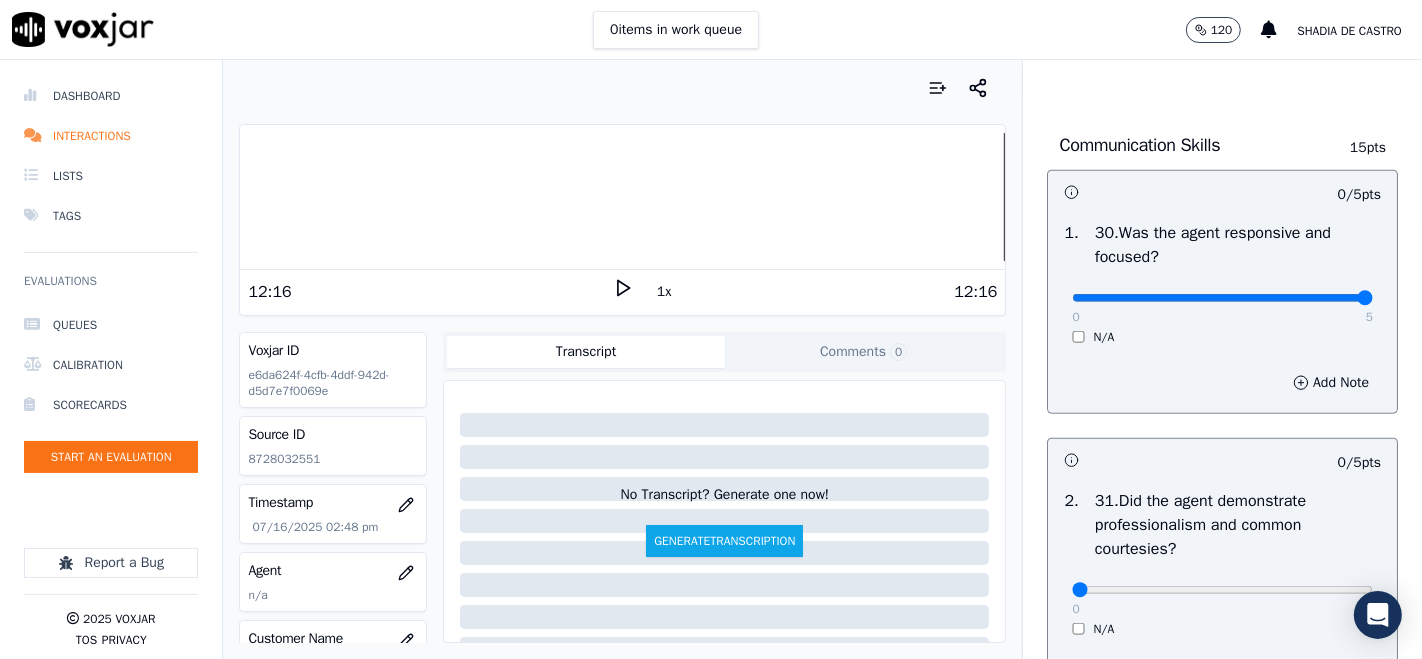type on "5" 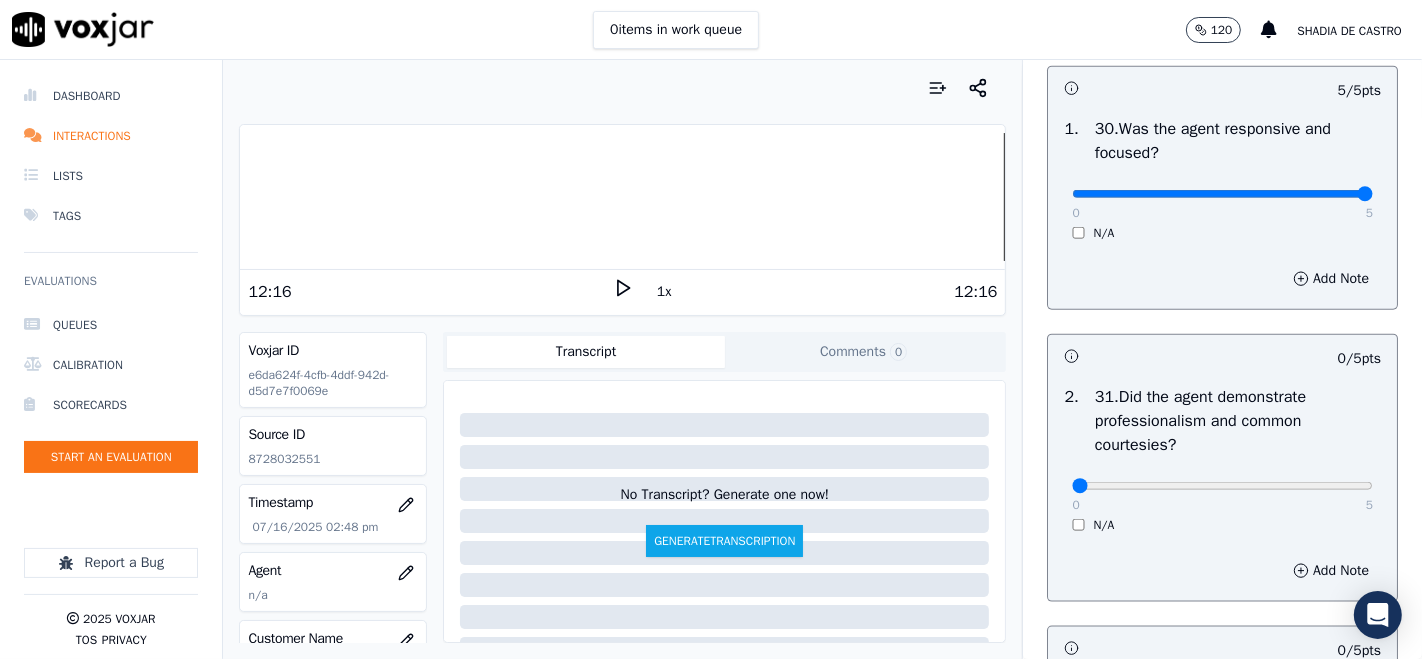 scroll, scrollTop: 8444, scrollLeft: 0, axis: vertical 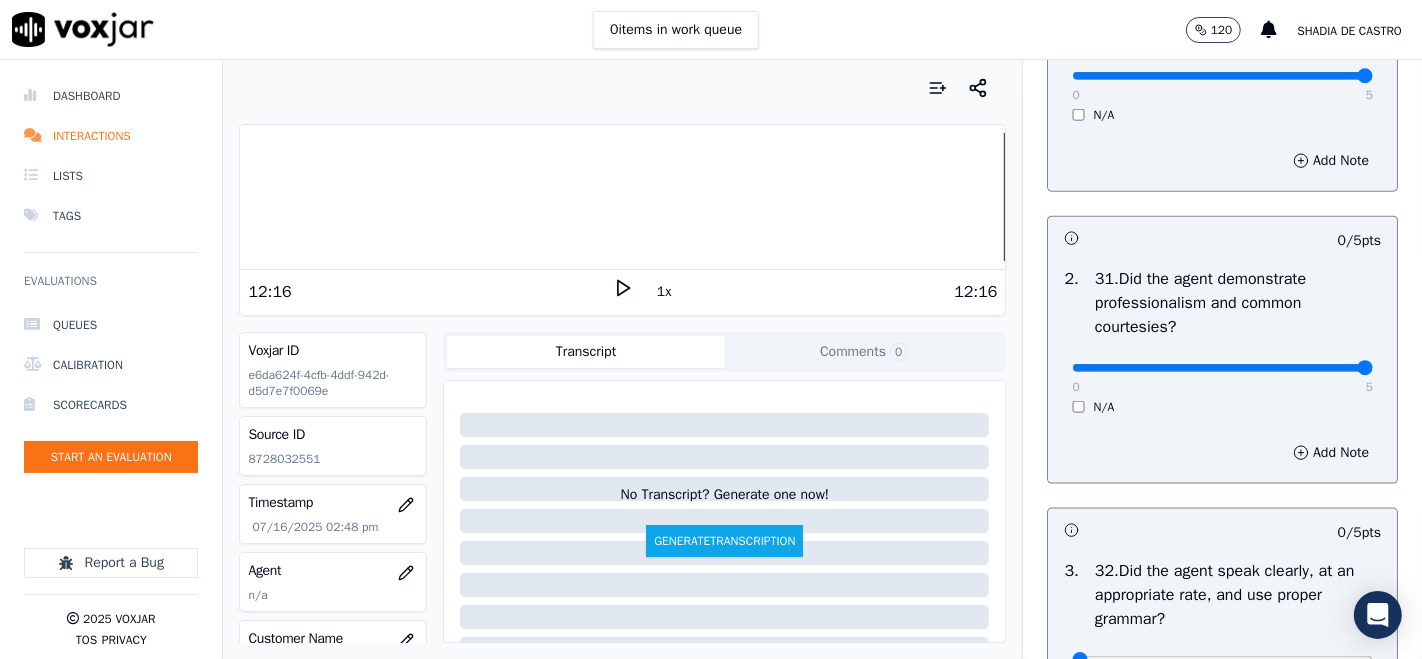 type on "5" 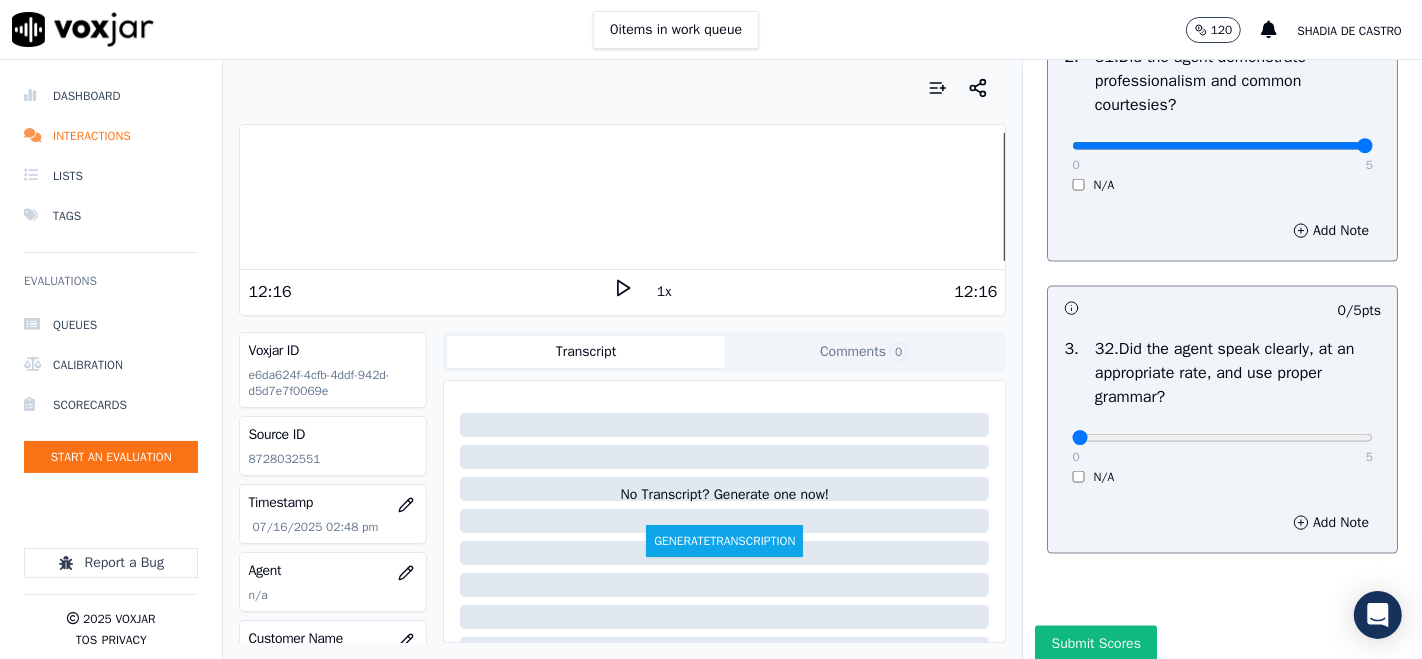 scroll, scrollTop: 8880, scrollLeft: 0, axis: vertical 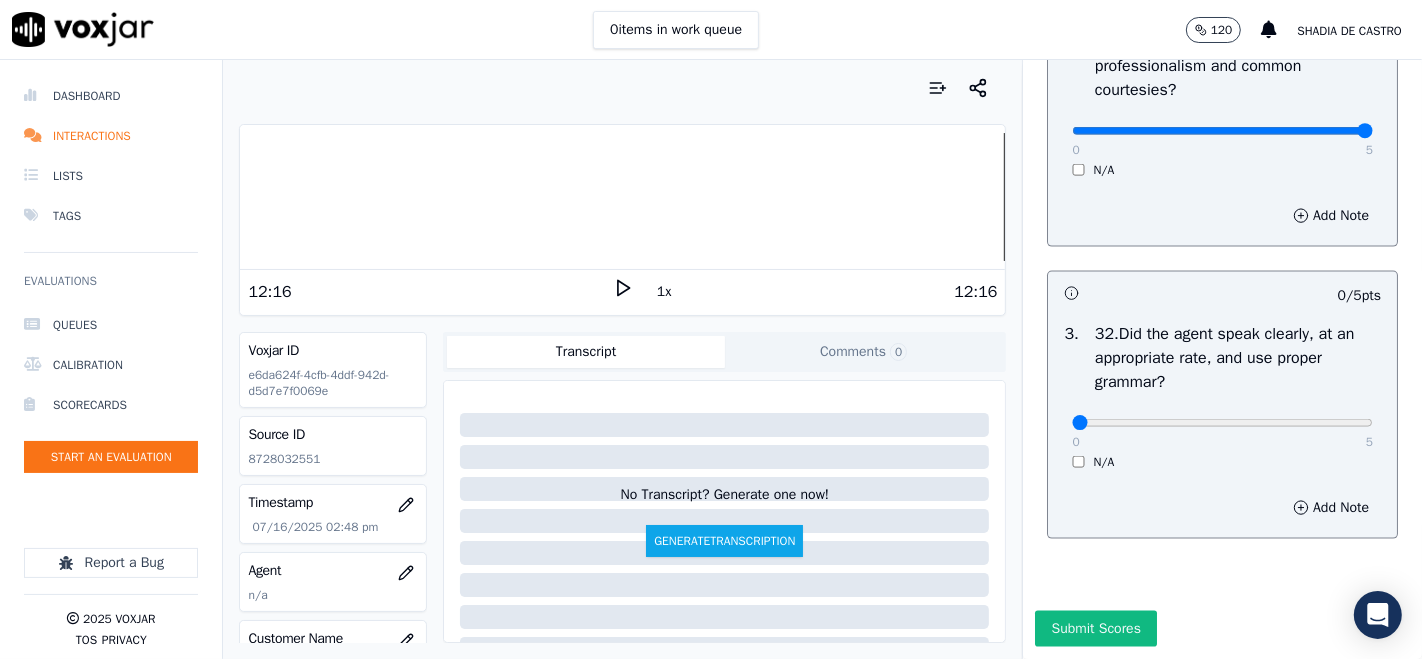 click on "5" at bounding box center (1369, 442) 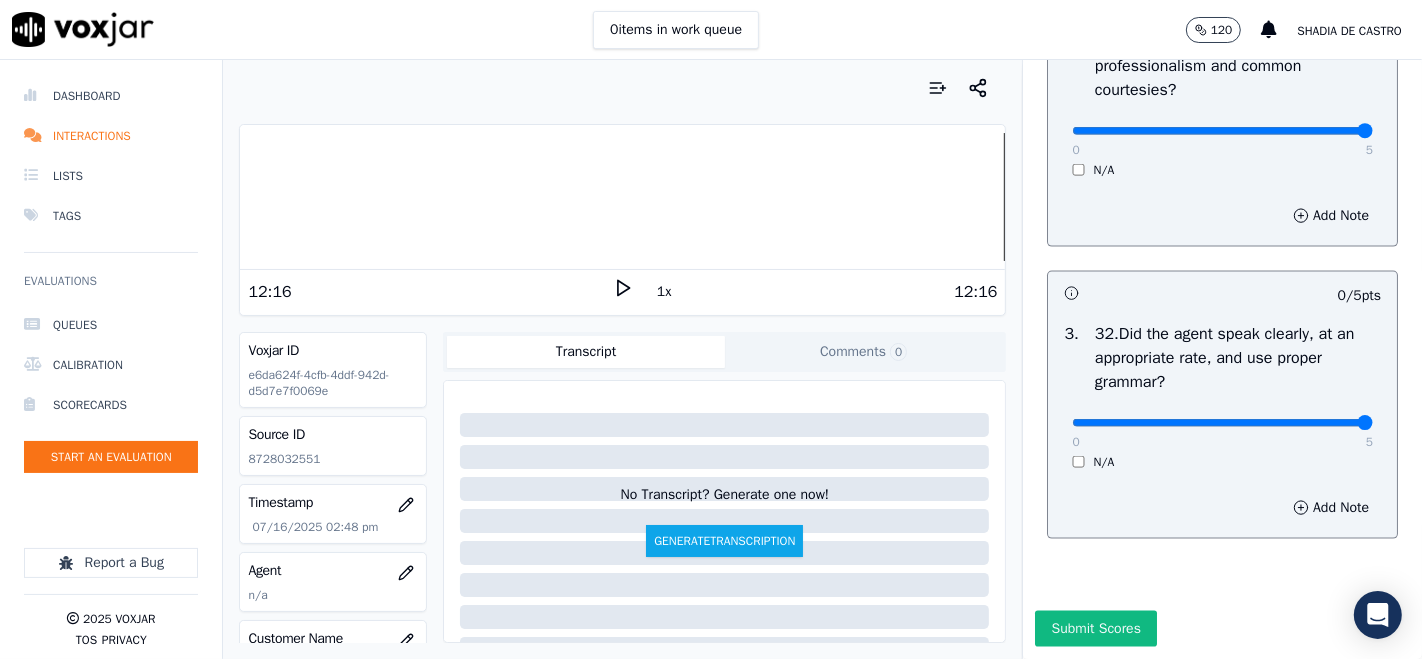 type on "5" 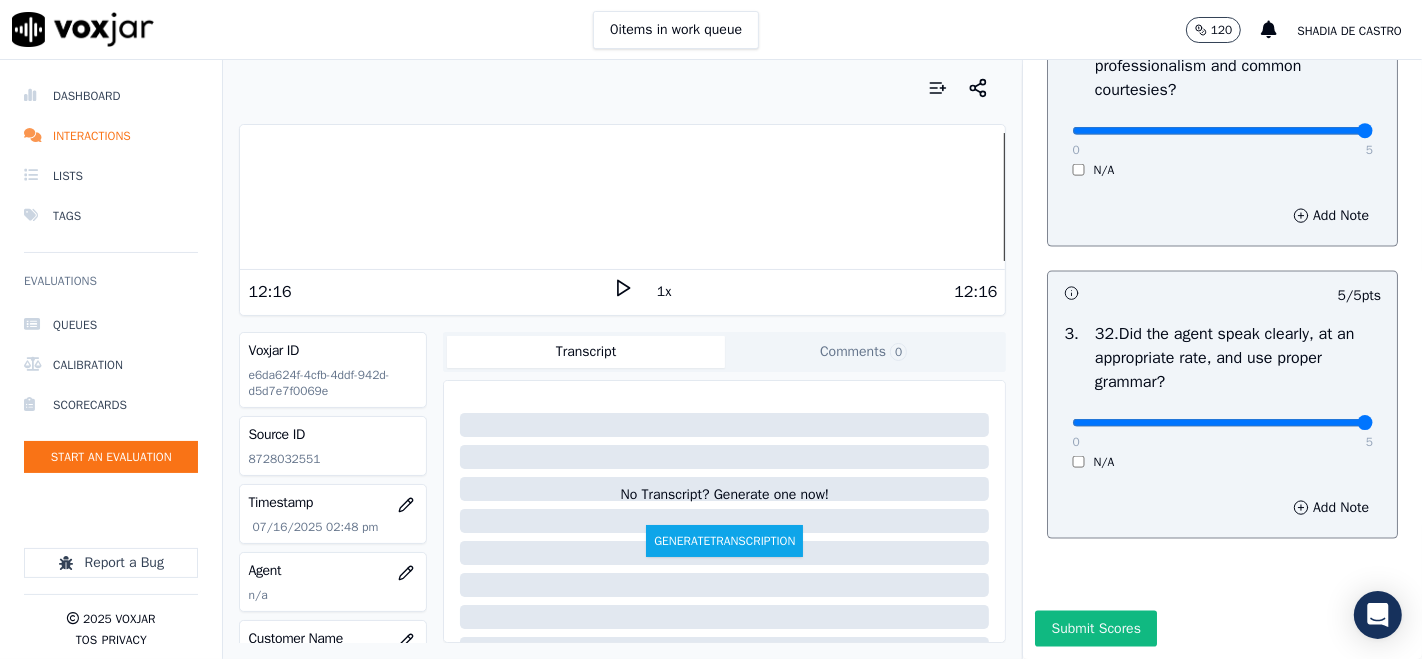 click on "Submit Scores" at bounding box center [1095, 629] 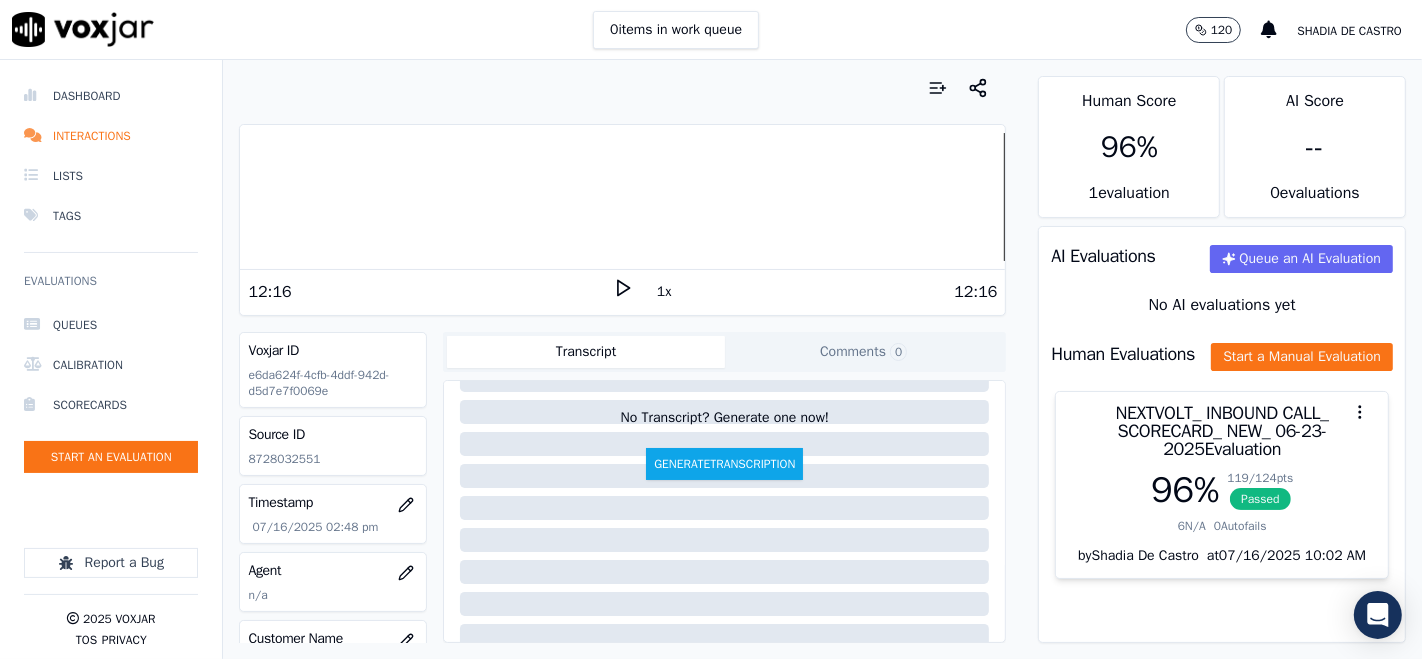 scroll, scrollTop: 111, scrollLeft: 0, axis: vertical 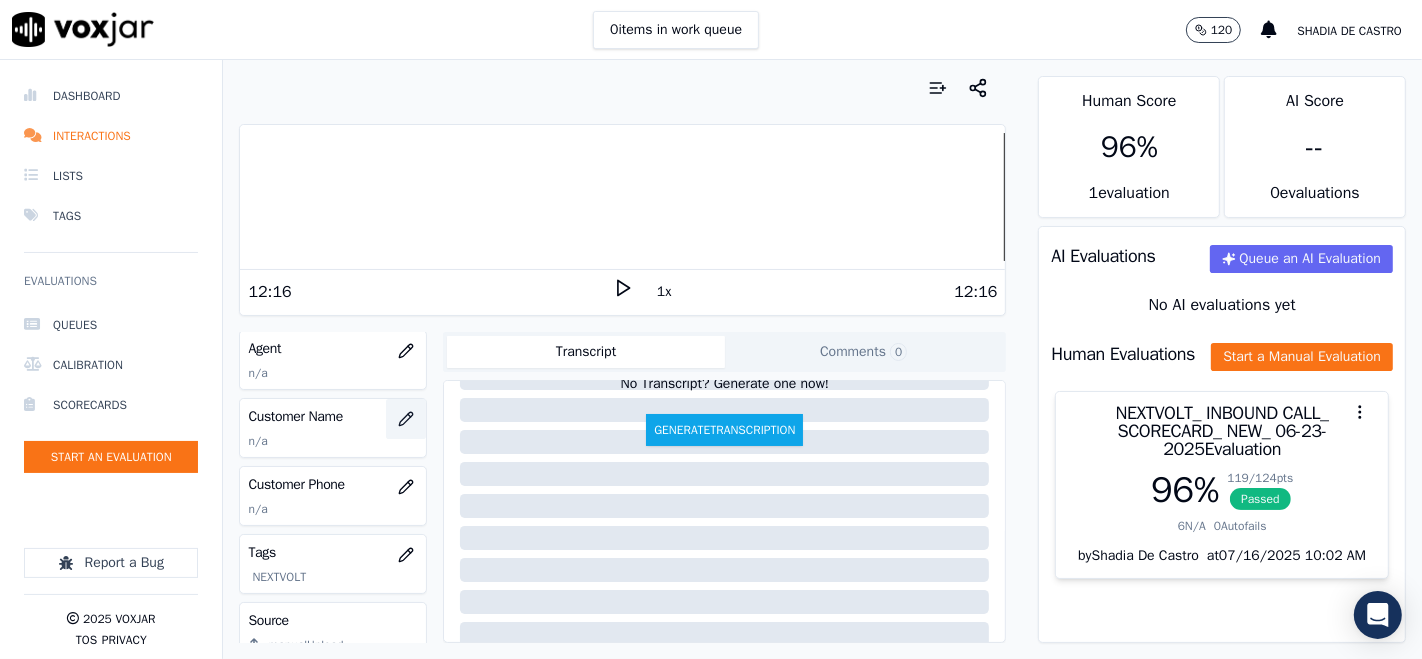 click at bounding box center (406, 419) 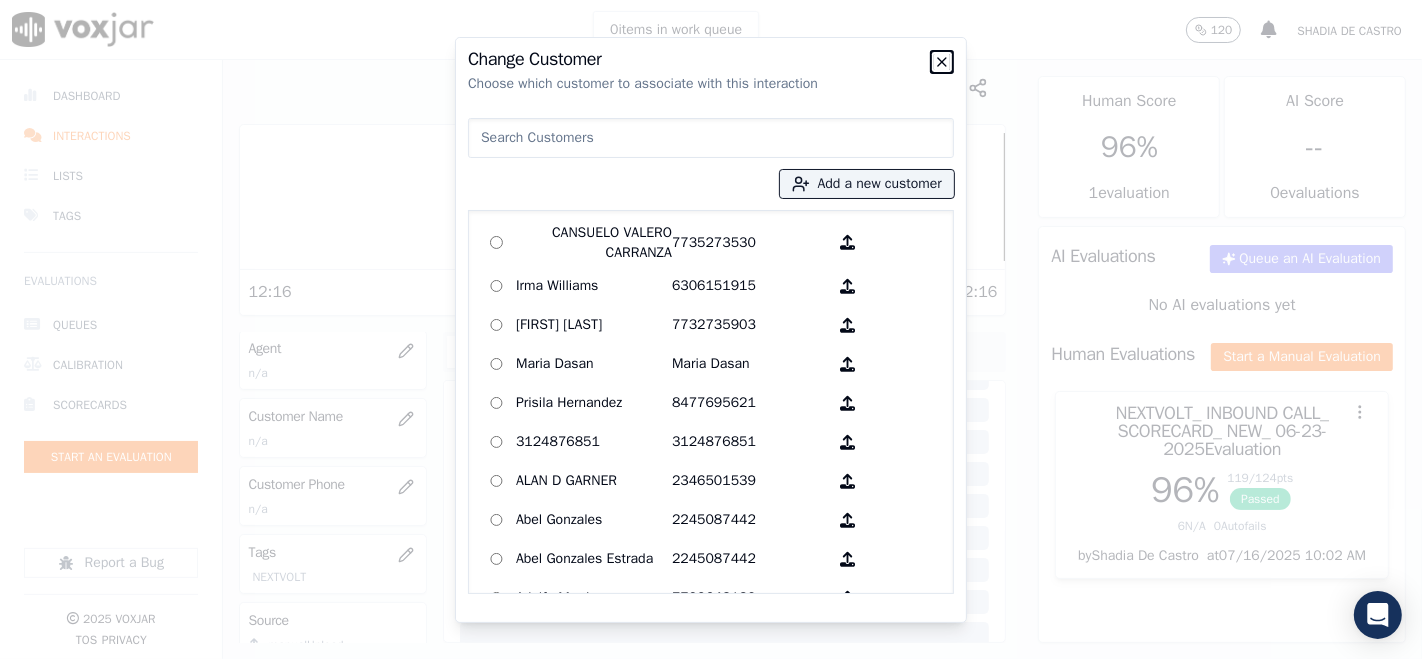 click 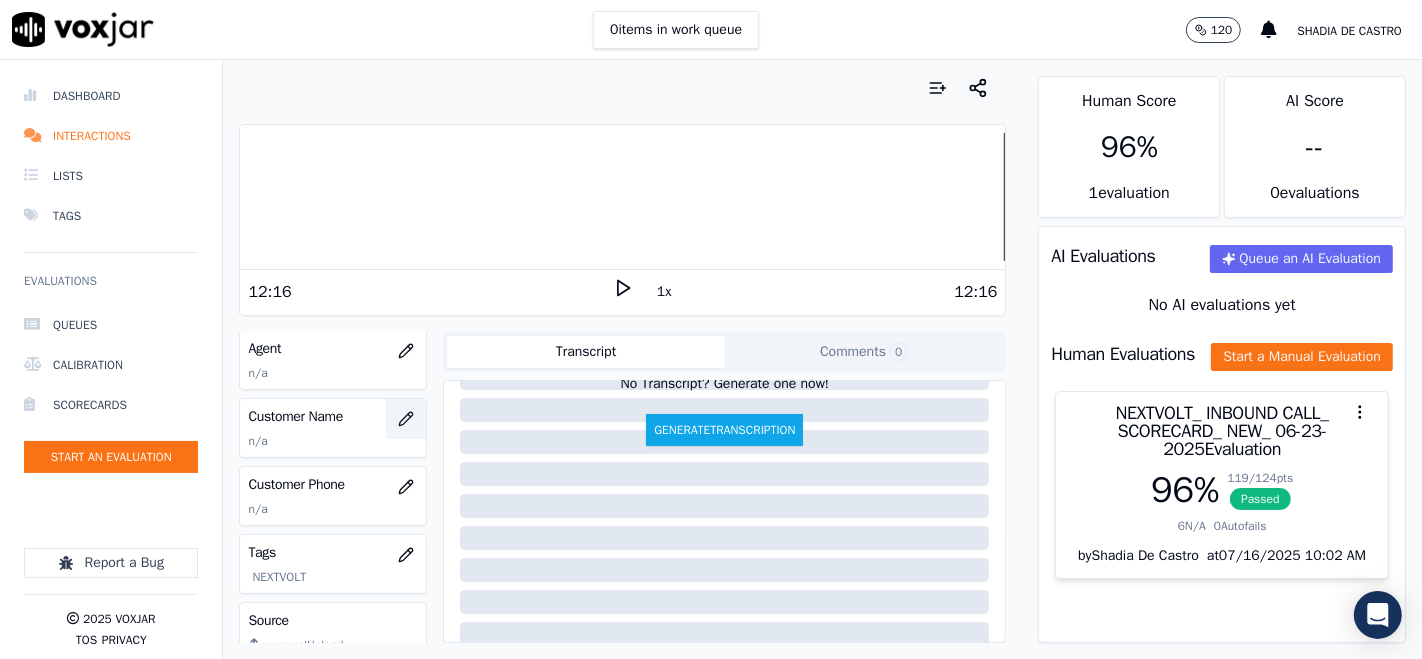 click 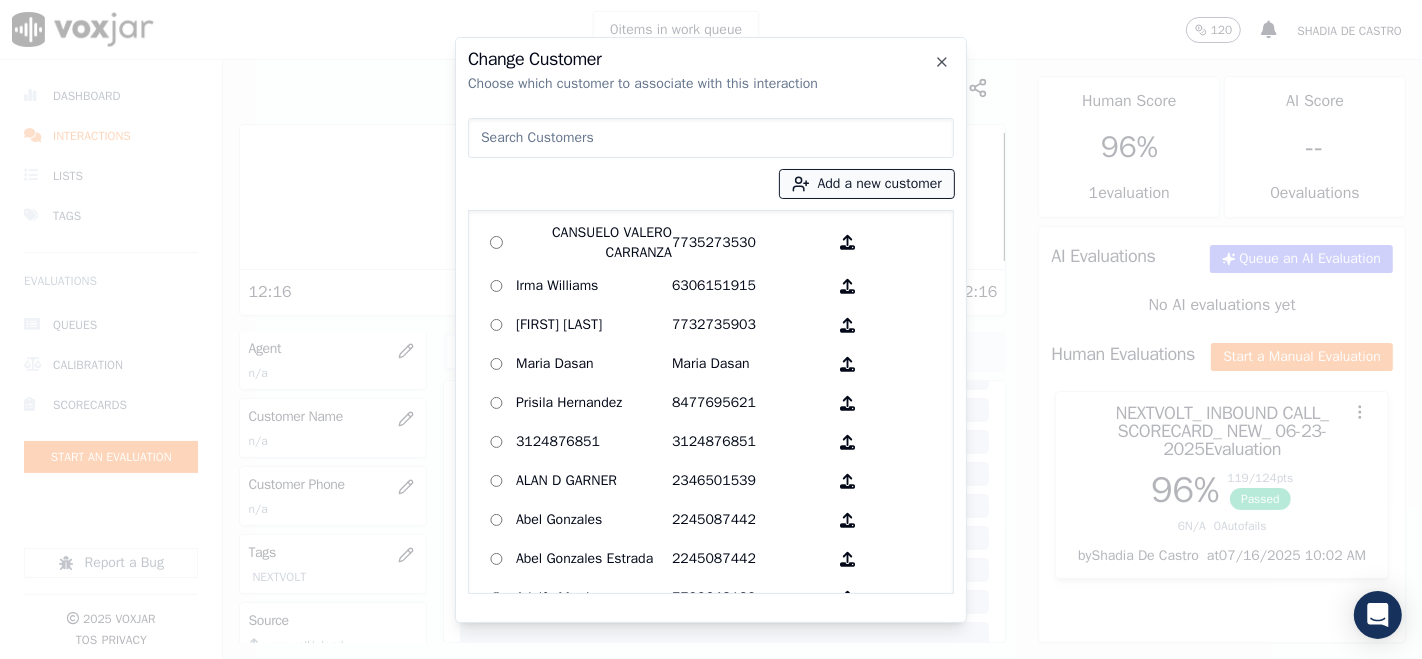 click on "Add a new customer" at bounding box center (867, 184) 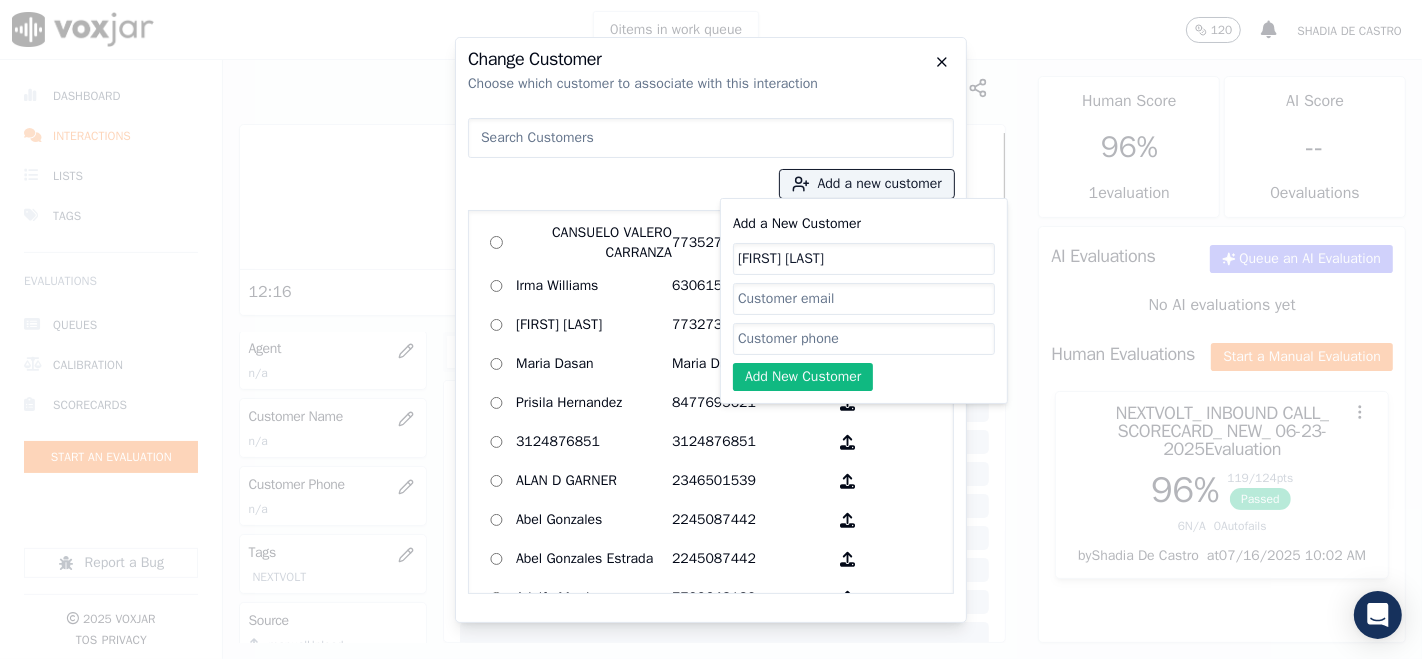 click 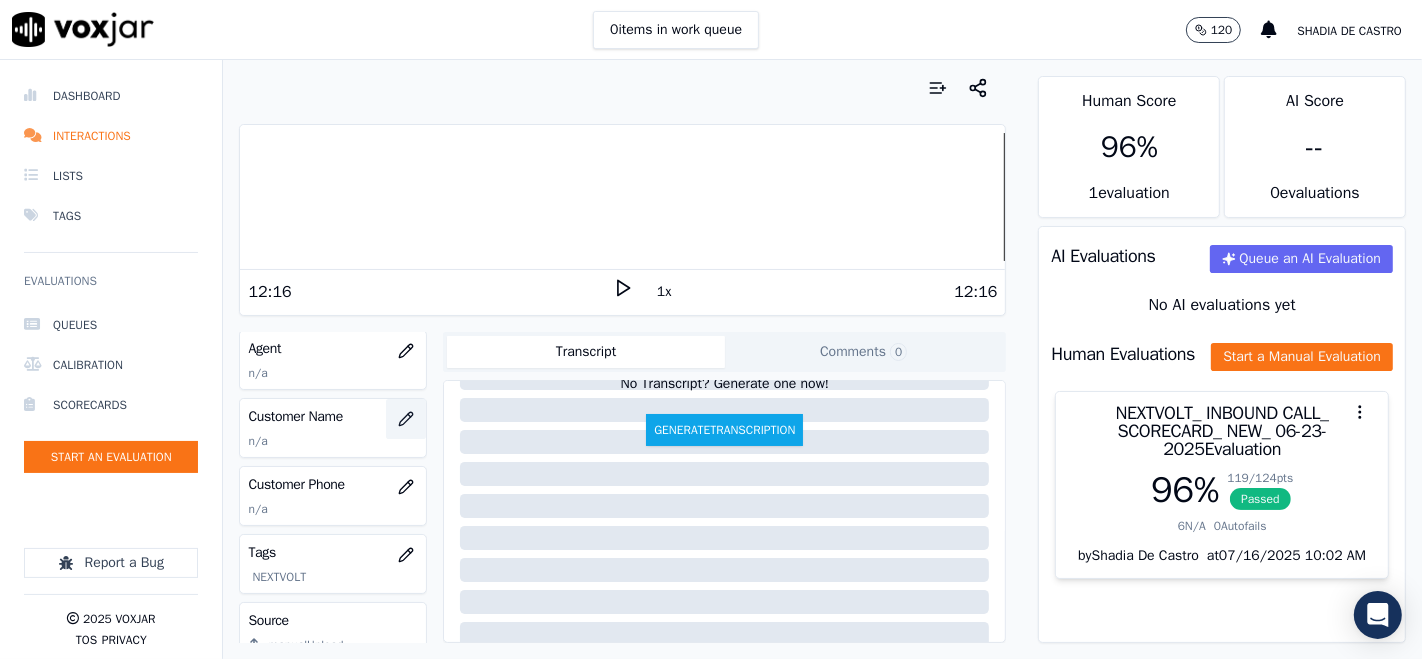click at bounding box center [406, 419] 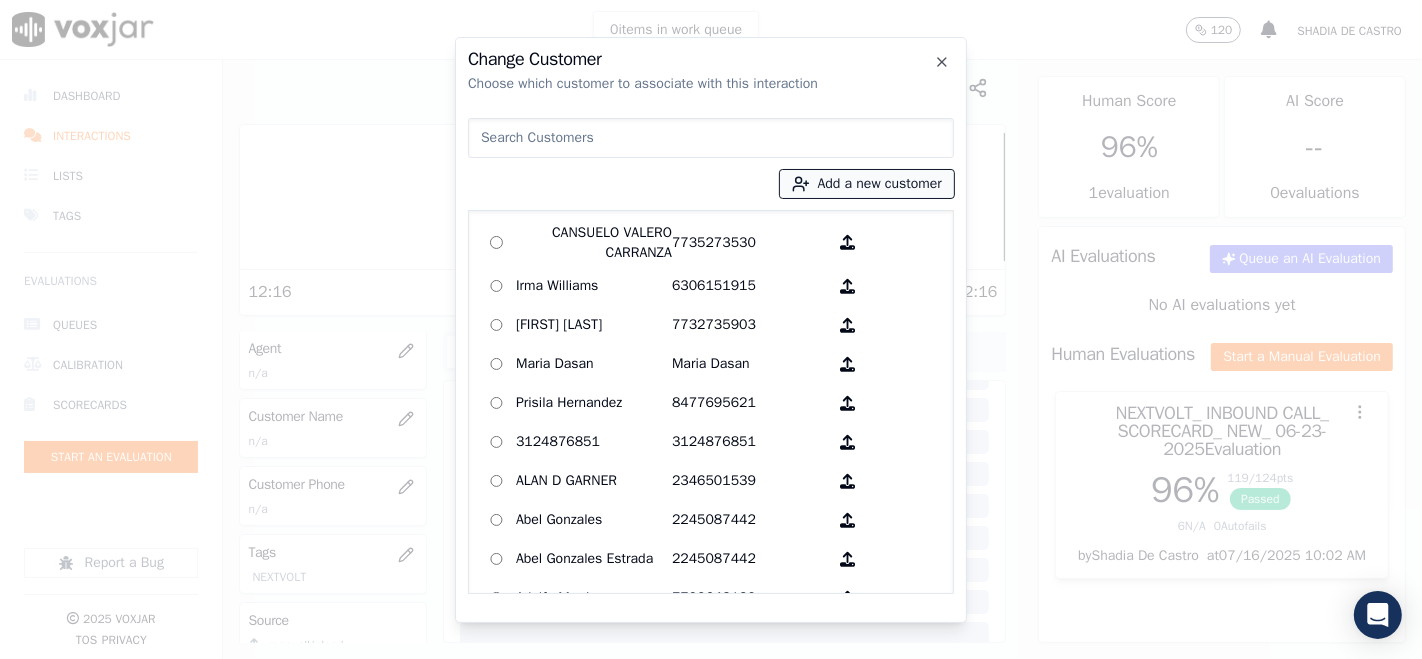 click on "Add a new customer" at bounding box center [867, 184] 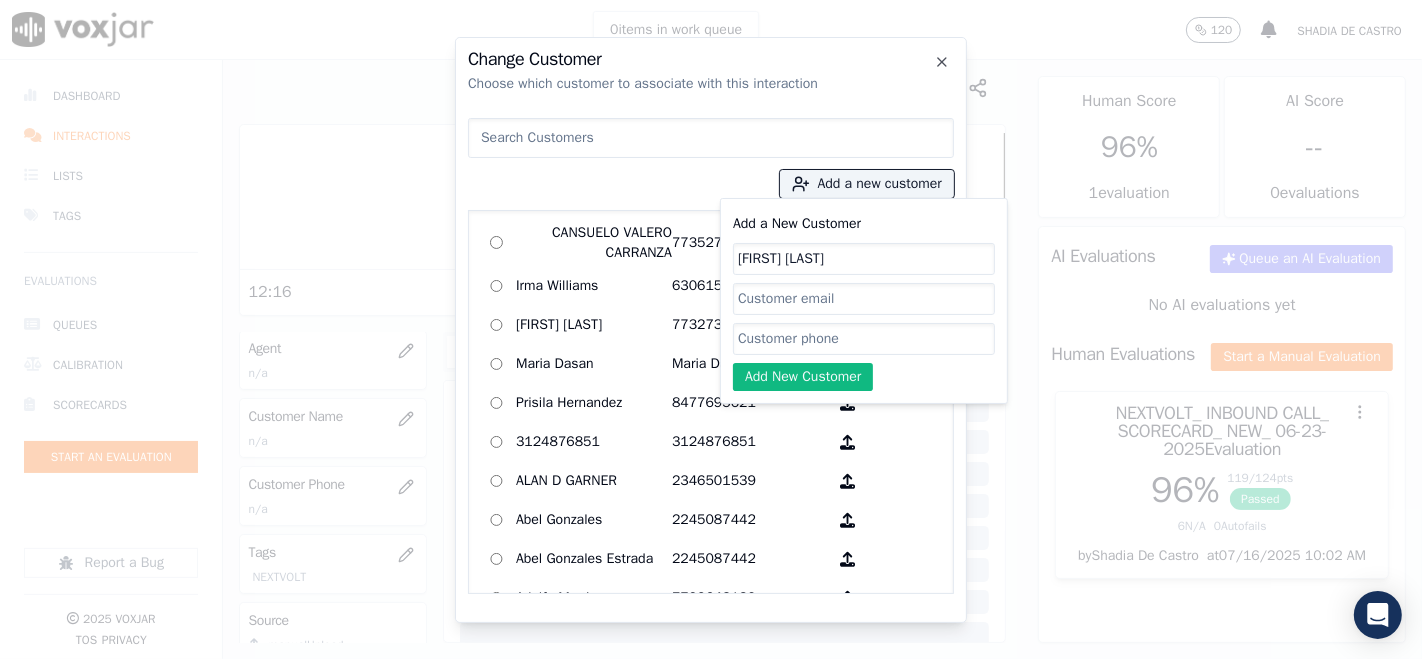 click on "Add a New Customer" 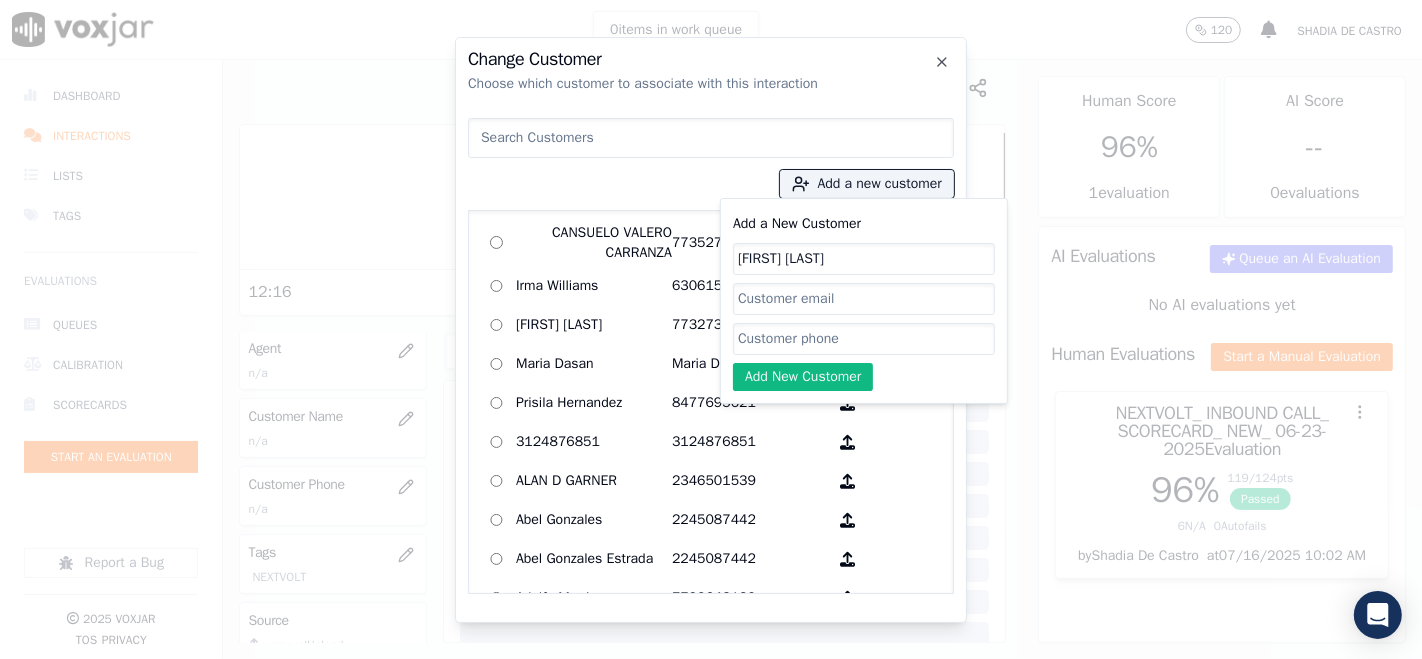 paste on "8728032551" 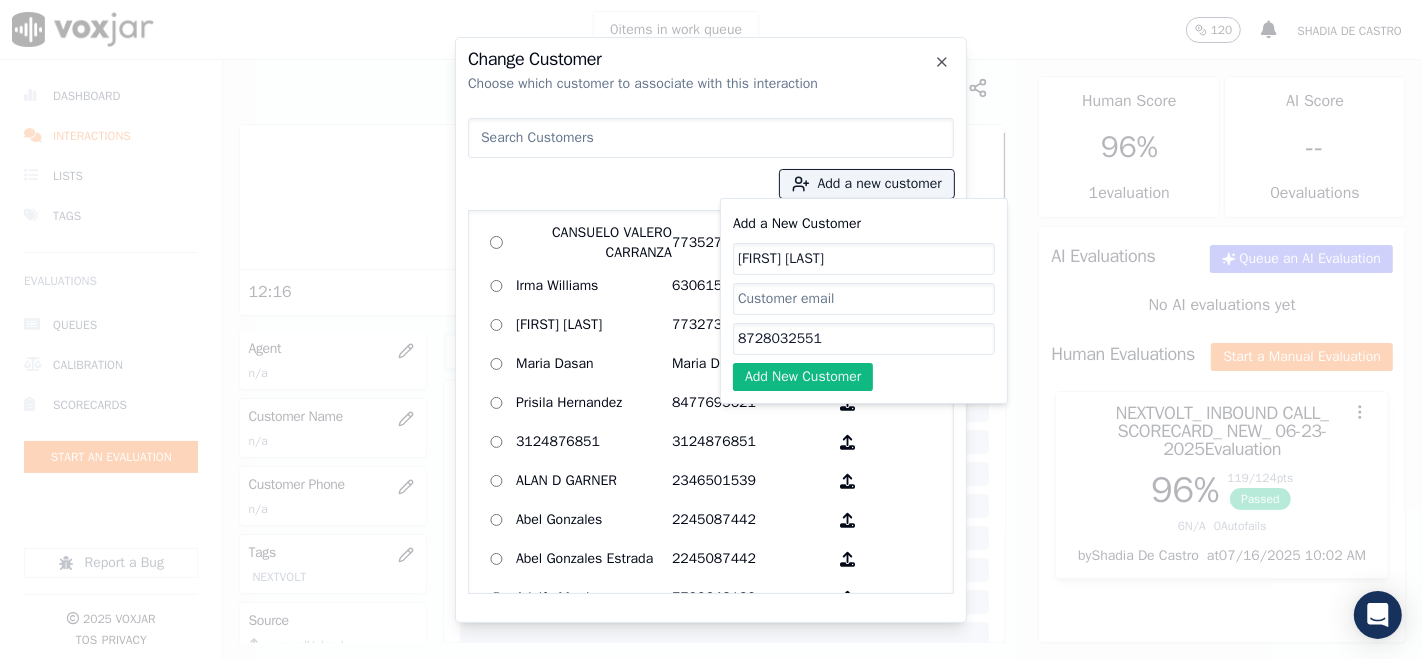 type on "8728032551" 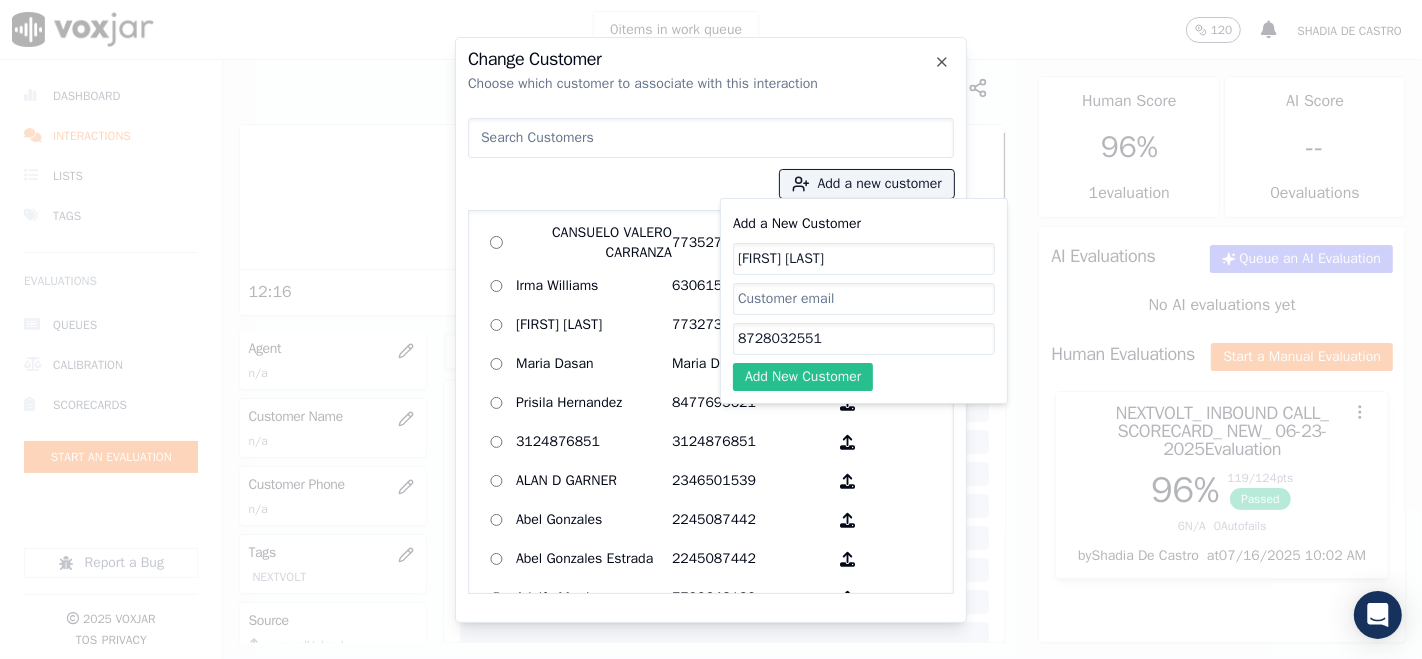click on "Add New Customer" 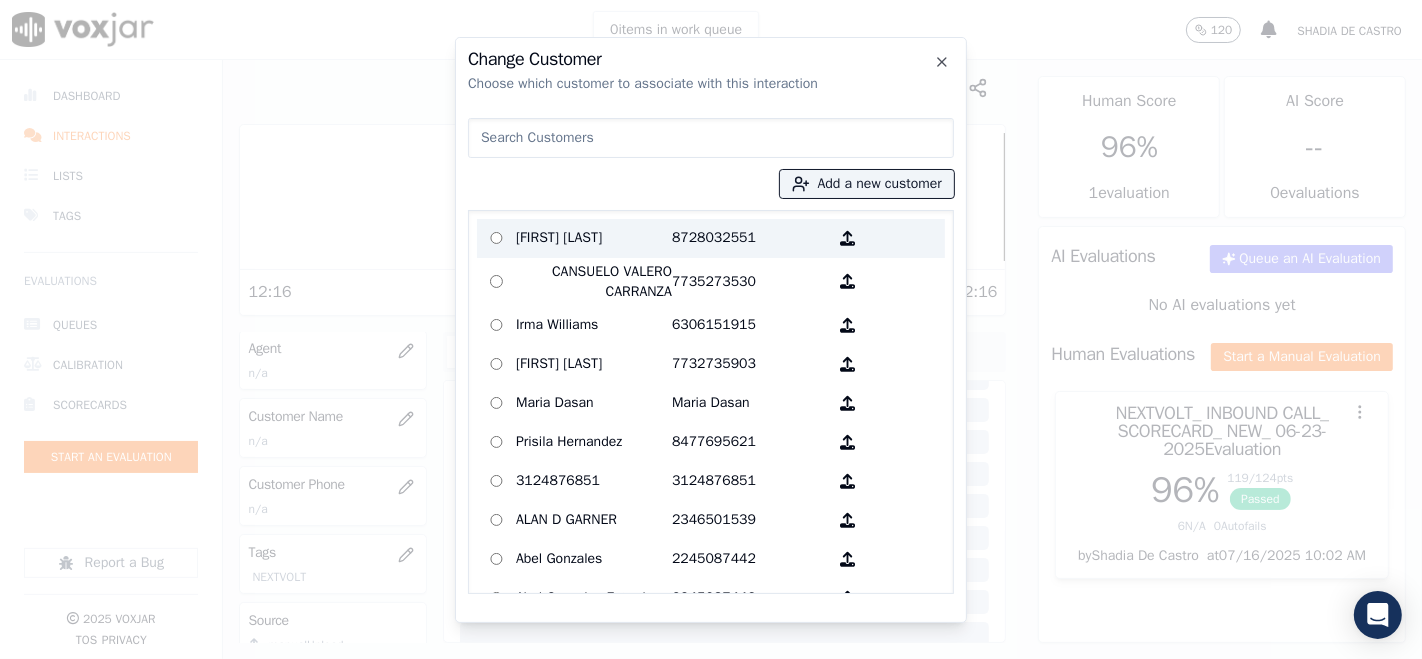 click on "Shirley Golden" at bounding box center (594, 238) 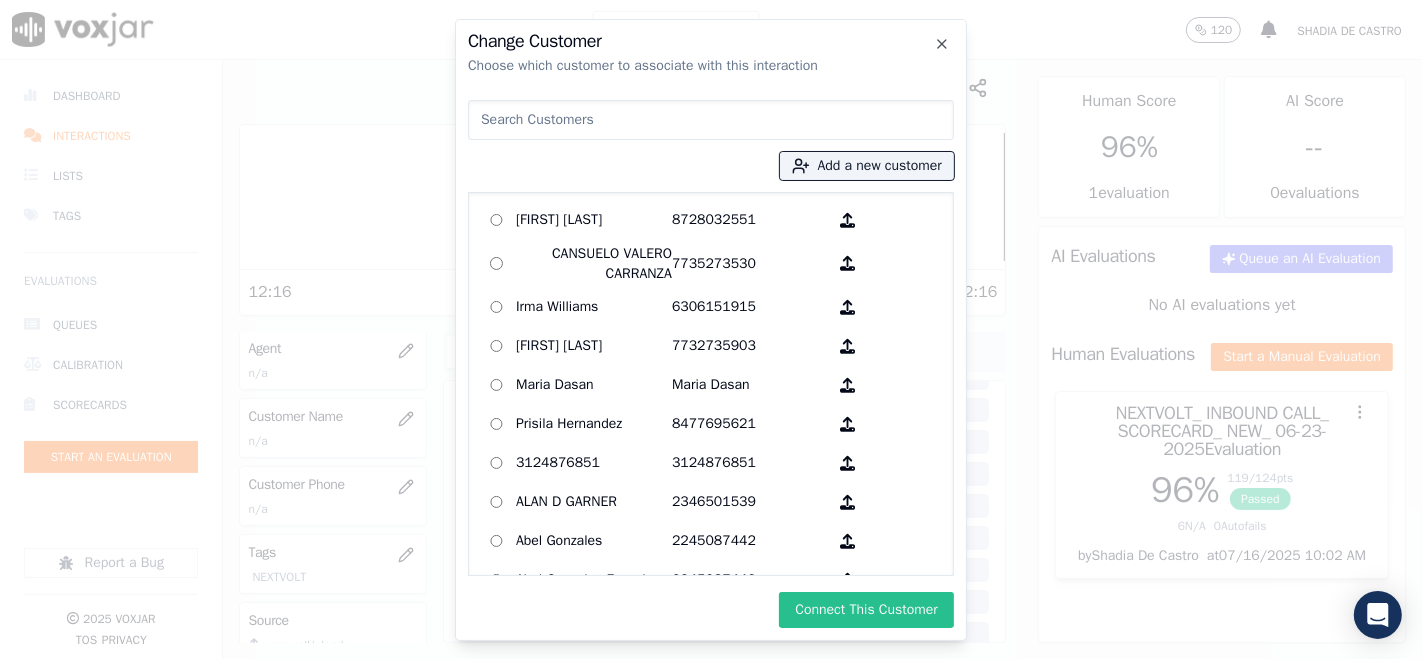 click on "Connect This Customer" at bounding box center (866, 610) 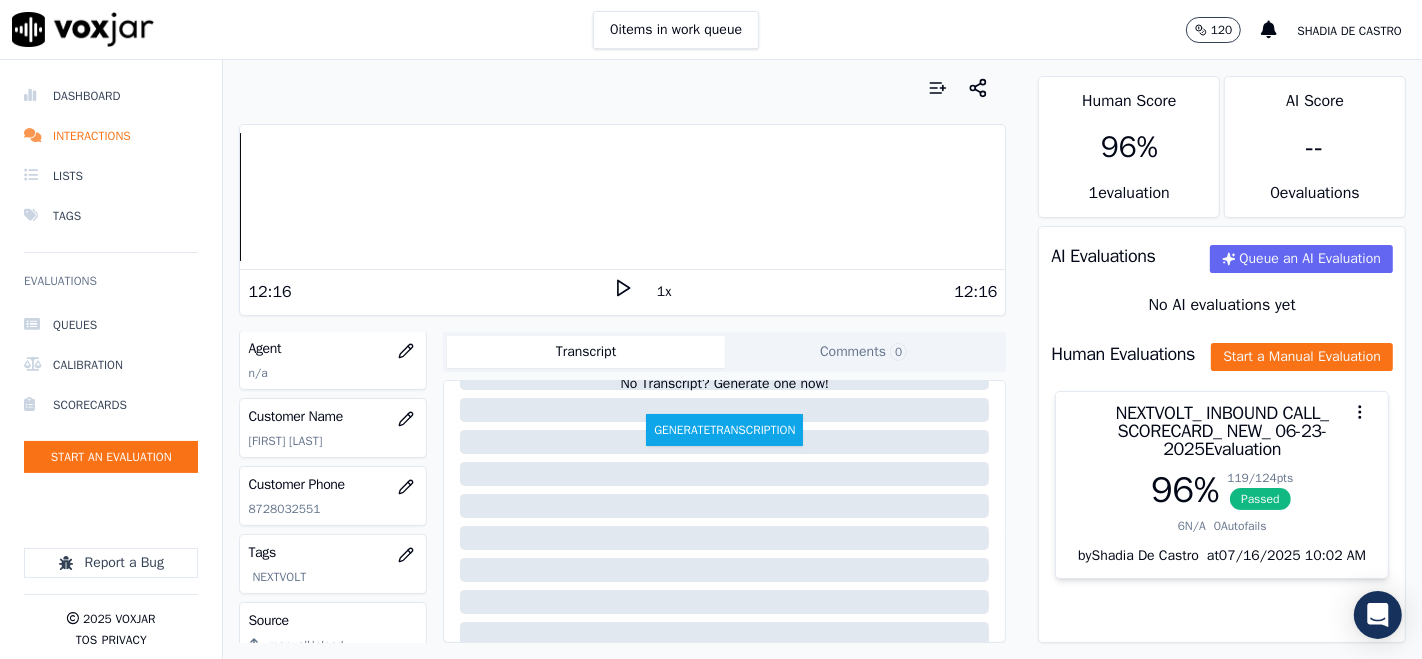 click on "Dashboard   Interactions   Lists   Tags       Evaluations     Queues   Calibration   Scorecards   Start an Evaluation
Report a Bug       2025   Voxjar   TOS   Privacy             Your browser does not support the audio element.   12:16     1x   12:16   Voxjar ID   e6da624f-4cfb-4ddf-942d-d5d7e7f0069e   Source ID   8728032551   Timestamp
07/16/2025 02:48 pm     Agent
n/a     Customer Name     Shirley Golden     Customer Phone     8728032551     Tags
NEXTVOLT     Source     manualUpload   Type     AUDIO       Transcript   Comments  0   No Transcript? Generate one now!   Generate  Transcription         Add Comment   Scores   Transcript   Metadata   Comments         Human Score   96 %   1  evaluation   AI Score   --   0  evaluation s     AI Evaluations
Queue an AI Evaluation   No AI evaluations yet   Human Evaluations   Start a Manual Evaluation         NEXTVOLT_ INBOUND CALL_ SCORECARD_ NEW_ 06-23-2025  Evaluation   96 %   119 / 124  pts   Passed   6  N/A" at bounding box center (711, 359) 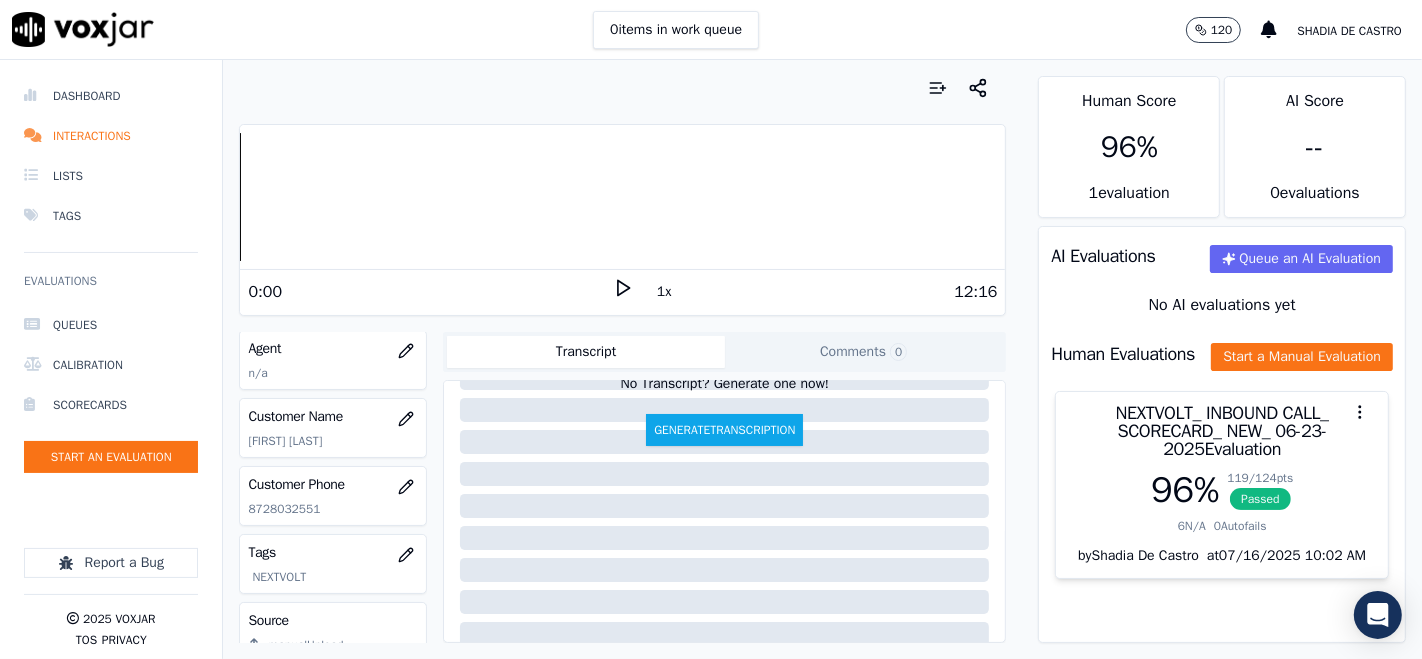 click on "1x" at bounding box center [623, 291] 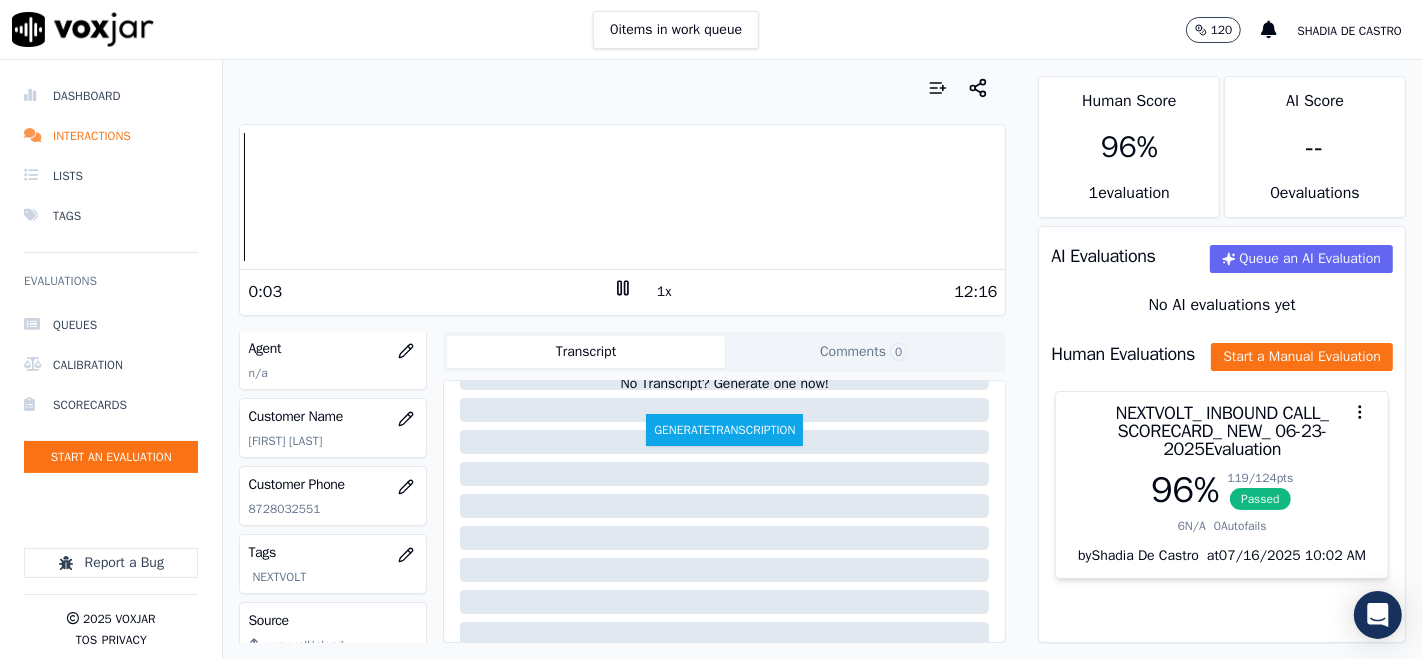 click 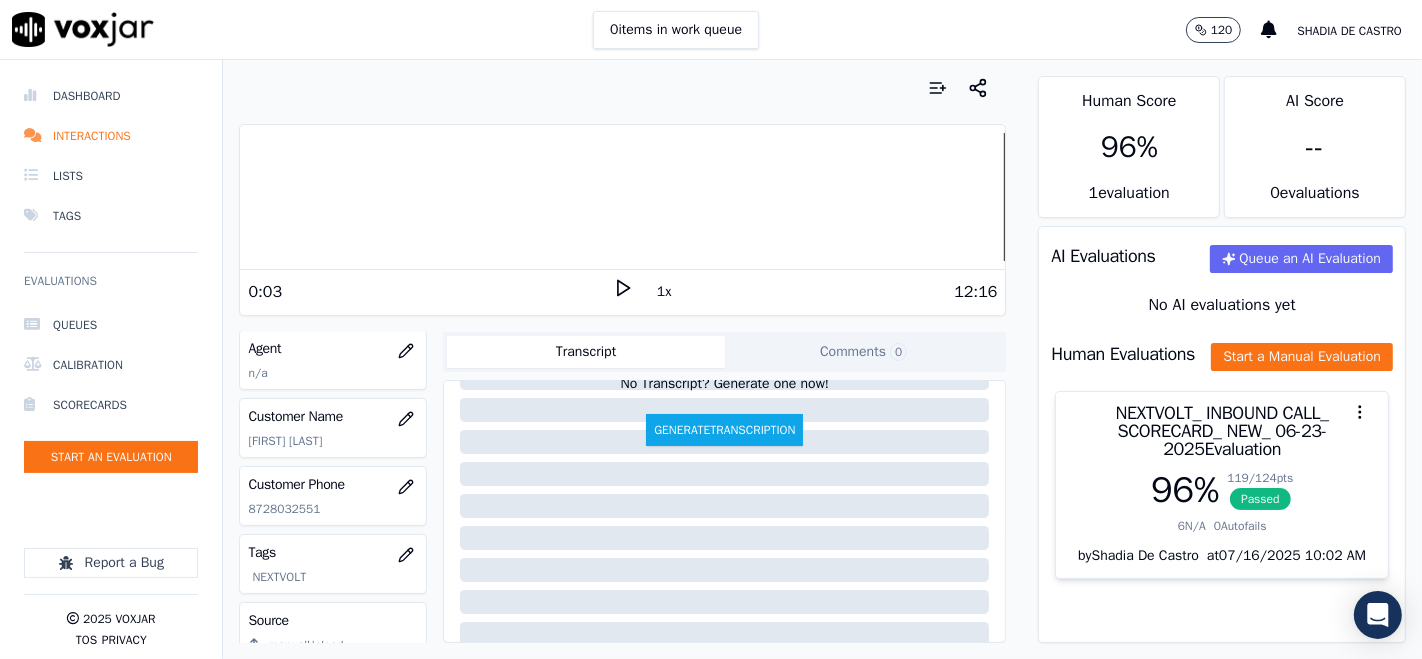 click on "Your browser does not support the audio element.   0:03     1x   12:16   Voxjar ID   e6da624f-4cfb-4ddf-942d-d5d7e7f0069e   Source ID   8728032551   Timestamp
07/16/2025 02:48 pm     Agent
n/a     Customer Name     Shirley Golden     Customer Phone     8728032551     Tags
NEXTVOLT     Source     manualUpload   Type     AUDIO       Transcript   Comments  0   No Transcript? Generate one now!   Generate  Transcription         Add Comment   Scores   Transcript   Metadata   Comments         Human Score   96 %   1  evaluation   AI Score   --   0  evaluation s     AI Evaluations
Queue an AI Evaluation   No AI evaluations yet   Human Evaluations   Start a Manual Evaluation         NEXTVOLT_ INBOUND CALL_ SCORECARD_ NEW_ 06-23-2025  Evaluation   96 %   119 / 124  pts   Passed   6  N/A   0  Autofails     by
Shadia De Castro   at  07/16/2025 10:02 AM" at bounding box center [822, 359] 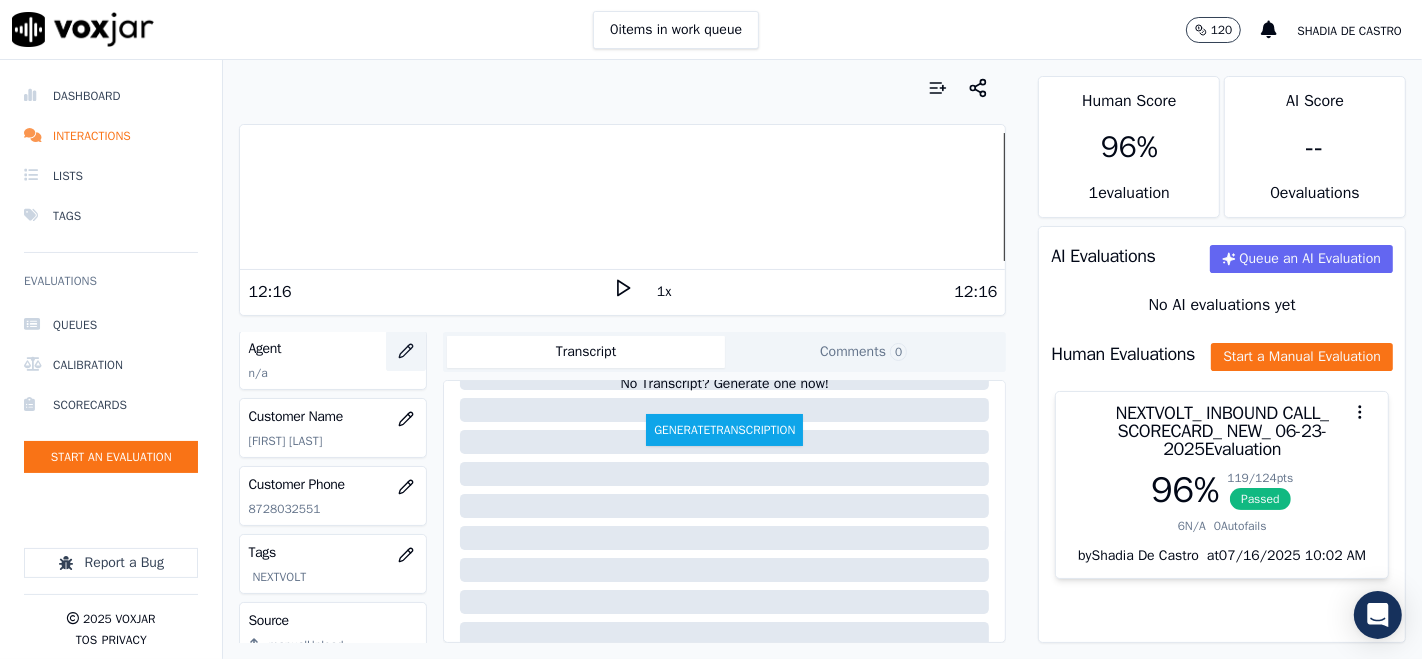 click 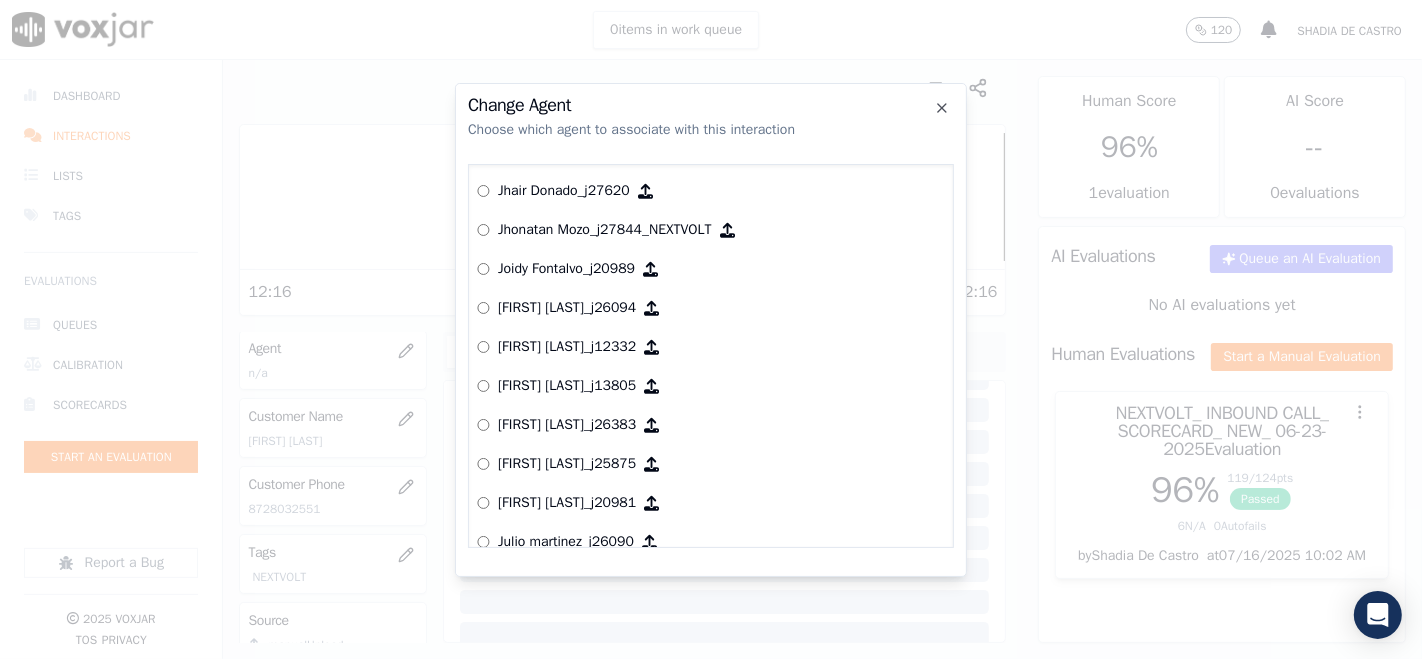 scroll, scrollTop: 1711, scrollLeft: 0, axis: vertical 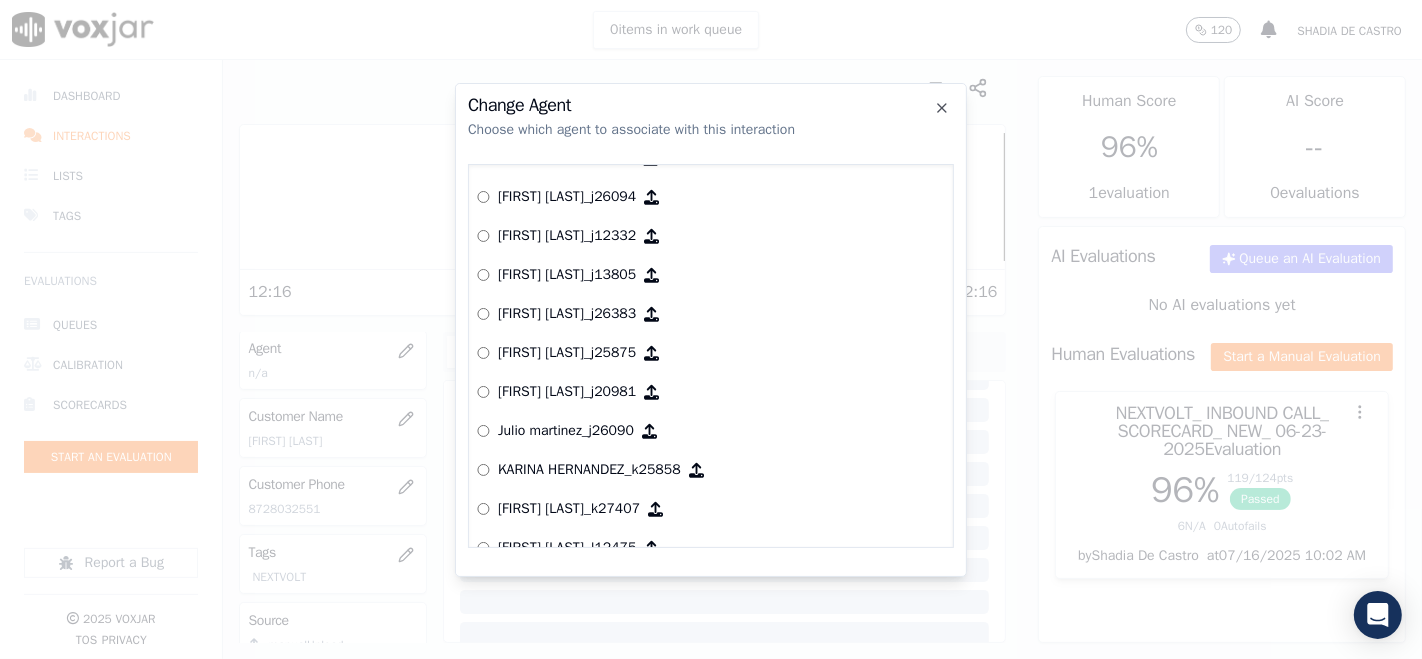 click on "Juan Soto_j25875" at bounding box center (711, 353) 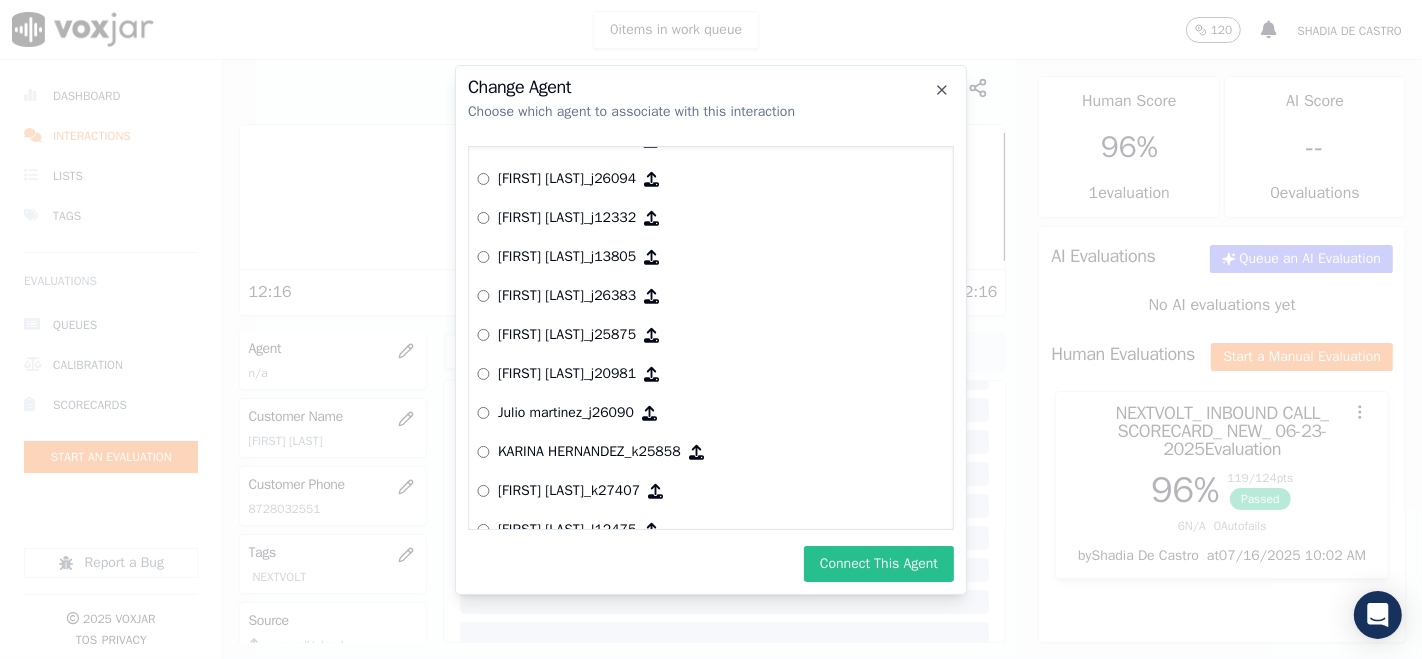 click on "Connect This Agent" at bounding box center [879, 564] 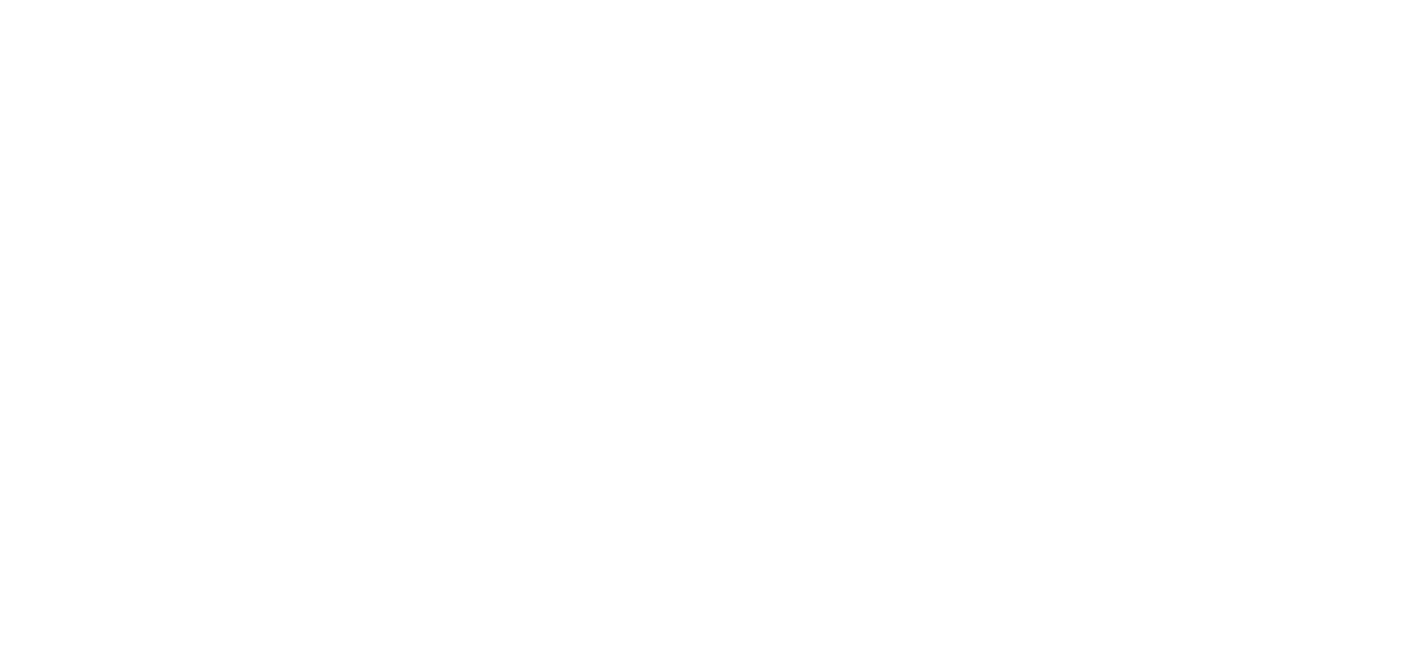 scroll, scrollTop: 0, scrollLeft: 0, axis: both 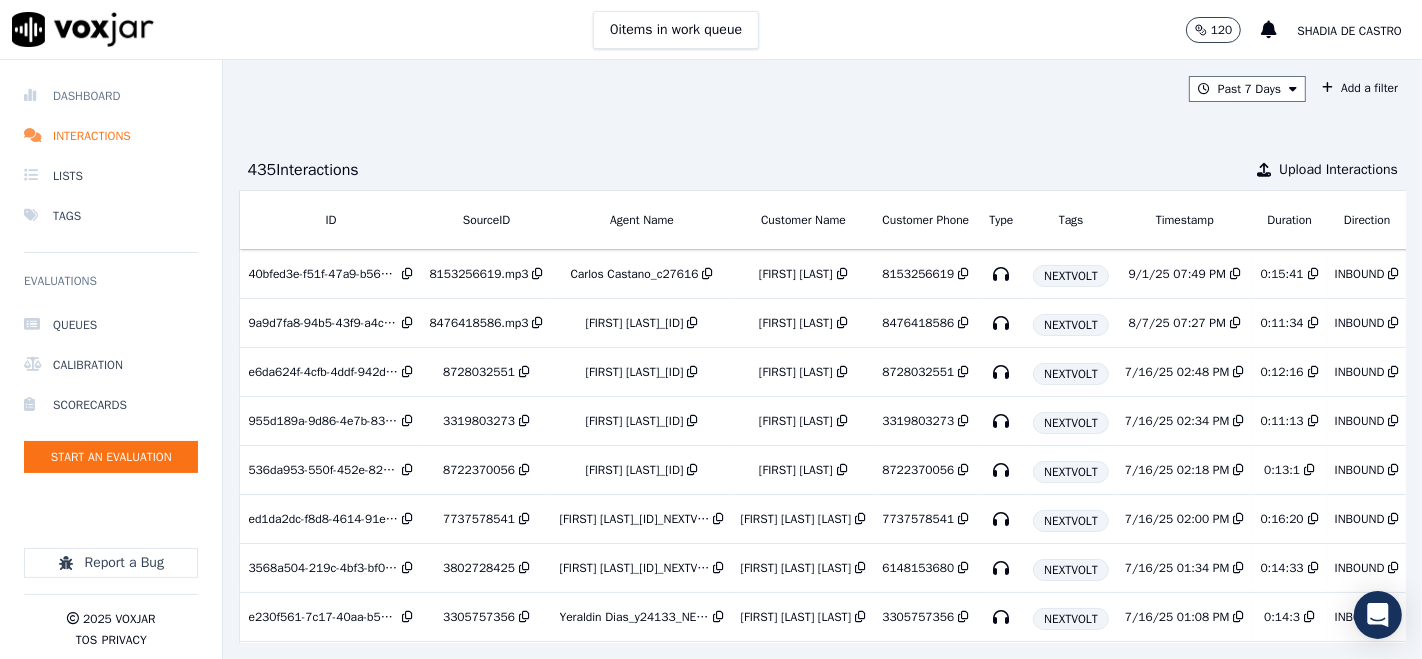 click on "Dashboard" at bounding box center (111, 96) 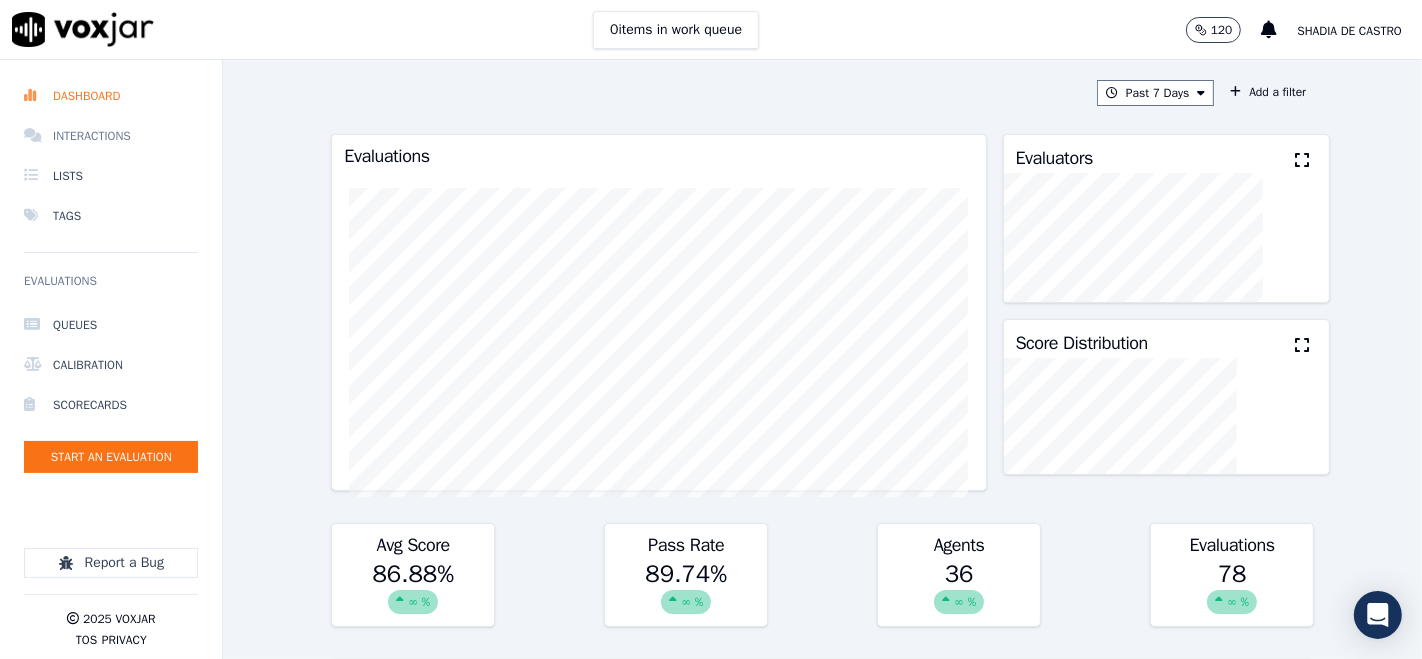 click on "Interactions" at bounding box center [111, 136] 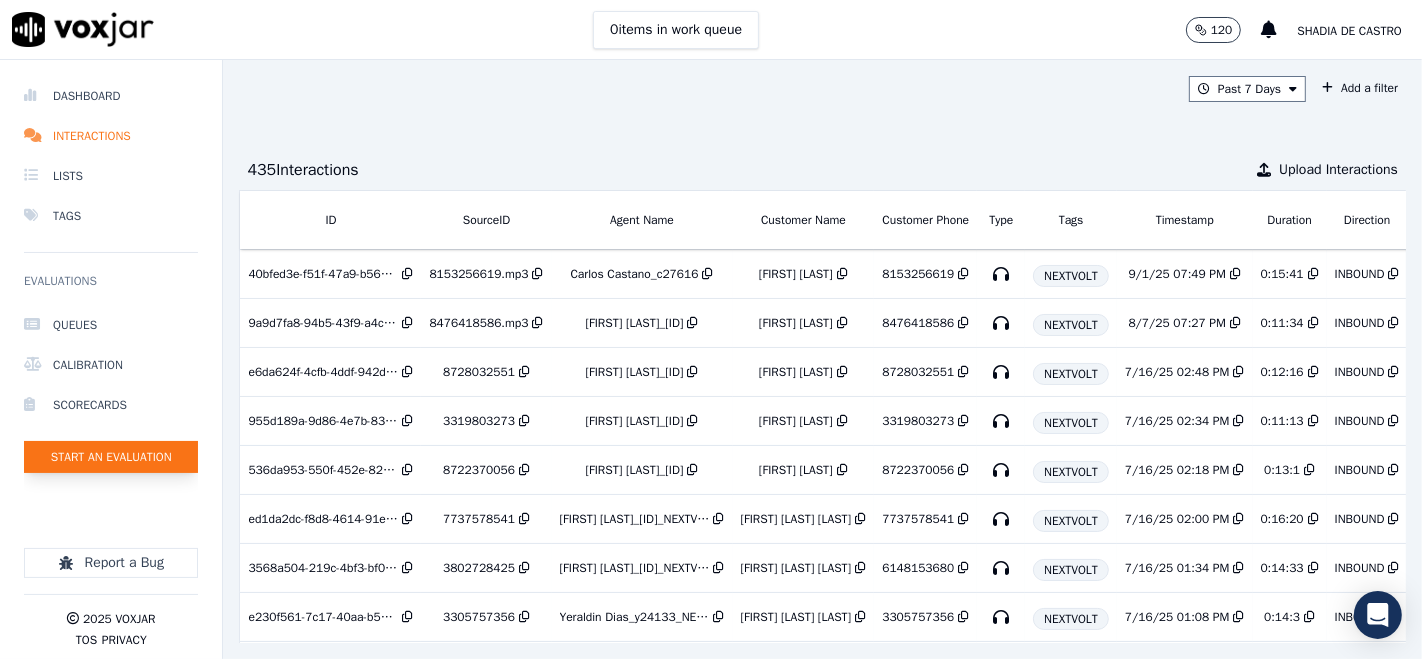 click on "Start an Evaluation" 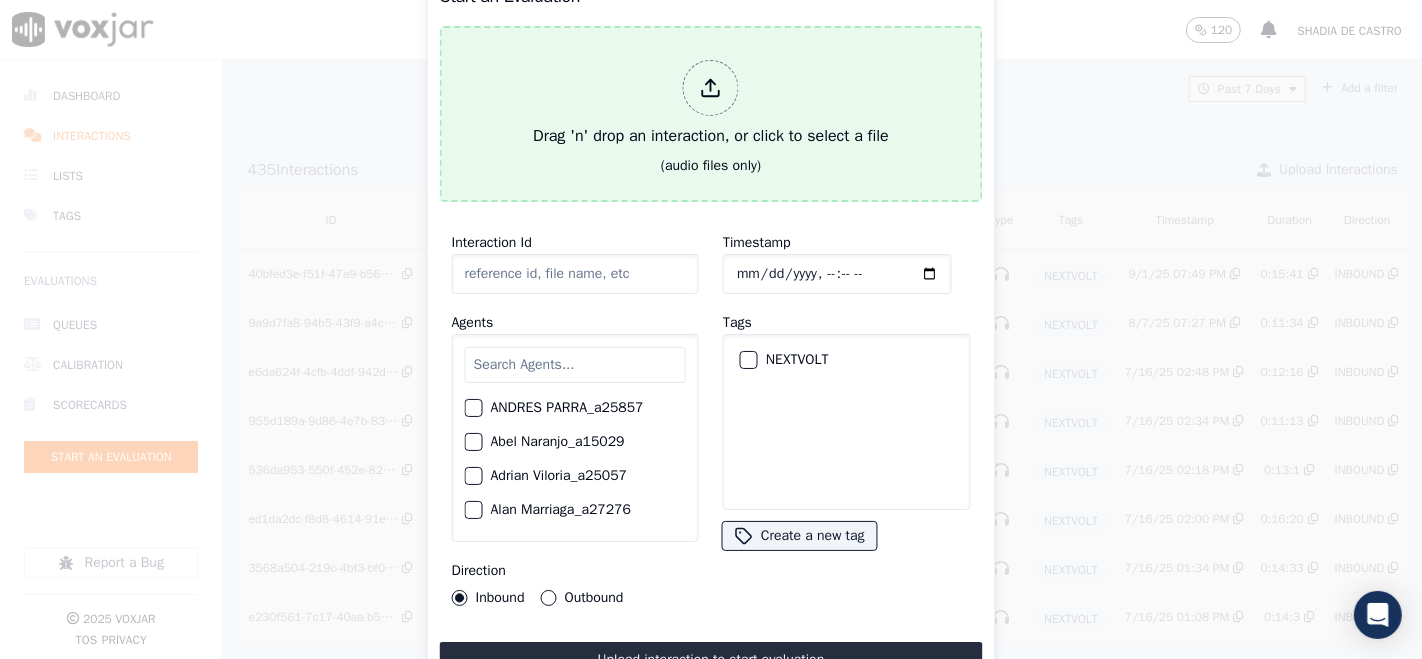 click on "Drag 'n' drop an interaction, or click to select a file" at bounding box center (711, 104) 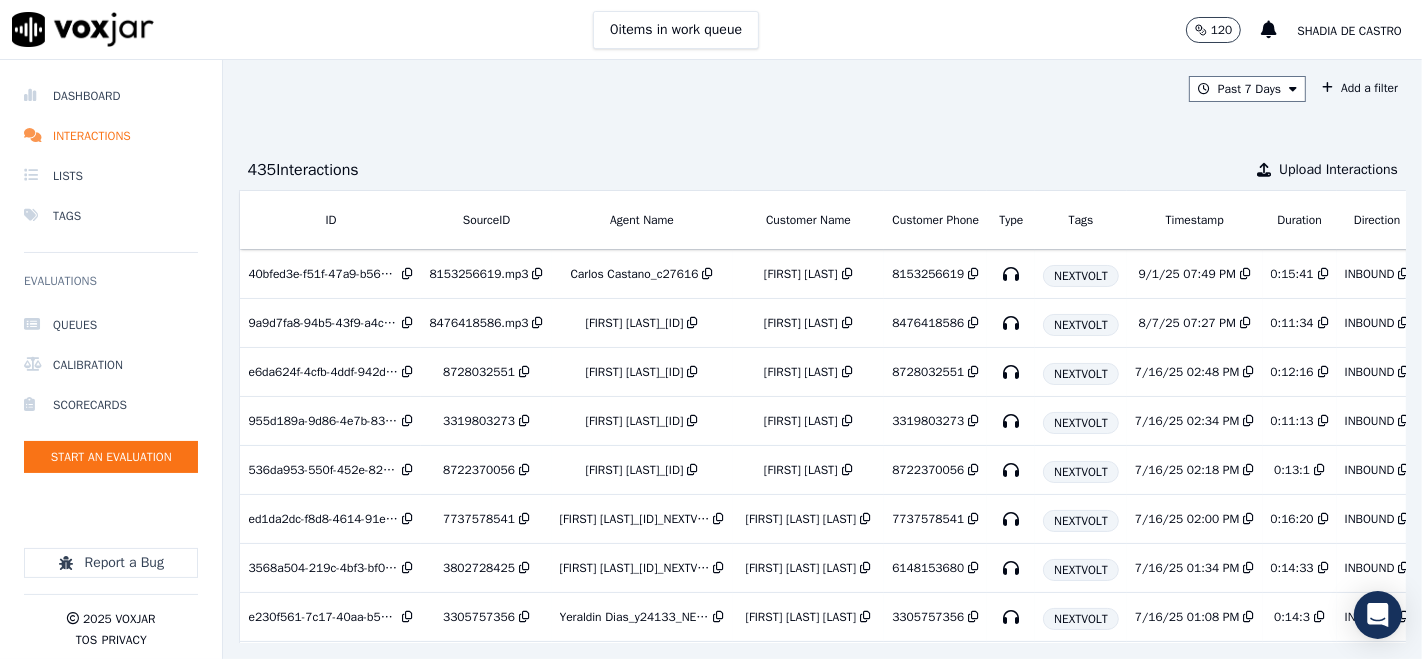 scroll, scrollTop: 333, scrollLeft: 0, axis: vertical 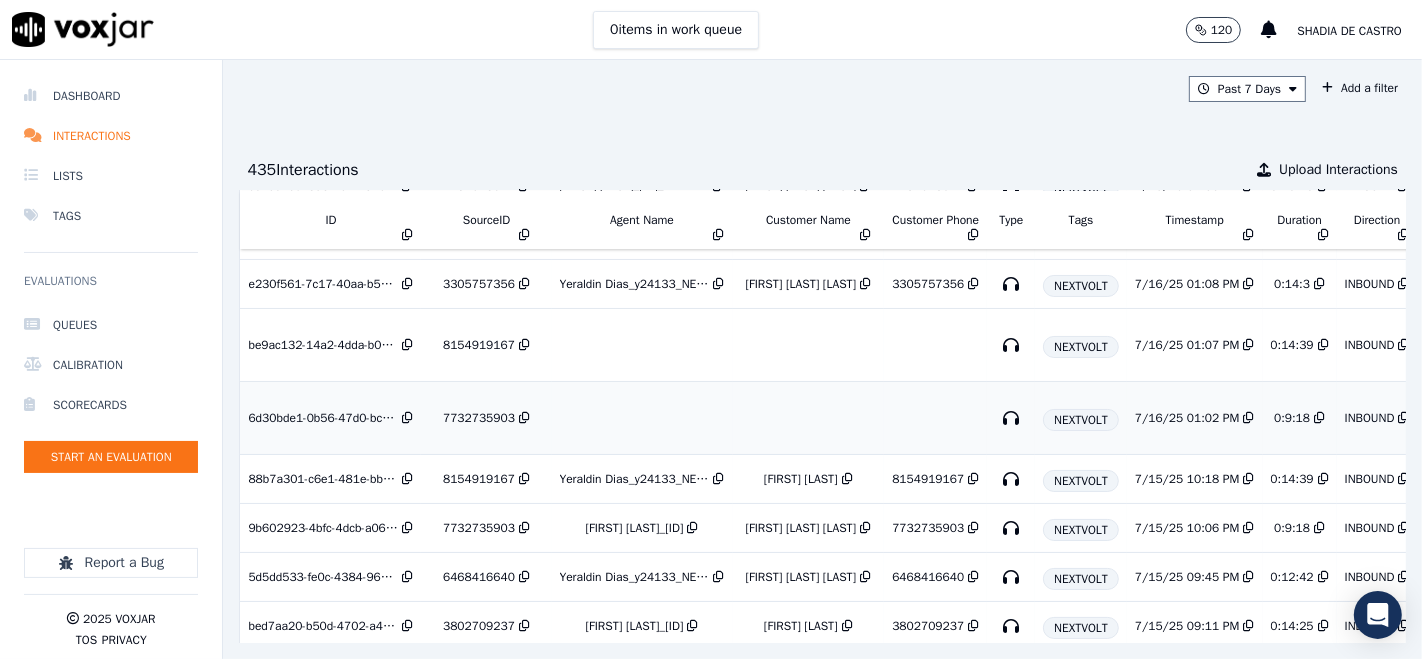 click on "7732735903" at bounding box center (479, 418) 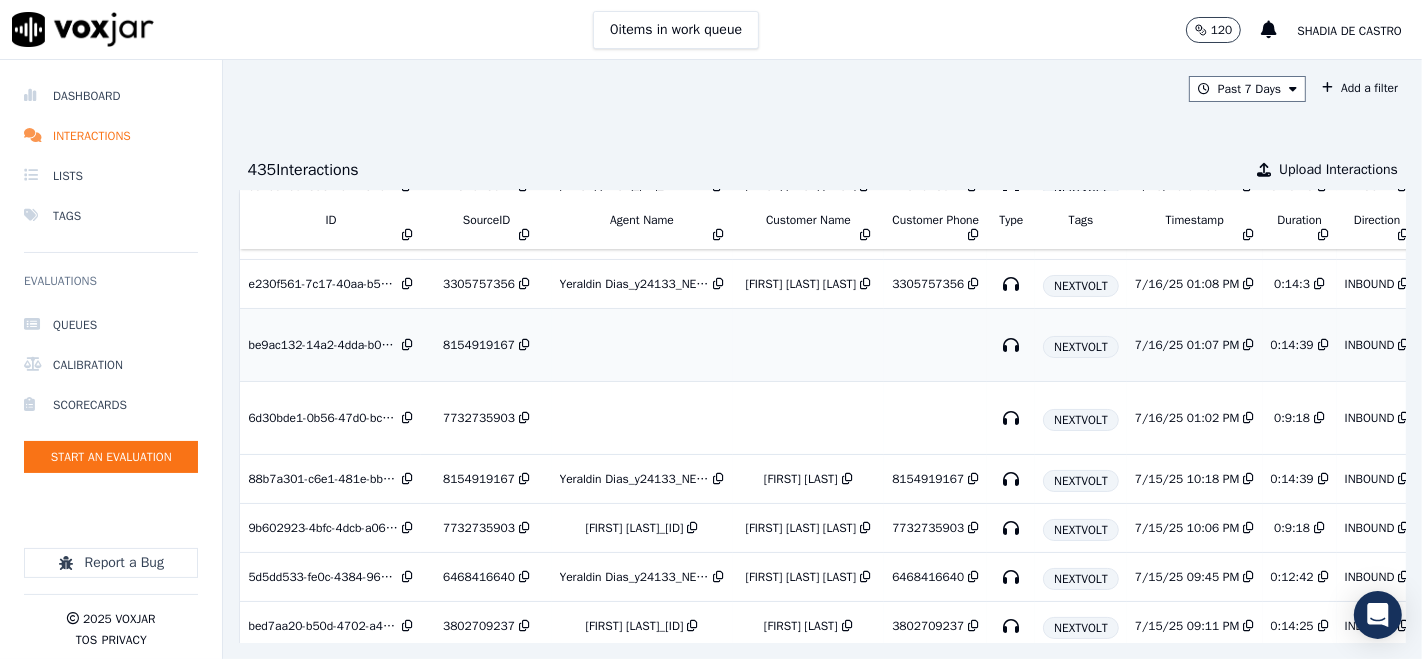 click on "8154919167" at bounding box center (479, 345) 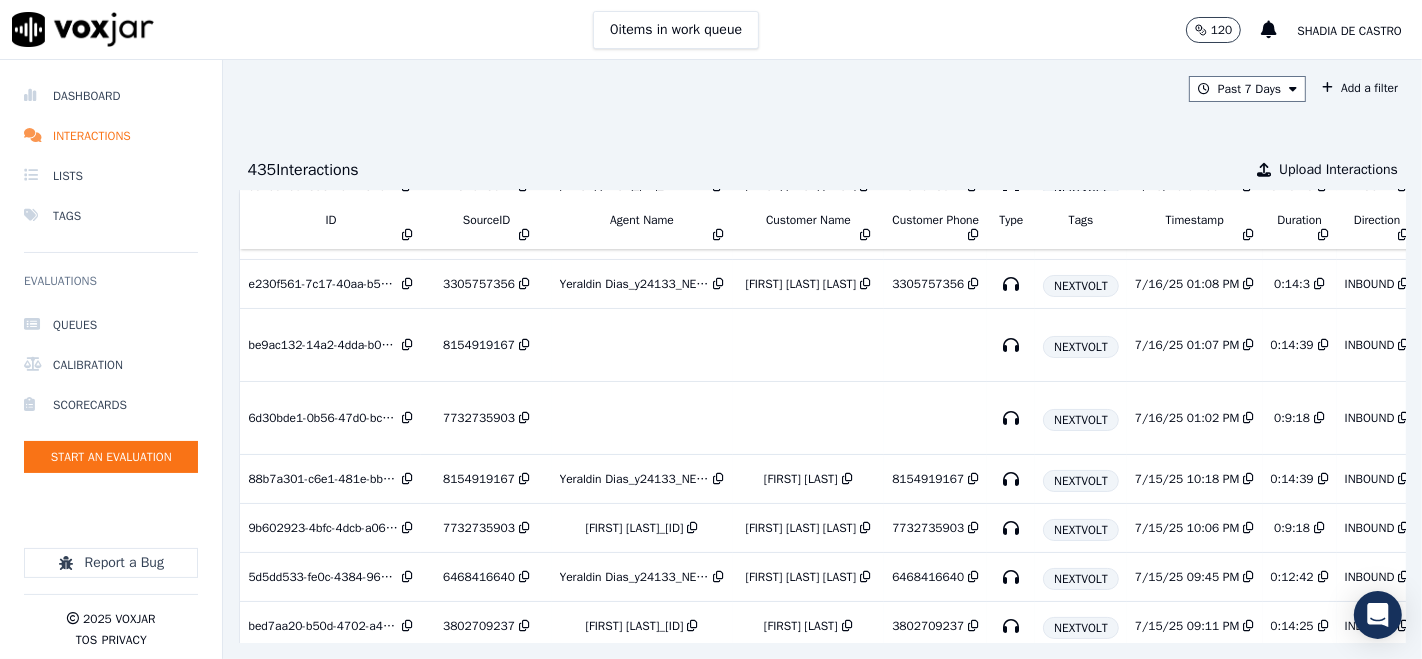 click on "Shadia De Castro" 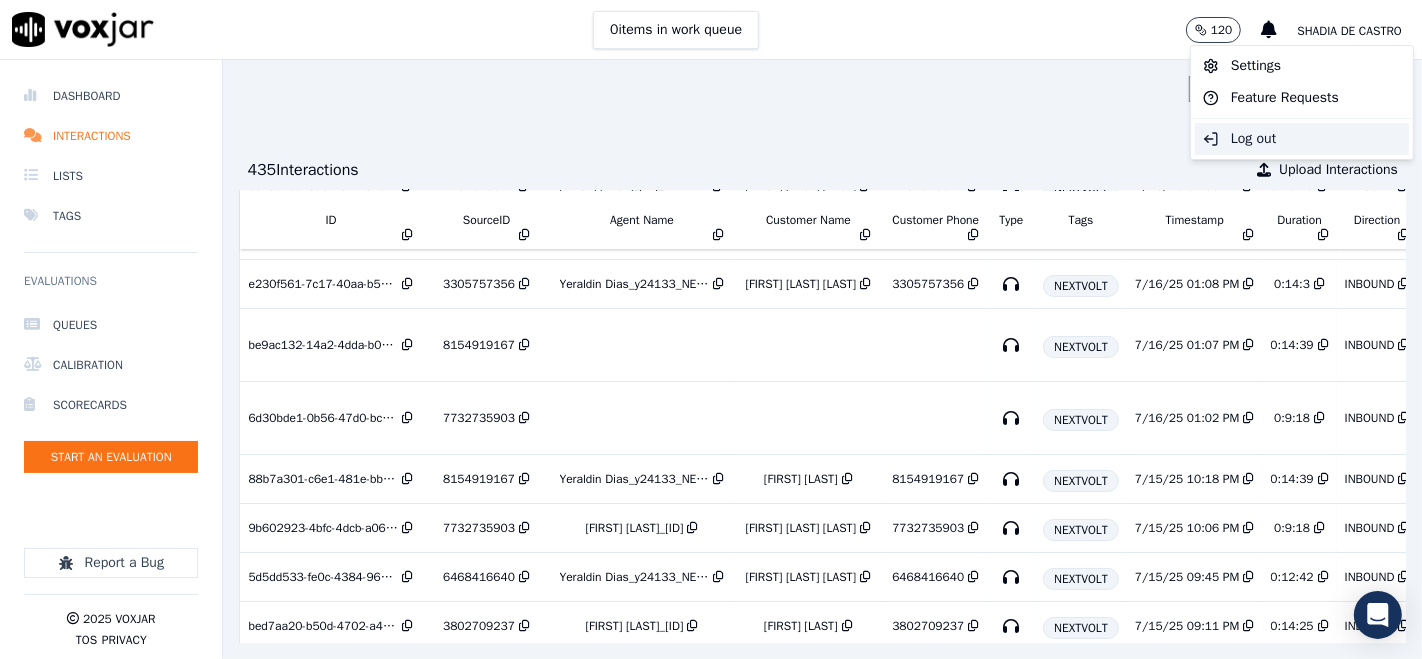 click on "Log out" at bounding box center (1302, 139) 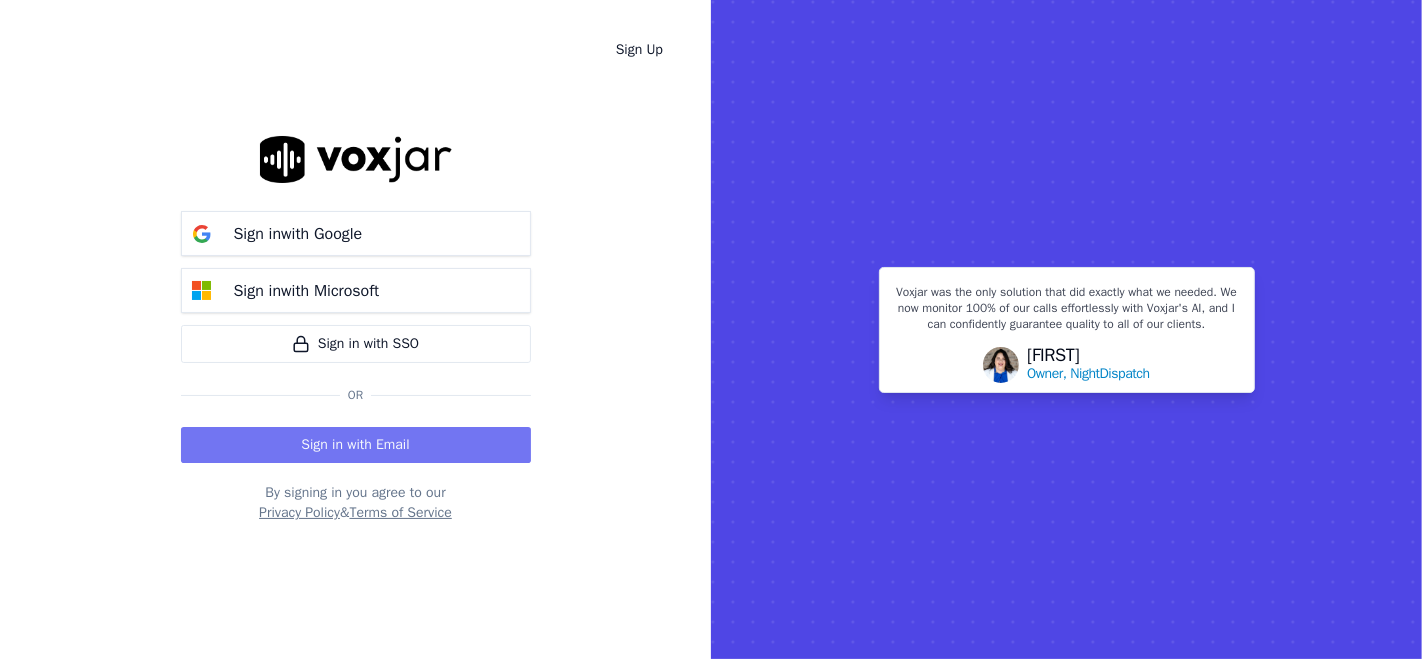 click on "Sign in with Email" at bounding box center (356, 445) 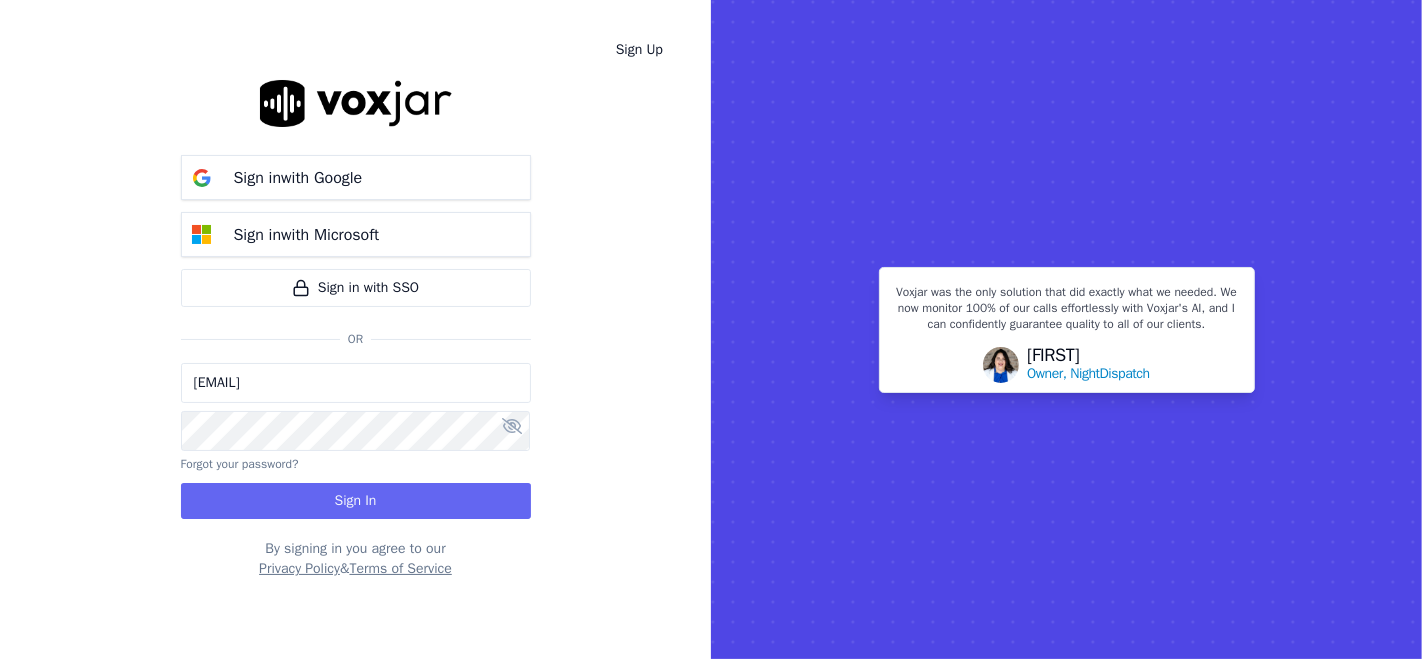click on "shadia.decastro.baq@nwfg.net" at bounding box center (356, 383) 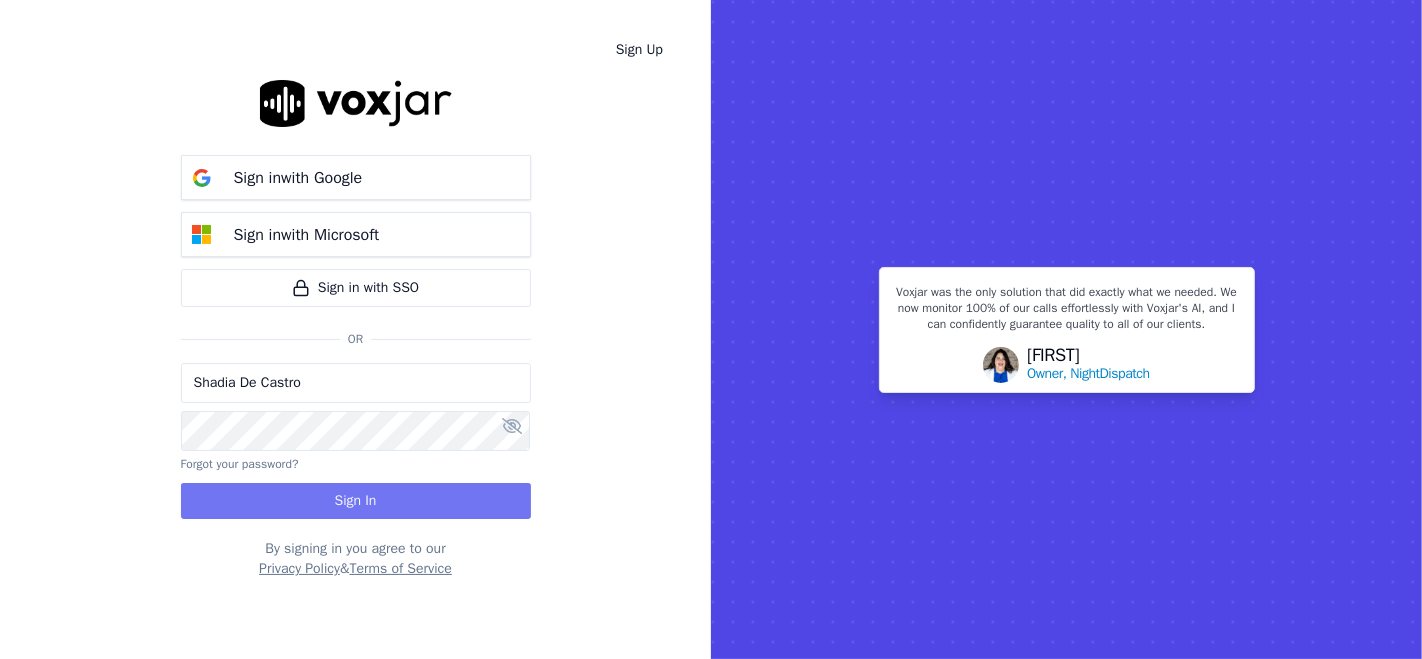click on "Sign In" at bounding box center (356, 501) 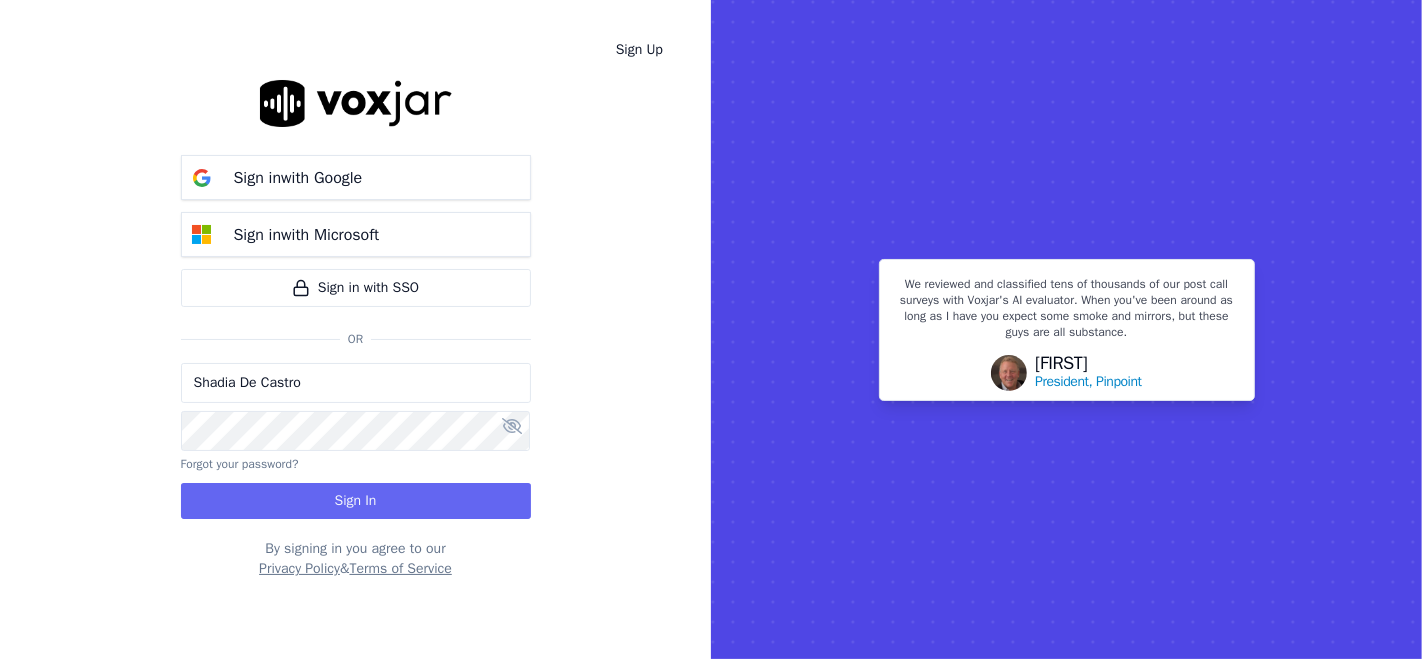 click on "Shadia De Castro" at bounding box center [356, 383] 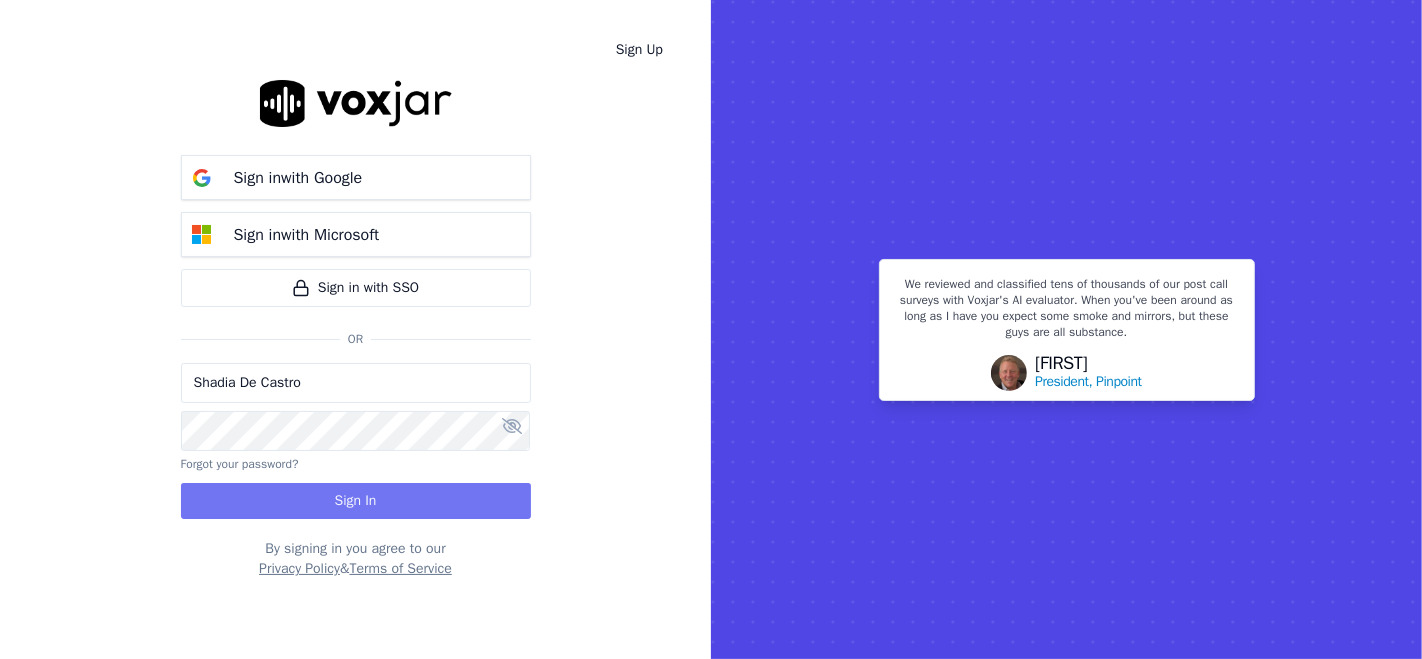 click on "Sign In" at bounding box center (356, 501) 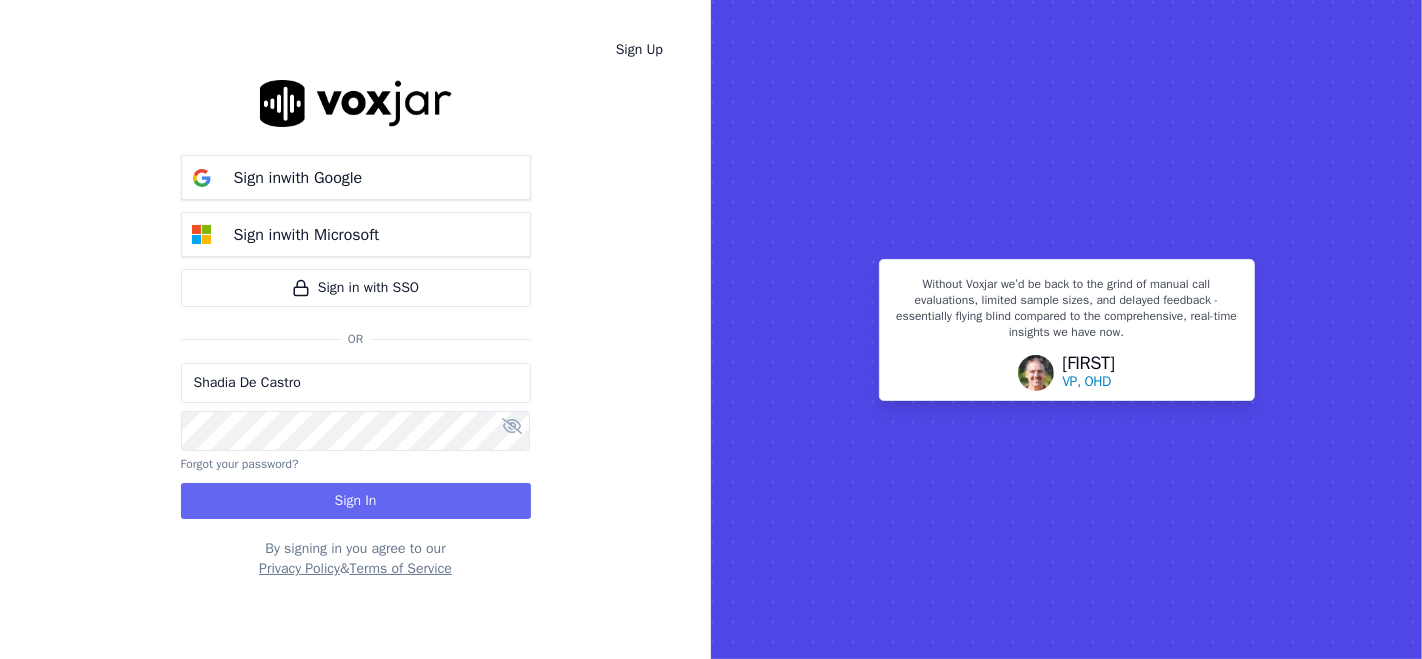 click on "Shadia De Castro" at bounding box center (356, 383) 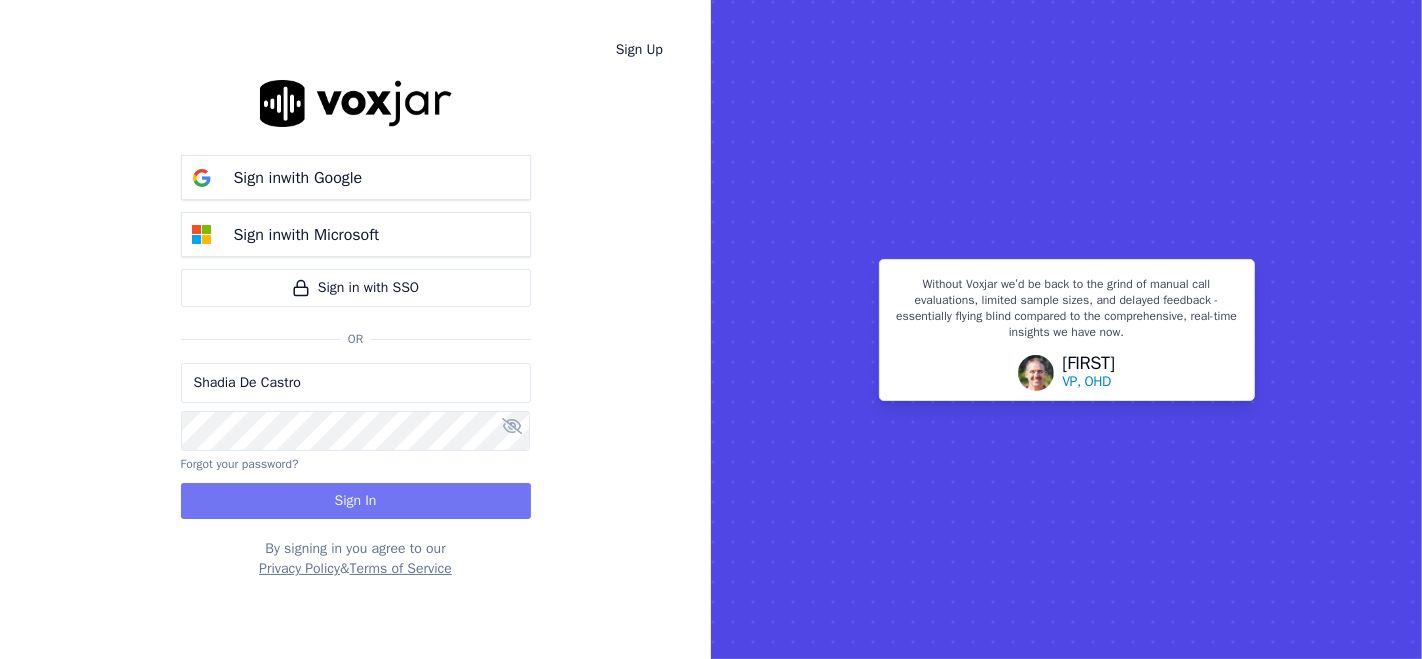 click on "Sign In" at bounding box center [356, 501] 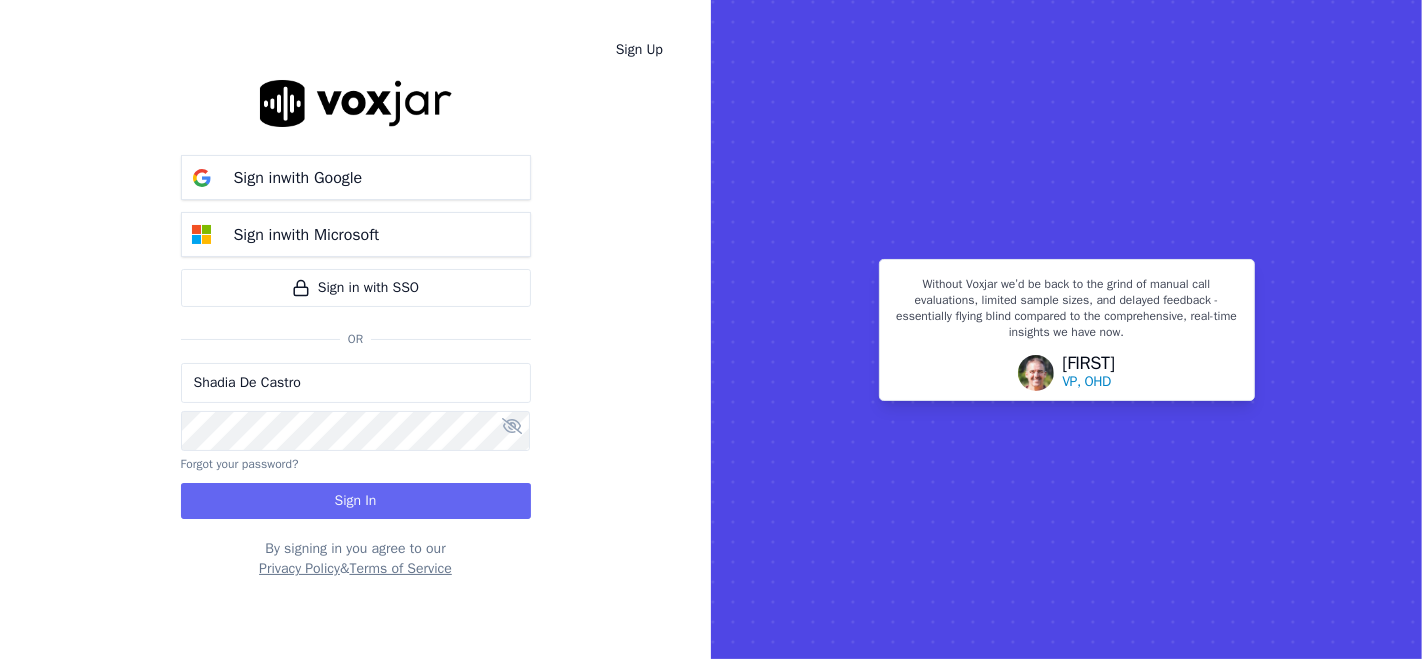 click on "Shadia De Castro" at bounding box center (356, 383) 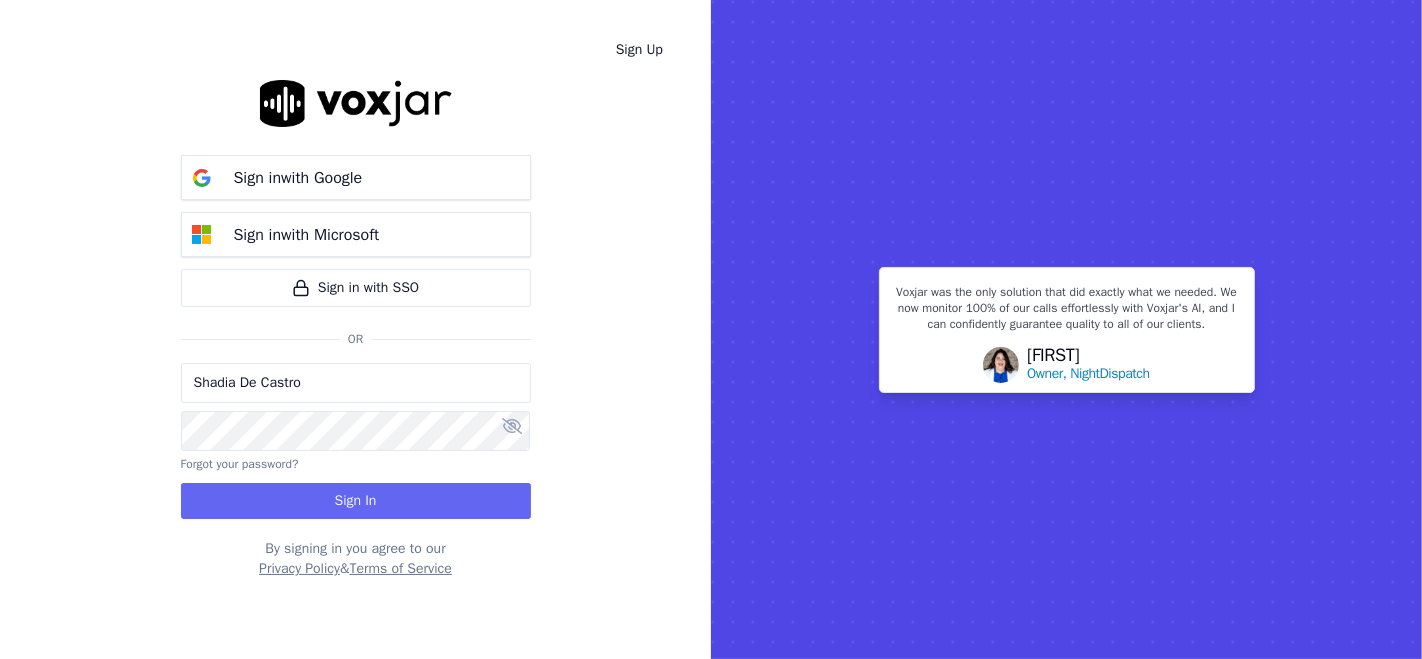 click on "Shadia De Castro" at bounding box center (356, 383) 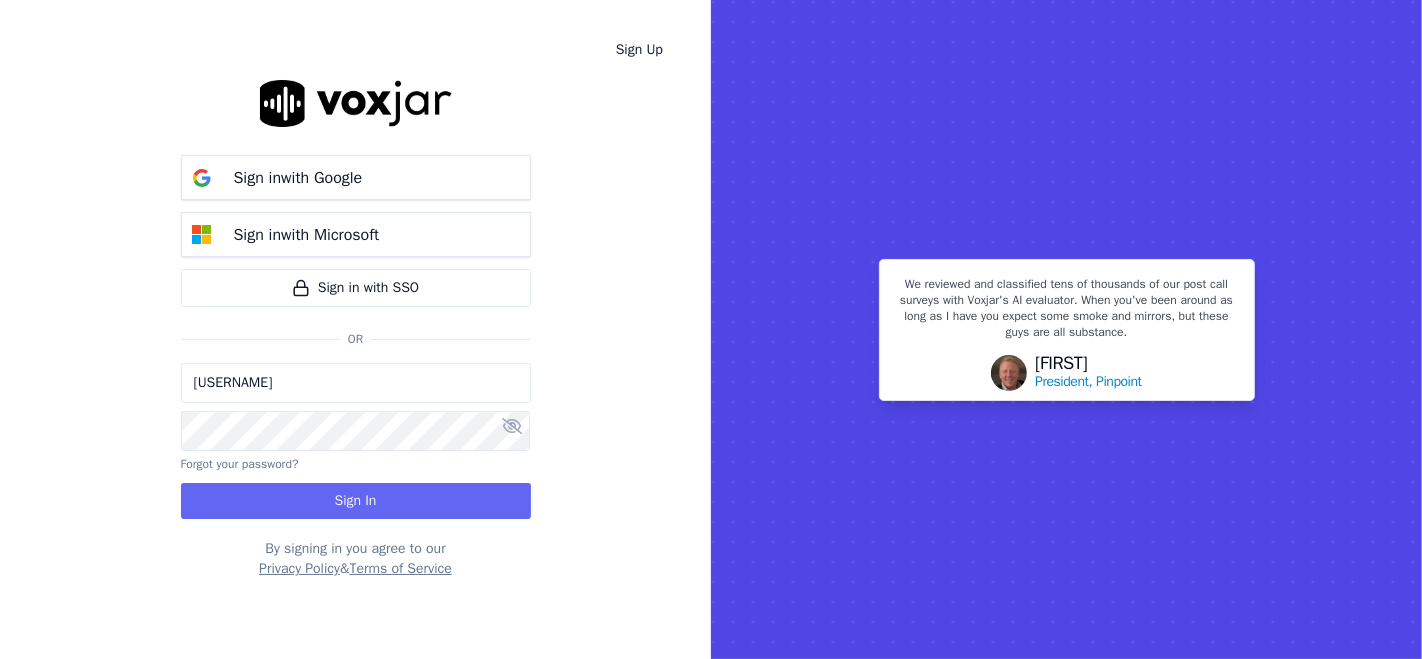 click on "@Shadia De Castro" at bounding box center (356, 383) 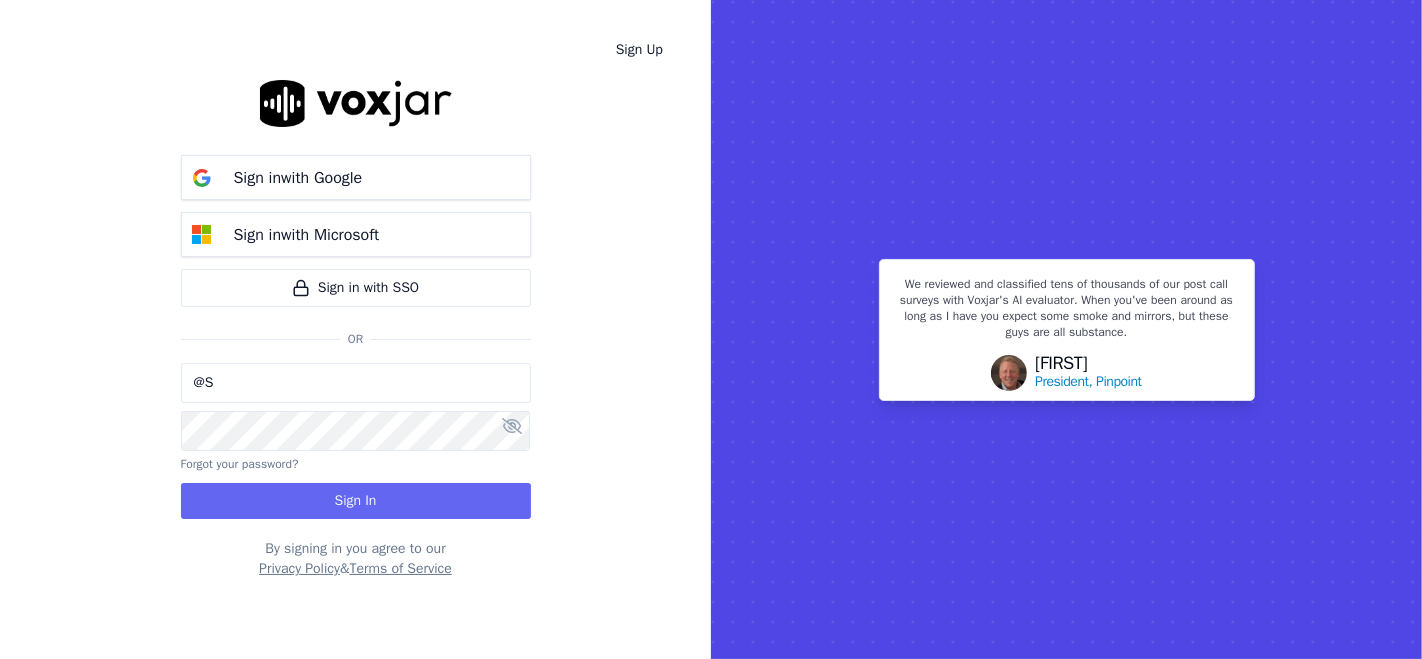 type on "@" 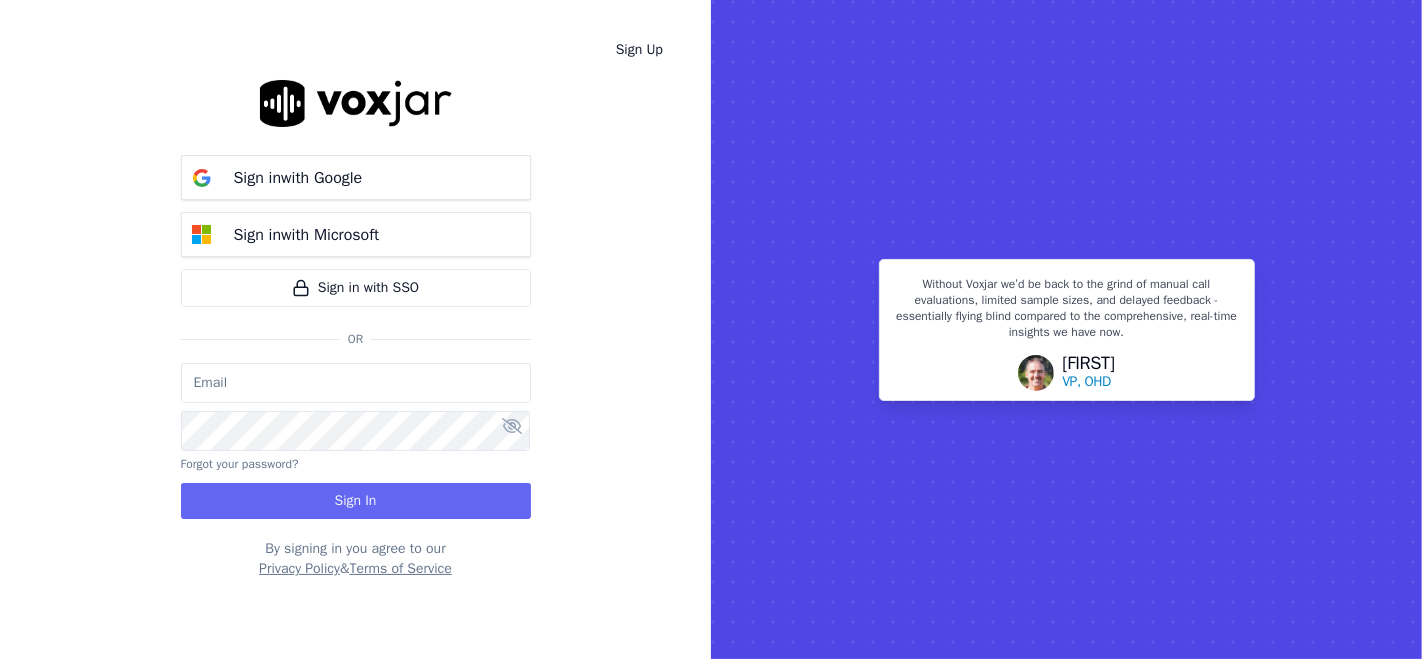 paste on "mailto:shadia.decastro01.baq@nwfg.net" 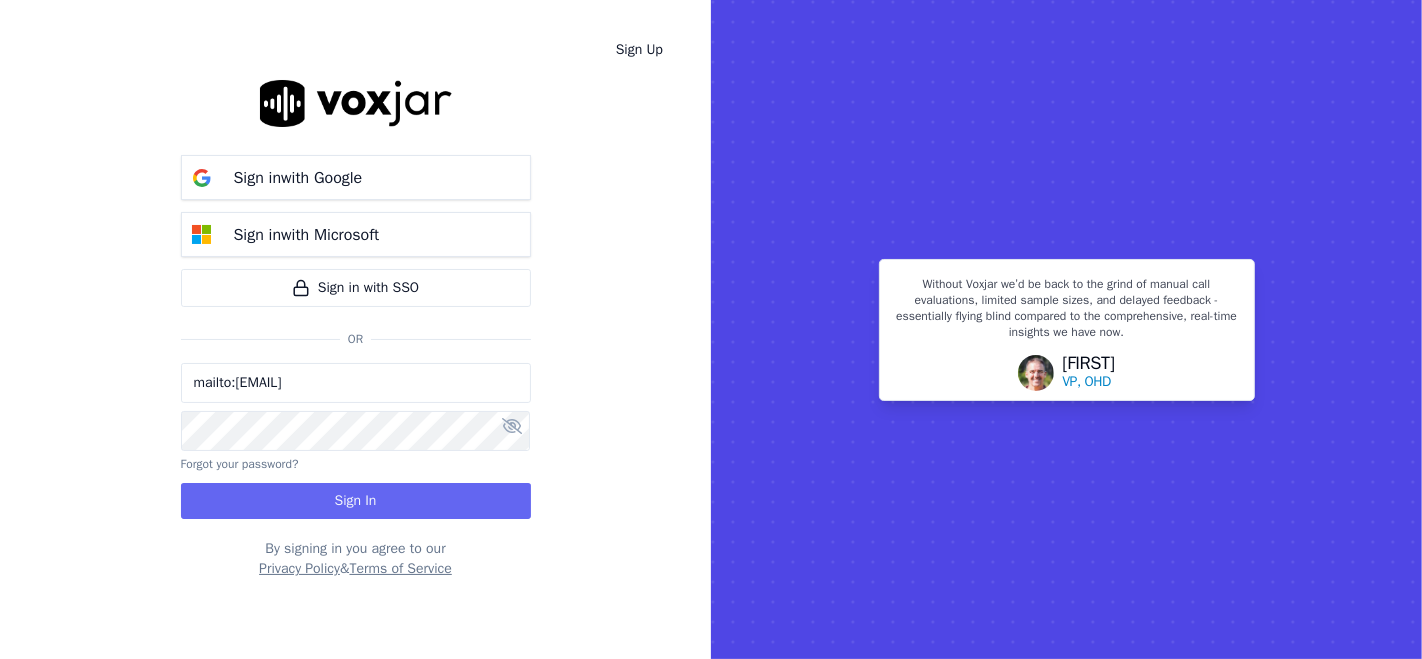 click on "mailto:shadia.decastro01.baq@nwfg.net" at bounding box center [356, 383] 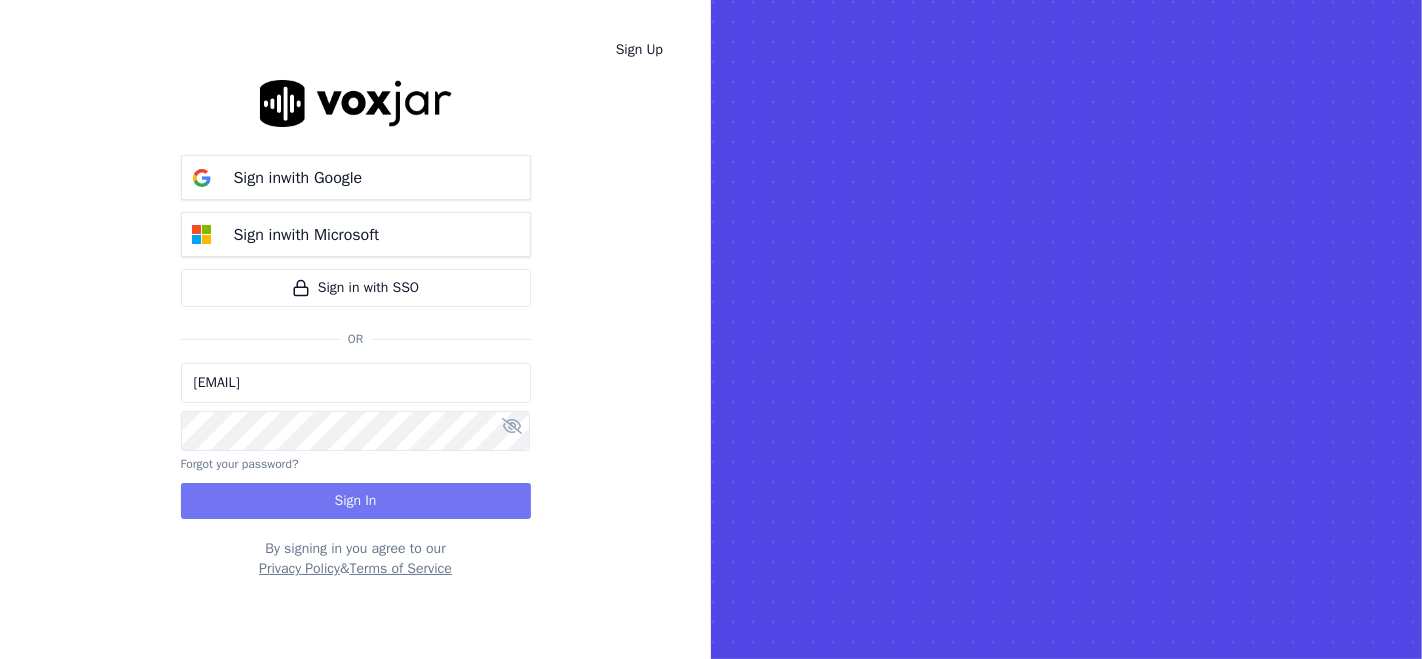 type on "shadia.decastro01.baq@nwfg.net" 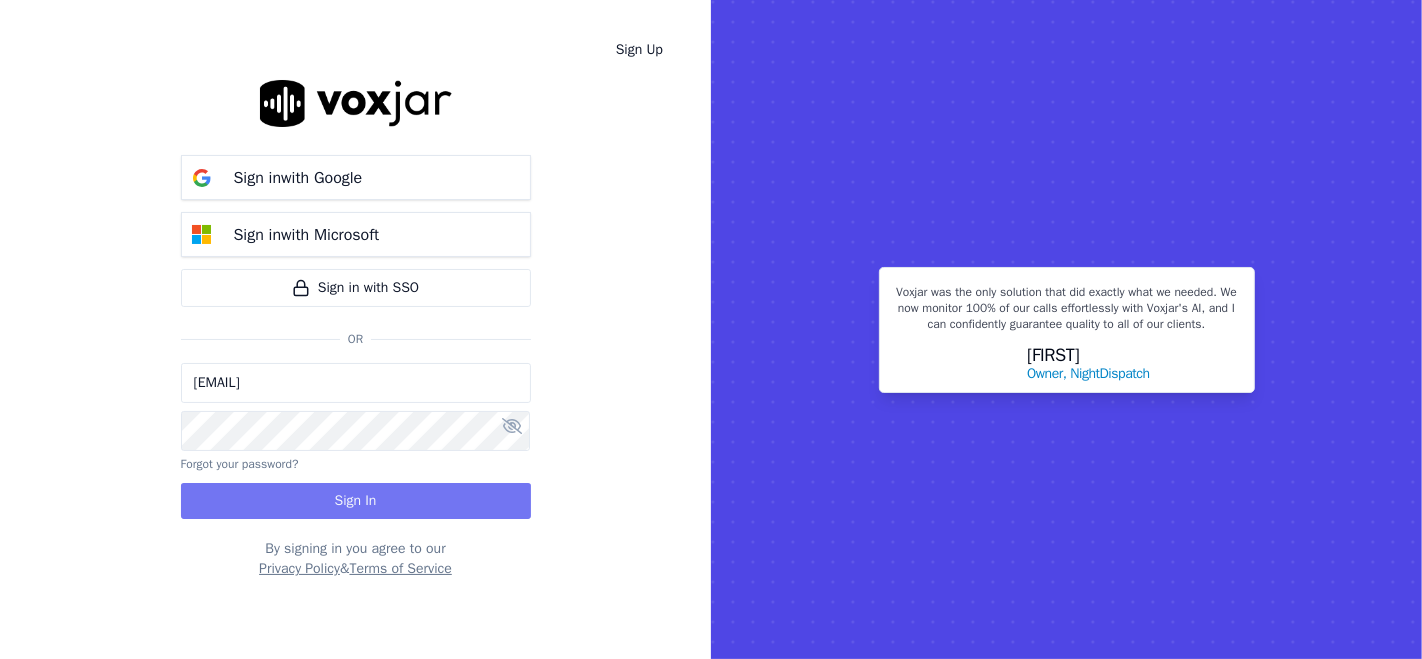 click on "Sign In" at bounding box center (356, 501) 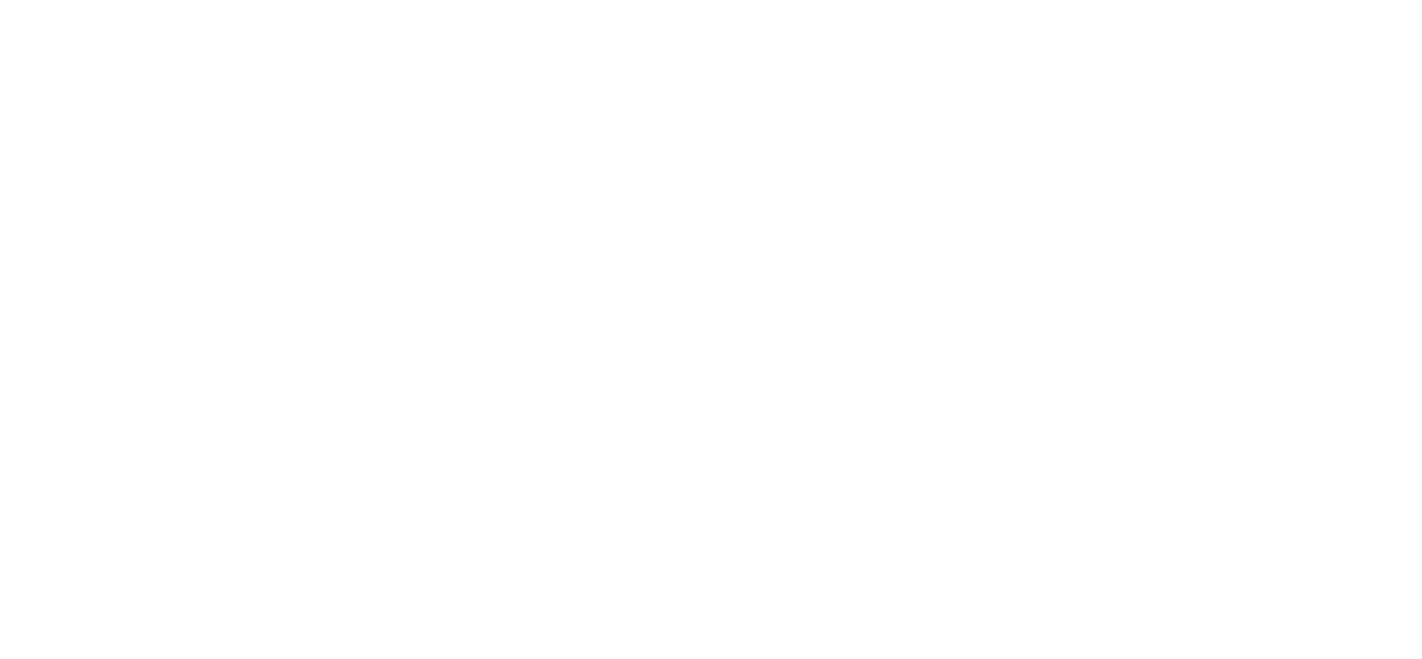 scroll, scrollTop: 0, scrollLeft: 0, axis: both 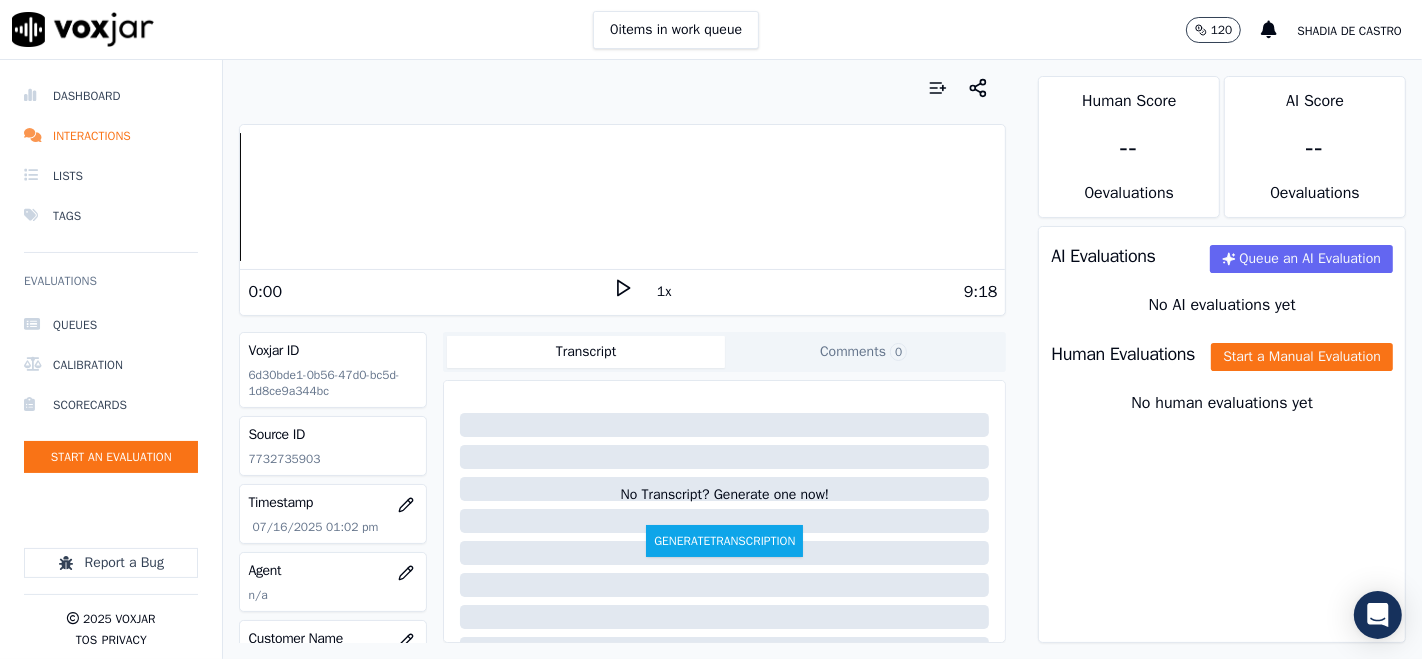click 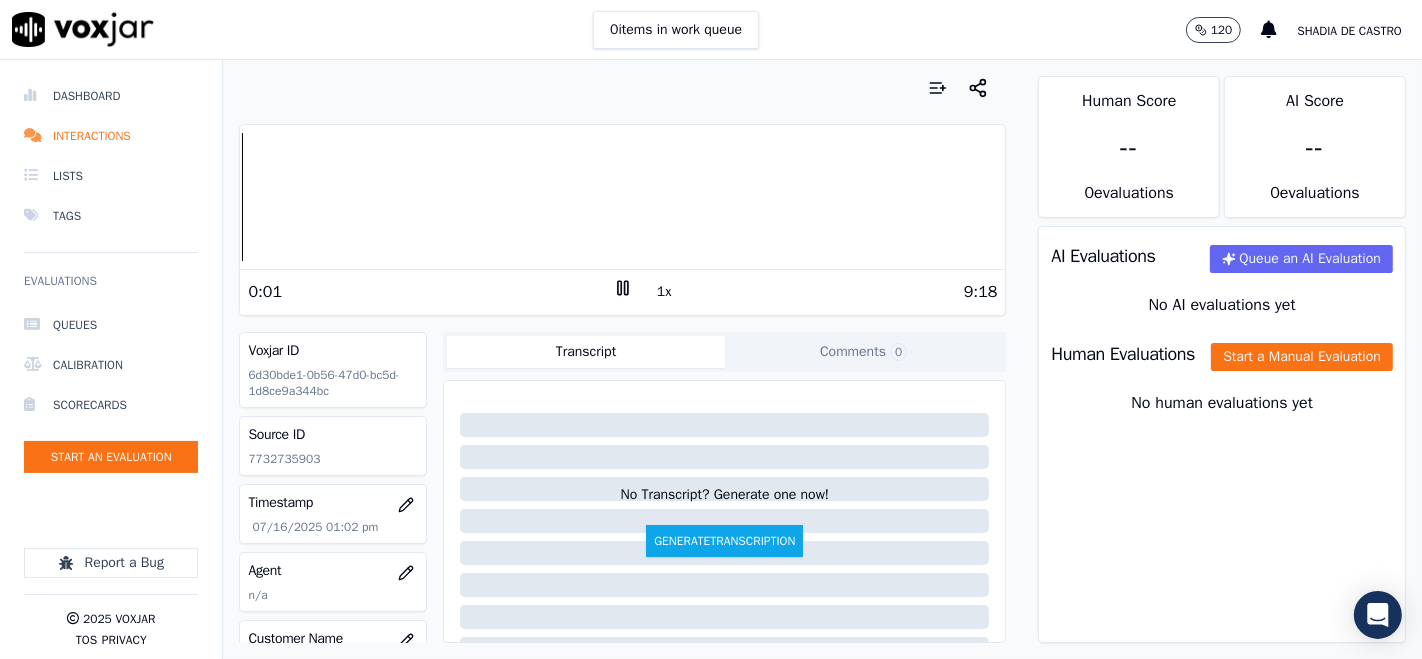 click on "7732735903" 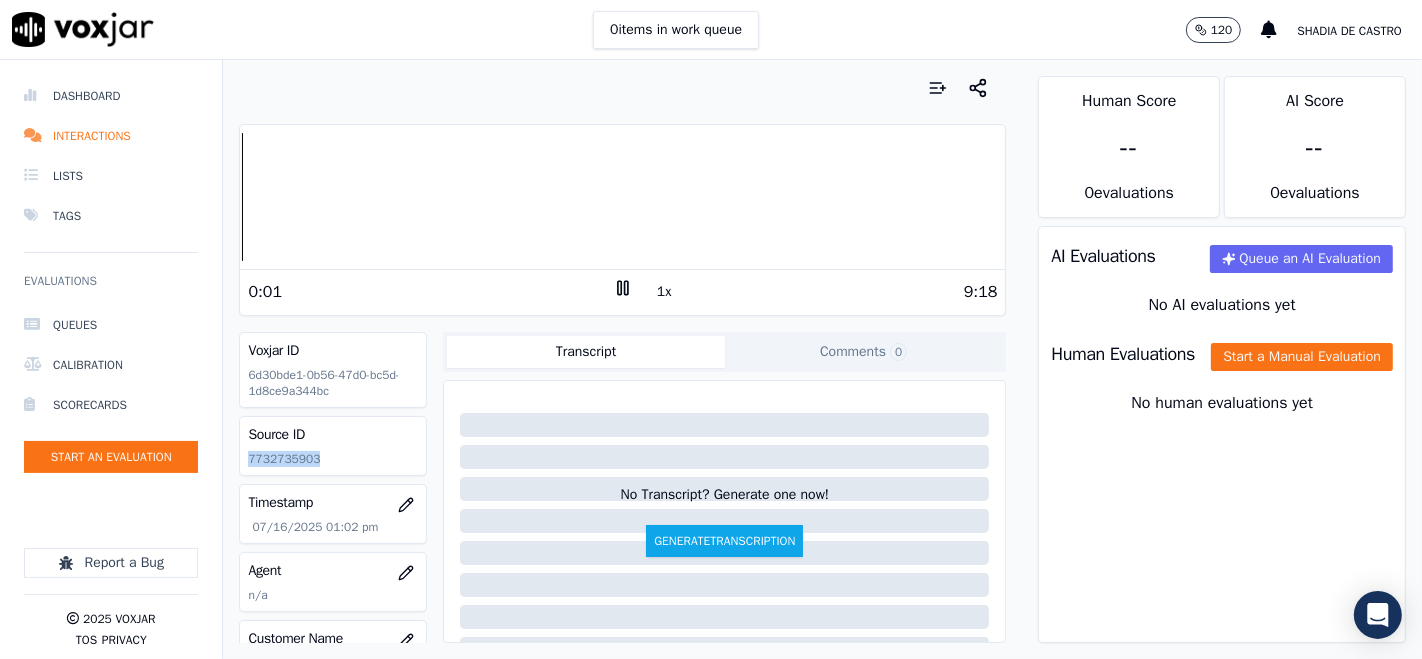 click on "7732735903" 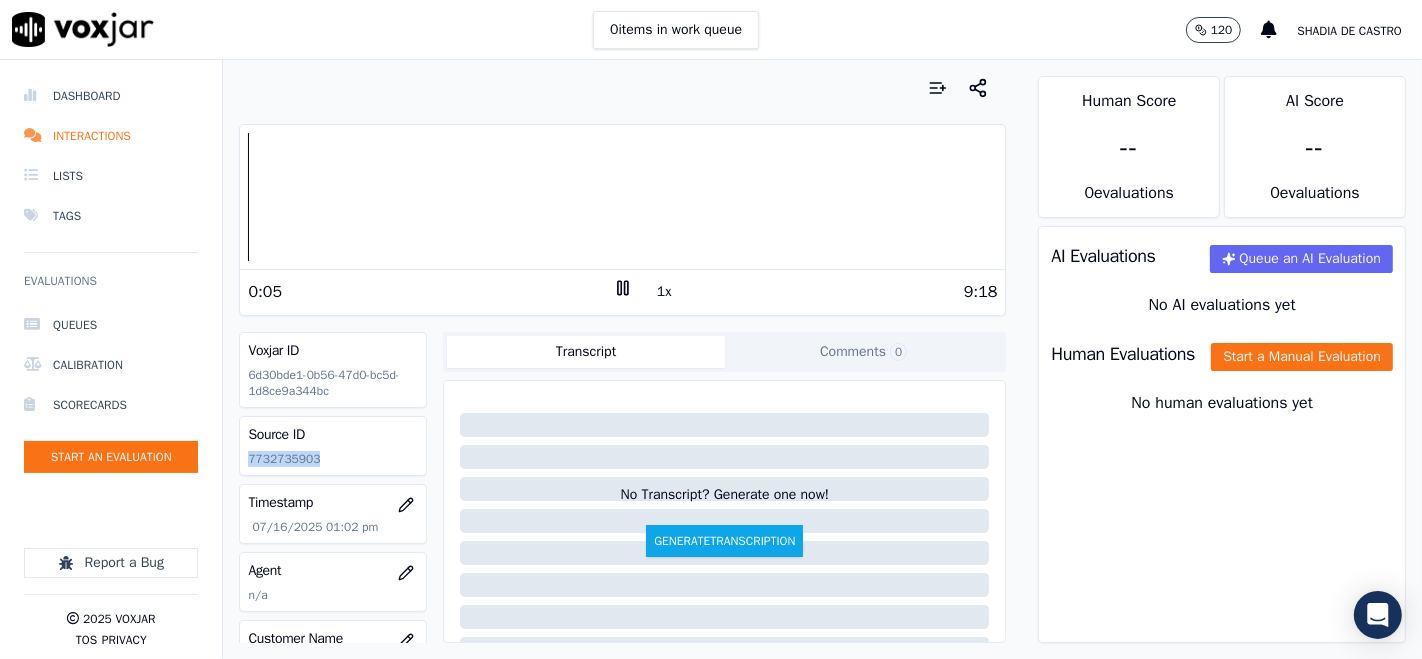 copy on "7732735903" 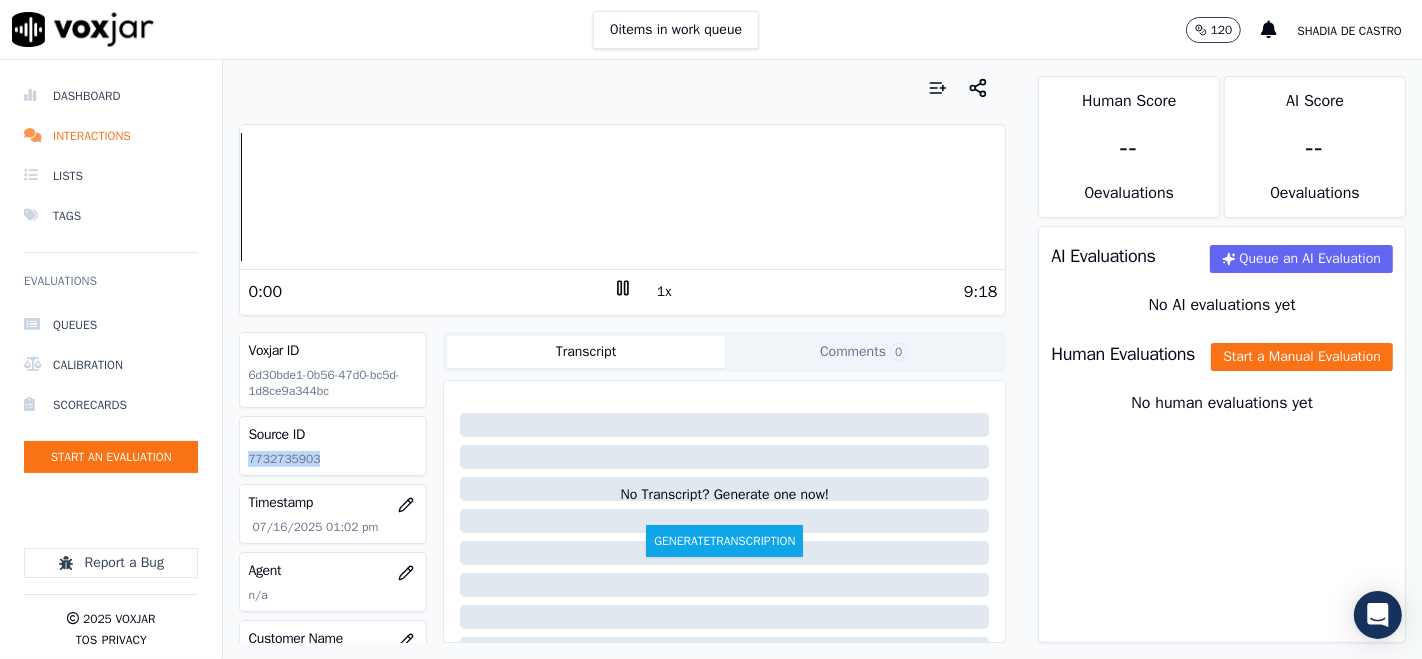 click on "Your browser does not support the audio element.   0:00     1x   9:18   Voxjar ID   [UUID]   Source ID   [NUMBER]   Timestamp
07/16/2025 01:02 pm     Agent
n/a     Customer Name     n/a     Customer Phone     n/a     Tags
NEXTVOLT     Source     manualUpload   Type     AUDIO       Transcript   Comments  0   No Transcript? Generate one now!   Generate  Transcription         Add Comment" at bounding box center (622, 359) 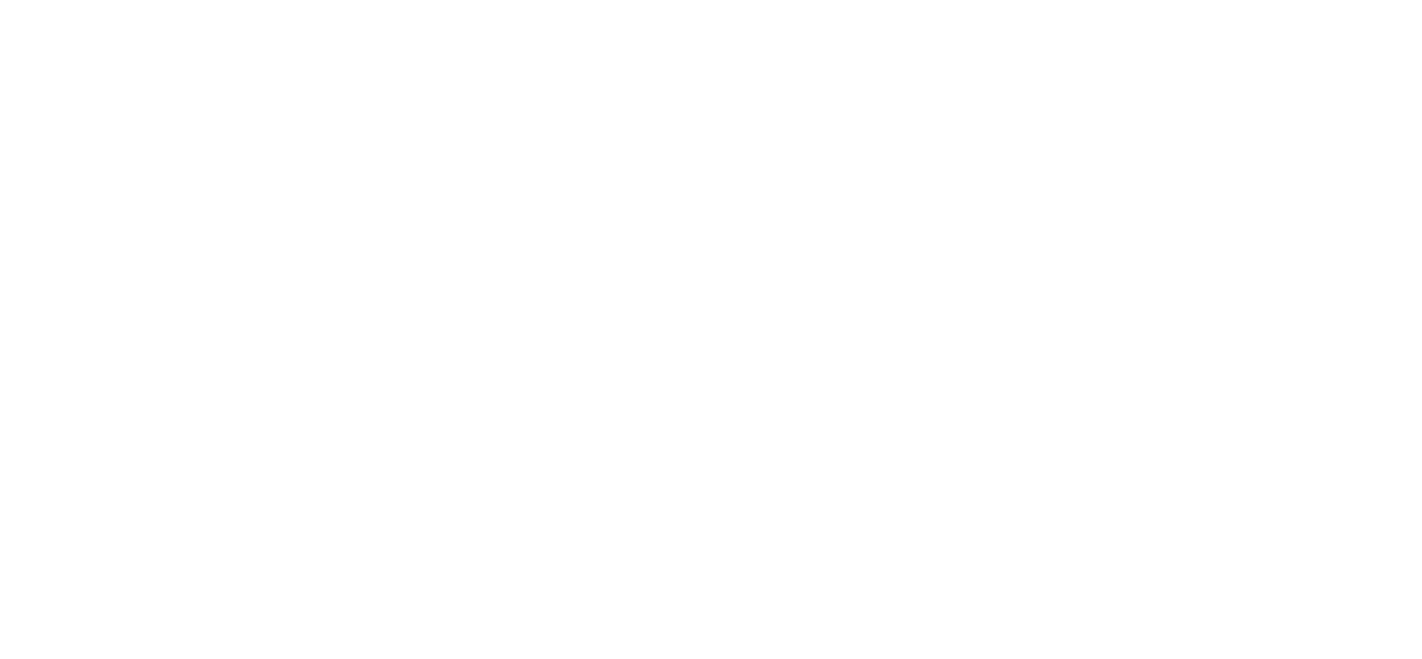 scroll, scrollTop: 0, scrollLeft: 0, axis: both 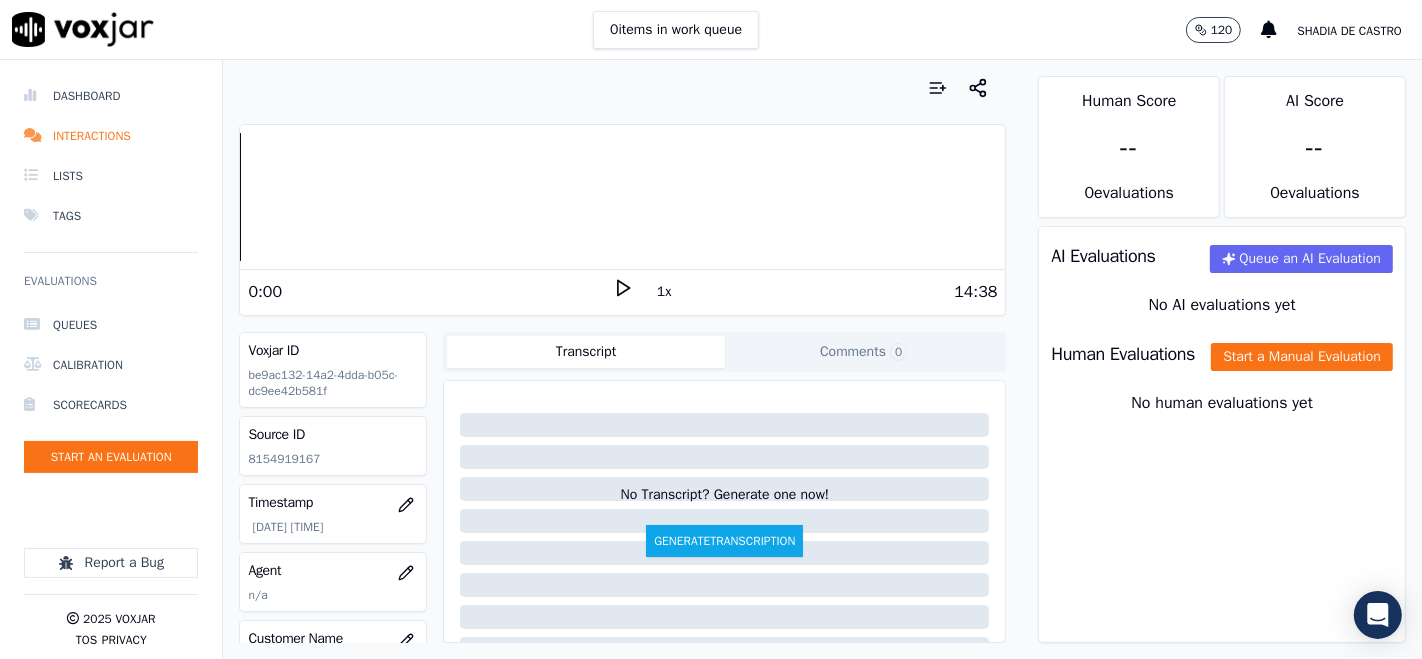 click 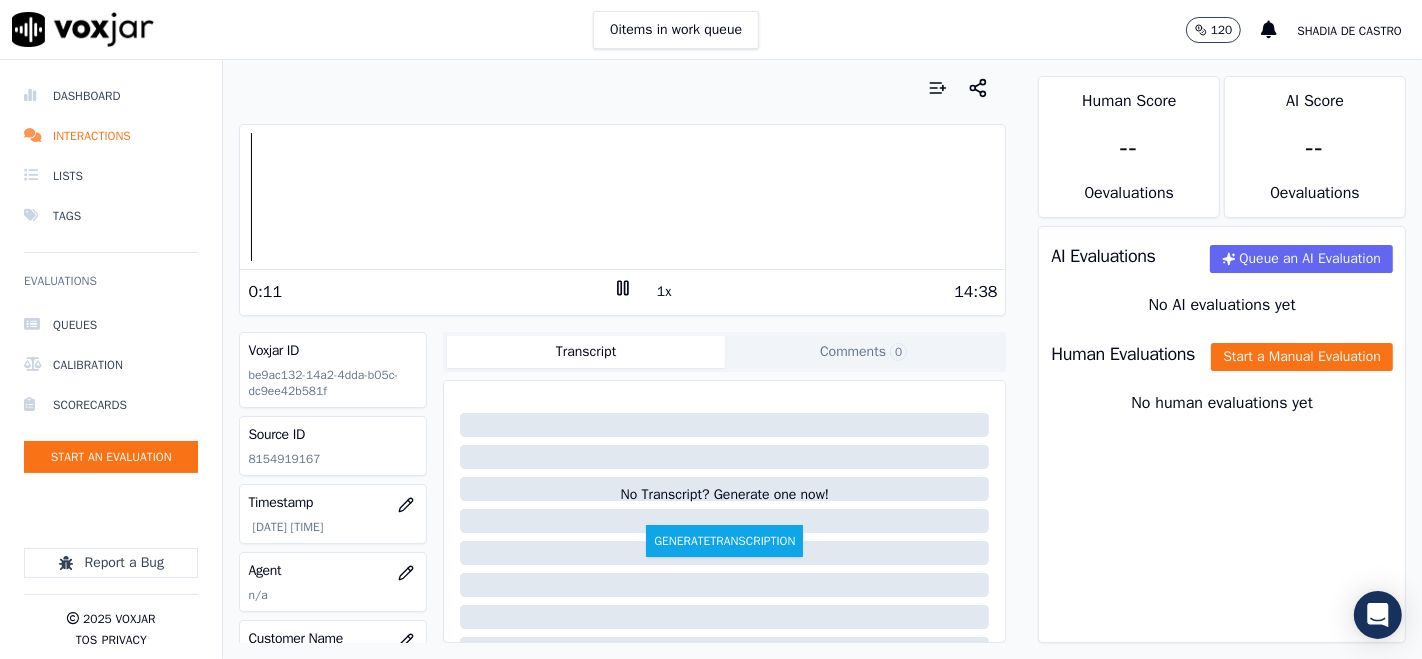click 